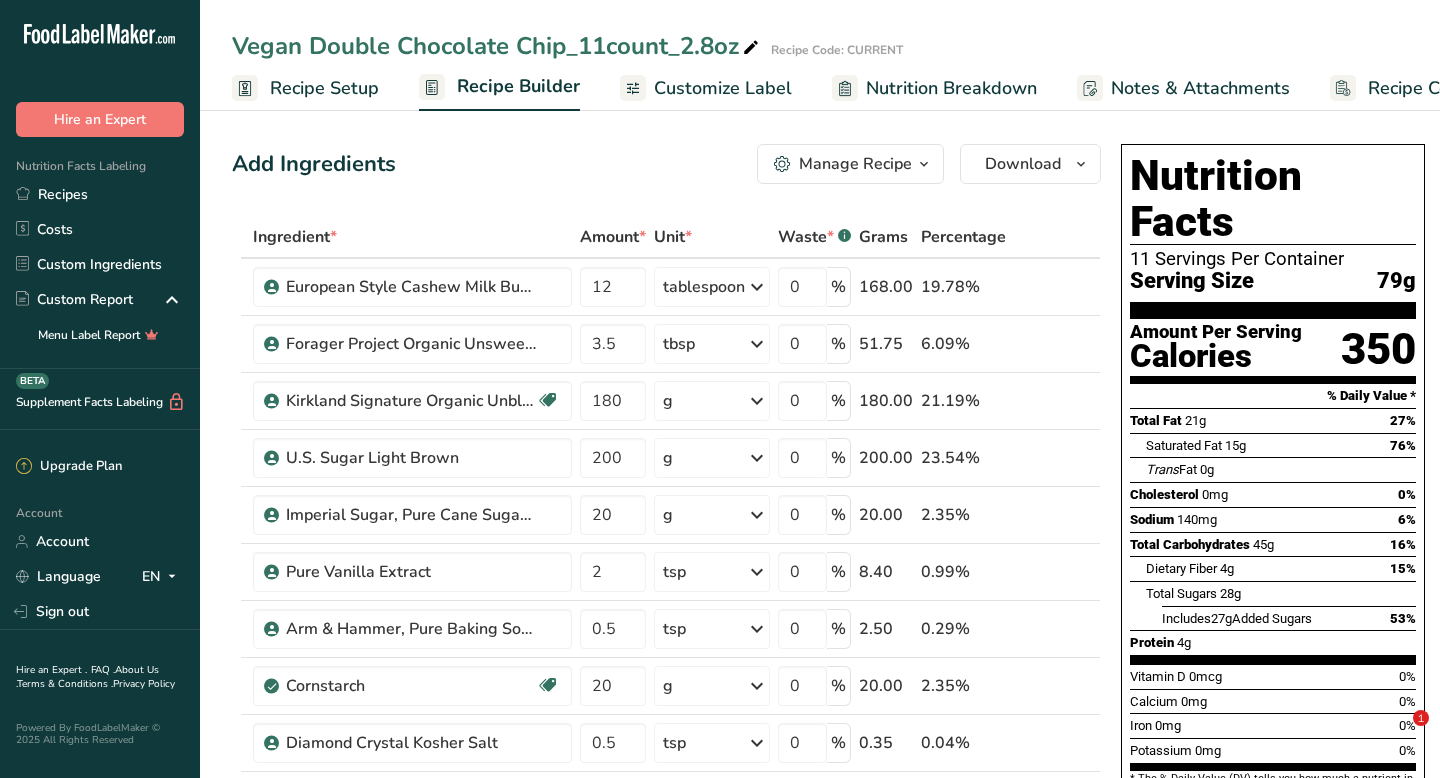 scroll, scrollTop: 0, scrollLeft: 0, axis: both 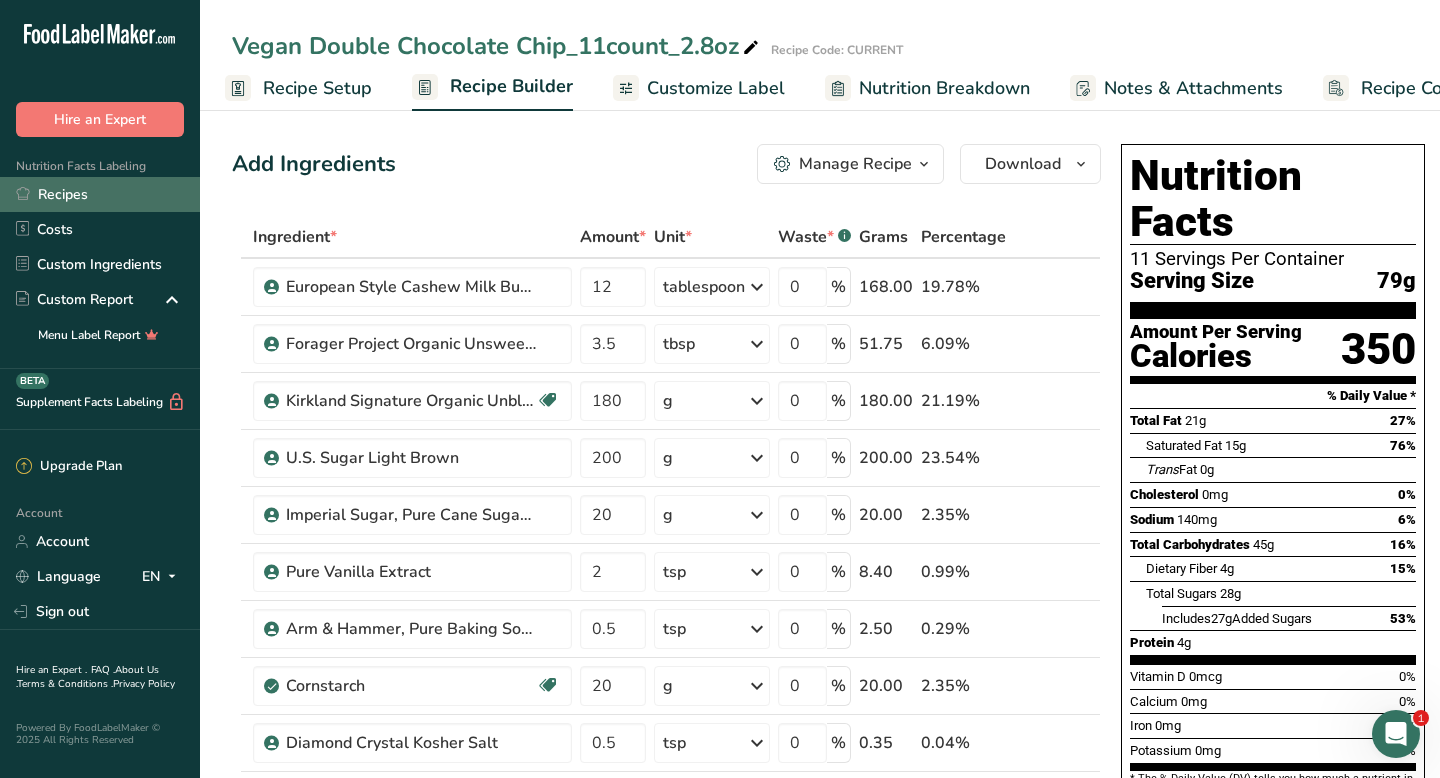 click on "Recipes" at bounding box center [100, 194] 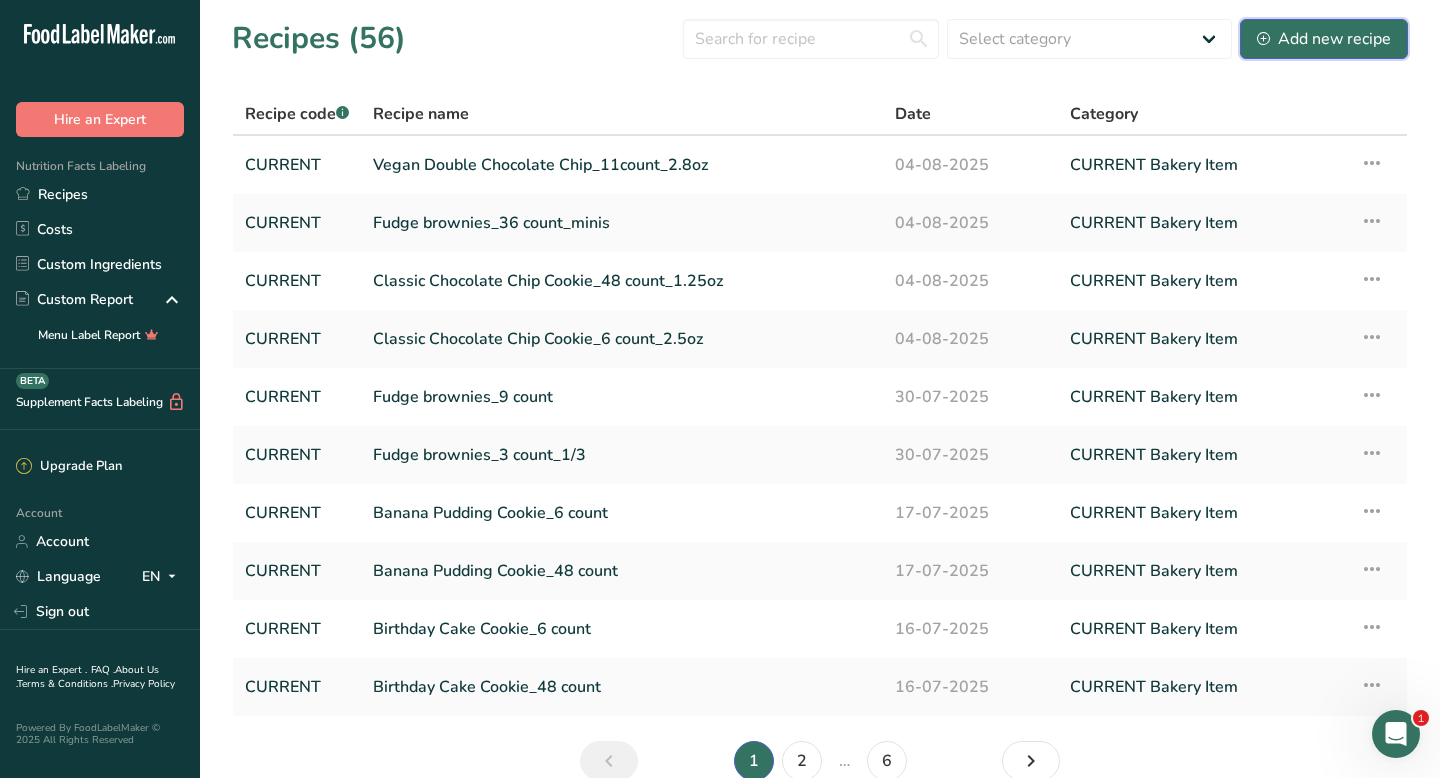 click on "Add new recipe" at bounding box center (1324, 39) 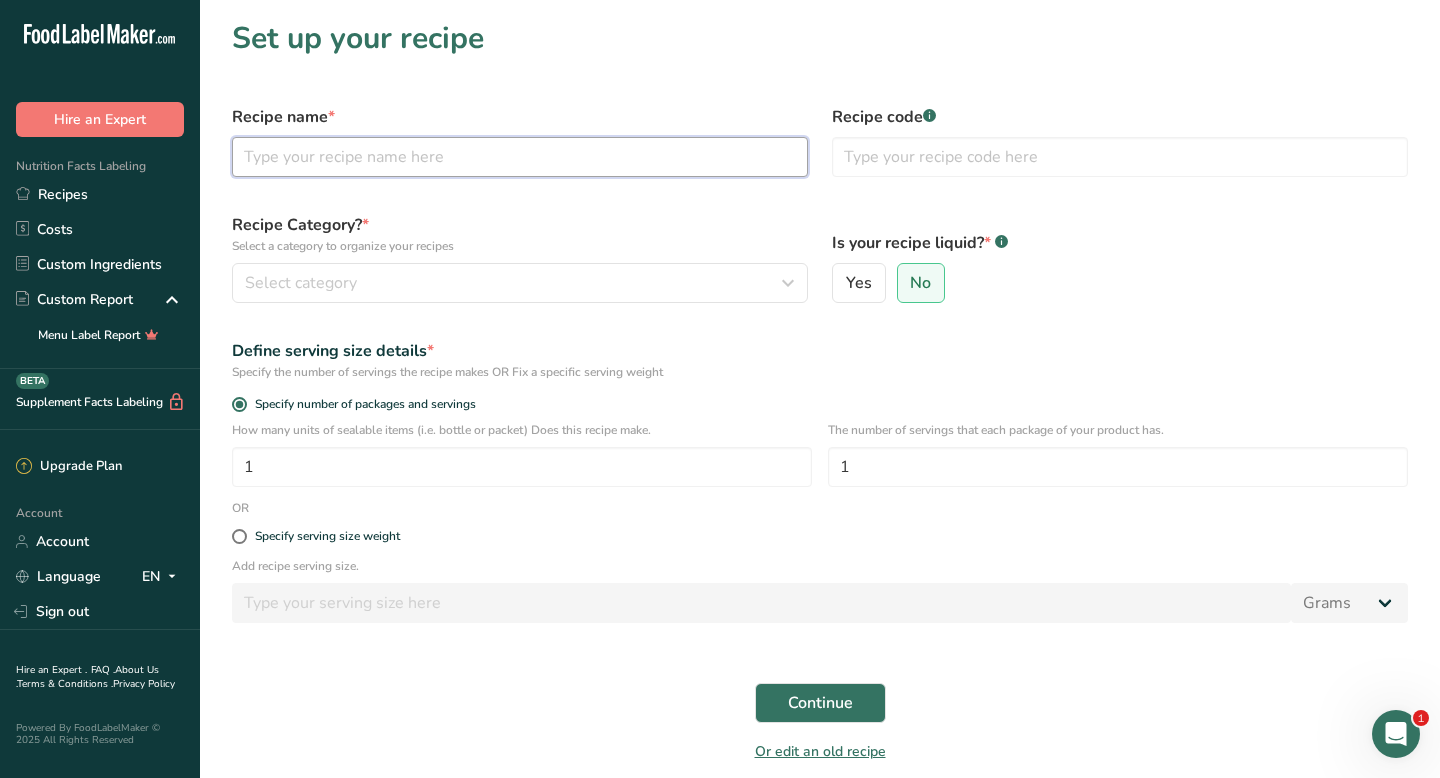 click at bounding box center (520, 157) 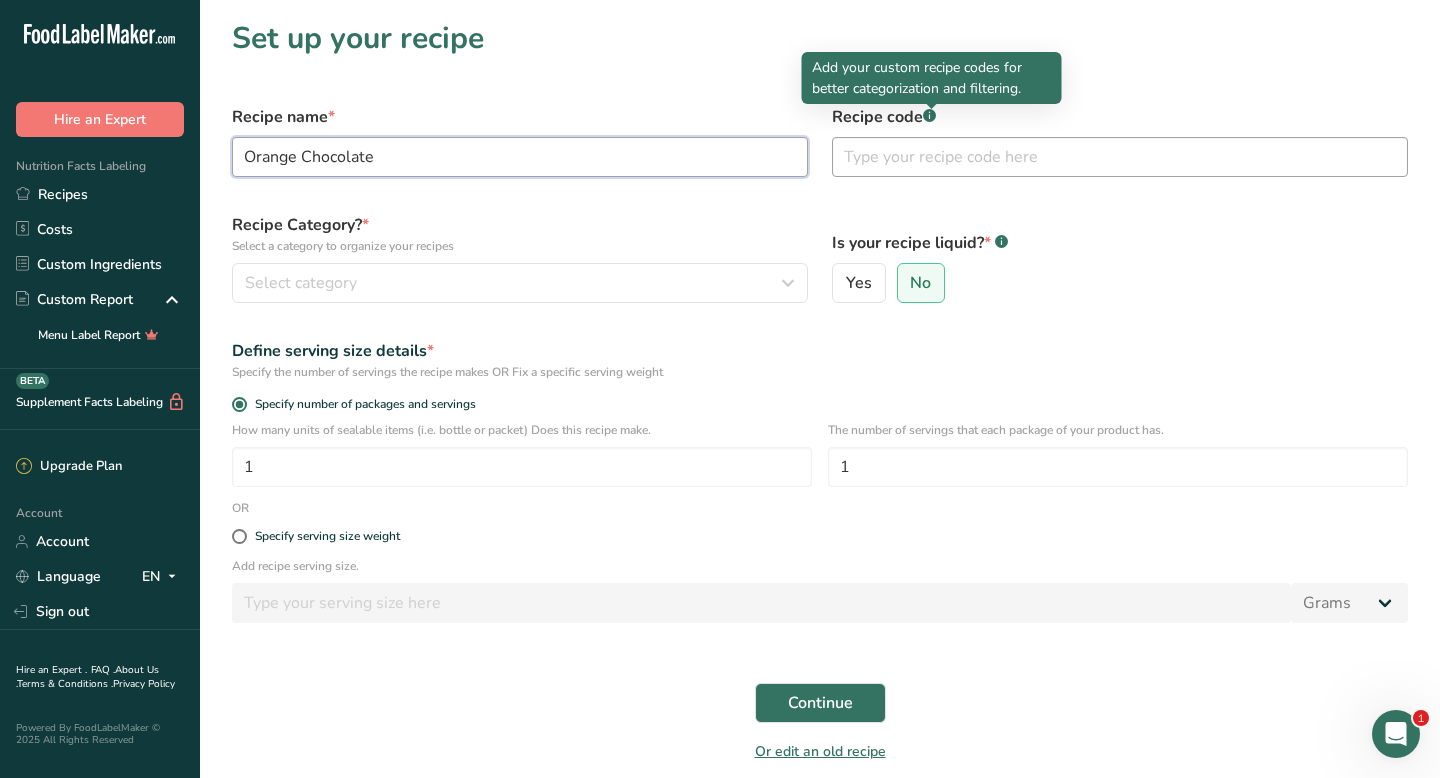 type on "Orange Chocolate" 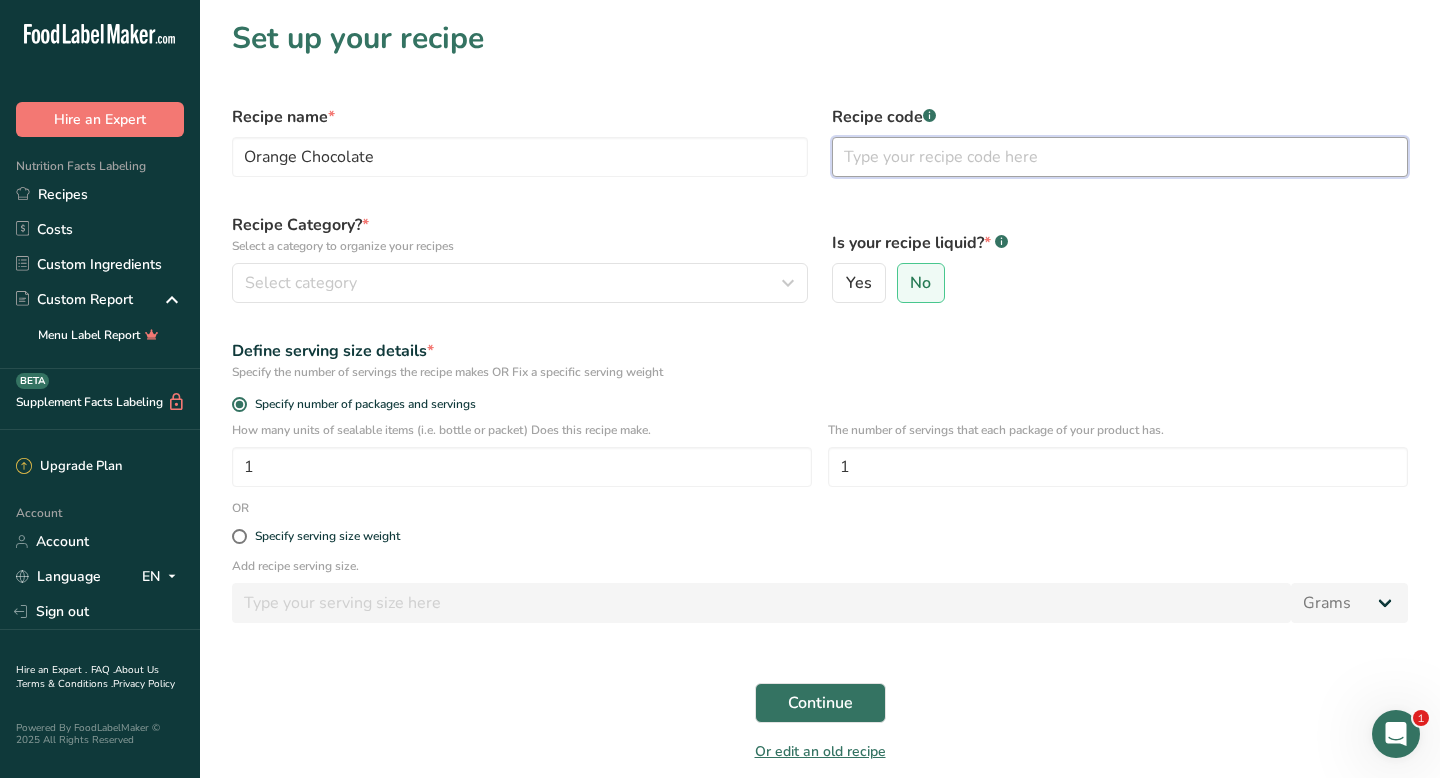 click at bounding box center (1120, 157) 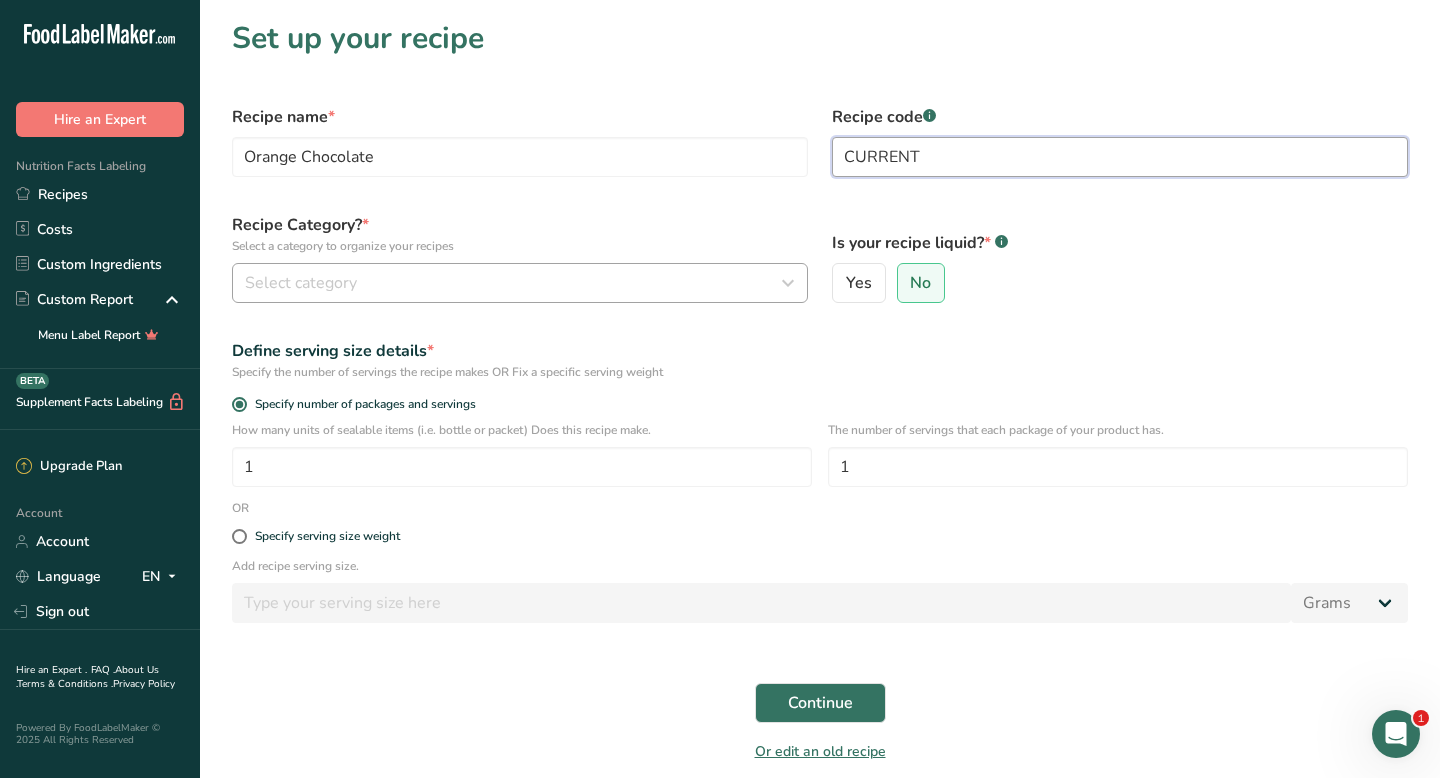 type on "CURRENT" 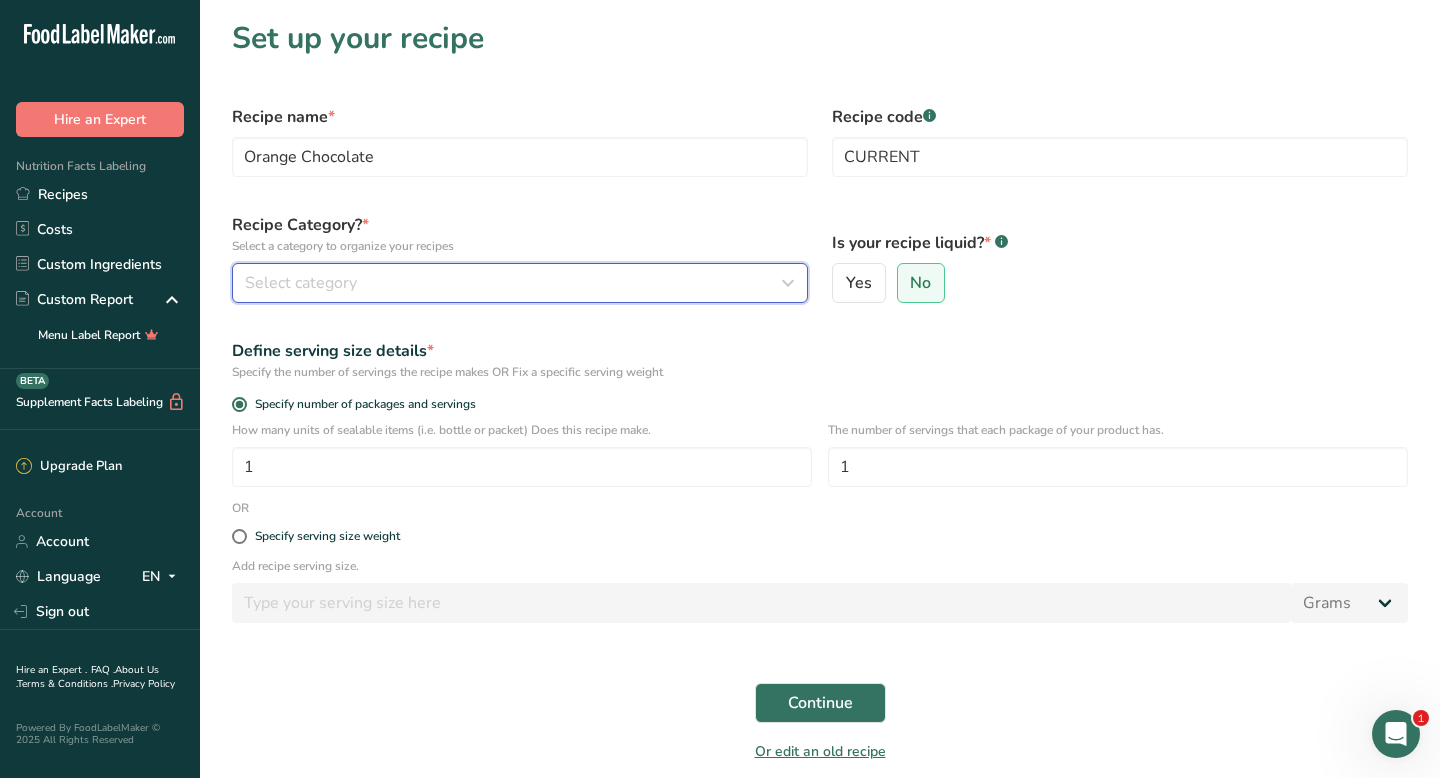 click on "Select category" at bounding box center (520, 283) 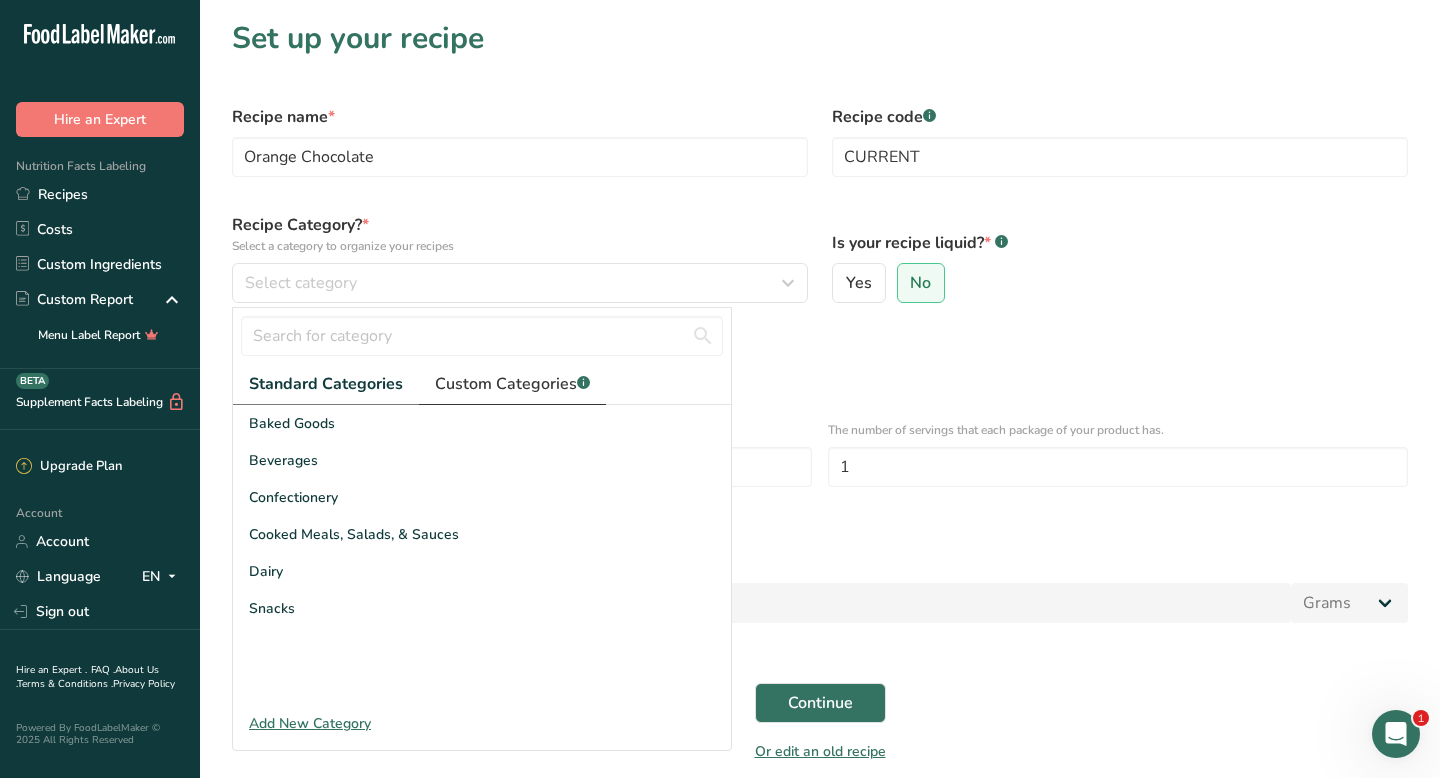 click on "Custom Categories
.a-a{fill:#347362;}.b-a{fill:#fff;}" at bounding box center [512, 384] 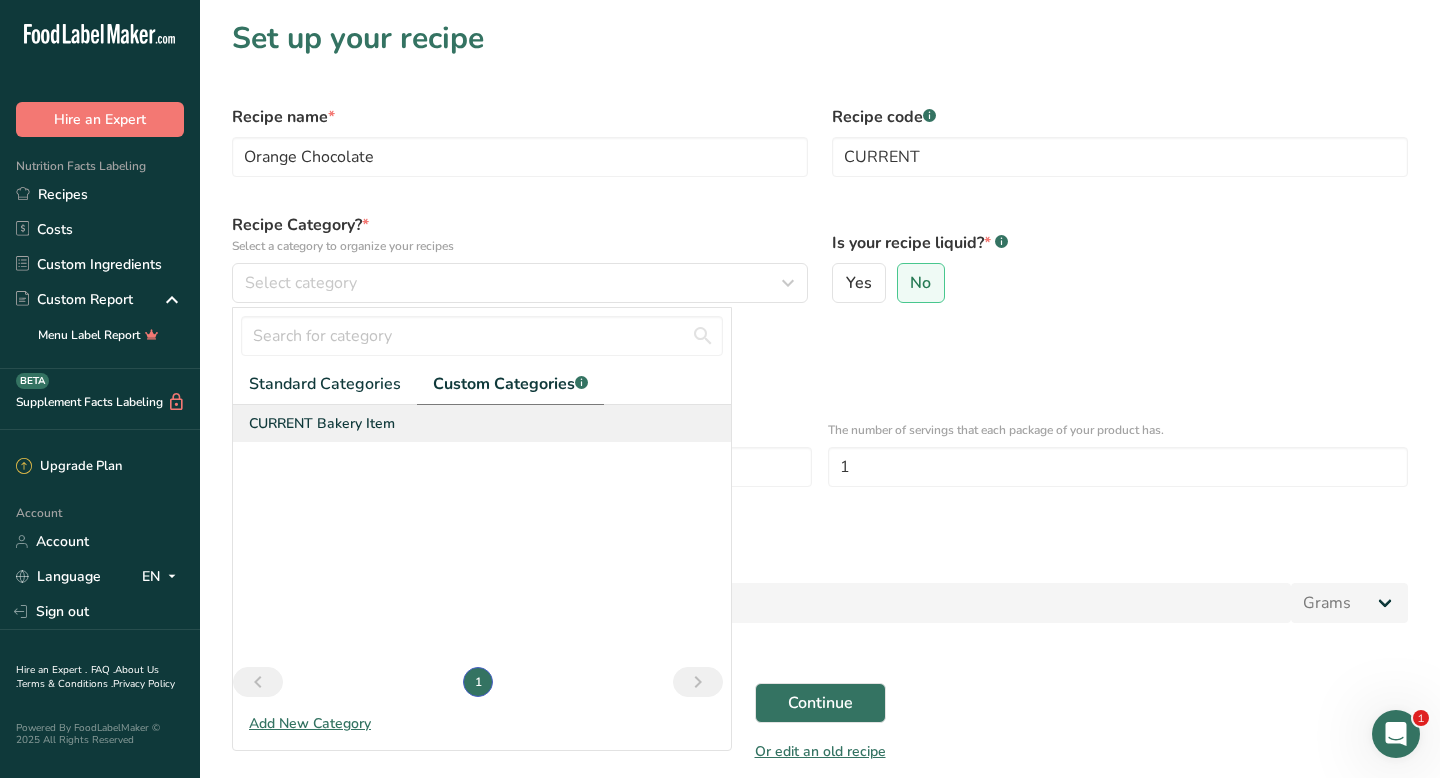click on "CURRENT Bakery Item" at bounding box center (322, 423) 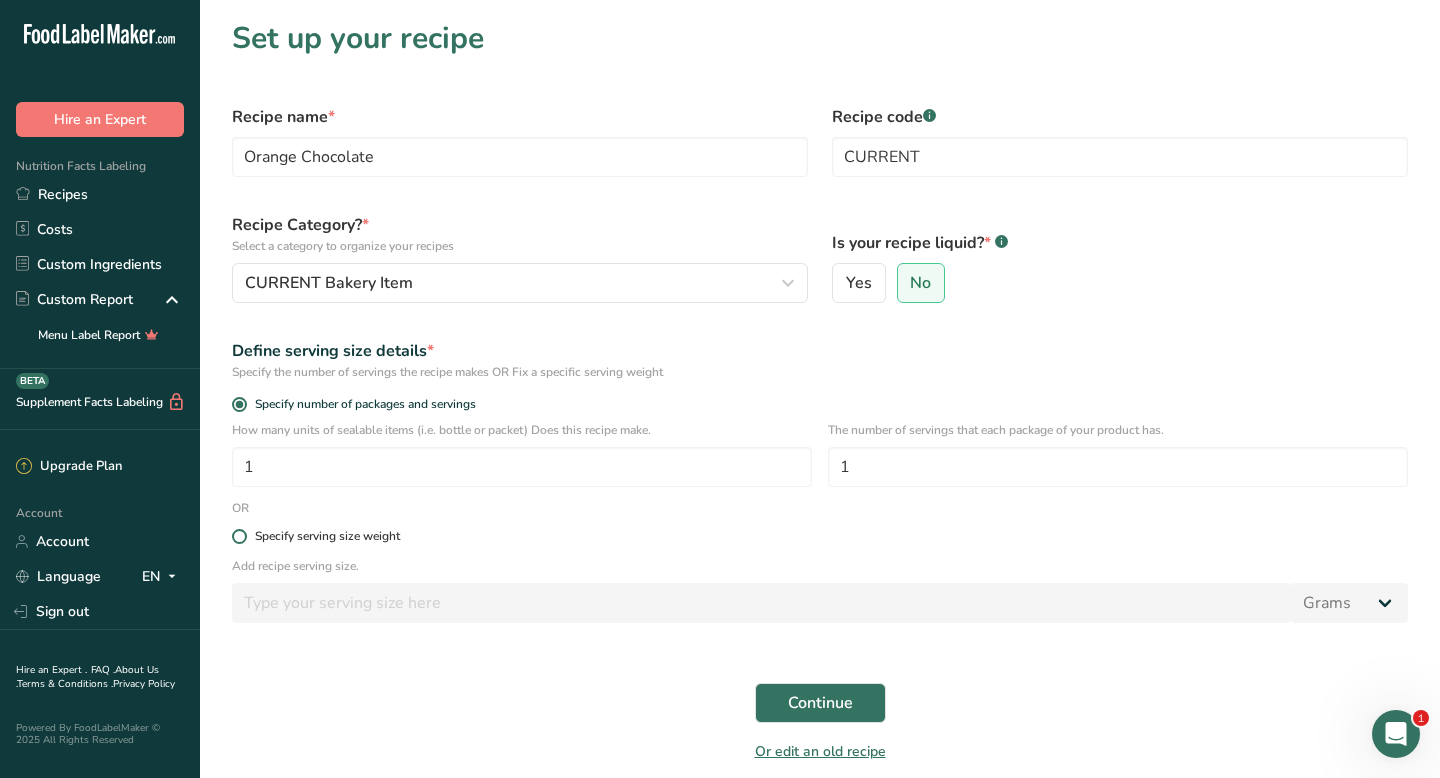 click at bounding box center [239, 536] 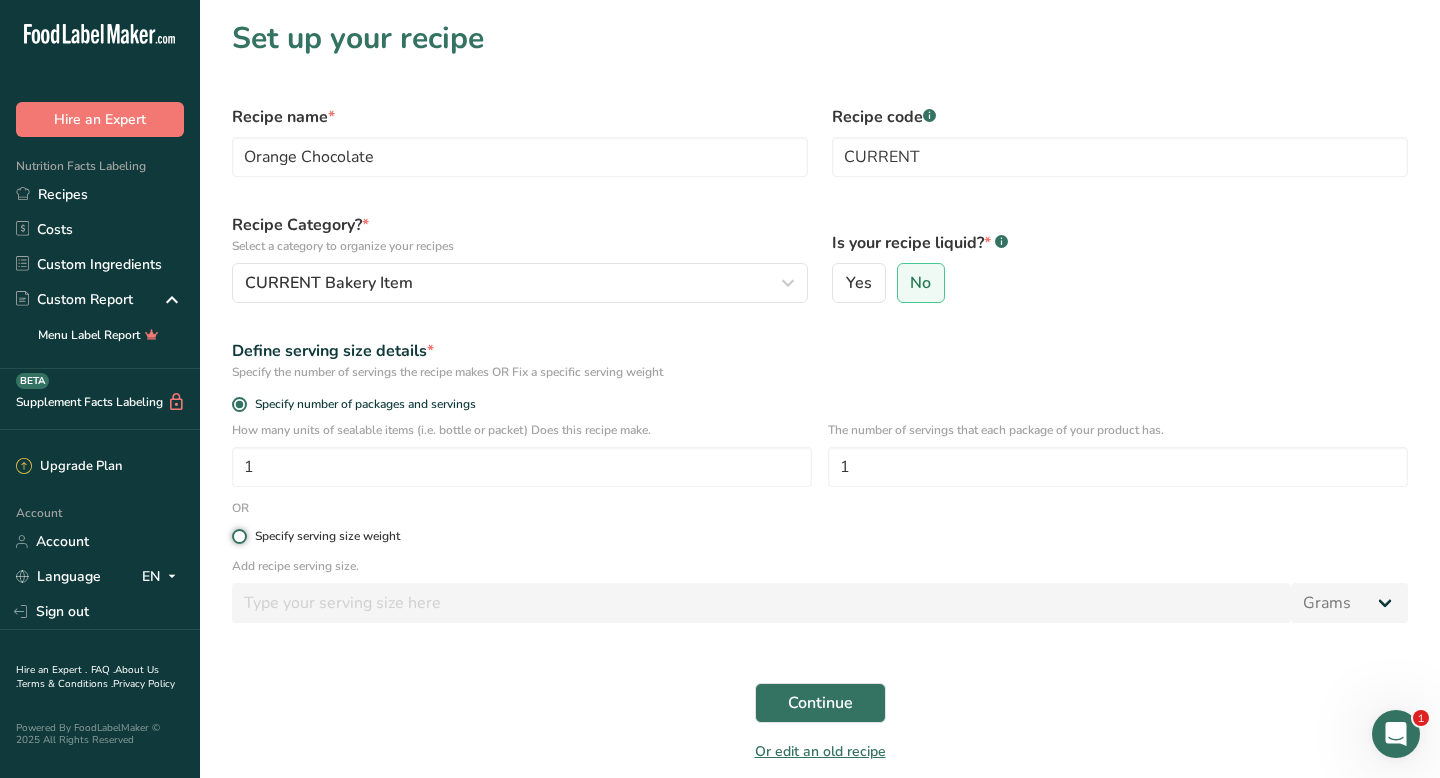 click on "Specify serving size weight" at bounding box center [238, 536] 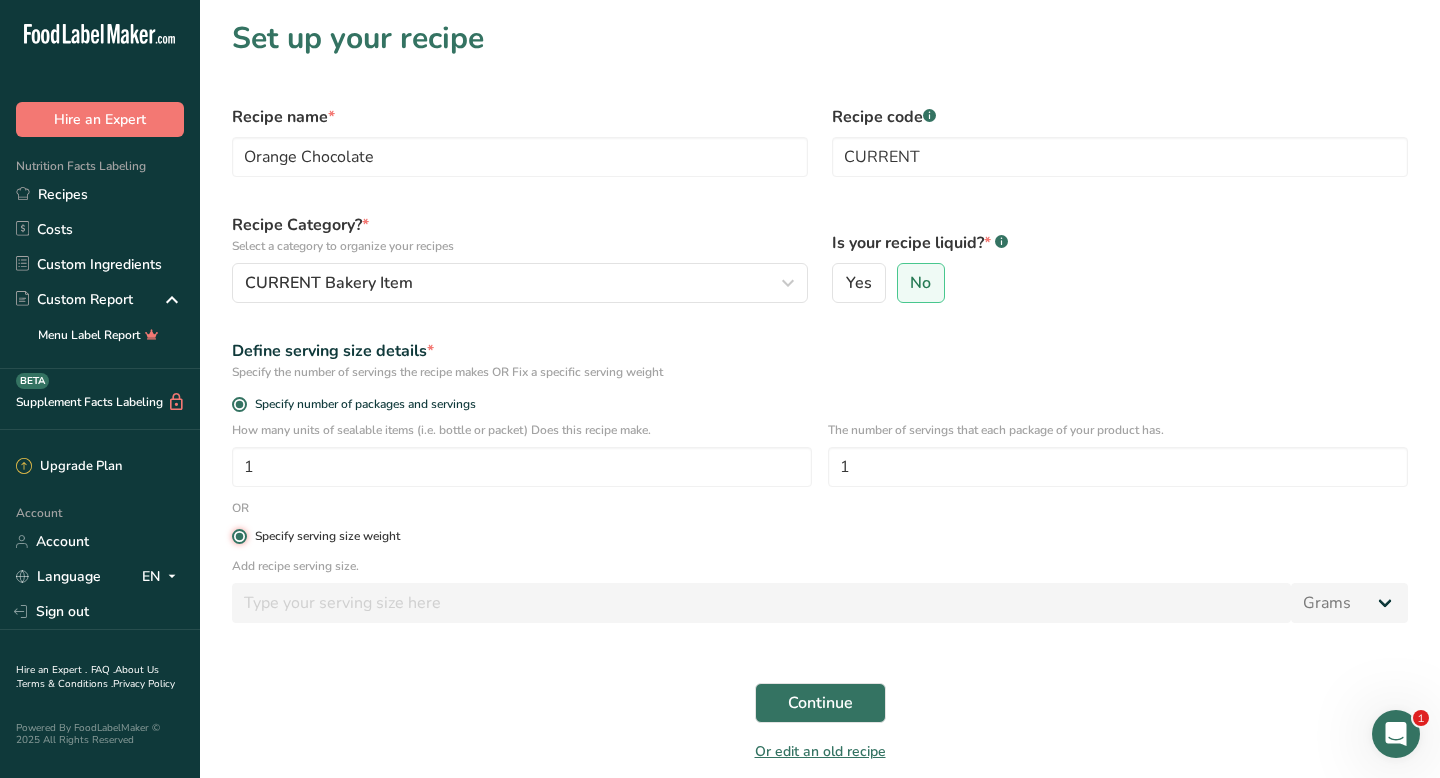 radio on "false" 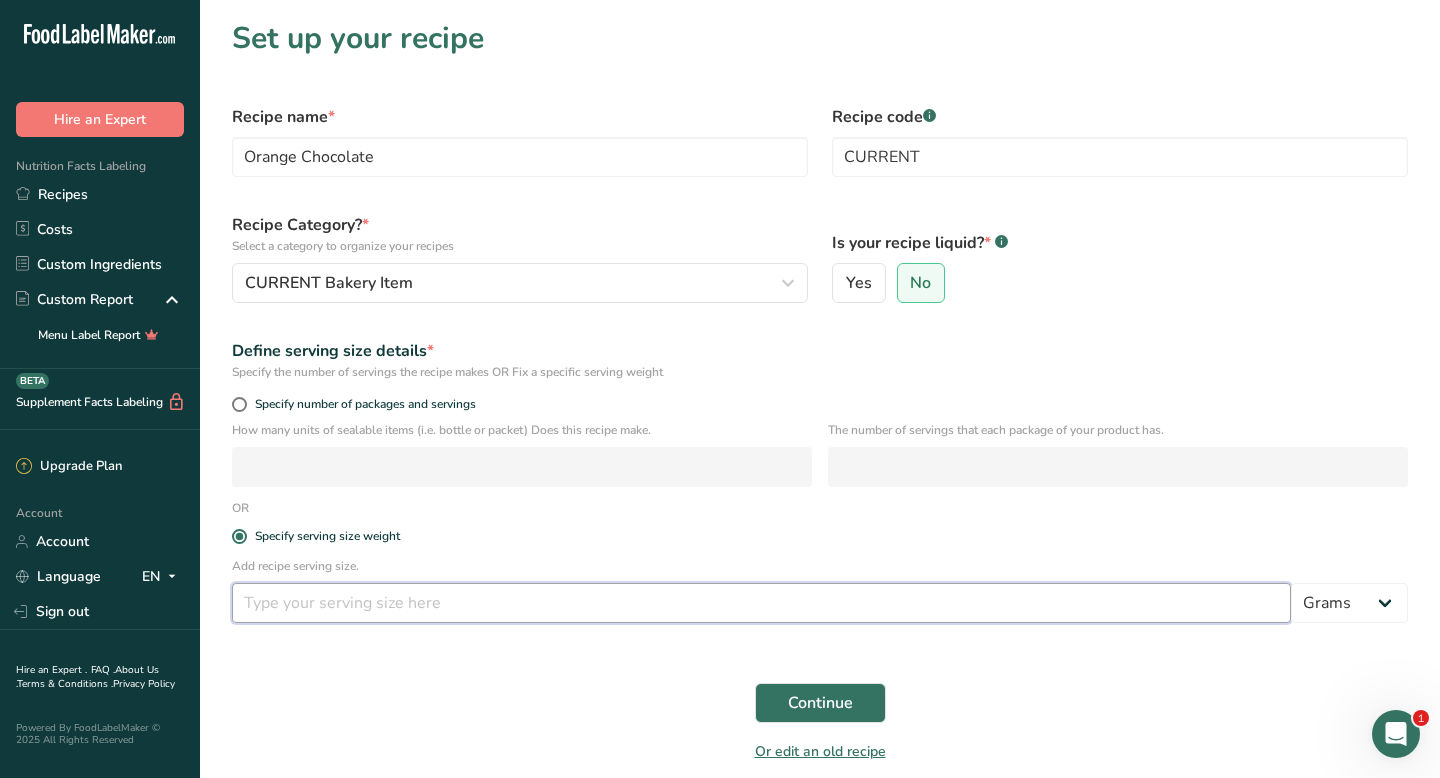 click at bounding box center [761, 603] 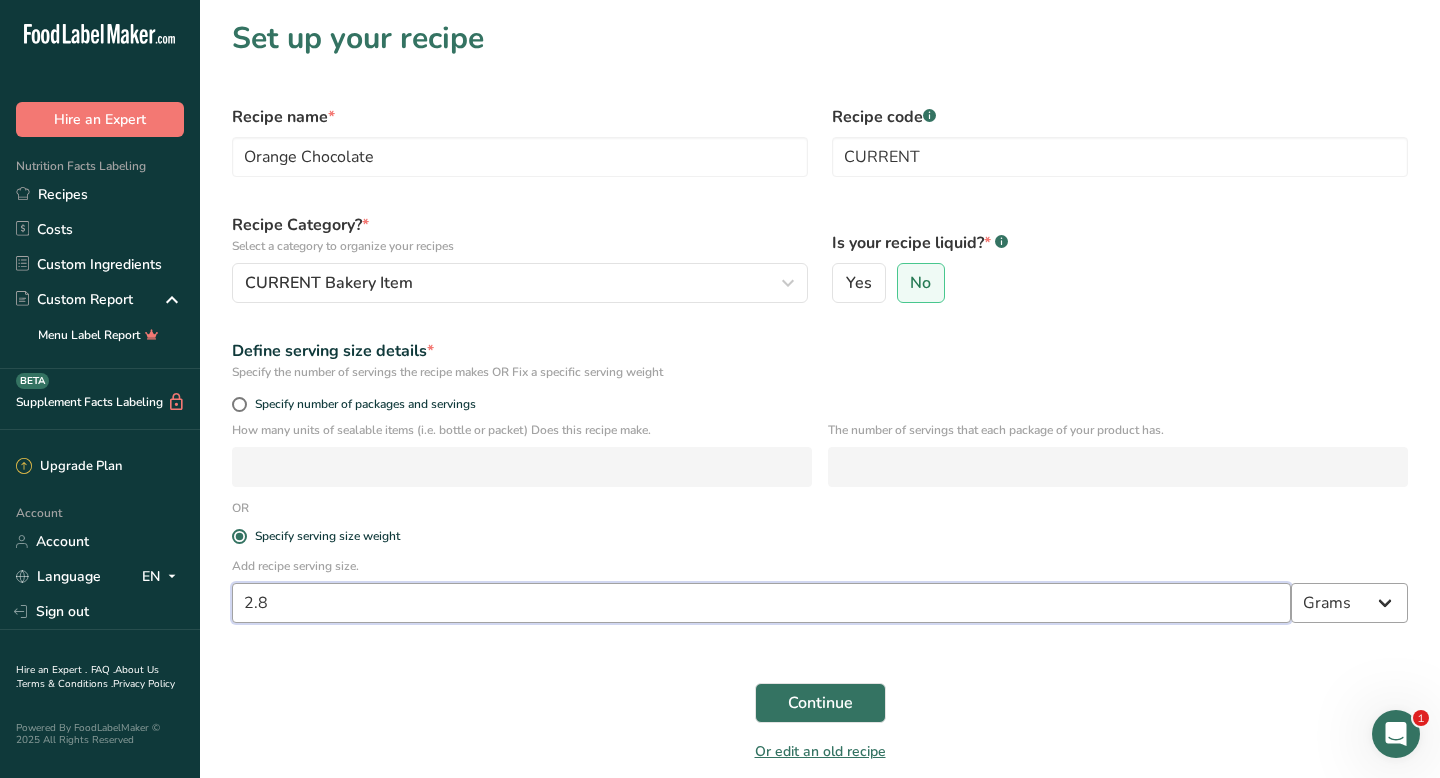 type on "2.8" 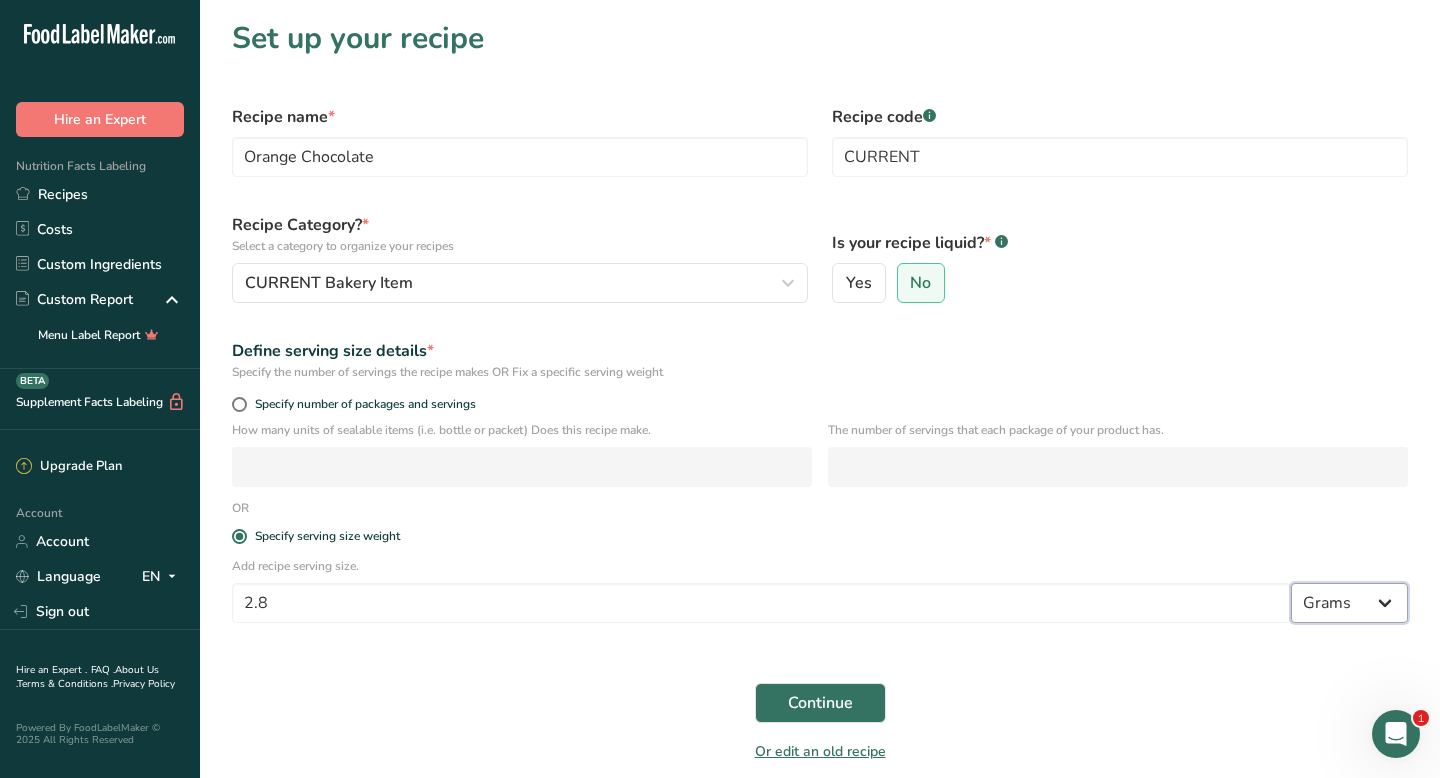 click on "Grams
kg
mg
mcg
lb
oz
l
mL
fl oz
tbsp
tsp
cup
qt
gallon" at bounding box center [1349, 603] 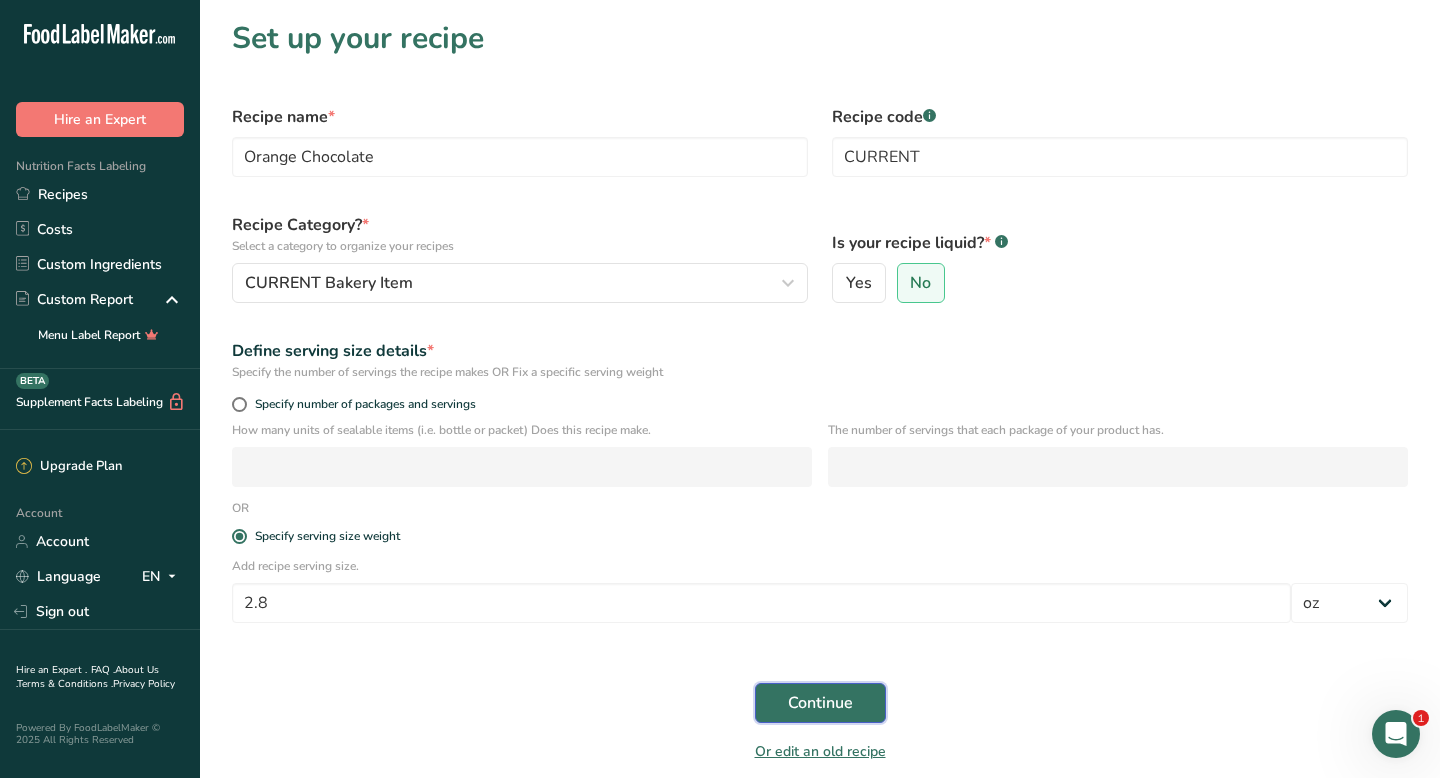 click on "Continue" at bounding box center [820, 703] 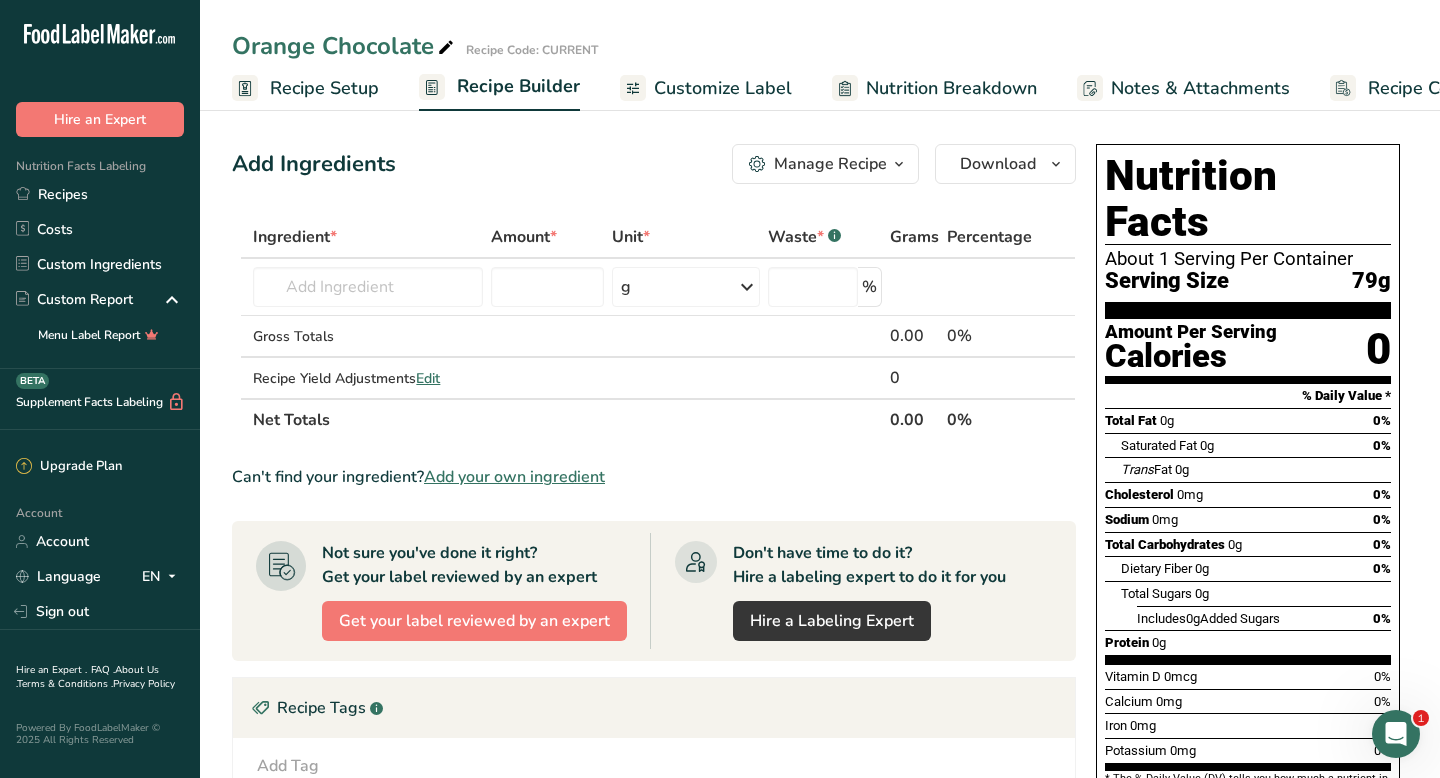 click at bounding box center [446, 48] 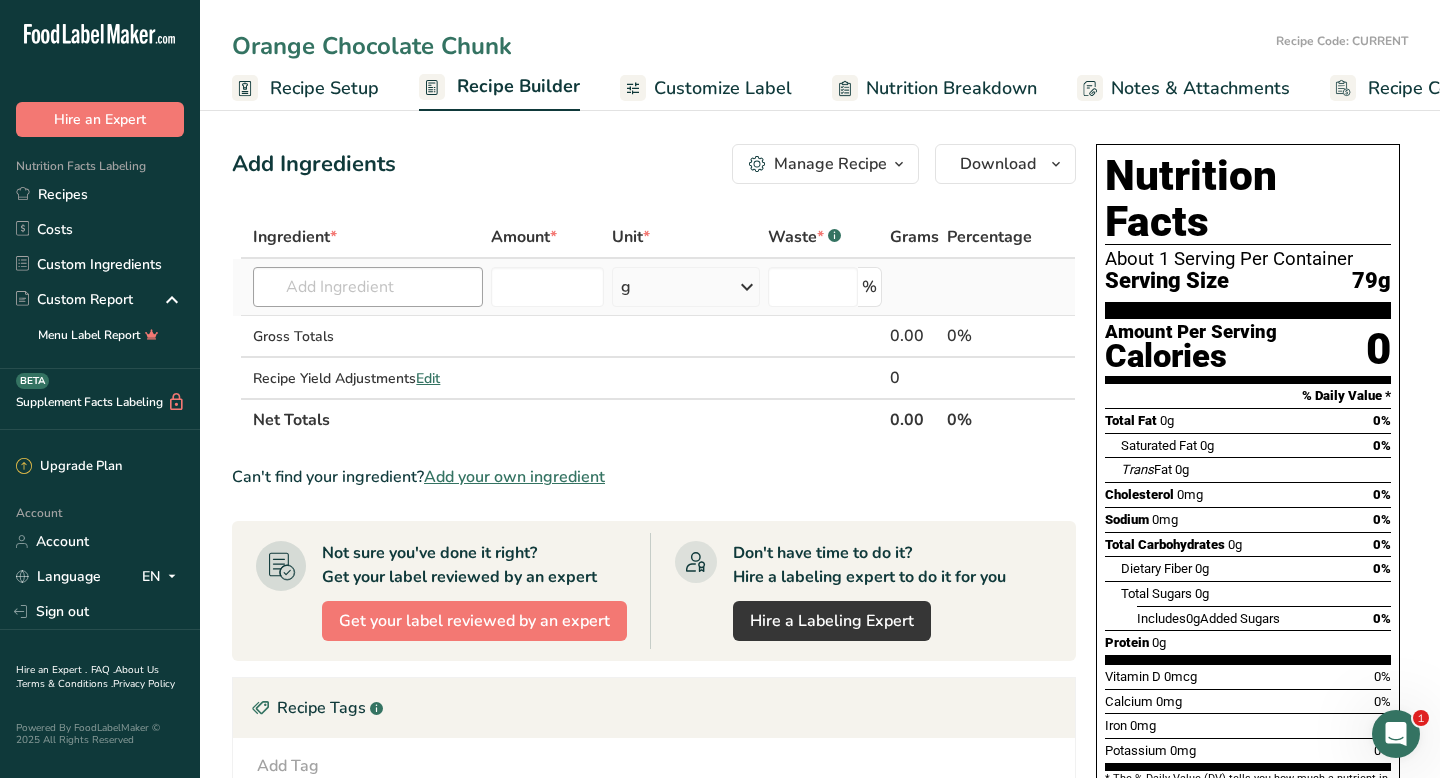 type on "Orange Chocolate Chunk" 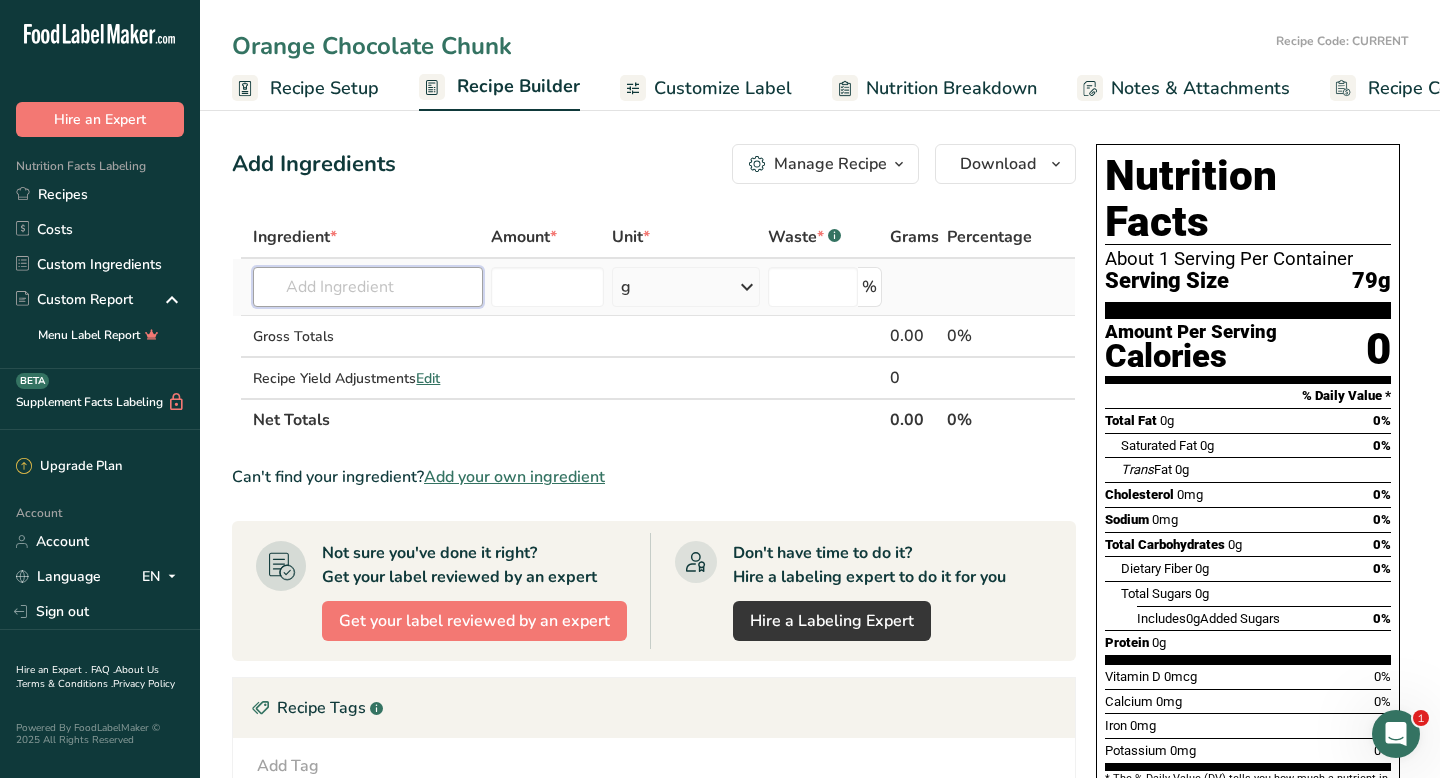 click at bounding box center (368, 287) 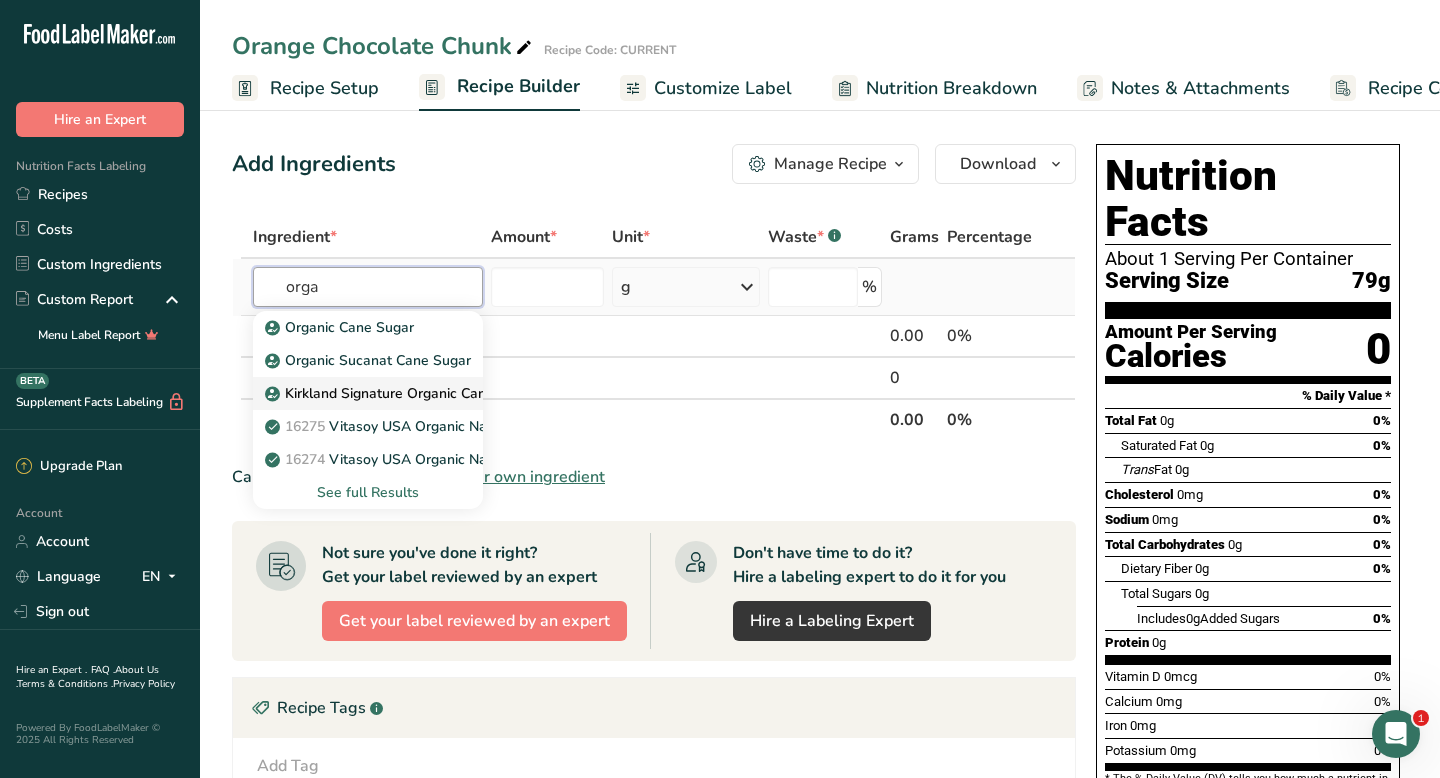 type on "orga" 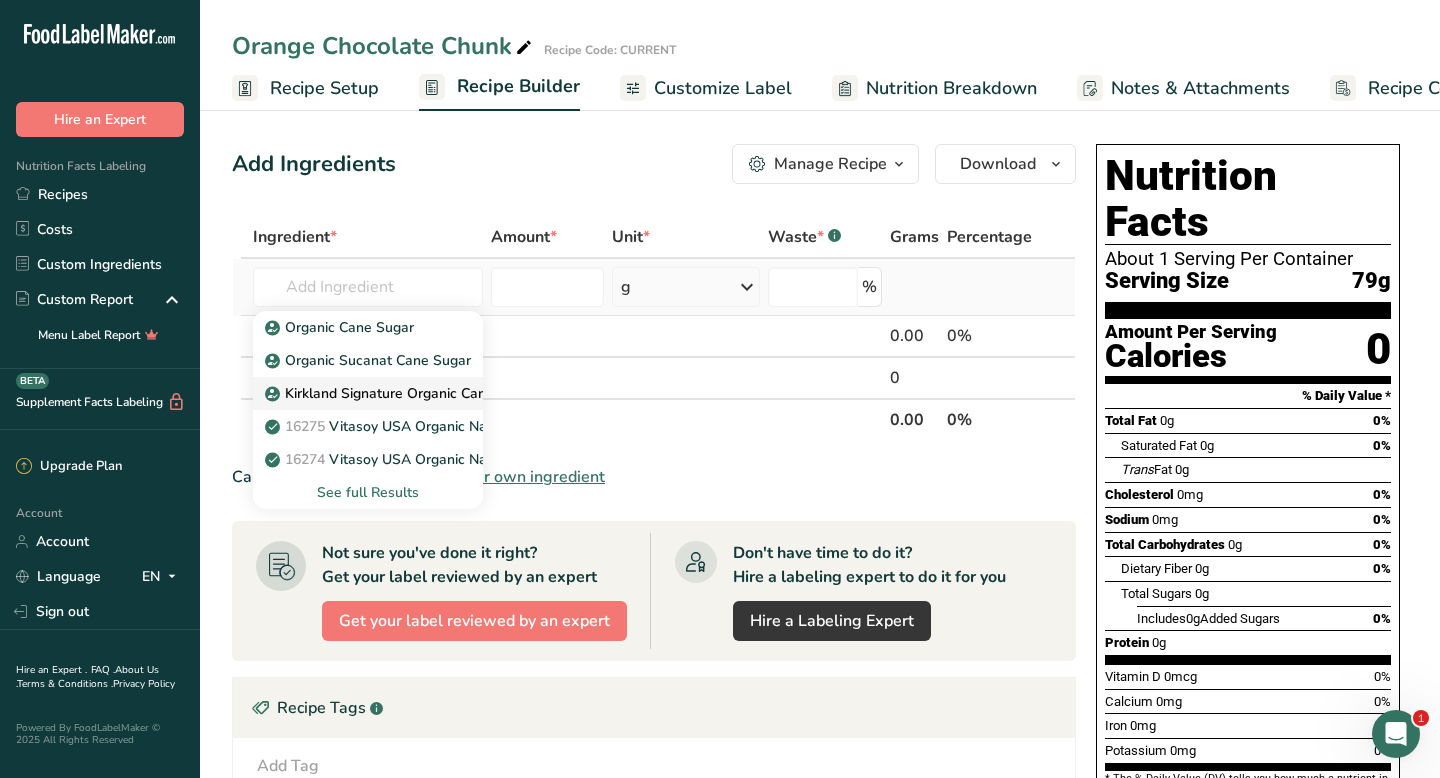 click on "Kirkland Signature Organic Cane Sugar" at bounding box center [402, 393] 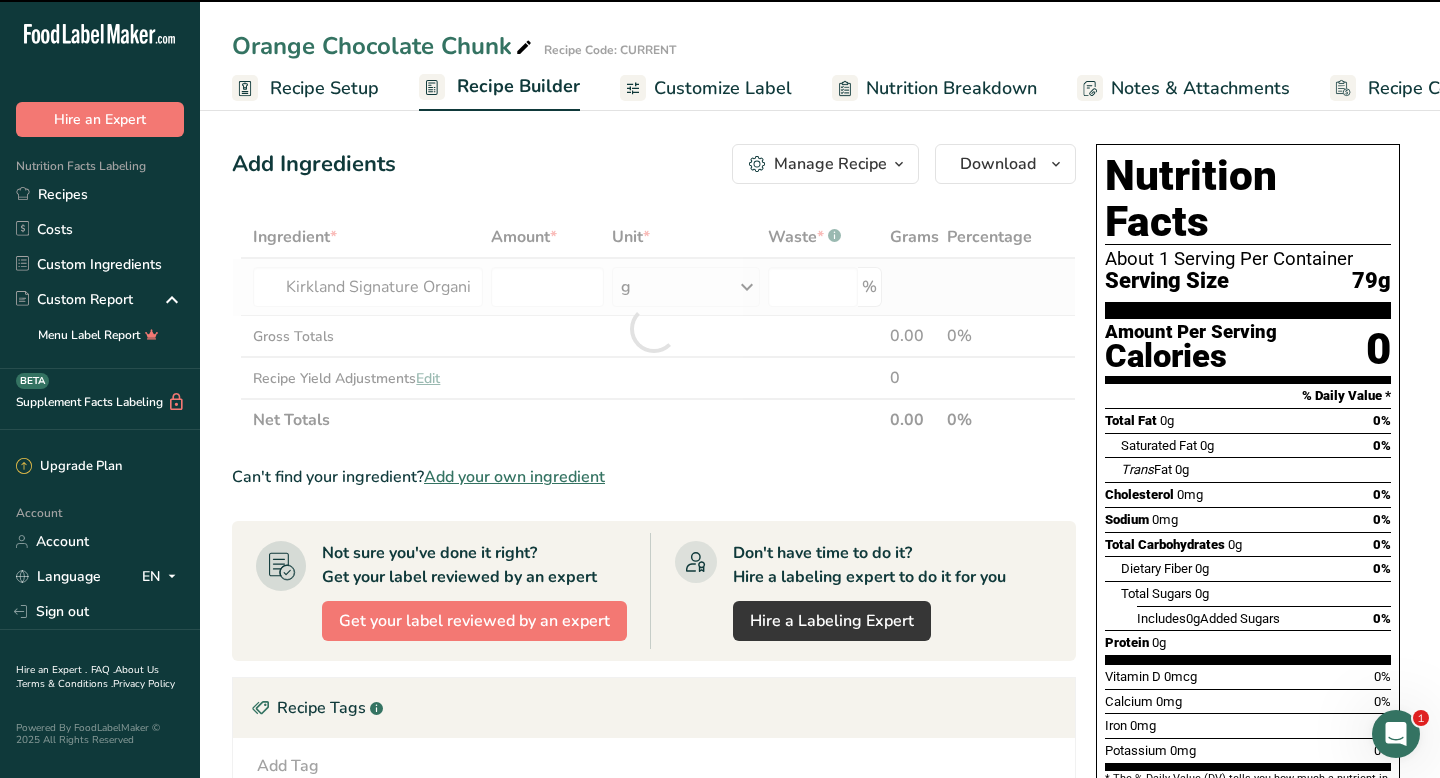type on "0" 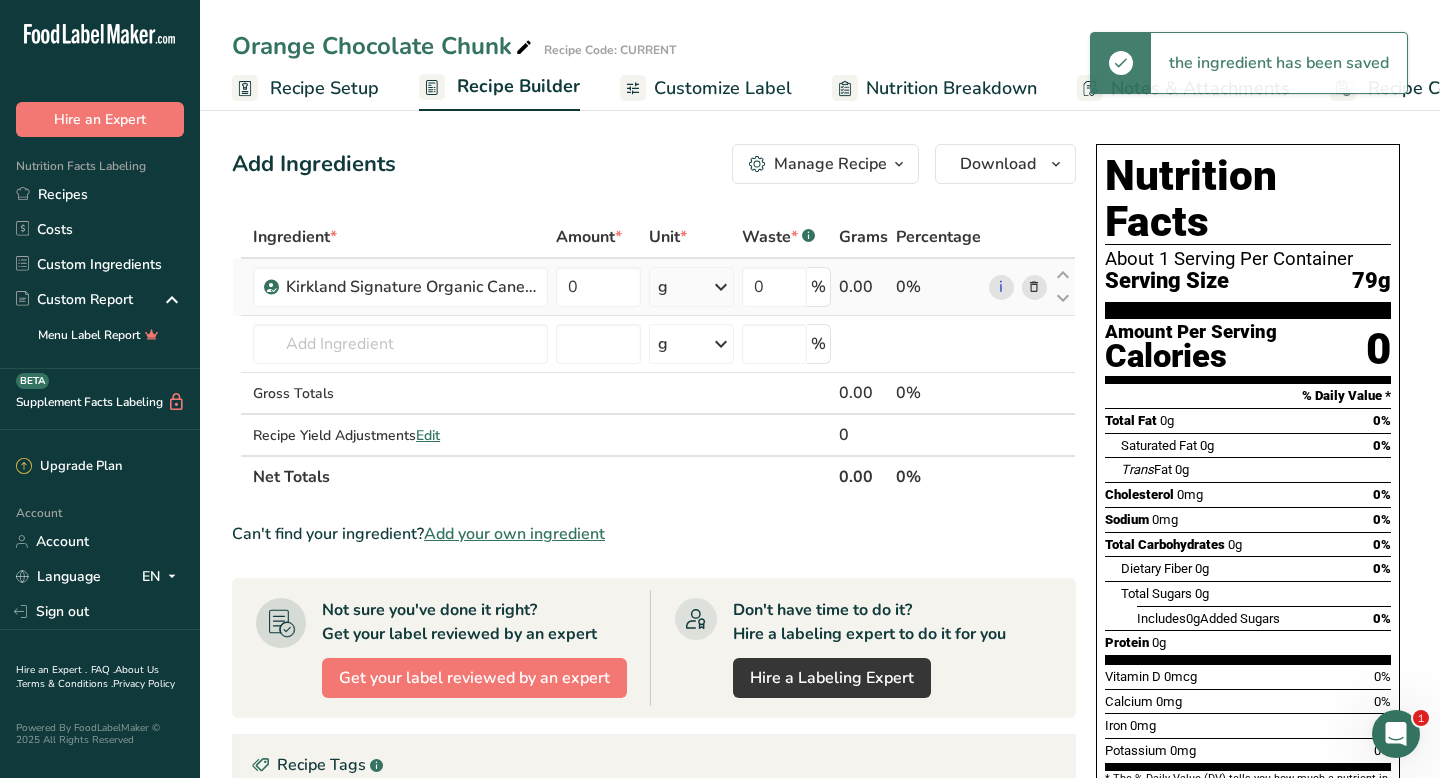 click at bounding box center [1034, 287] 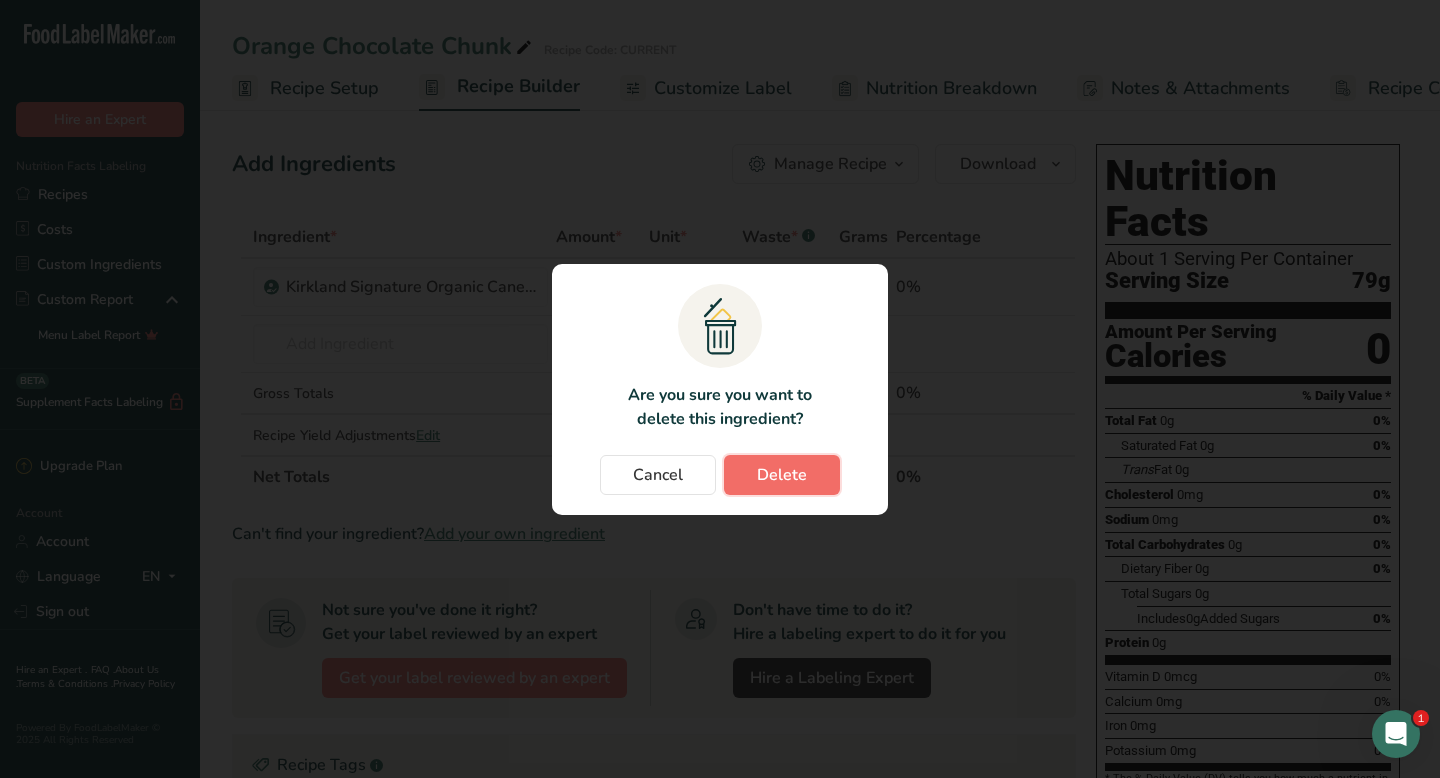 click on "Delete" at bounding box center (782, 475) 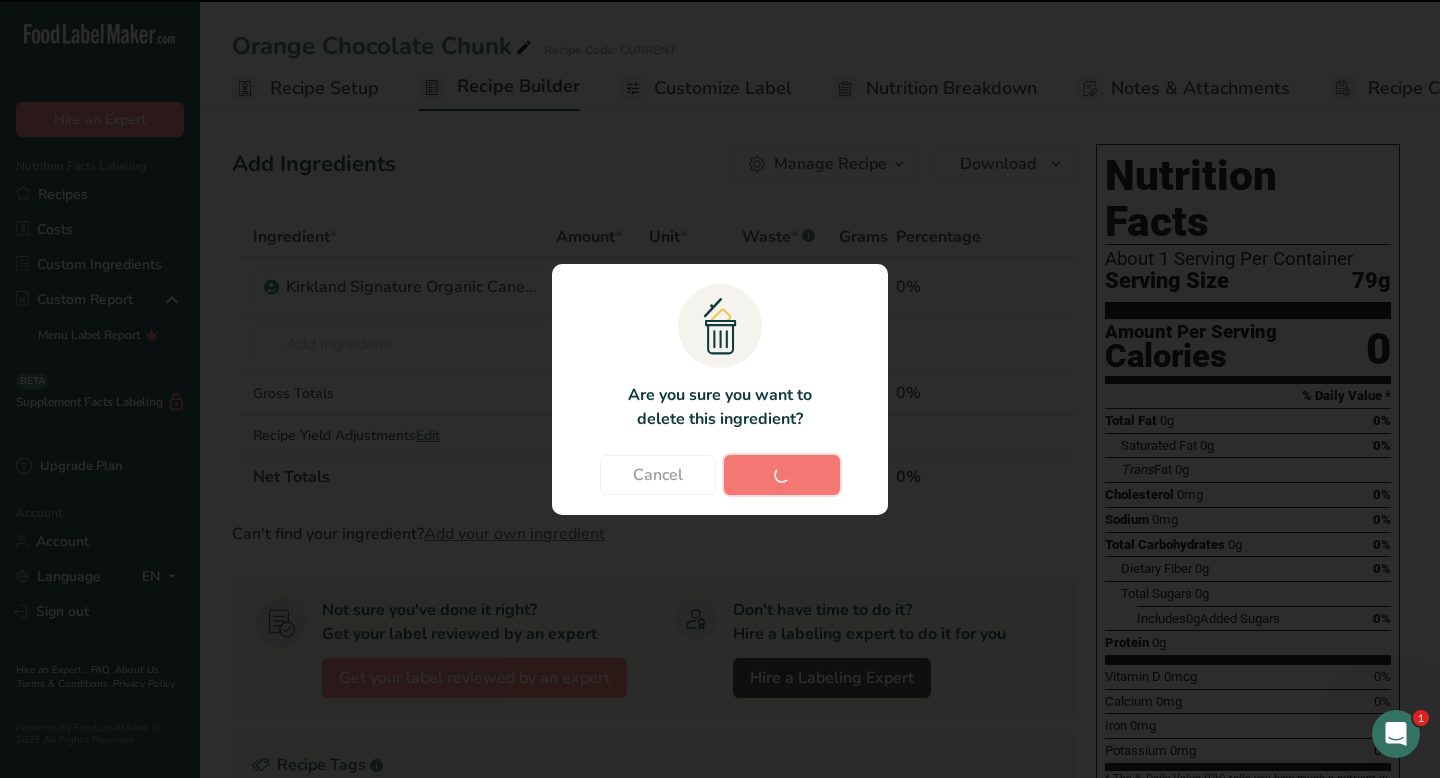 type 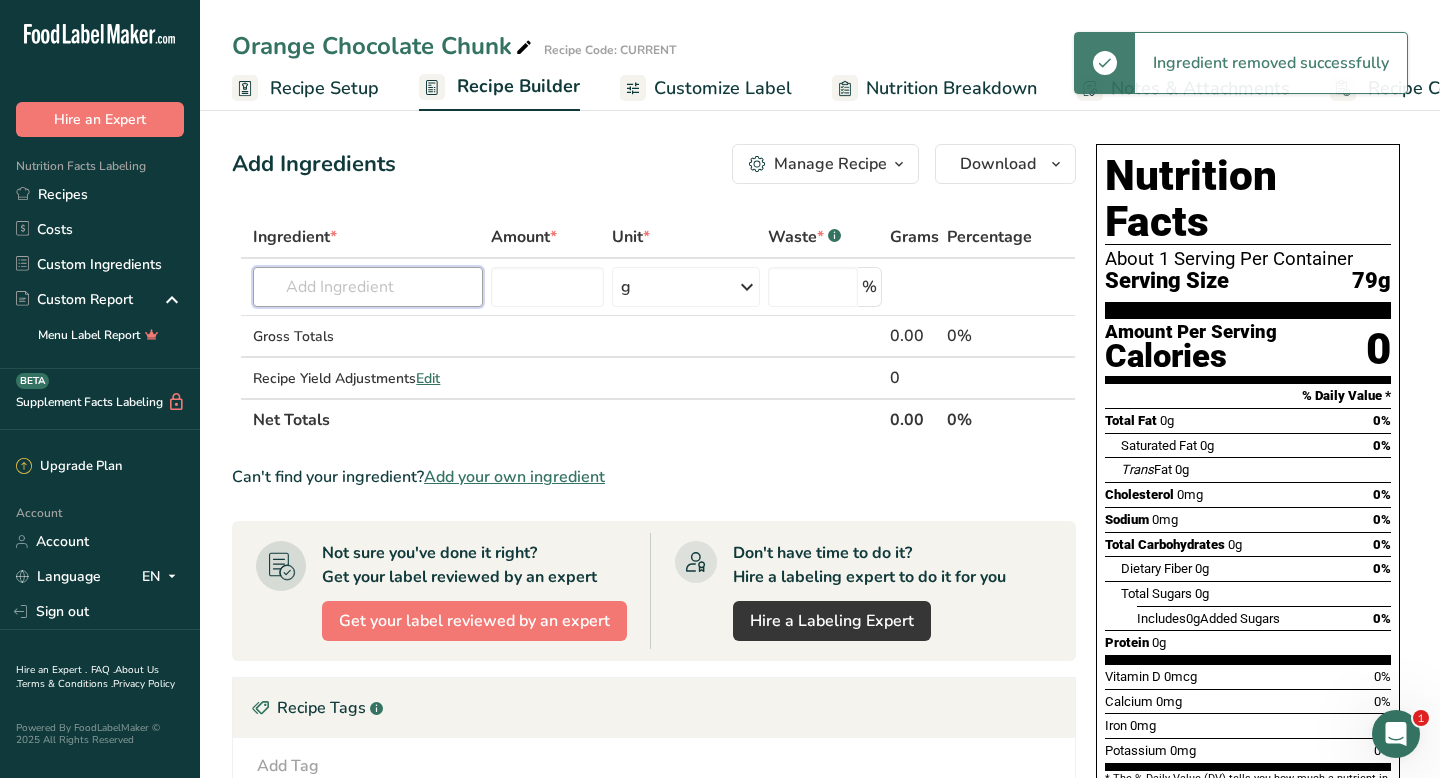 click at bounding box center [368, 287] 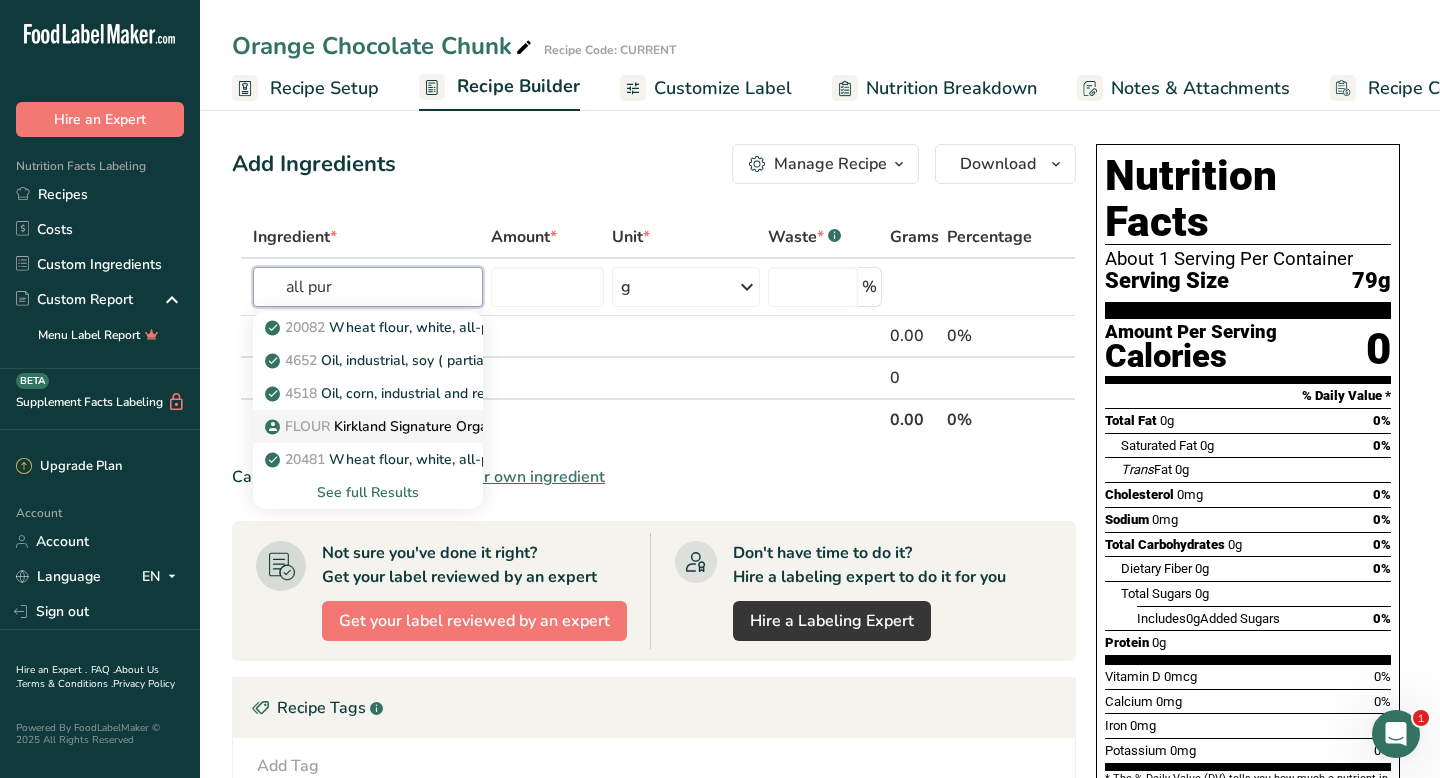 type on "all pur" 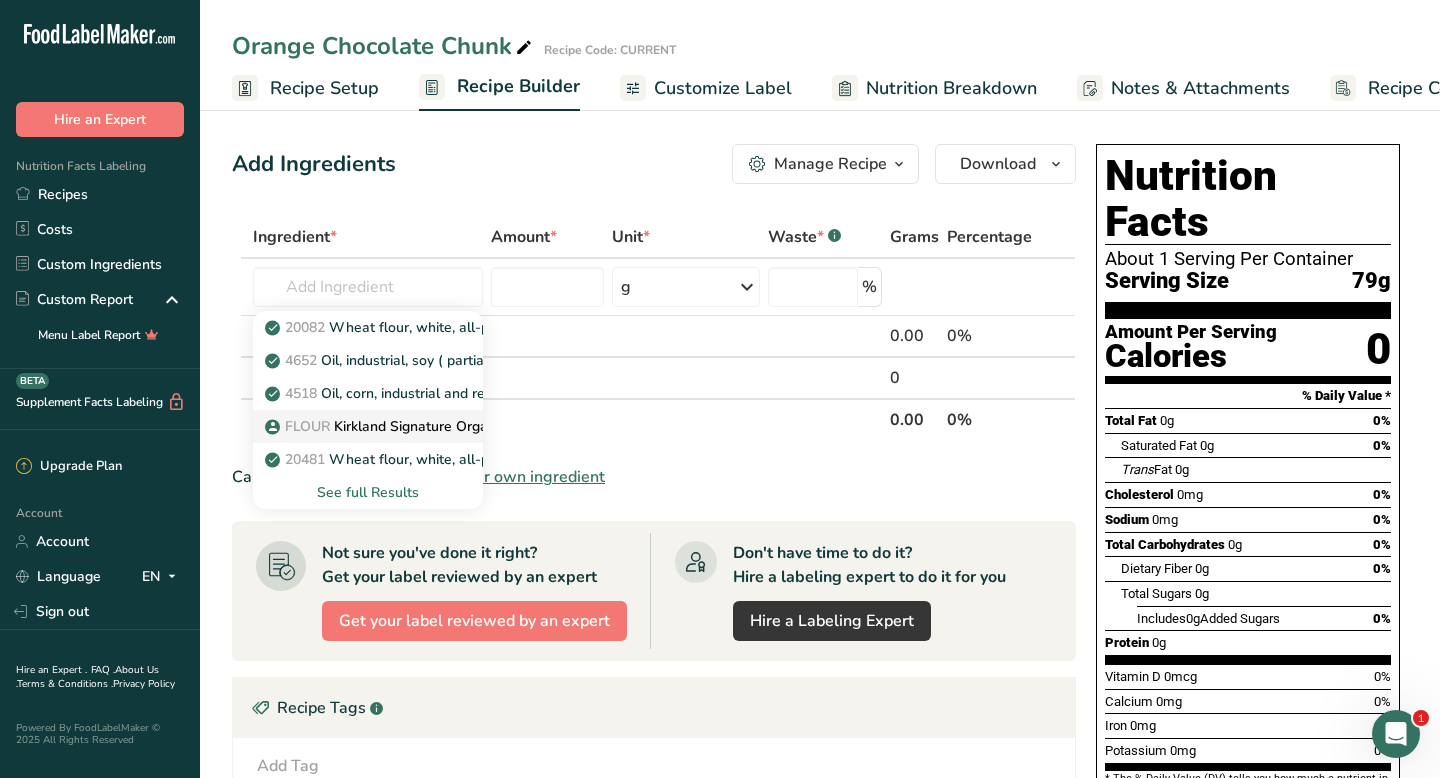 click on "FLOUR
Kirkland Signature Organic Unbleached All Purpose Flour" at bounding box center [486, 426] 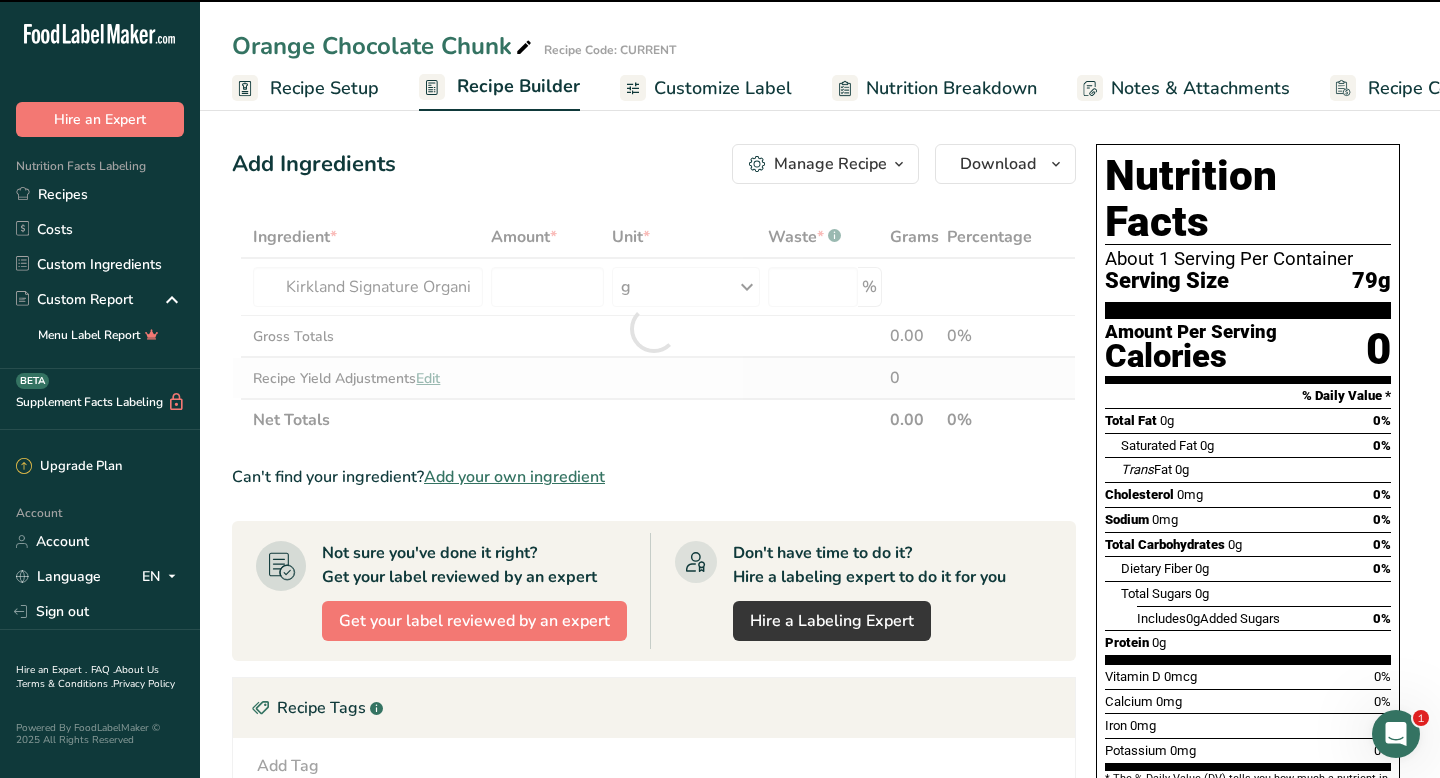 type on "0" 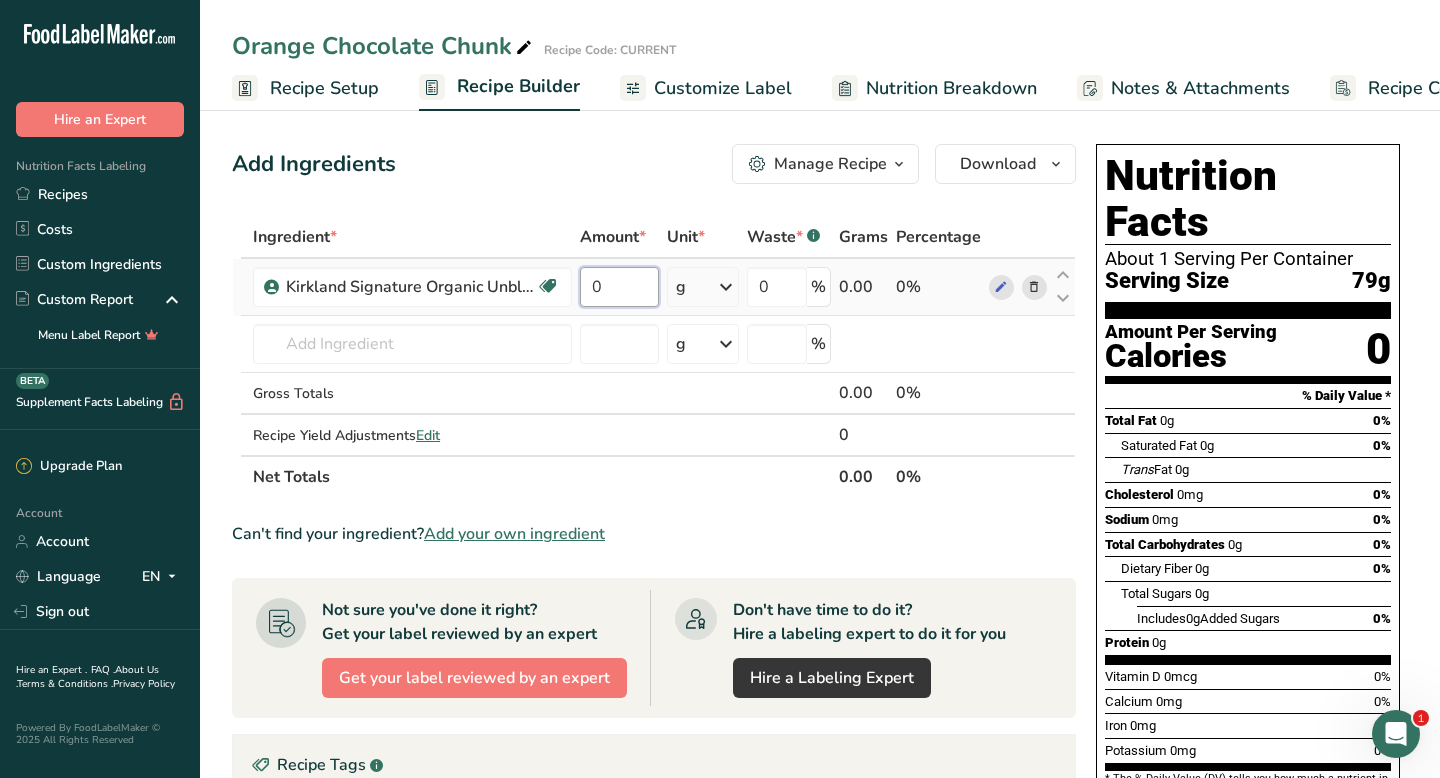 click on "0" at bounding box center (619, 287) 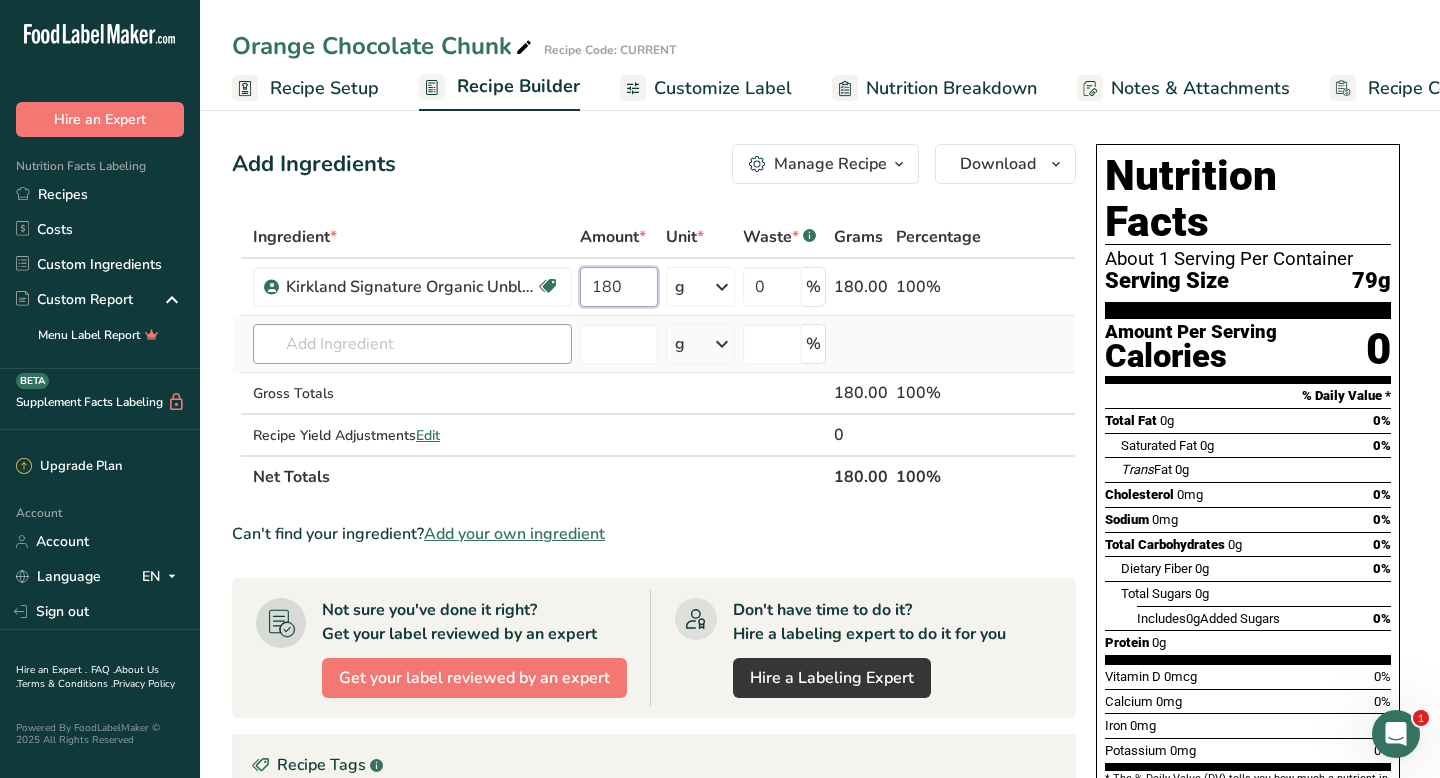type on "180" 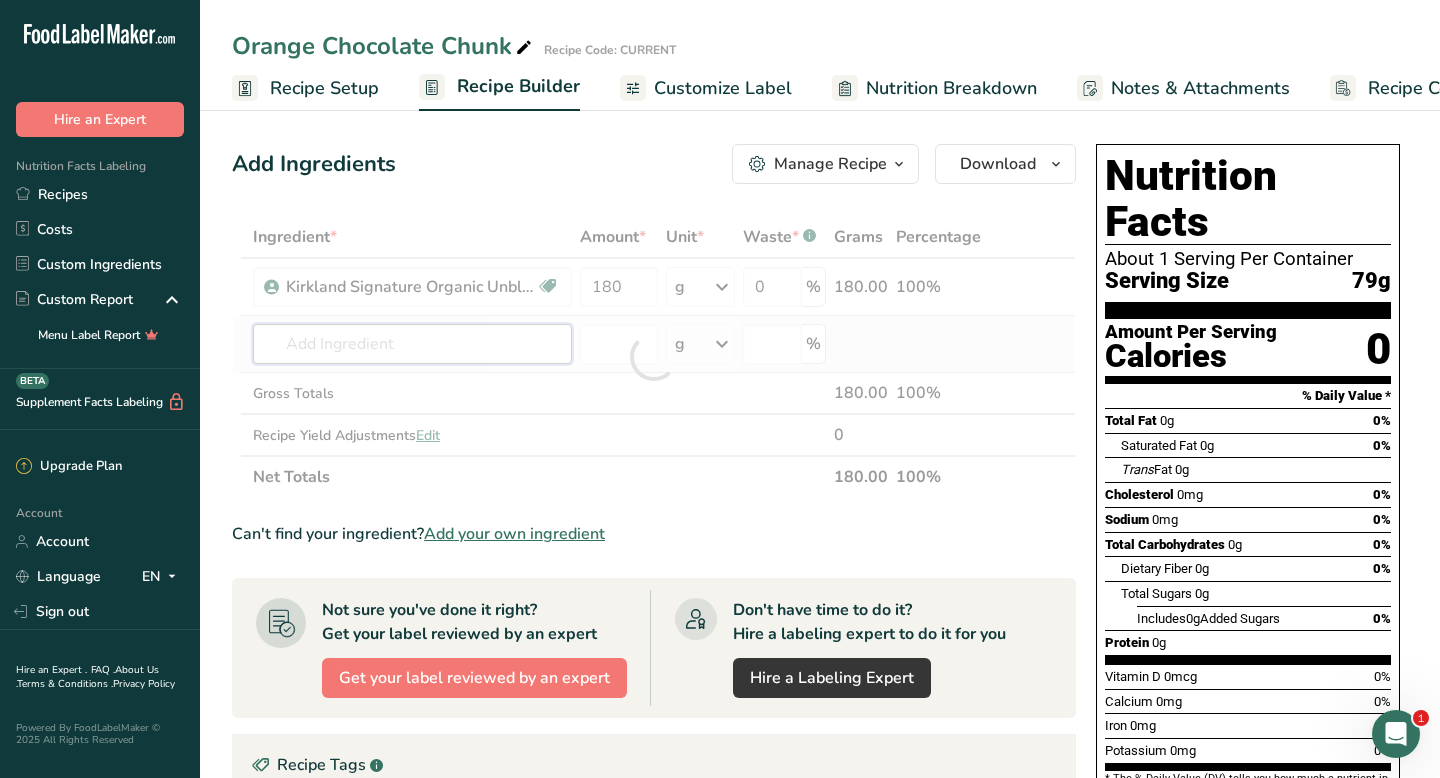 click on "Ingredient *
Amount *
Unit *
Waste *   .a-a{fill:#347362;}.b-a{fill:#fff;}          Grams
Percentage
Kirkland Signature Organic Unbleached All Purpose Flour
Organic
180
g
Portions
0.25 cups
0.5 cups
1 cup
Weight Units
g
kg
mg
See more
Volume Units
l
mL
fl oz
See more
0
%
180.00
100%
20082
Wheat flour, white, all-purpose, self-rising, enriched
4652
Oil, industrial, soy ( partially hydrogenated), all purpose
g" at bounding box center (654, 357) 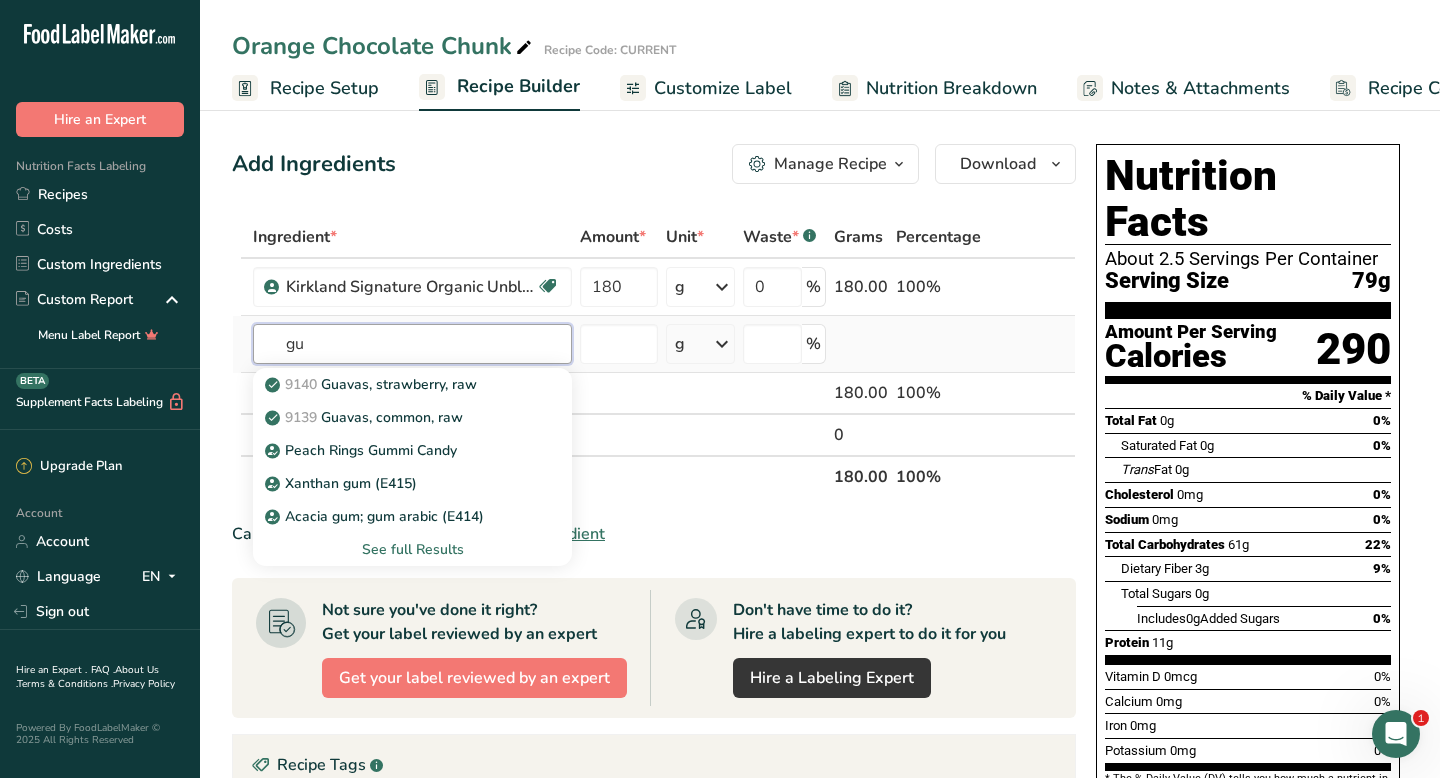 type on "g" 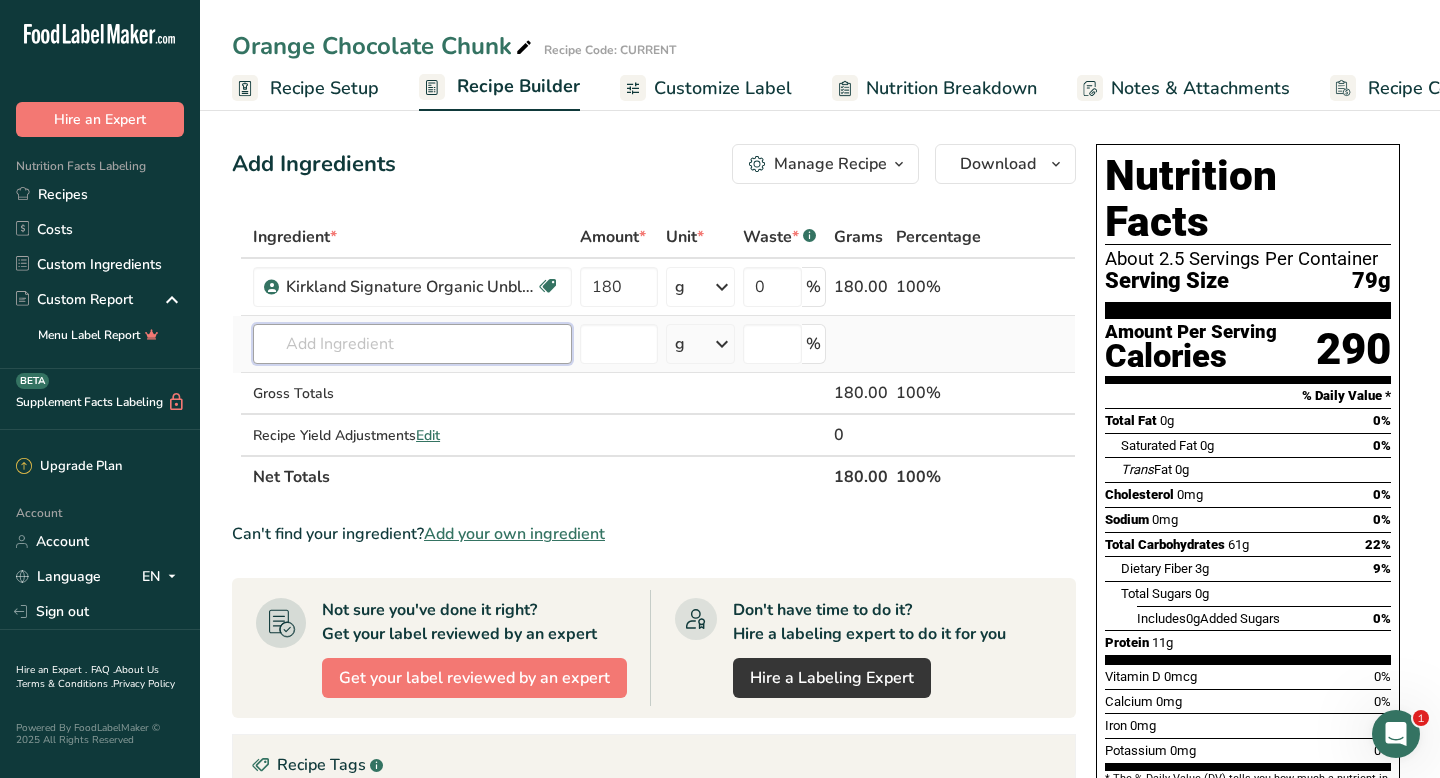 click at bounding box center (412, 344) 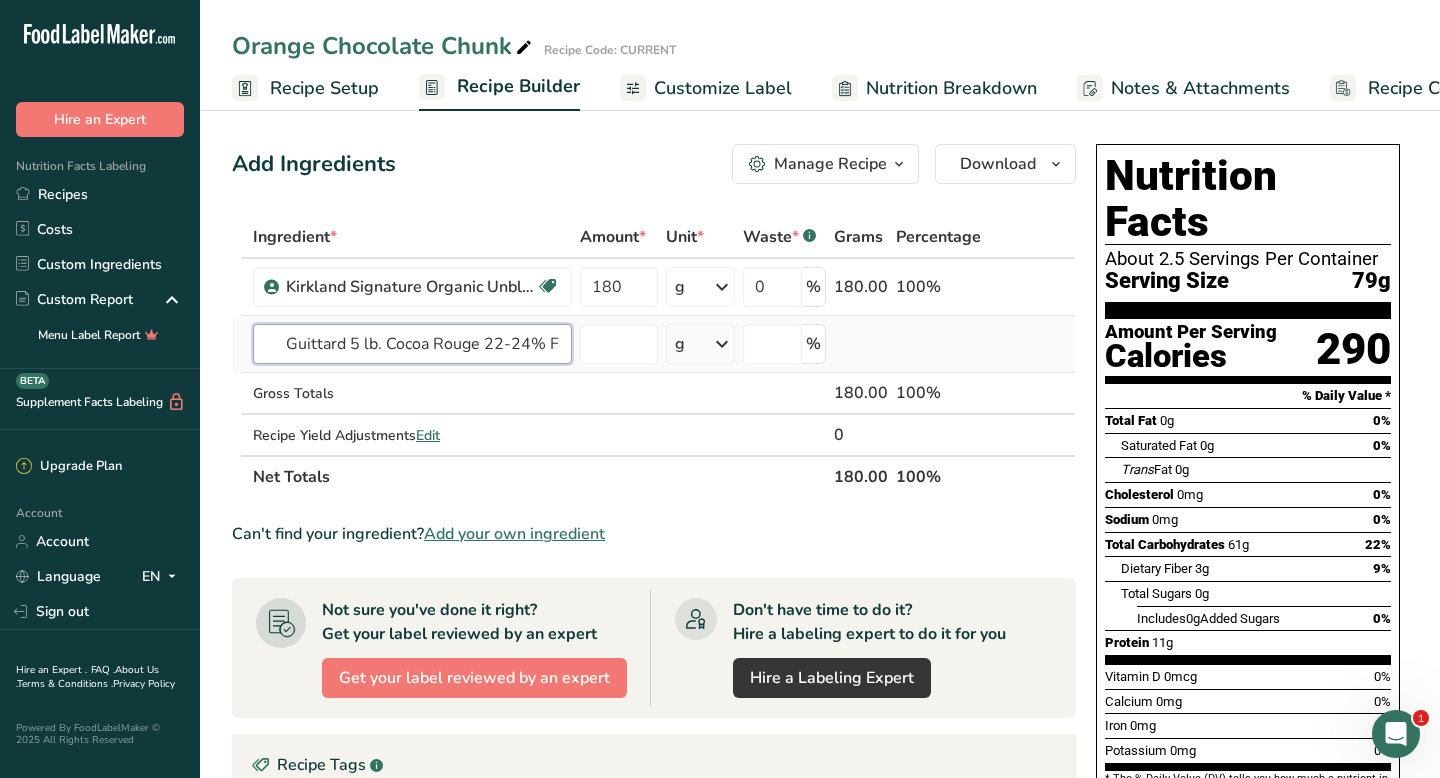 scroll, scrollTop: 0, scrollLeft: 181, axis: horizontal 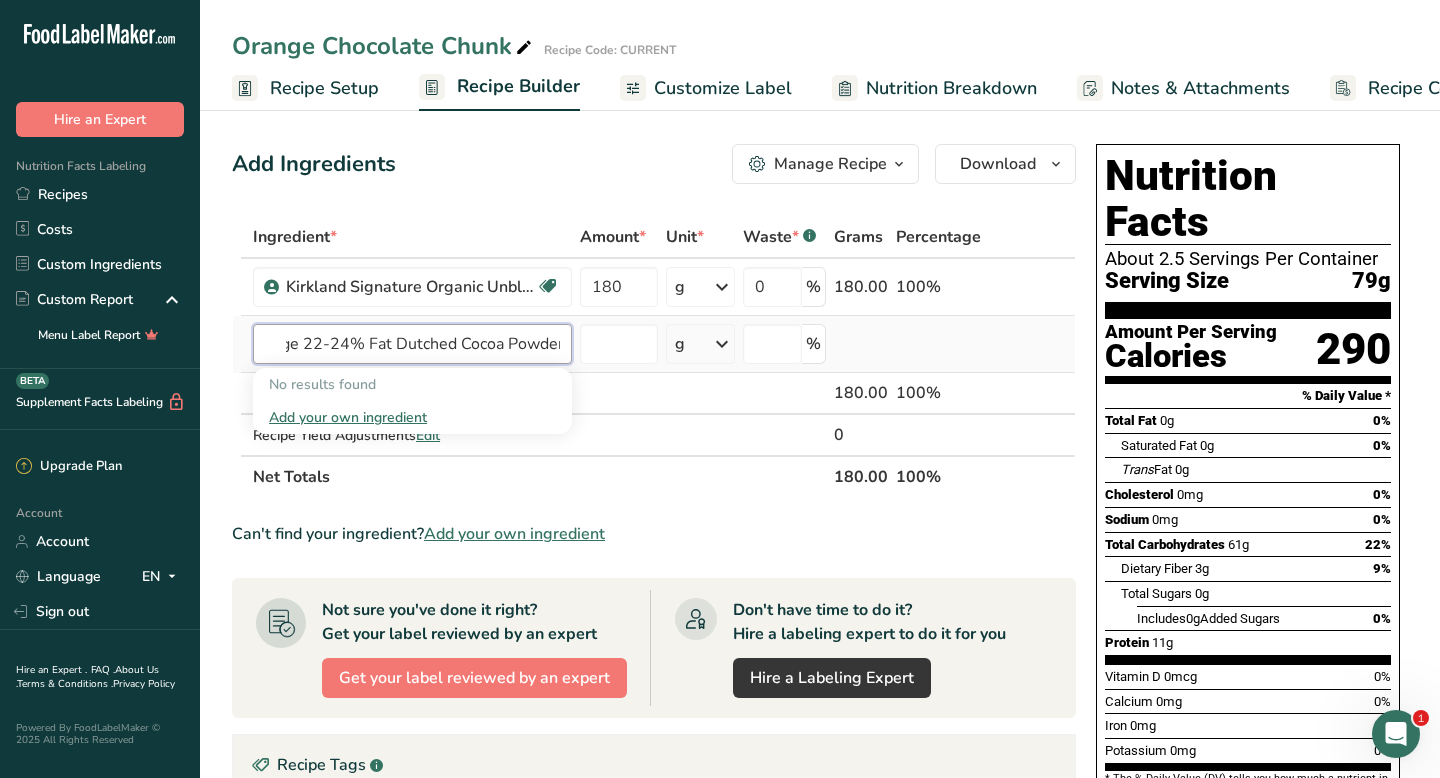type on "Guittard 5 lb. Cocoa Rouge 22-24% Fat Dutched Cocoa Powder" 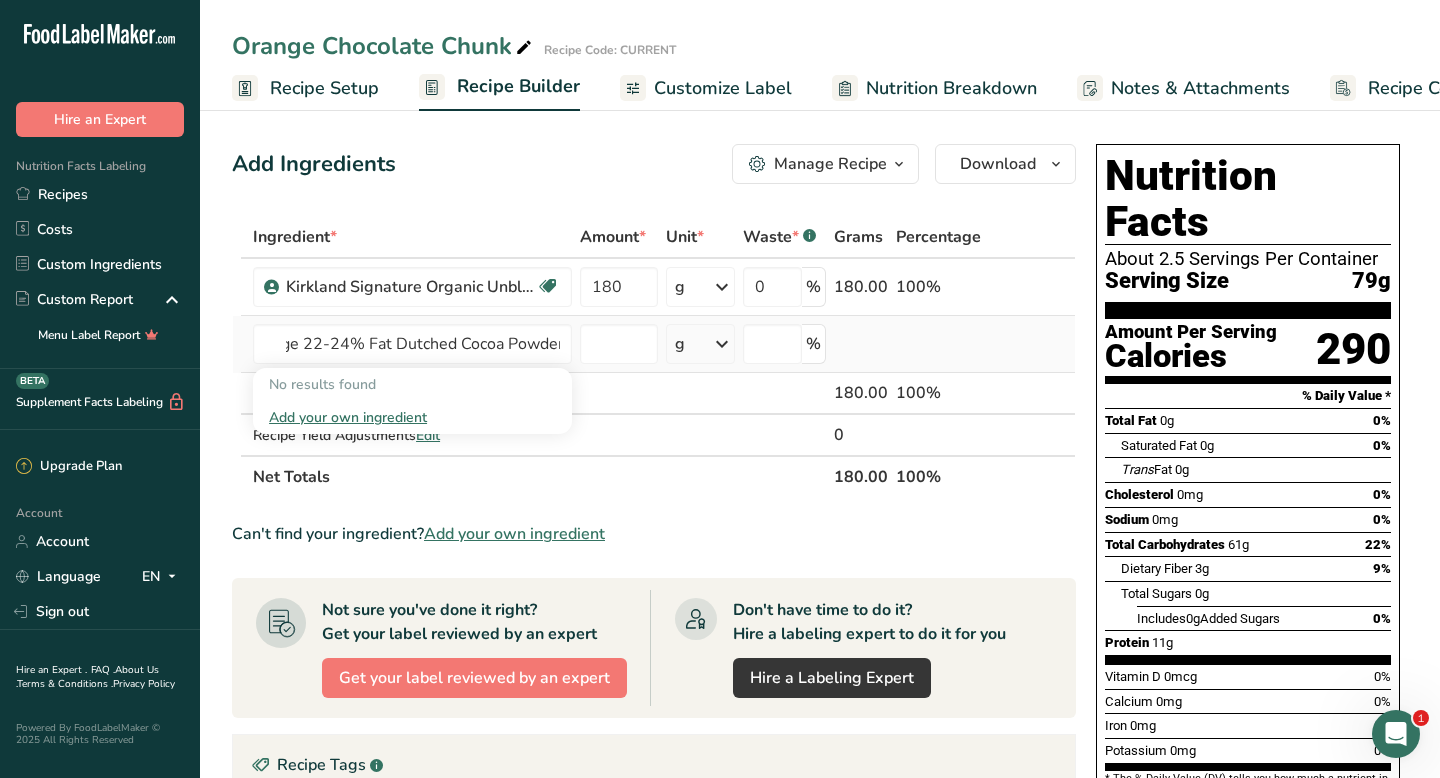 type 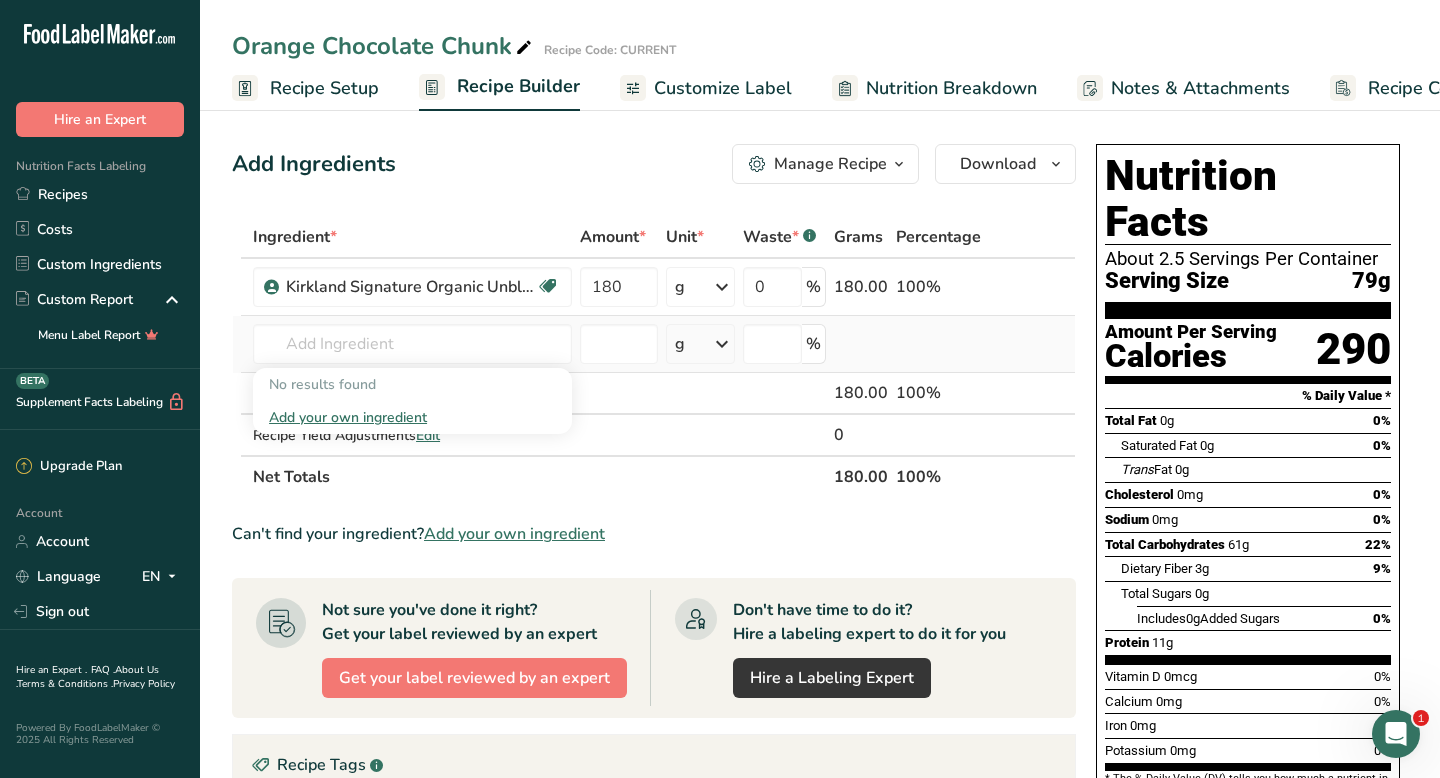 click on "Add your own ingredient" at bounding box center [412, 417] 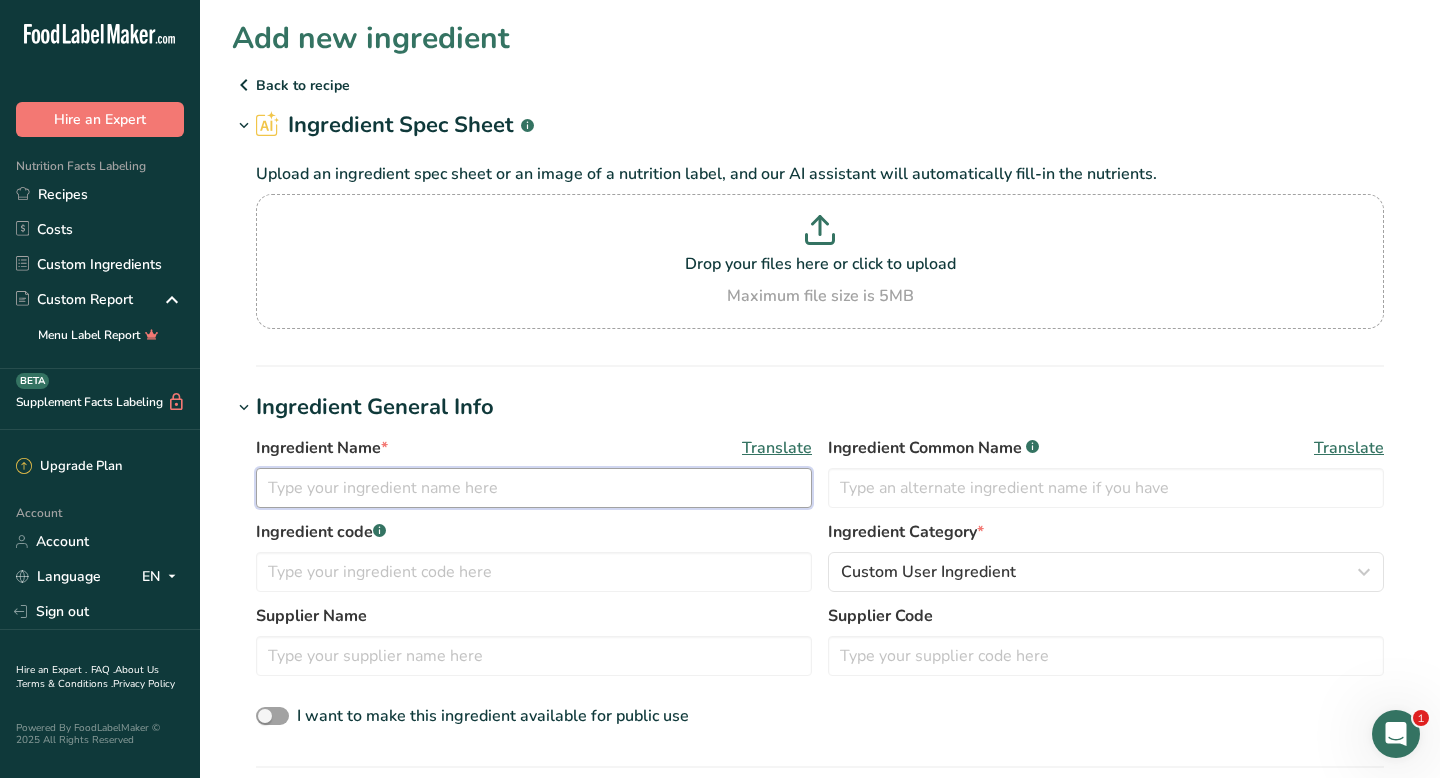 click at bounding box center [534, 488] 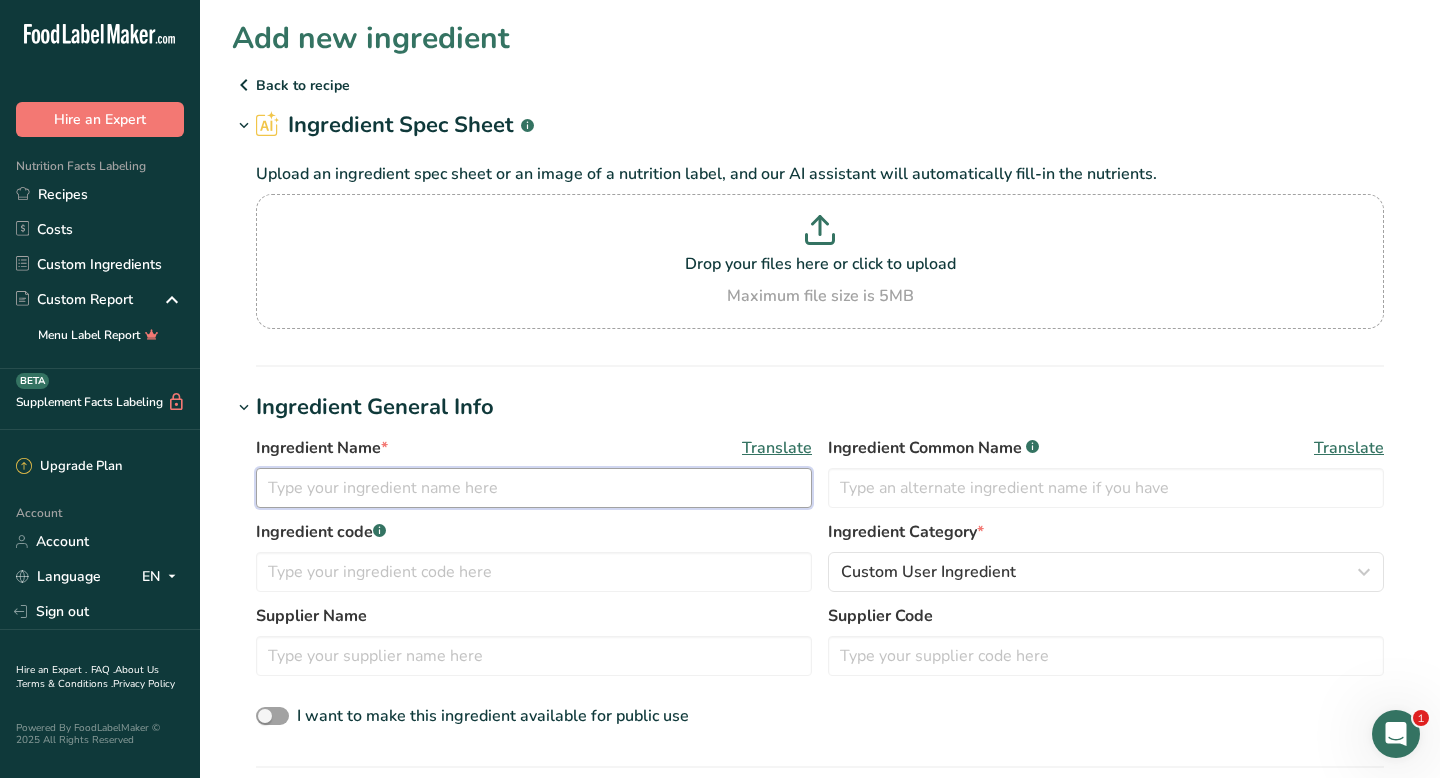 paste on "Guittard 5 lb. Cocoa Rouge 22-24% Fat Dutched Cocoa Powder" 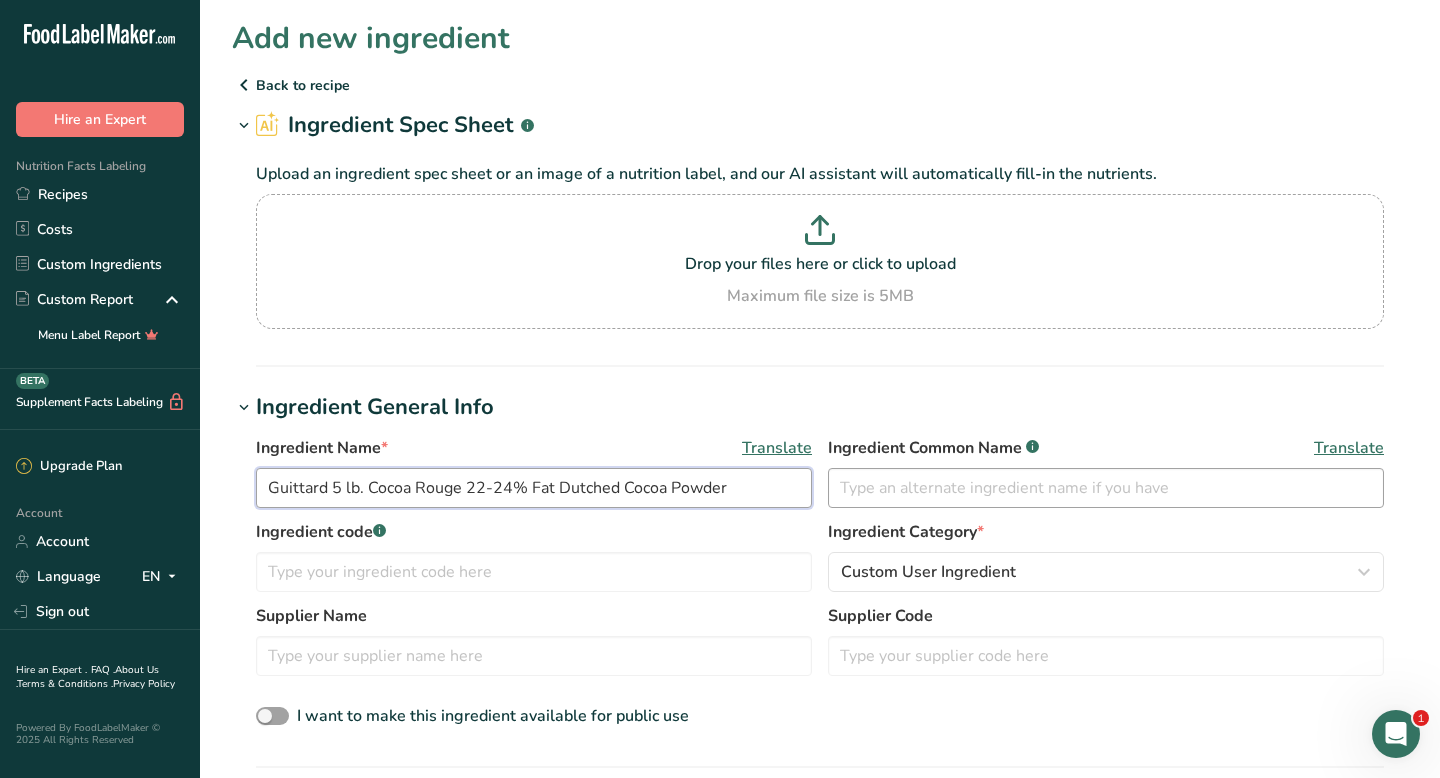 type on "Guittard 5 lb. Cocoa Rouge 22-24% Fat Dutched Cocoa Powder" 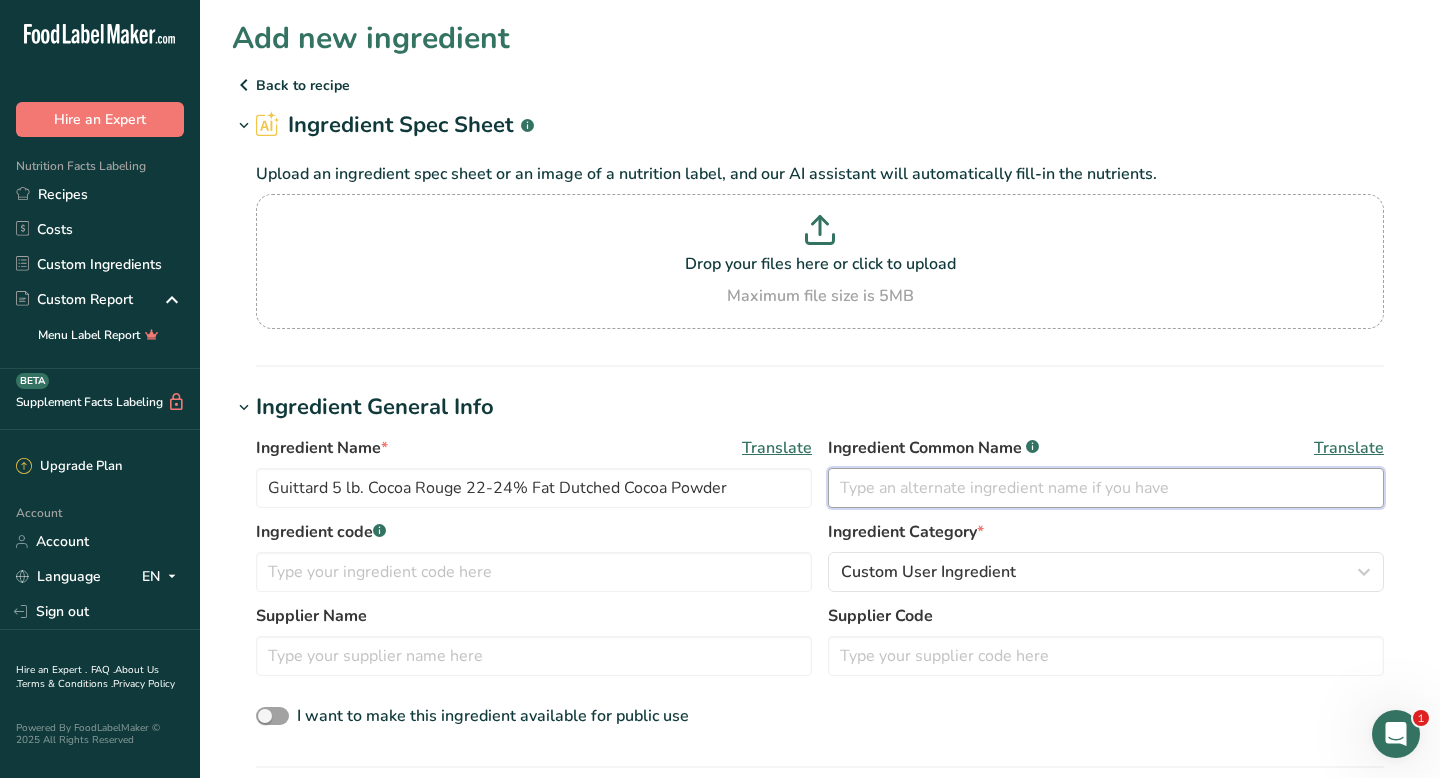 click at bounding box center [1106, 488] 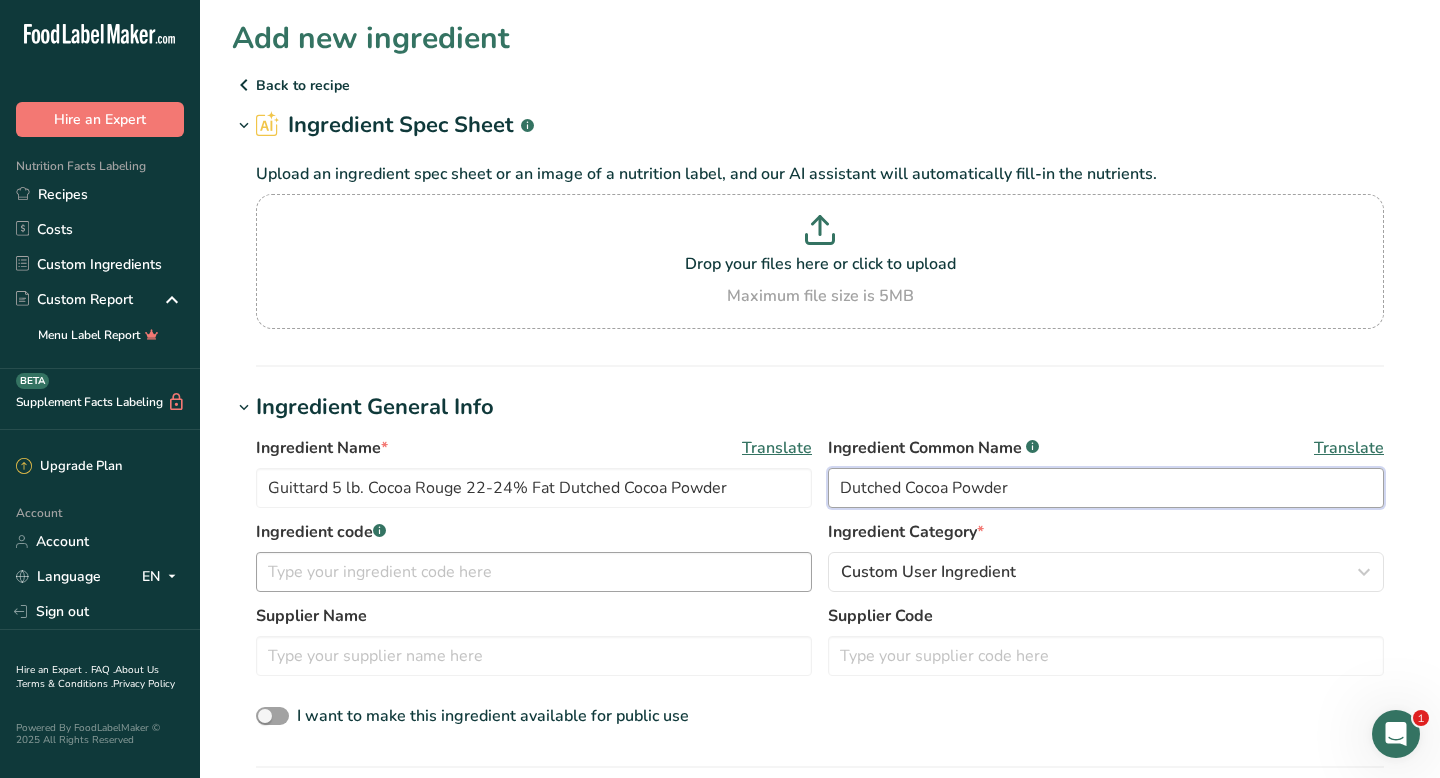 type on "Dutched Cocoa Powder" 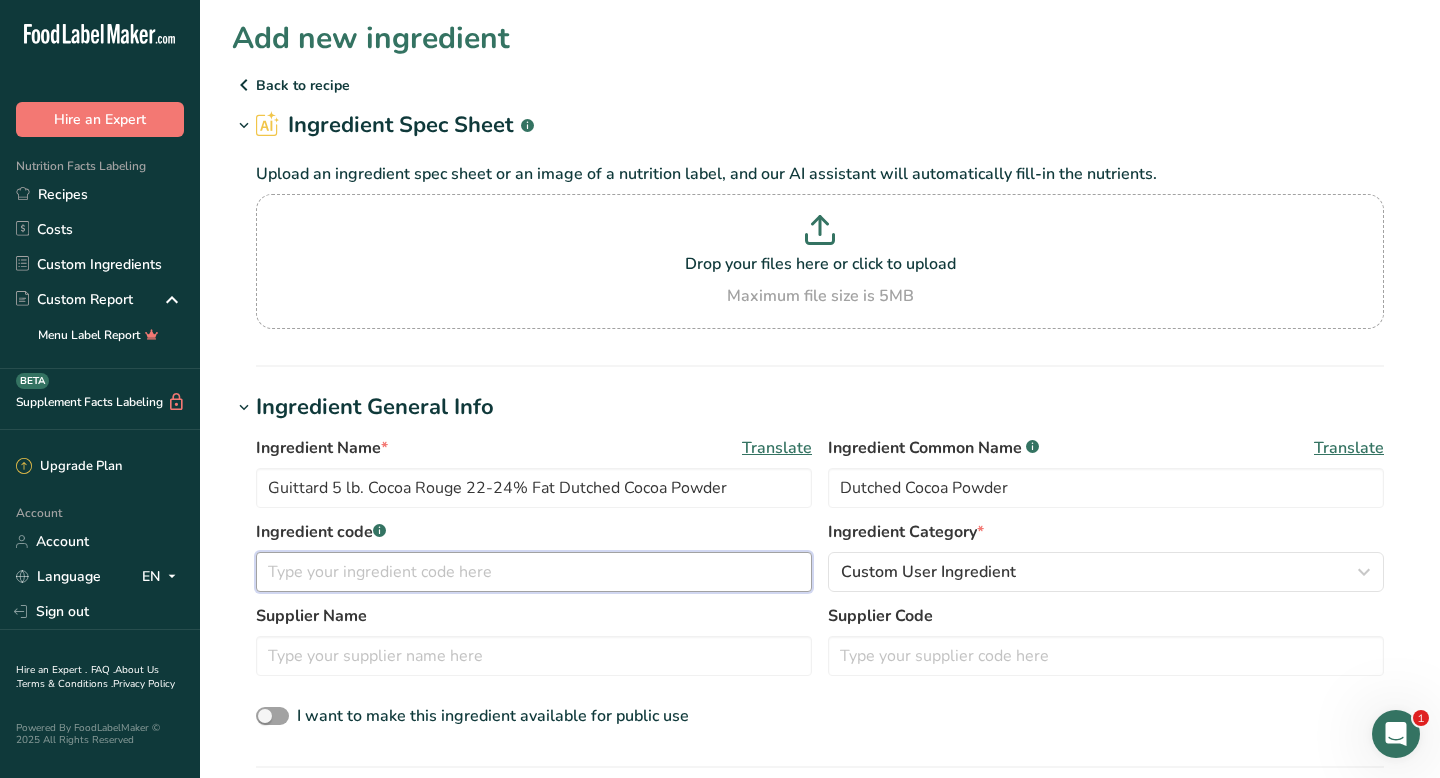 click at bounding box center (534, 572) 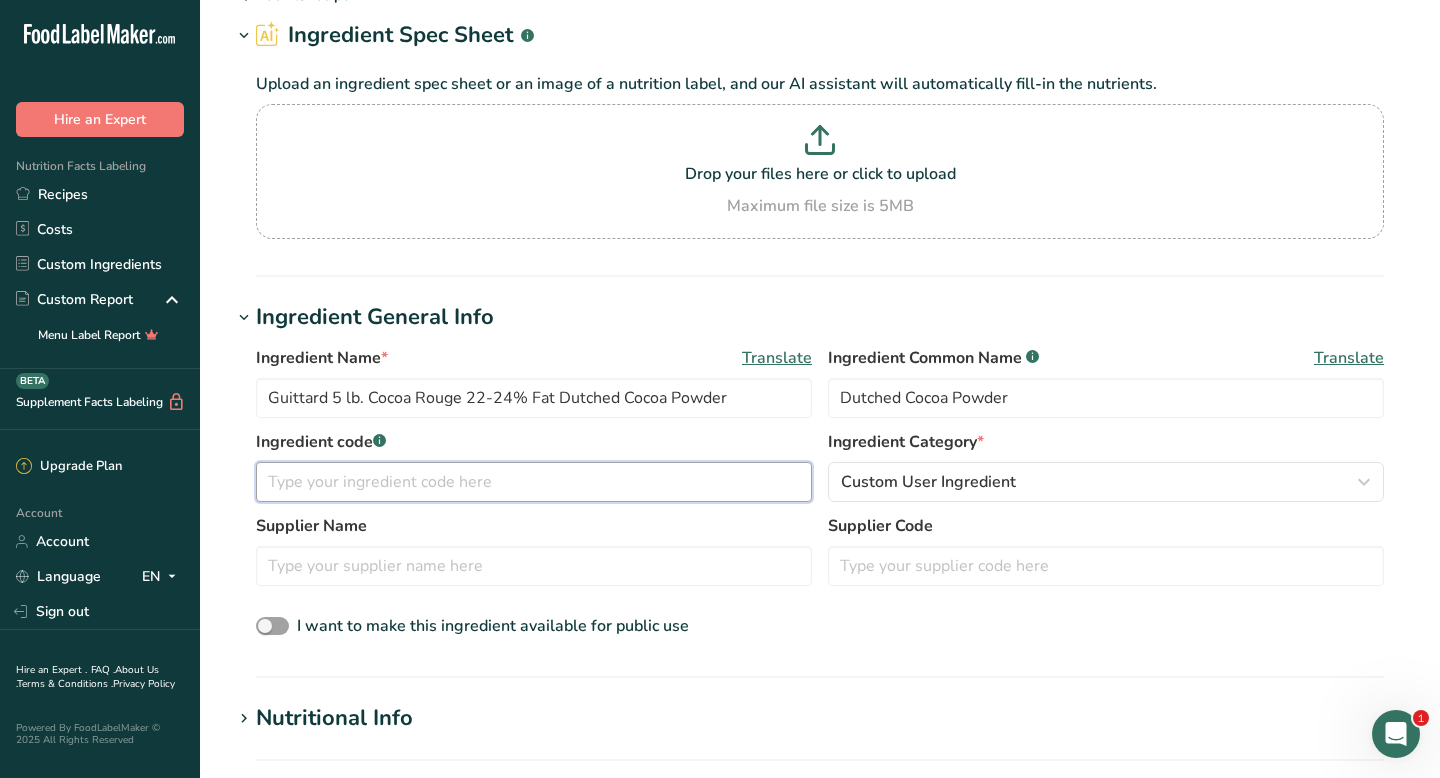 scroll, scrollTop: 97, scrollLeft: 0, axis: vertical 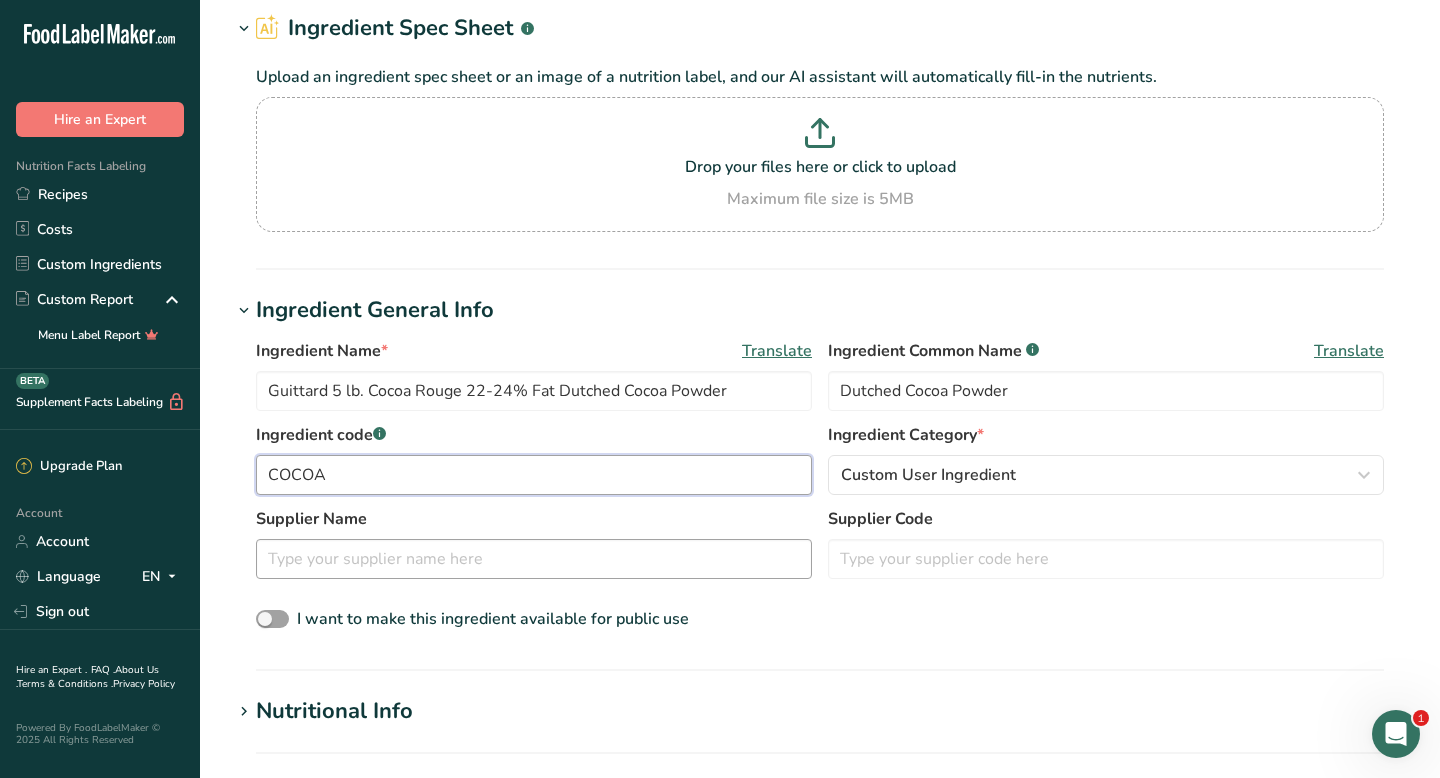 type on "COCOA" 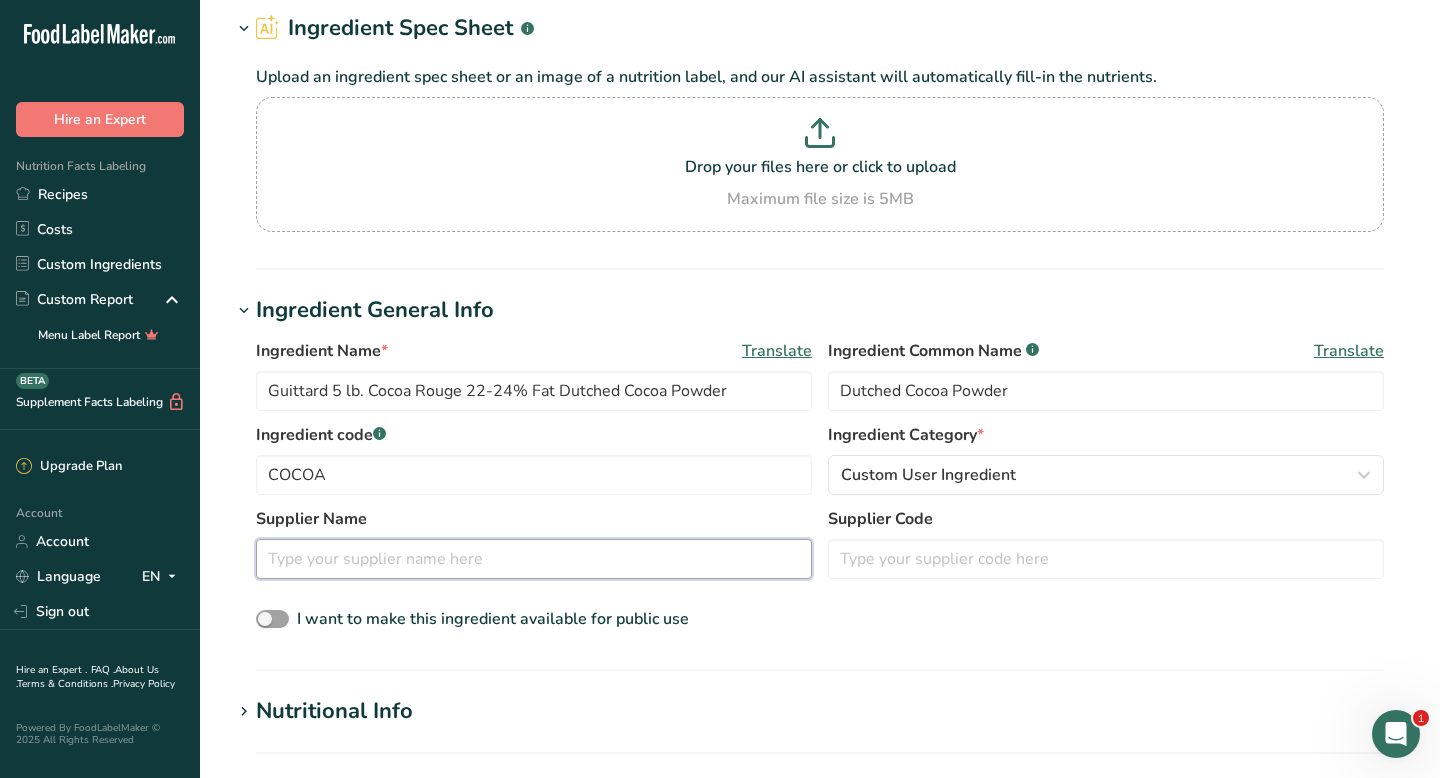 click at bounding box center [534, 559] 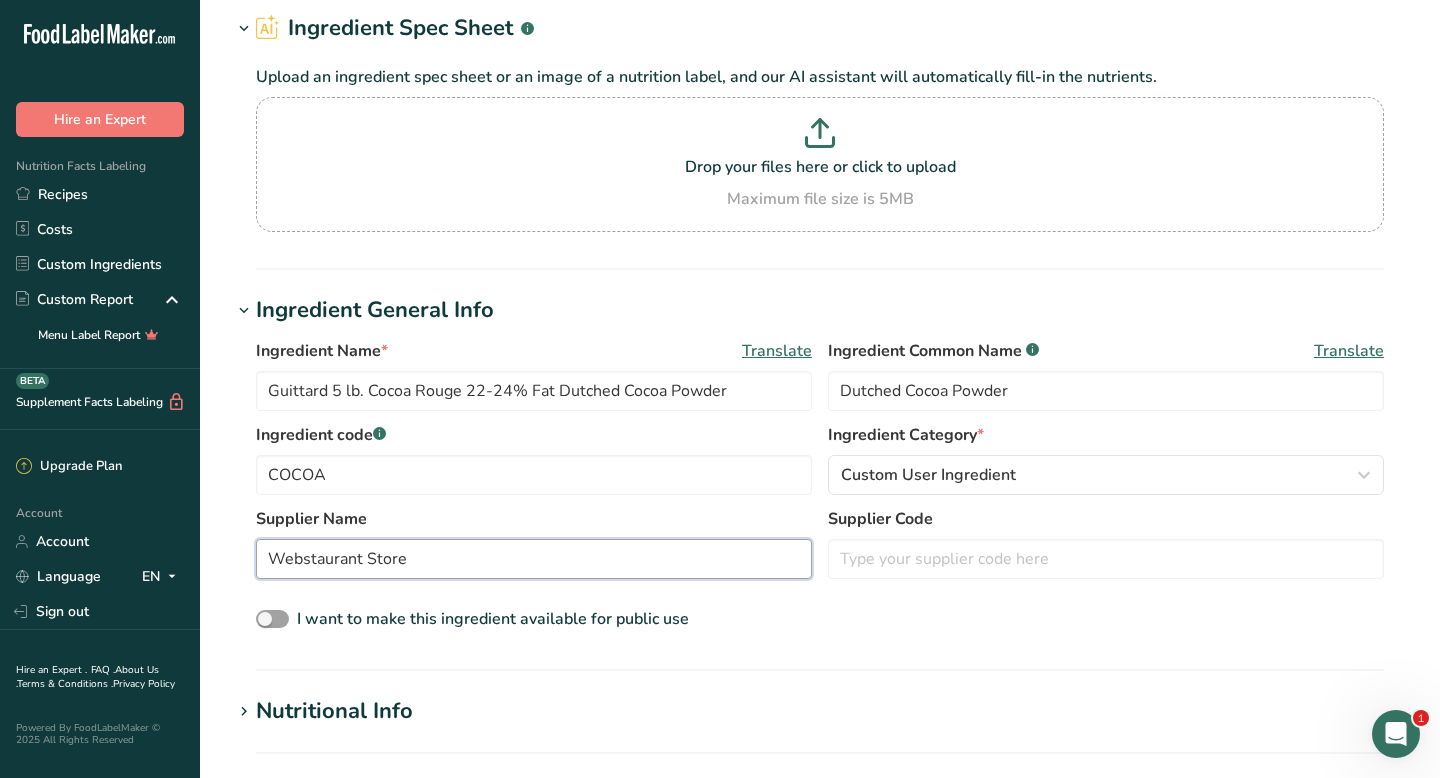 drag, startPoint x: 557, startPoint y: 564, endPoint x: 231, endPoint y: 531, distance: 327.666 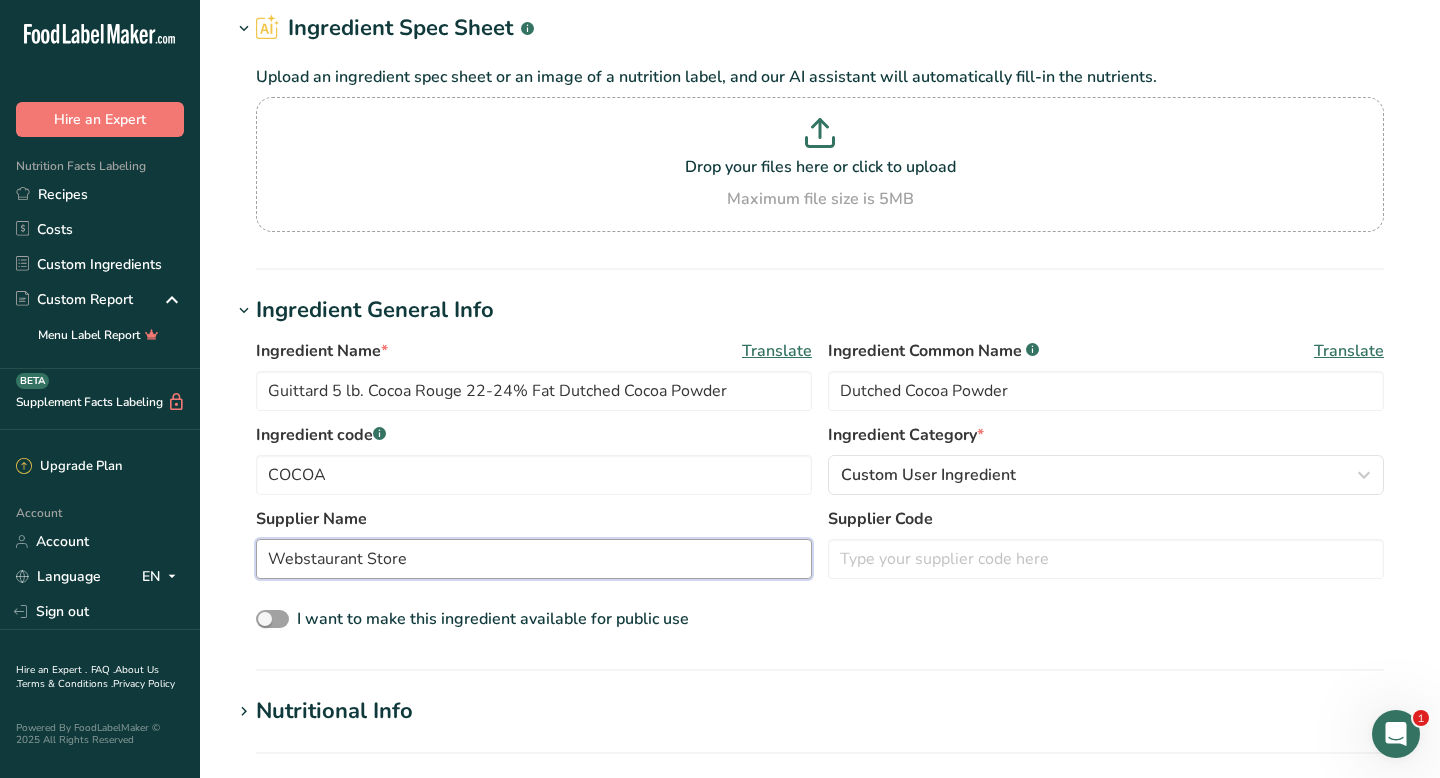 type on "Webstaurant Store" 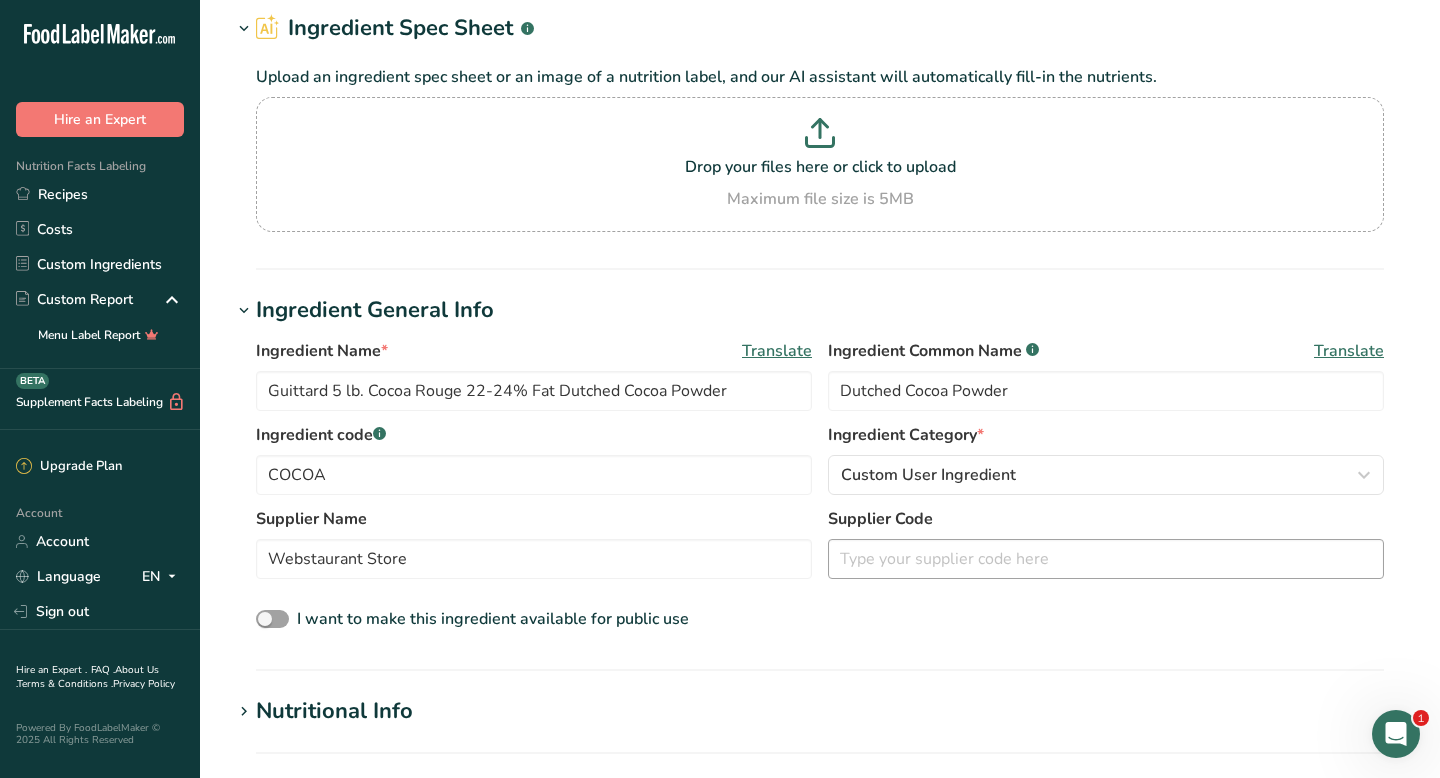 click on "Supplier Name Webstaurant Store   Supplier Code" at bounding box center (820, 549) 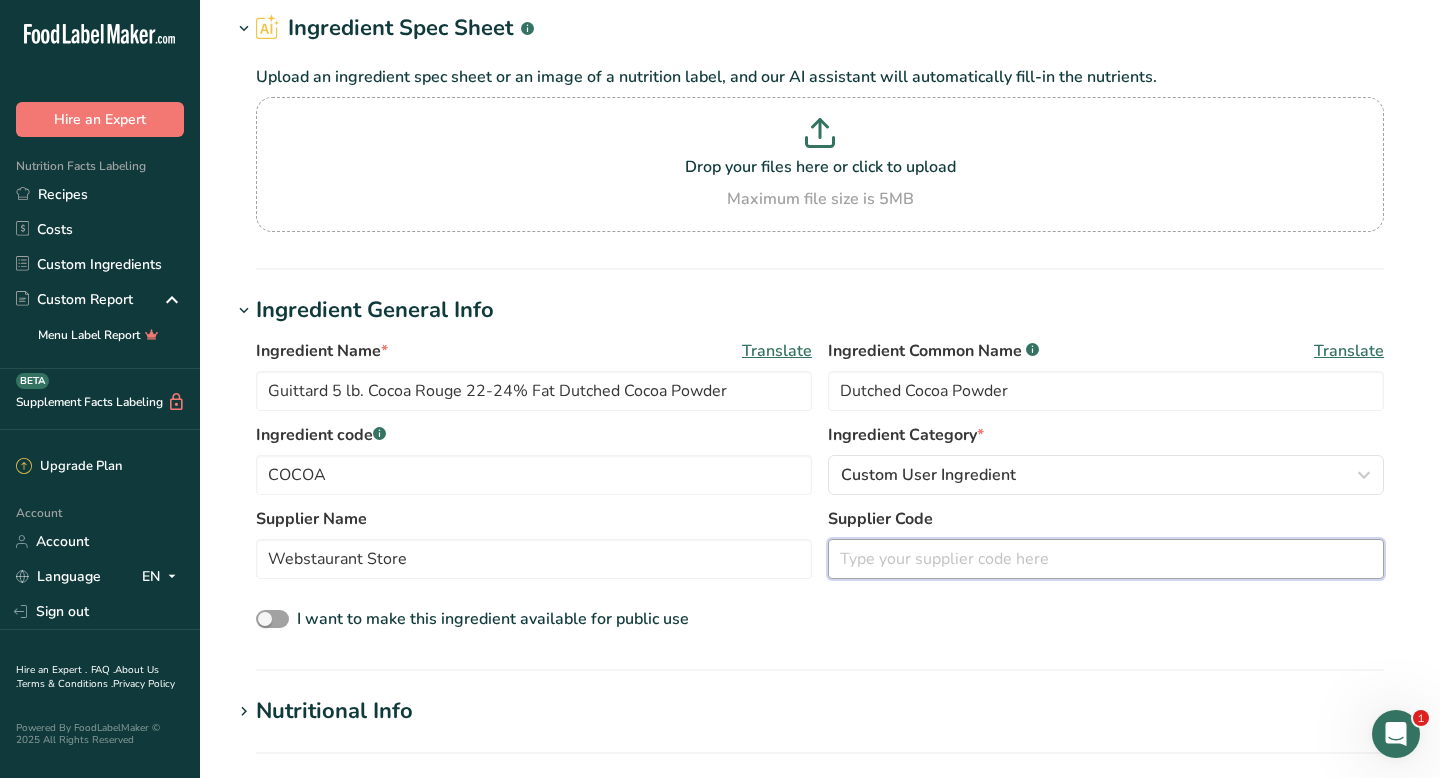 click at bounding box center [1106, 559] 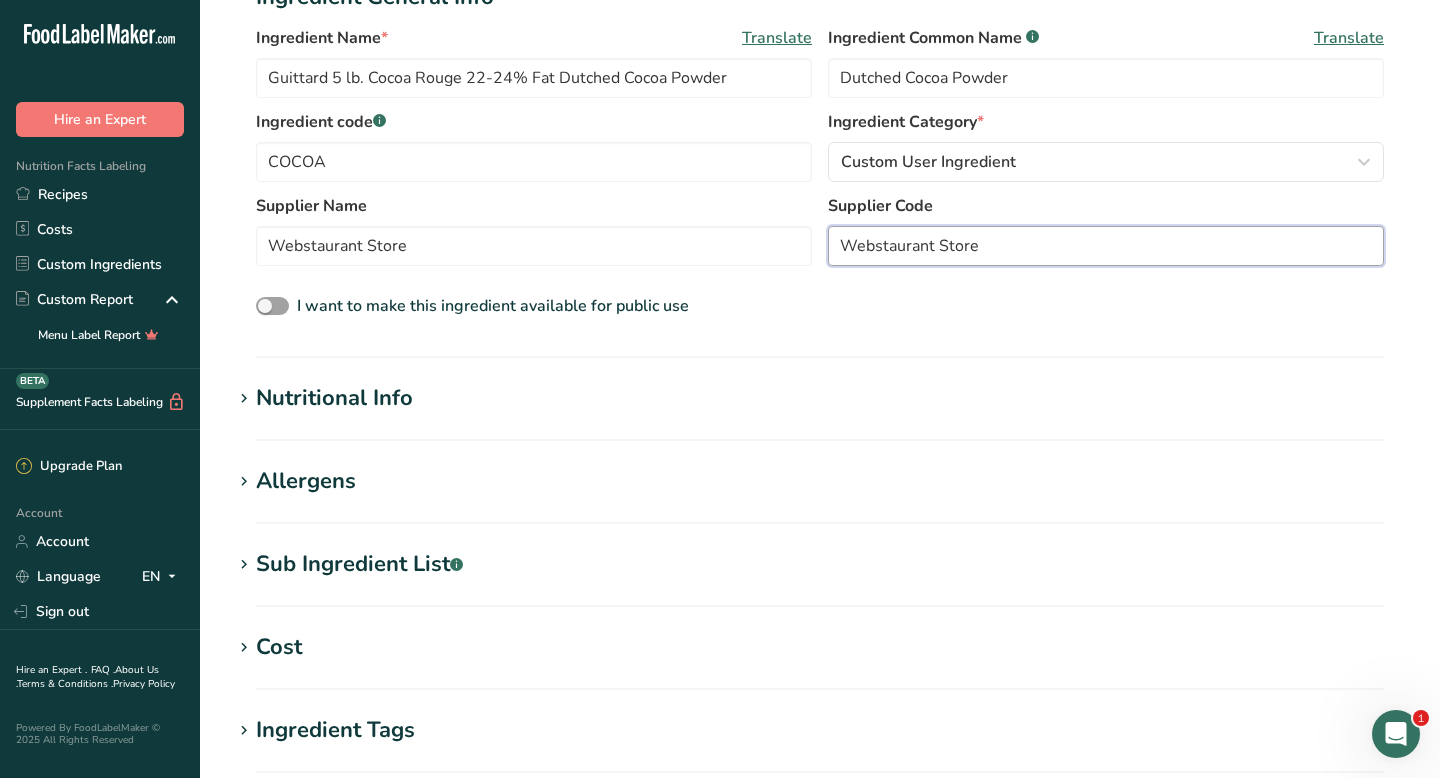 scroll, scrollTop: 428, scrollLeft: 0, axis: vertical 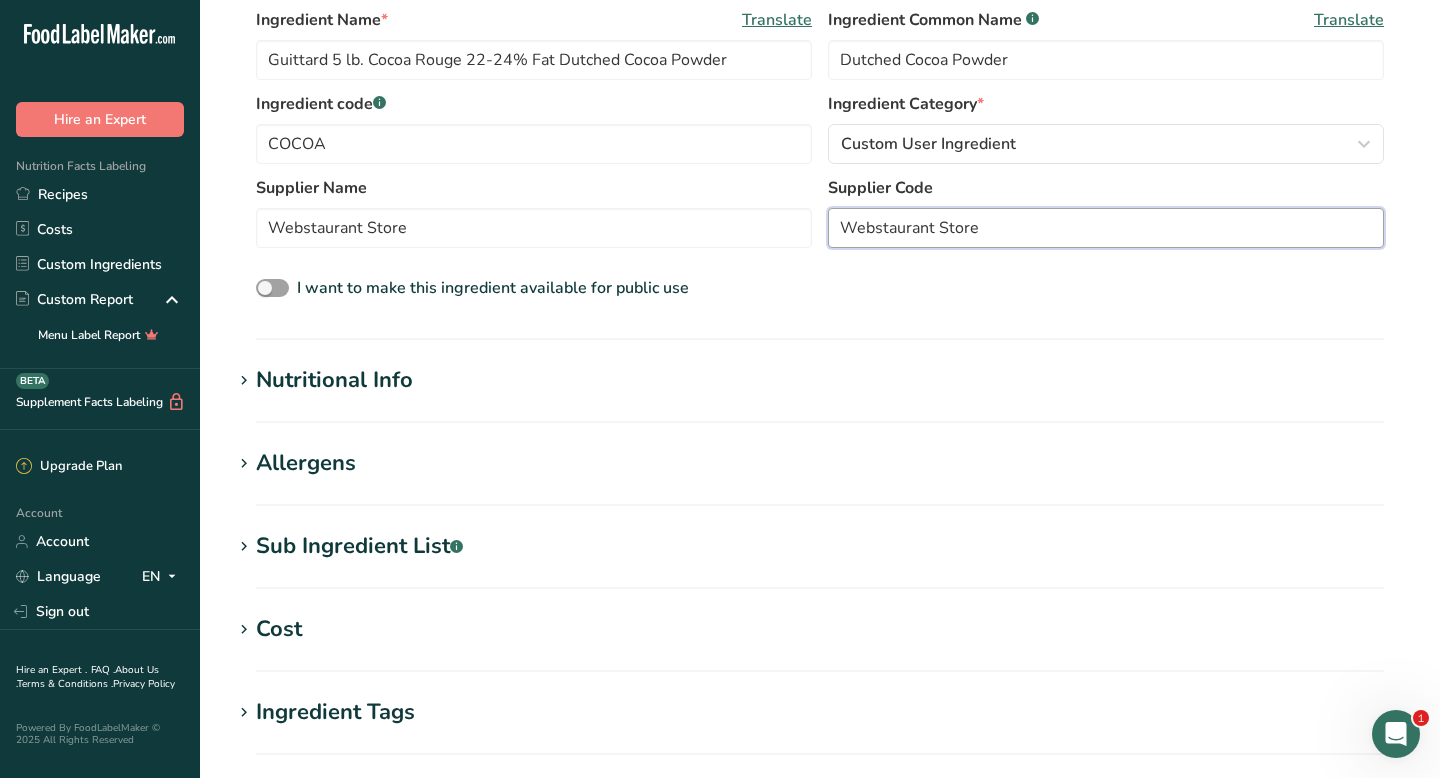 type on "Webstaurant Store" 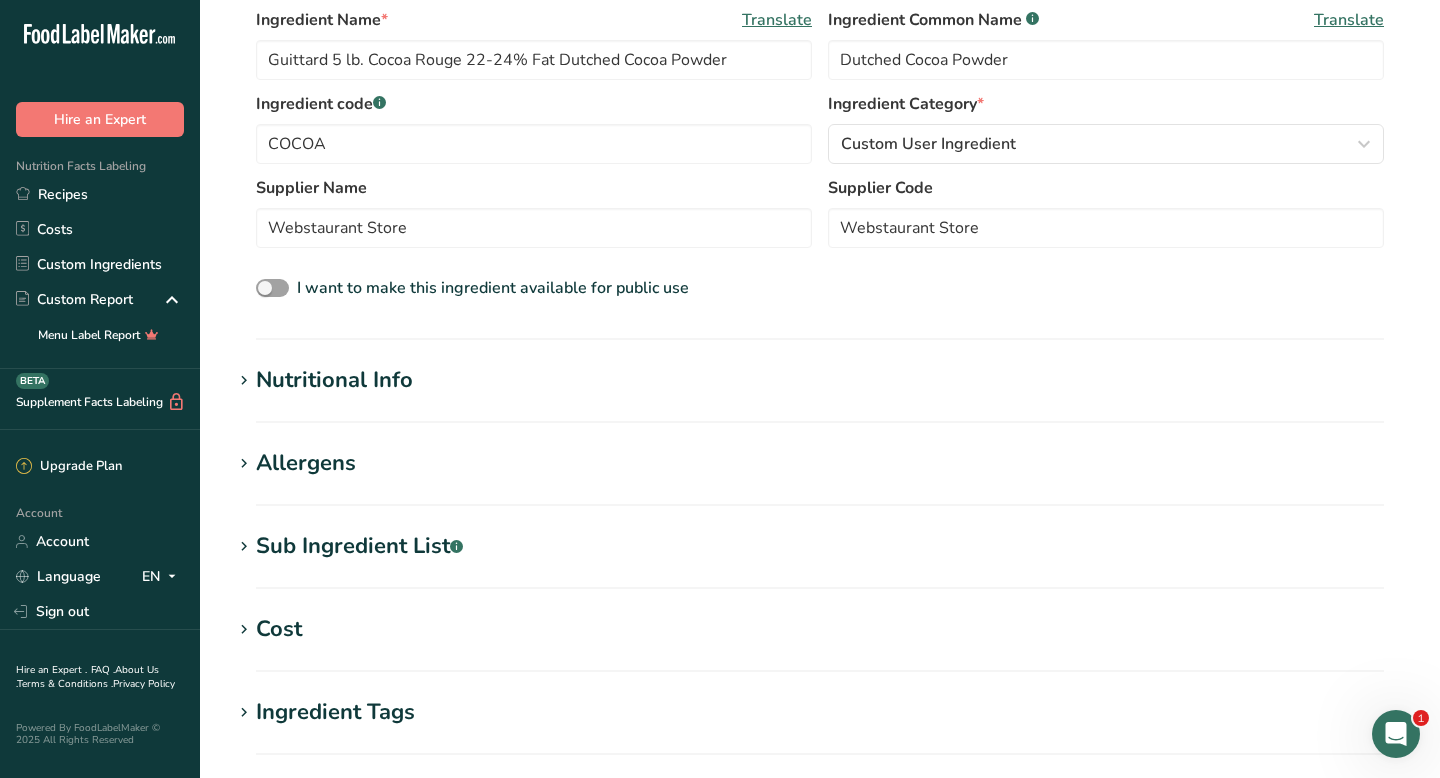 click on "Nutritional Info
Serving Size
.a-a{fill:#347362;}.b-a{fill:#fff;}
Add ingredient serving size *
g
kg
mg
mcg
lb
oz
l
mL
fl oz
tbsp
tsp
cup
qt
gallon
Required Components Vitamins Minerals Other Nutrients Amino Acid Profile
Calories
(kcal) *
Energy KJ
(kj) *
Total Fat
(g) *     *     *     *     *     *" at bounding box center (820, 393) 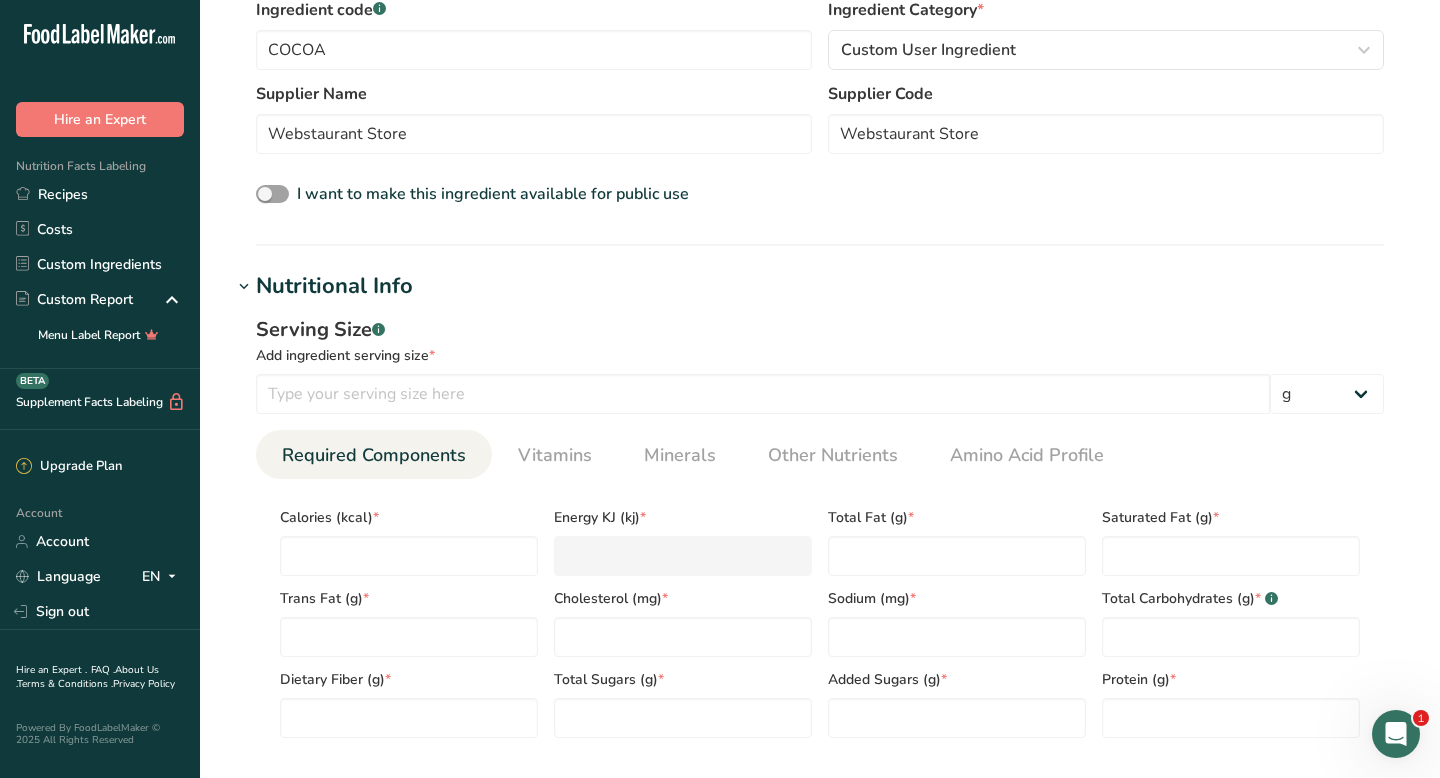 scroll, scrollTop: 527, scrollLeft: 0, axis: vertical 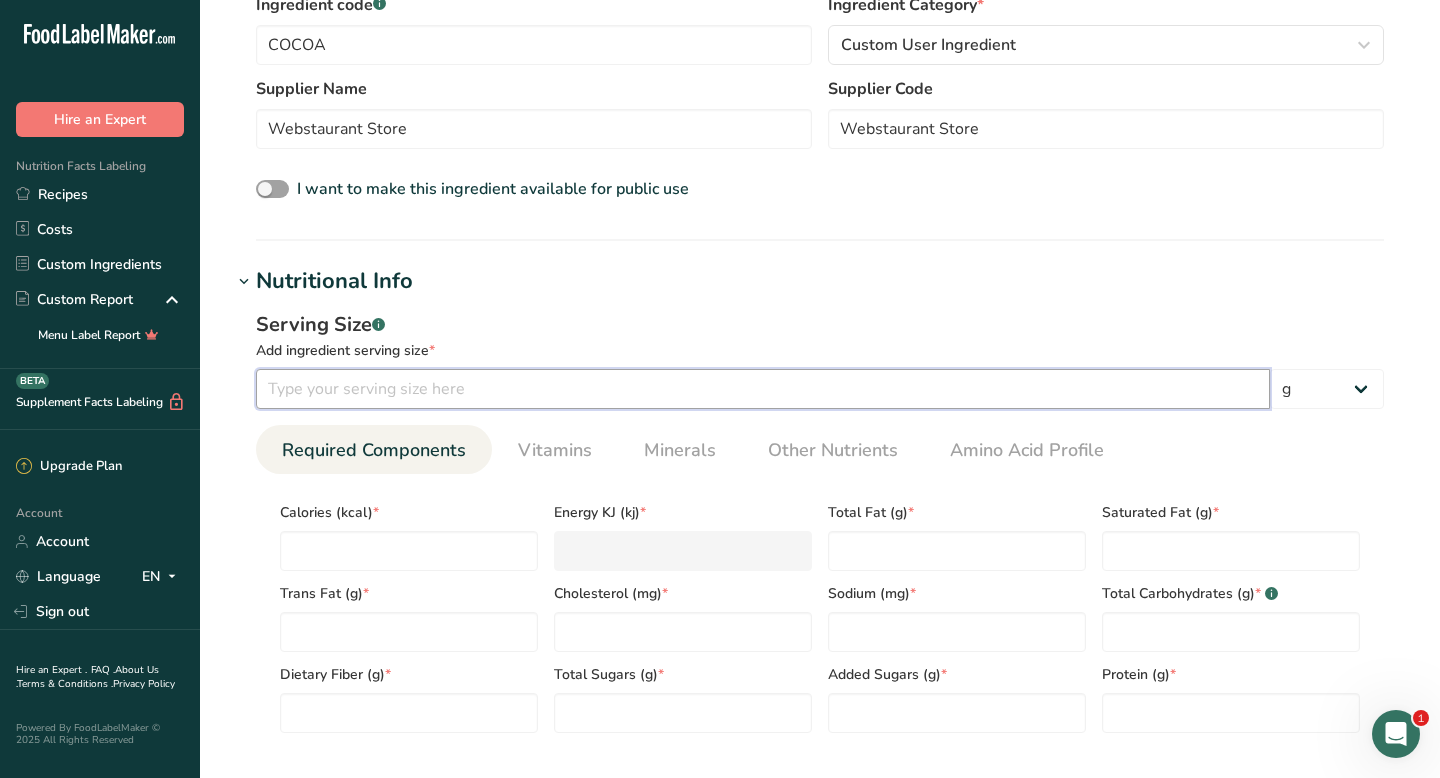 click at bounding box center (763, 389) 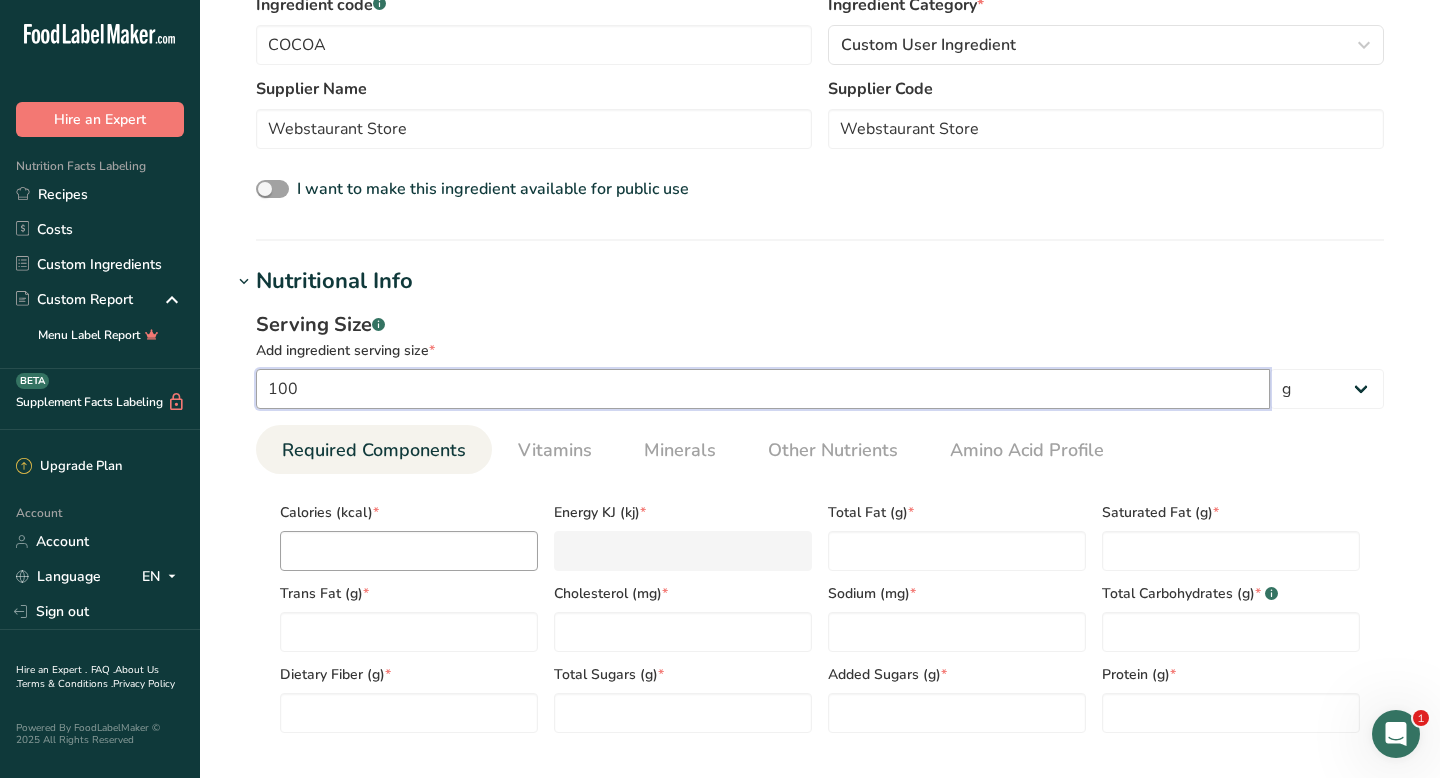 type on "100" 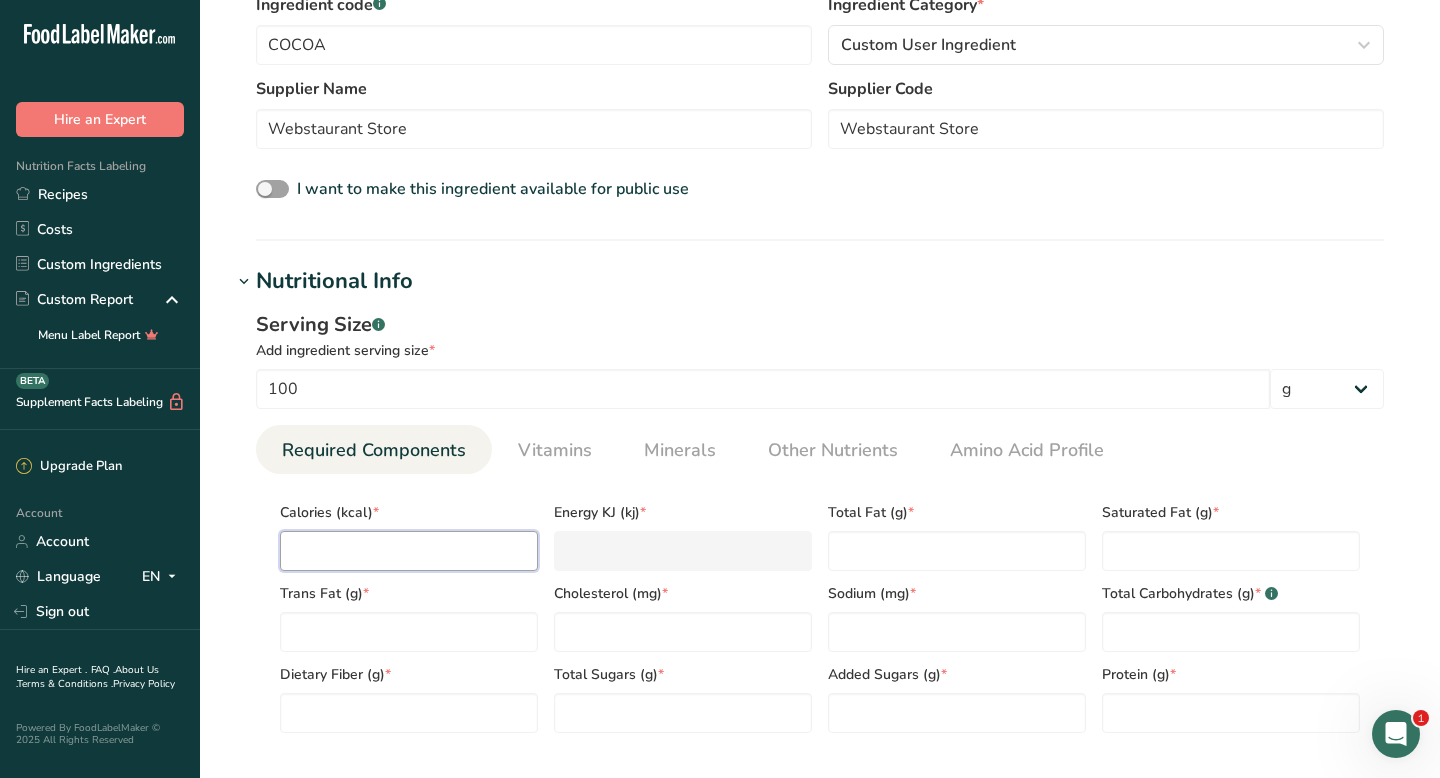 click at bounding box center [409, 551] 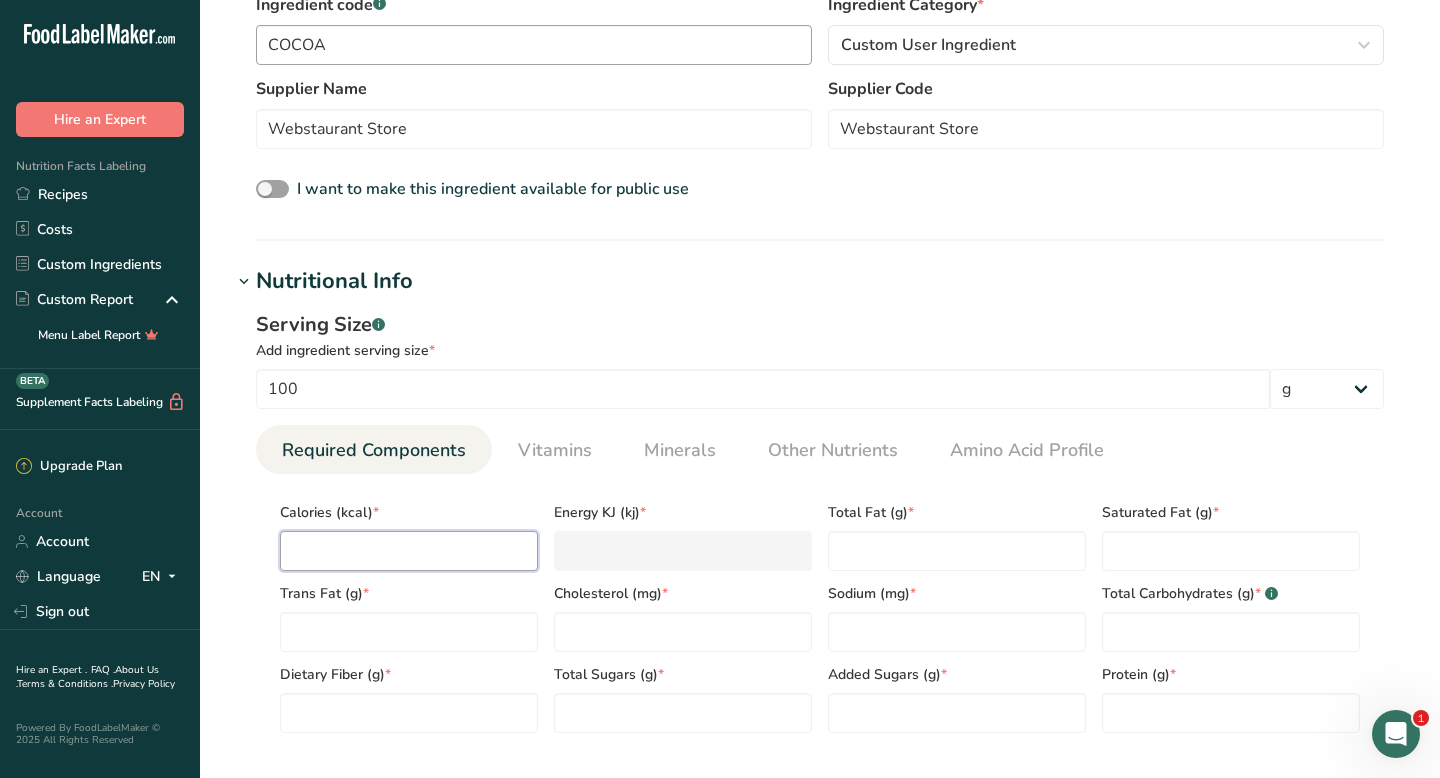 type on "3" 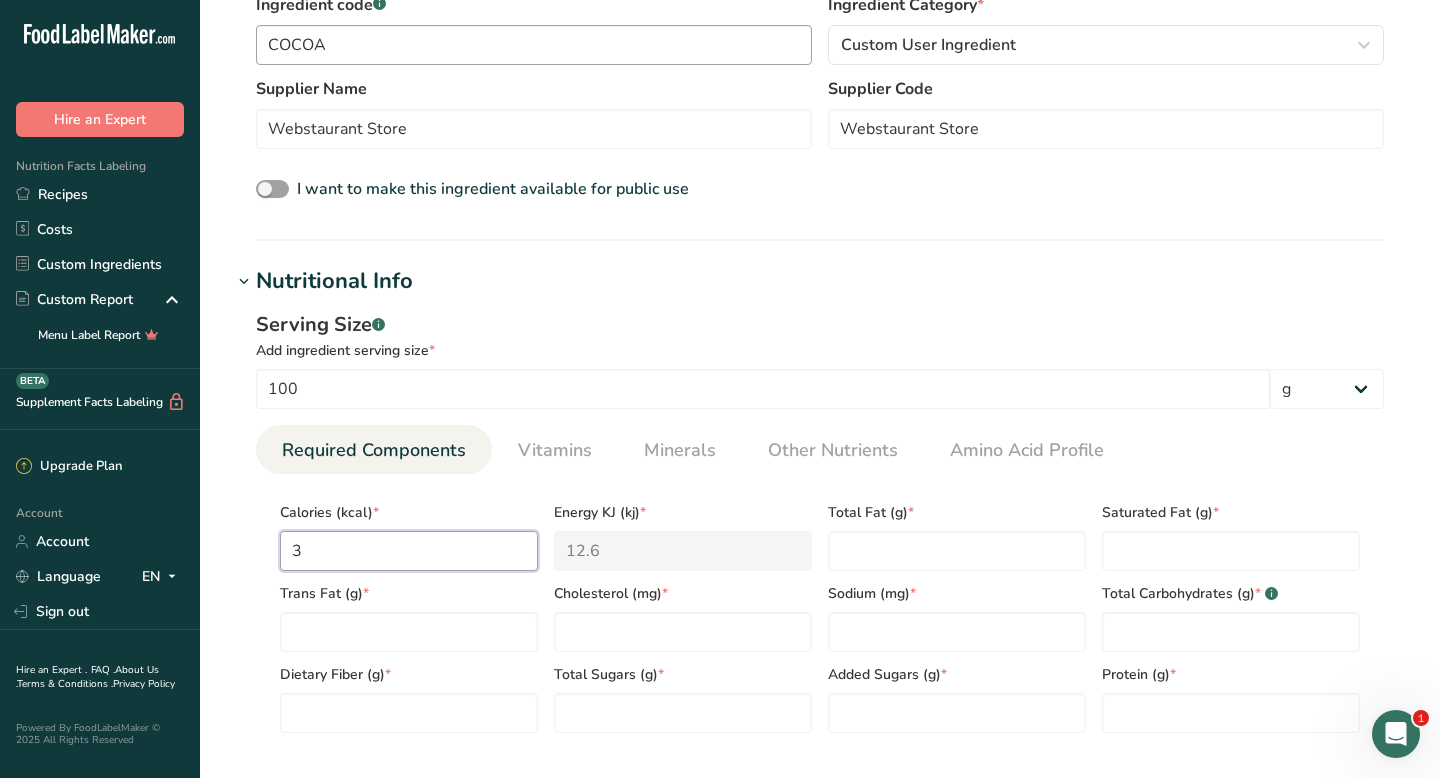 type on "38" 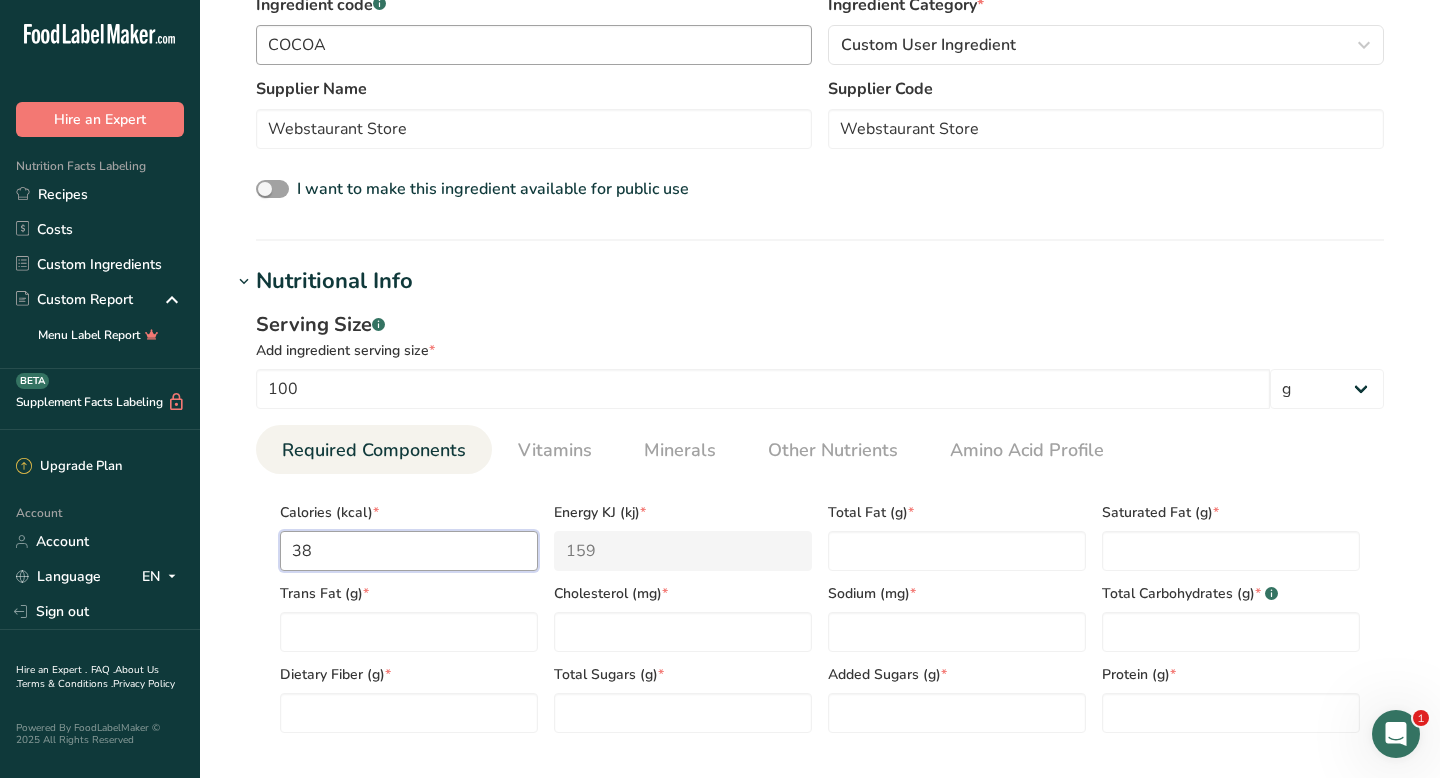 type on "380" 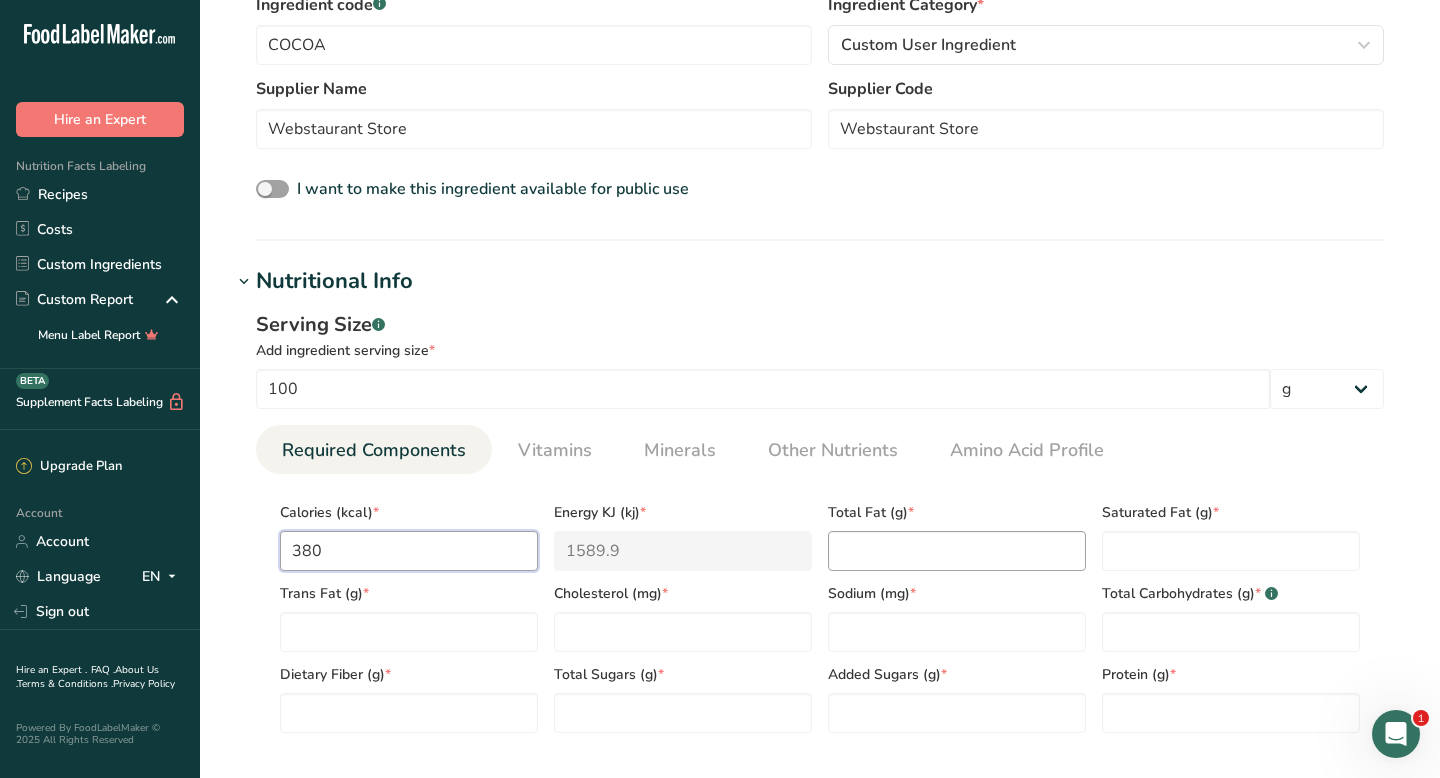 type on "380" 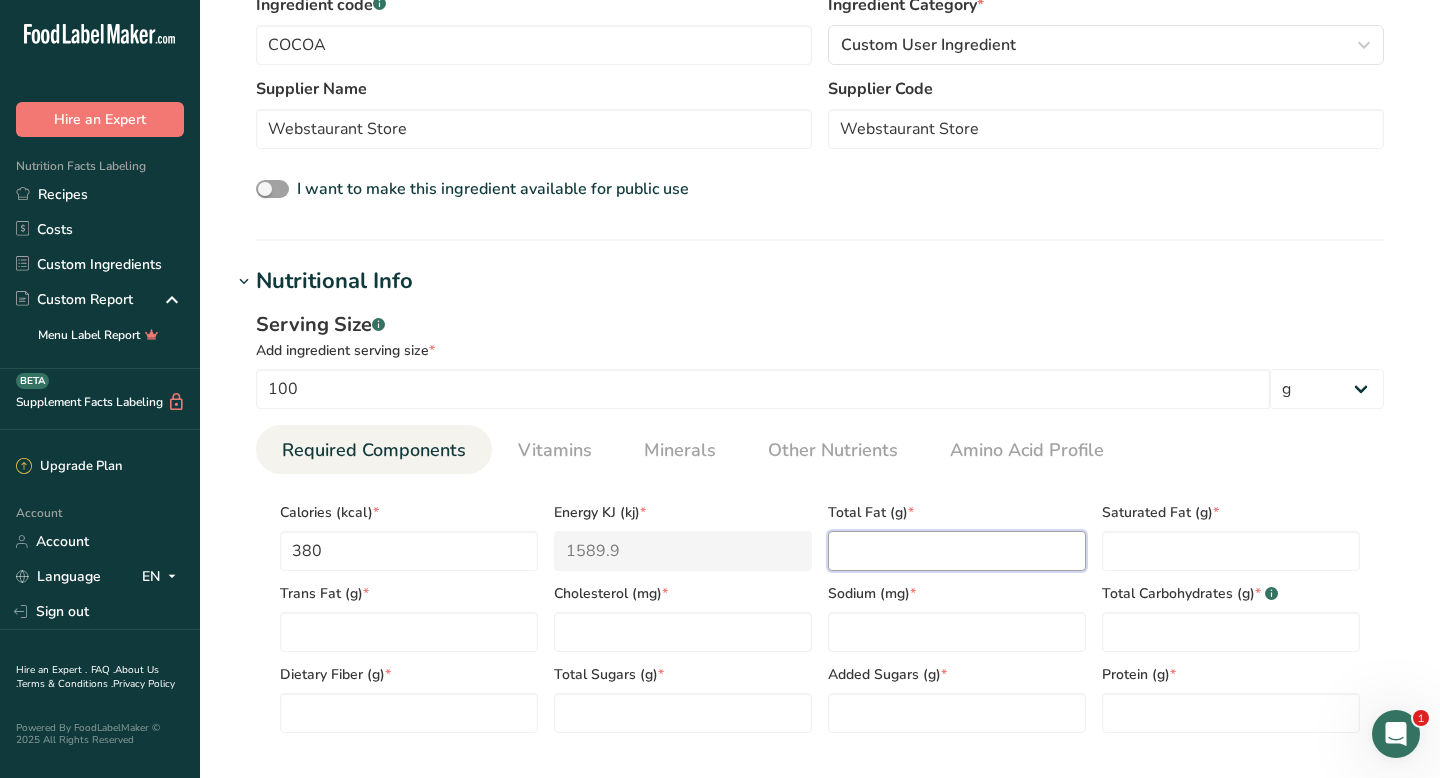 click at bounding box center [957, 551] 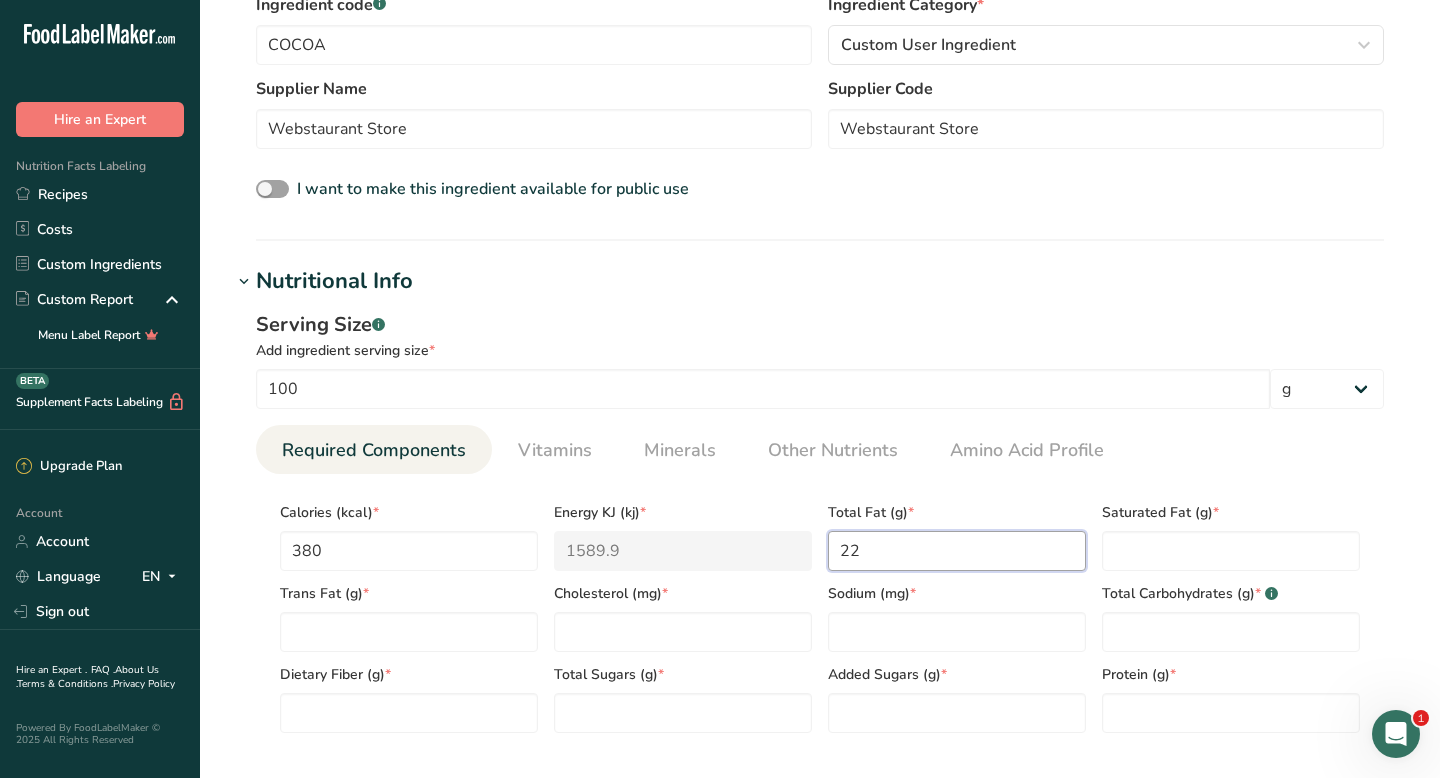 type on "22" 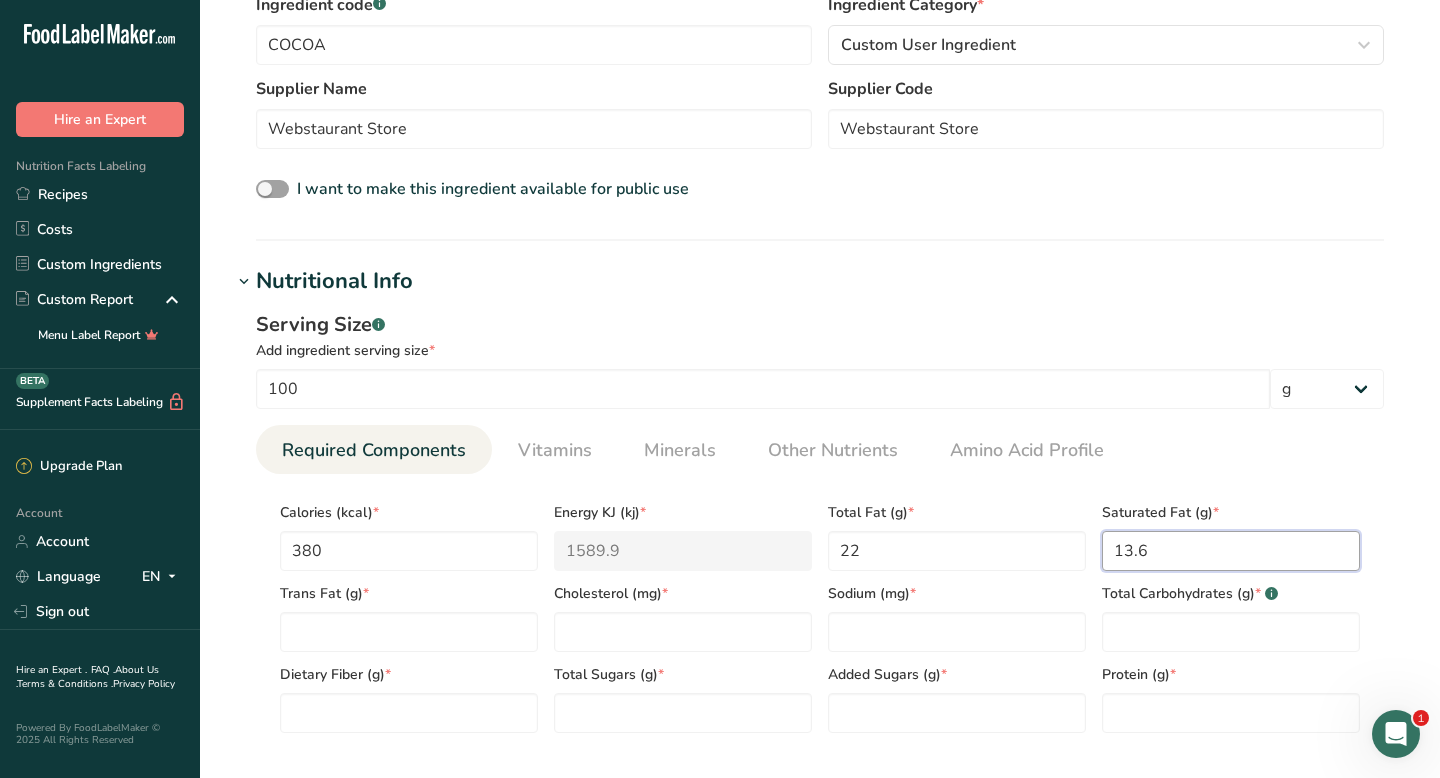type on "13.6" 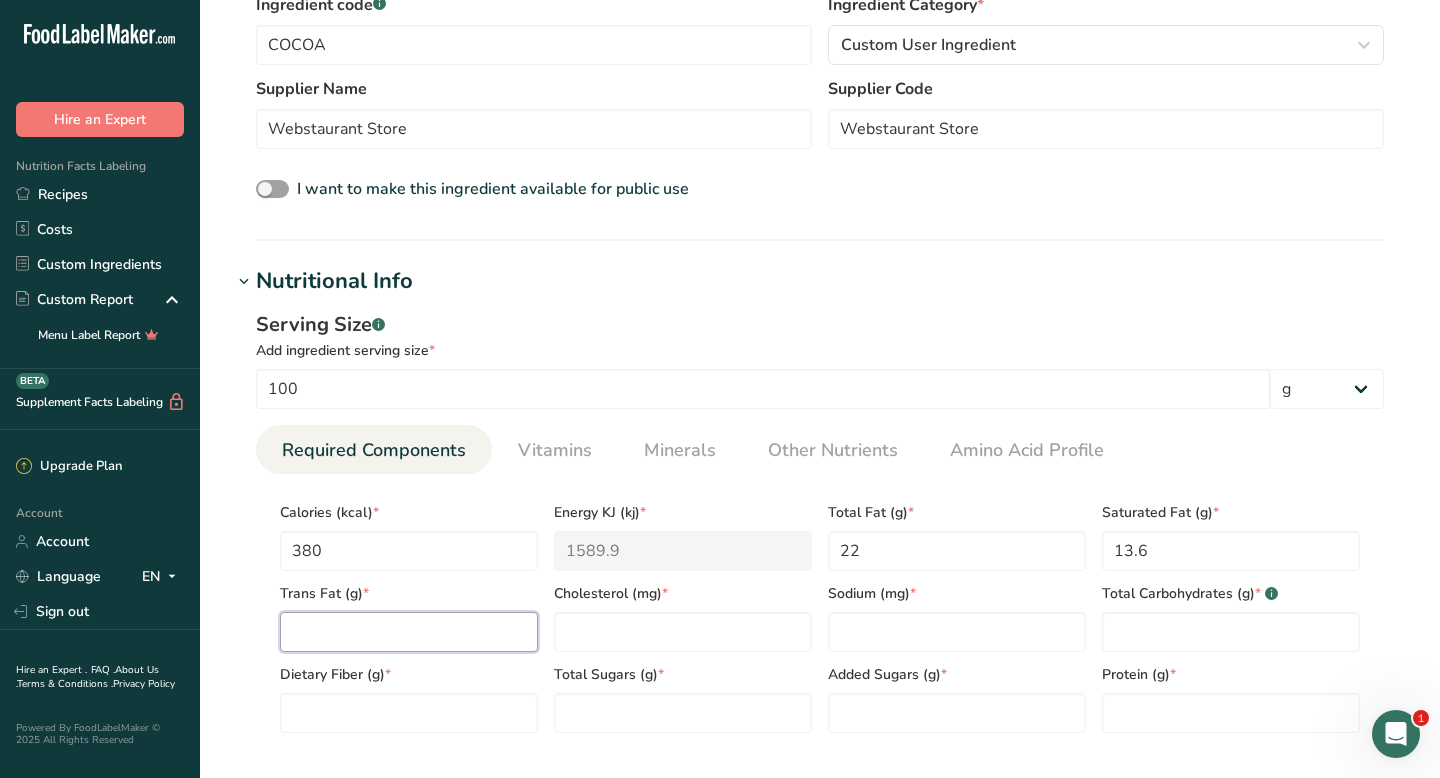 click at bounding box center (409, 632) 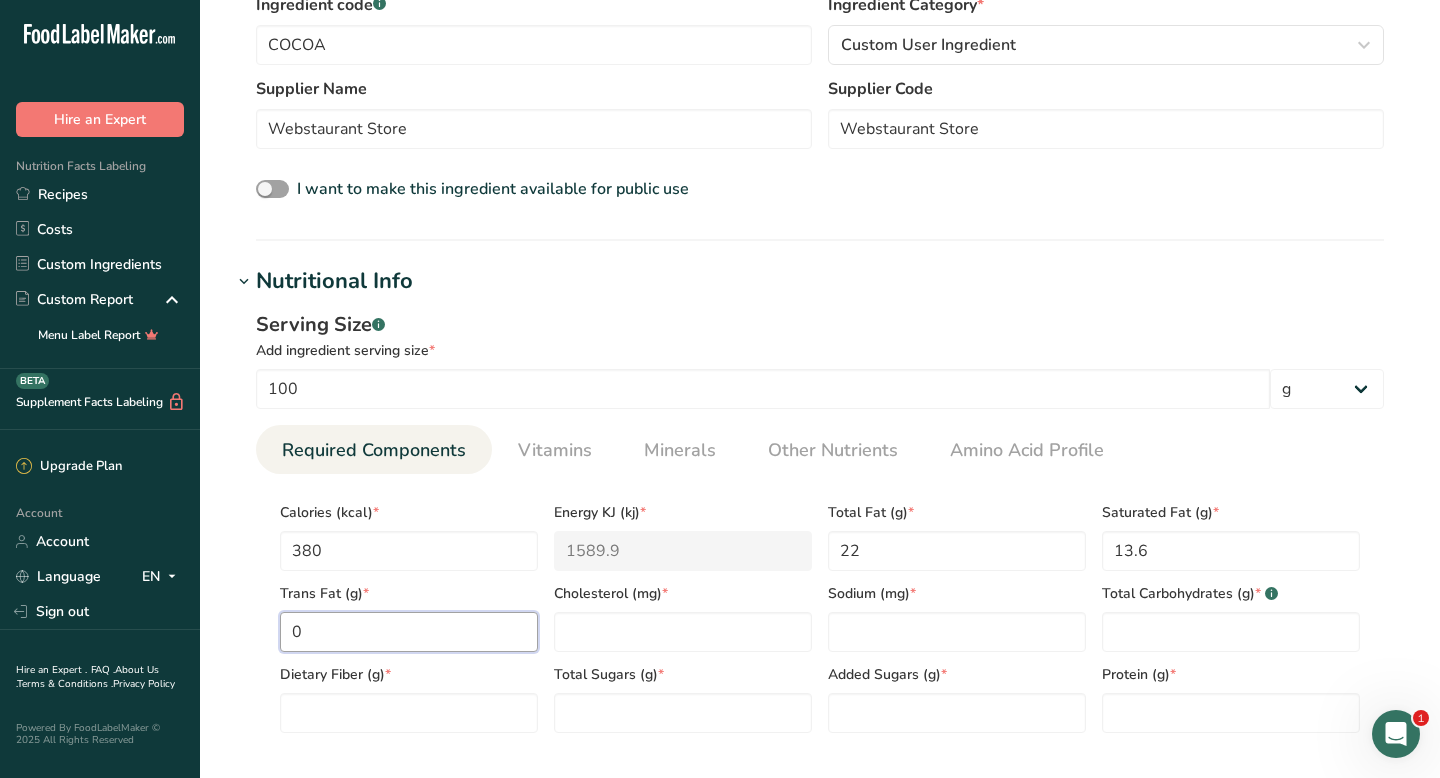 type on "0" 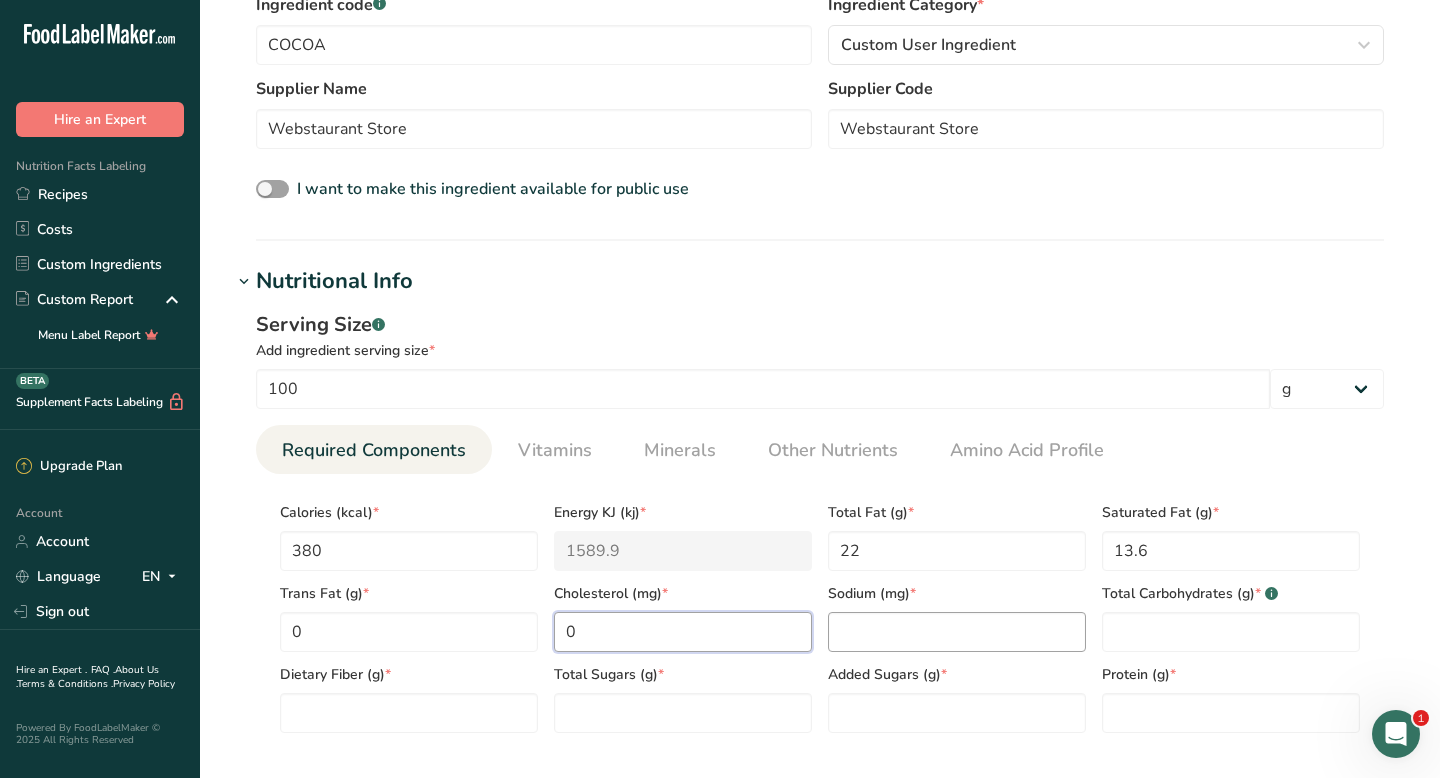 type on "0" 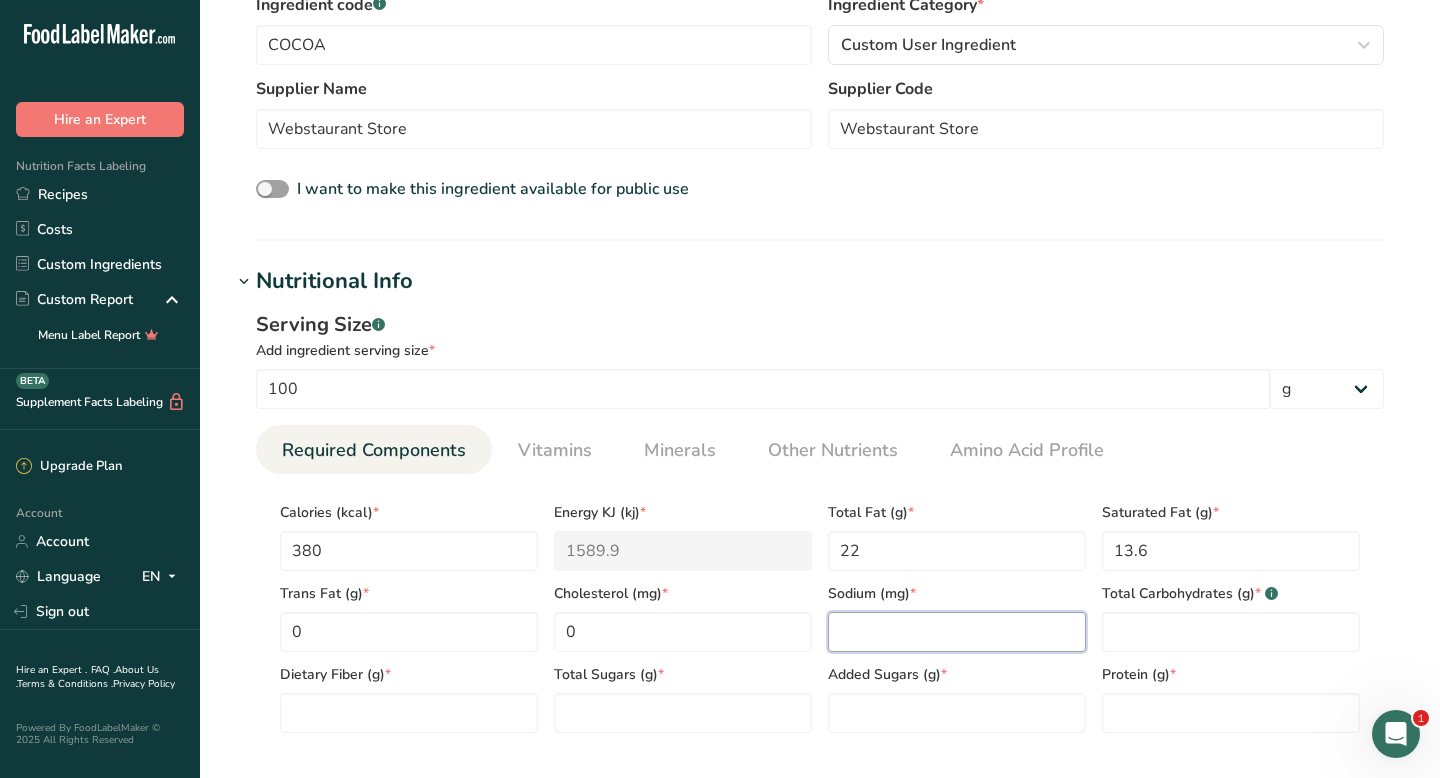 click at bounding box center [957, 632] 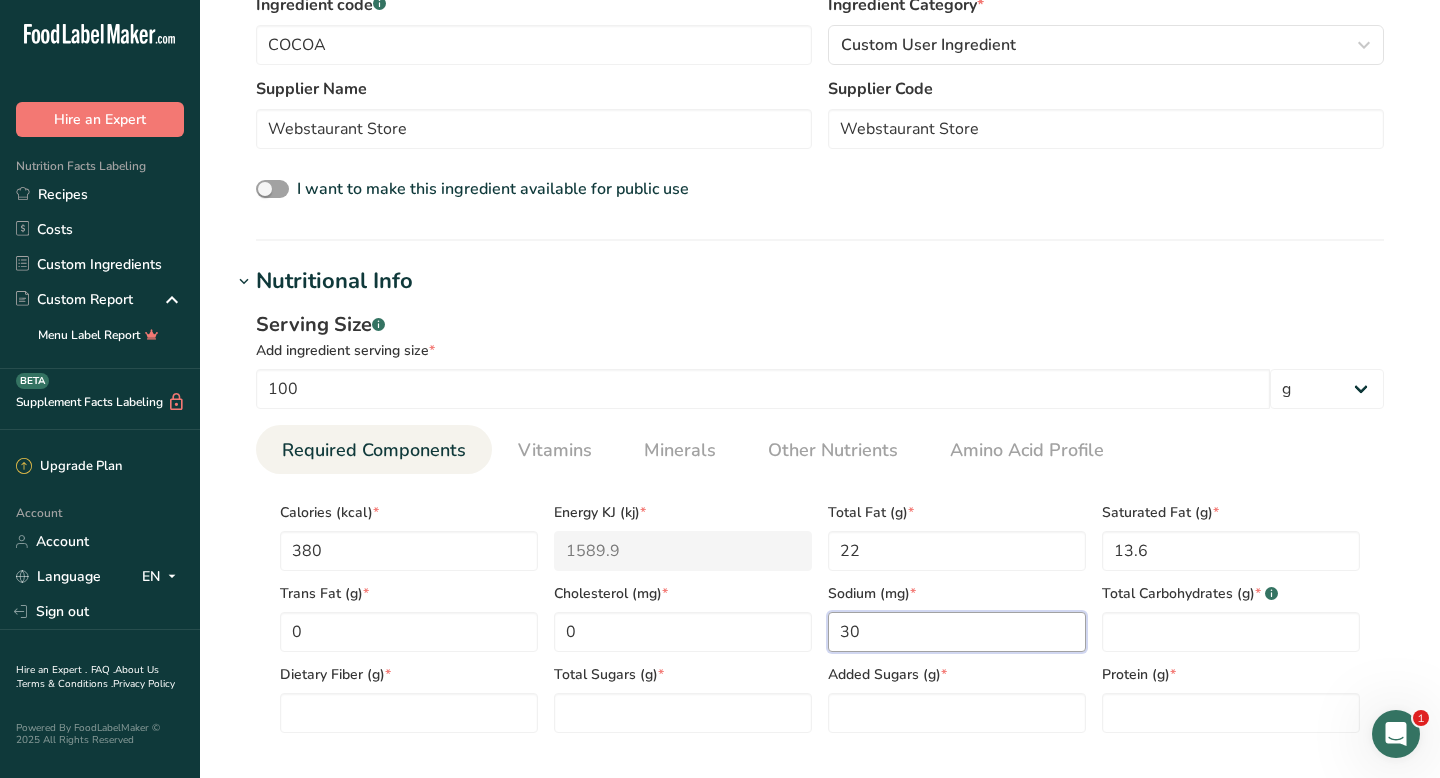 type on "30" 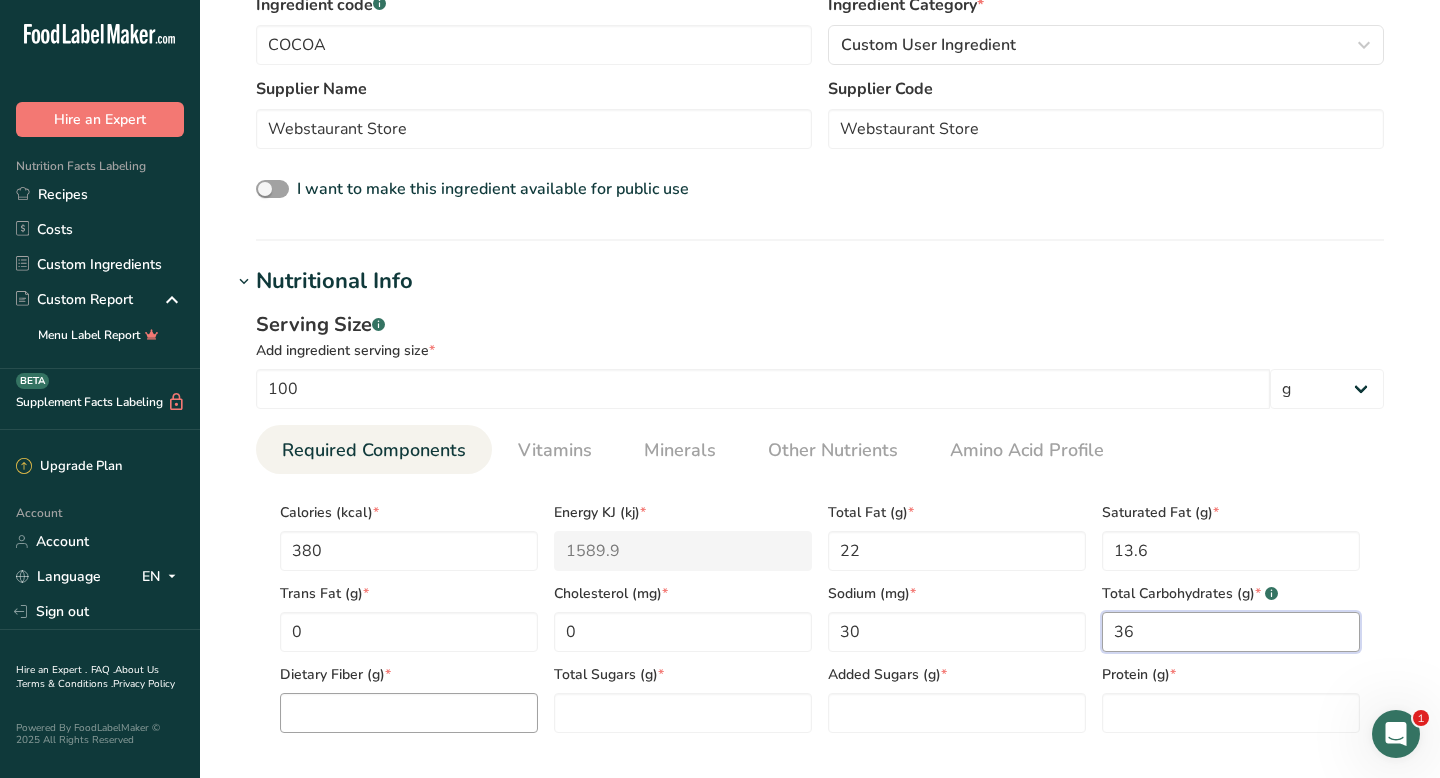type on "36" 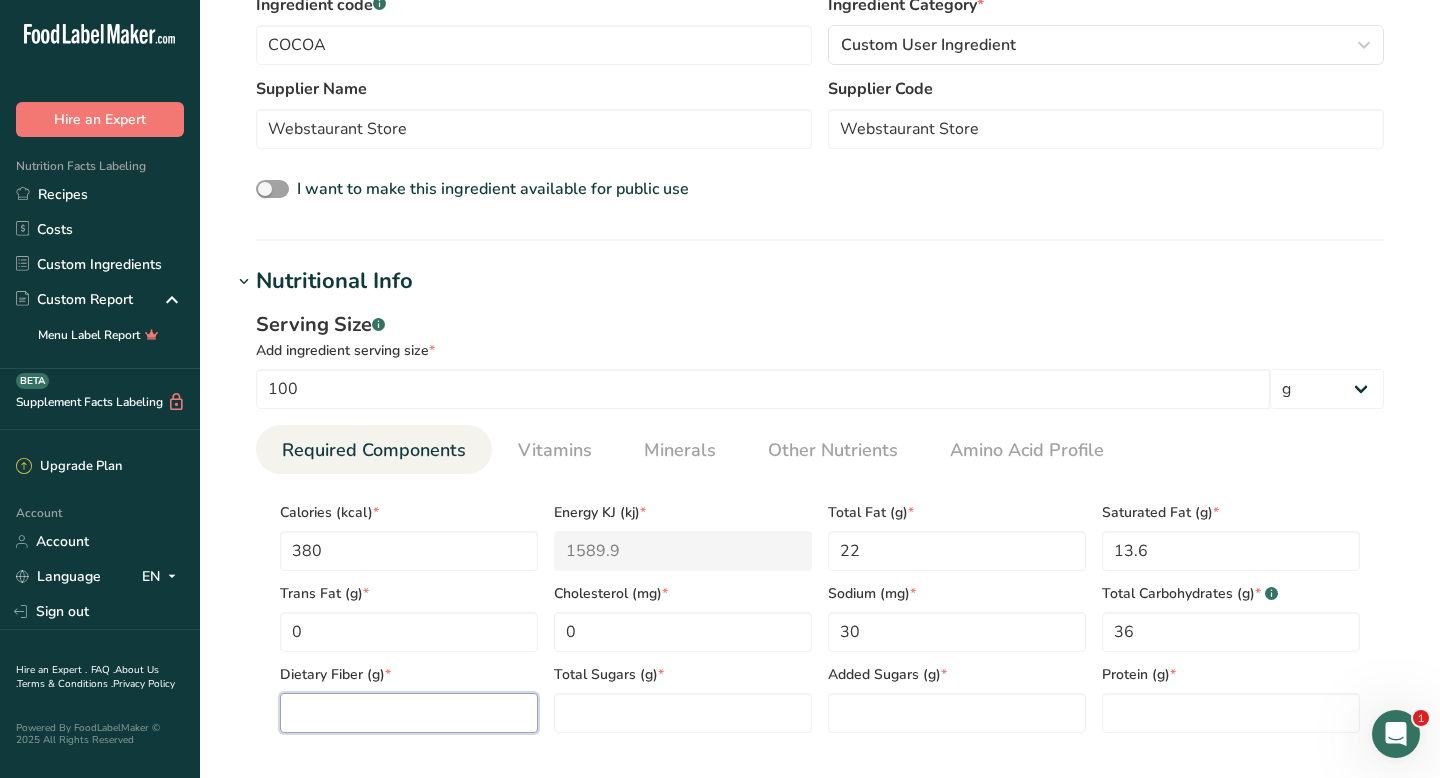 click at bounding box center (409, 713) 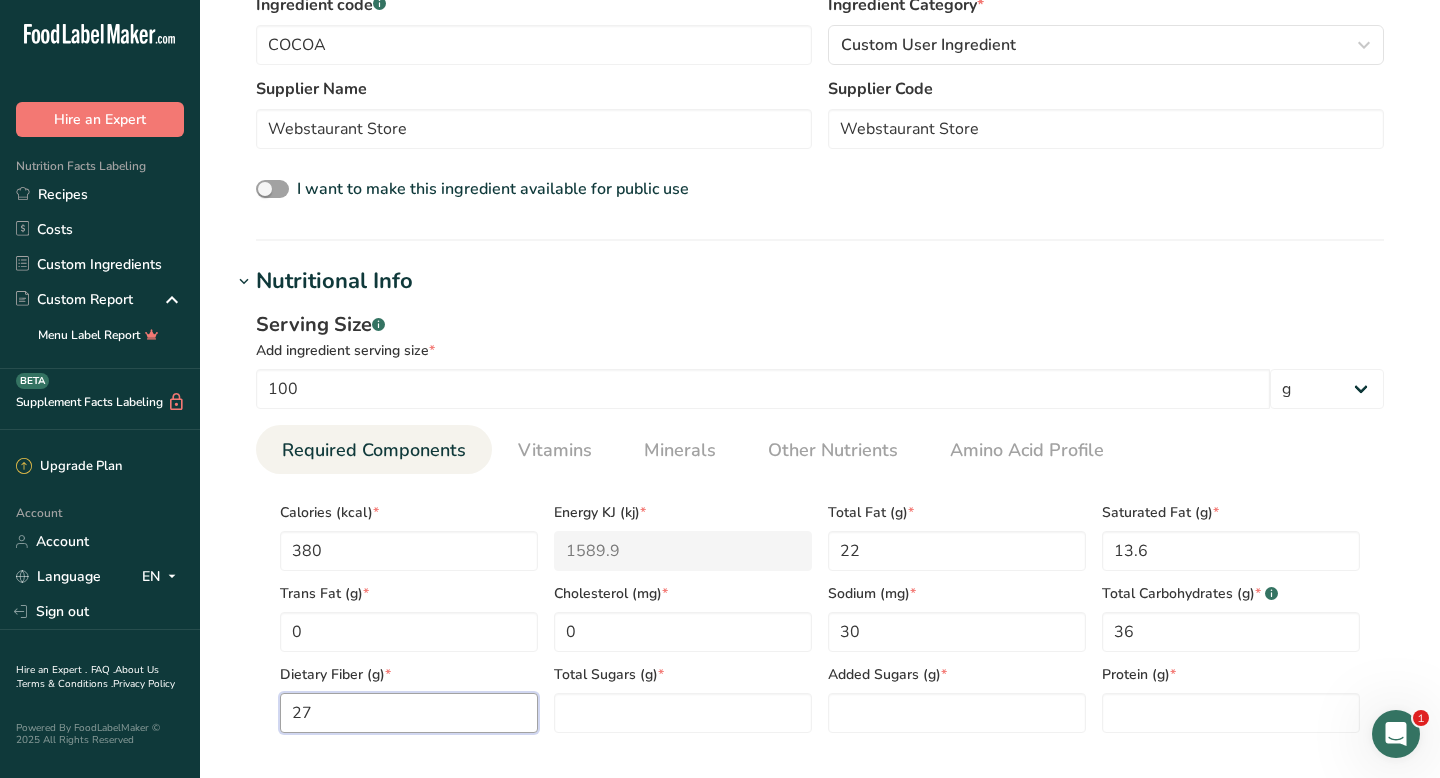type on "27" 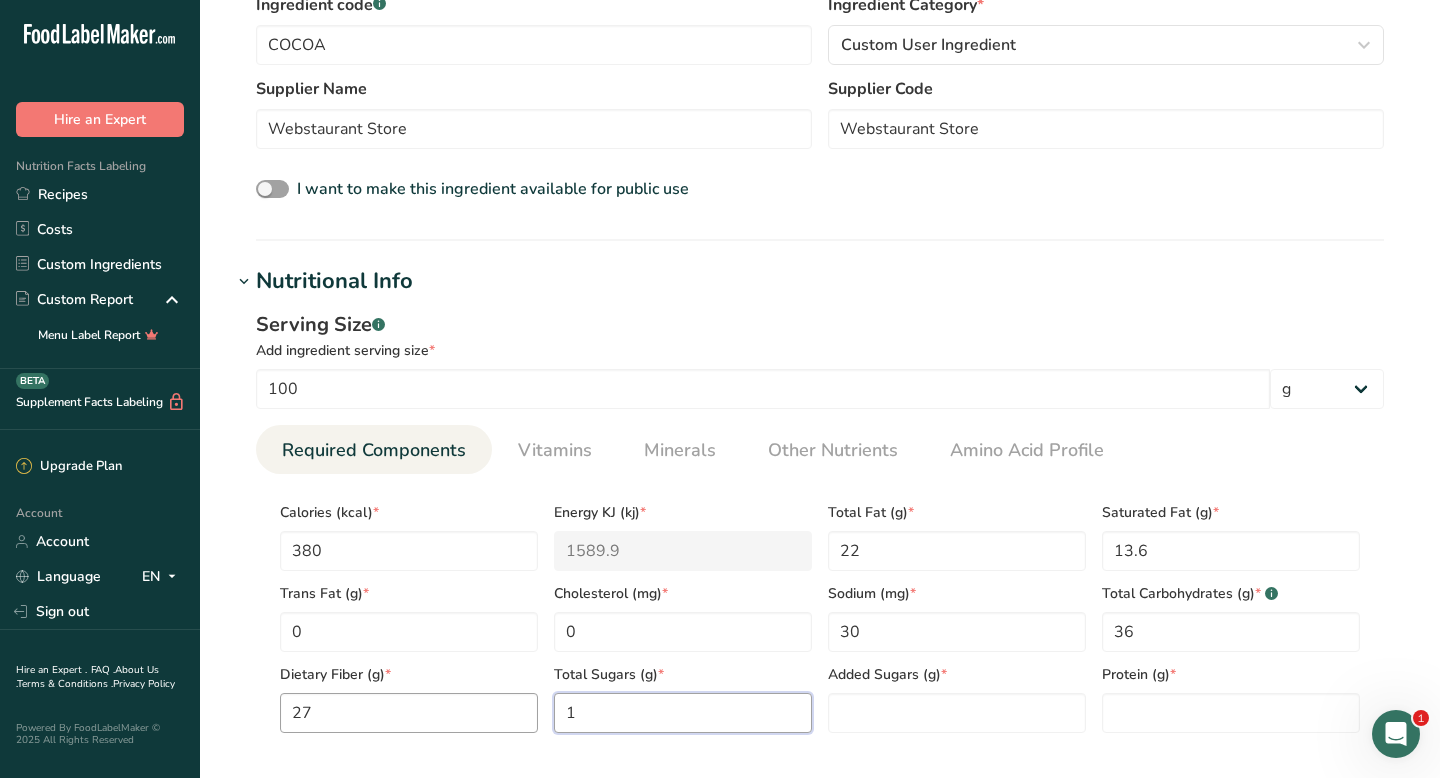 type on "1" 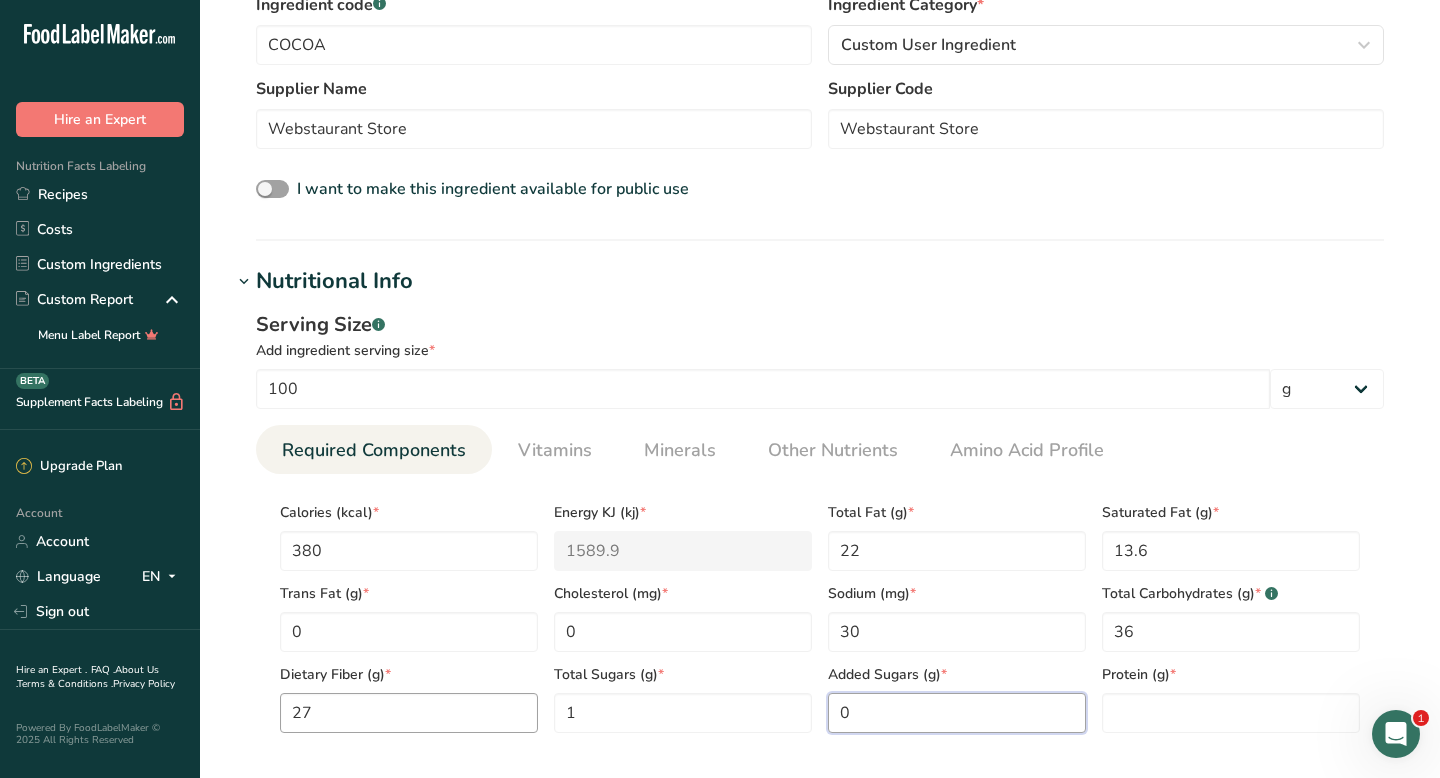 type on "0" 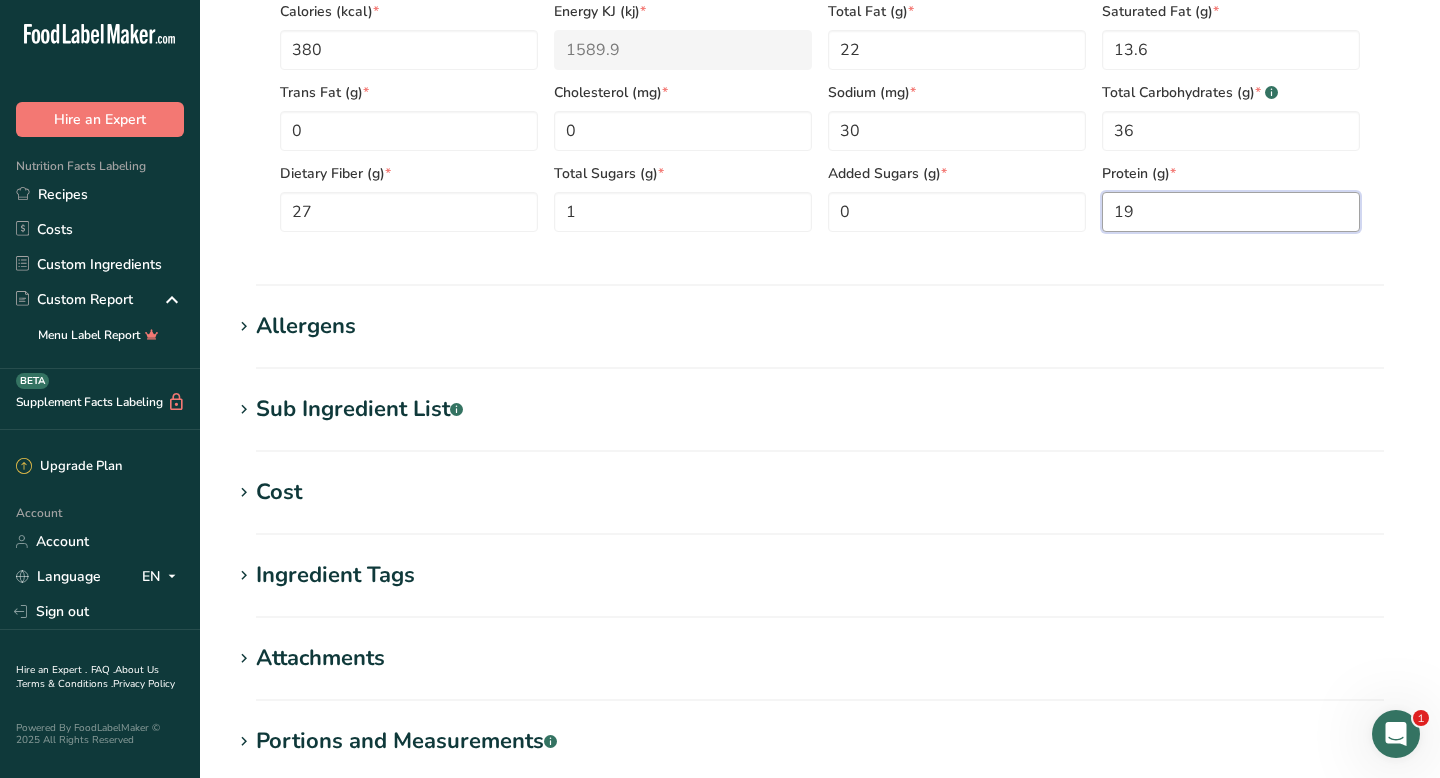 scroll, scrollTop: 1036, scrollLeft: 0, axis: vertical 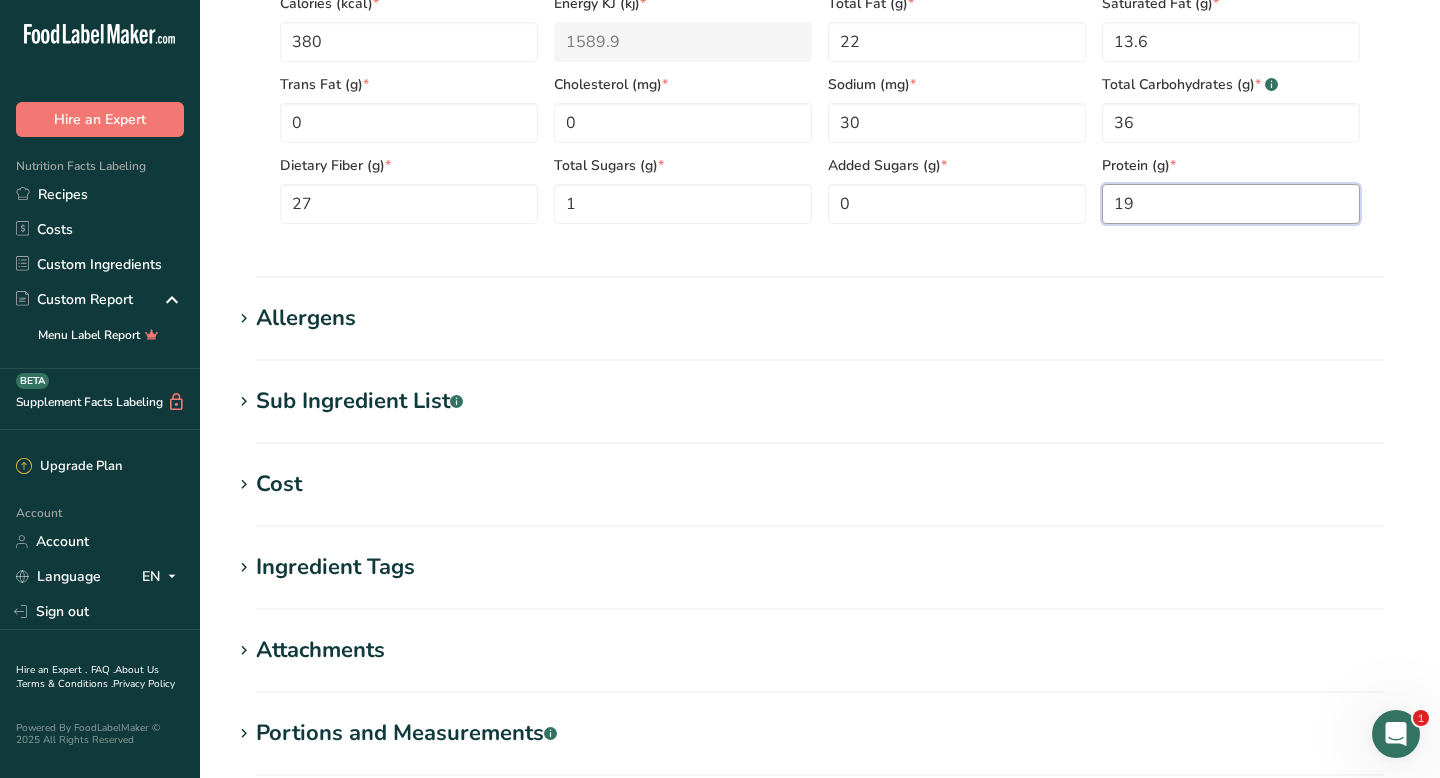 type on "19" 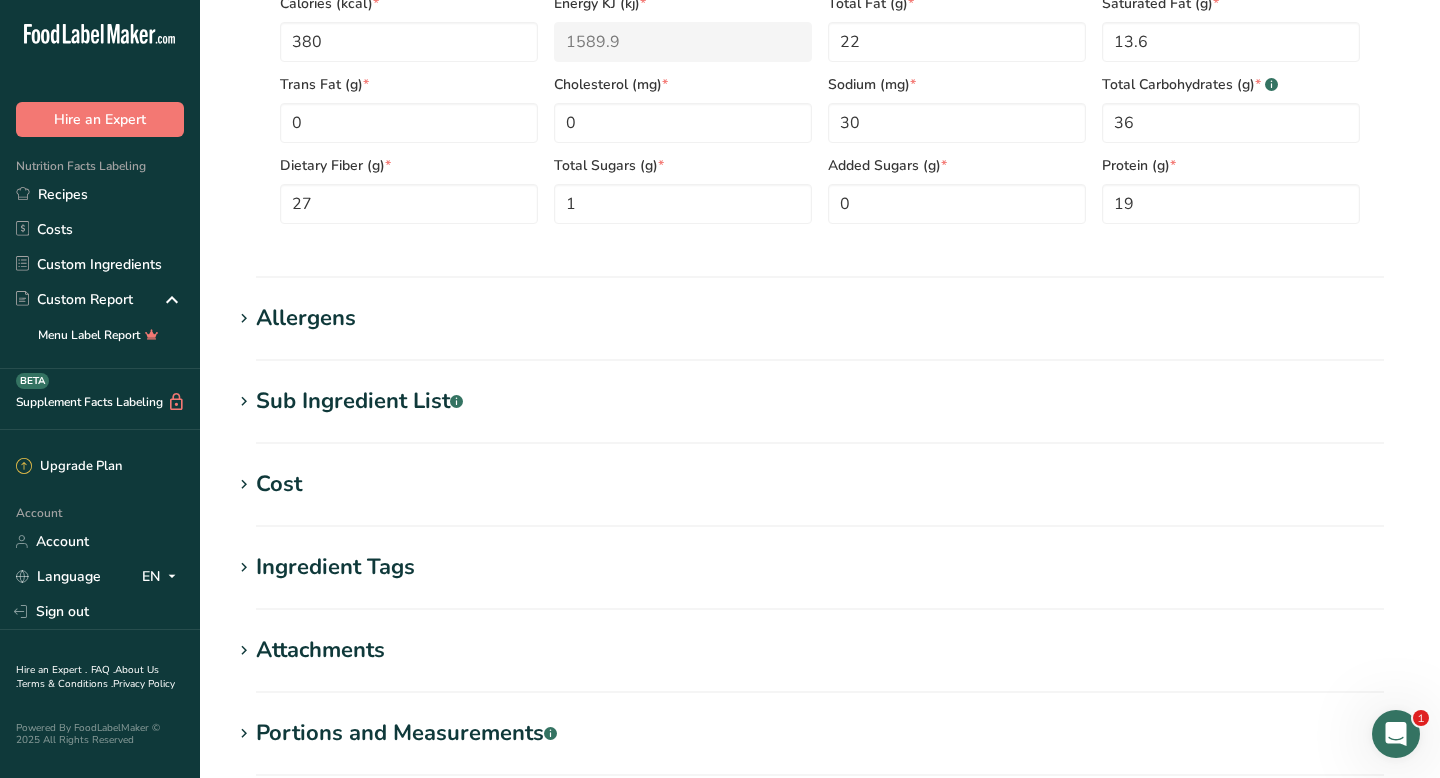 click on "Sub Ingredient List
.a-a{fill:#347362;}.b-a{fill:#fff;}" at bounding box center [359, 401] 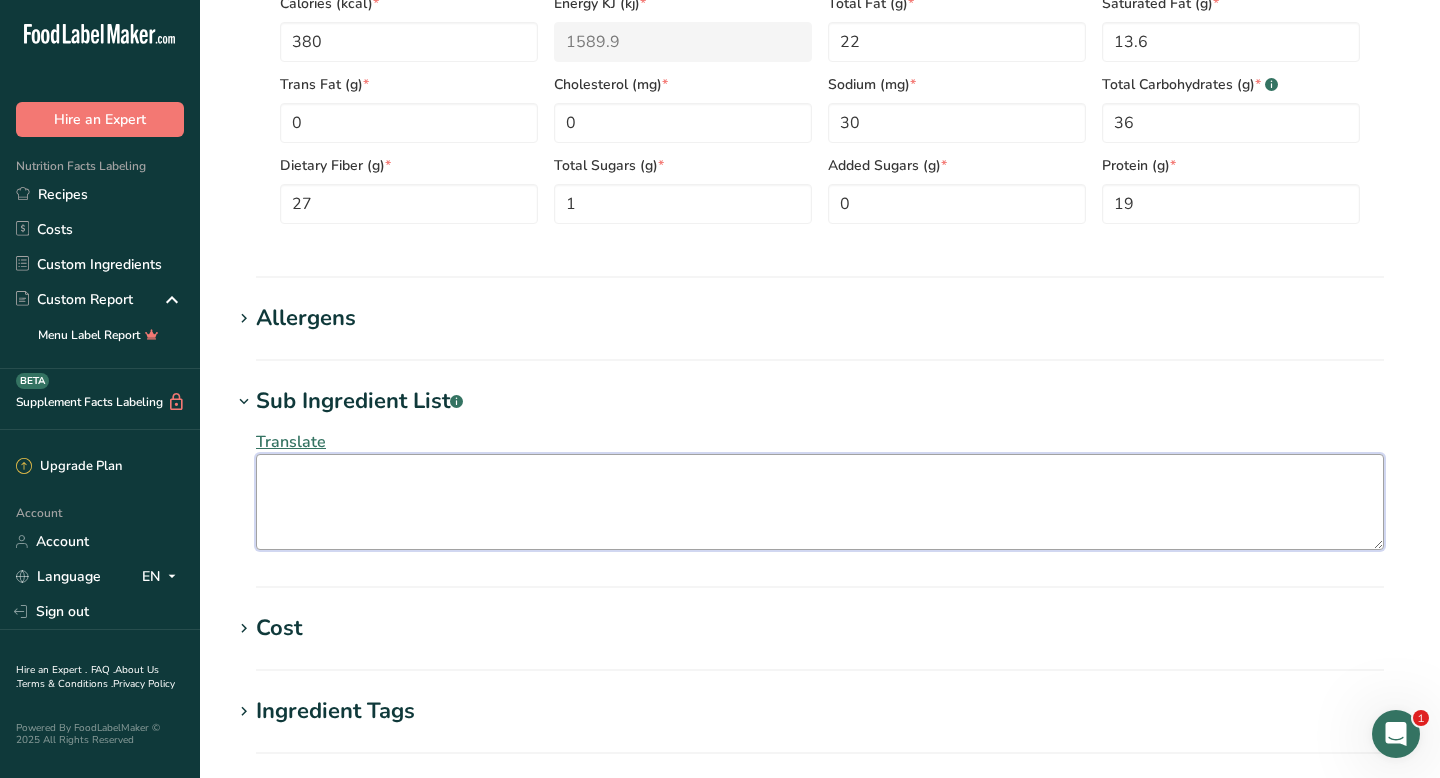 click at bounding box center (820, 502) 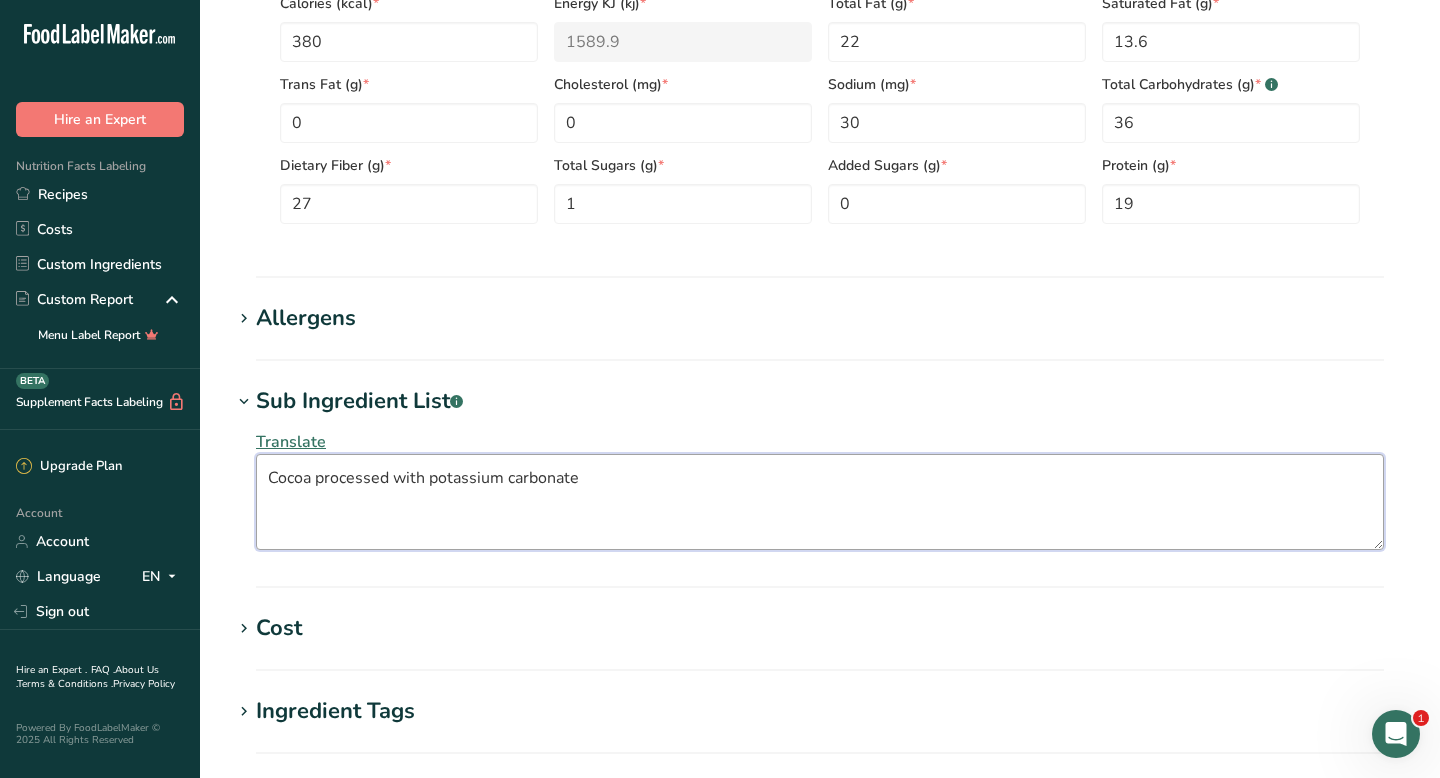 type on "Cocoa processed with potassium carbonate" 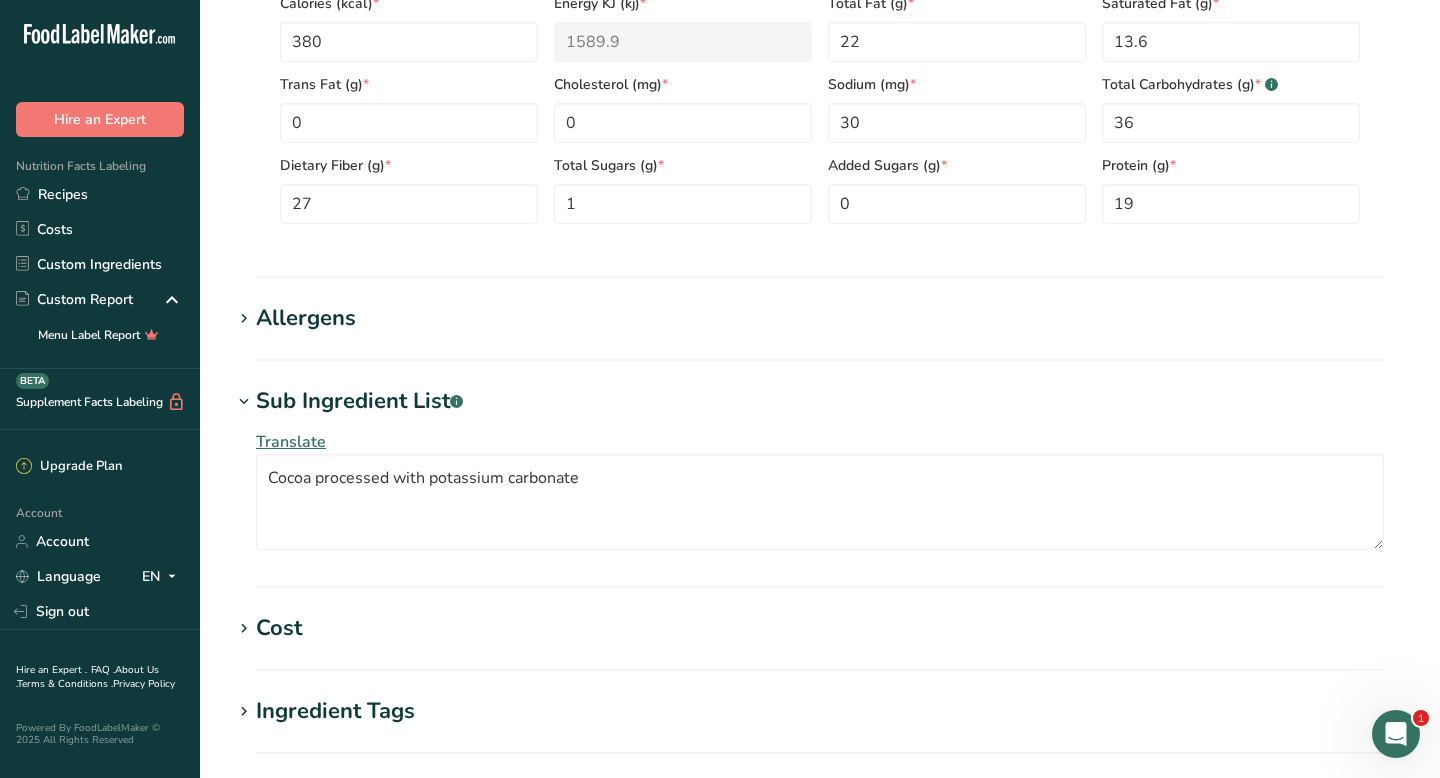 click on "Allergens" at bounding box center [306, 318] 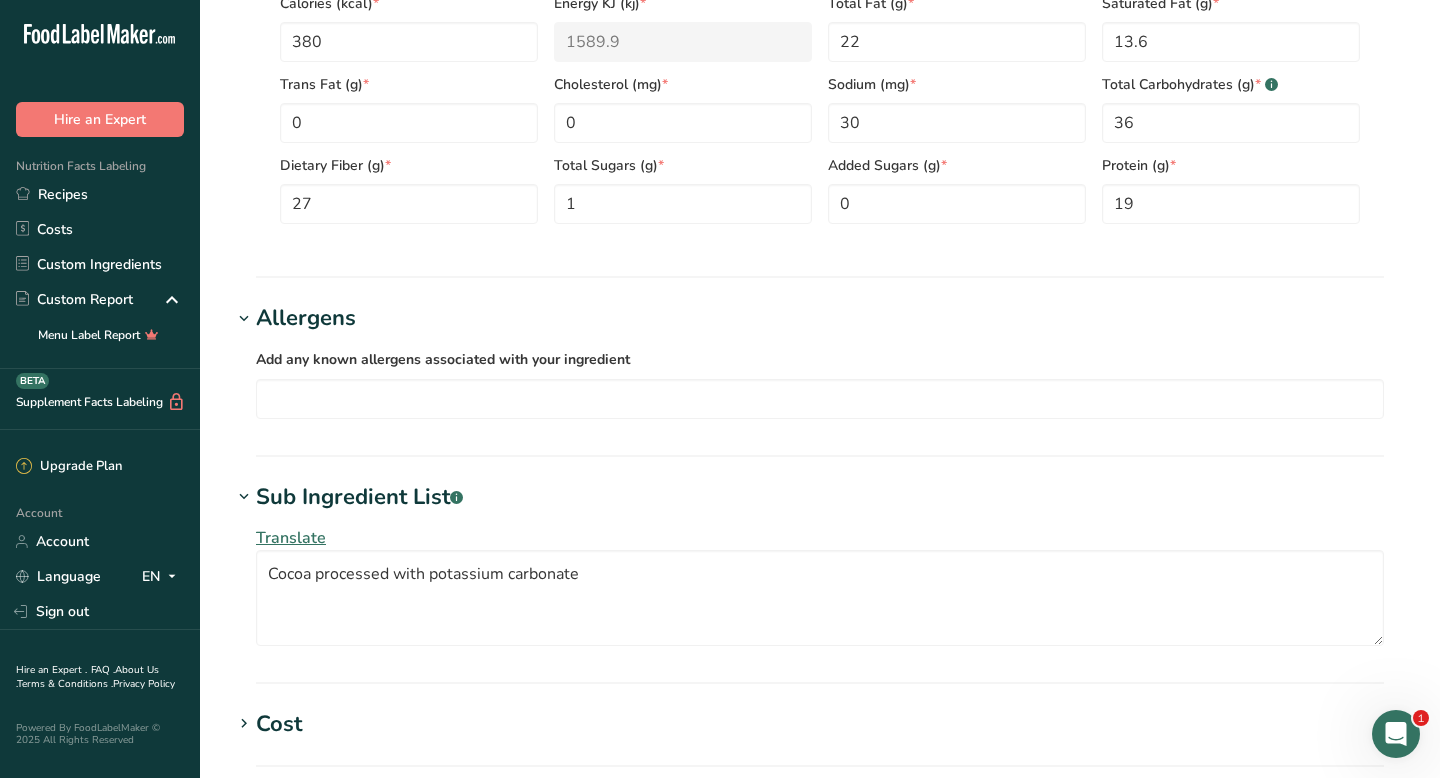 click on "Allergens" at bounding box center [306, 318] 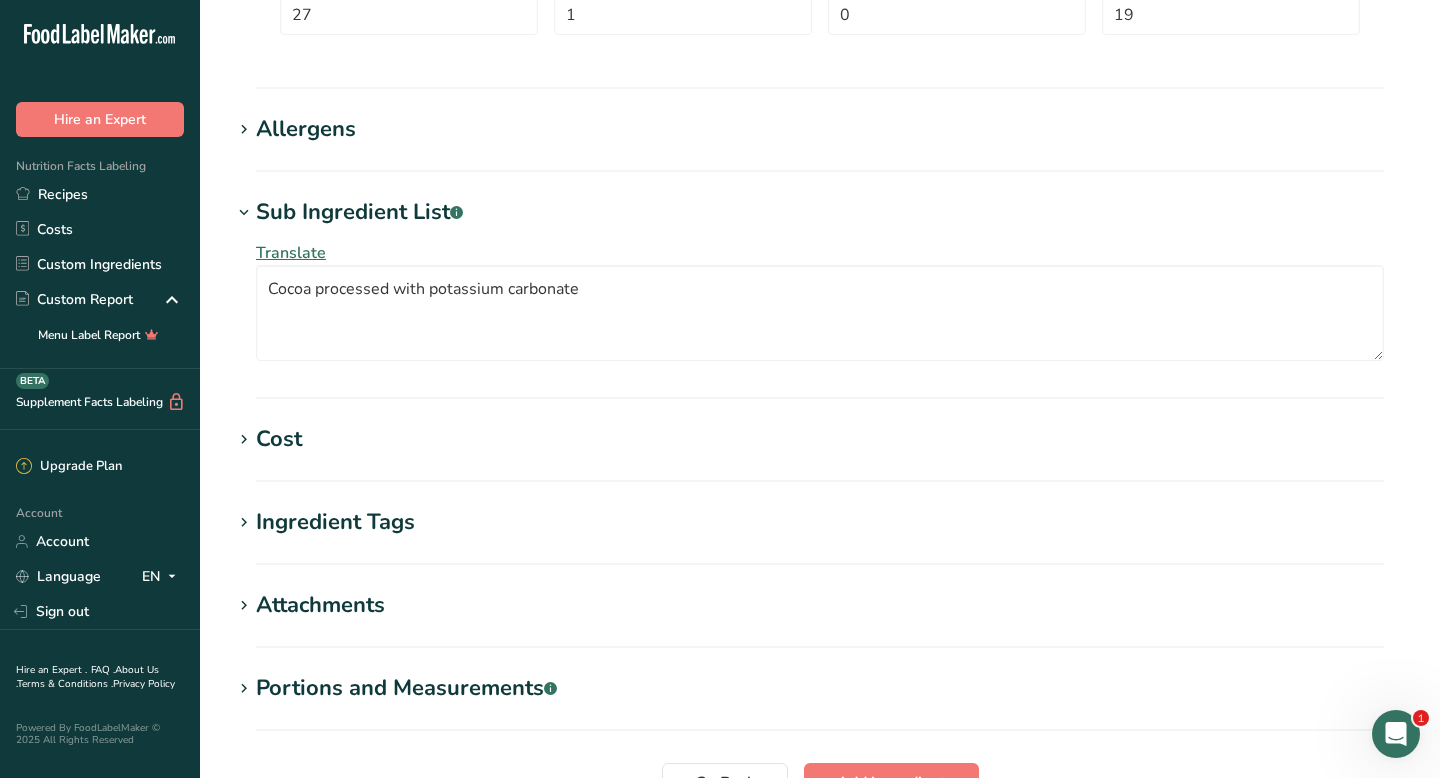 scroll, scrollTop: 1238, scrollLeft: 0, axis: vertical 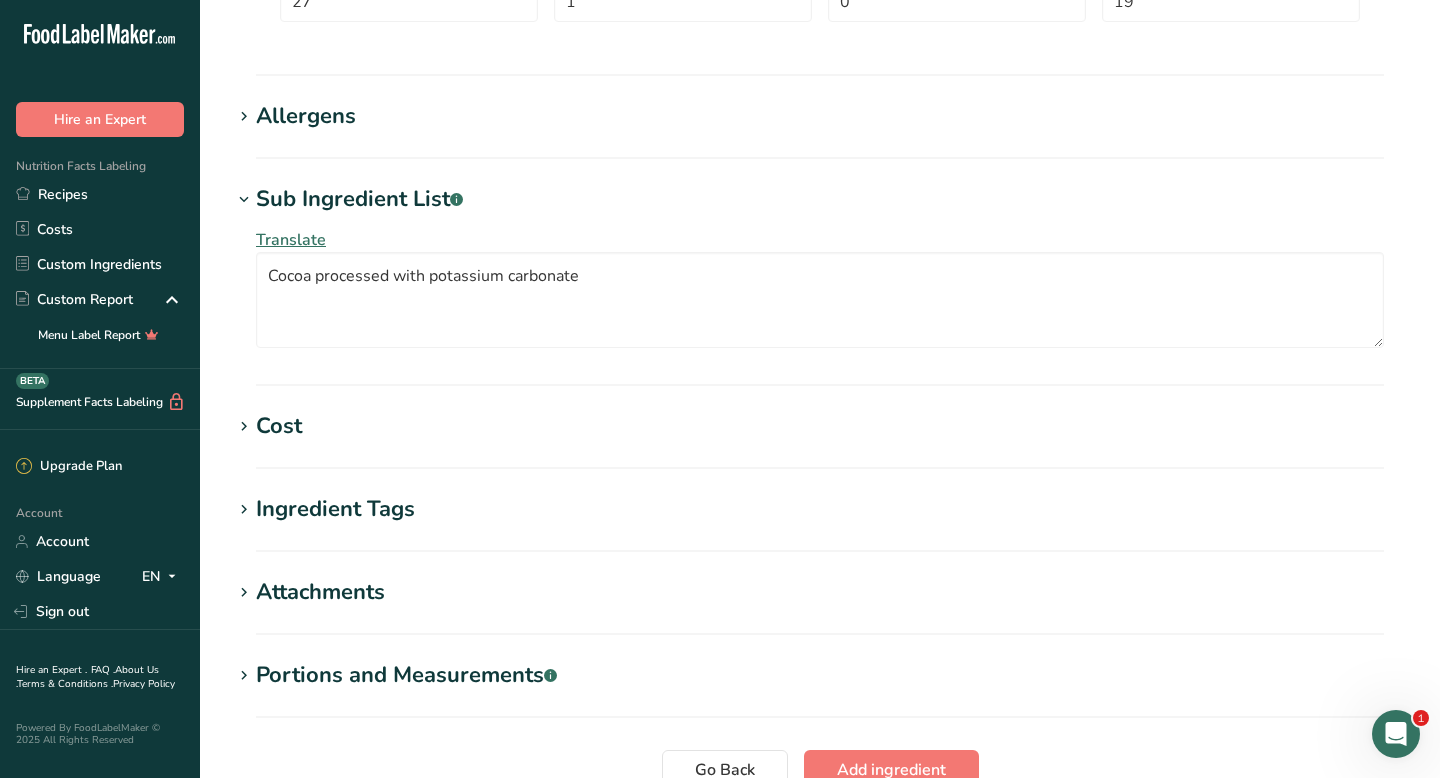 click on "Cost" at bounding box center [820, 426] 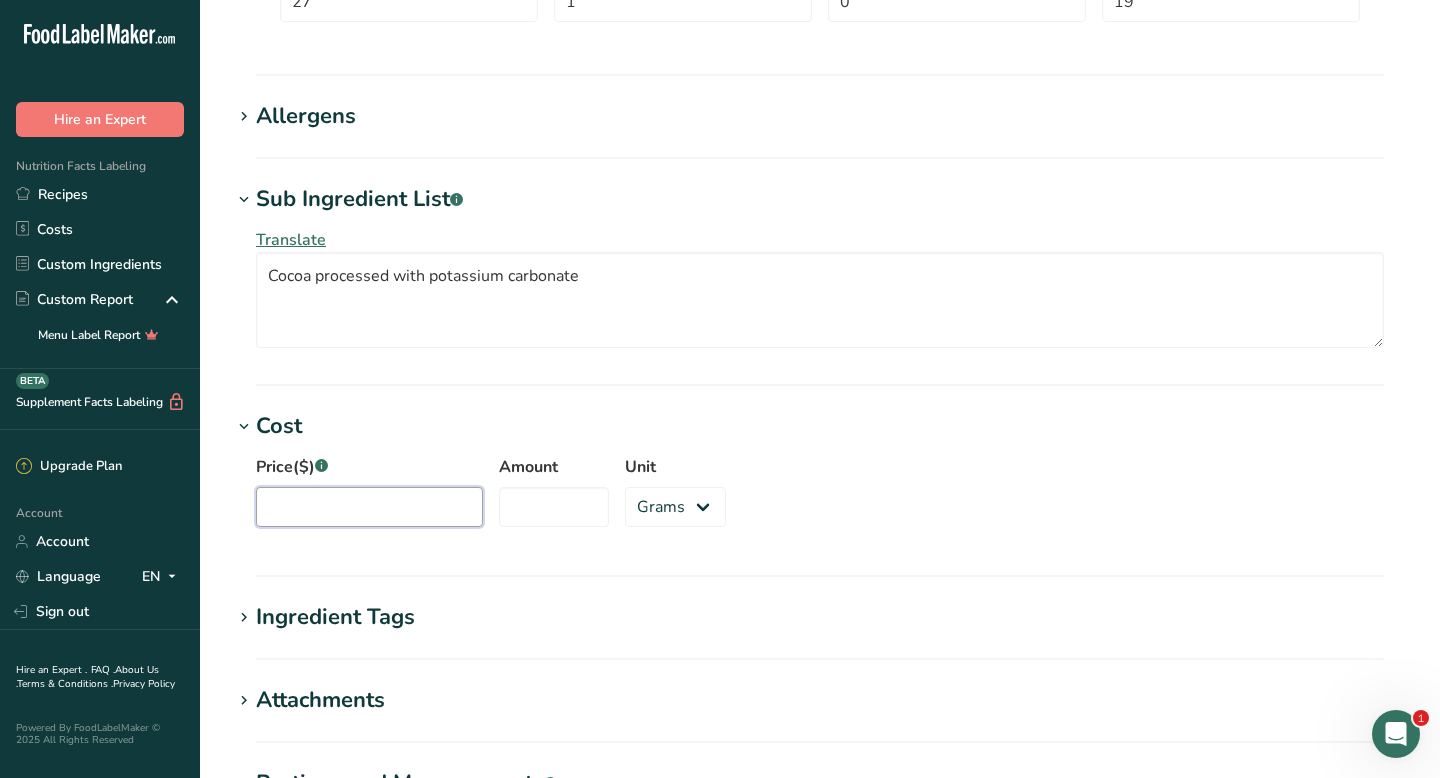 click on "Price($)
.a-a{fill:#347362;}.b-a{fill:#fff;}" at bounding box center (369, 507) 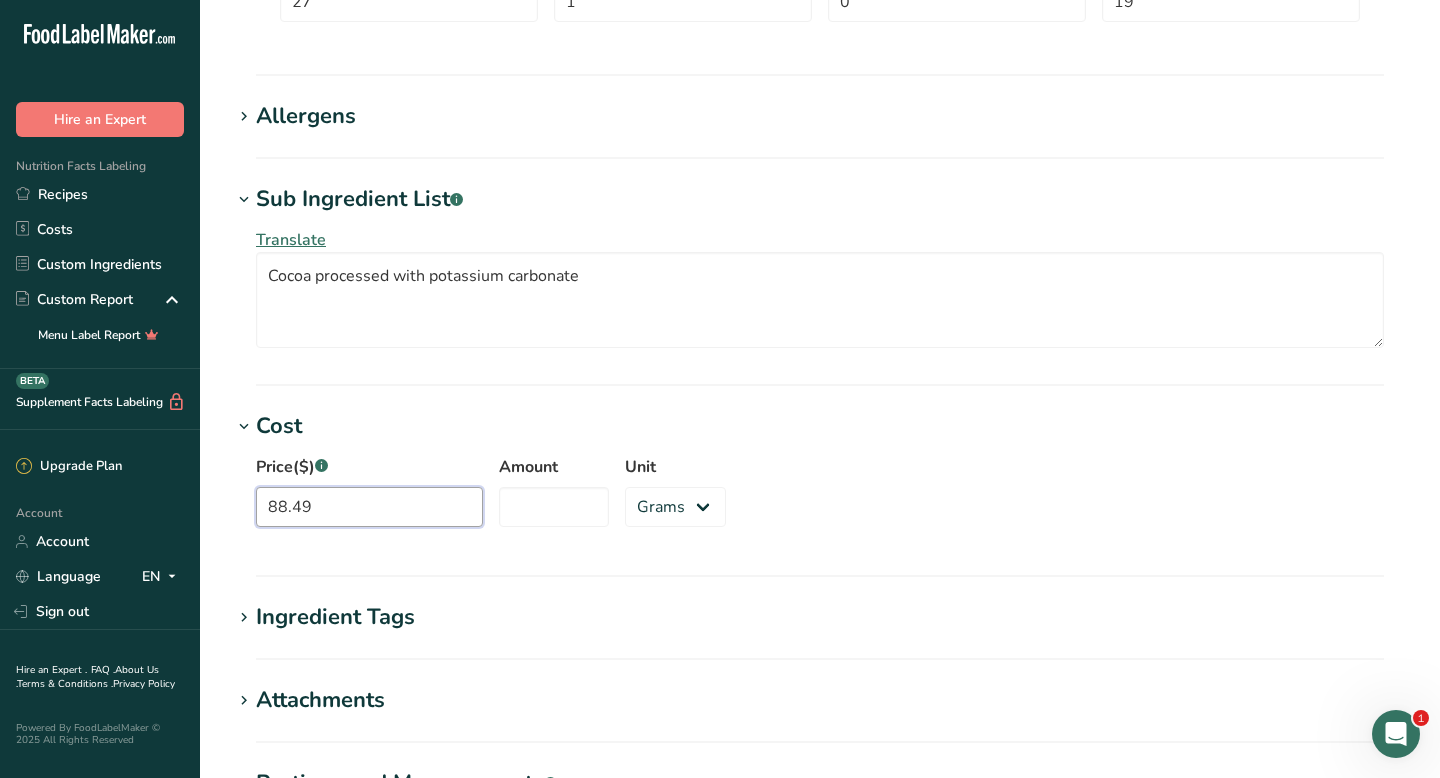type on "88.49" 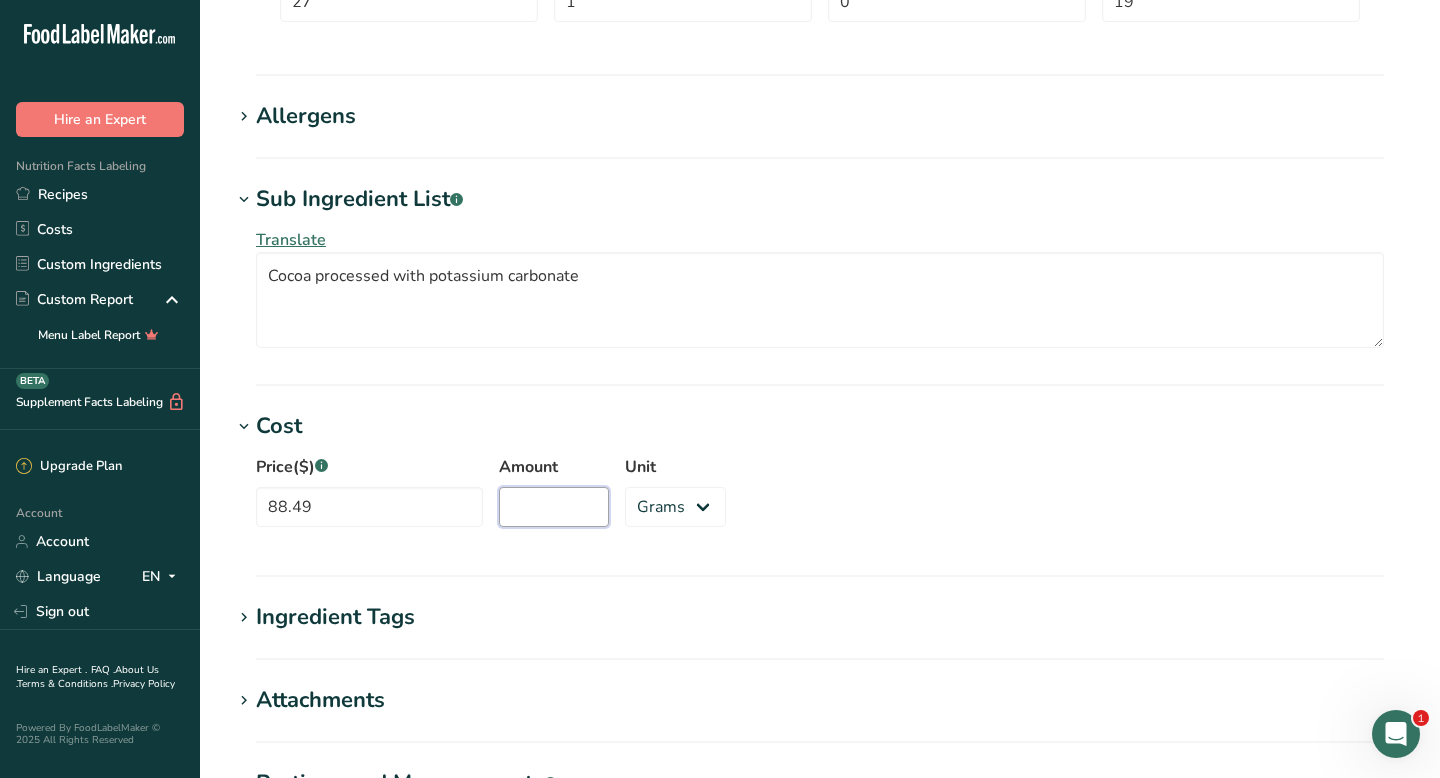 click on "Amount" at bounding box center [554, 507] 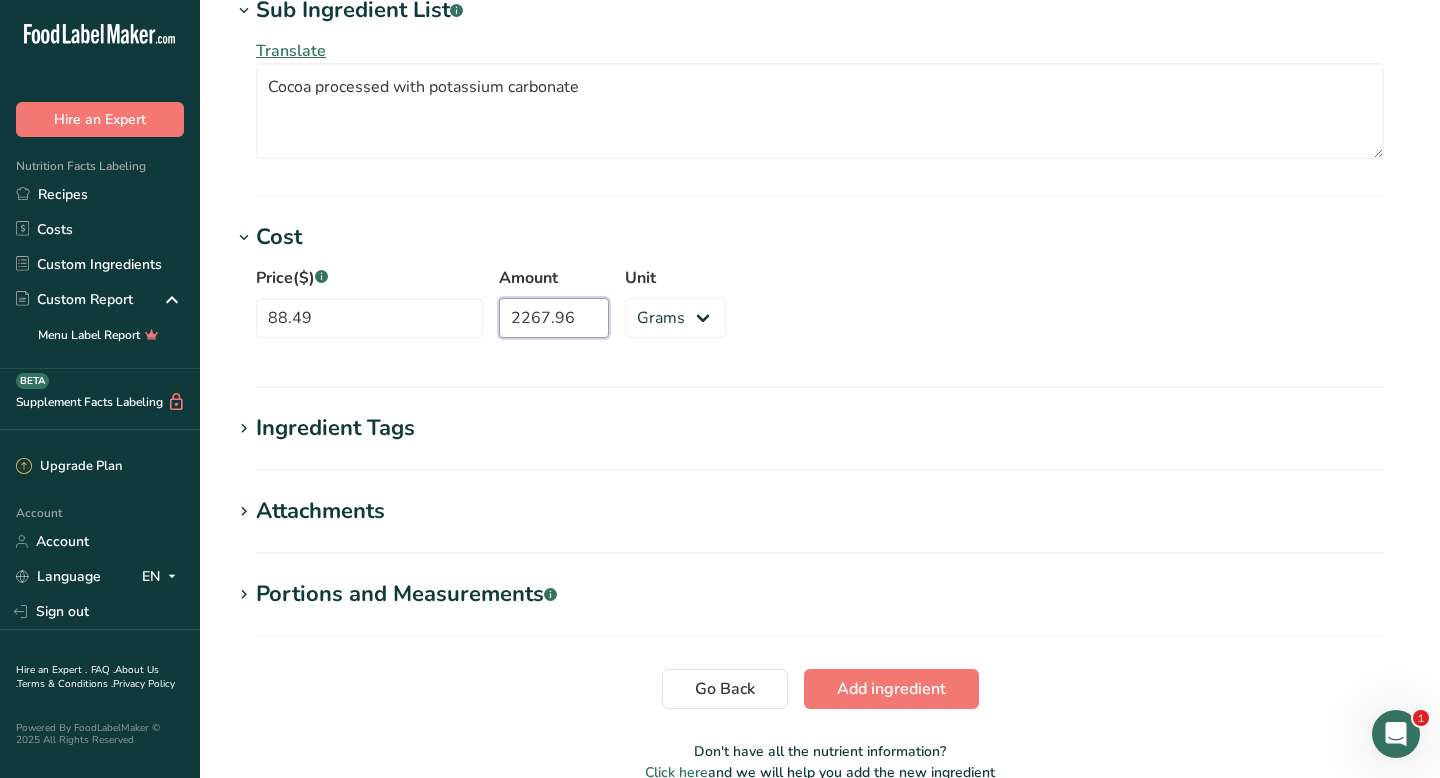 scroll, scrollTop: 1528, scrollLeft: 0, axis: vertical 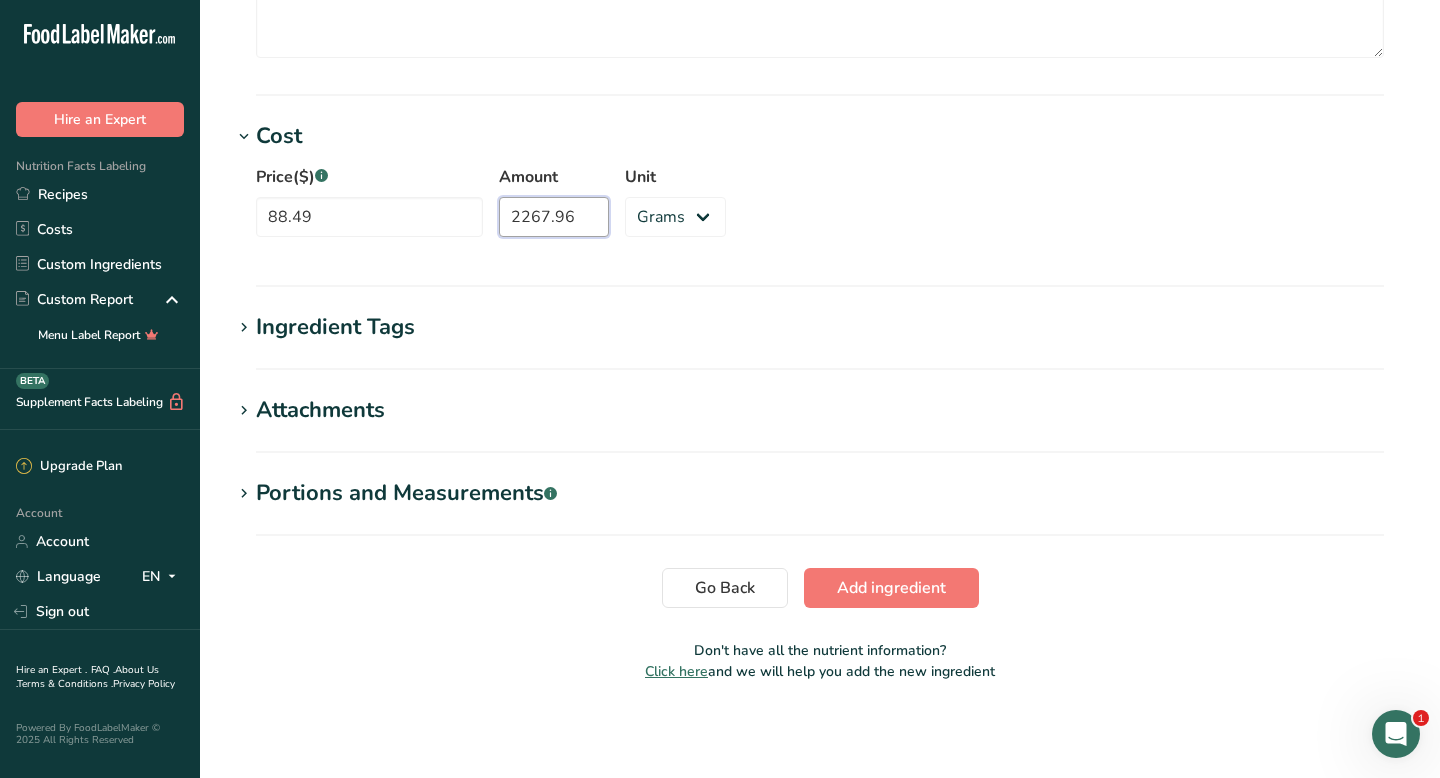type on "2267.96" 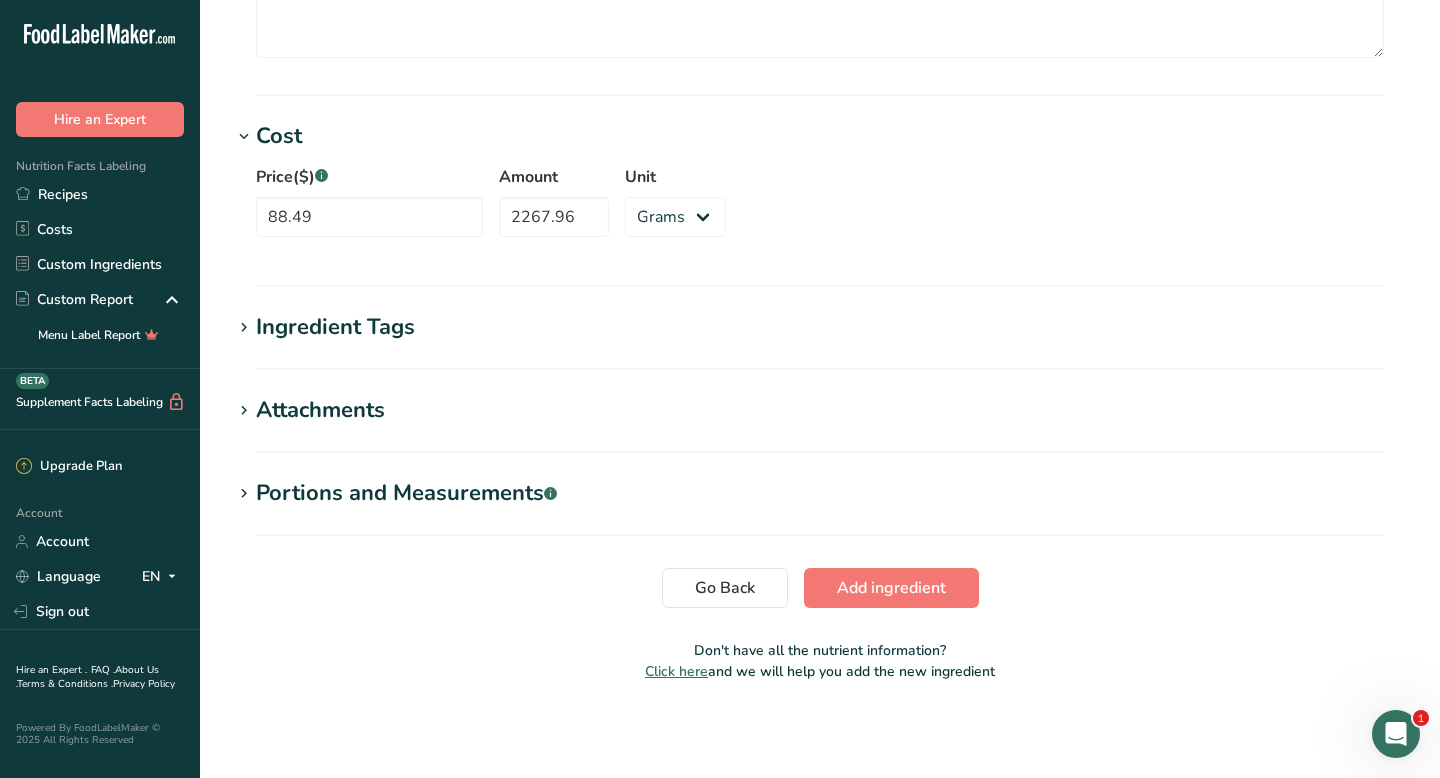 click on "Portions and Measurements
.a-a{fill:#347362;}.b-a{fill:#fff;}" at bounding box center (406, 493) 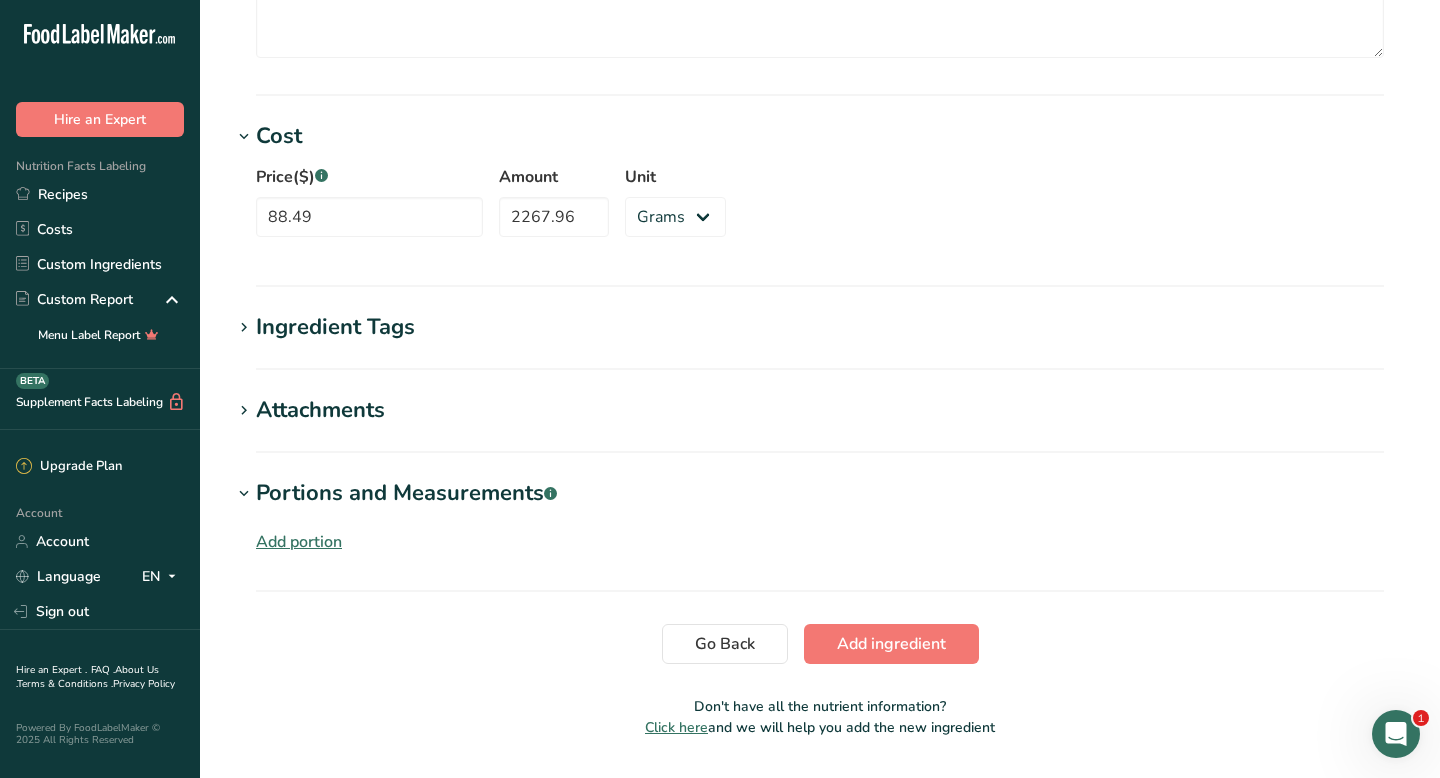 click on "Add portion" at bounding box center (299, 542) 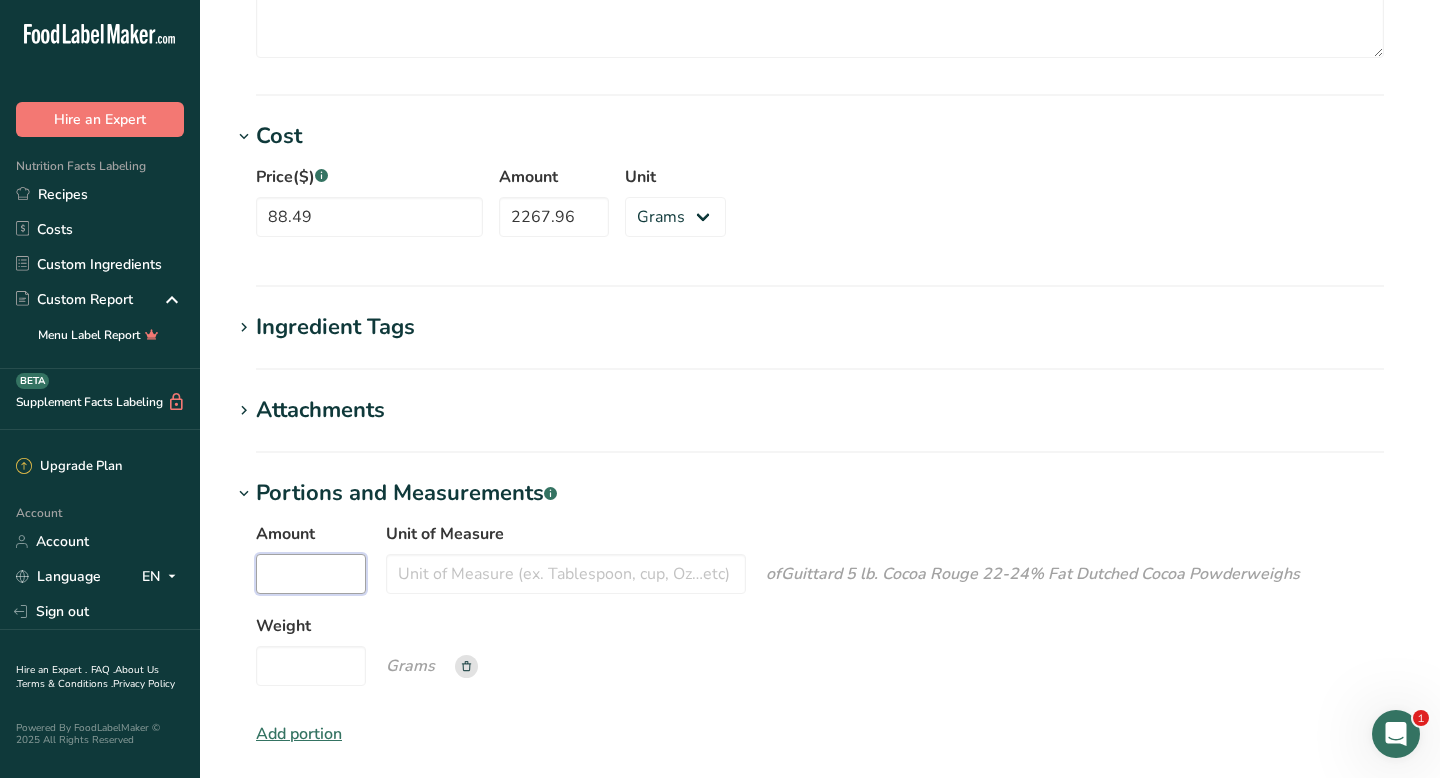 click on "Amount" at bounding box center (311, 574) 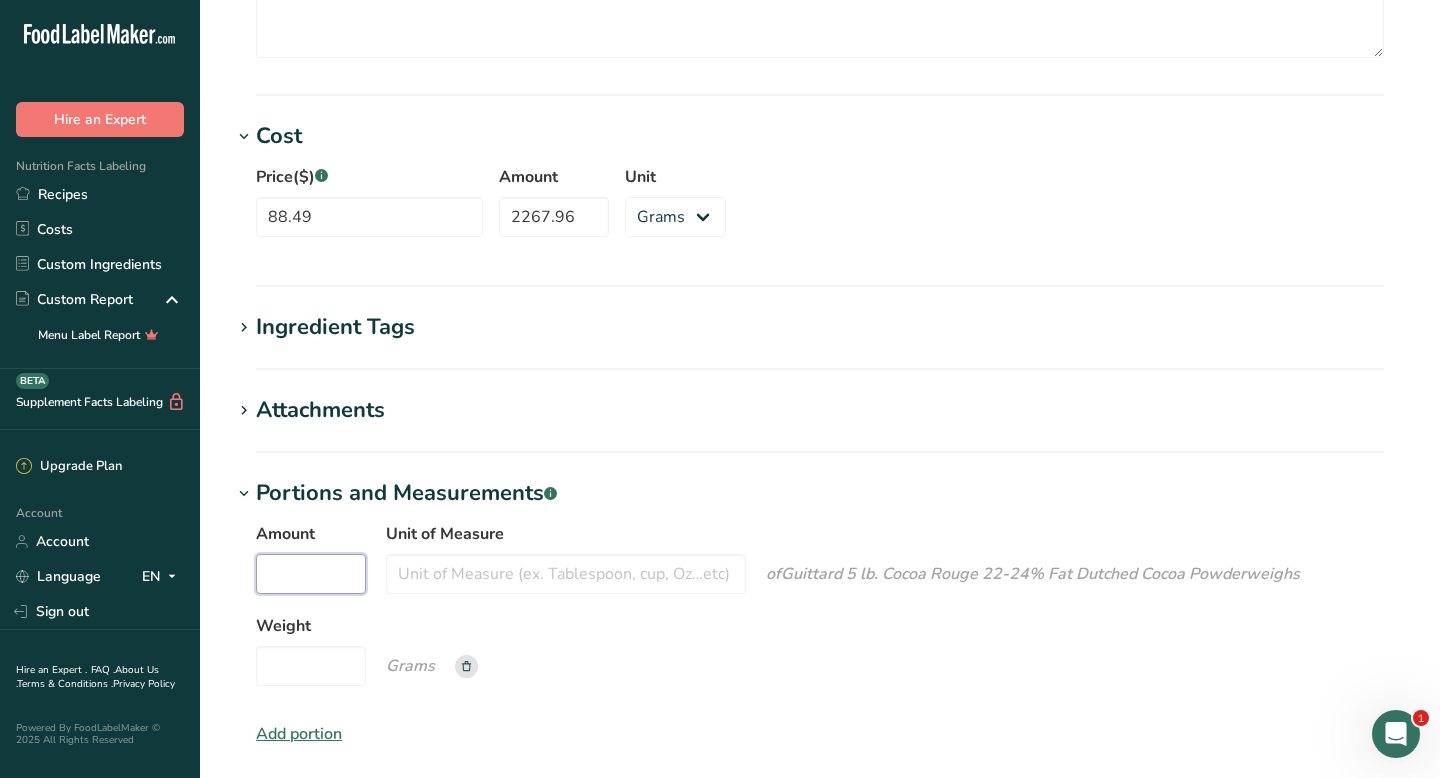 paste on "3.5274" 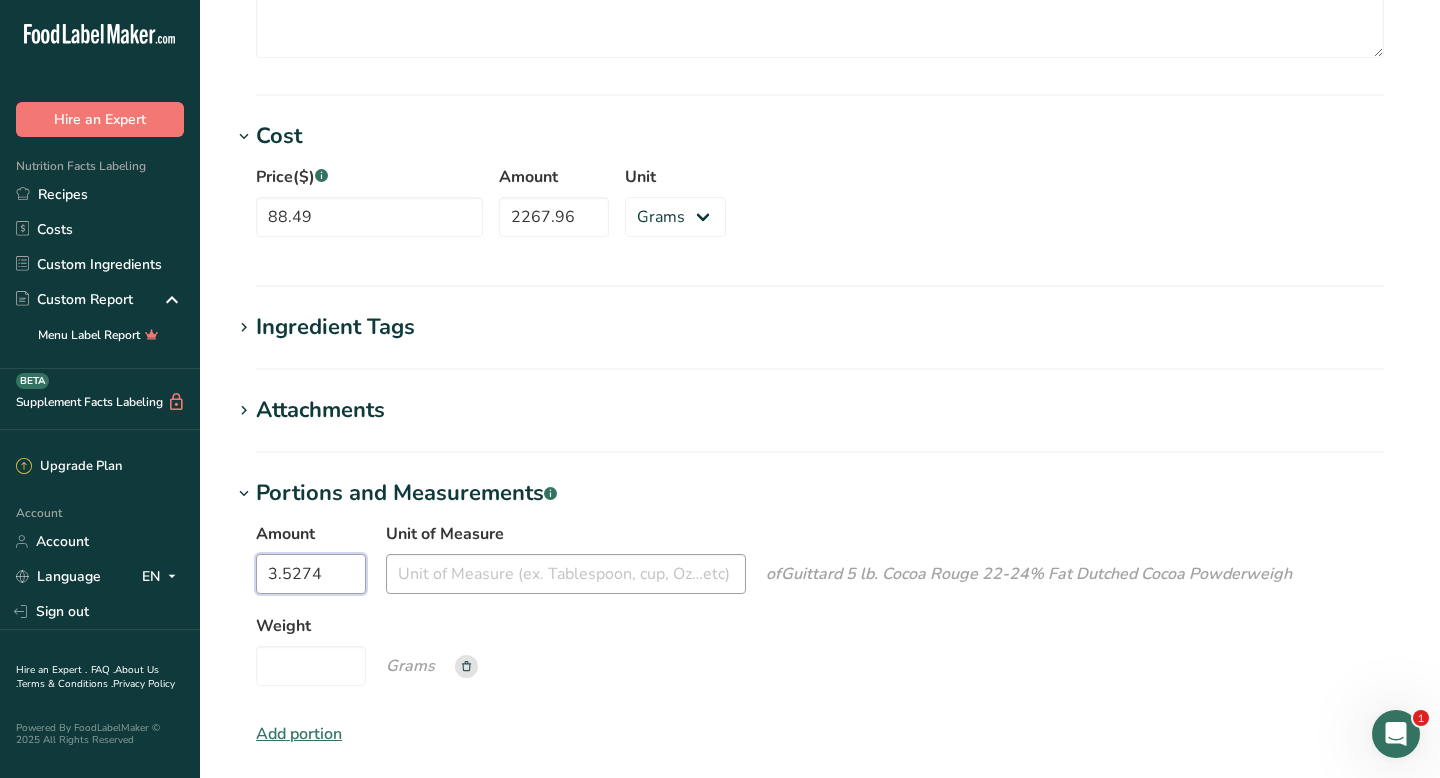 type on "3.5274" 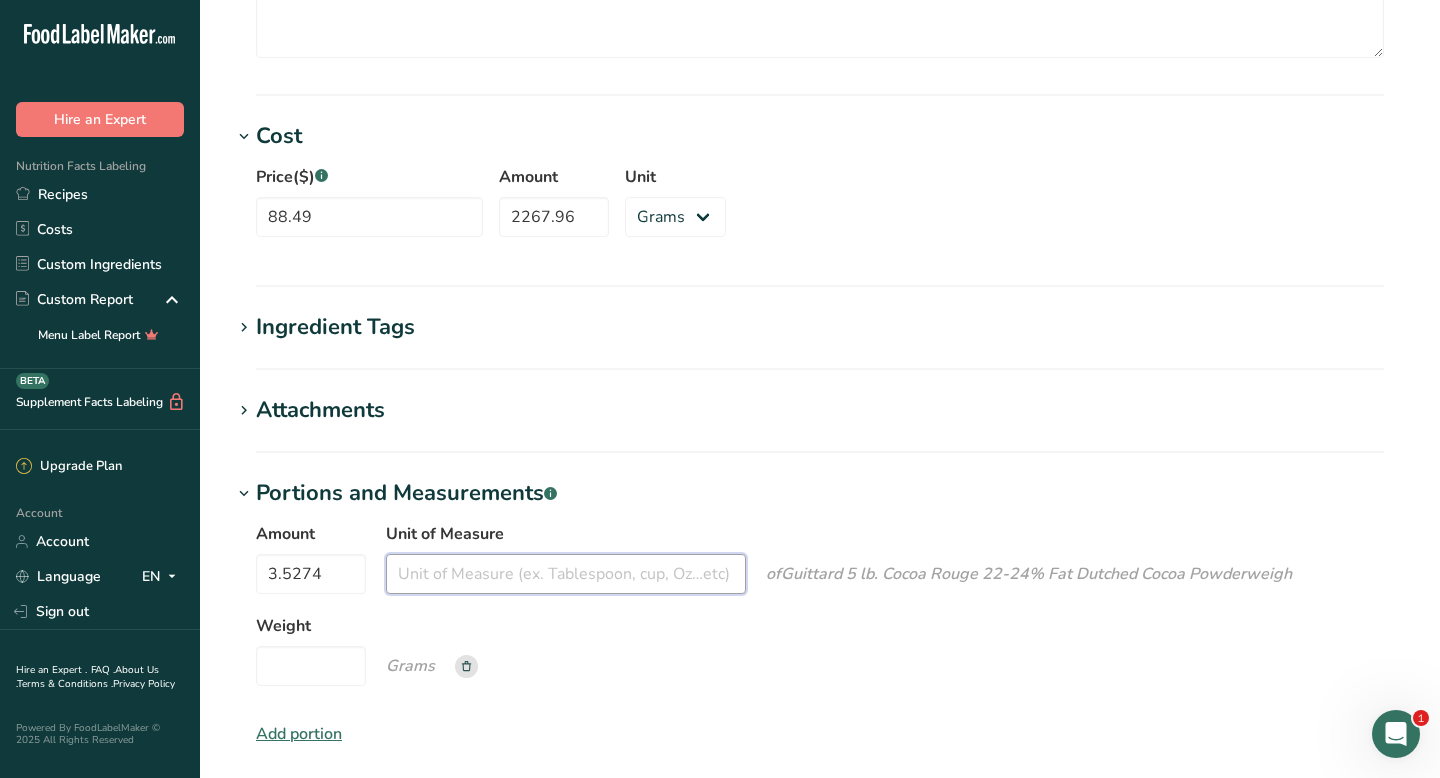 click on "Unit of Measure" at bounding box center (566, 574) 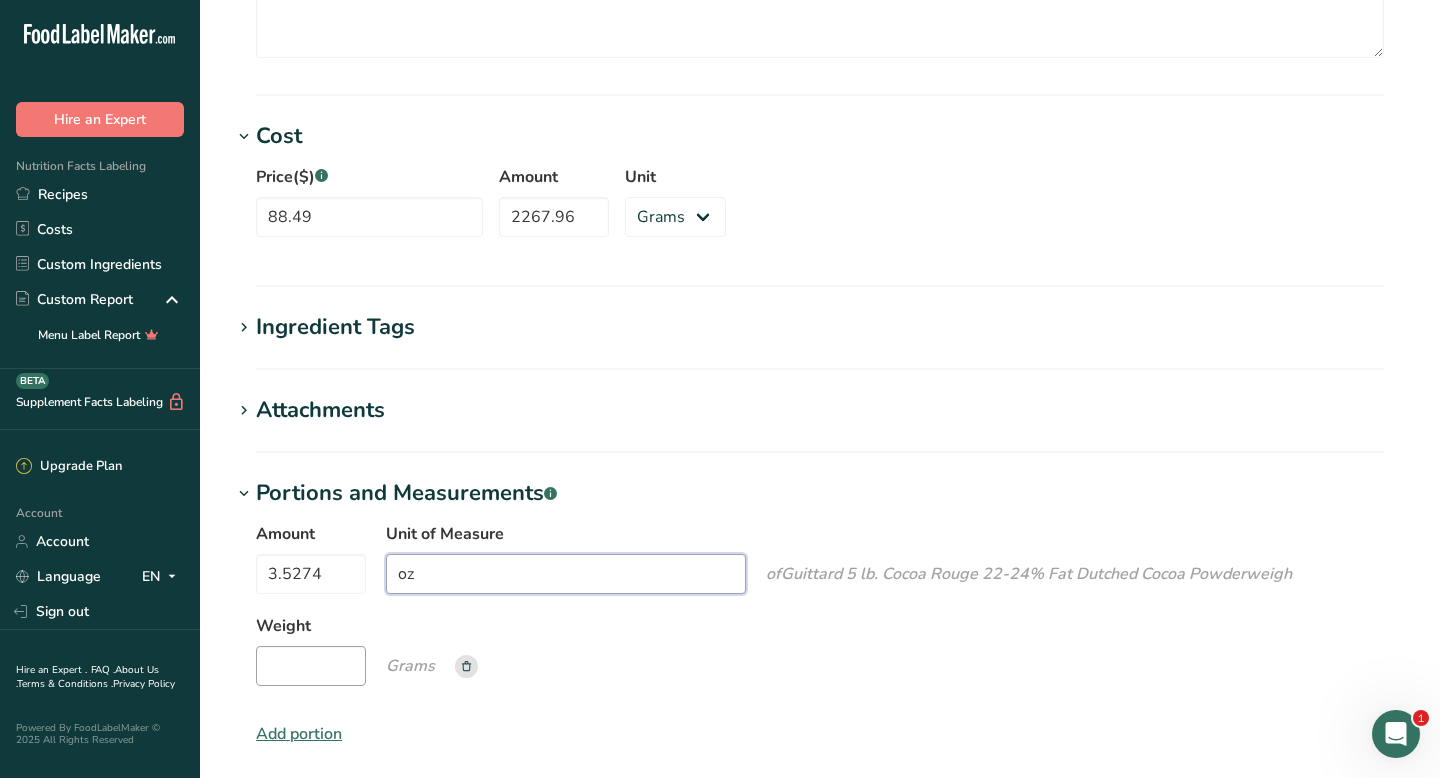 type on "oz" 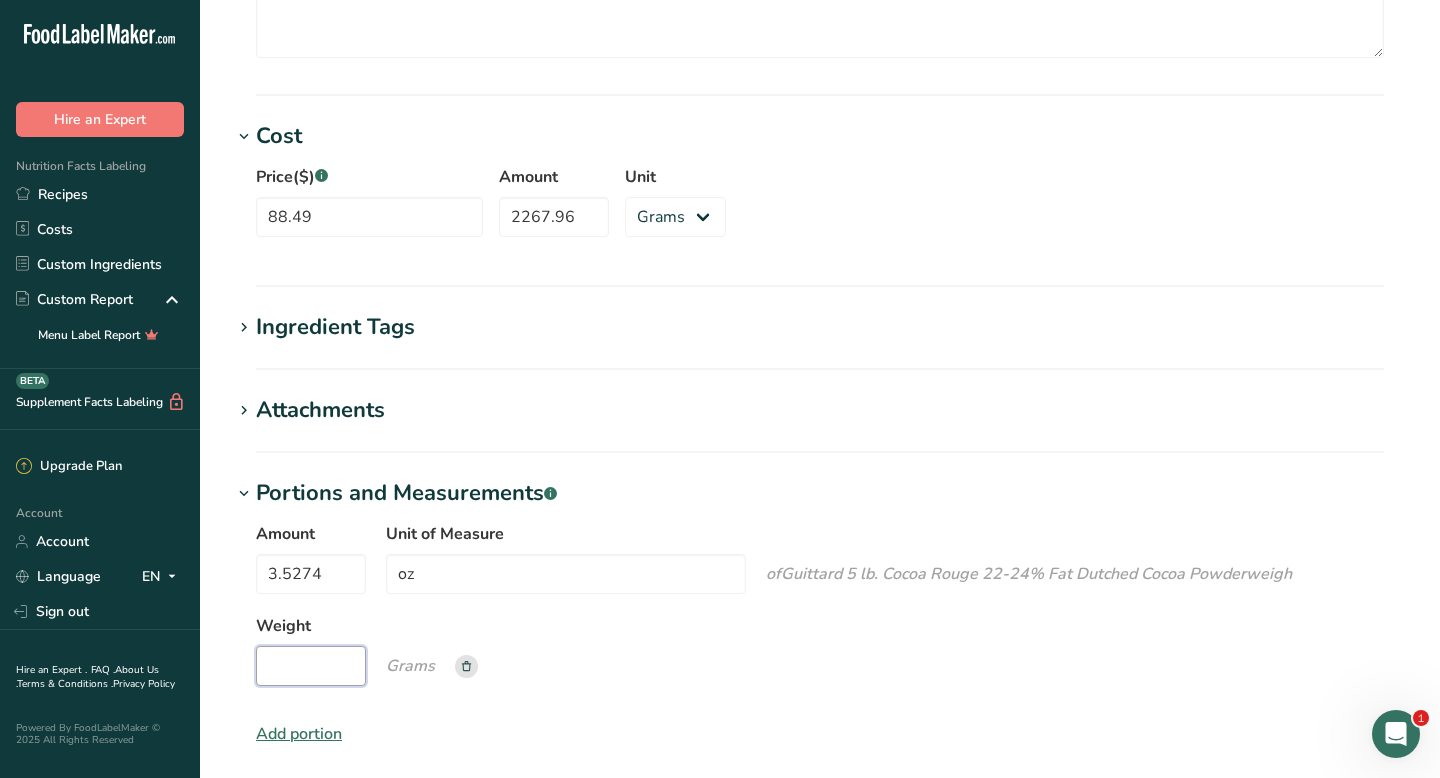click on "Weight" at bounding box center (311, 666) 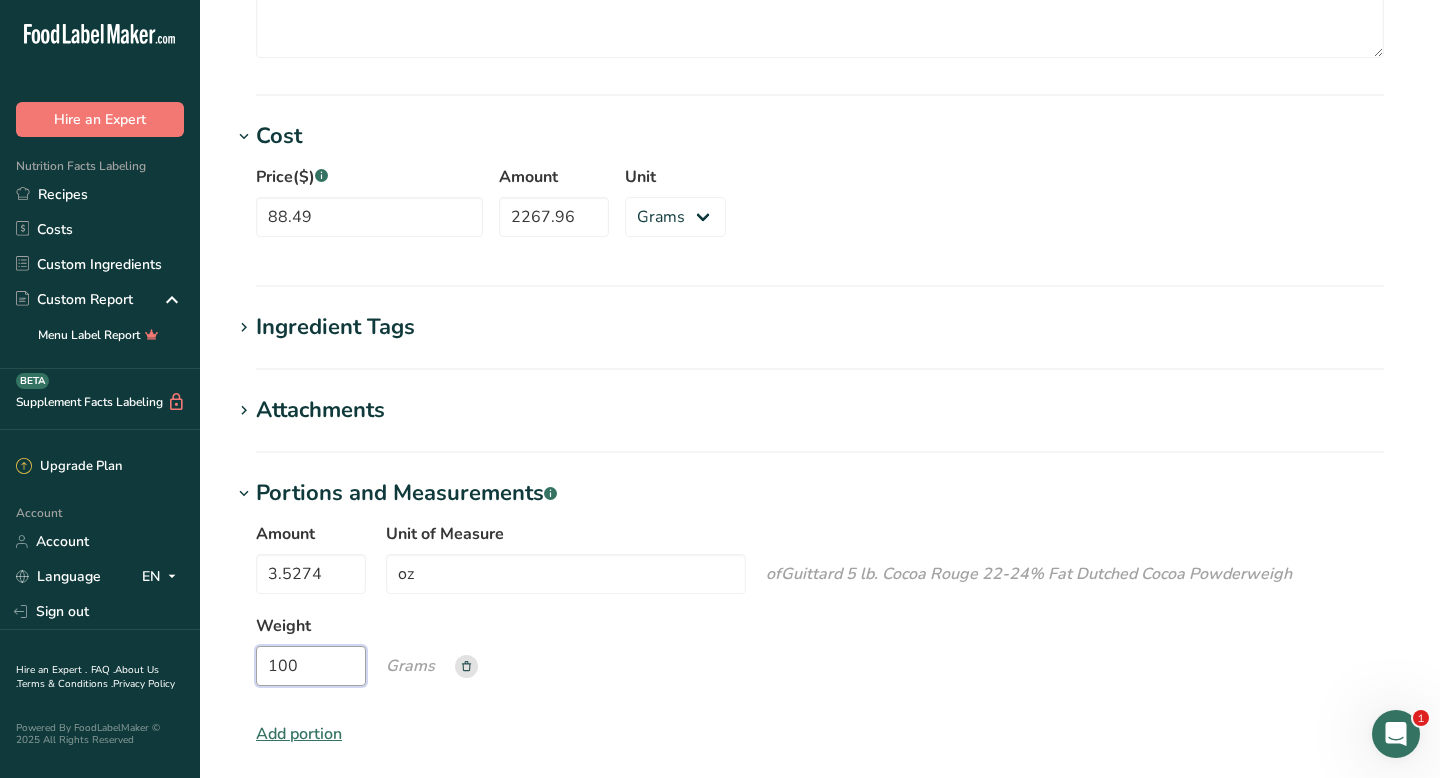 type on "100" 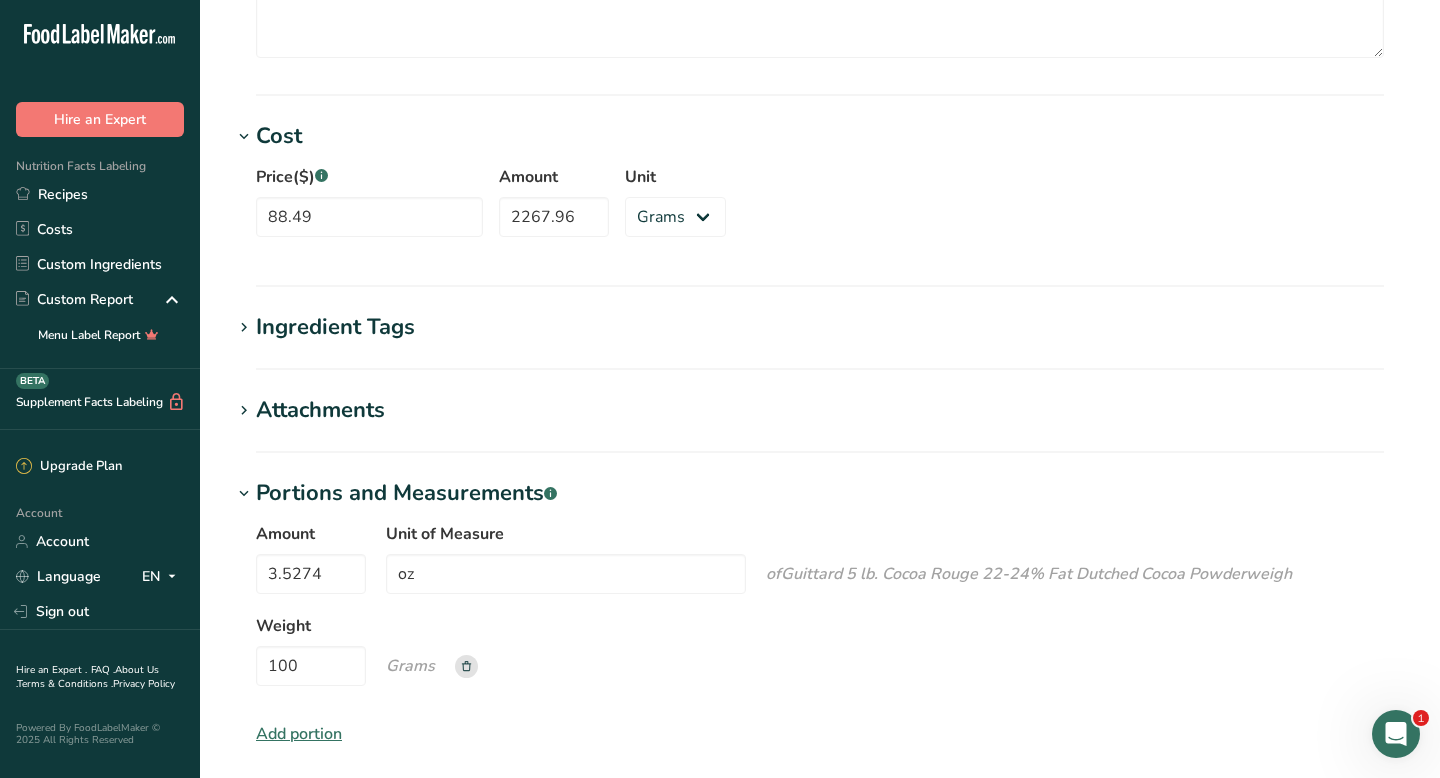 click on "Amount 3.5274
Unit of Measure
oz    of
Guittard 5 lb. Cocoa Rouge 22-24% Fat Dutched Cocoa Powder
weigh   Weight 100   Grams" at bounding box center (820, 610) 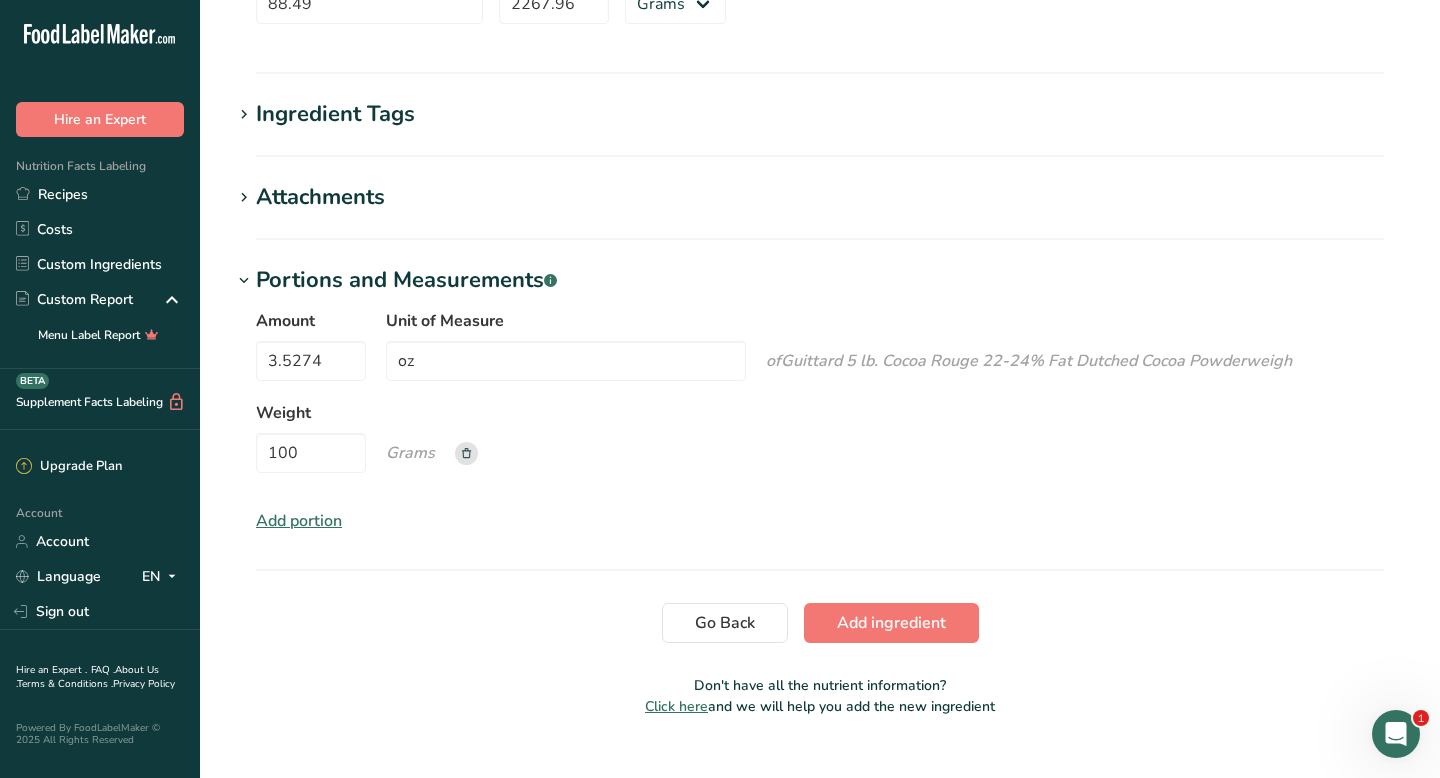 scroll, scrollTop: 1776, scrollLeft: 0, axis: vertical 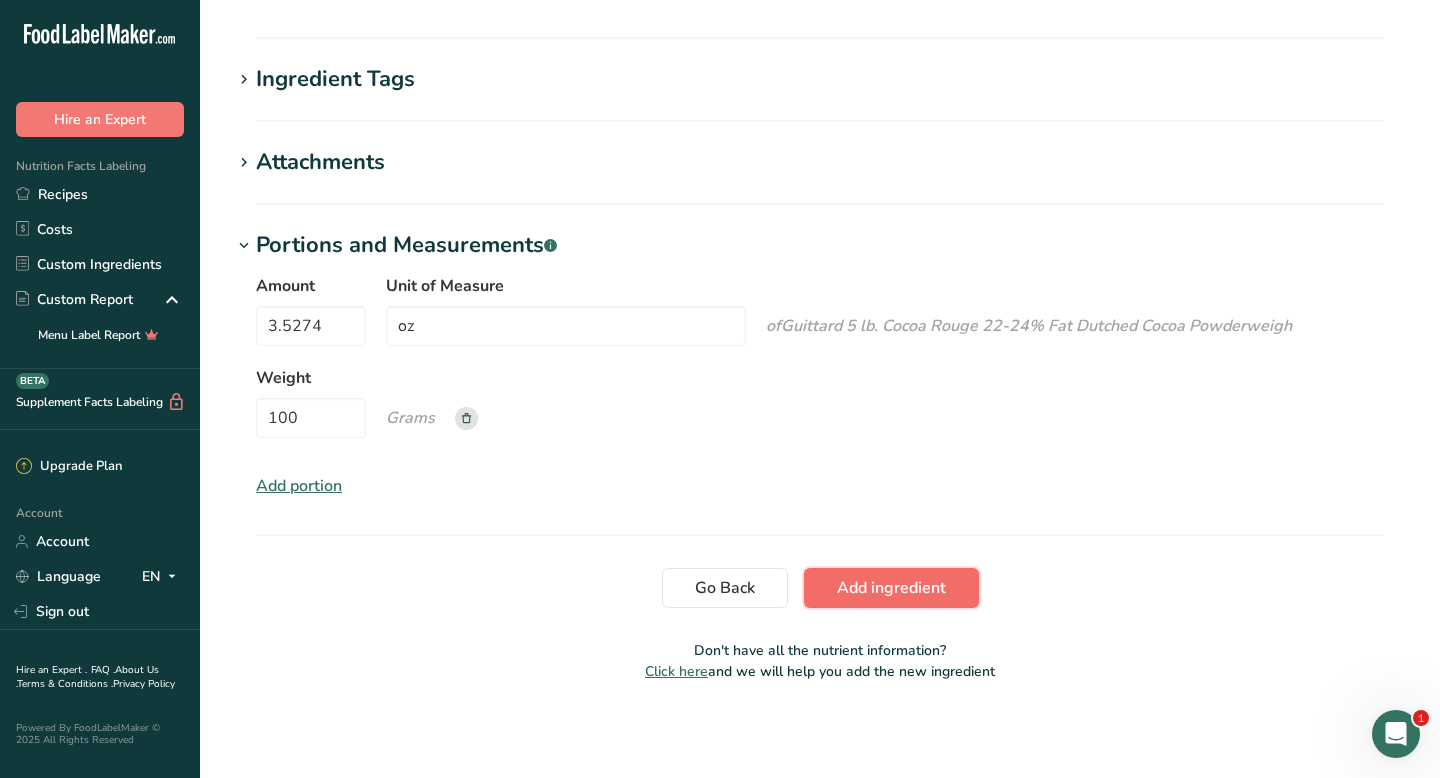 click on "Add ingredient" at bounding box center [891, 588] 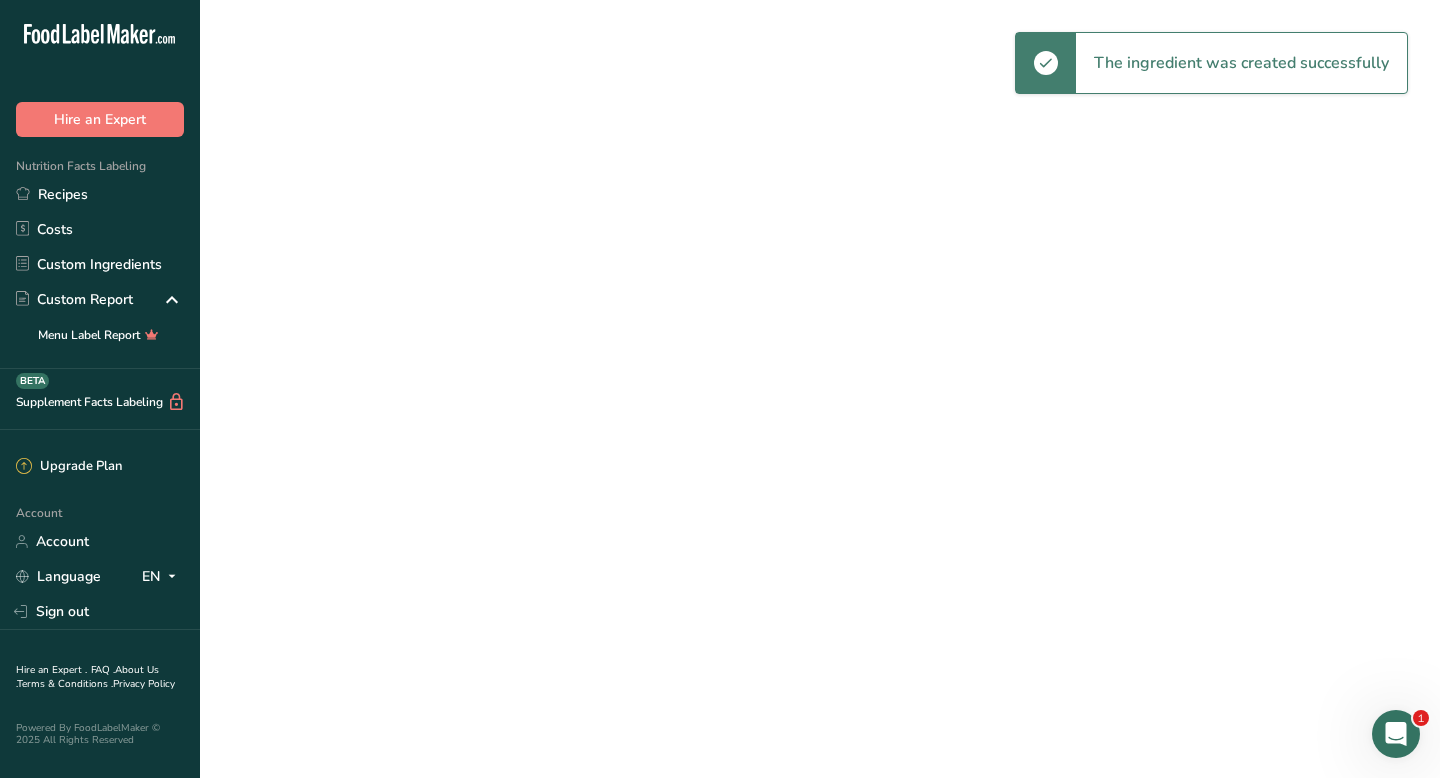 scroll, scrollTop: 0, scrollLeft: 0, axis: both 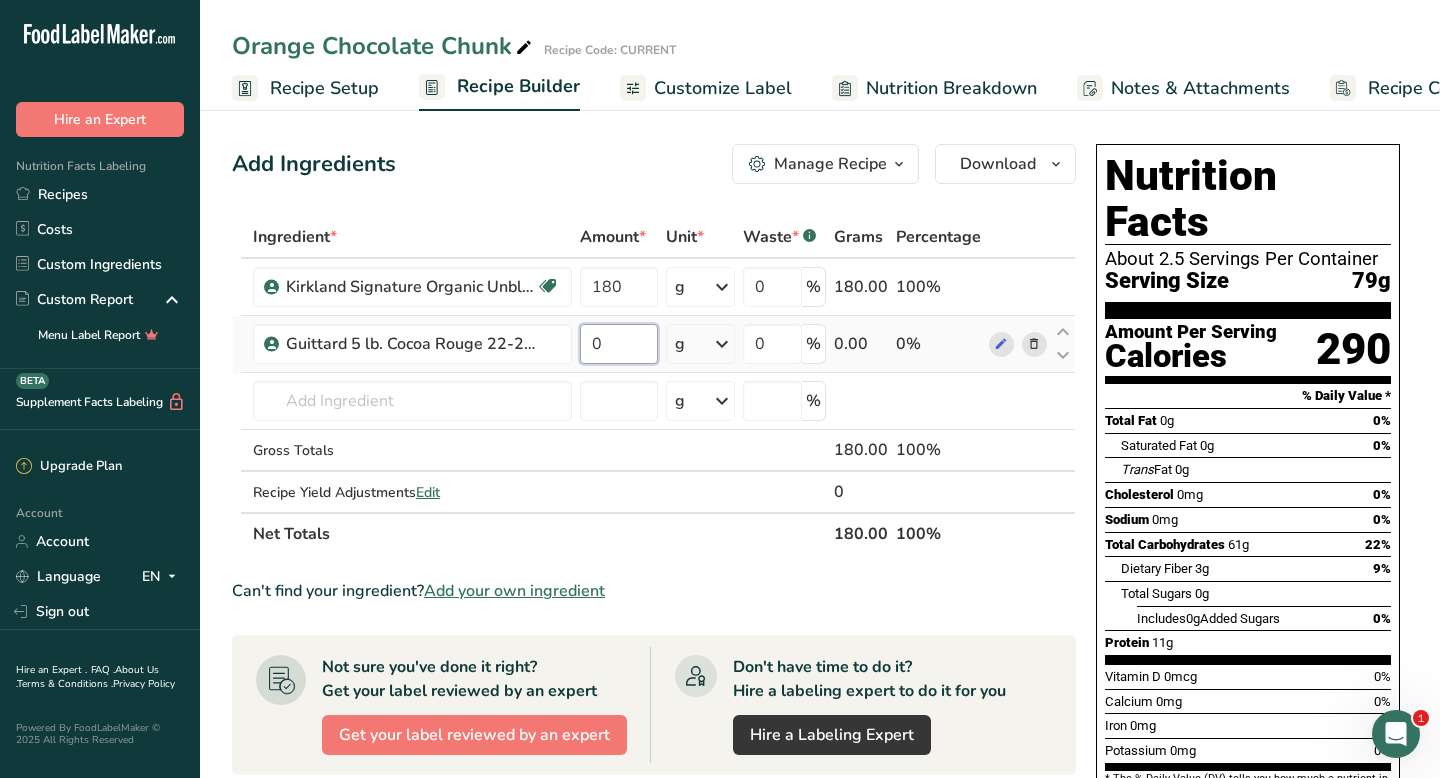 click on "0" at bounding box center [618, 344] 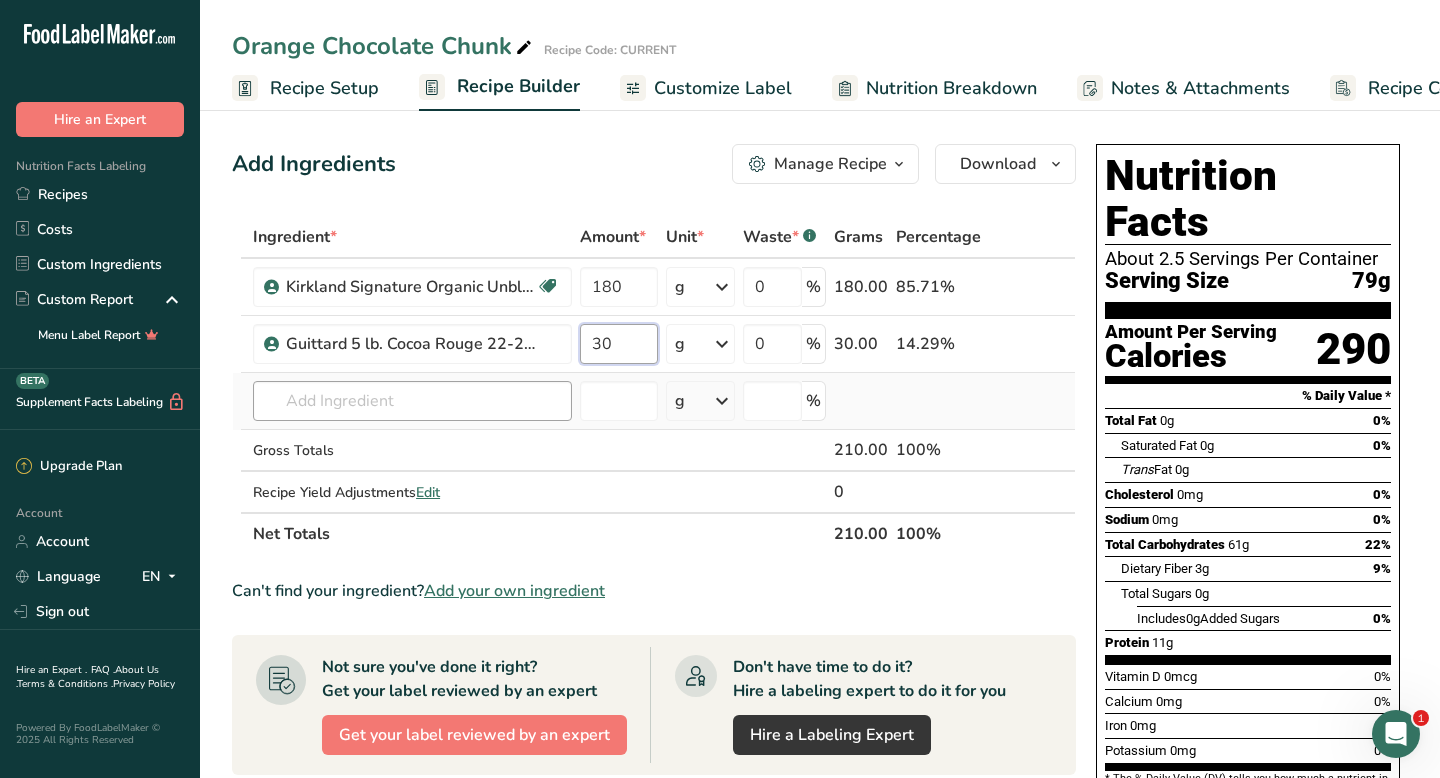 type on "30" 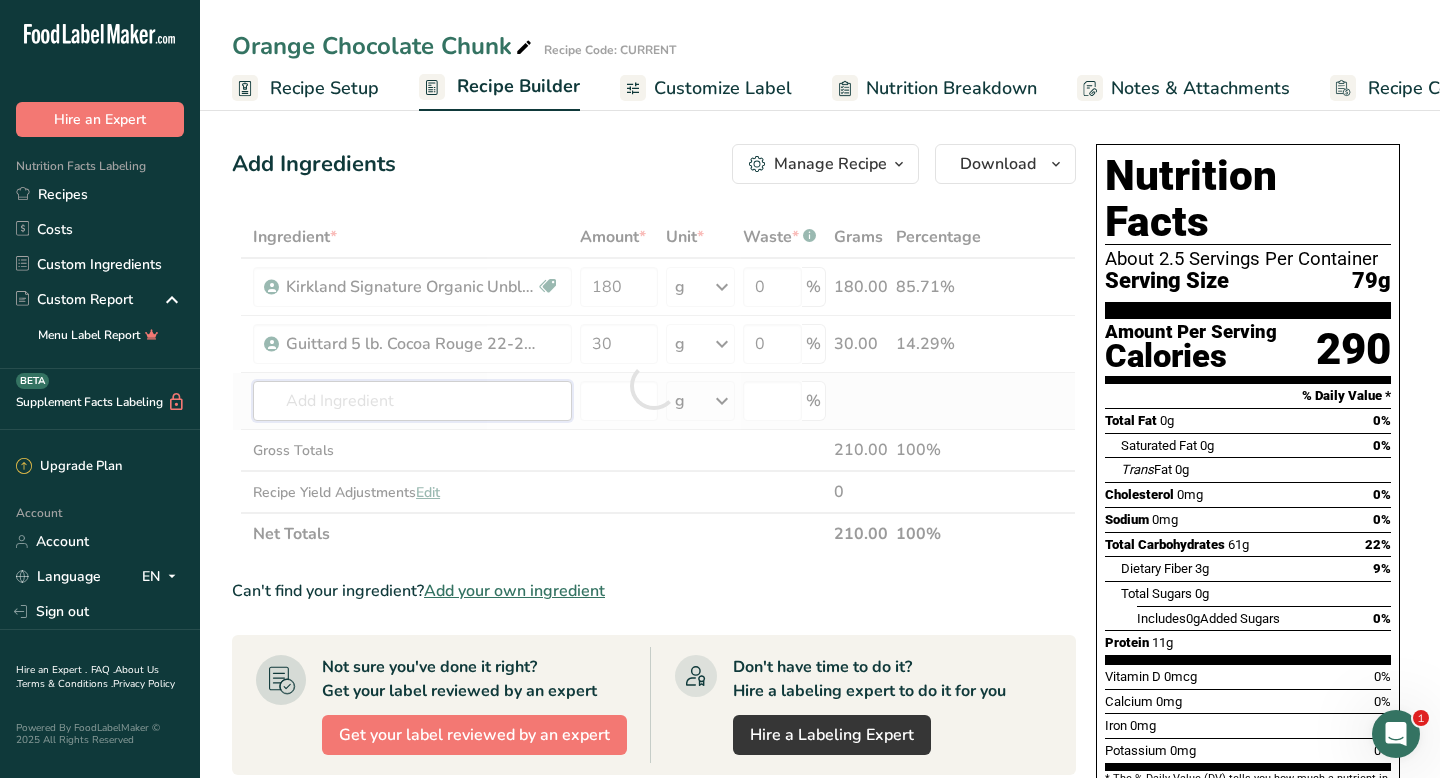 click on "Ingredient *
Amount *
Unit *
Waste *   .a-a{fill:#347362;}.b-a{fill:#fff;}          Grams
Percentage
Kirkland Signature Organic Unbleached All Purpose Flour
Organic
180
g
Portions
0.25 cups
0.5 cups
1 cup
Weight Units
g
kg
mg
See more
Volume Units
l
mL
fl oz
See more
0
%
180.00
85.71%
Guittard 5 lb. Cocoa Rouge 22-24% Fat Dutched Cocoa Powder
30
g
Portions
3.5300000000000002 oz
Weight Units
g
kg
mg
See more
Volume Units
0" at bounding box center (654, 385) 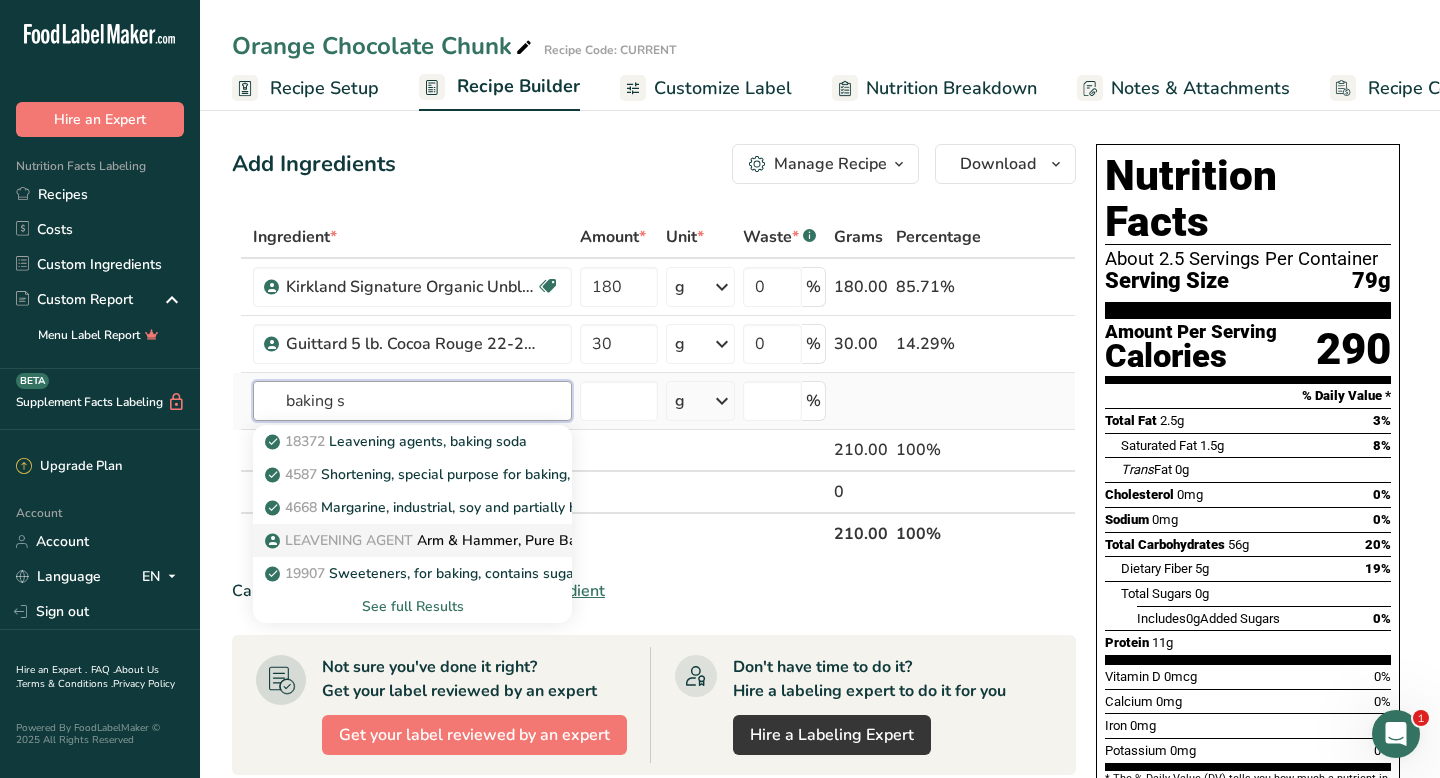 type on "baking s" 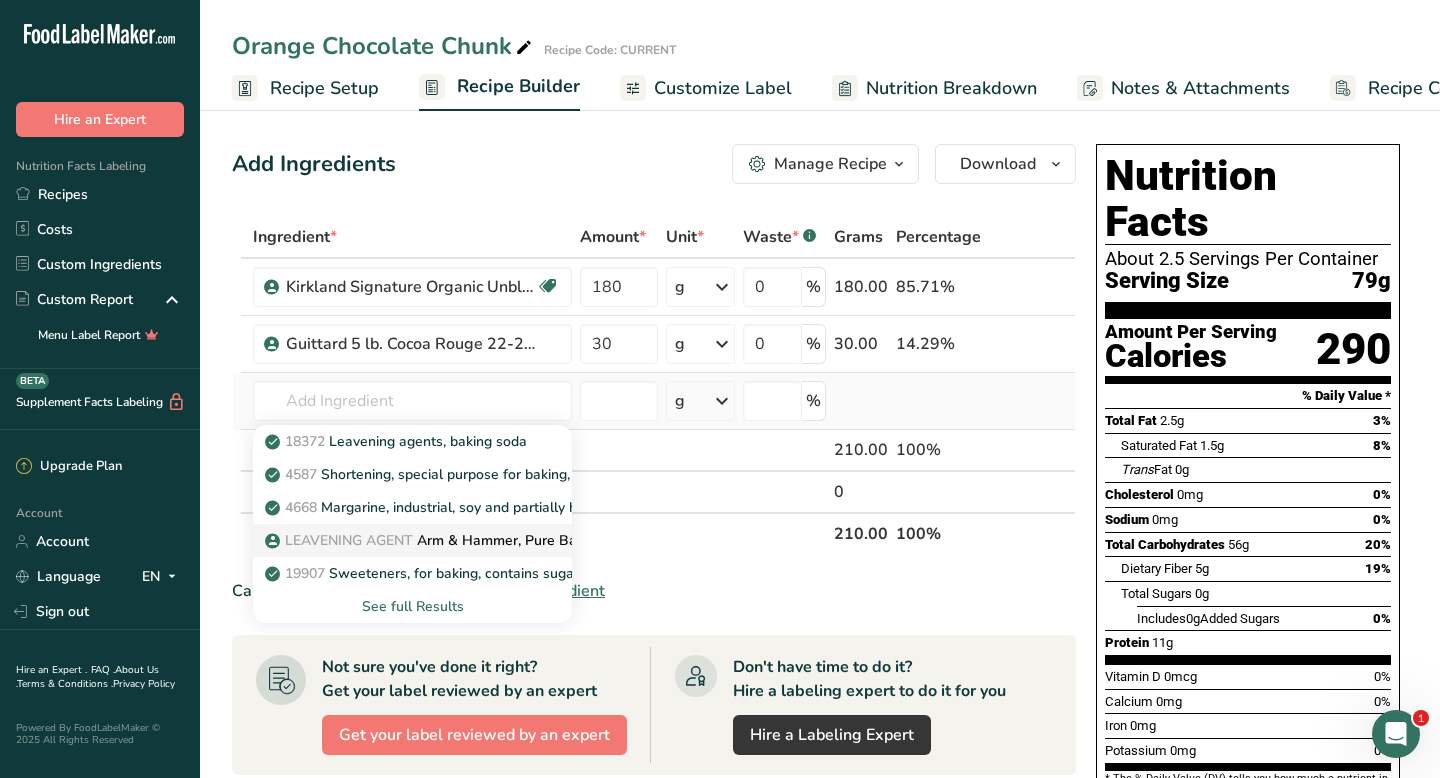 click on "LEAVENING AGENT
Arm & Hammer, Pure Baking Soda" at bounding box center [454, 540] 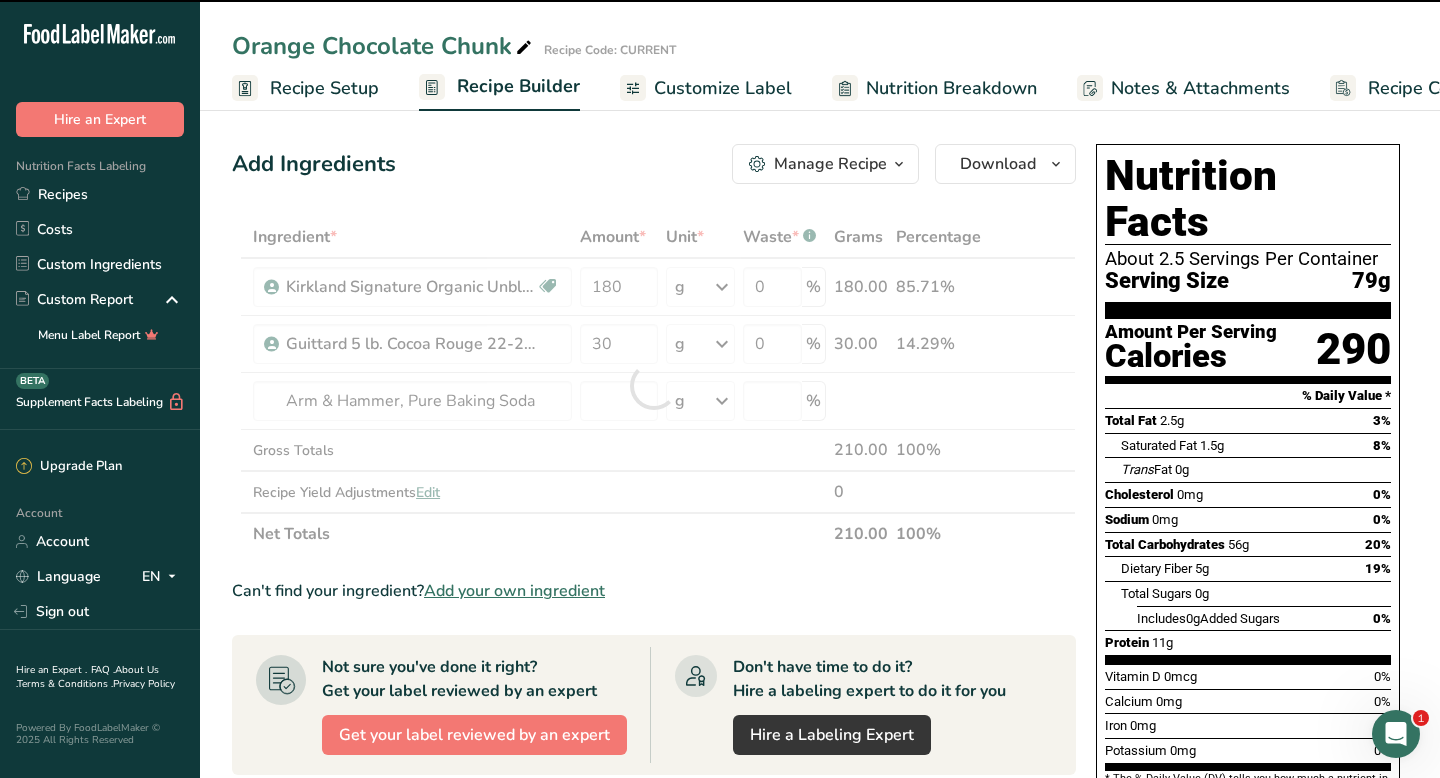 type on "0" 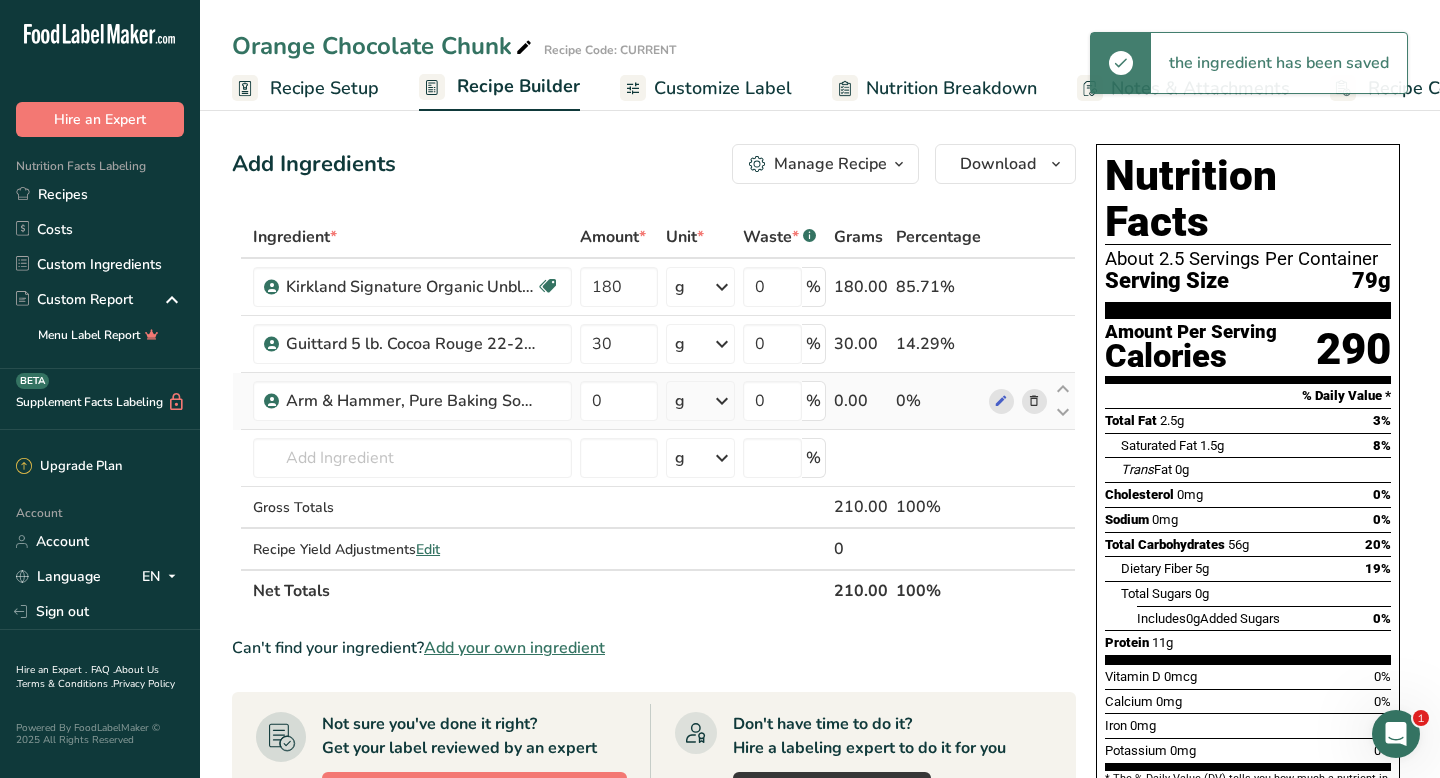 click on "g" at bounding box center (701, 401) 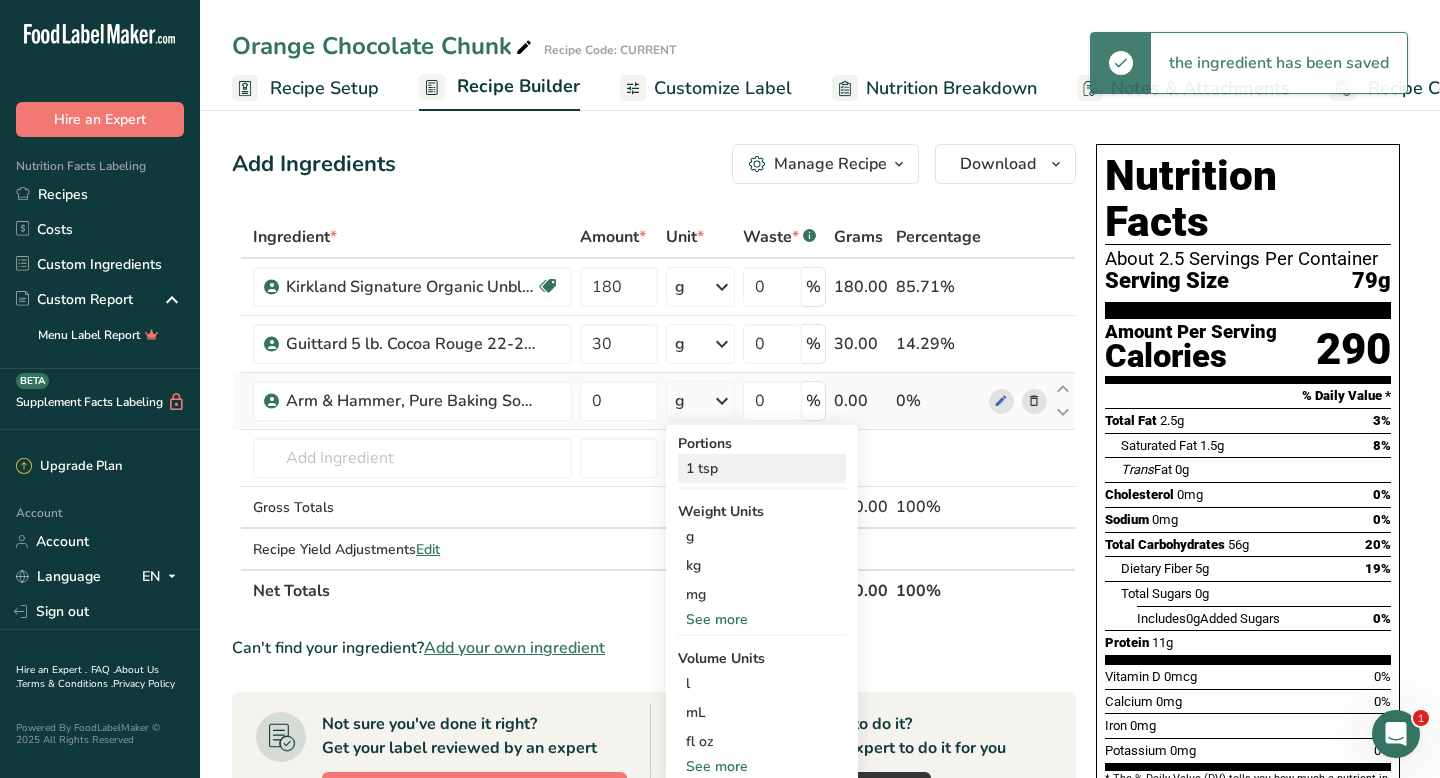 click on "1 tsp" at bounding box center (762, 468) 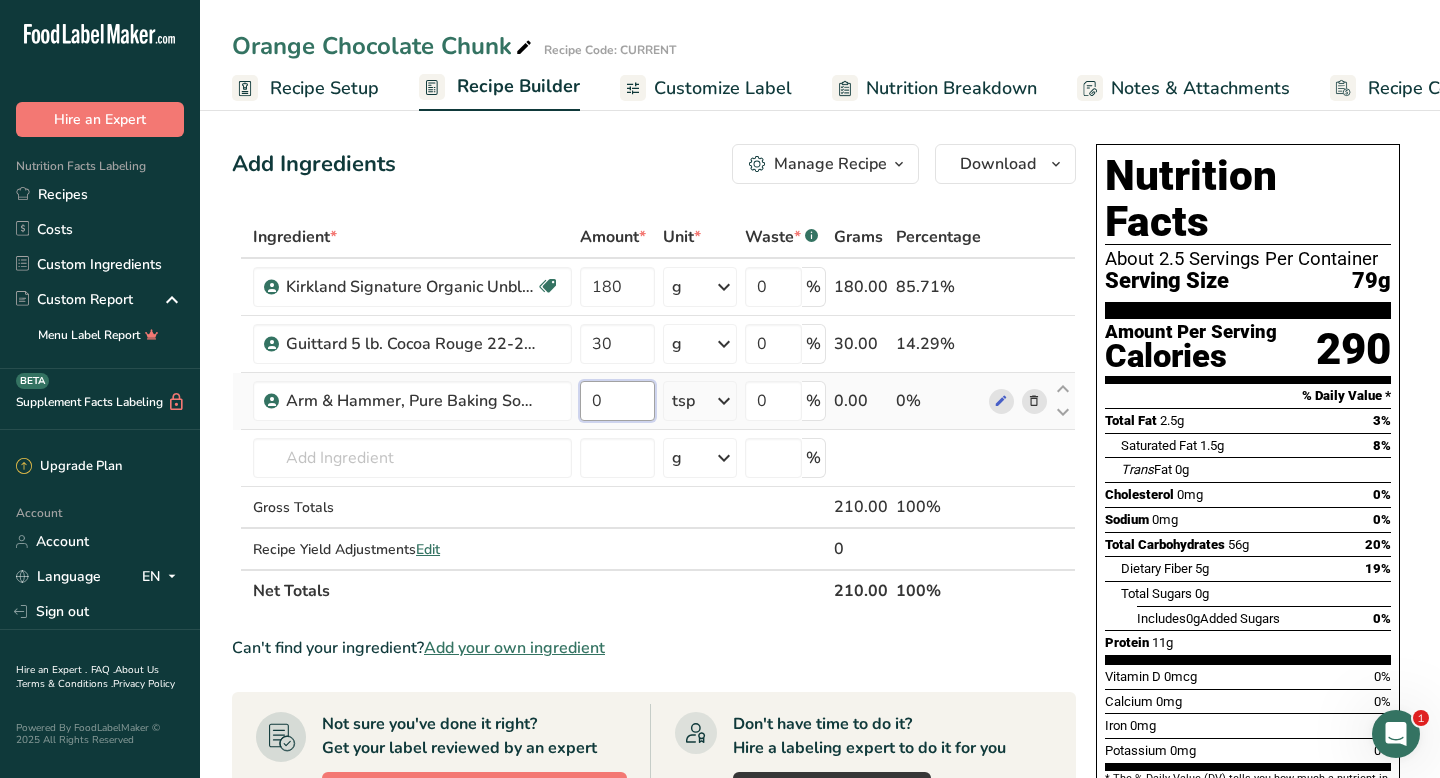 drag, startPoint x: 619, startPoint y: 403, endPoint x: 585, endPoint y: 400, distance: 34.132095 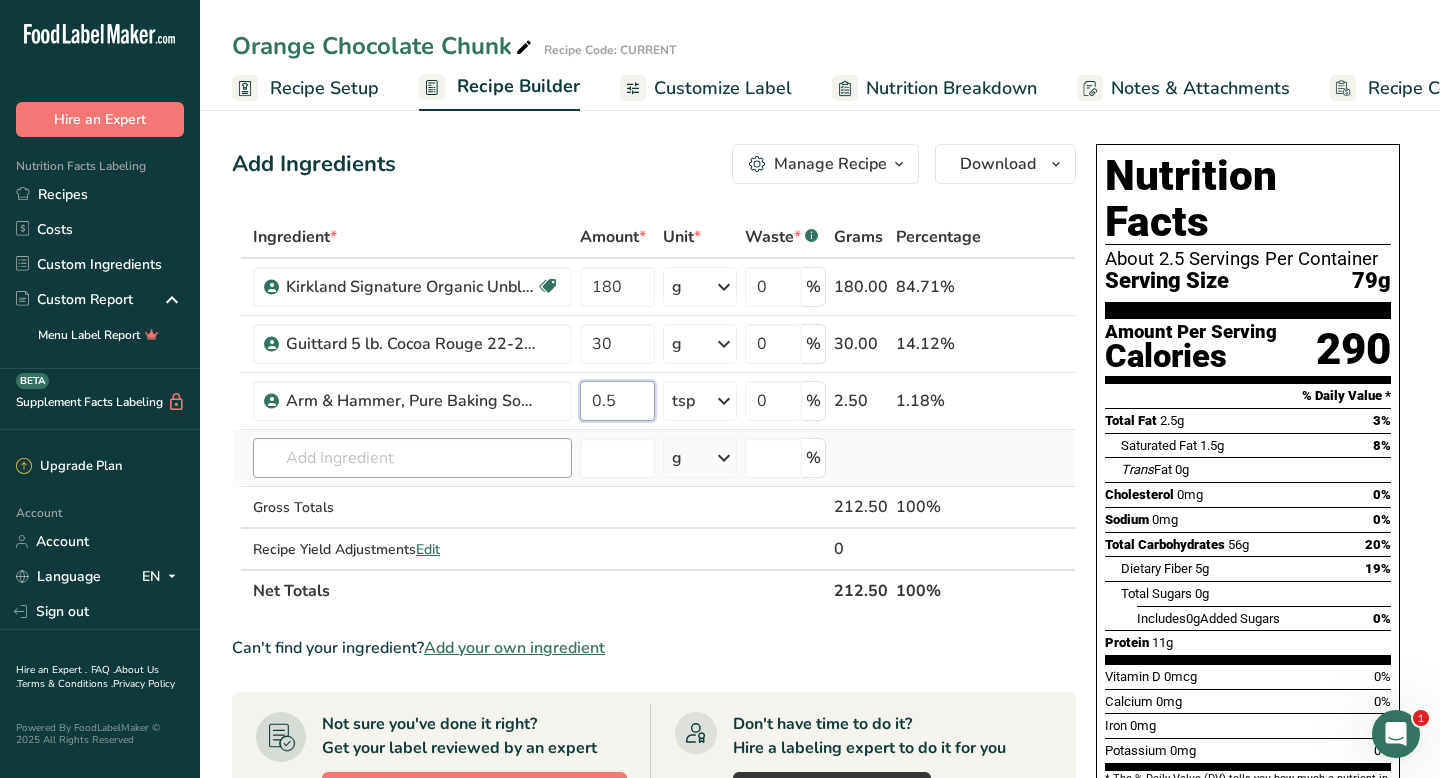 type on "0.5" 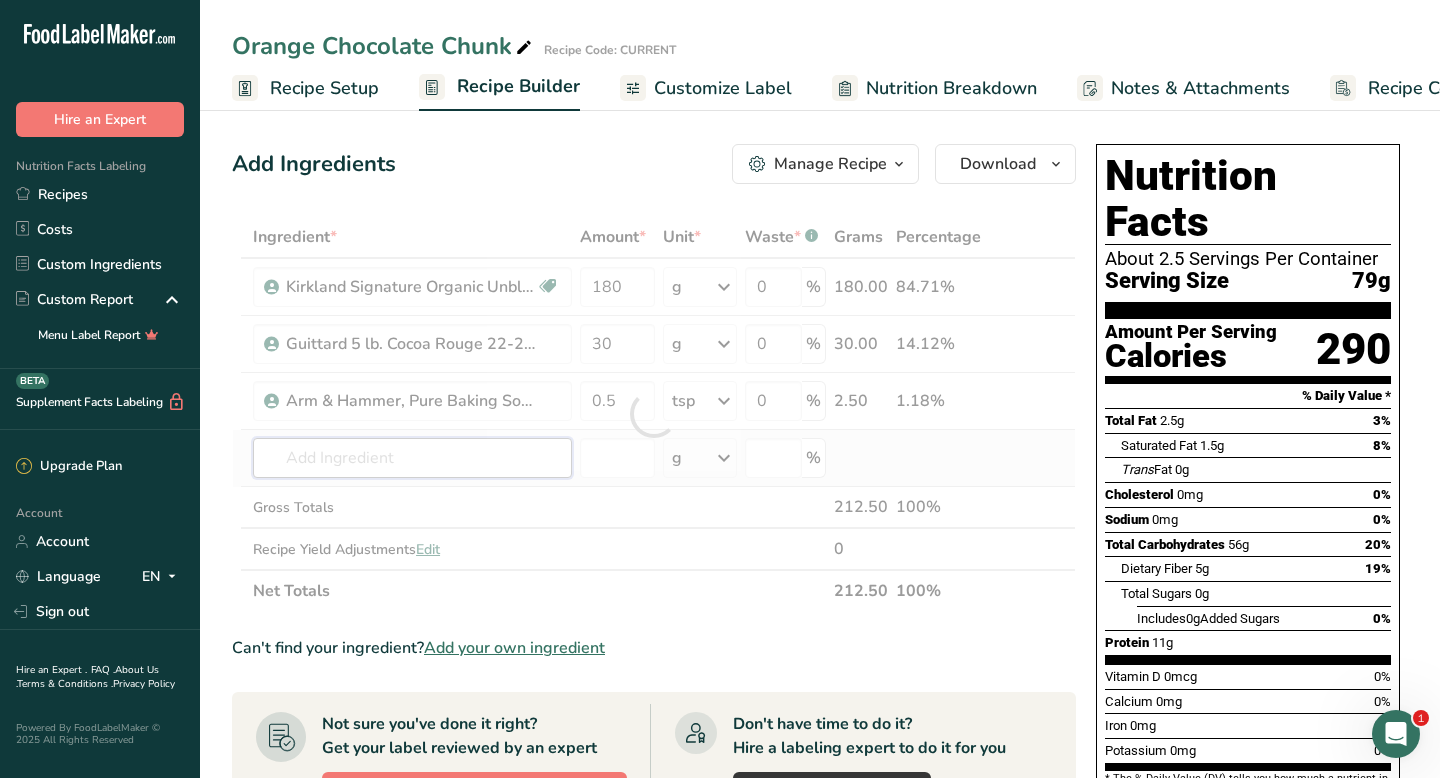 click on "Ingredient *
Amount *
Unit *
Waste *   .a-a{fill:#347362;}.b-a{fill:#fff;}          Grams
Percentage
Kirkland Signature Organic Unbleached All Purpose Flour
Organic
180
g
Portions
0.25 cups
0.5 cups
1 cup
Weight Units
g
kg
mg
See more
Volume Units
l
mL
fl oz
See more
0
%
180.00
84.71%
Guittard 5 lb. Cocoa Rouge 22-24% Fat Dutched Cocoa Powder
30
g
Portions
3.5300000000000002 oz
Weight Units
g
kg
mg
See more
Volume Units
0" at bounding box center [654, 414] 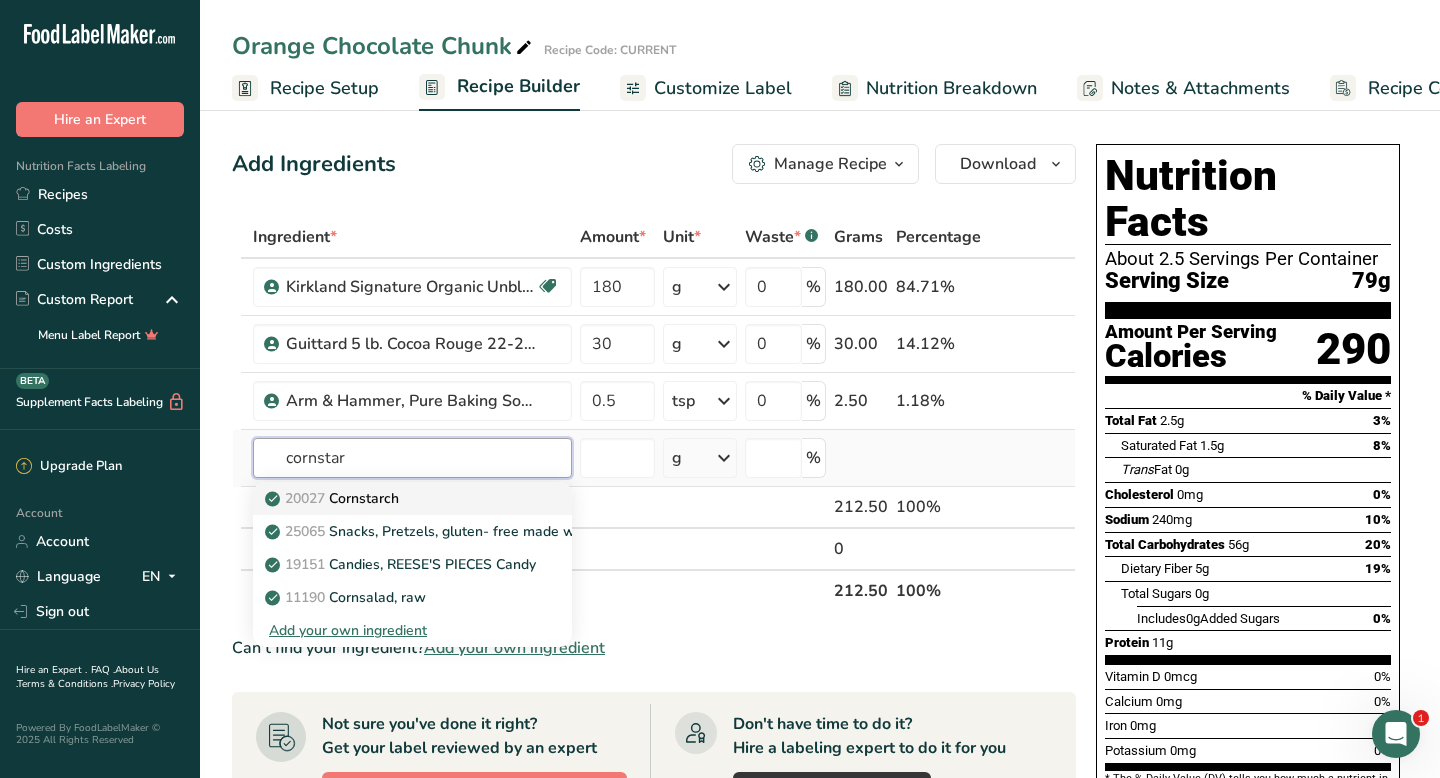 type on "cornstar" 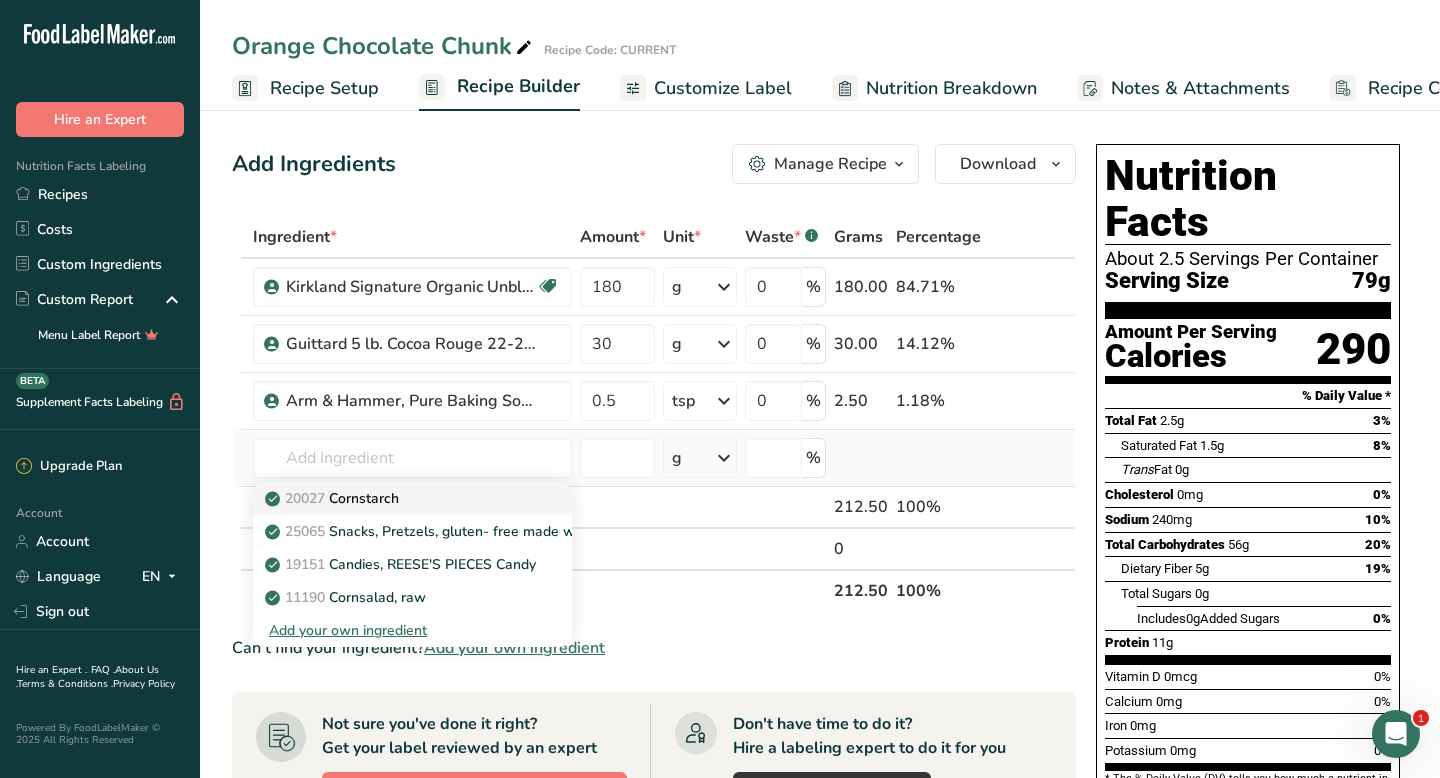 click on "20027
Cornstarch" at bounding box center (396, 498) 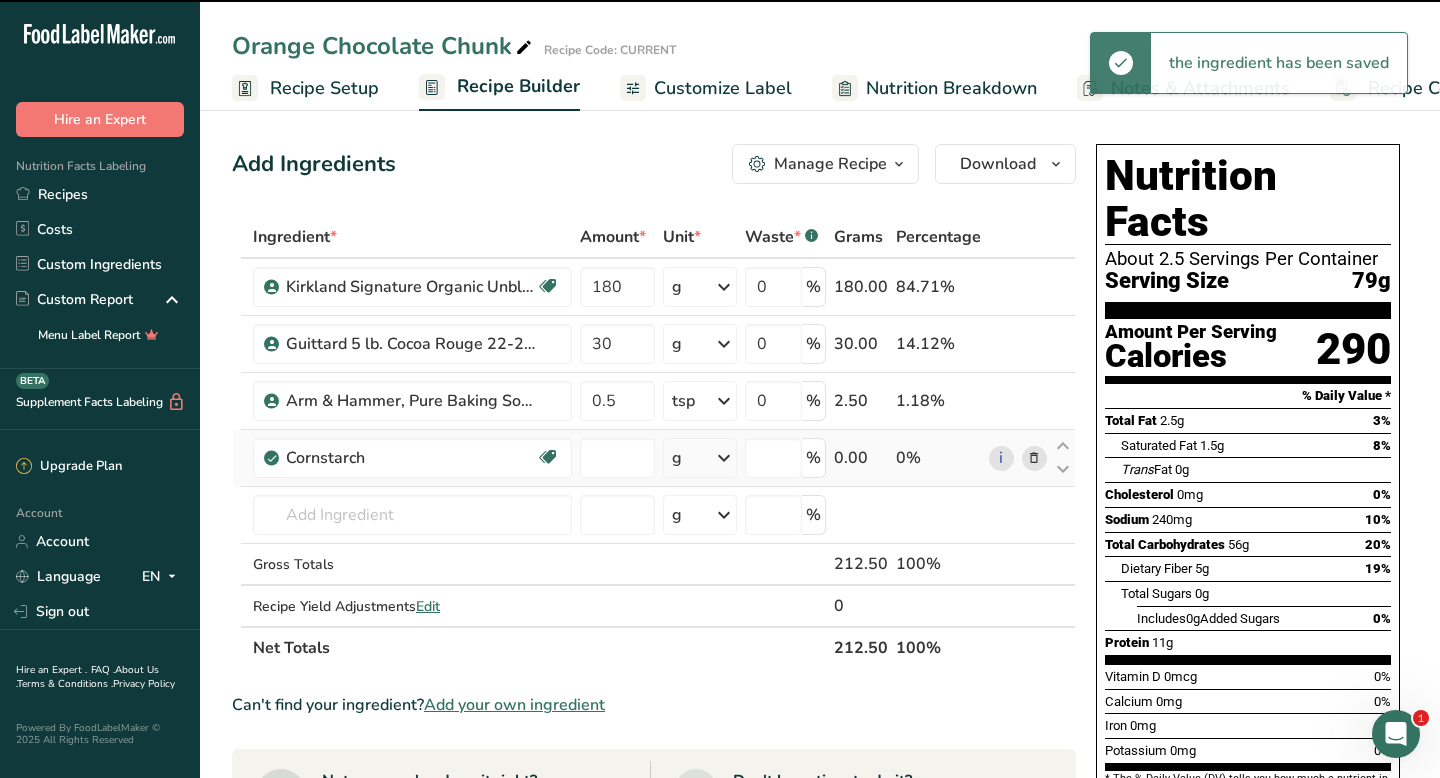 type on "0" 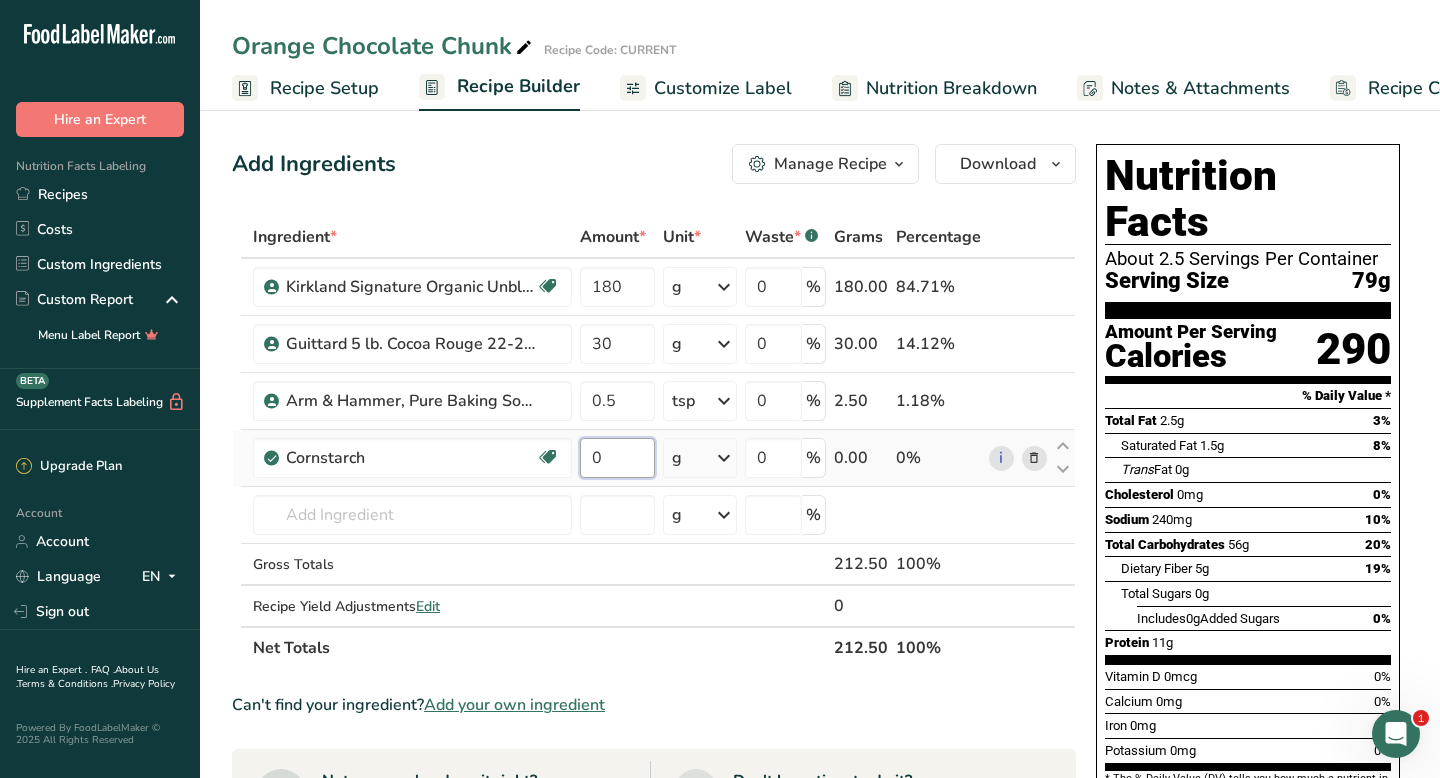 click on "0" at bounding box center [617, 458] 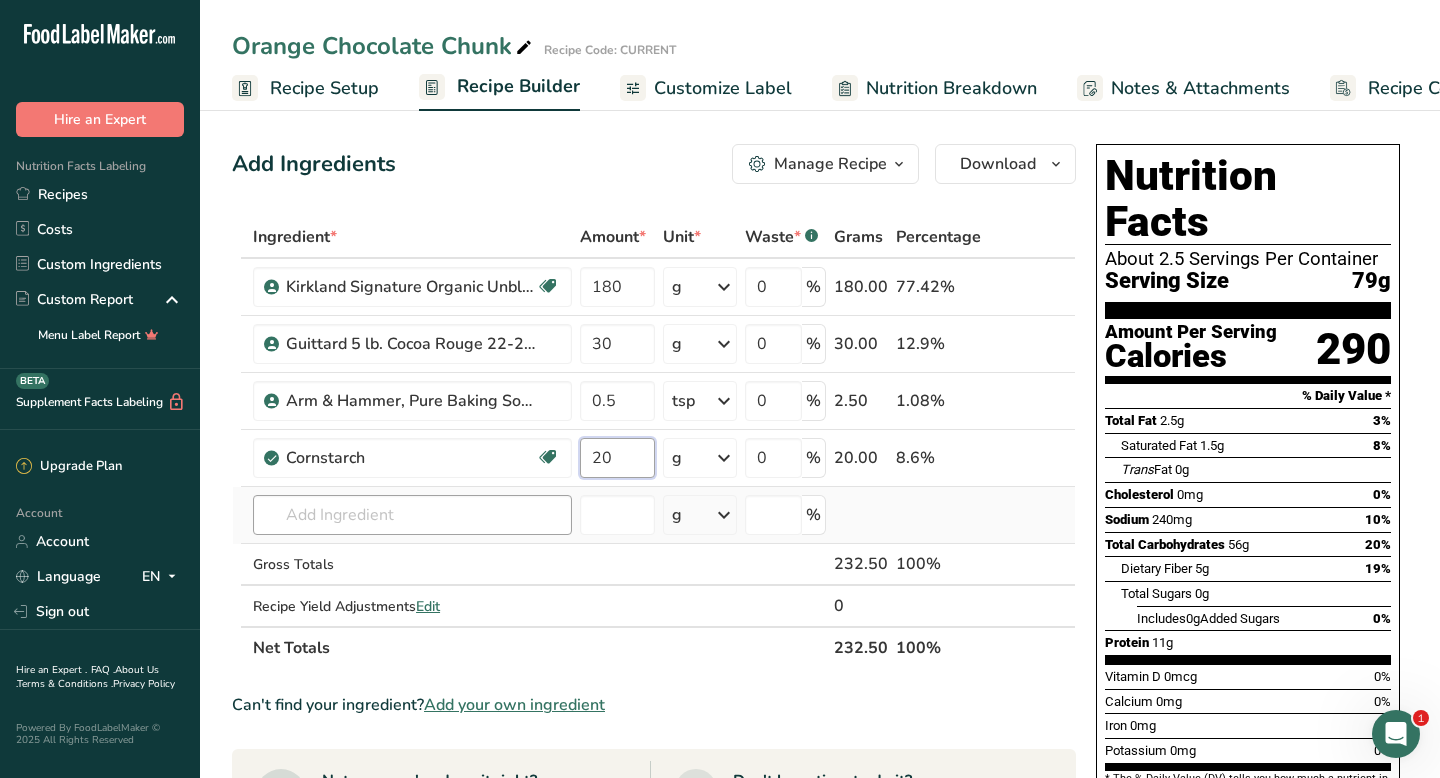 type on "20" 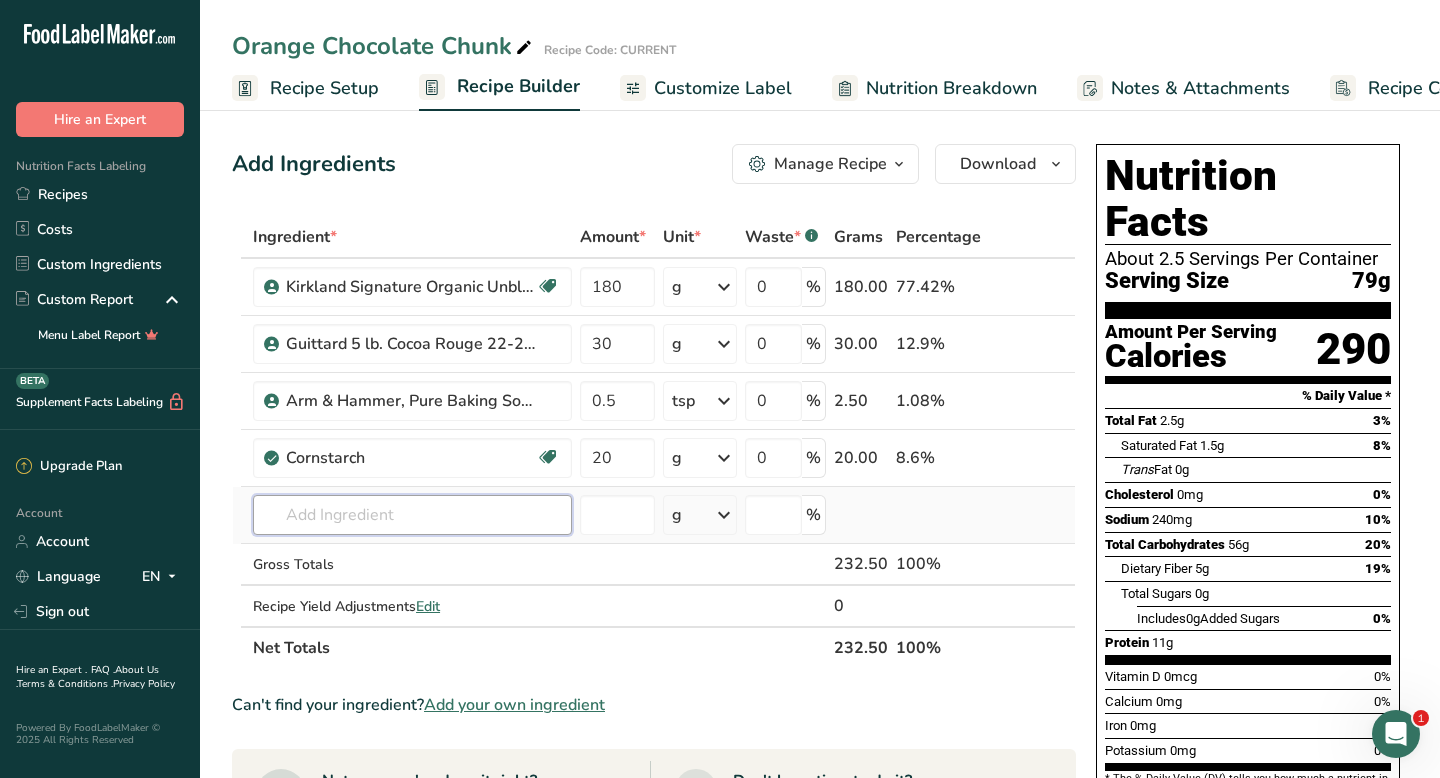 click on "Ingredient *
Amount *
Unit *
Waste *   .a-a{fill:#347362;}.b-a{fill:#fff;}          Grams
Percentage
Kirkland Signature Organic Unbleached All Purpose Flour
Organic
180
g
Portions
0.25 cups
0.5 cups
1 cup
Weight Units
g
kg
mg
See more
Volume Units
l
mL
fl oz
See more
0
%
180.00
77.42%
Guittard 5 lb. Cocoa Rouge 22-24% Fat Dutched Cocoa Powder
30
g
Portions
3.5300000000000002 oz
Weight Units
g
kg
mg
See more
Volume Units
0" at bounding box center [654, 442] 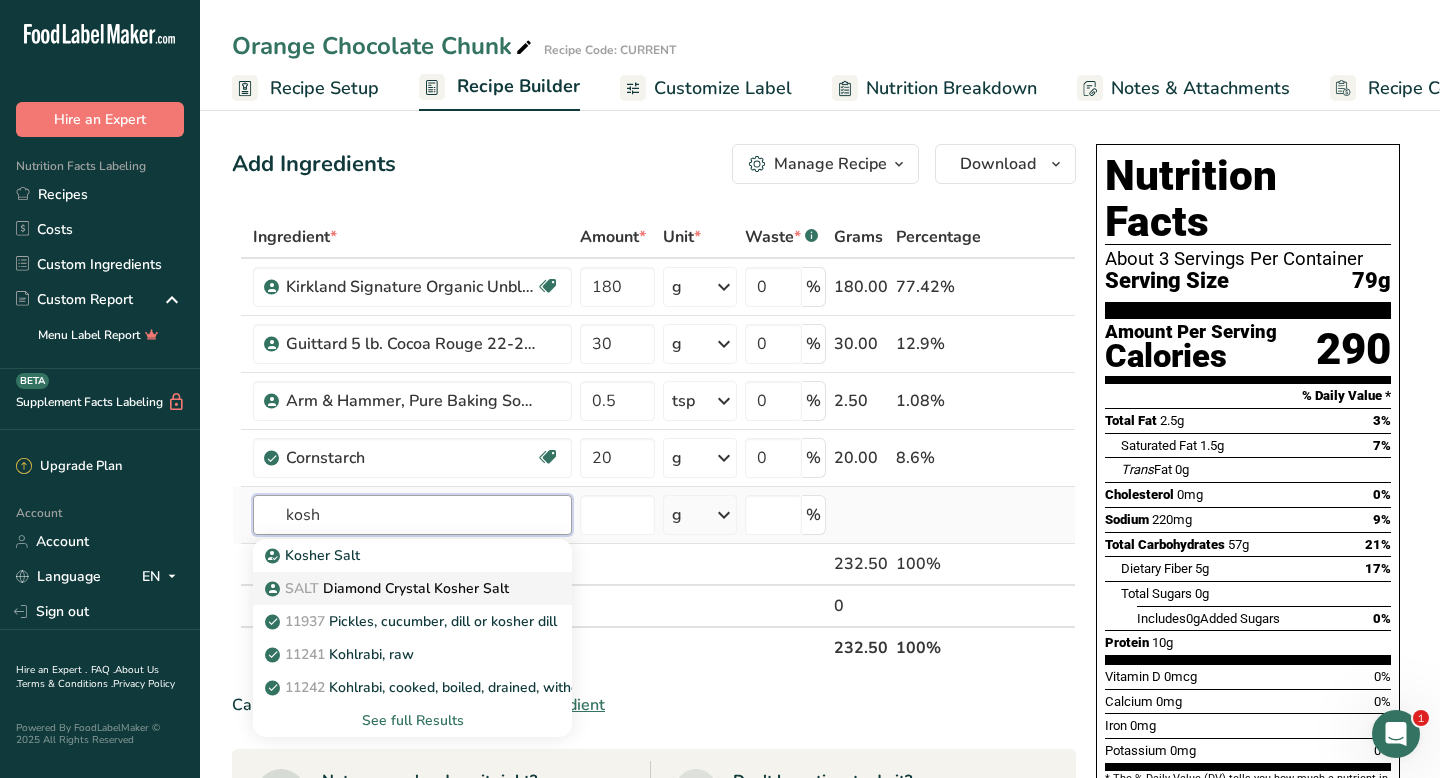 type on "kosh" 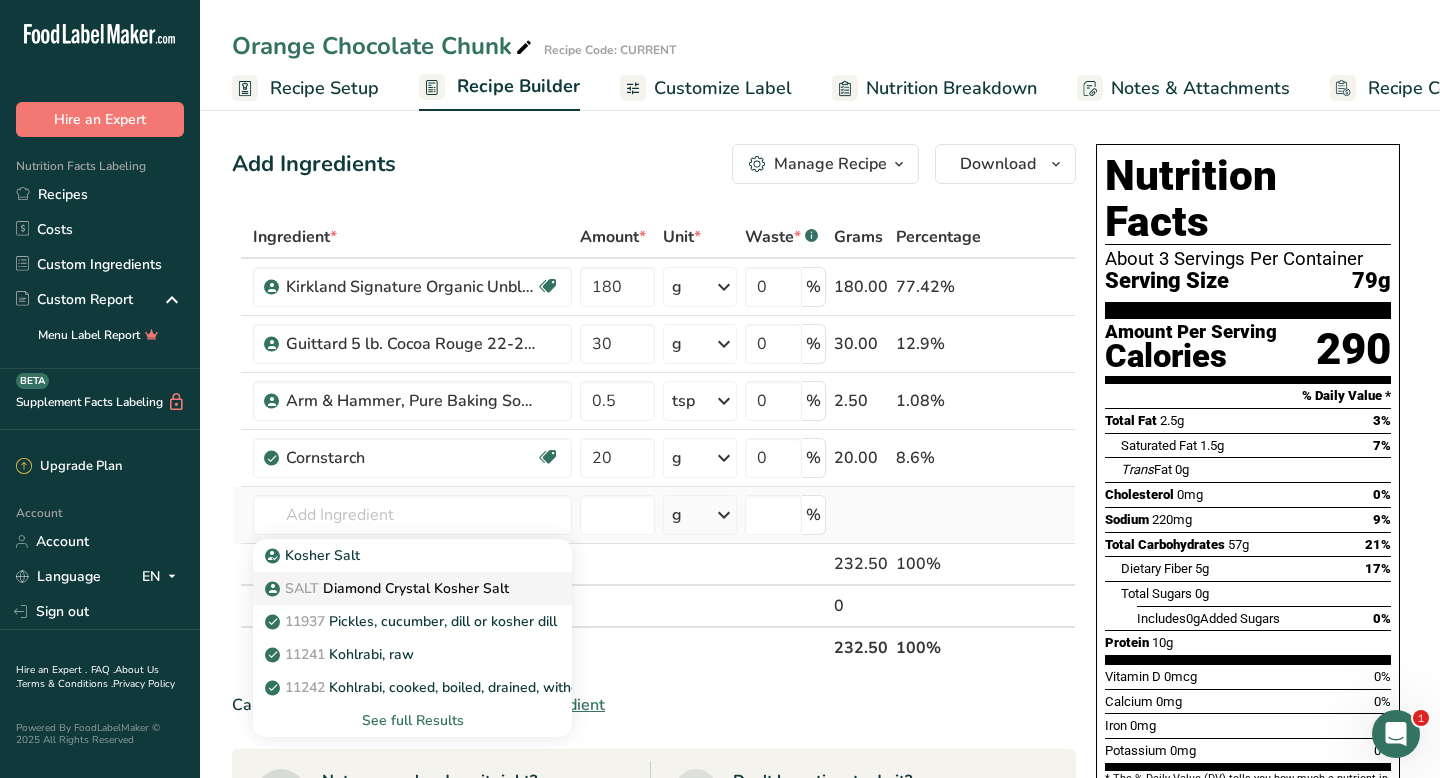 click on "SALT
Diamond Crystal Kosher Salt" at bounding box center [389, 588] 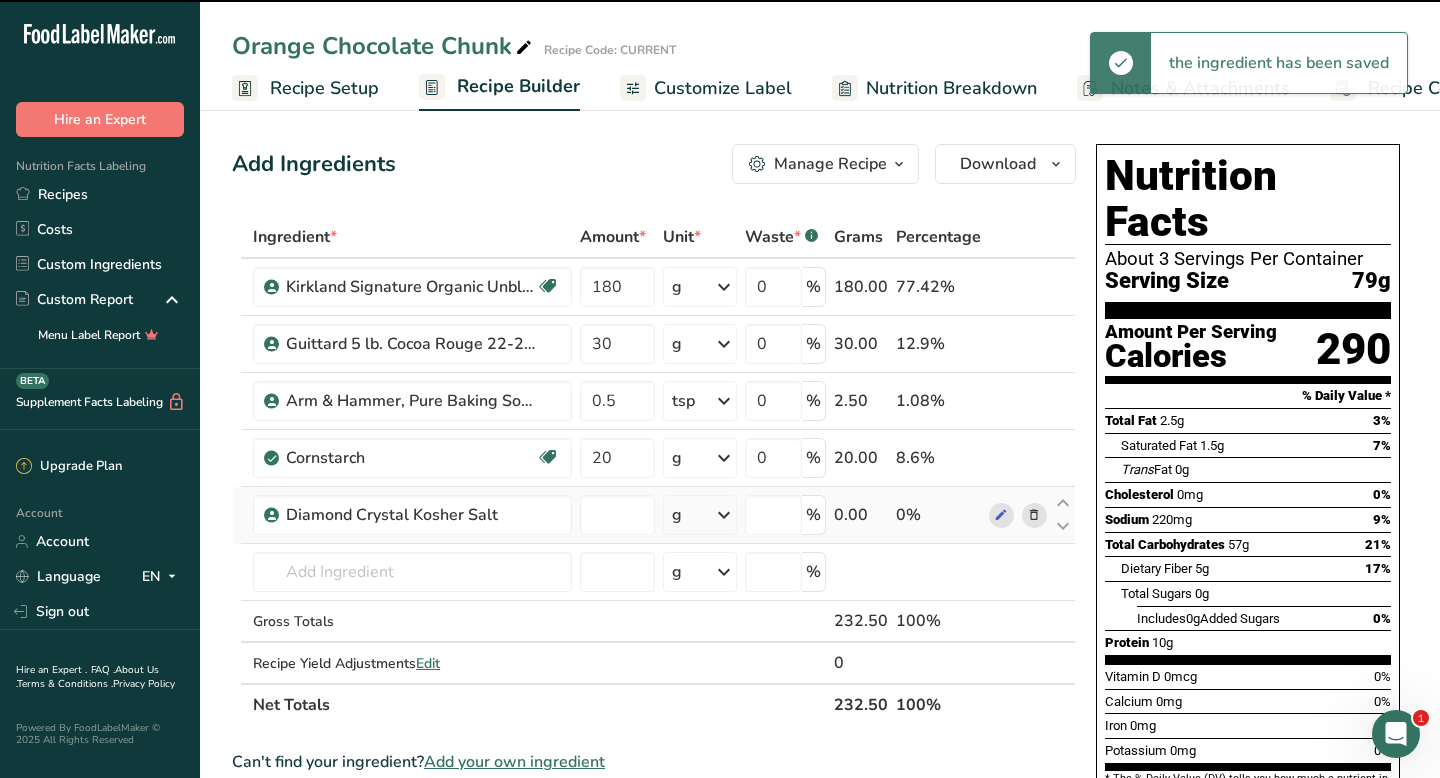 type on "0" 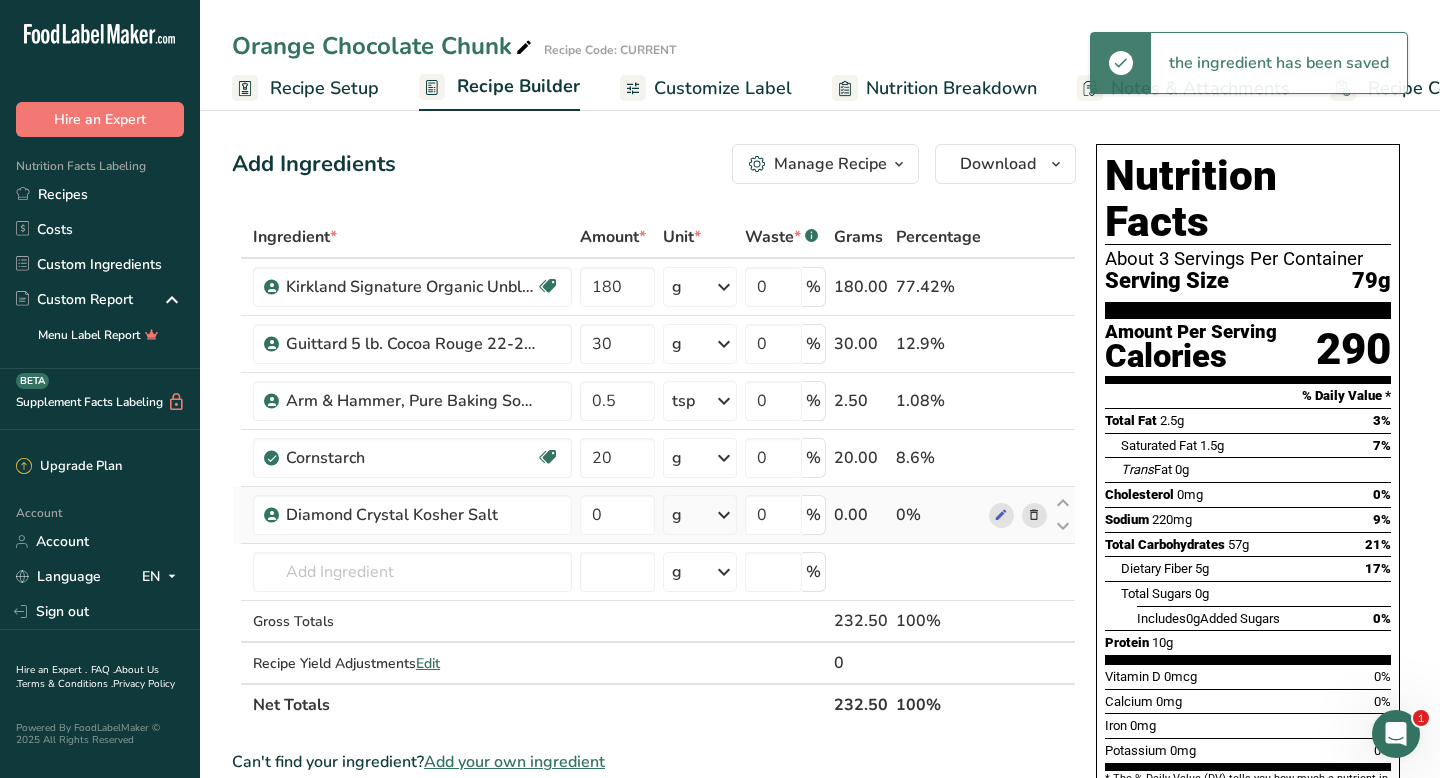 click on "g" at bounding box center (700, 515) 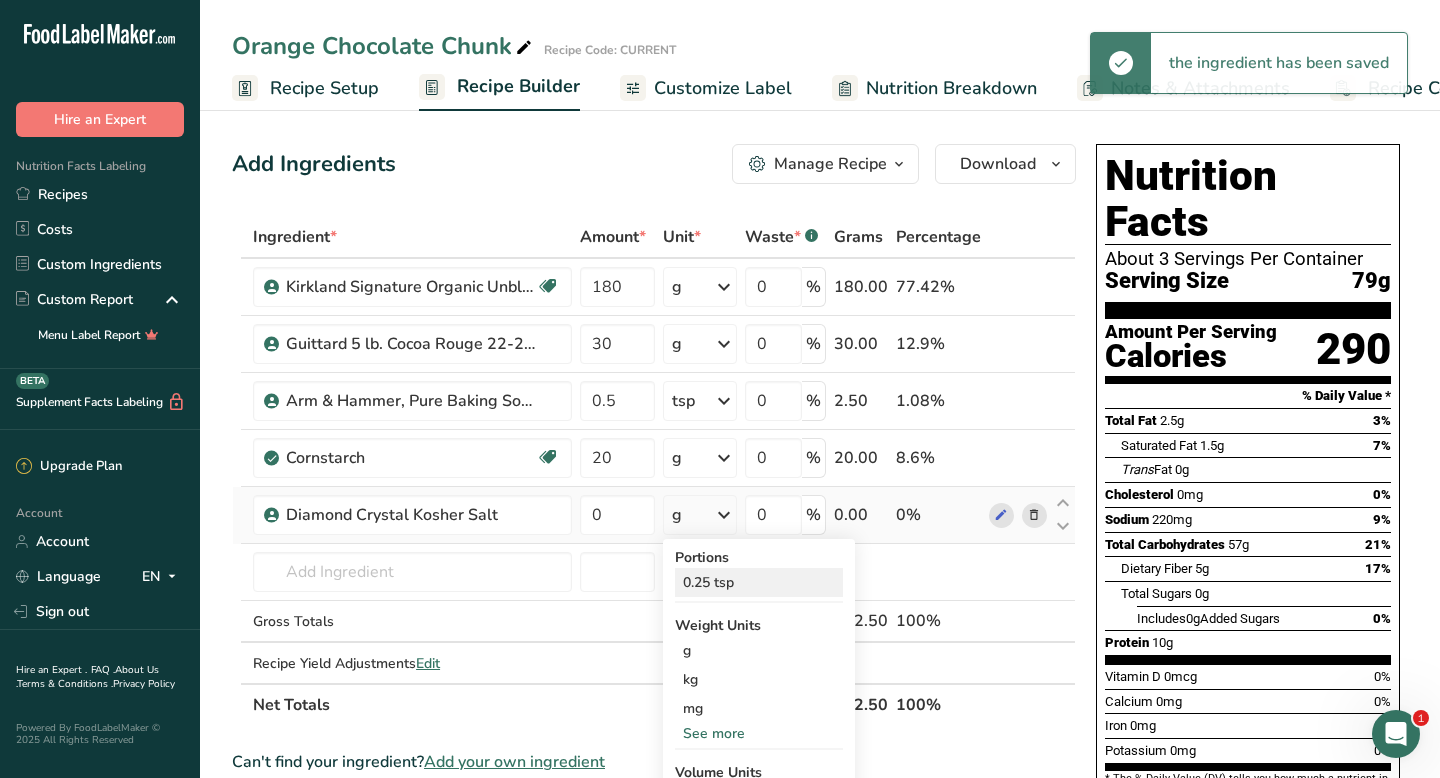 click on "0.25 tsp" at bounding box center (759, 582) 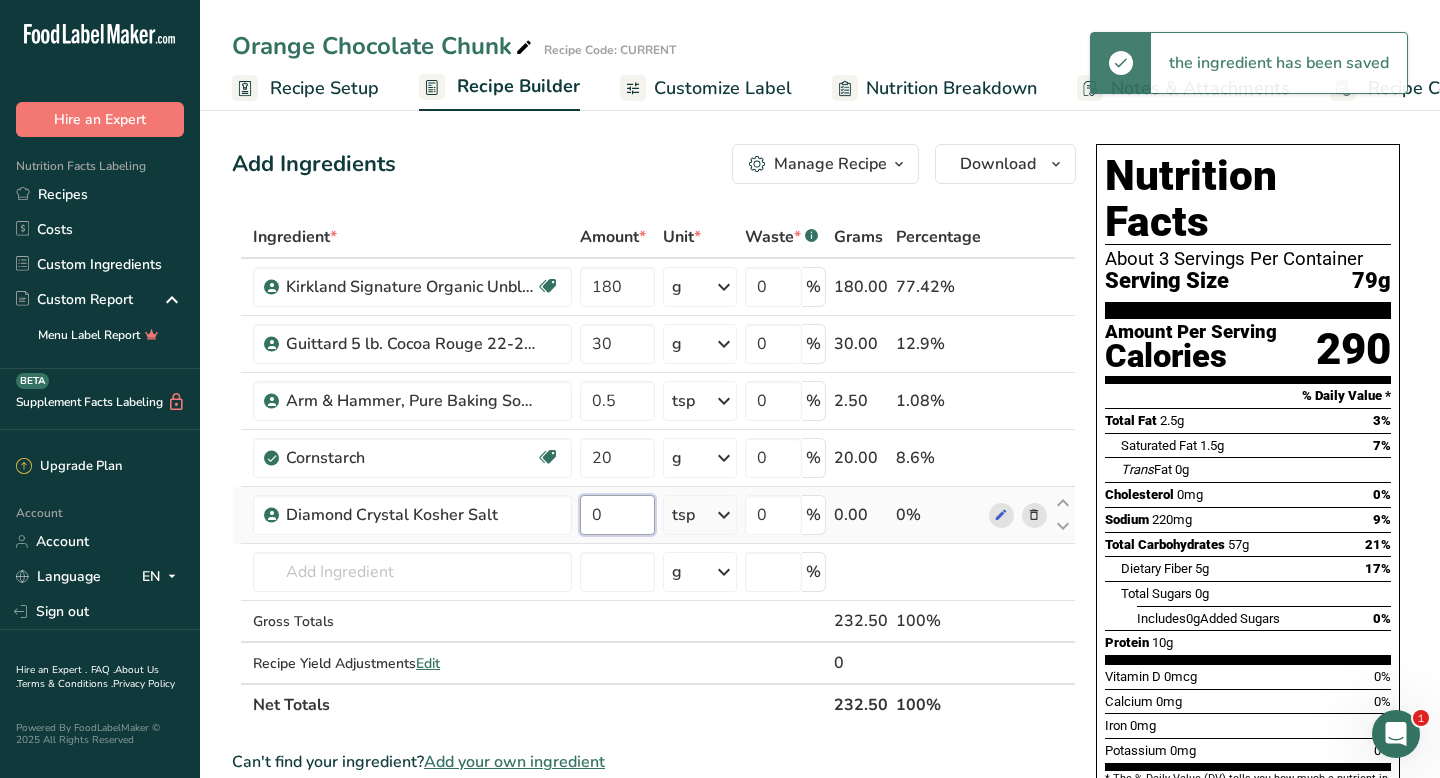 click on "0" at bounding box center (617, 515) 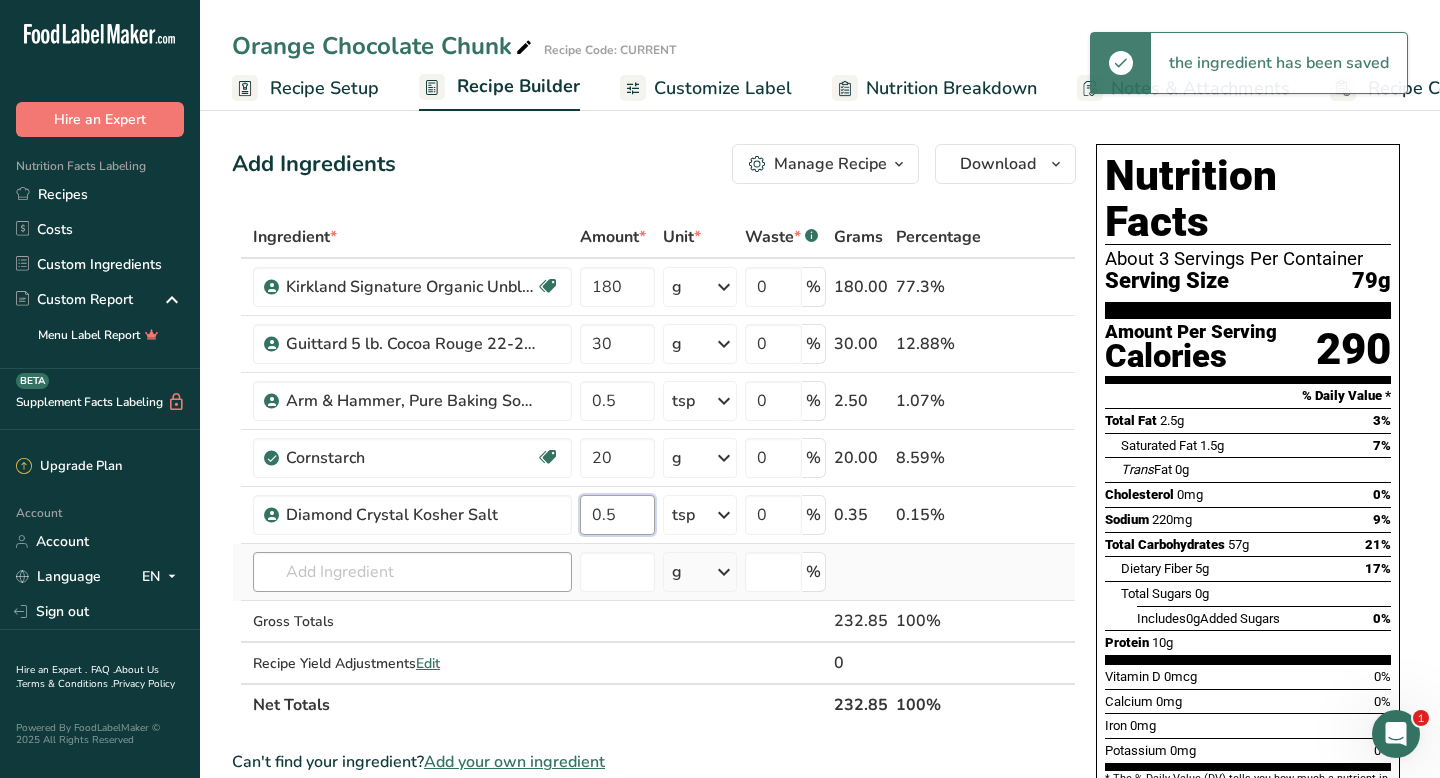 type on "0.5" 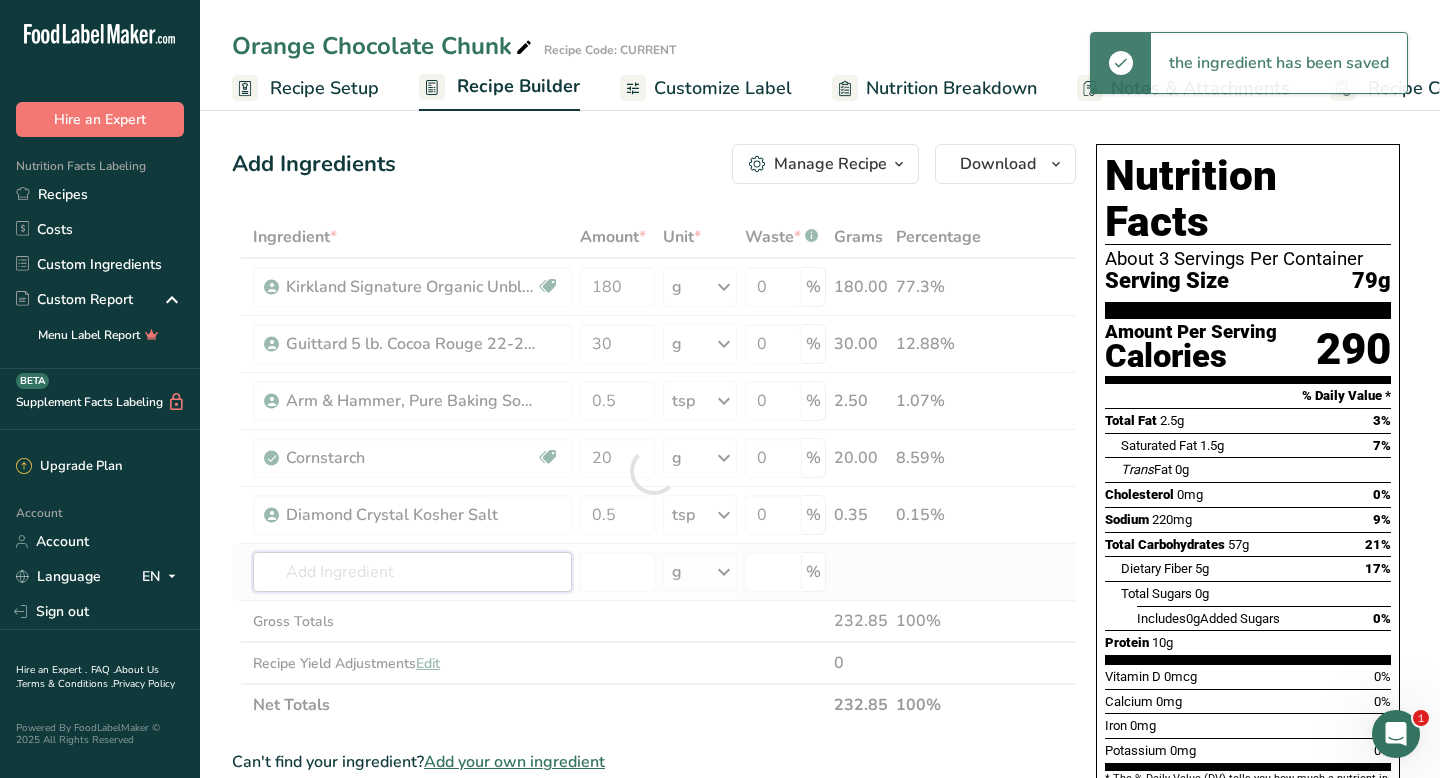 click on "Ingredient *
Amount *
Unit *
Waste *   .a-a{fill:#347362;}.b-a{fill:#fff;}          Grams
Percentage
Kirkland Signature Organic Unbleached All Purpose Flour
Organic
180
g
Portions
0.25 cups
0.5 cups
1 cup
Weight Units
g
kg
mg
See more
Volume Units
l
mL
fl oz
See more
0
%
180.00
77.3%
Guittard 5 lb. Cocoa Rouge 22-24% Fat Dutched Cocoa Powder
30
g
Portions
3.5300000000000002 oz
Weight Units
g
kg
mg
See more
Volume Units
0" at bounding box center (654, 471) 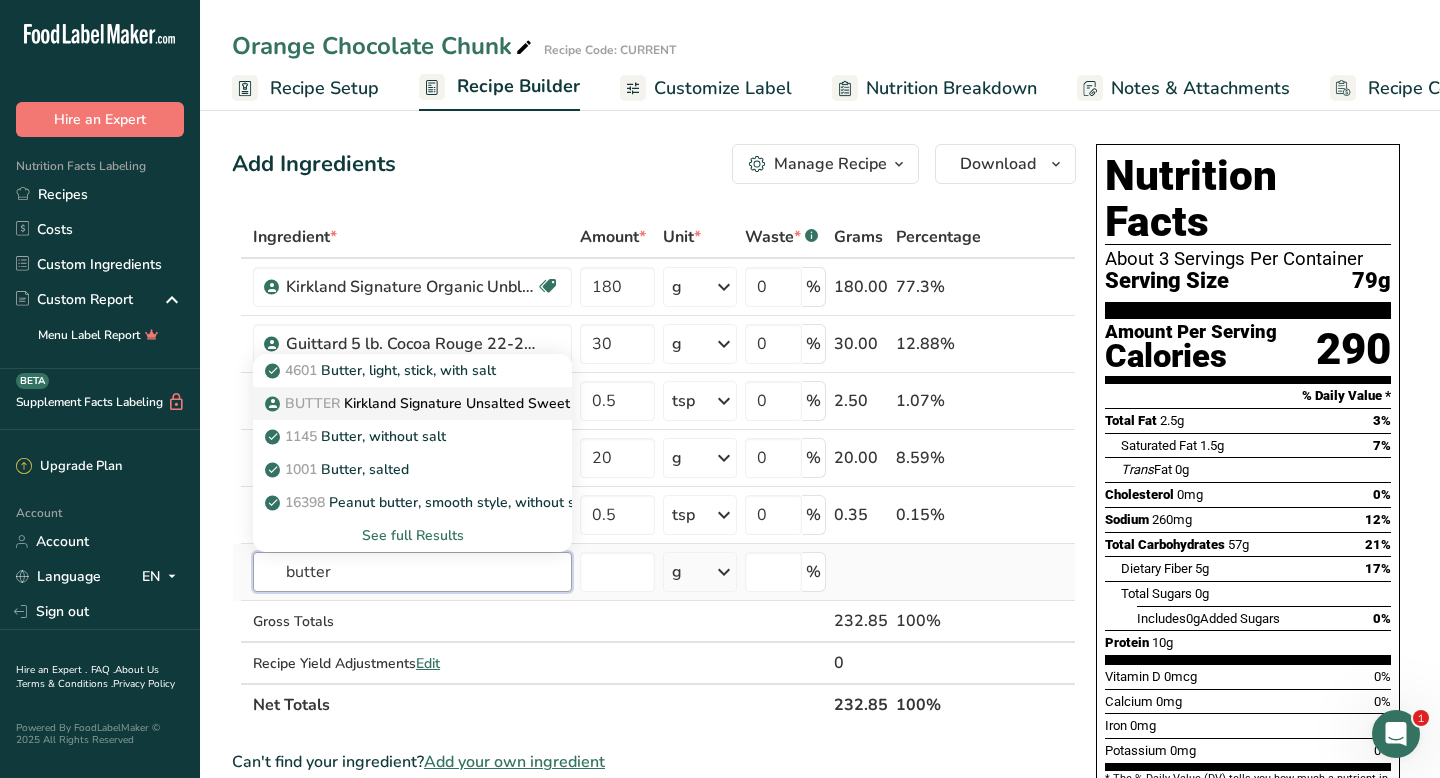 type on "butter" 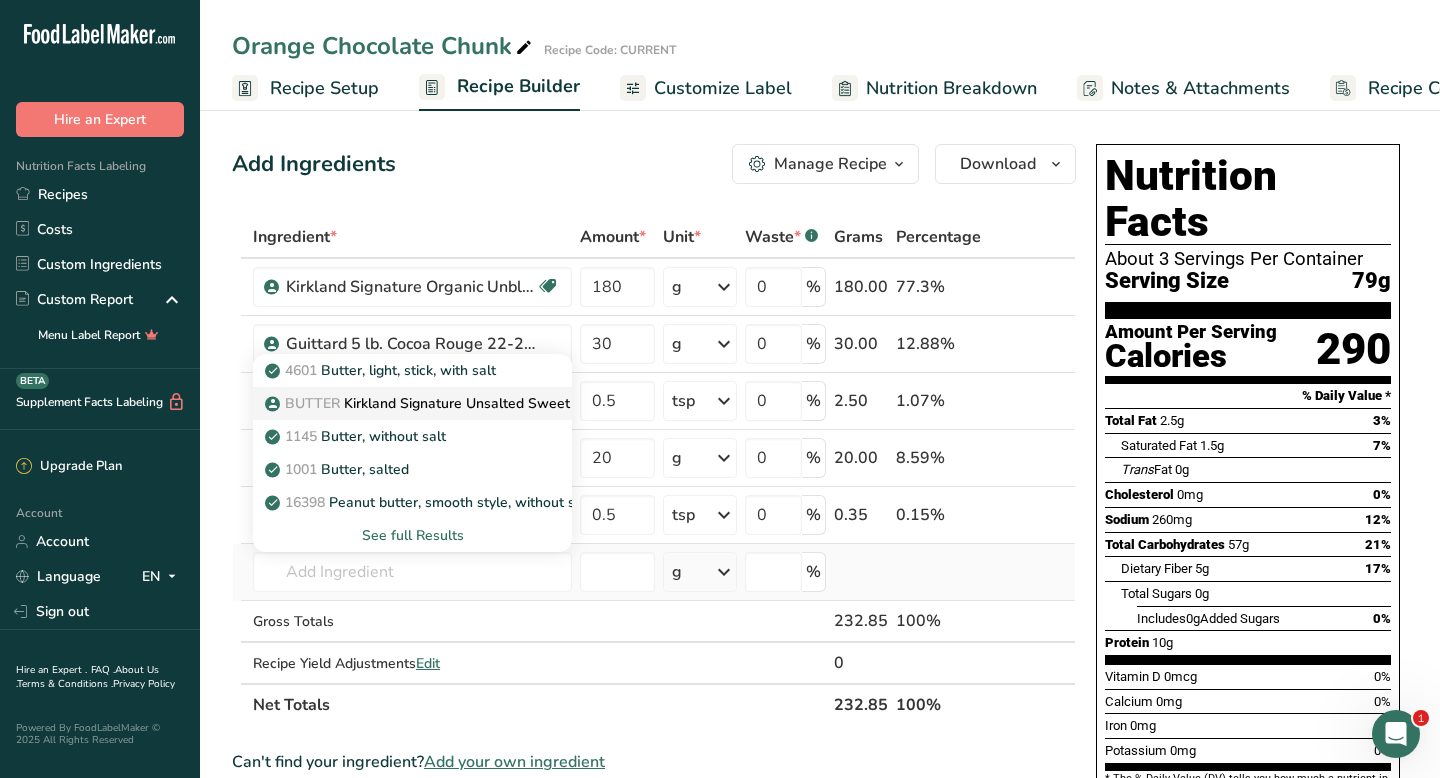 click on "BUTTER
Kirkland Signature Unsalted Sweet Cream Butter" at bounding box center (465, 403) 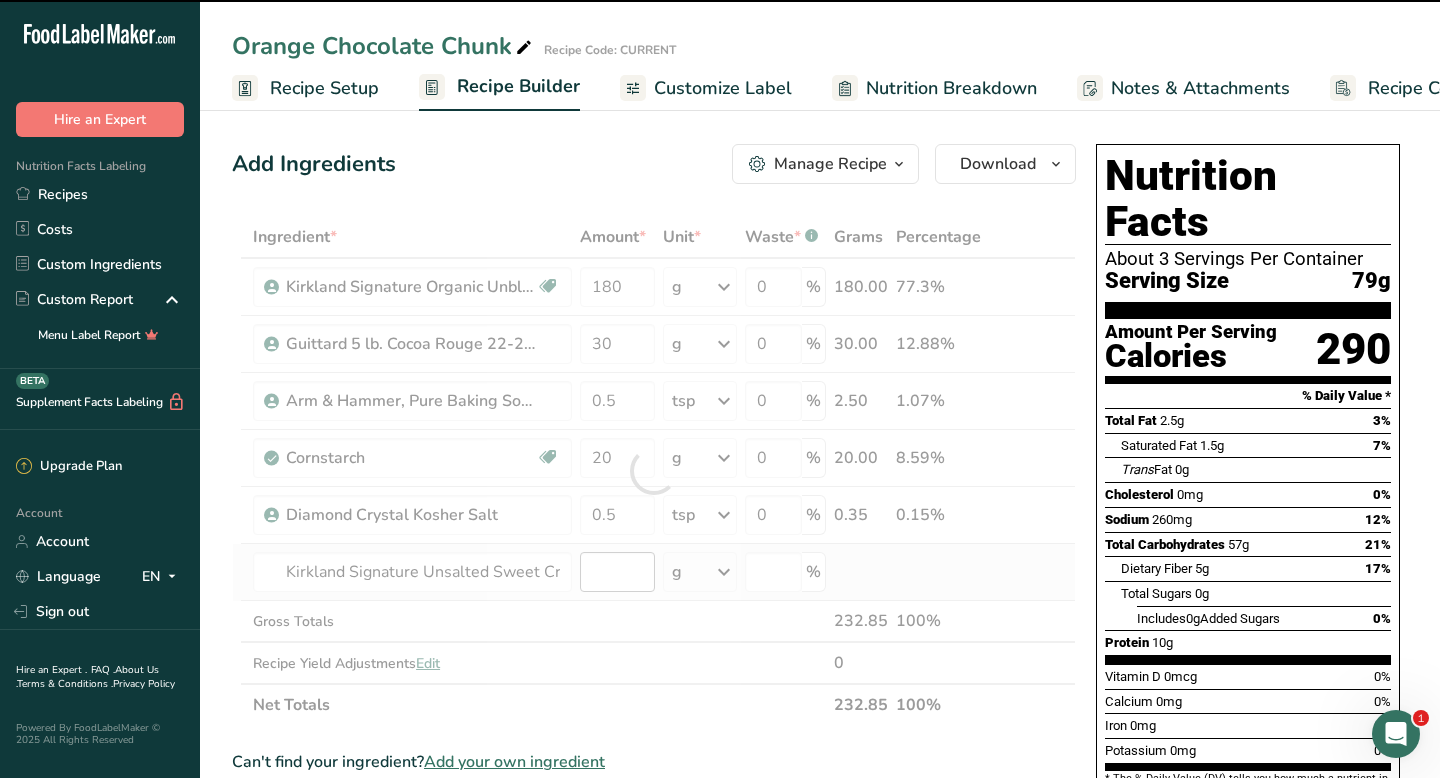 type on "0" 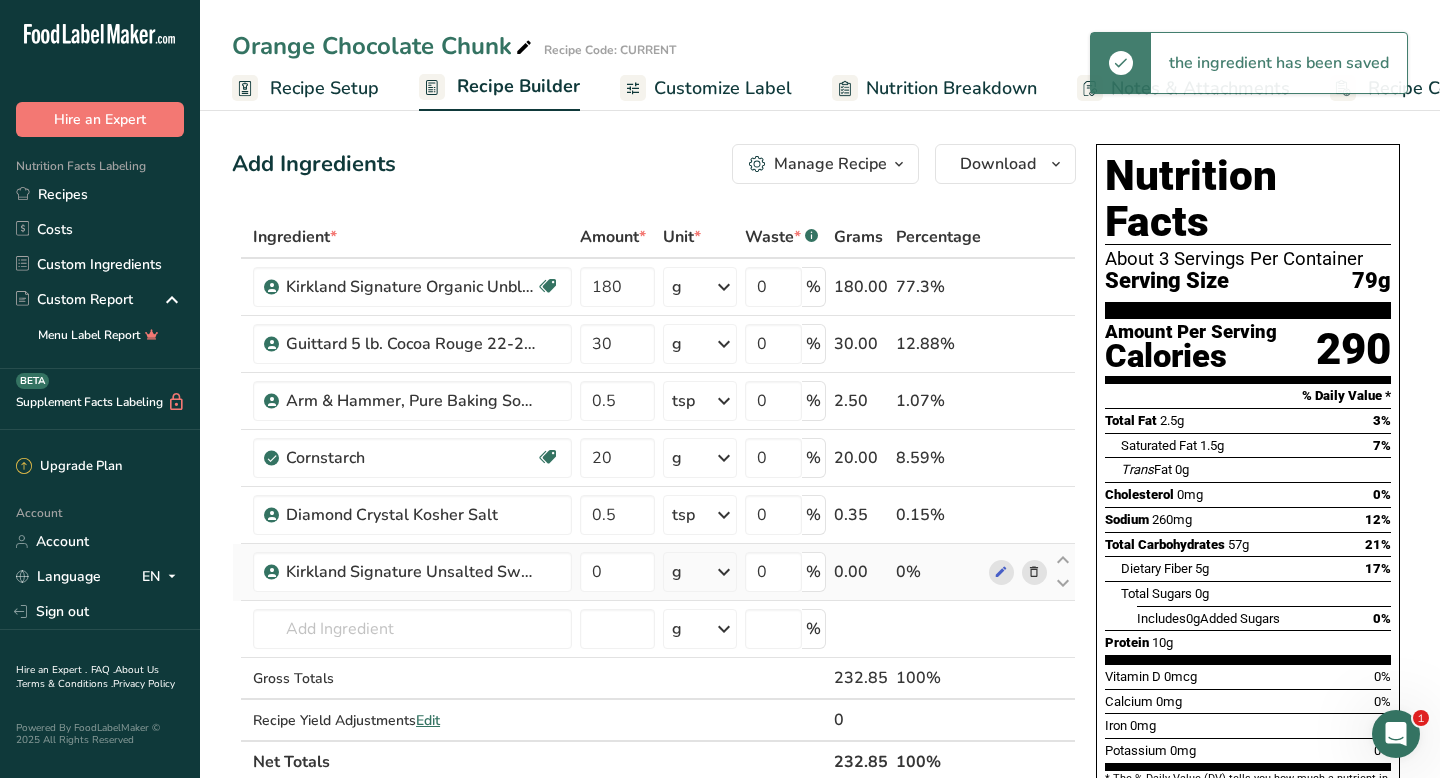click on "g" at bounding box center (700, 572) 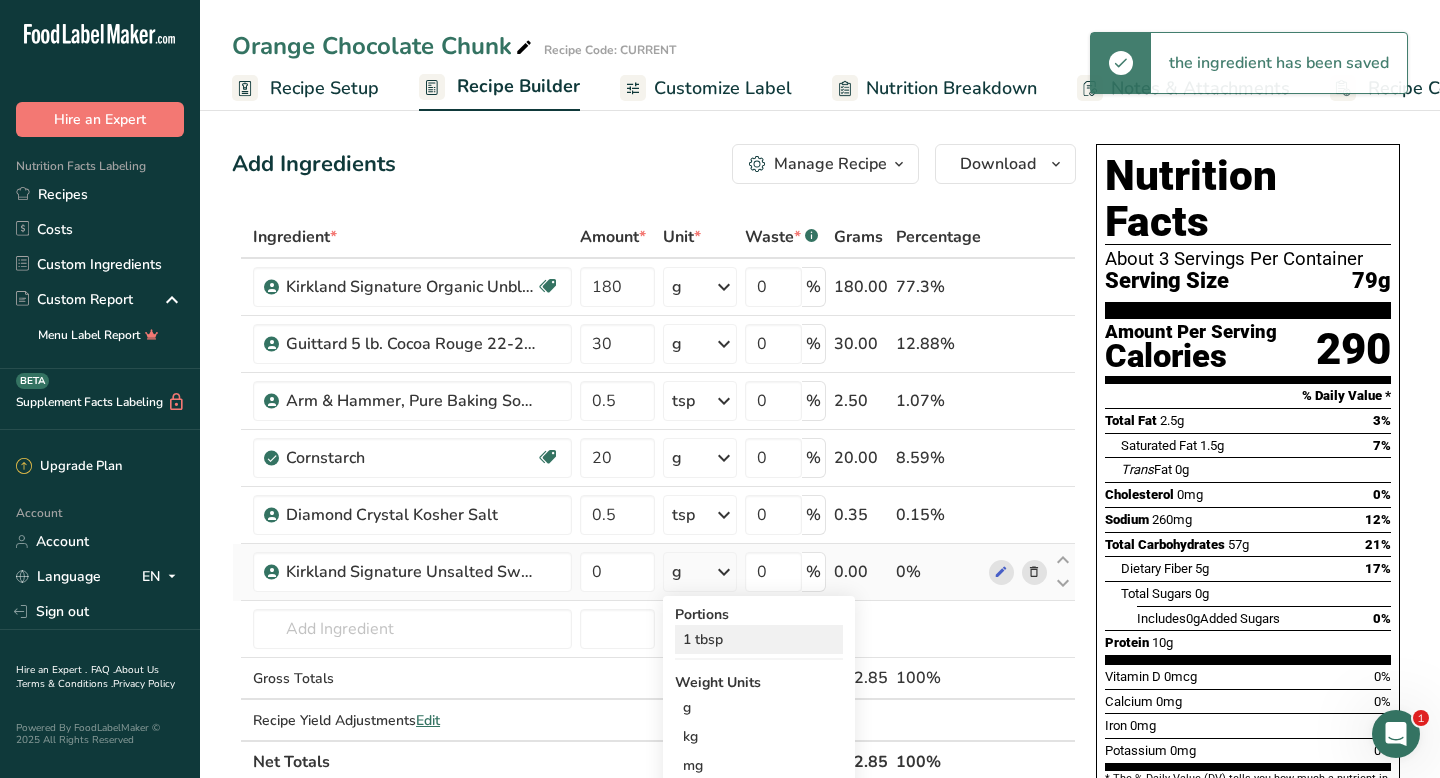 click on "1 tbsp" at bounding box center [759, 639] 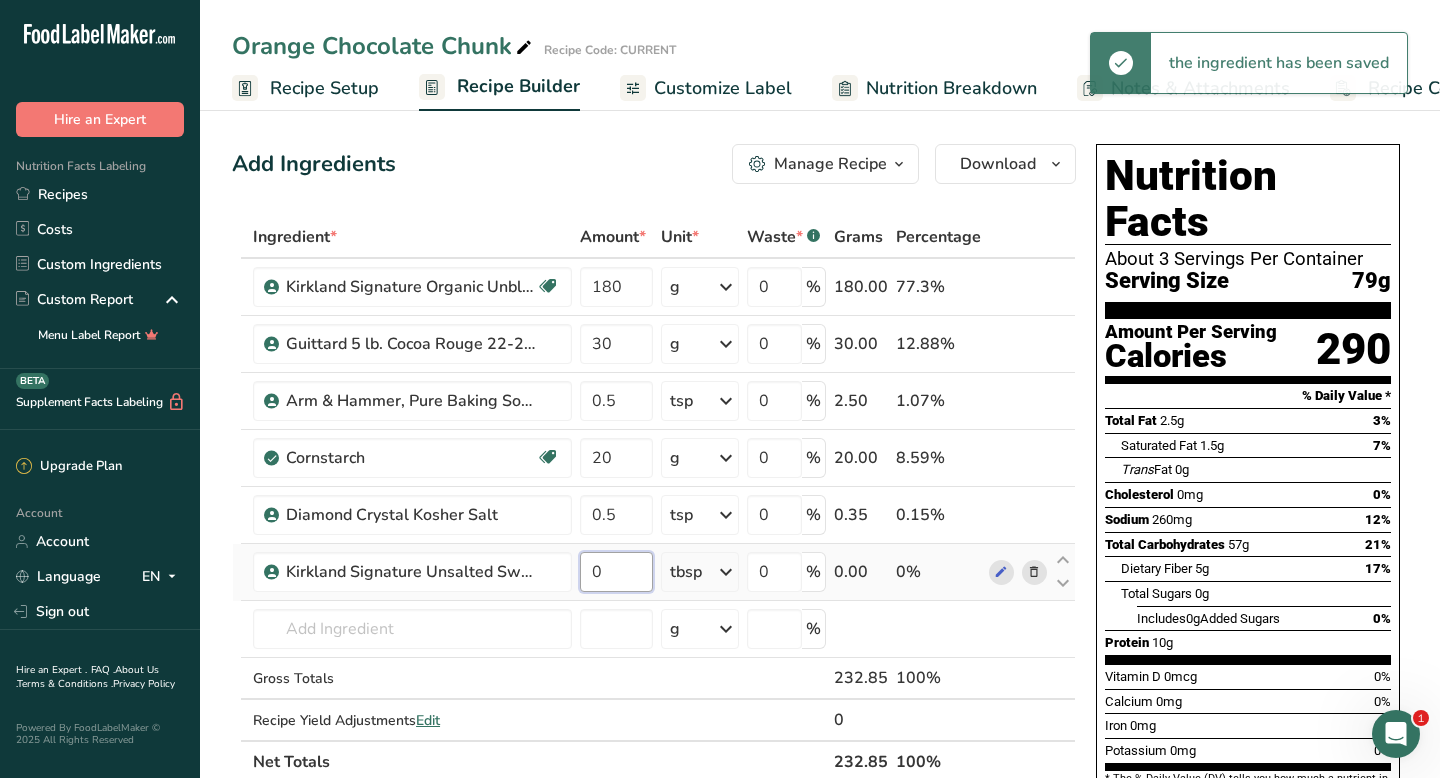 click on "0" at bounding box center [616, 572] 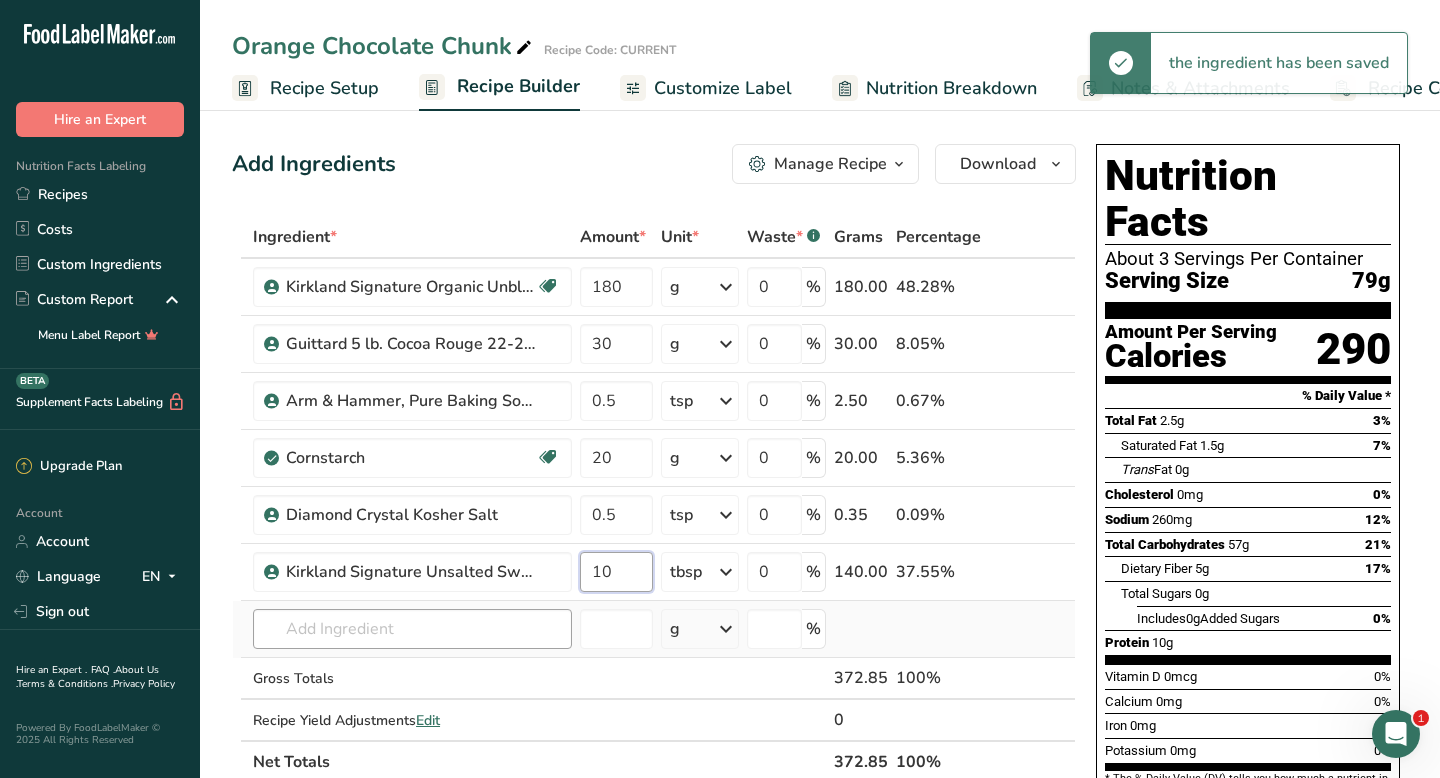 type on "10" 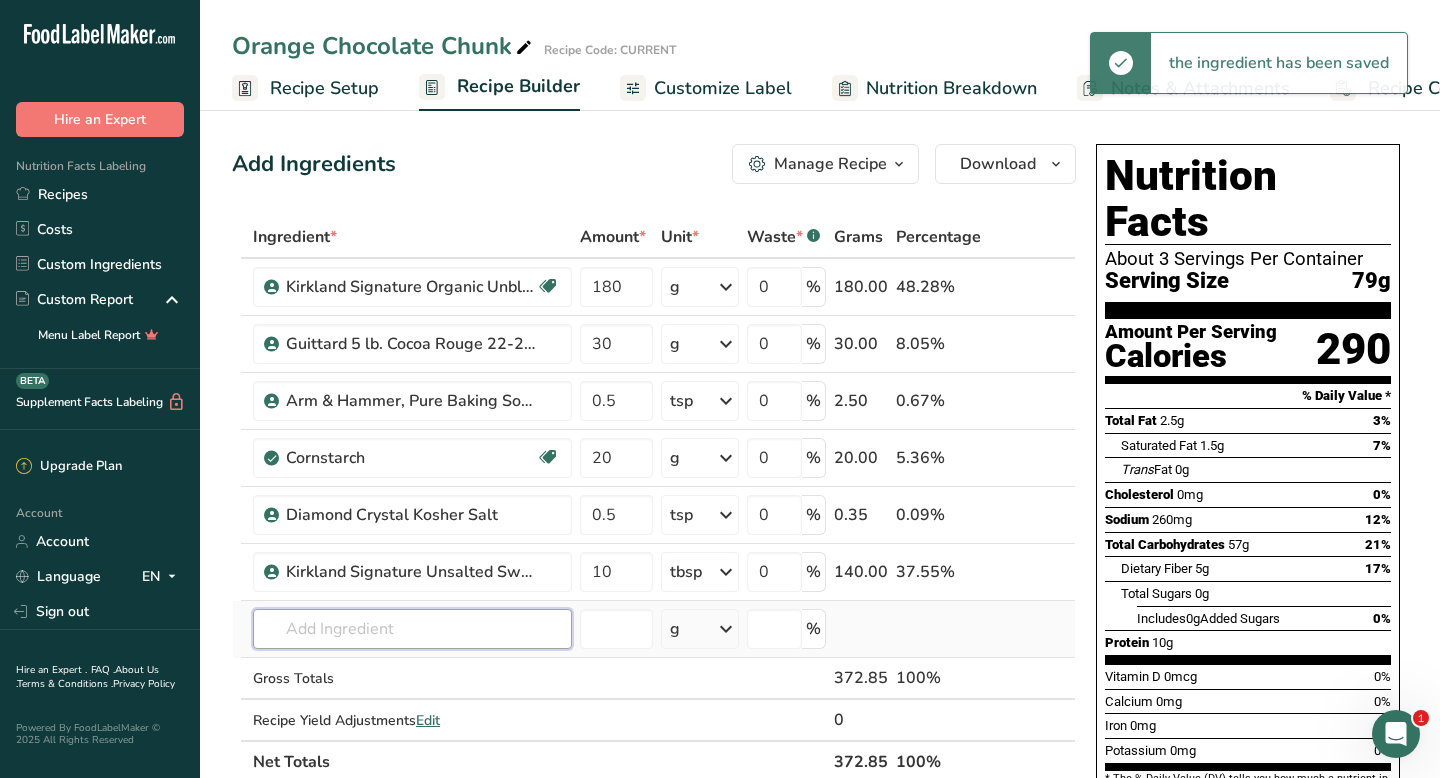 click on "Ingredient *
Amount *
Unit *
Waste *   .a-a{fill:#347362;}.b-a{fill:#fff;}          Grams
Percentage
Kirkland Signature Organic Unbleached All Purpose Flour
Organic
180
g
Portions
0.25 cups
0.5 cups
1 cup
Weight Units
g
kg
mg
See more
Volume Units
l
mL
fl oz
See more
0
%
180.00
48.28%
Guittard 5 lb. Cocoa Rouge 22-24% Fat Dutched Cocoa Powder
30
g
Portions
3.5300000000000002 oz
Weight Units
g
kg
mg
See more
Volume Units
0" at bounding box center [654, 499] 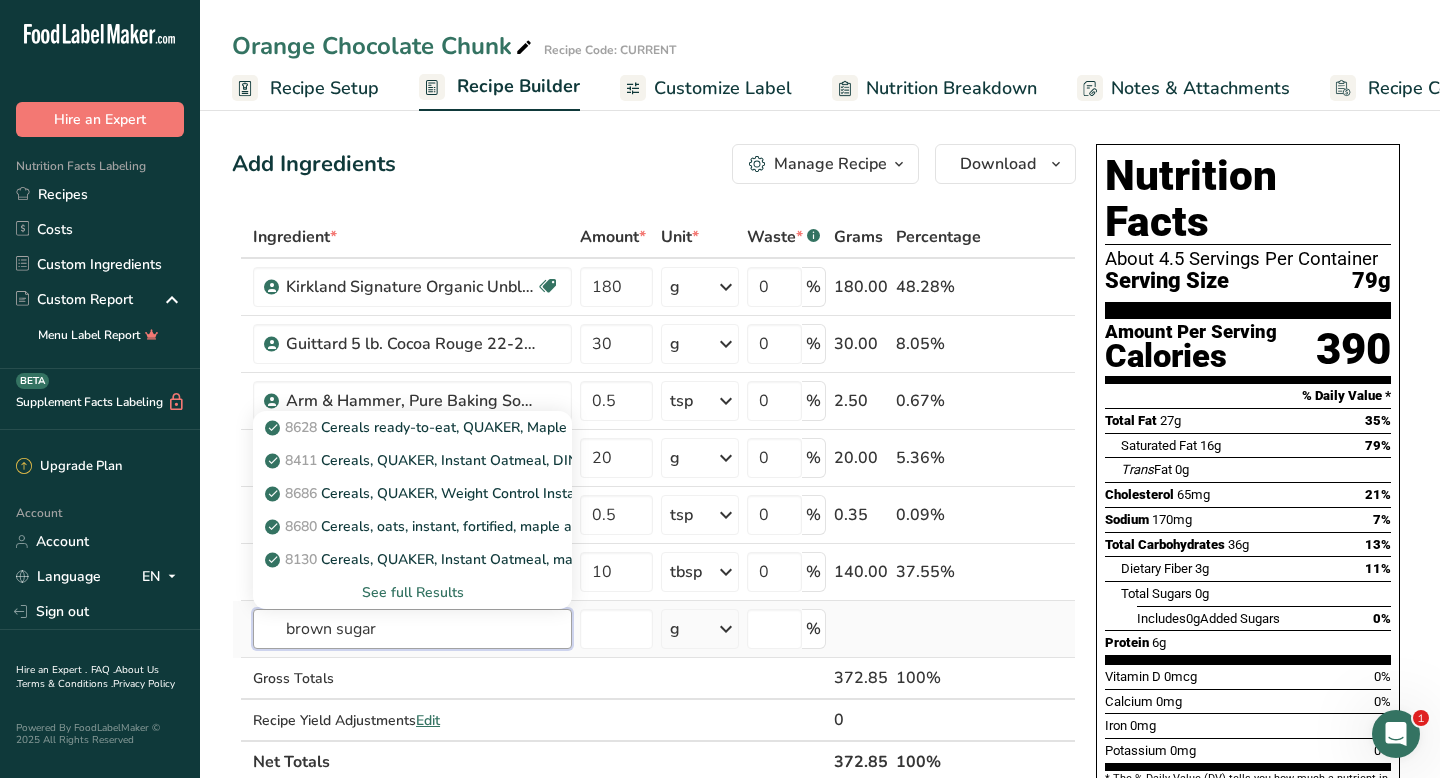 type on "brown sugar" 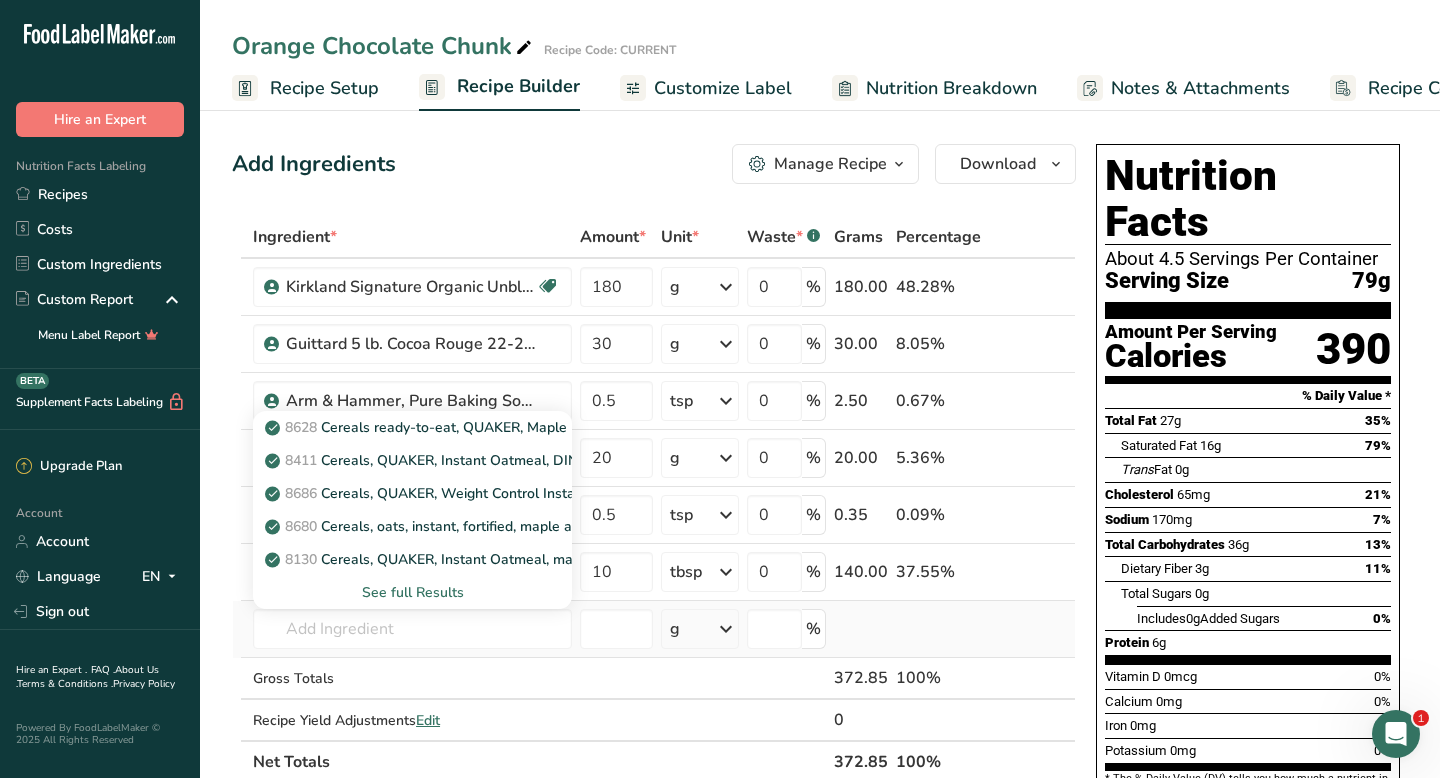 click on "See full Results" at bounding box center (412, 592) 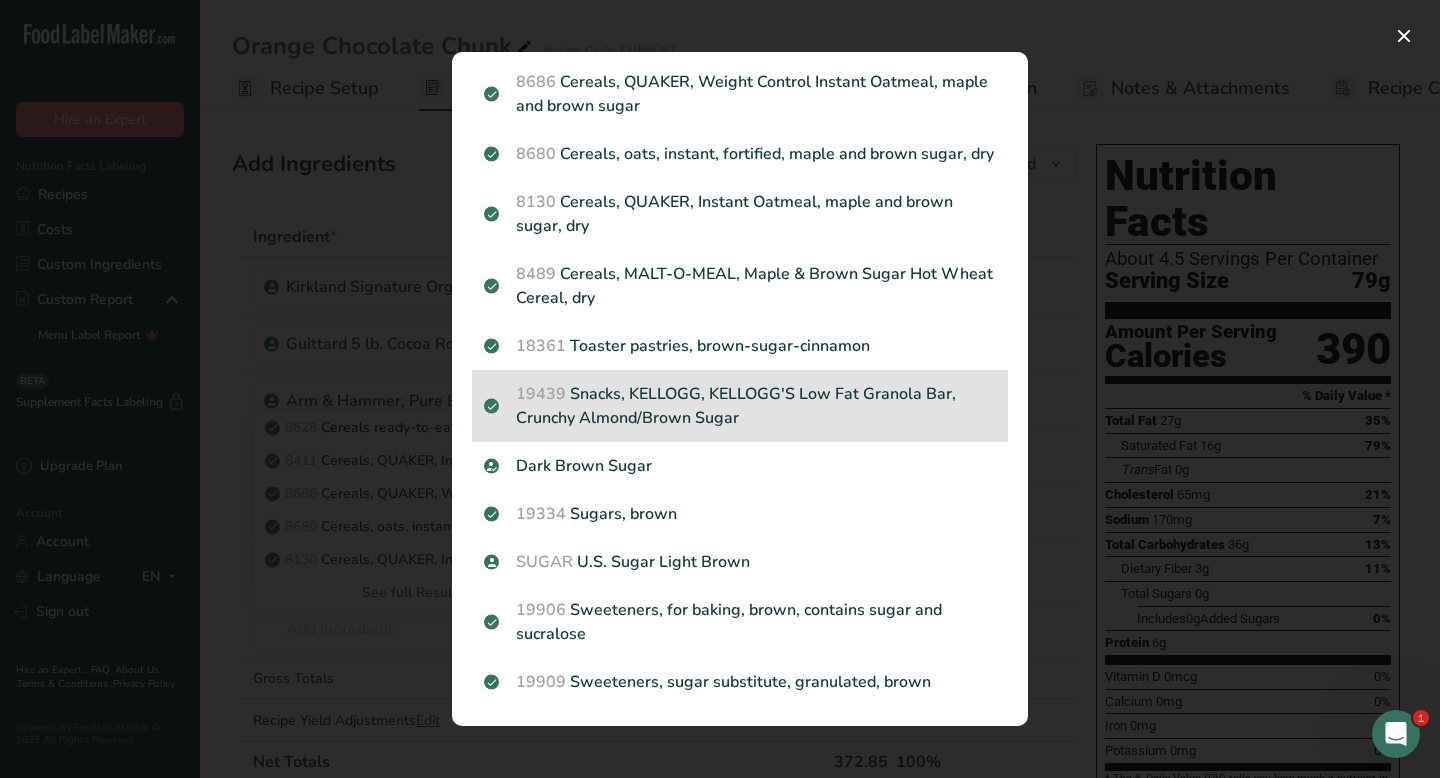 scroll, scrollTop: 0, scrollLeft: 0, axis: both 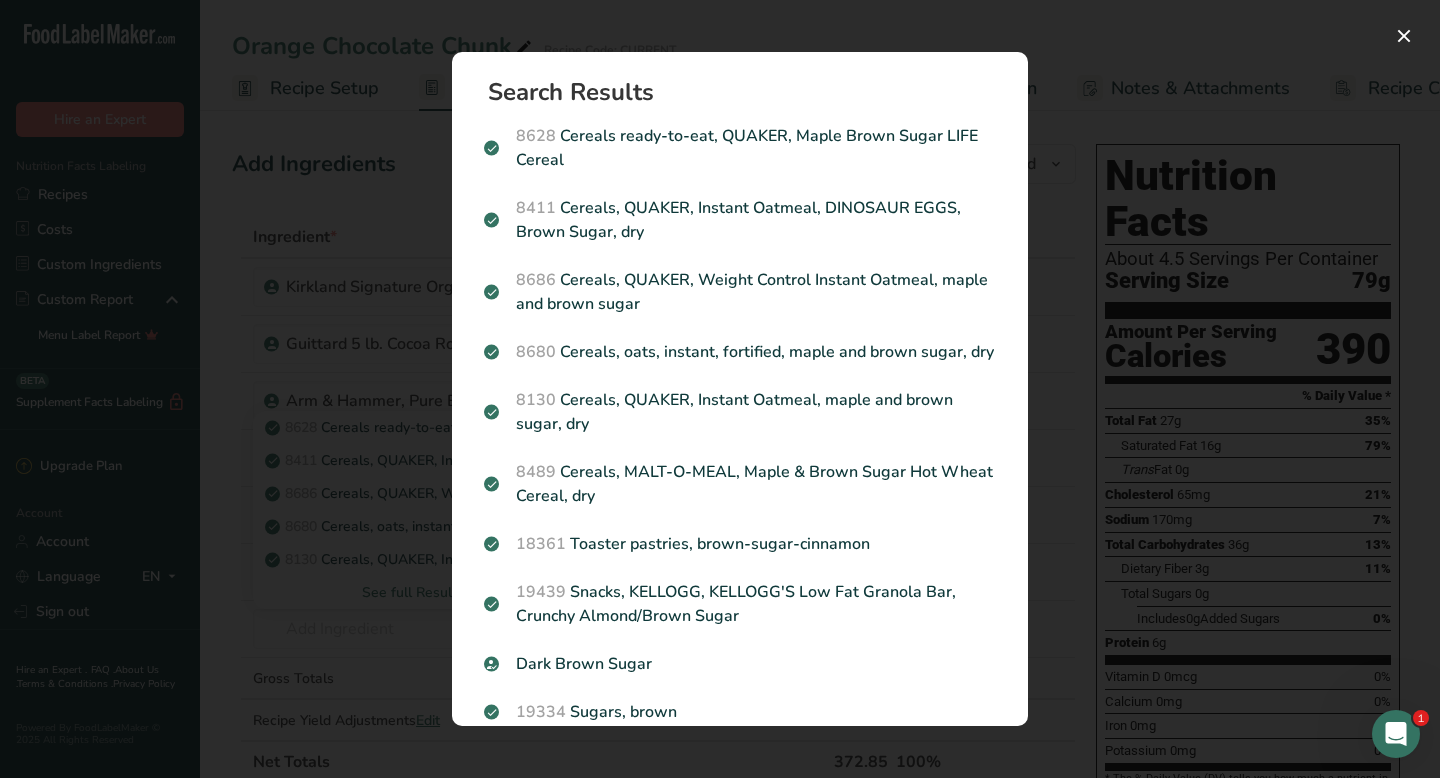 click at bounding box center (720, 389) 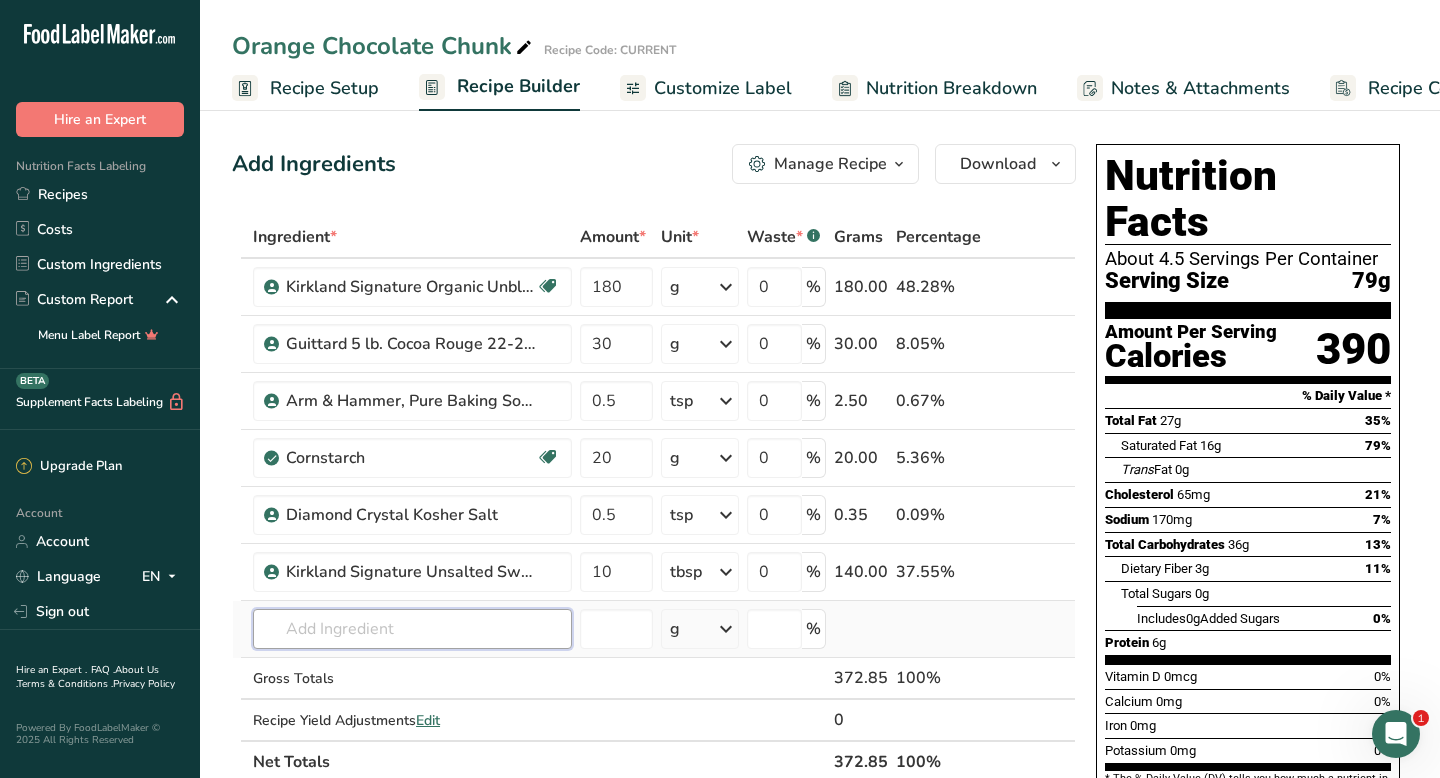 click at bounding box center (412, 629) 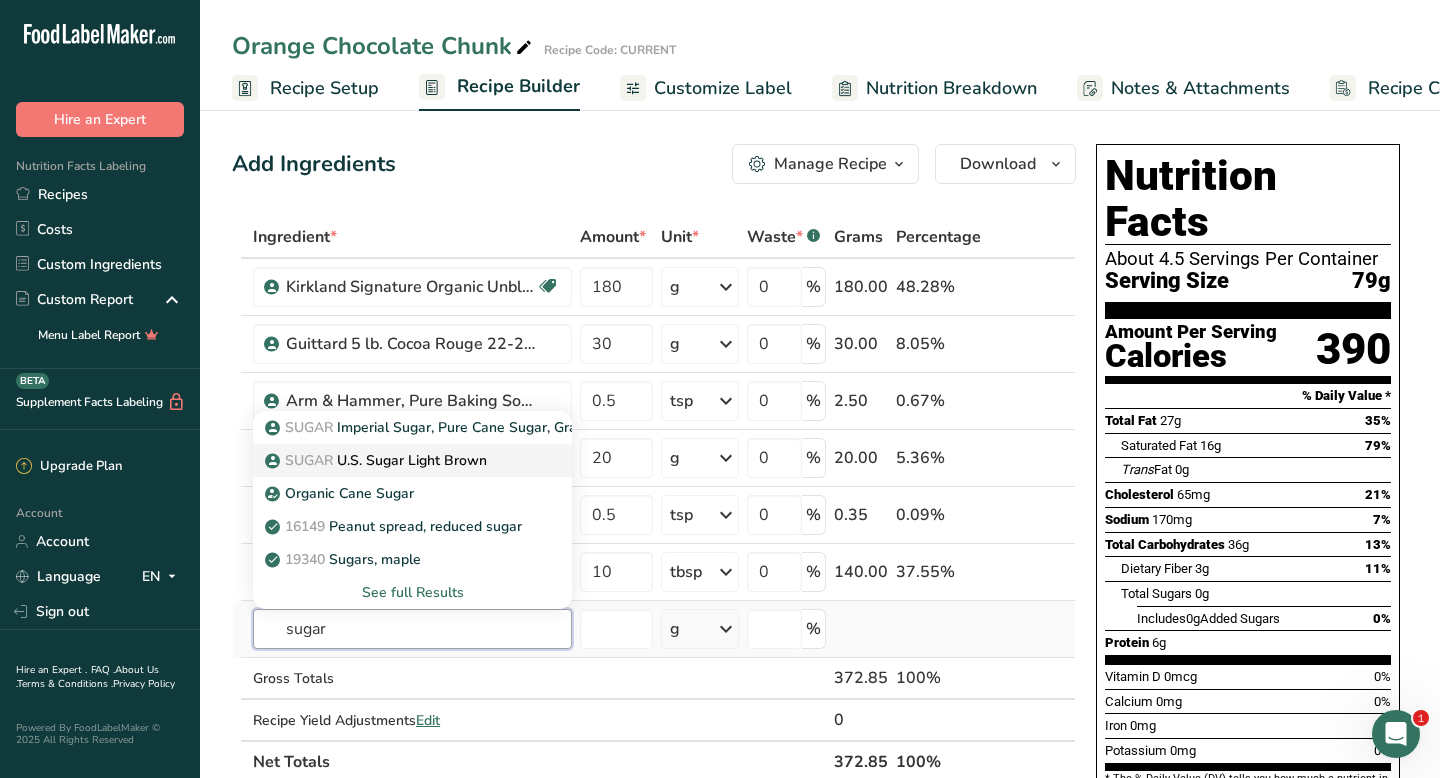type on "sugar" 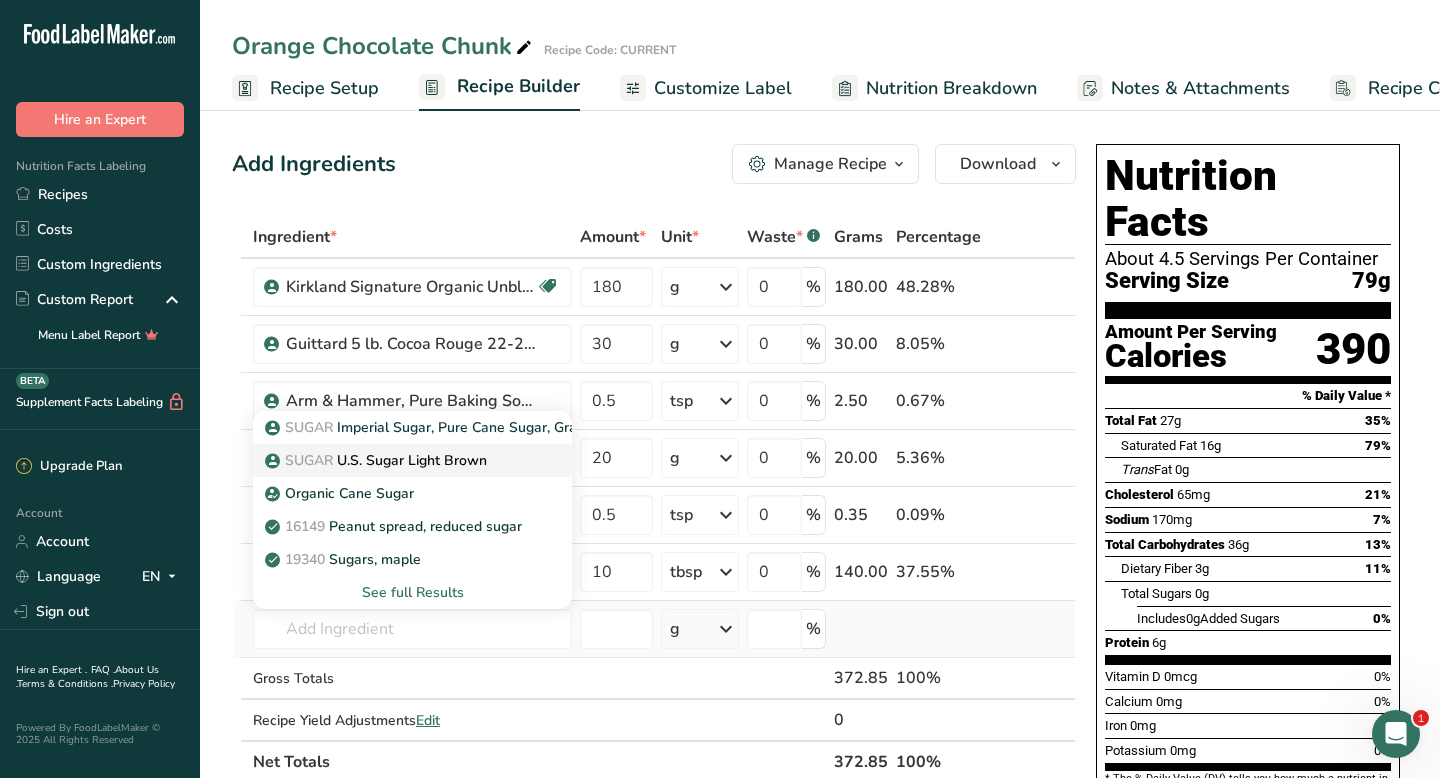 click on "SUGAR
U.S. Sugar Light Brown" at bounding box center (378, 460) 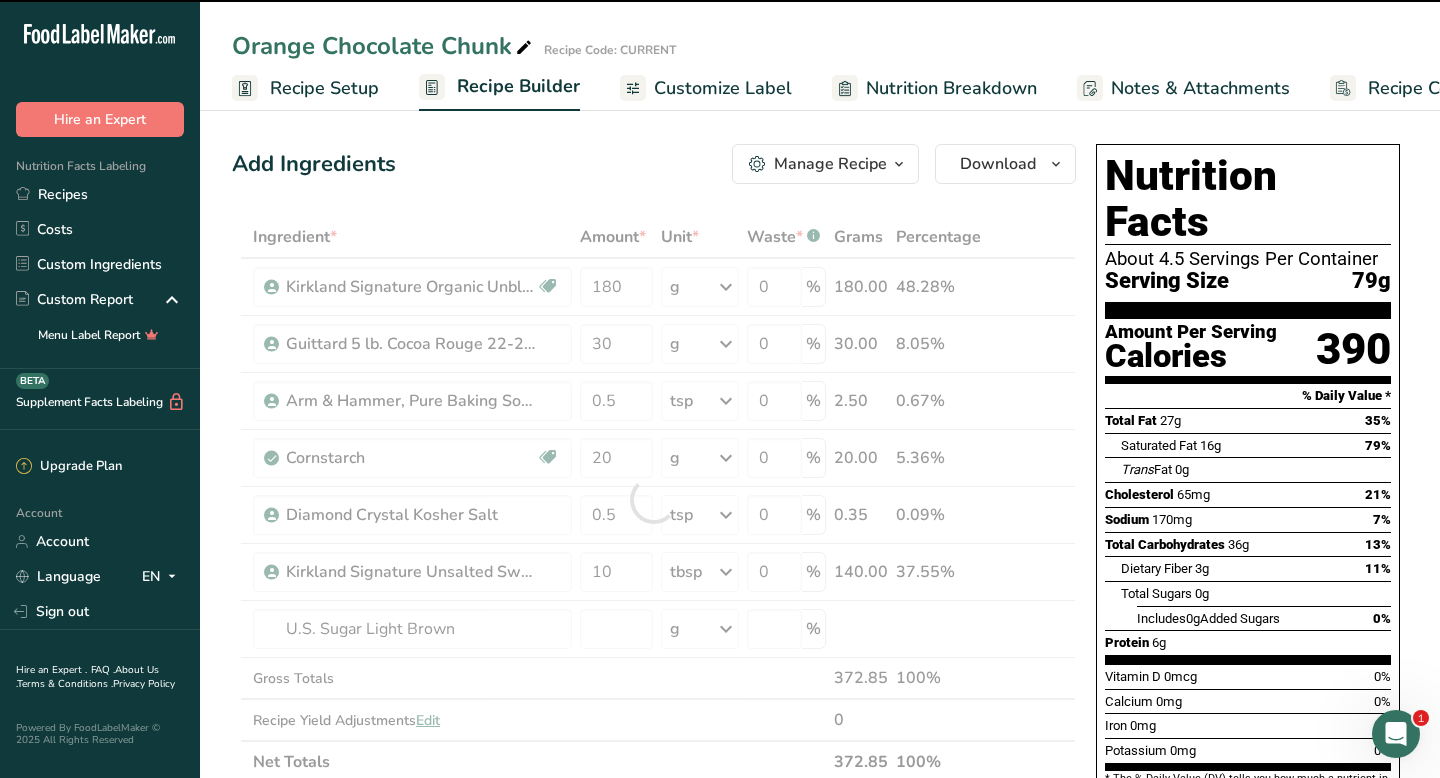 type on "0" 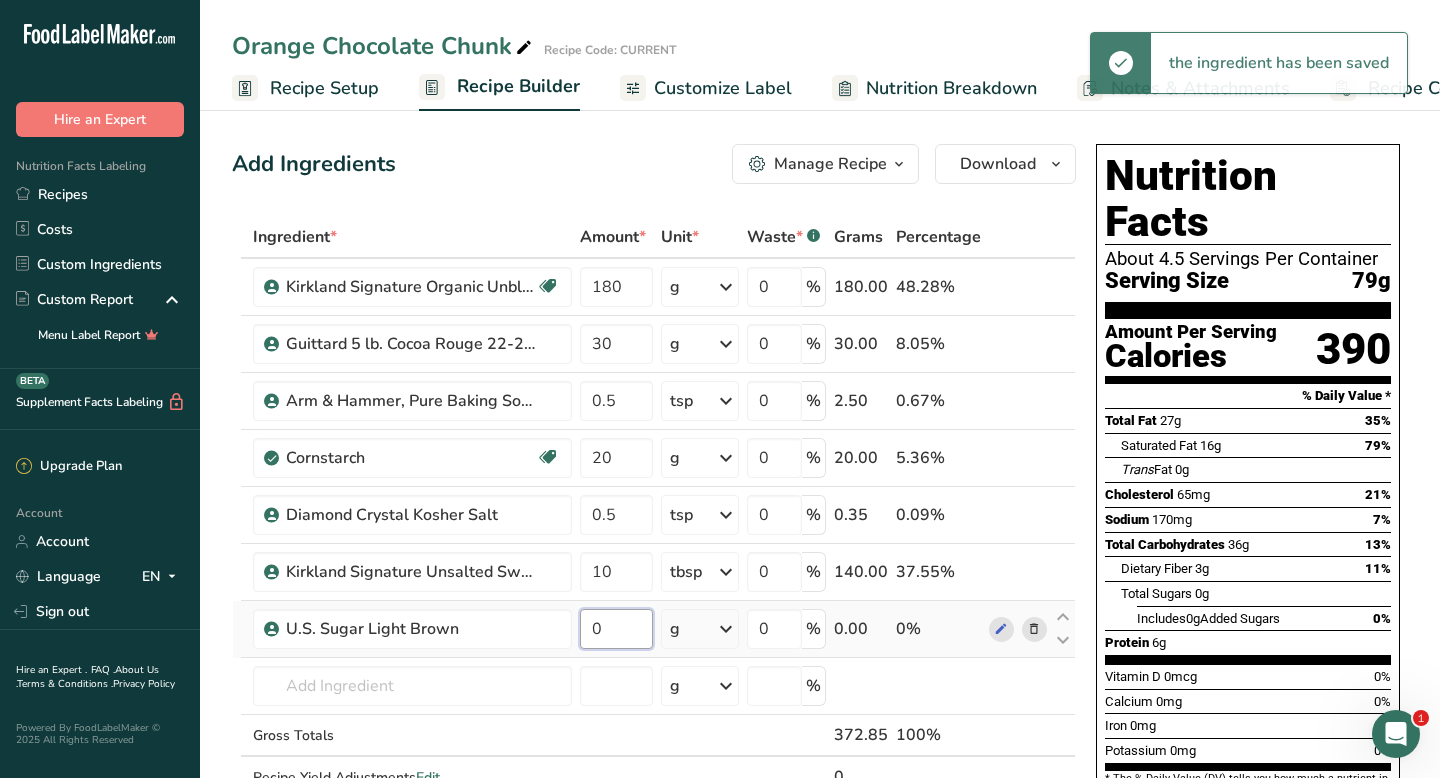 drag, startPoint x: 607, startPoint y: 632, endPoint x: 576, endPoint y: 632, distance: 31 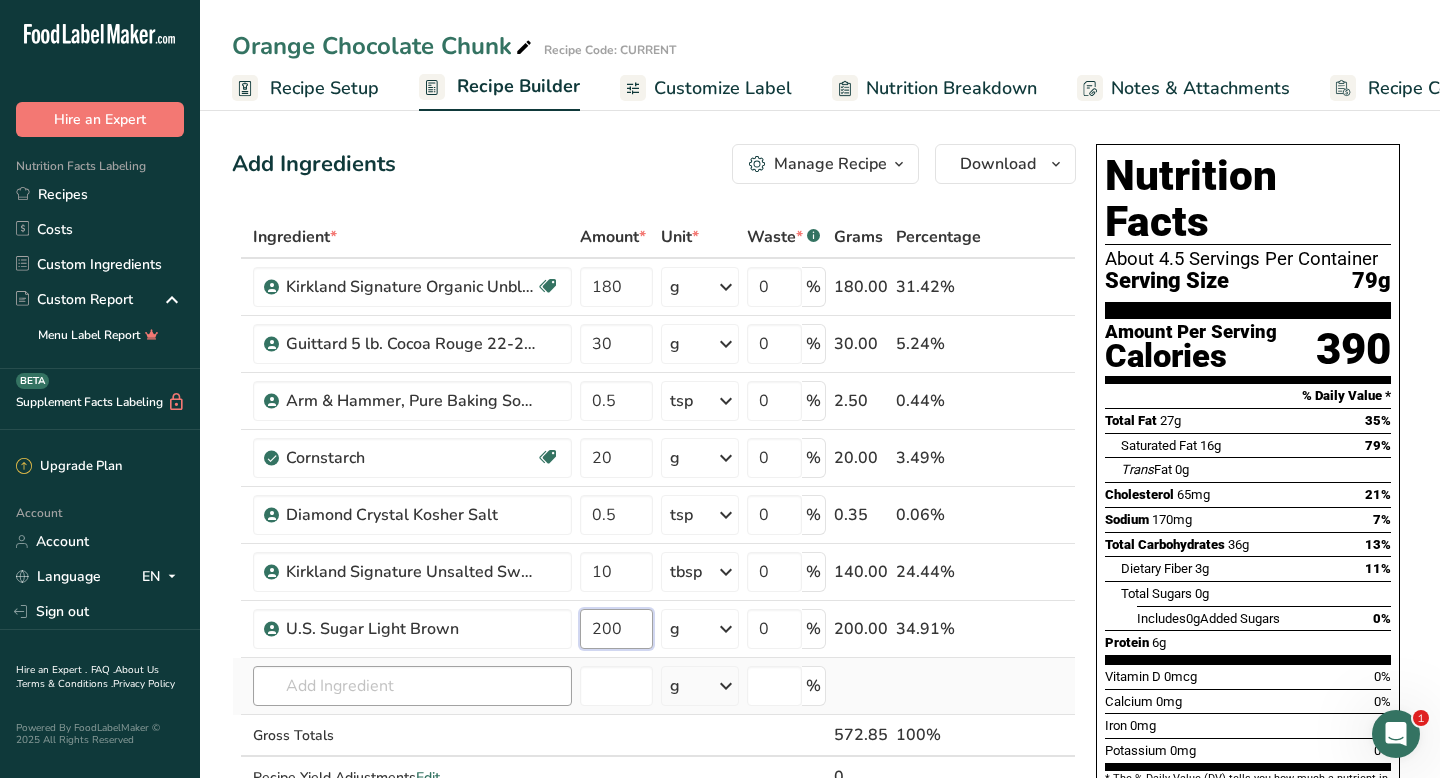 type on "200" 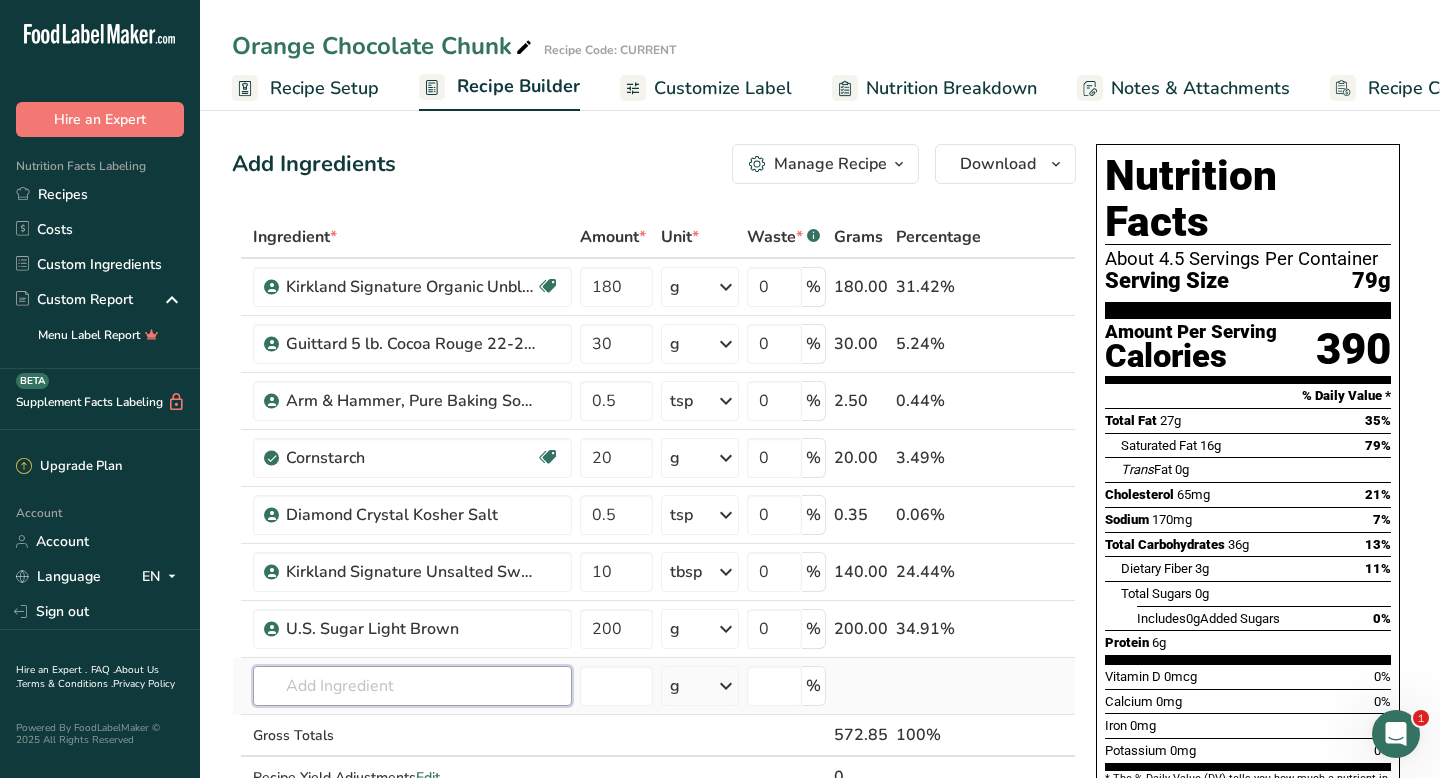 click on "Ingredient *
Amount *
Unit *
Waste *   .a-a{fill:#347362;}.b-a{fill:#fff;}          Grams
Percentage
Kirkland Signature Organic Unbleached All Purpose Flour
Organic
180
g
Portions
0.25 cups
0.5 cups
1 cup
Weight Units
g
kg
mg
See more
Volume Units
l
mL
fl oz
See more
0
%
180.00
31.42%
Guittard 5 lb. Cocoa Rouge 22-24% Fat Dutched Cocoa Powder
30
g
Portions
3.5300000000000002 oz
Weight Units
g
kg
mg
See more
Volume Units
0" at bounding box center (654, 528) 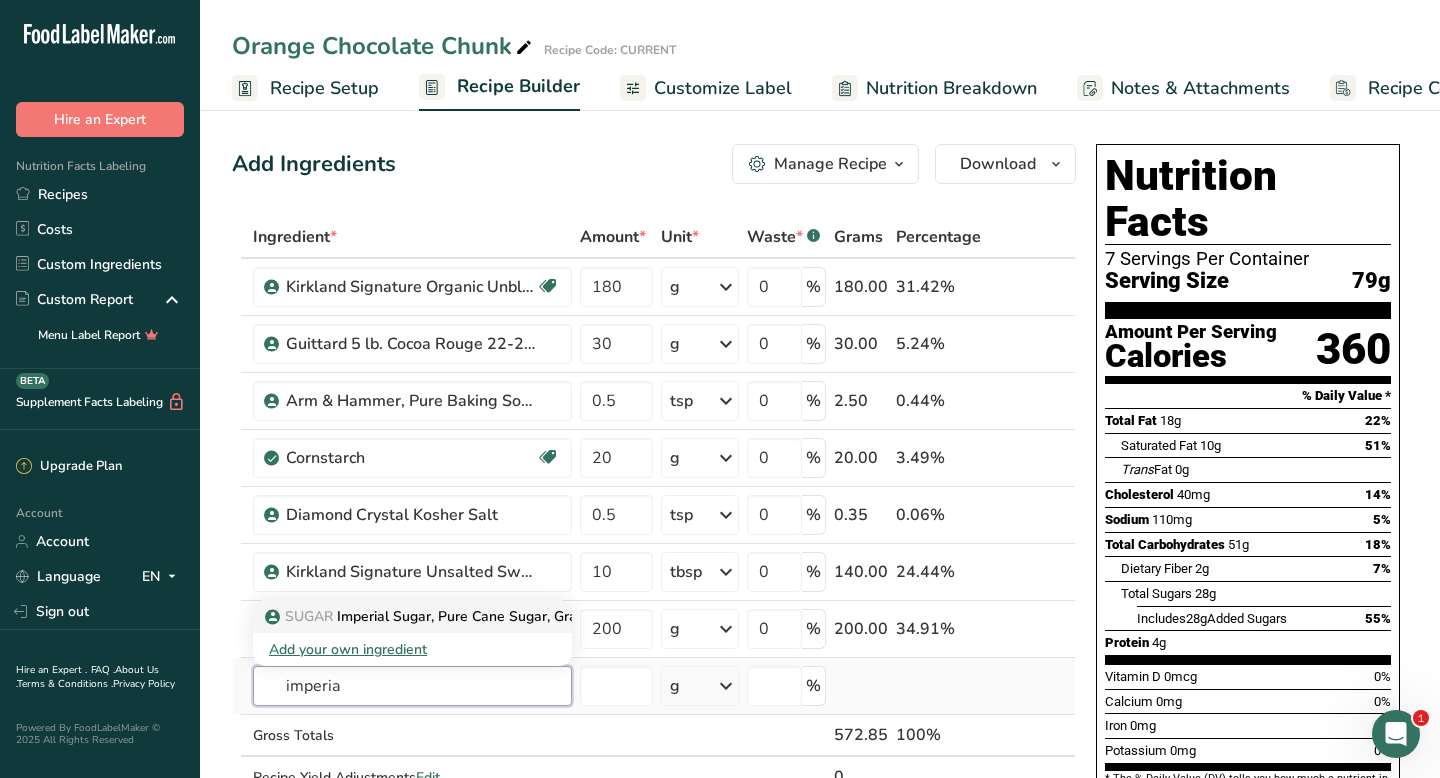 type on "imperia" 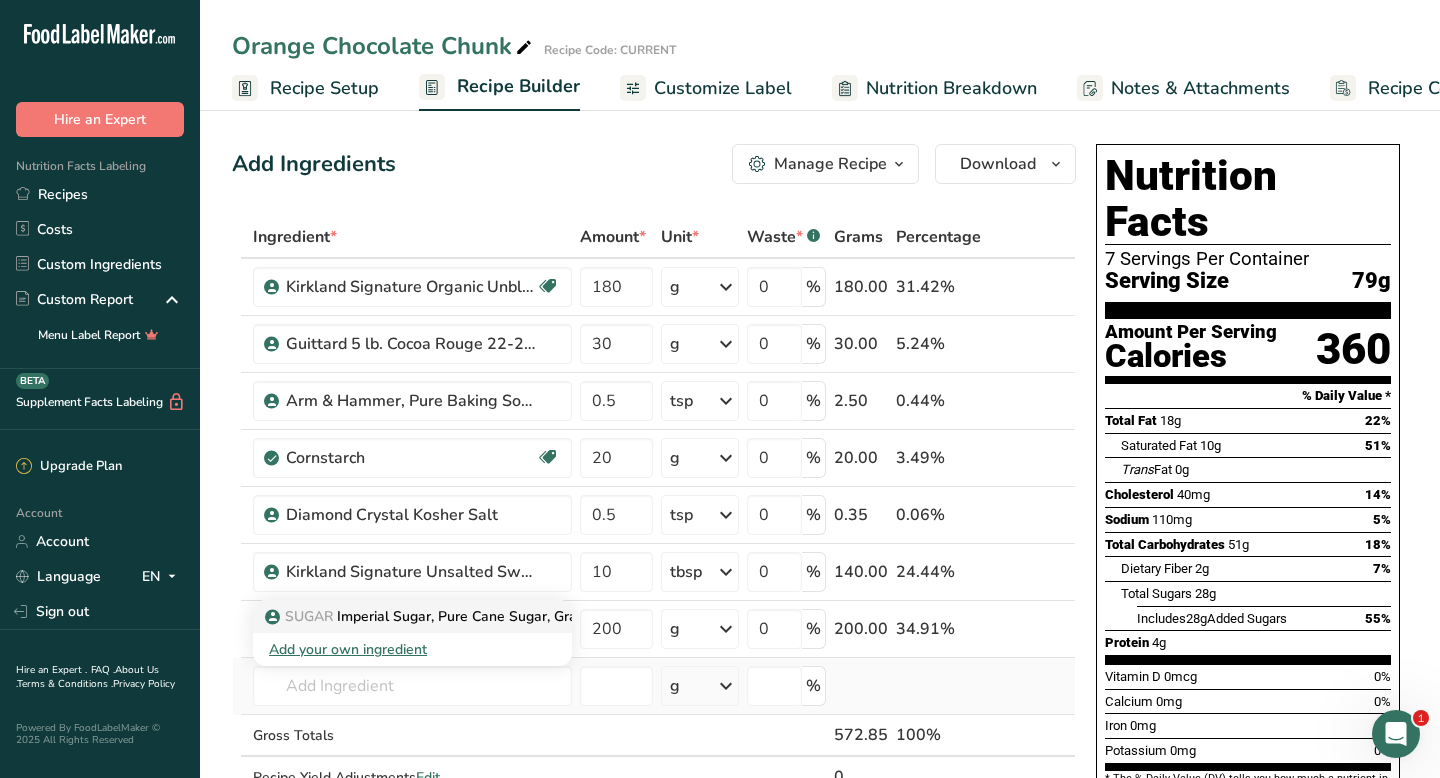 click on "SUGAR
Imperial Sugar, Pure Cane Sugar, Granulated" at bounding box center [447, 616] 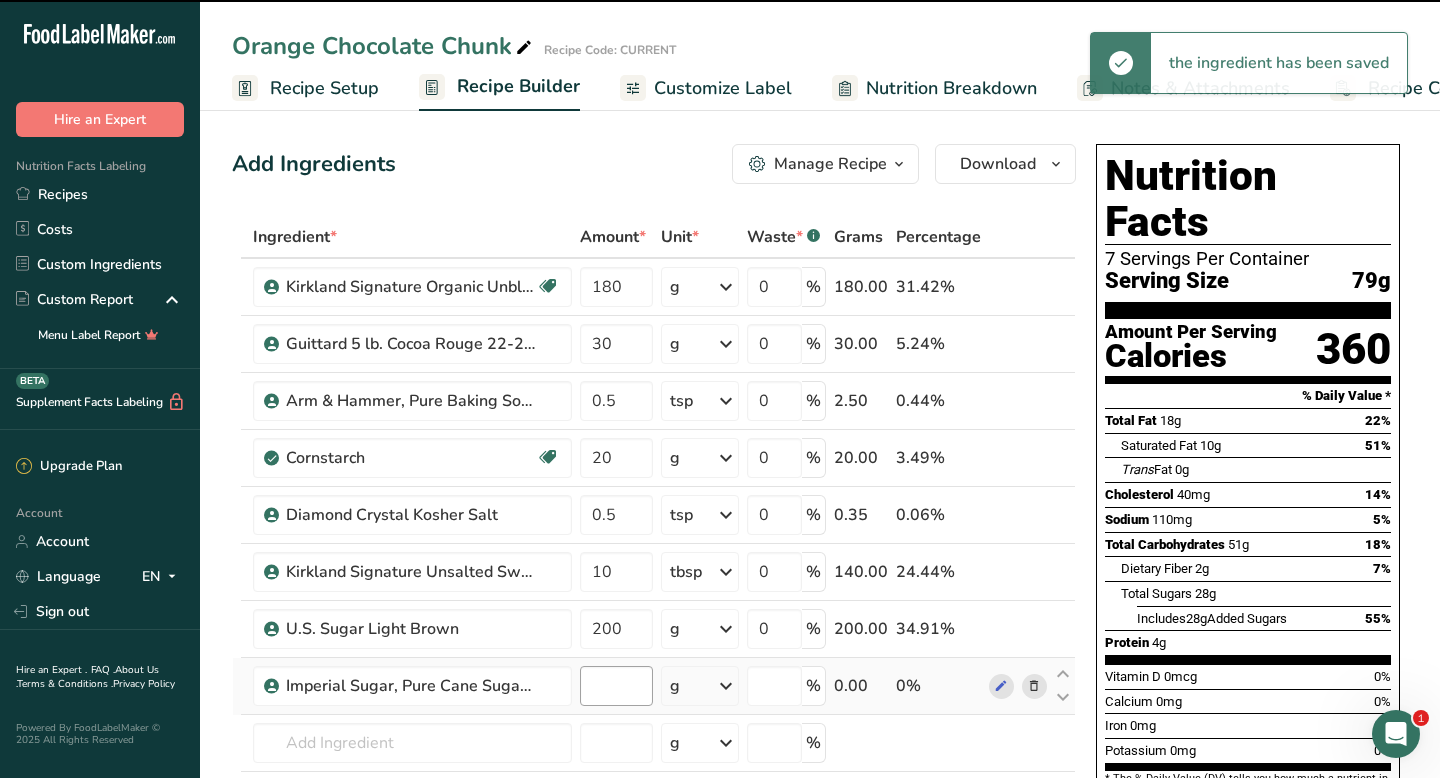 type on "0" 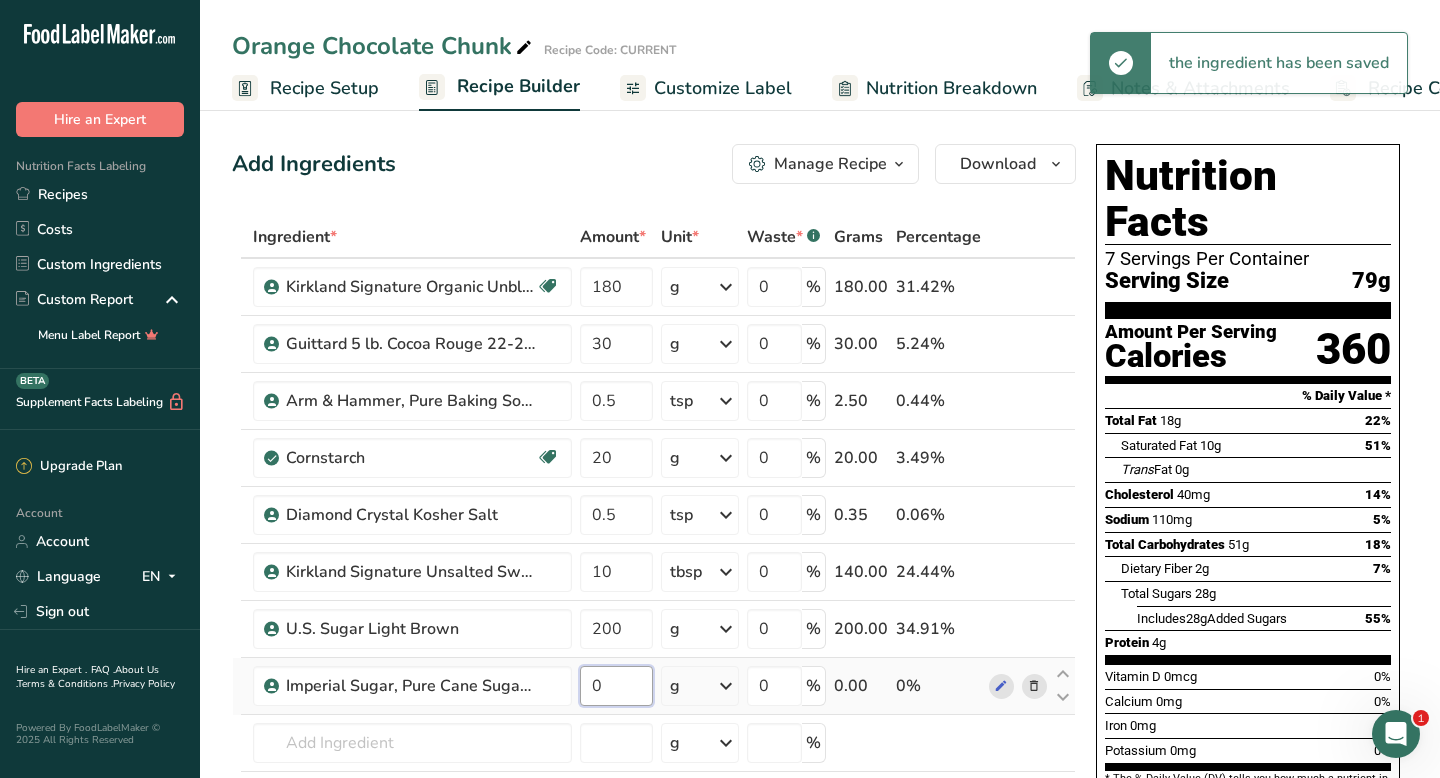 click on "0" at bounding box center (616, 686) 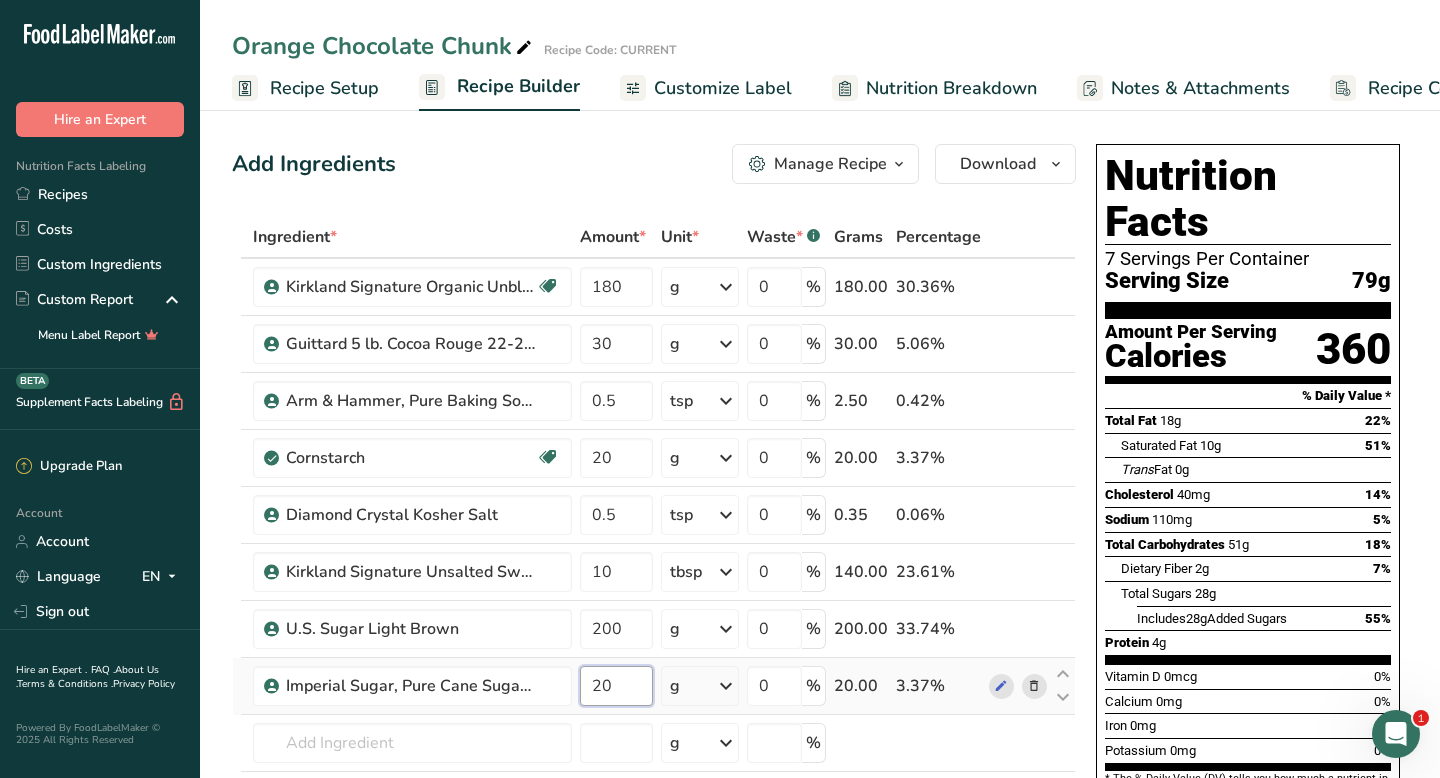 type on "20" 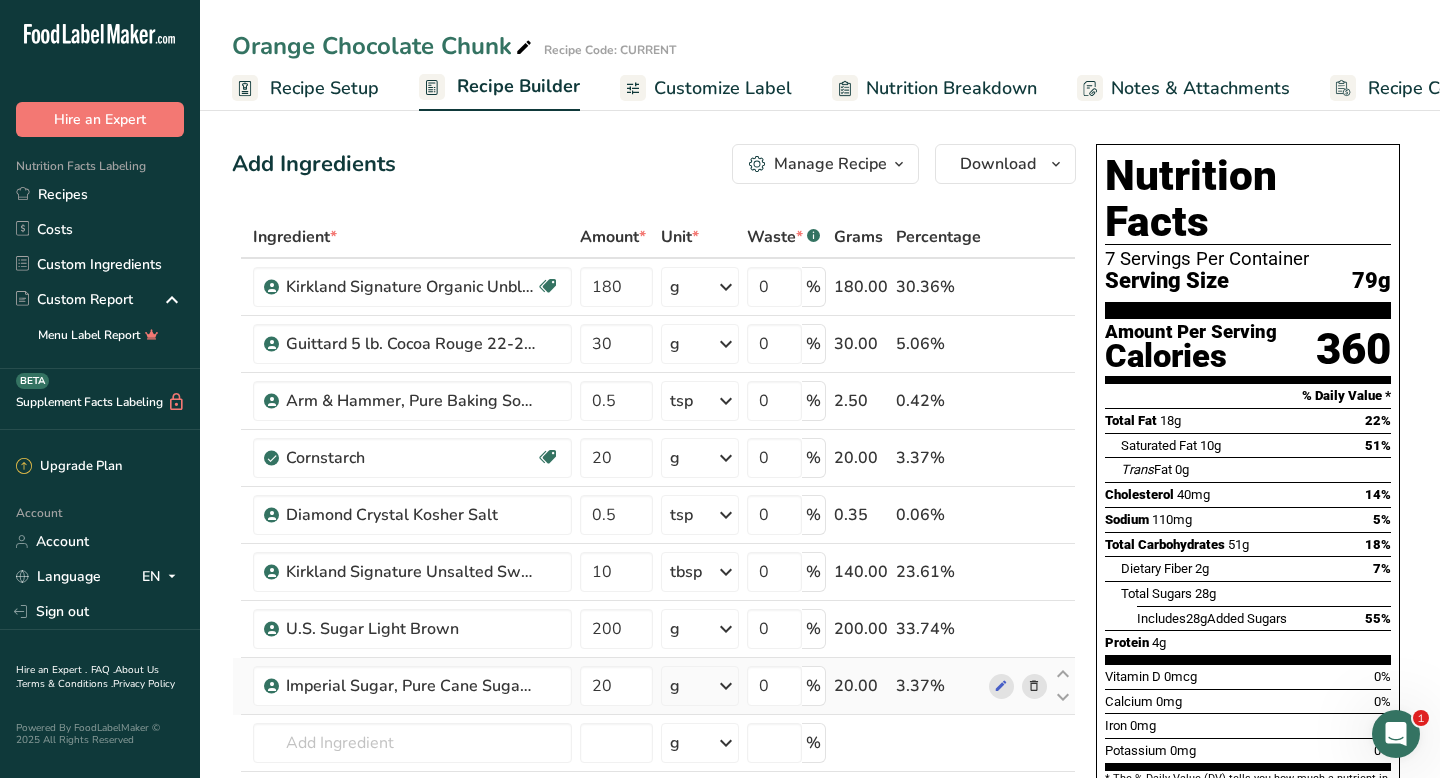 click on "Kirkland Signature Organic Unbleached All Purpose Flour
Organic
180
g
Portions
0.25 cups
0.5 cups
1 cup
Weight Units
g
kg
mg
See more
Volume Units
l
mL
fl oz
See more
0
%
180.00
30.36%
Guittard 5 lb. Cocoa Rouge 22-24% Fat Dutched Cocoa Powder
30
g
Portions
3.5300000000000002 oz
Weight Units
g
kg
mg
See more
Volume Units
0" at bounding box center [654, 556] 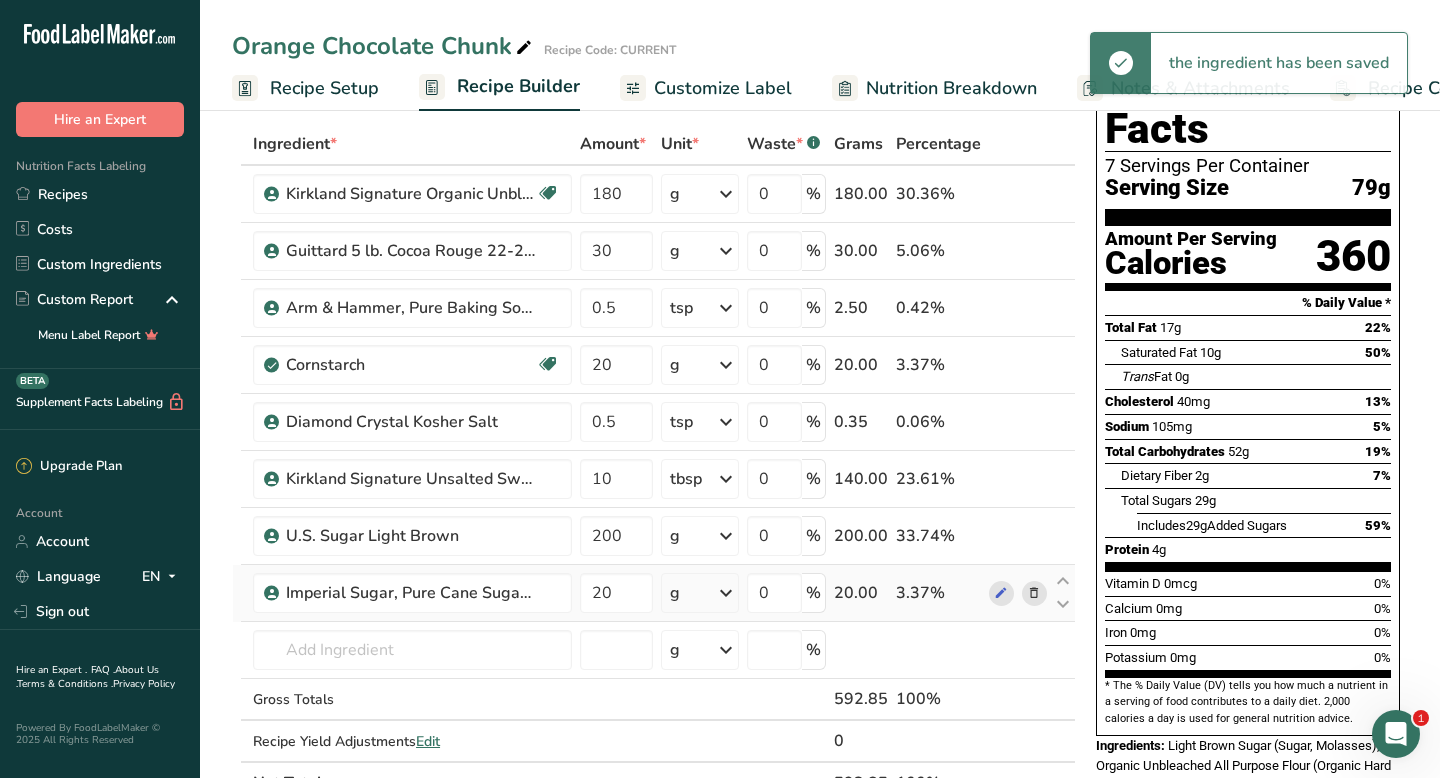 scroll, scrollTop: 136, scrollLeft: 0, axis: vertical 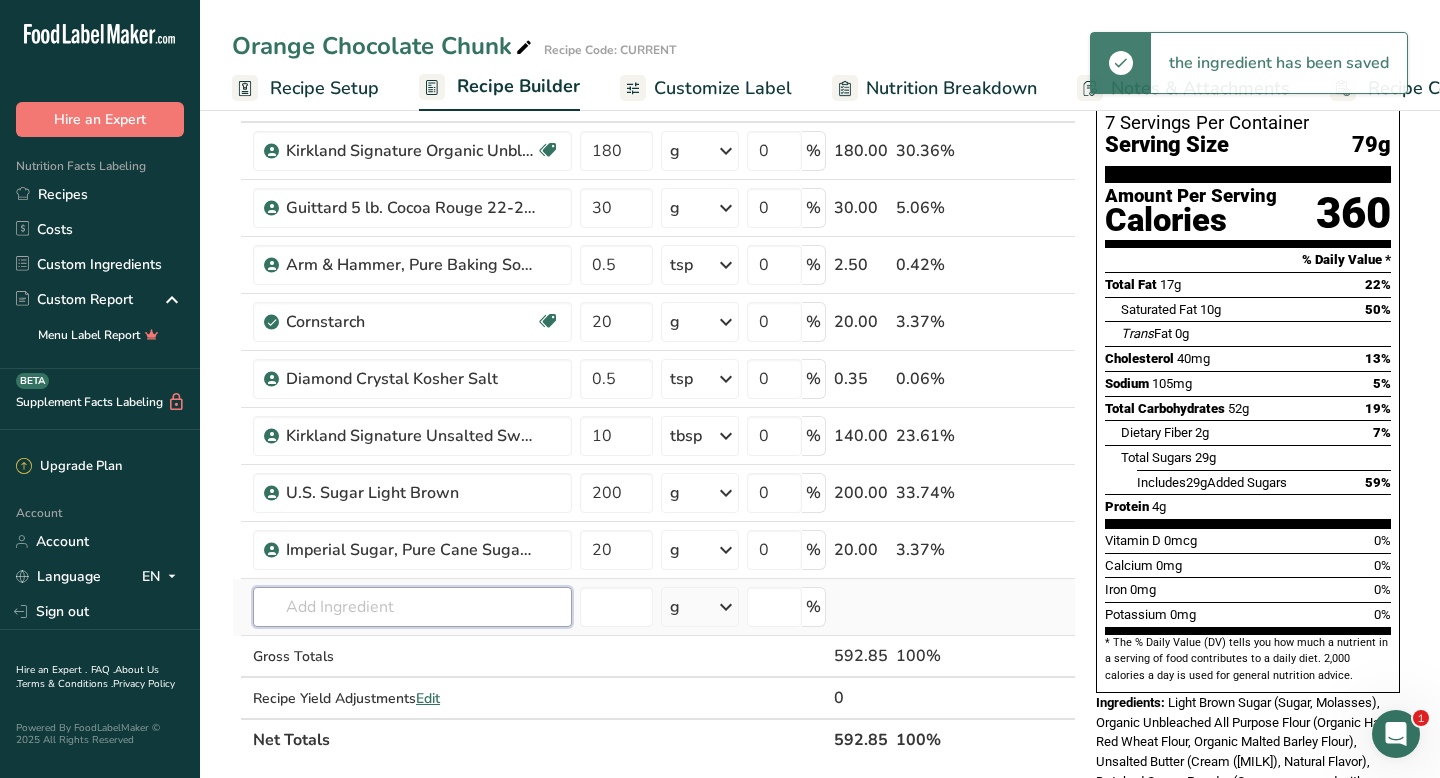 click at bounding box center (412, 607) 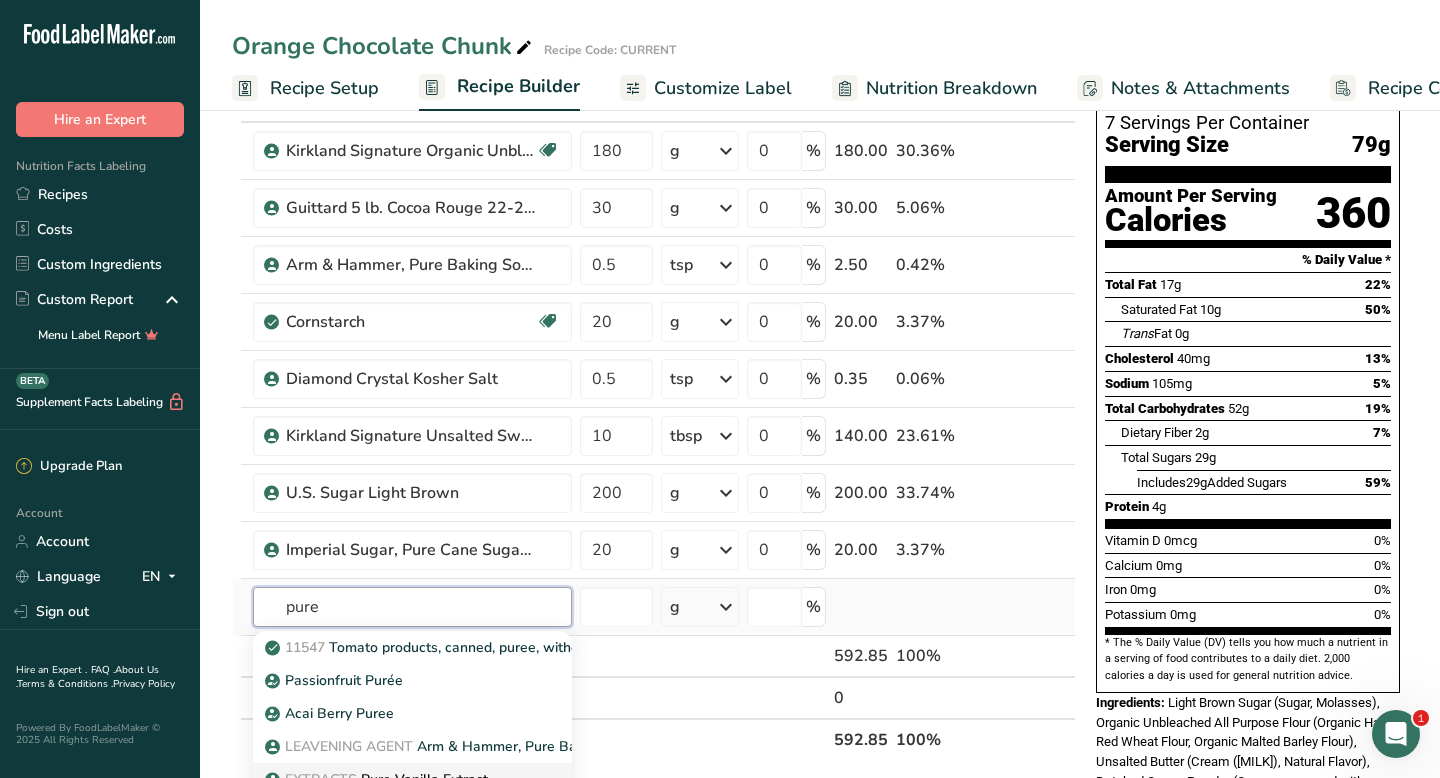 type on "pure" 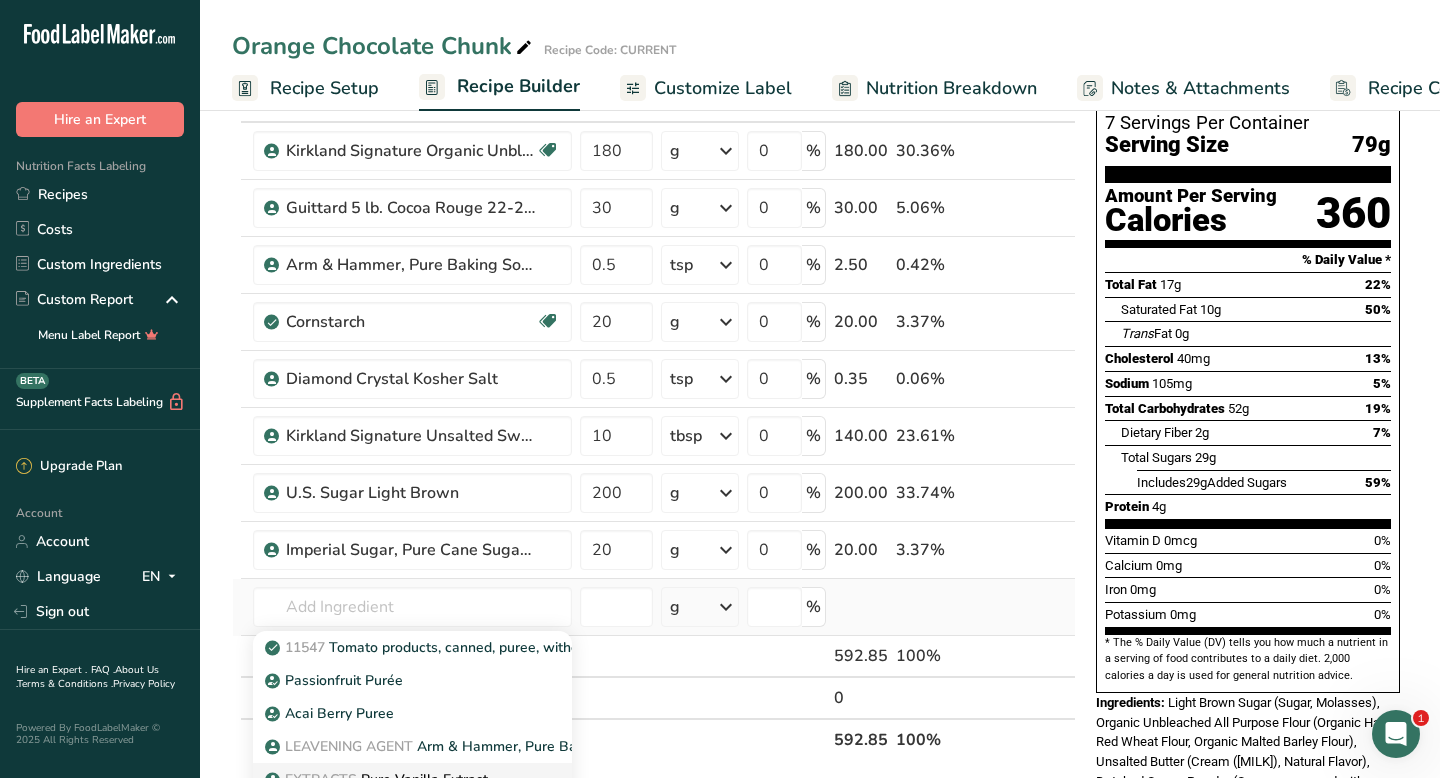 click on "EXTRACTS
Pure Vanilla Extract" at bounding box center [378, 779] 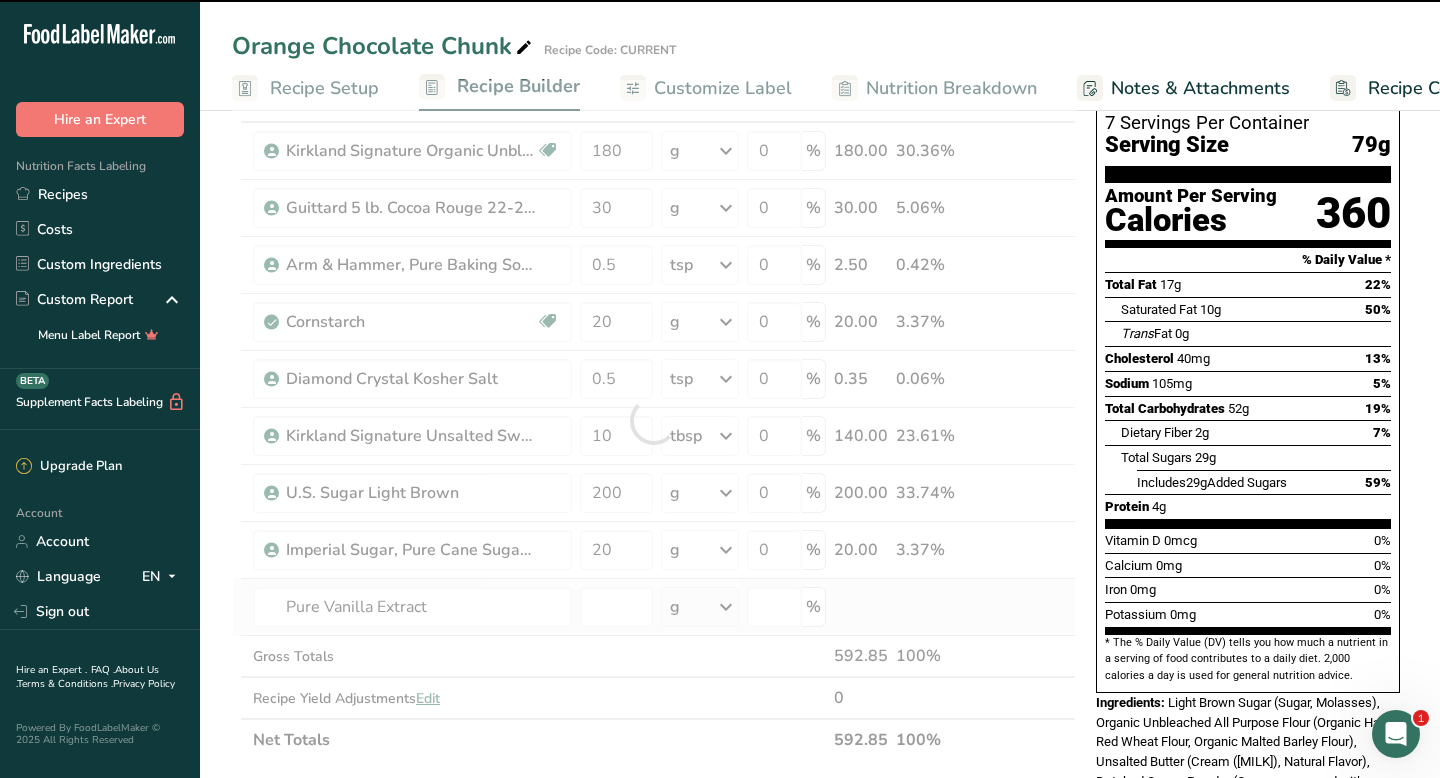 type on "0" 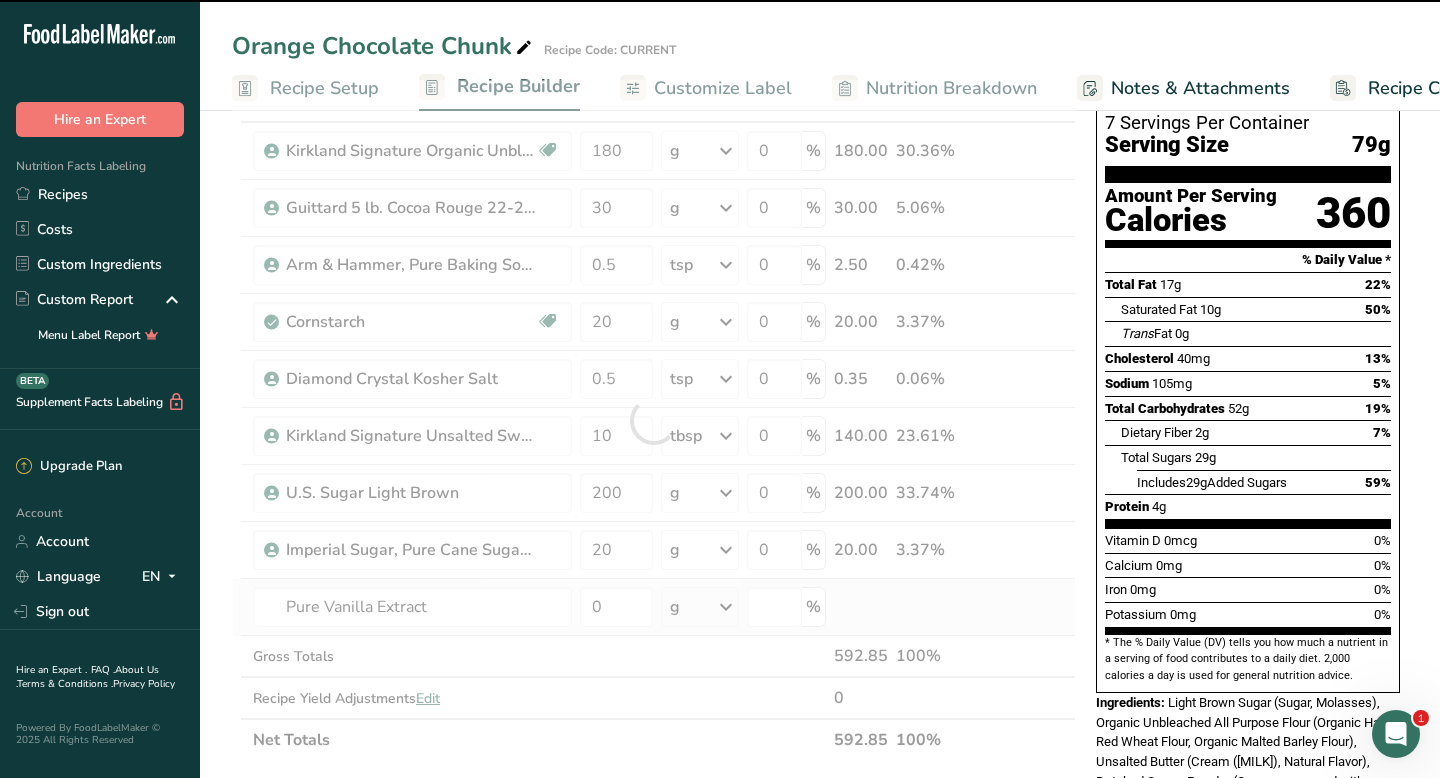 type on "0" 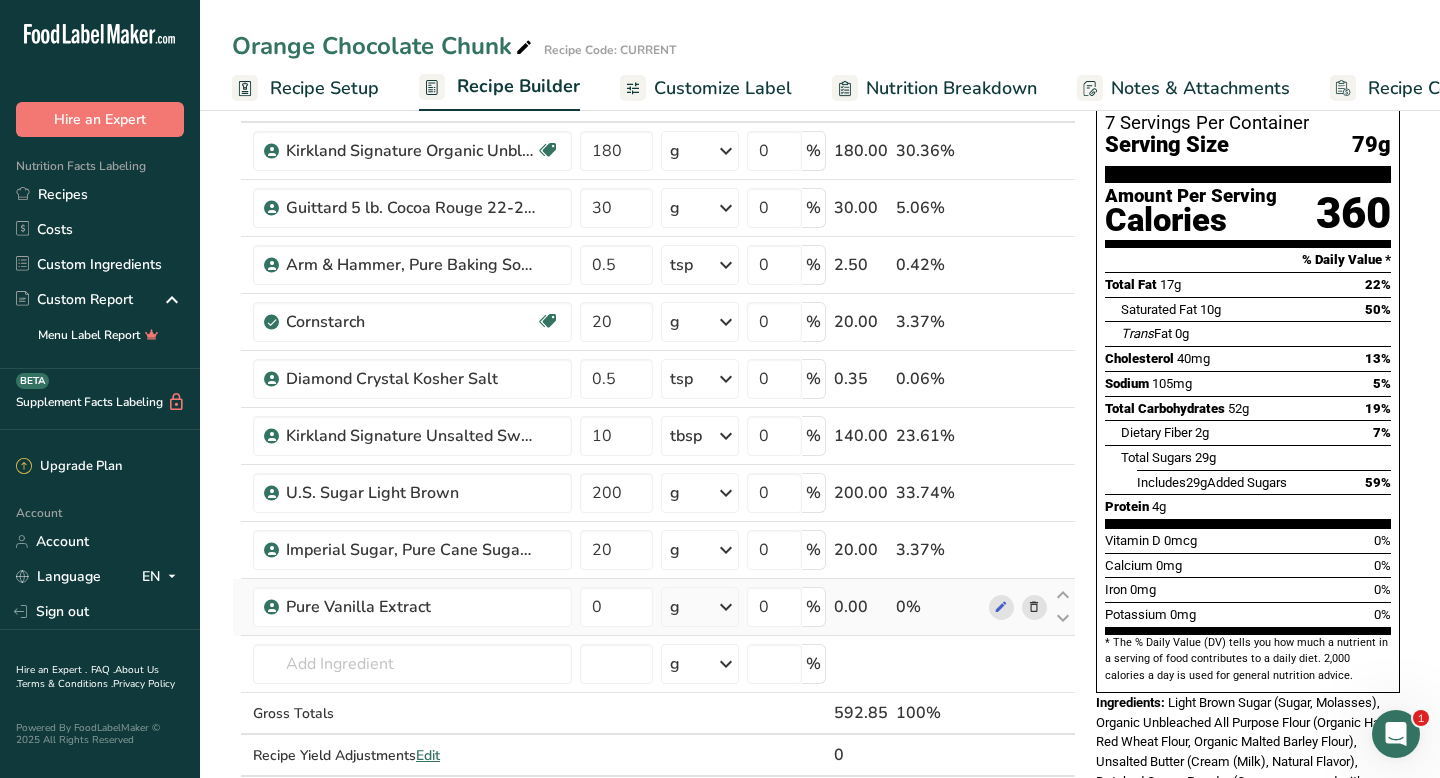 click on "g" at bounding box center [700, 607] 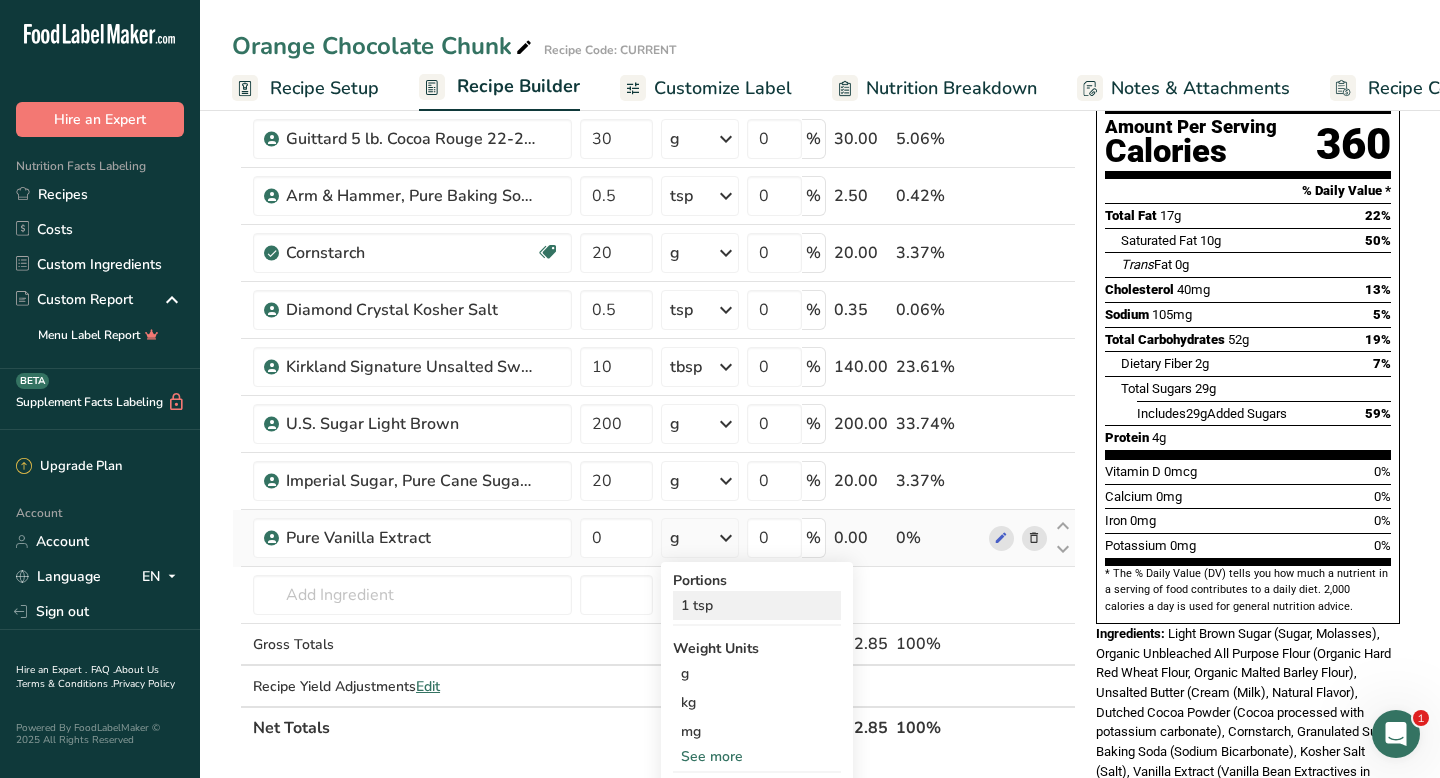 scroll, scrollTop: 206, scrollLeft: 0, axis: vertical 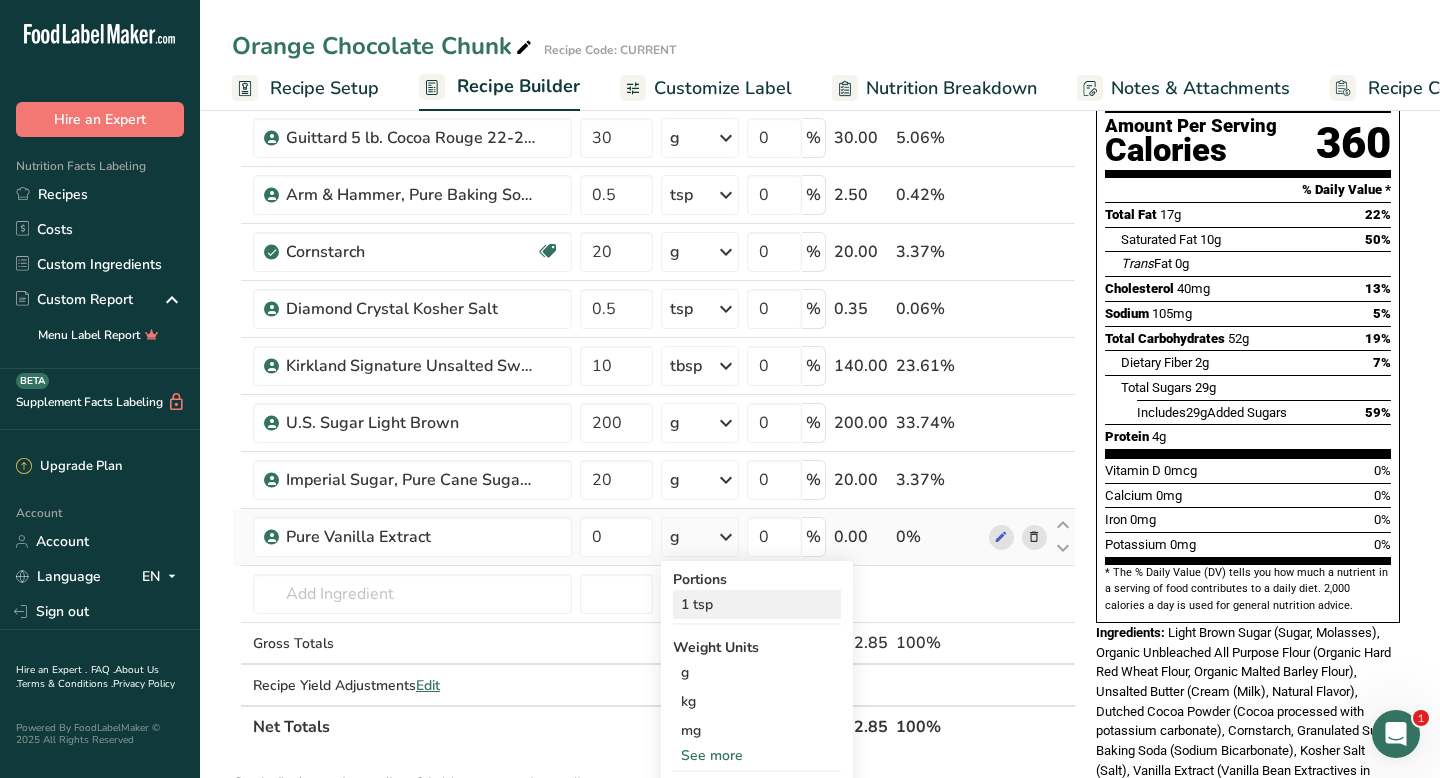click on "1 tsp" at bounding box center [757, 604] 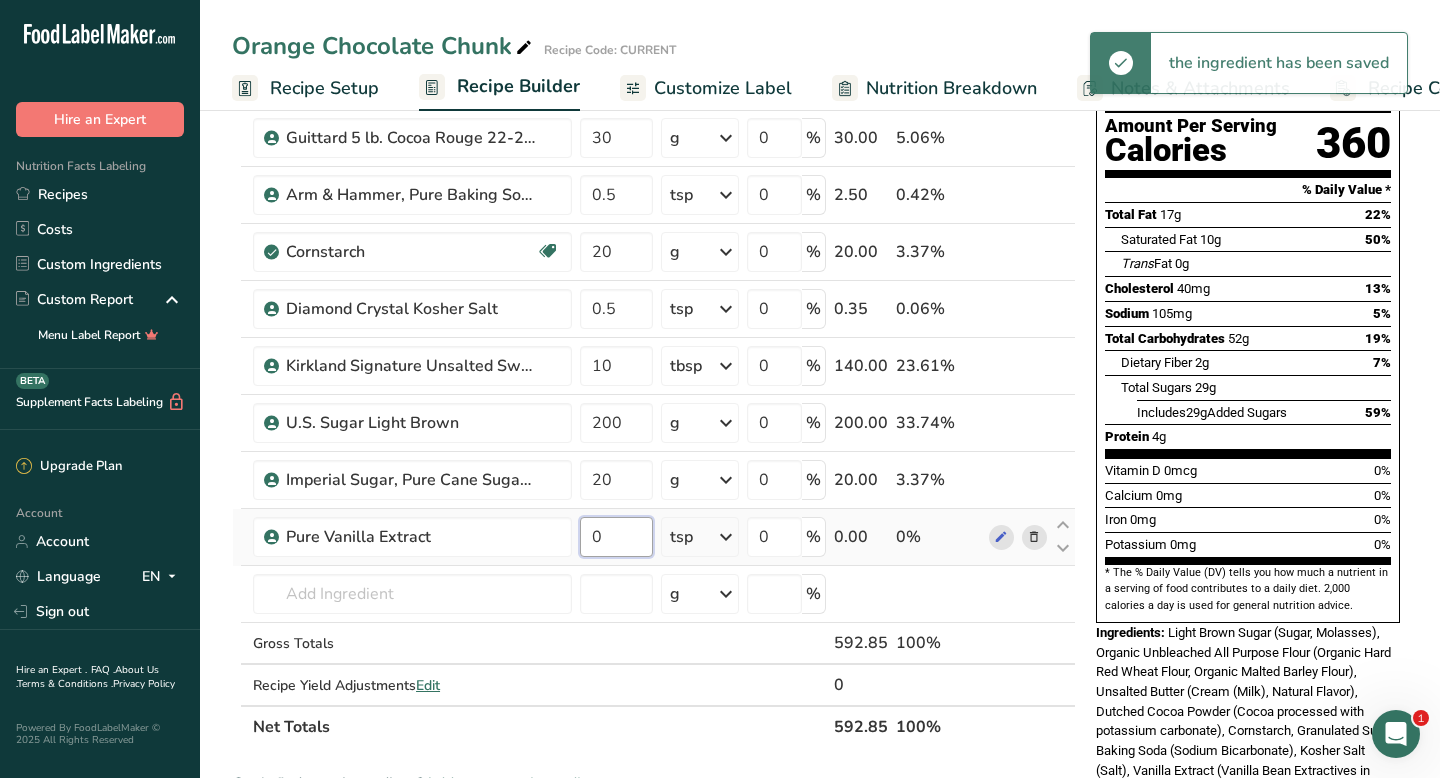 click on "0" at bounding box center [616, 537] 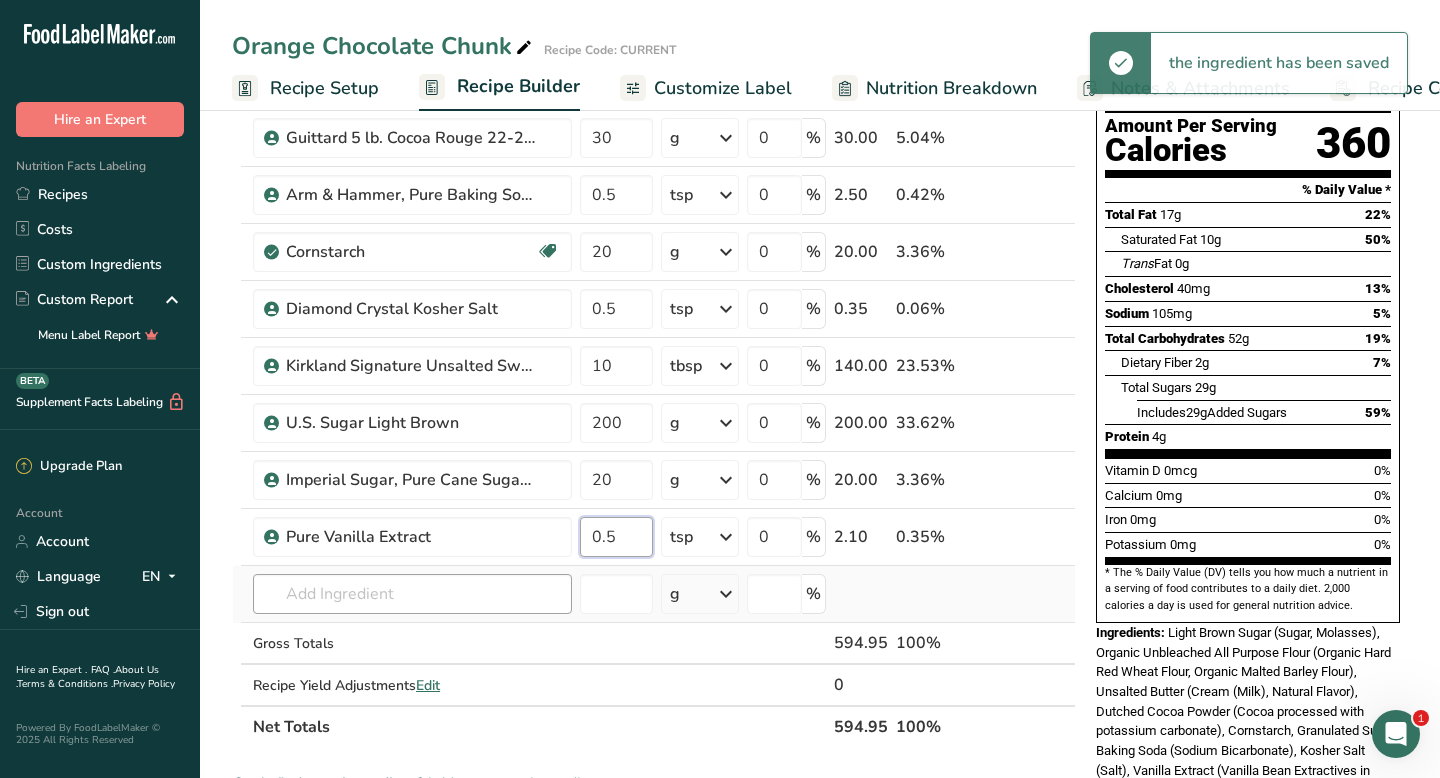 type on "0.5" 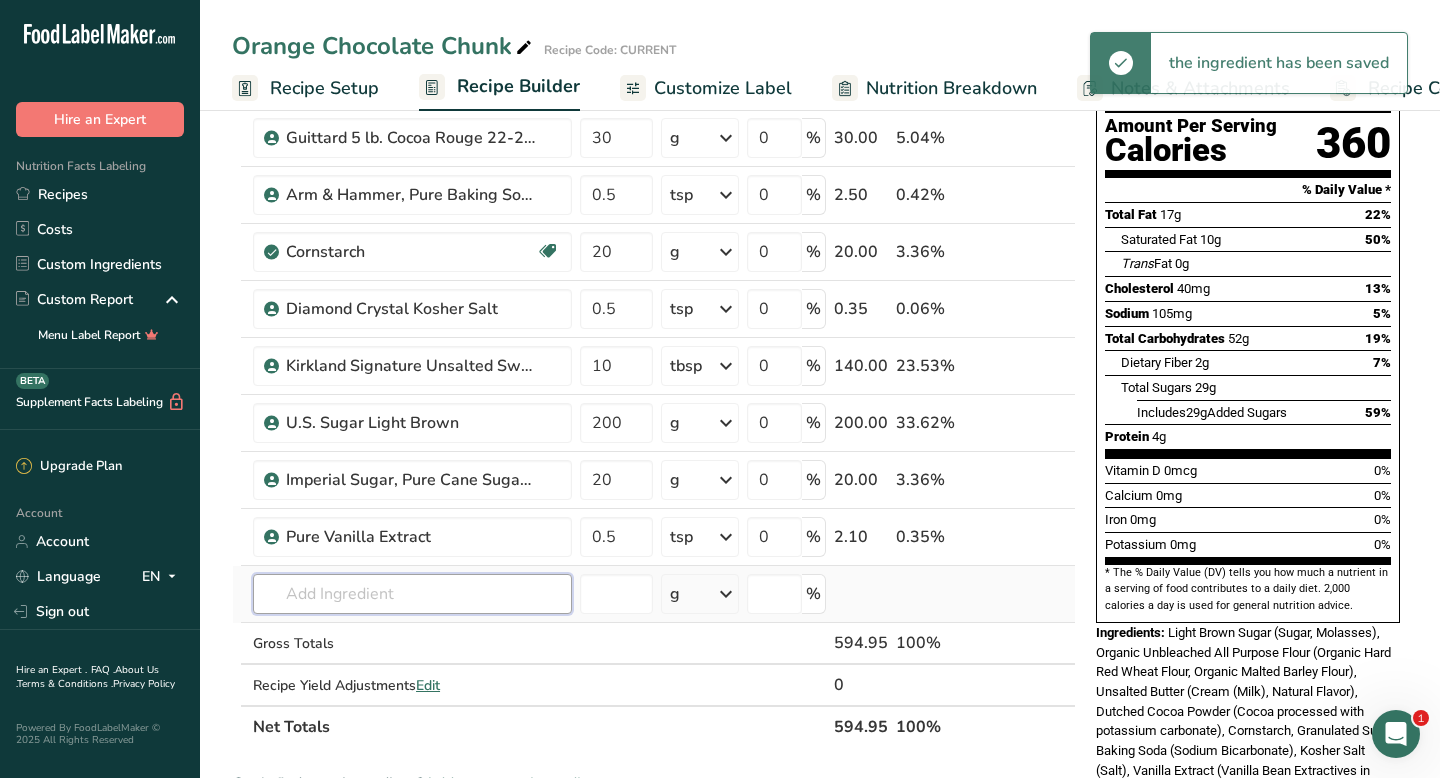 click on "Kirkland Signature Organic Unbleached All Purpose Flour
Organic
180
g
Portions
0.25 cups
0.5 cups
1 cup
Weight Units
g
kg
mg
See more
Volume Units
l
mL
fl oz
See more
0
%
180.00
30.25%
Guittard 5 lb. Cocoa Rouge 22-24% Fat Dutched Cocoa Powder
30
g
Portions
3.5300000000000002 oz
Weight Units
g
kg
mg
See more
Volume Units
0" at bounding box center [654, 379] 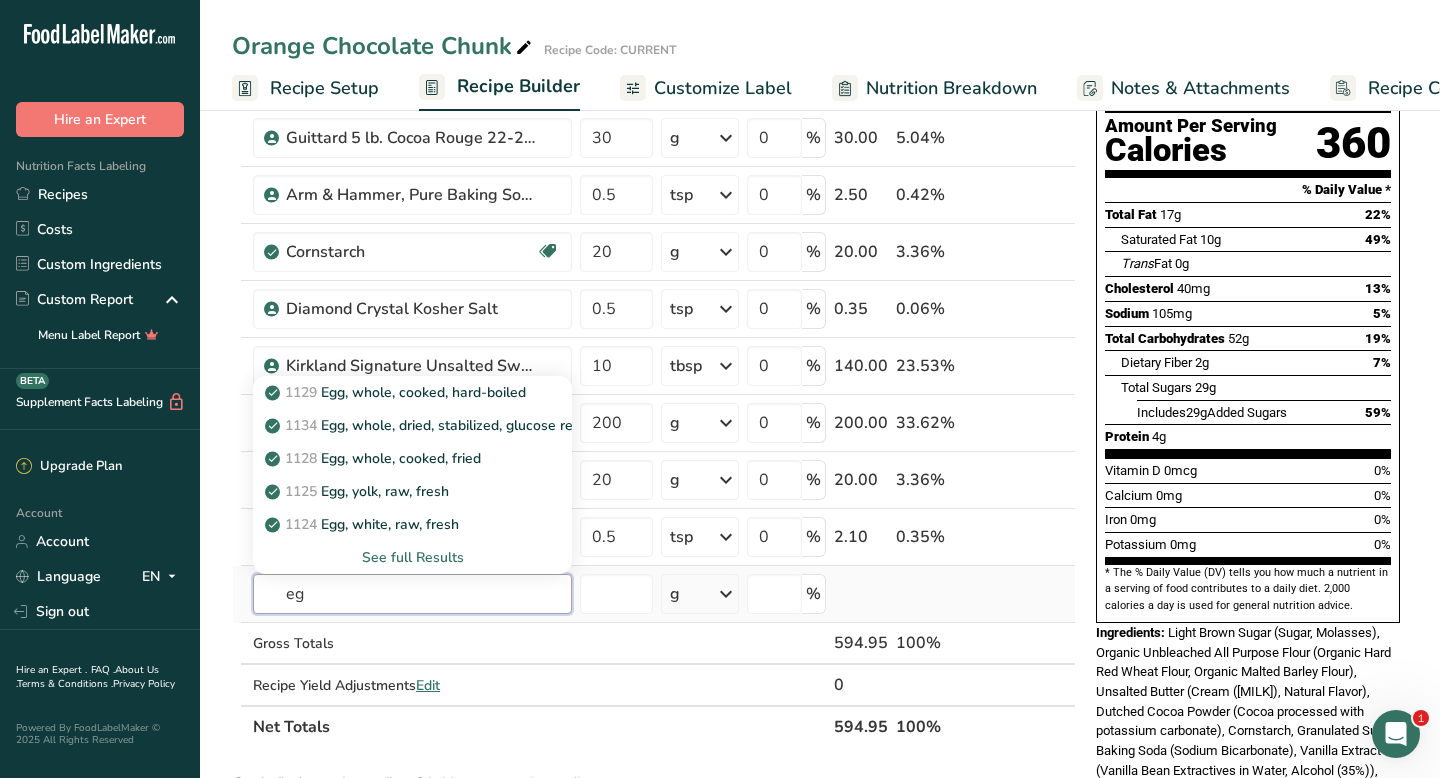 type on "e" 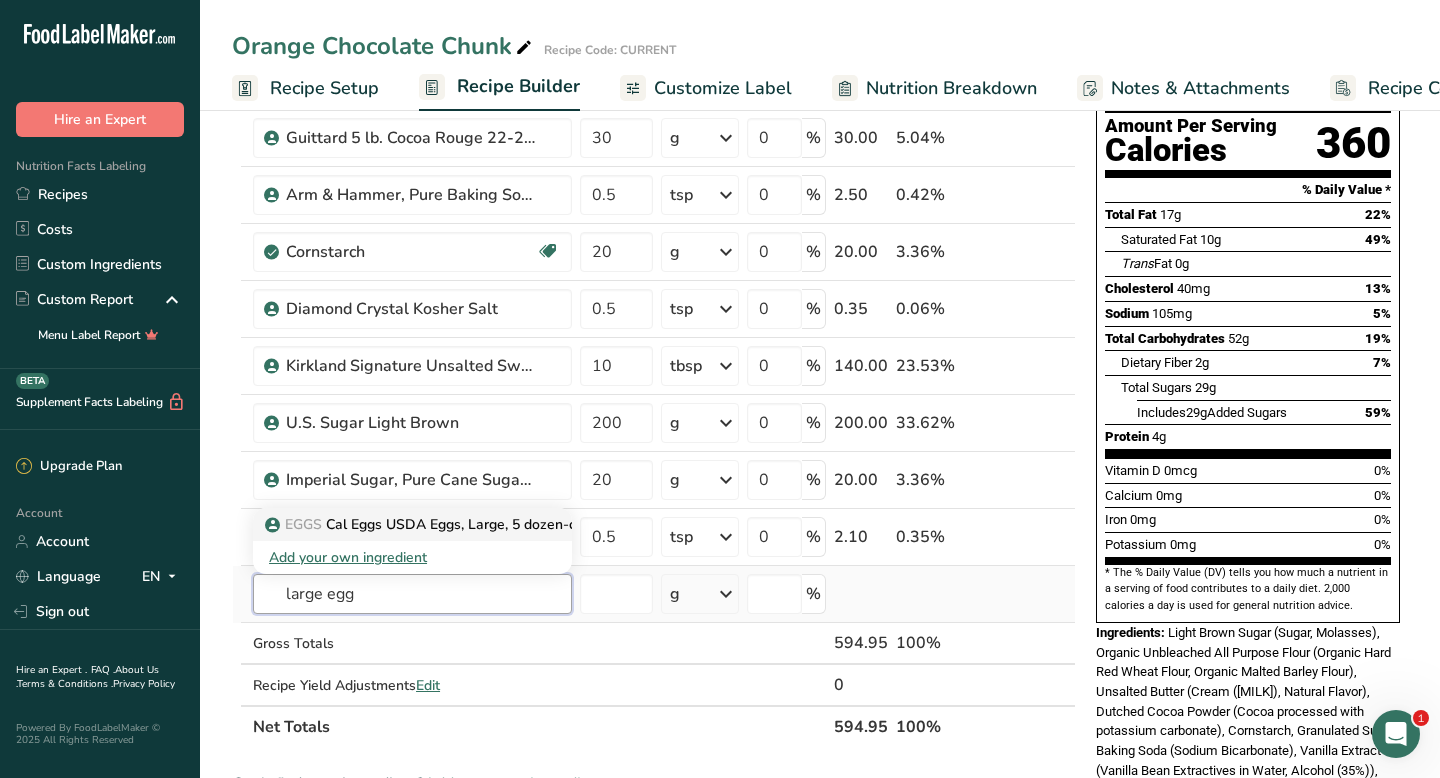 type on "large egg" 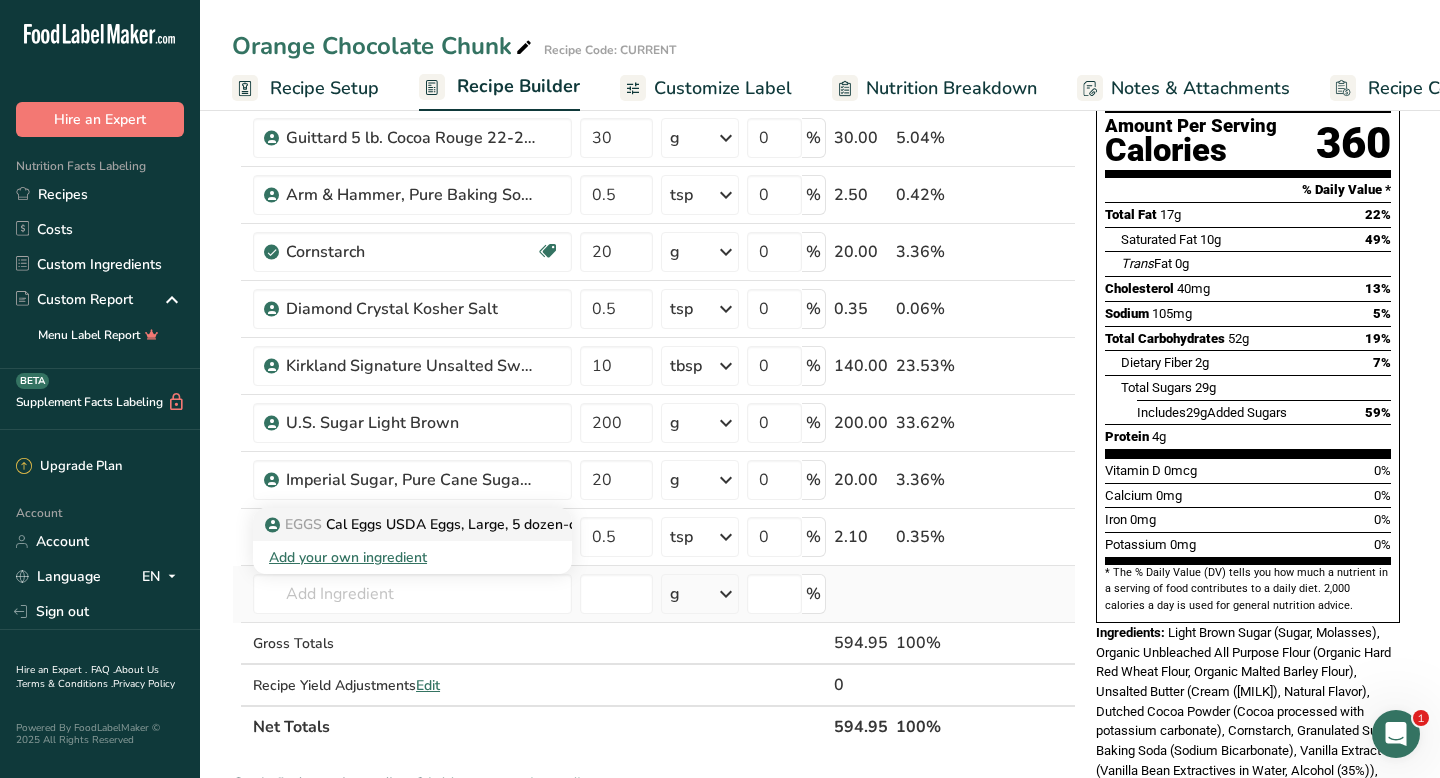 click on "EGGS
Cal Eggs USDA Eggs, Large, 5 dozen-count" at bounding box center (437, 524) 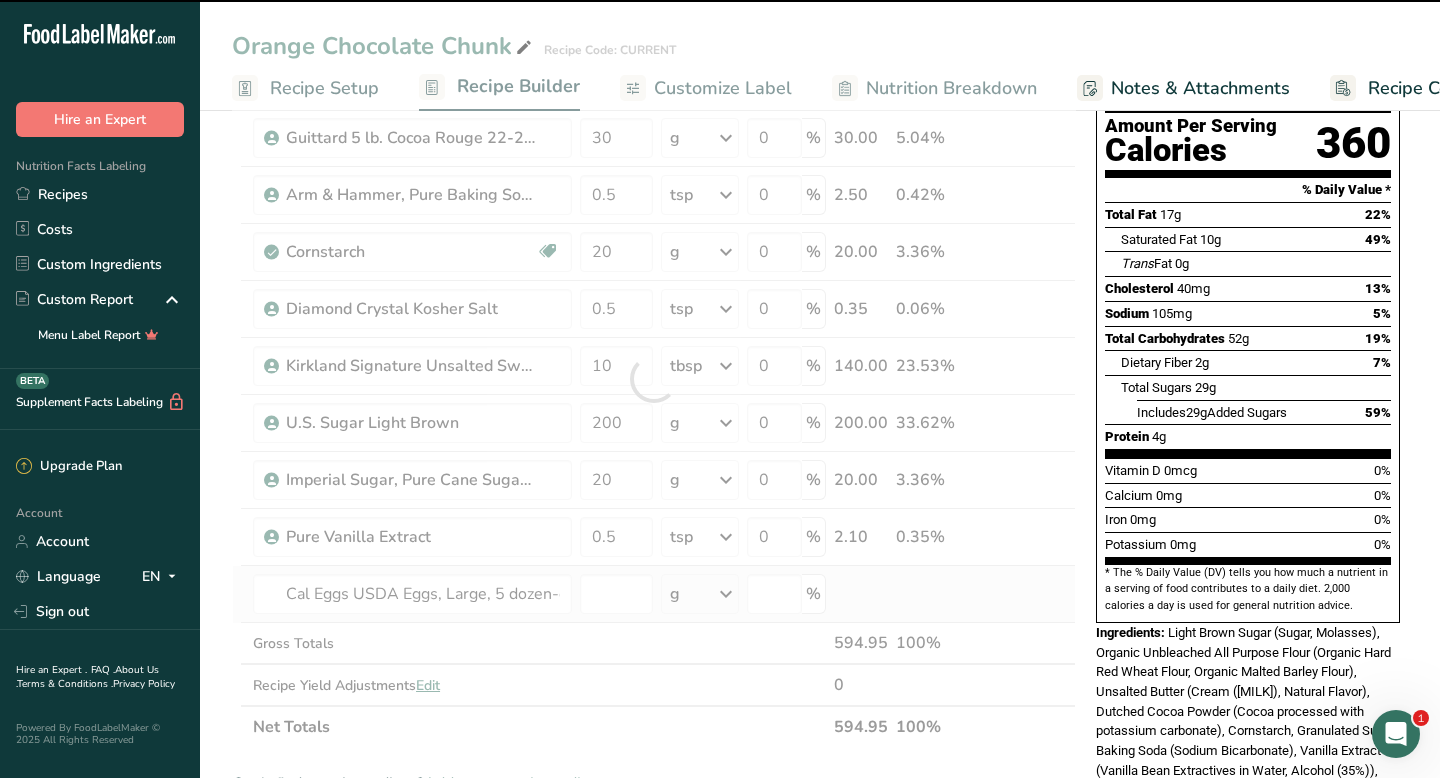 type on "0" 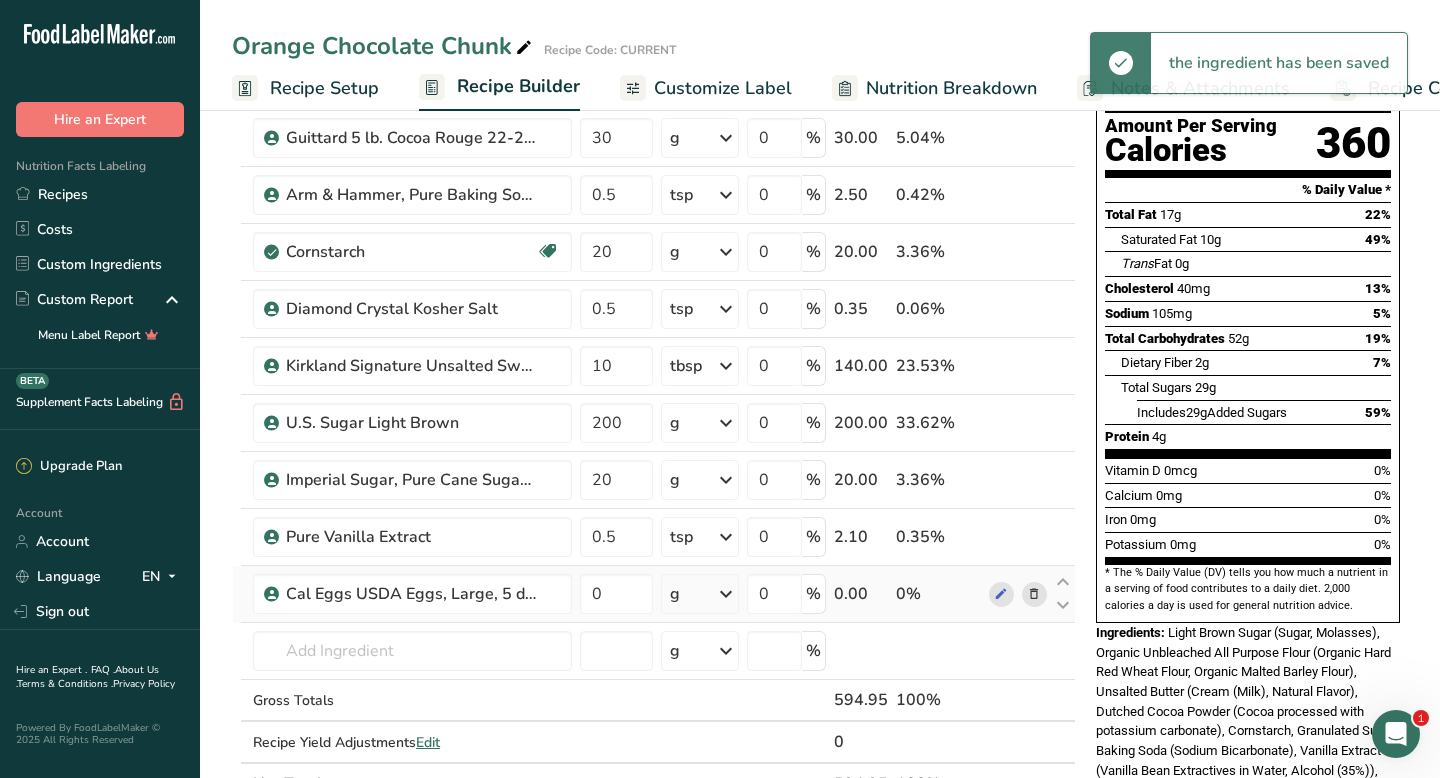 click on "g" at bounding box center [675, 594] 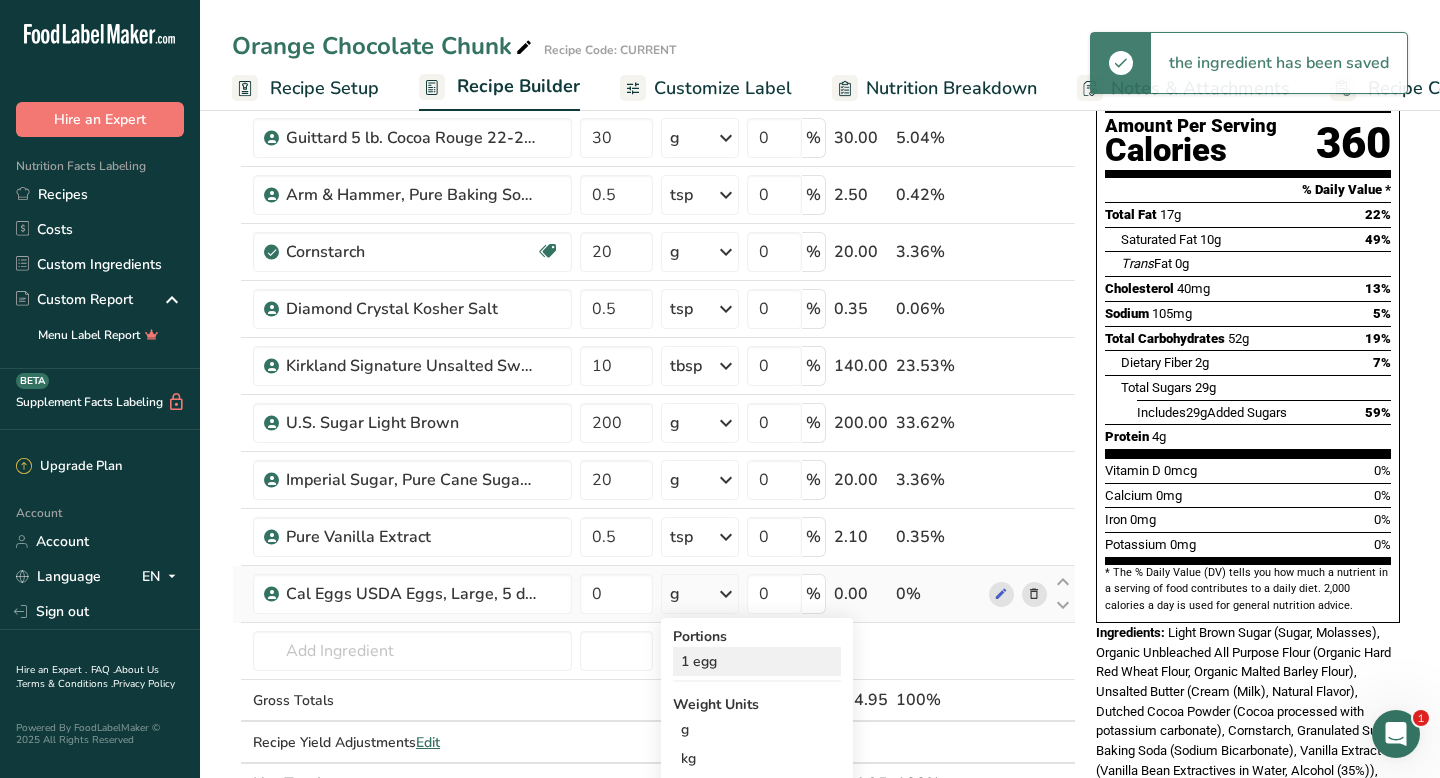 click on "1 egg" at bounding box center (757, 661) 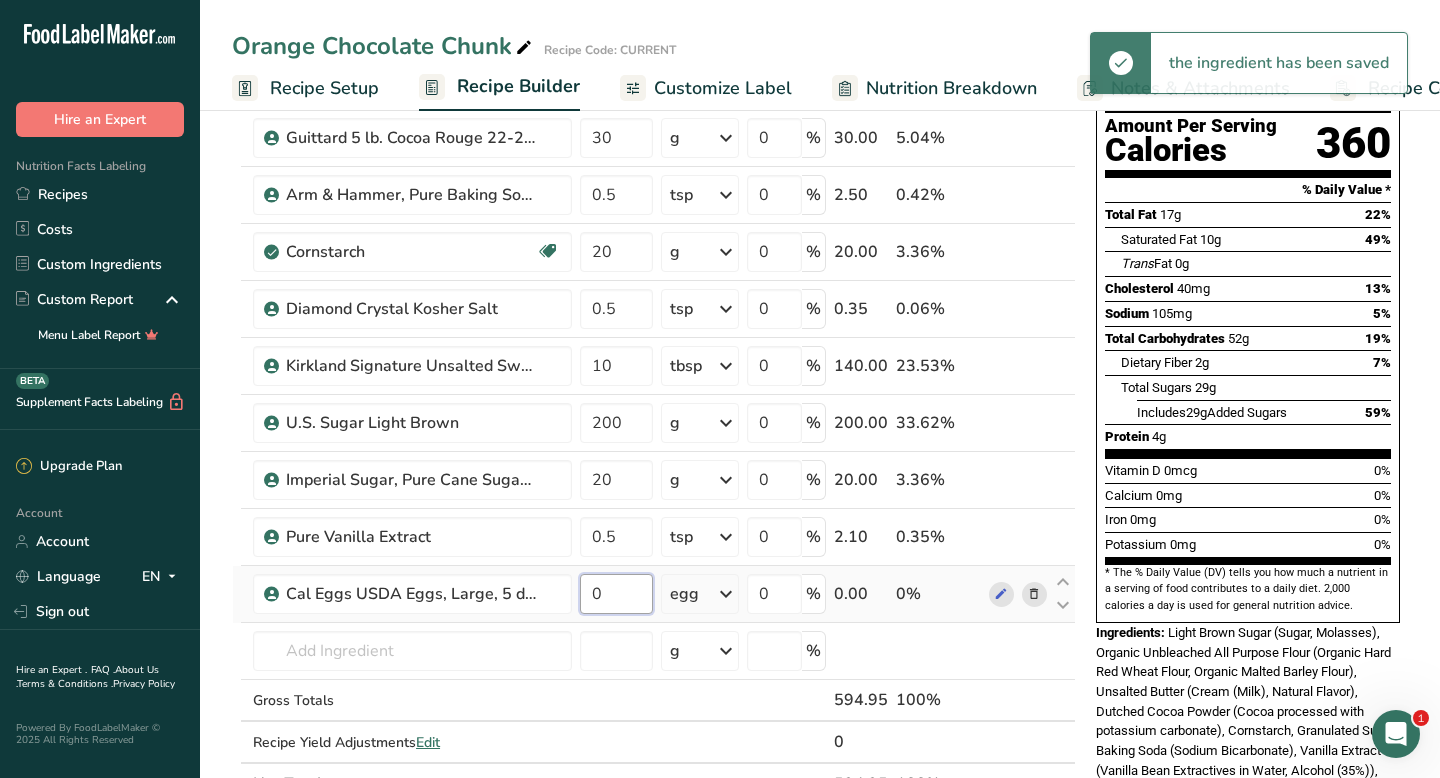 drag, startPoint x: 620, startPoint y: 605, endPoint x: 580, endPoint y: 588, distance: 43.462627 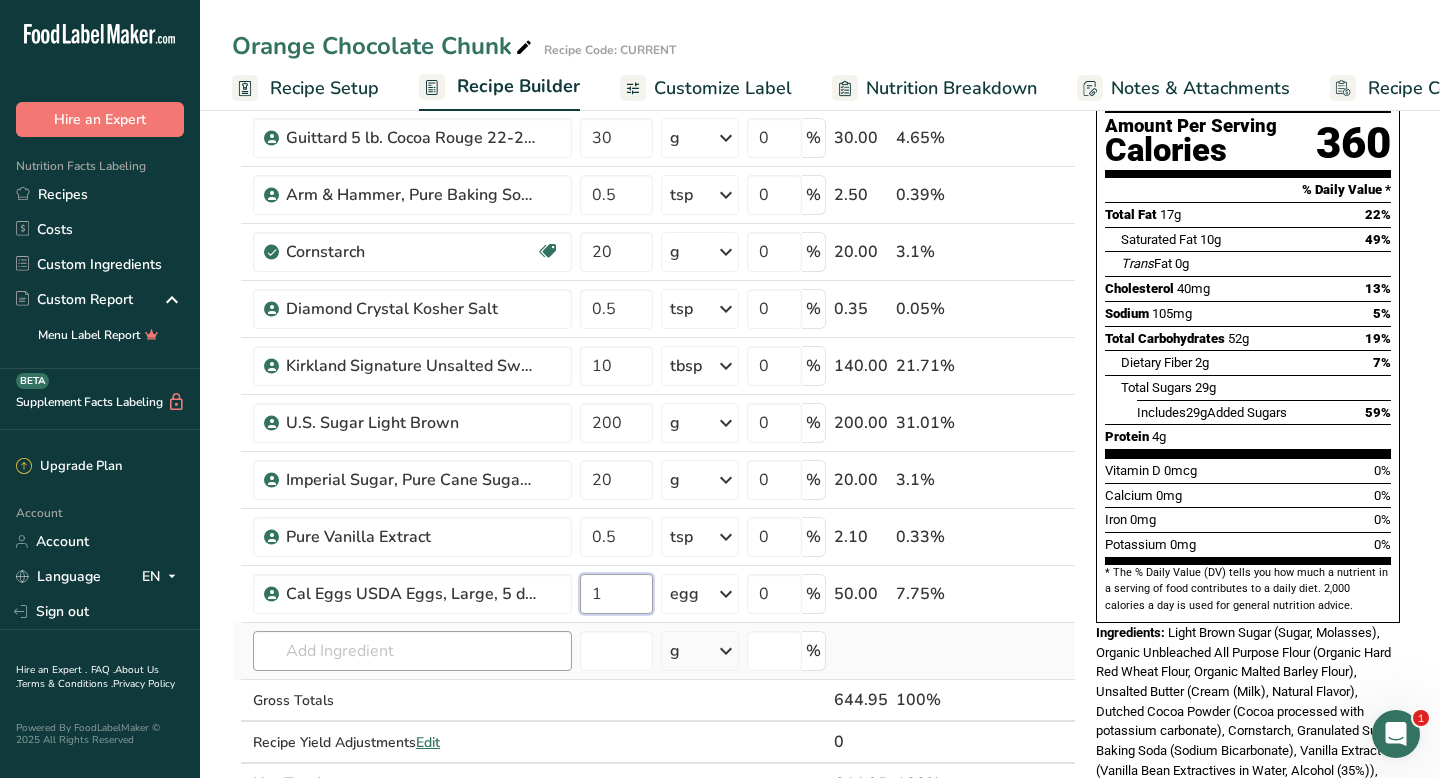 type on "1" 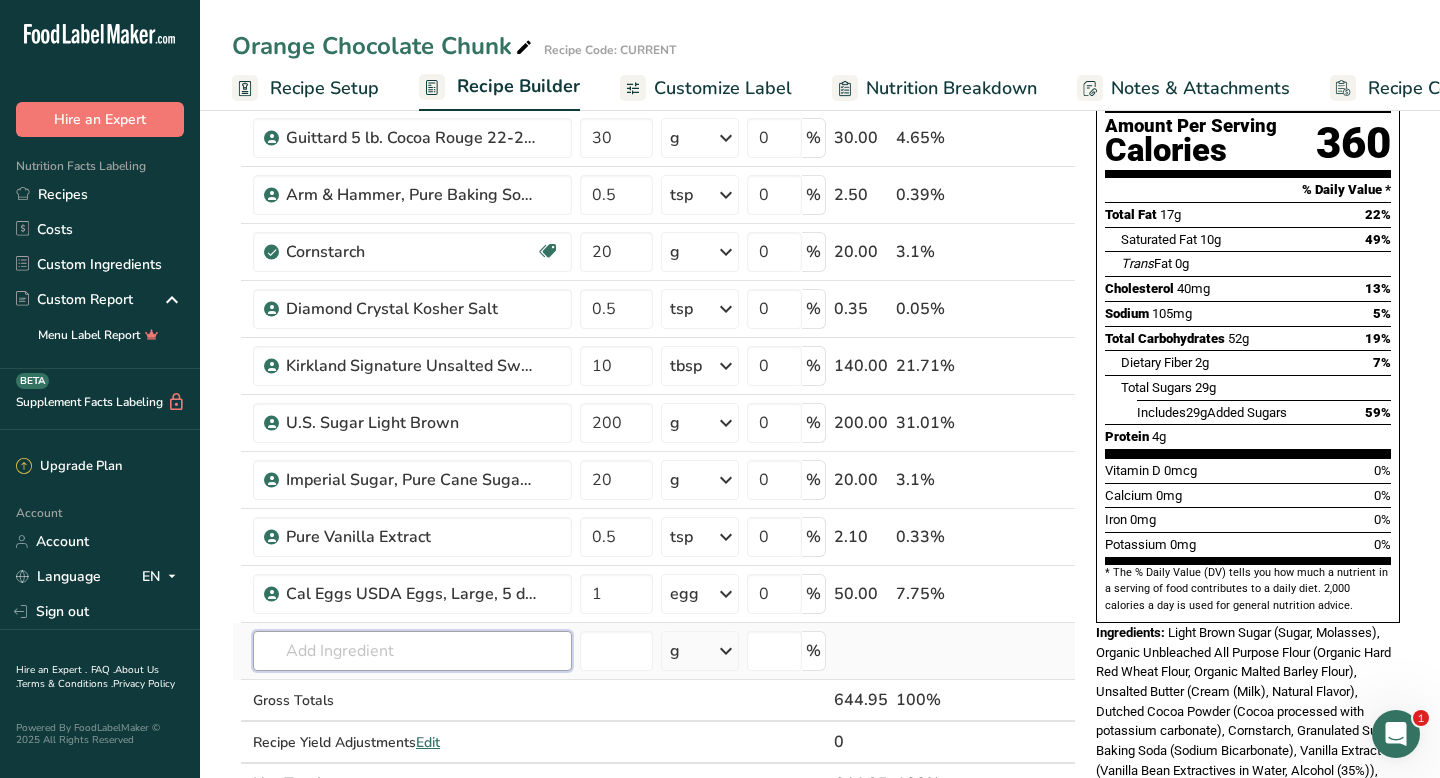 click on "Ingredient *
Amount *
Unit *
Waste *   .a-a{fill:#347362;}.b-a{fill:#fff;}          Grams
Percentage
Kirkland Signature Organic Unbleached All Purpose Flour
Organic
180
g
Portions
0.25 cups
0.5 cups
1 cup
Weight Units
g
kg
mg
See more
Volume Units
l
mL
fl oz
See more
0
%
180.00
27.91%
Guittard 5 lb. Cocoa Rouge 22-24% Fat Dutched Cocoa Powder
30
g
Portions
3.5300000000000002 oz
Weight Units
g
kg
mg
See more
Volume Units
0" at bounding box center [654, 407] 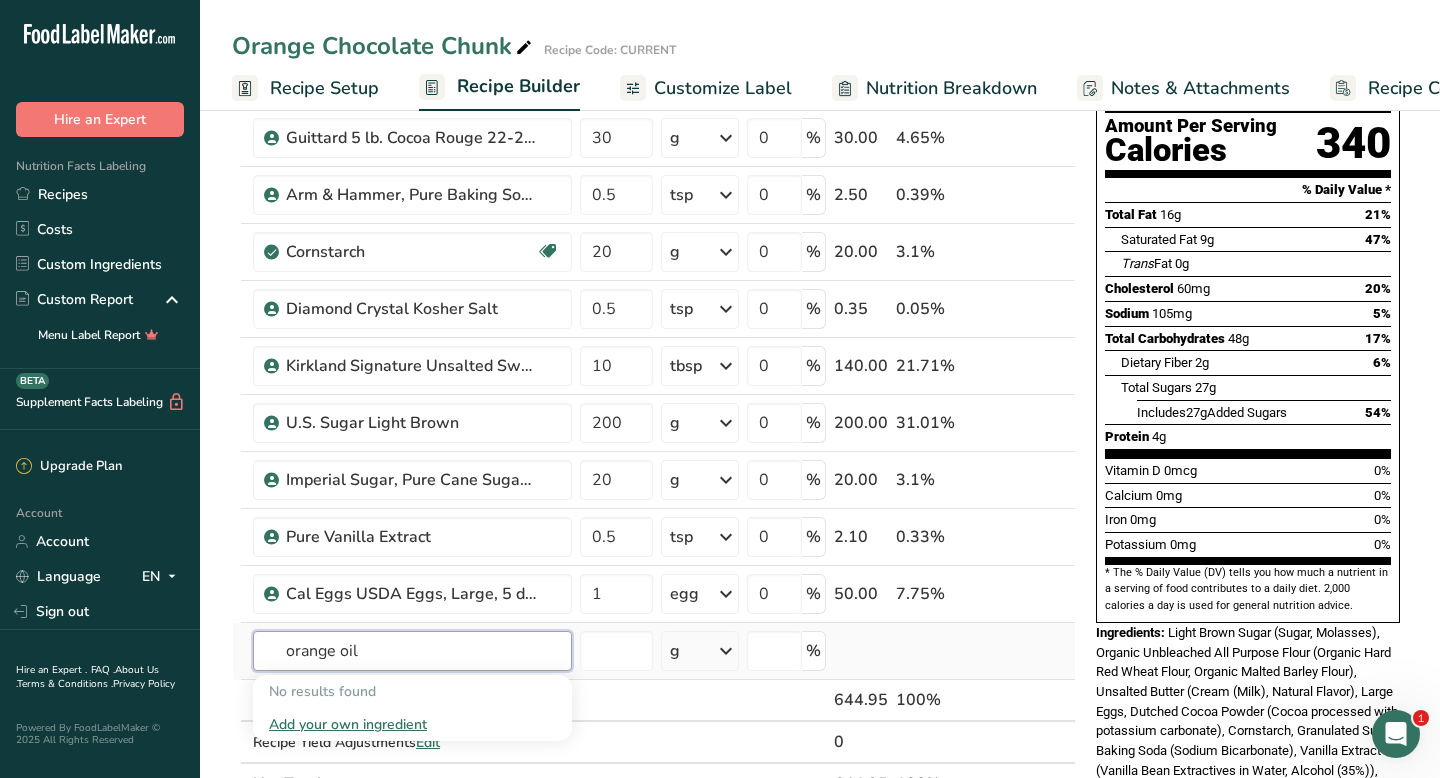 type on "orange oil" 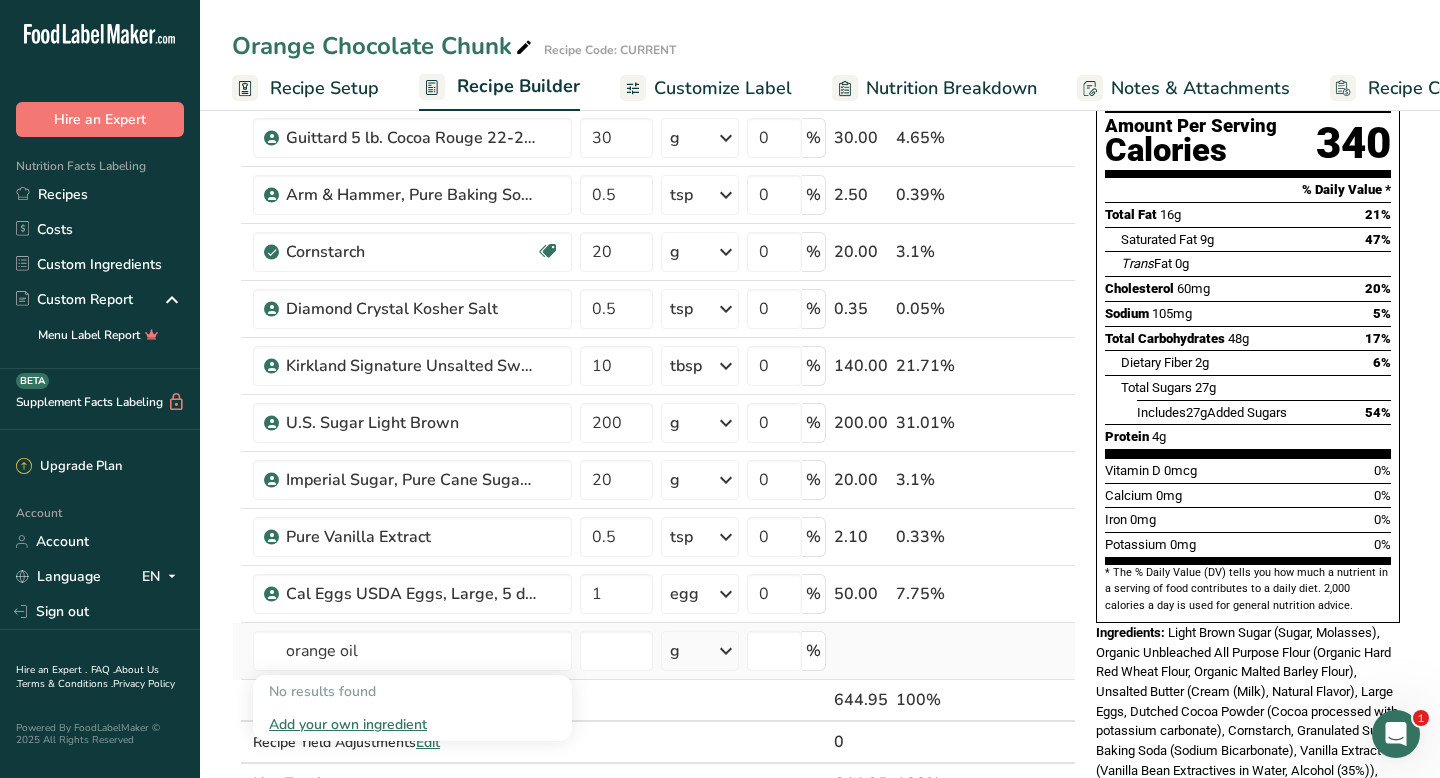 type 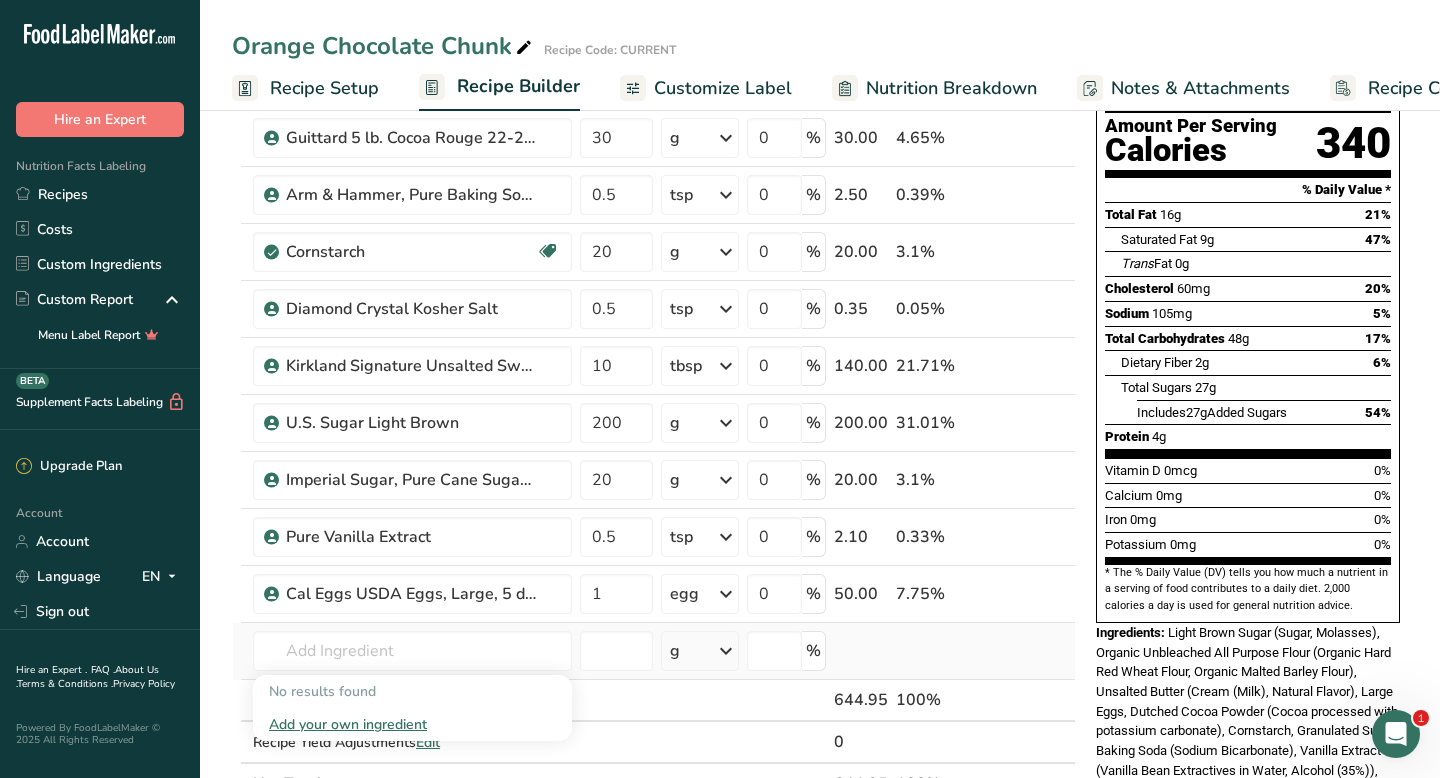 click on "Add your own ingredient" at bounding box center [412, 724] 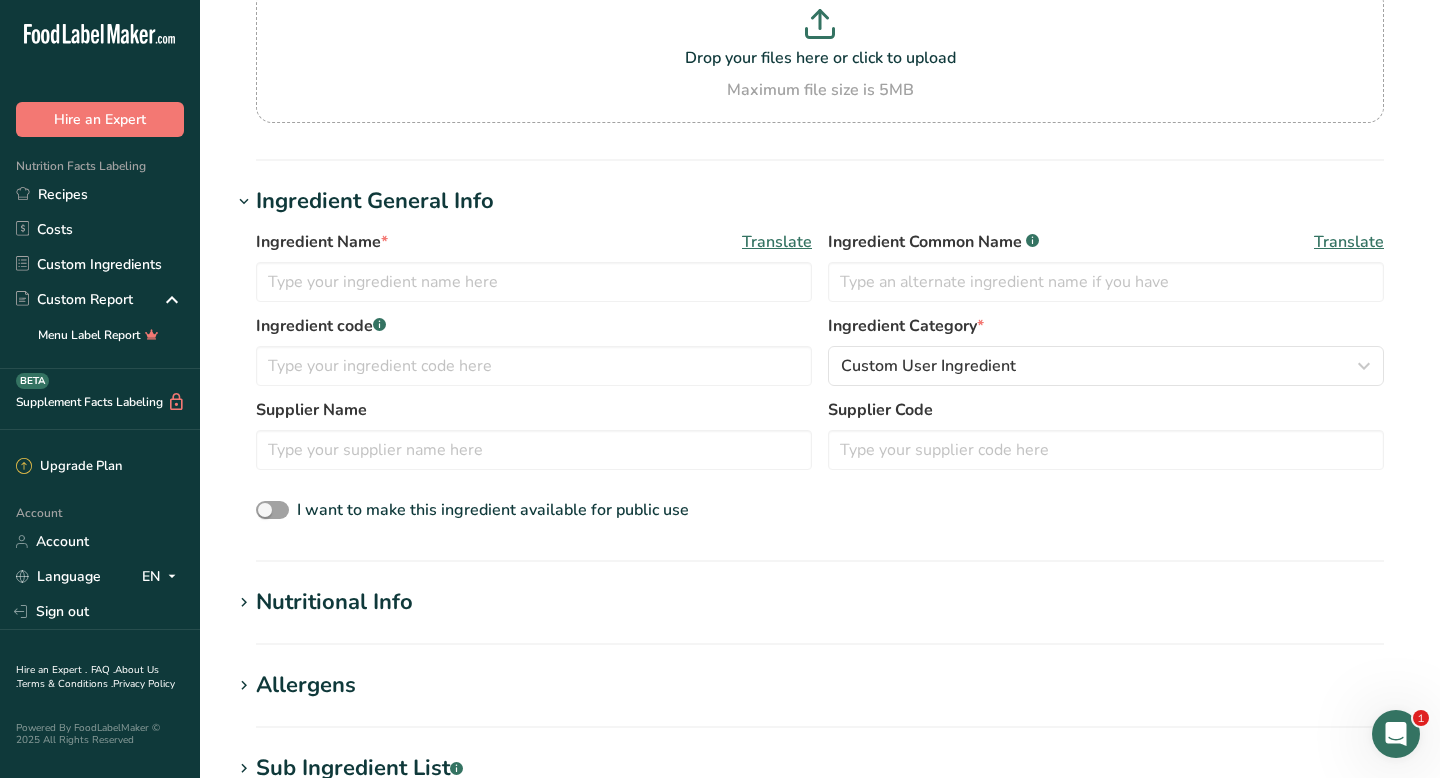 scroll, scrollTop: 0, scrollLeft: 0, axis: both 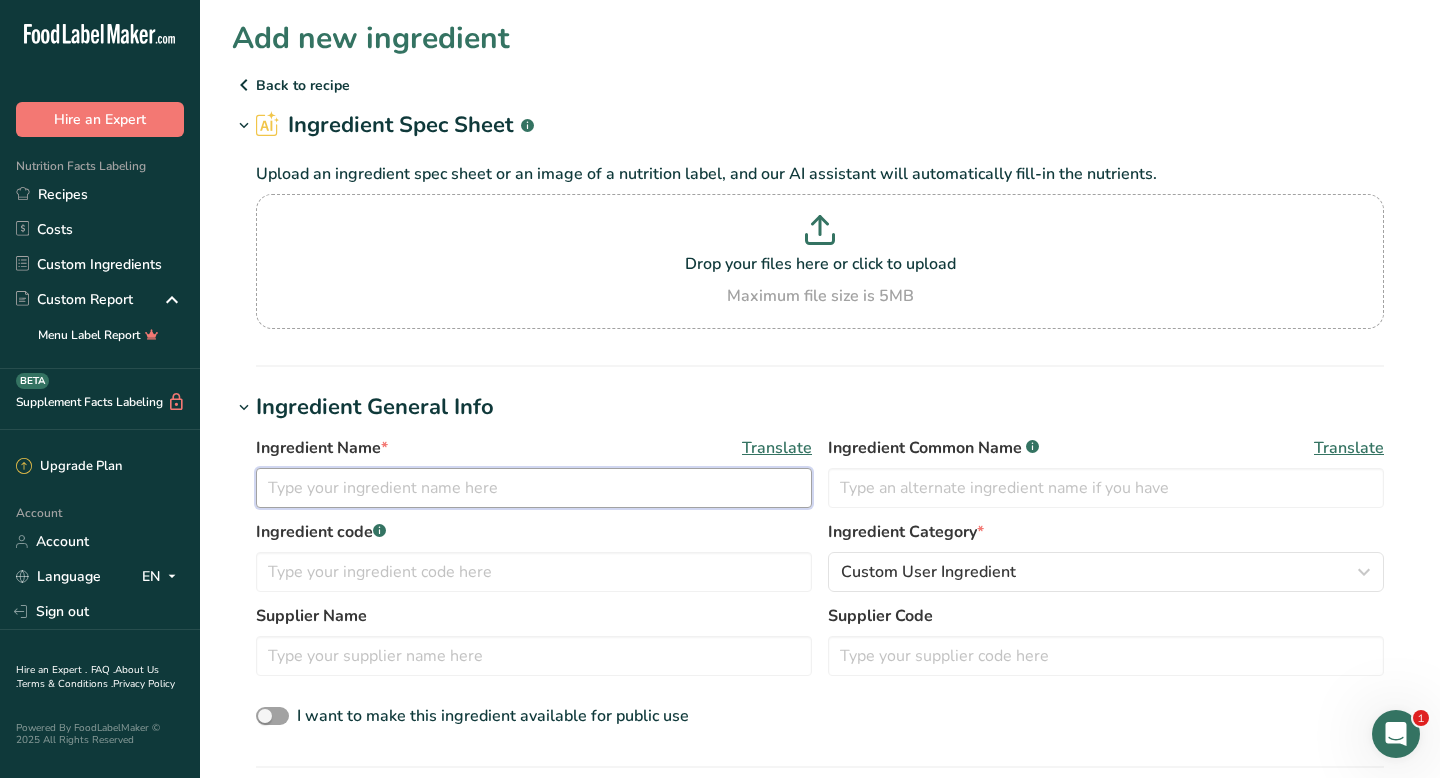 click at bounding box center [534, 488] 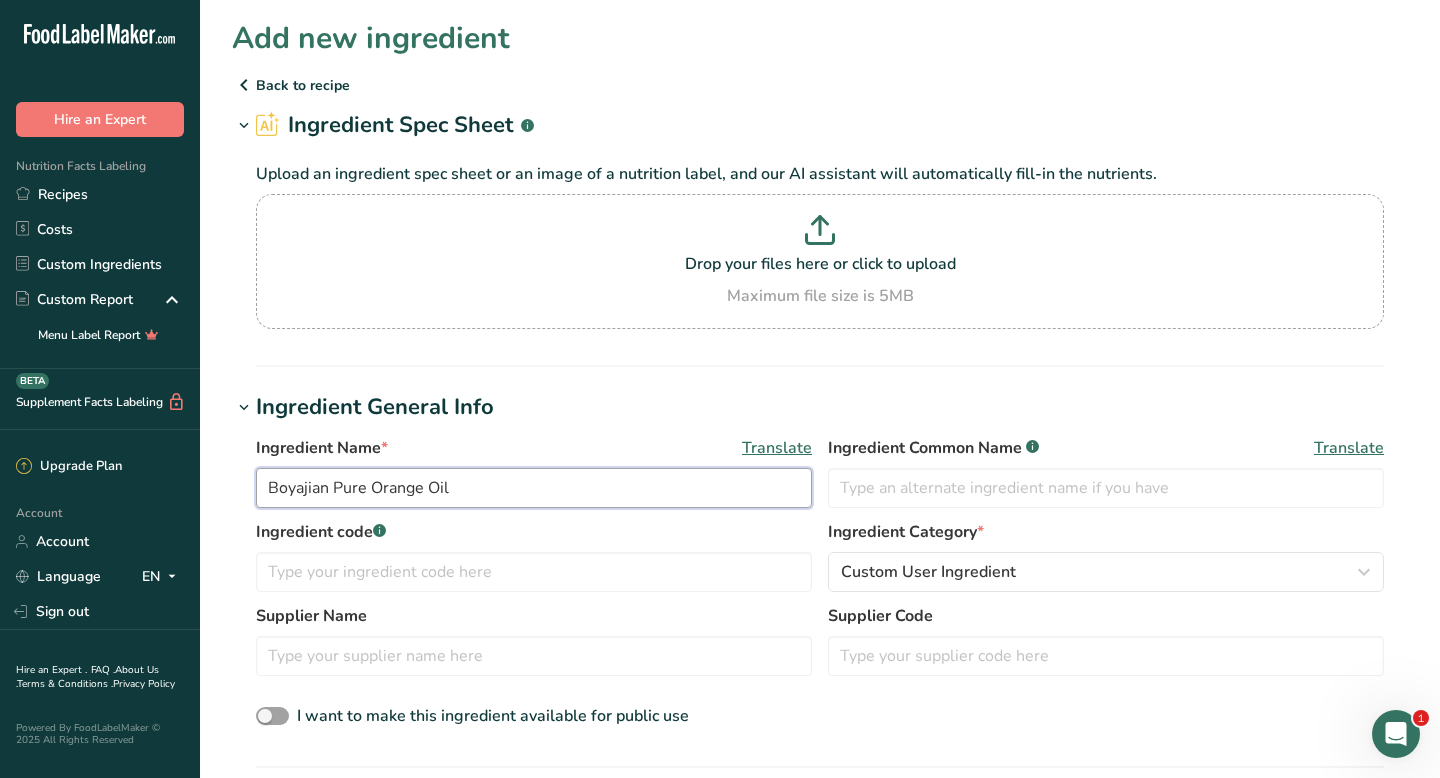type on "Boyajian Pure Orange Oil" 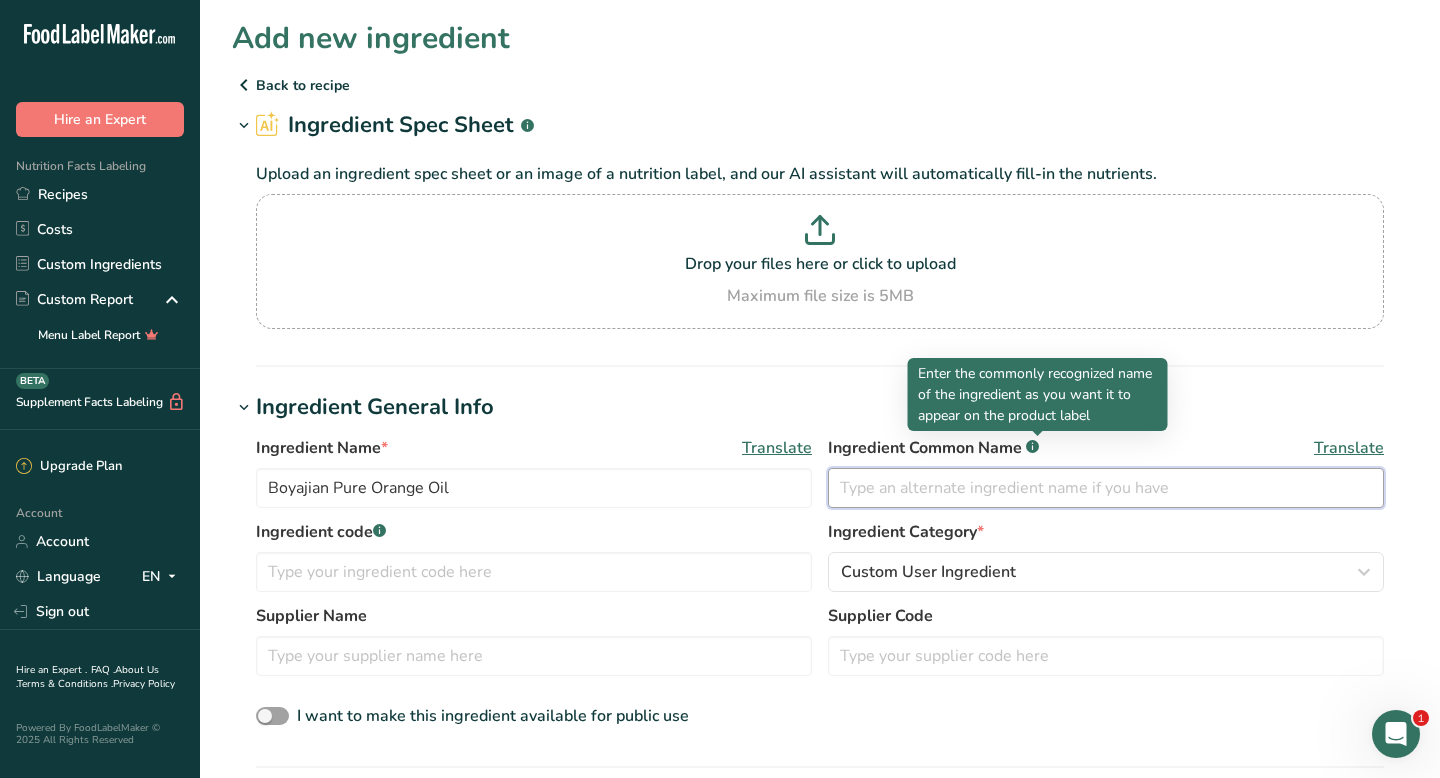 click at bounding box center (1106, 488) 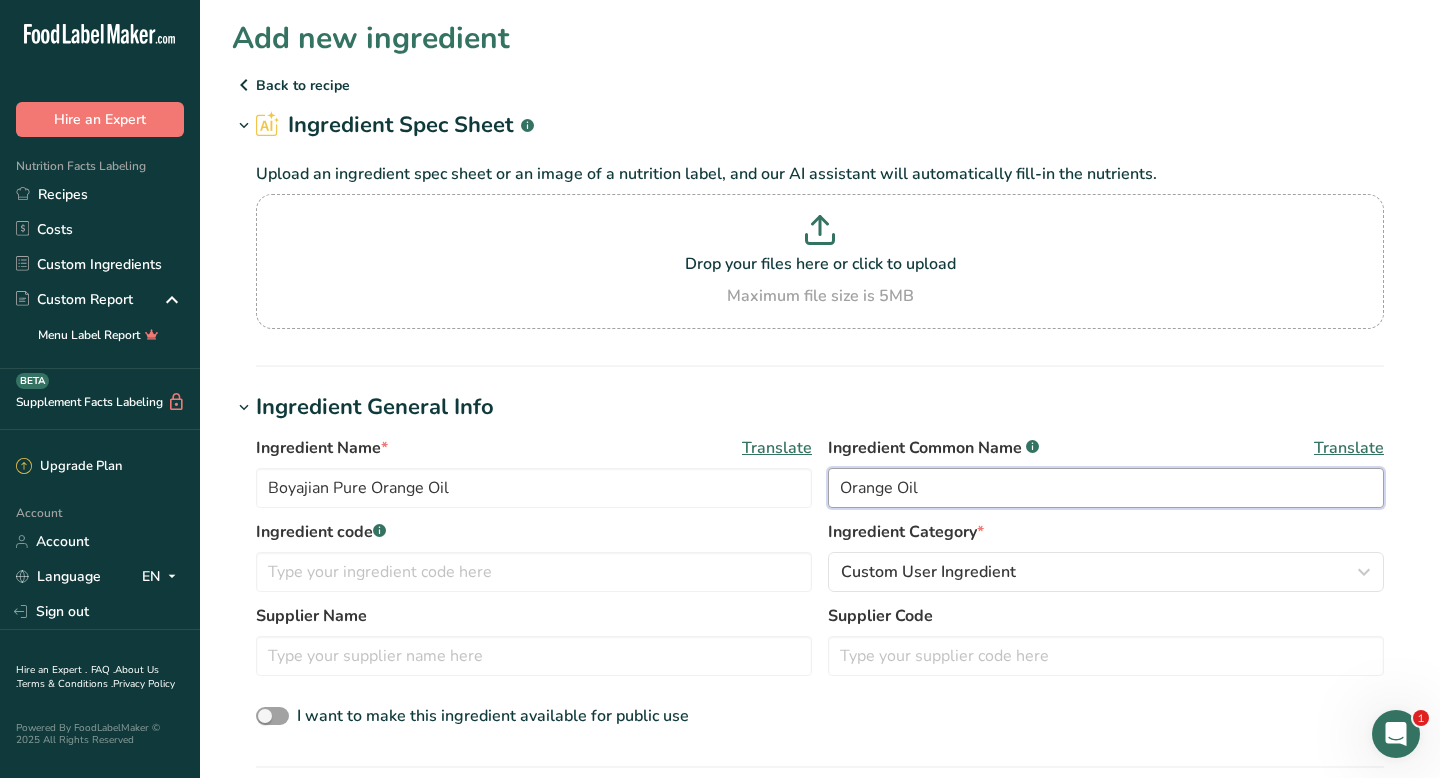 click on "Orange Oil" at bounding box center [1106, 488] 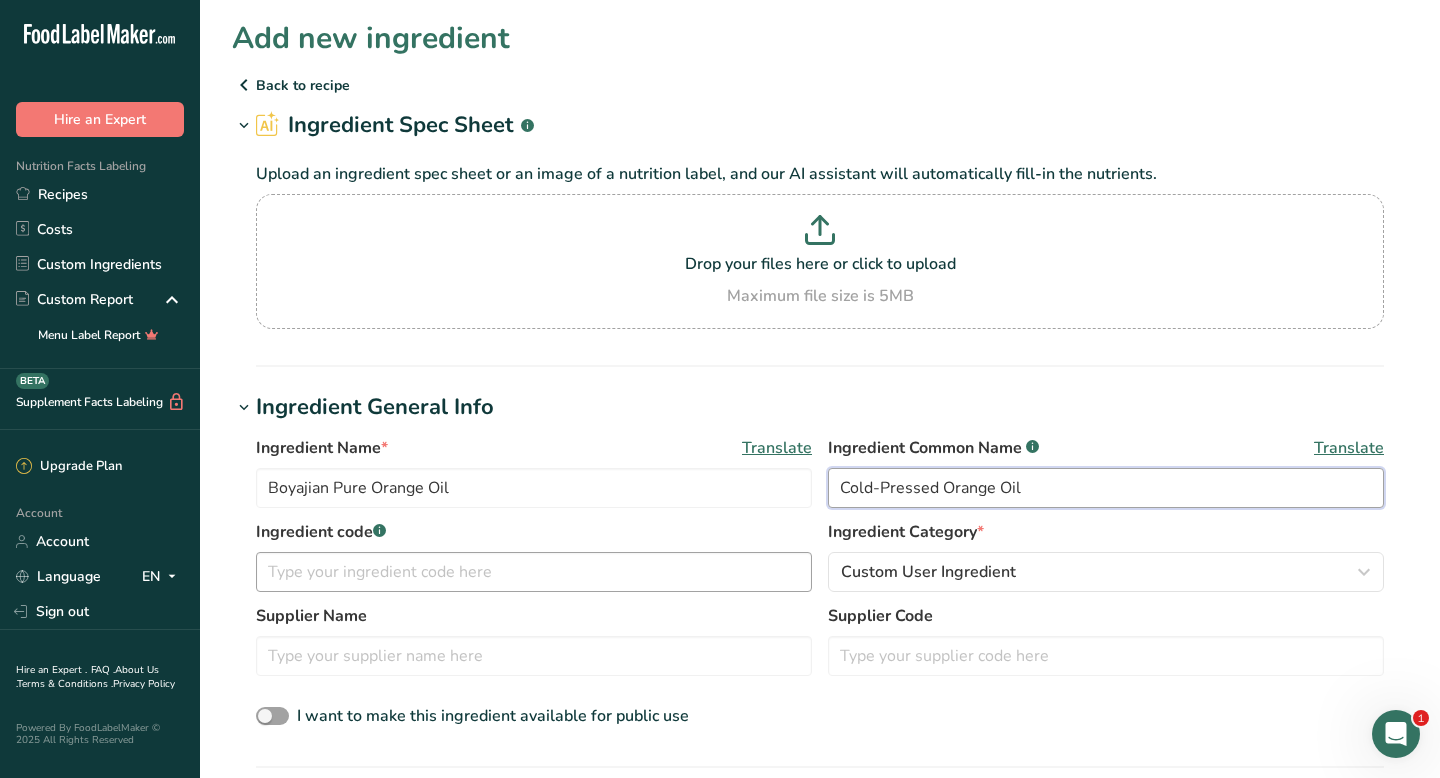 type on "Cold-Pressed Orange Oil" 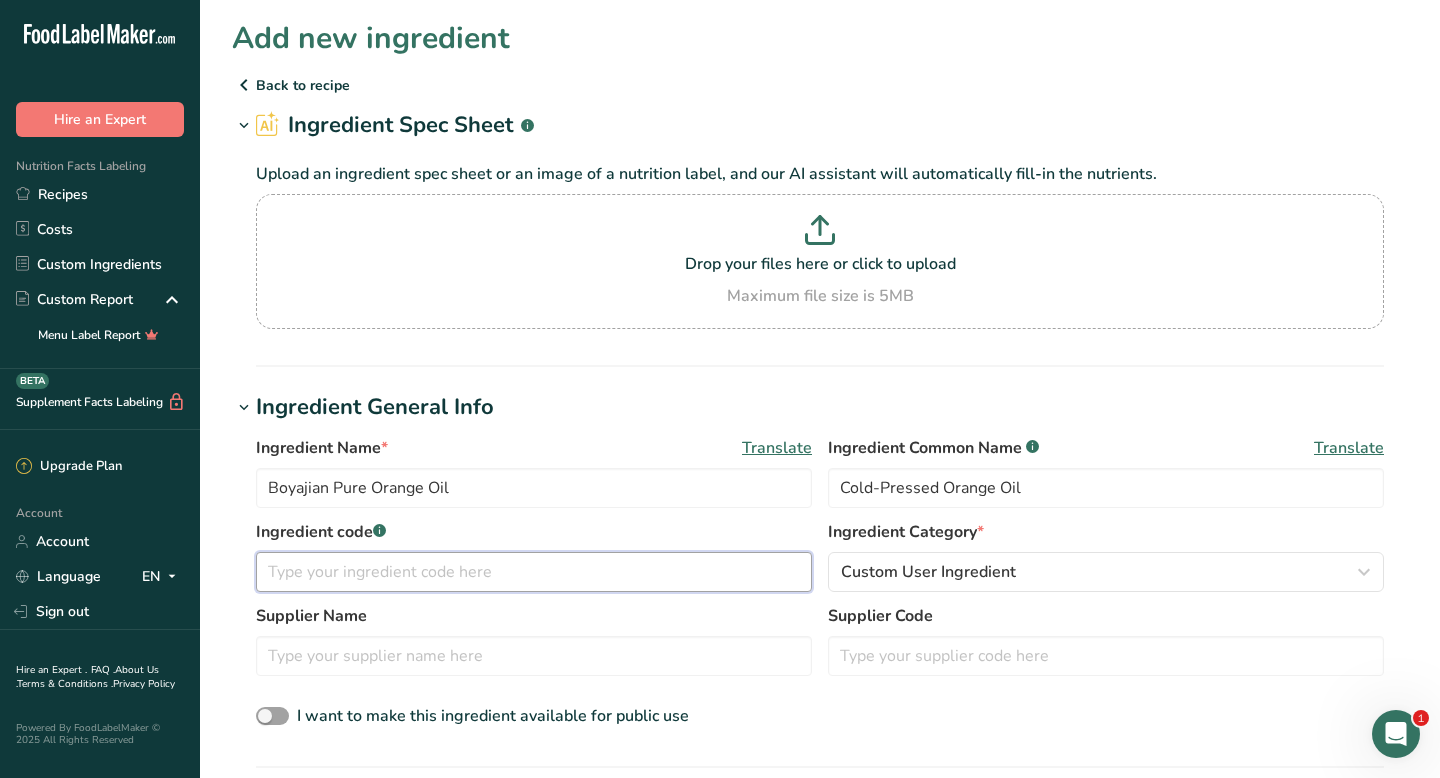 click at bounding box center [534, 572] 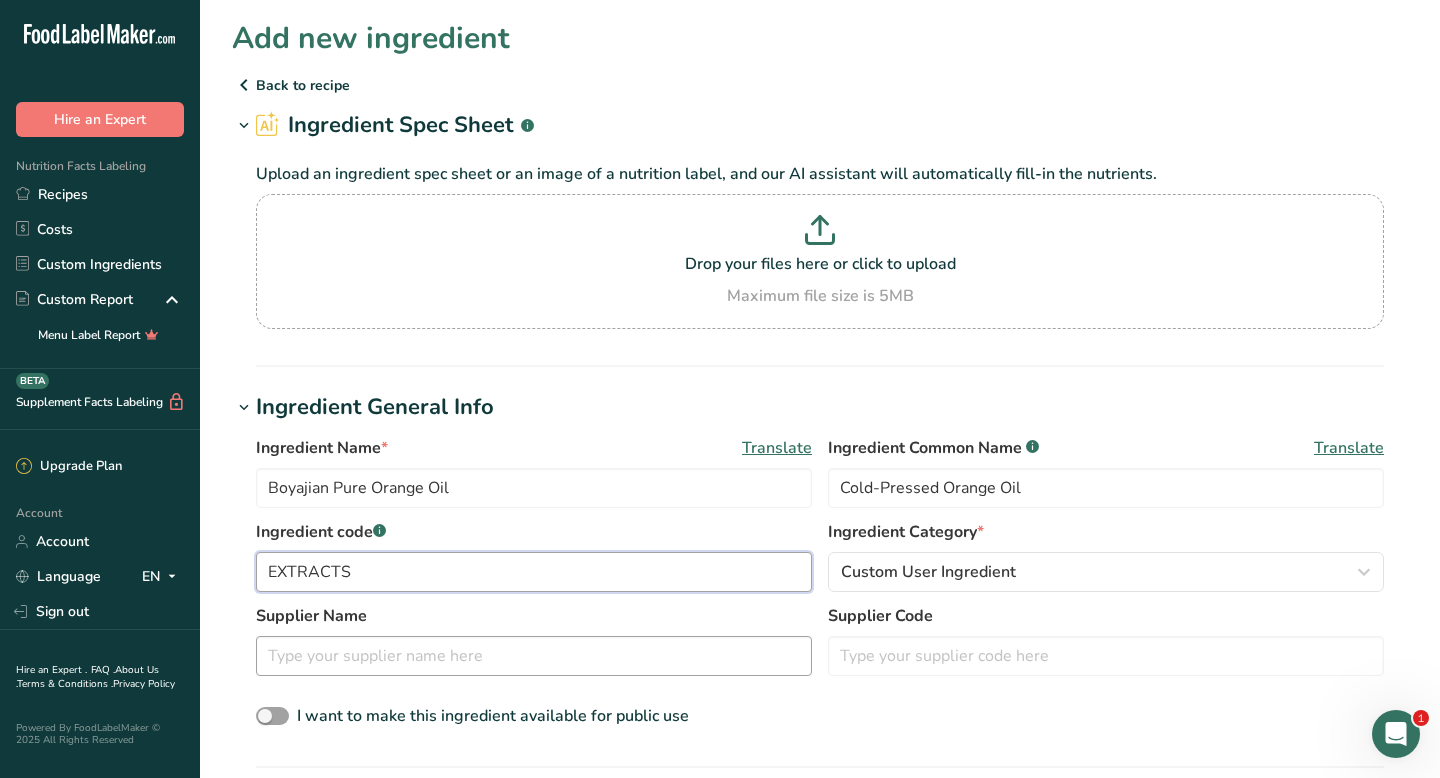 type on "EXTRACTS" 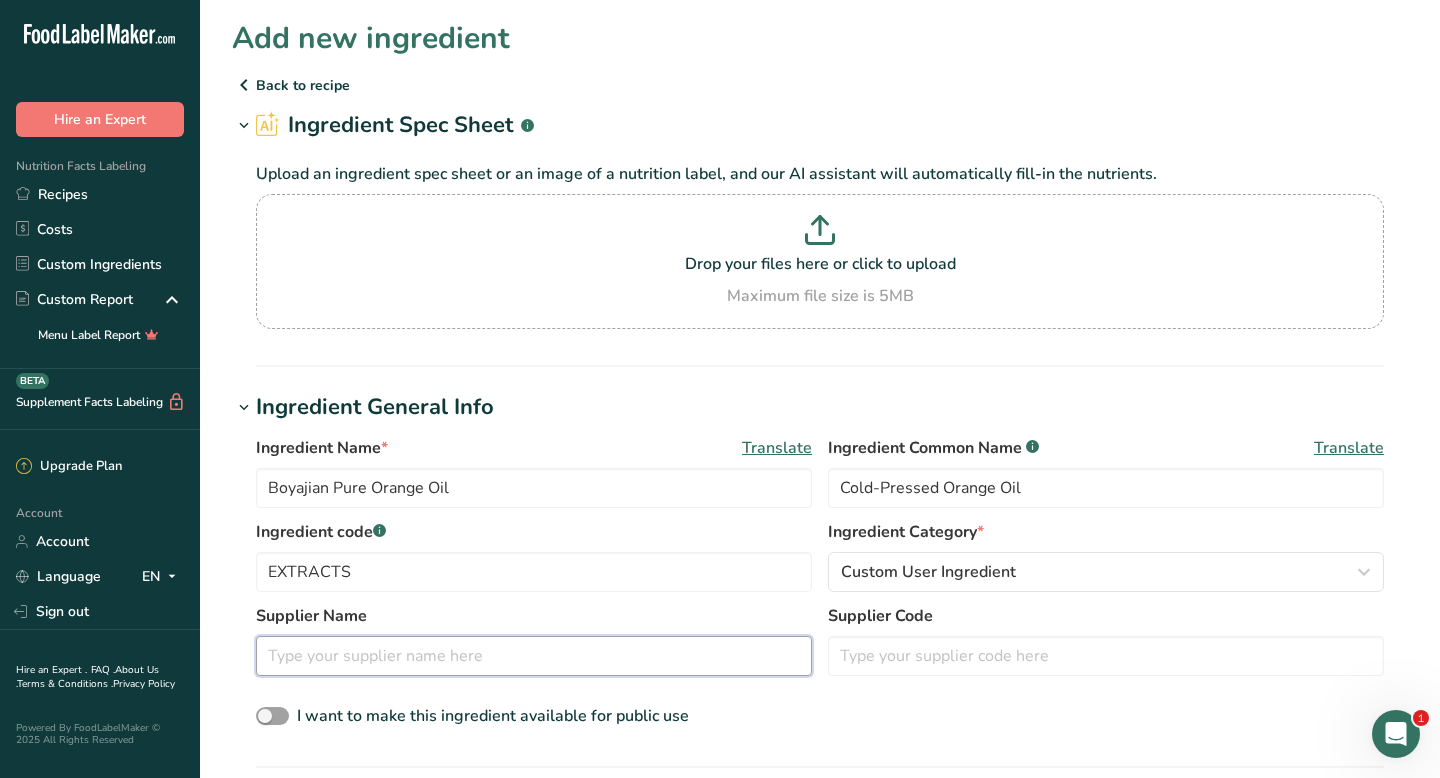 click at bounding box center (534, 656) 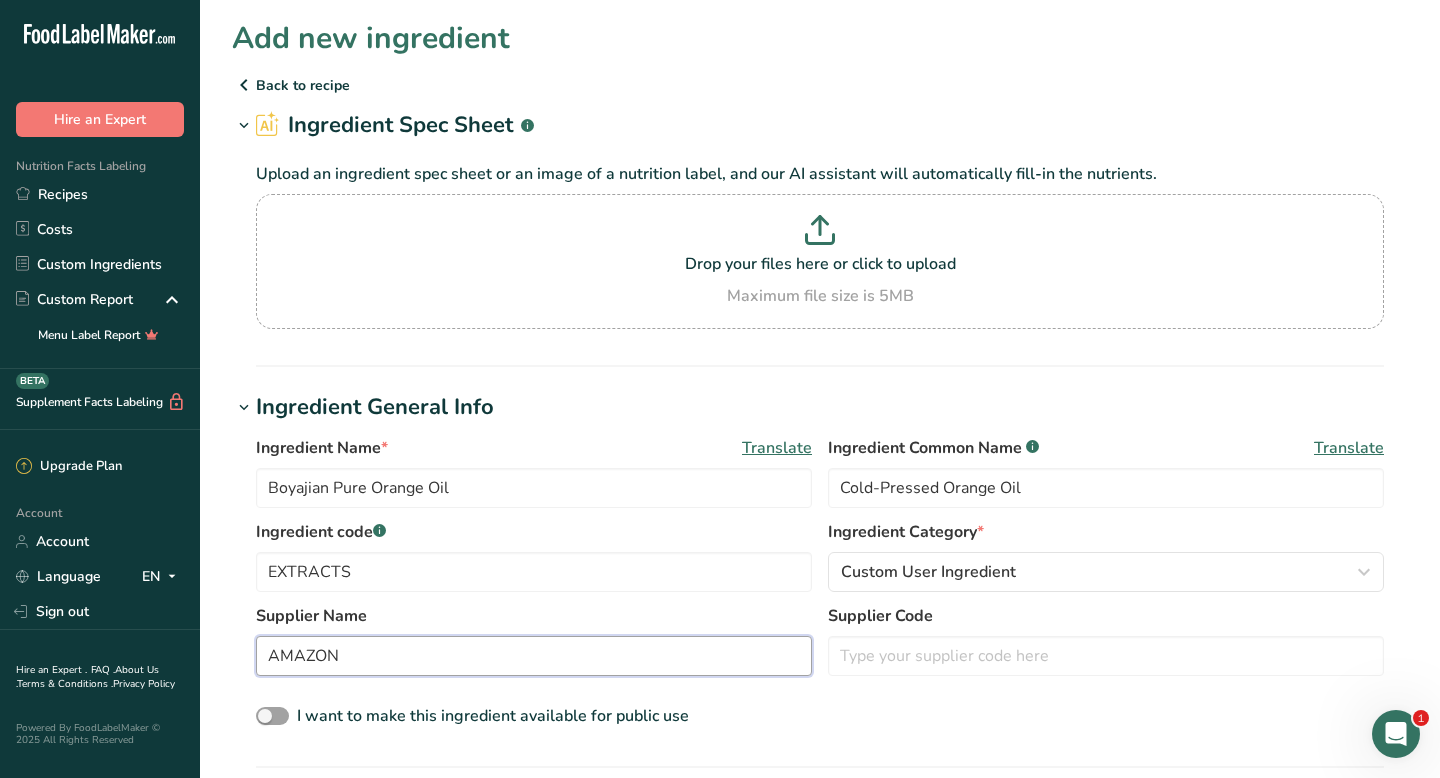type on "AMAZON" 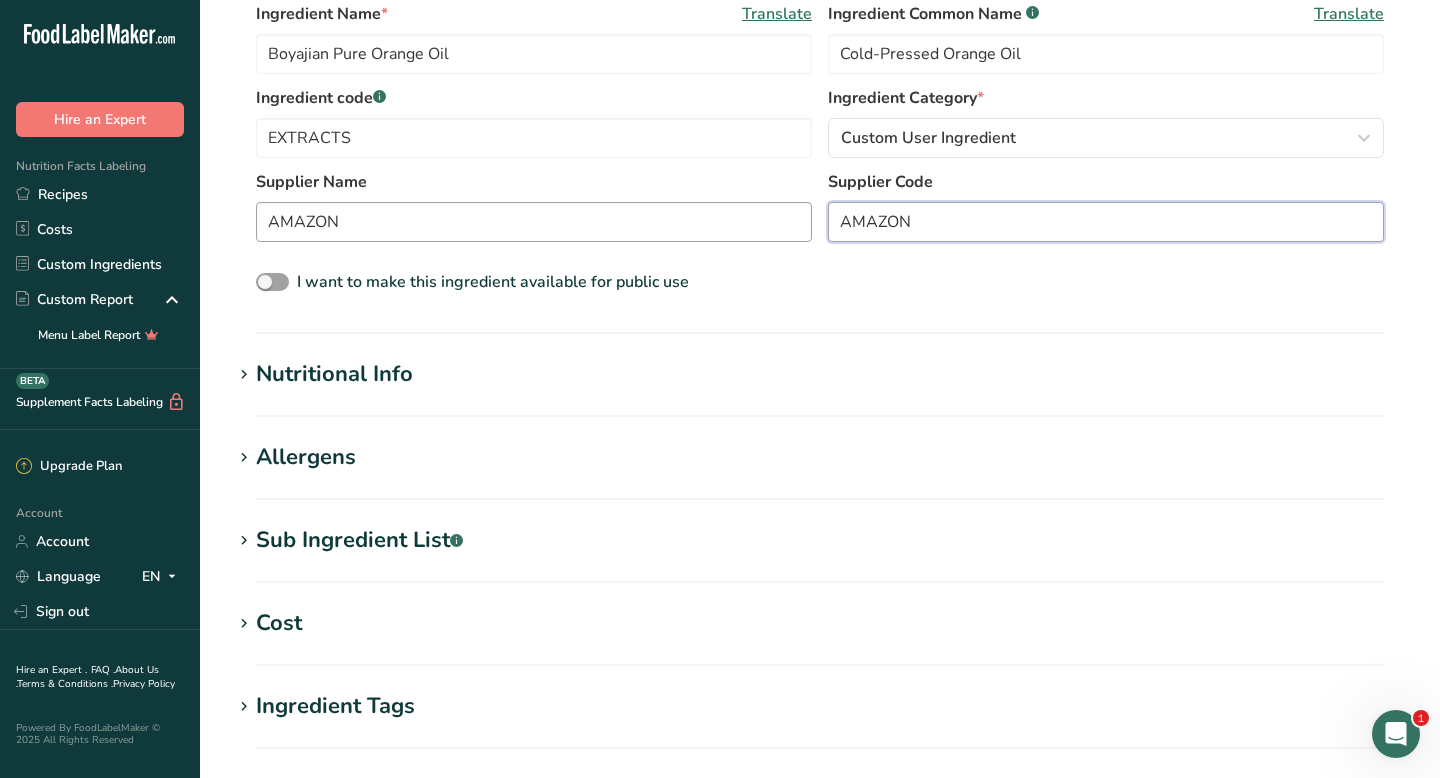 scroll, scrollTop: 457, scrollLeft: 0, axis: vertical 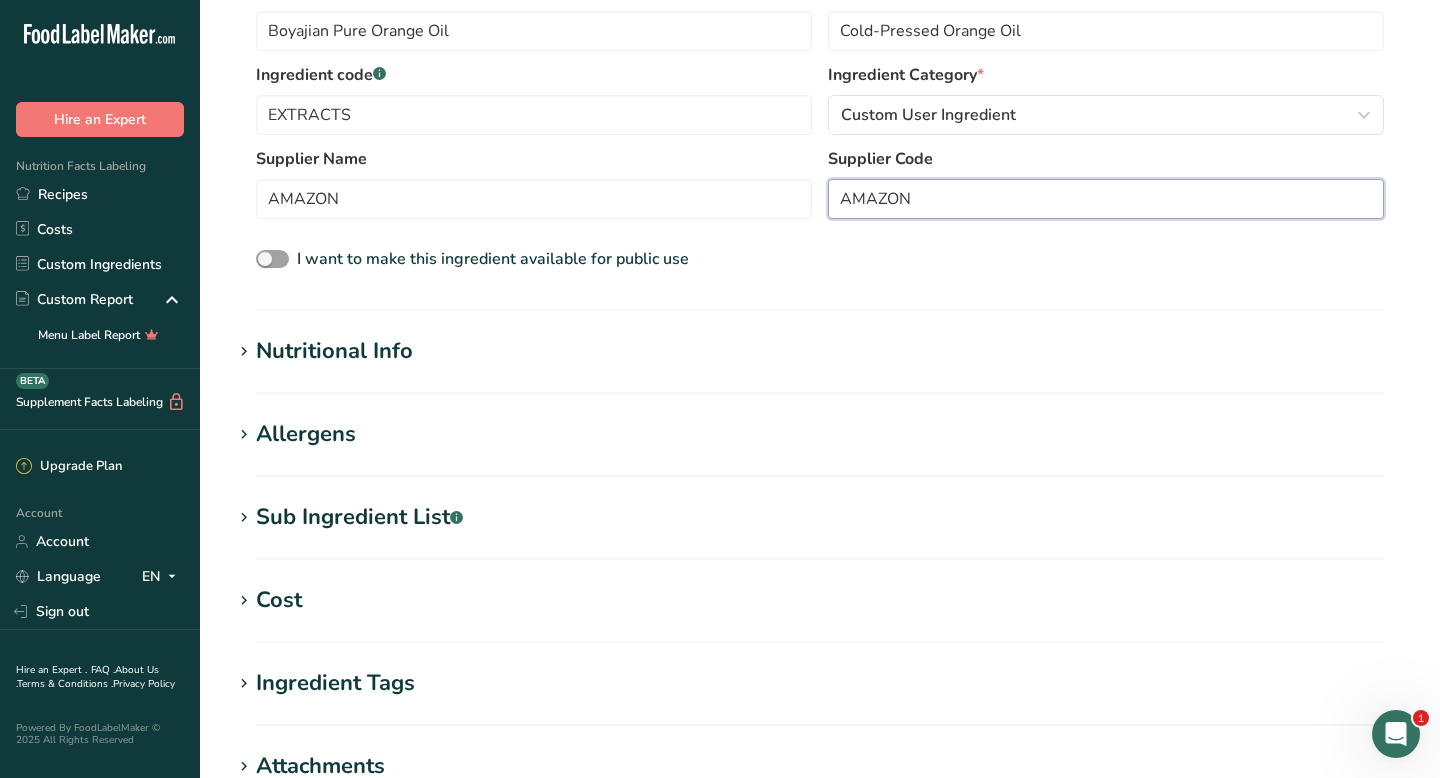 type on "AMAZON" 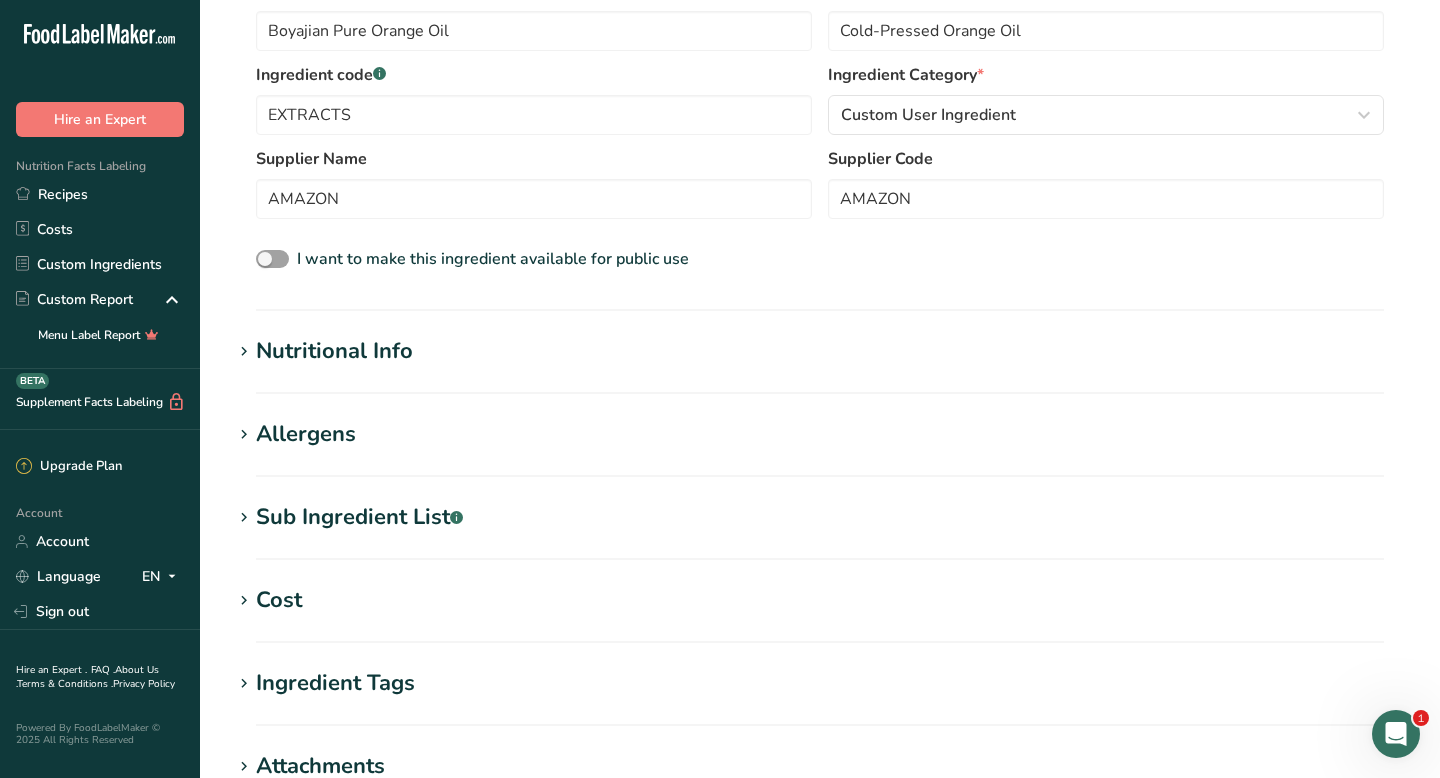 click on "Nutritional Info" at bounding box center [334, 351] 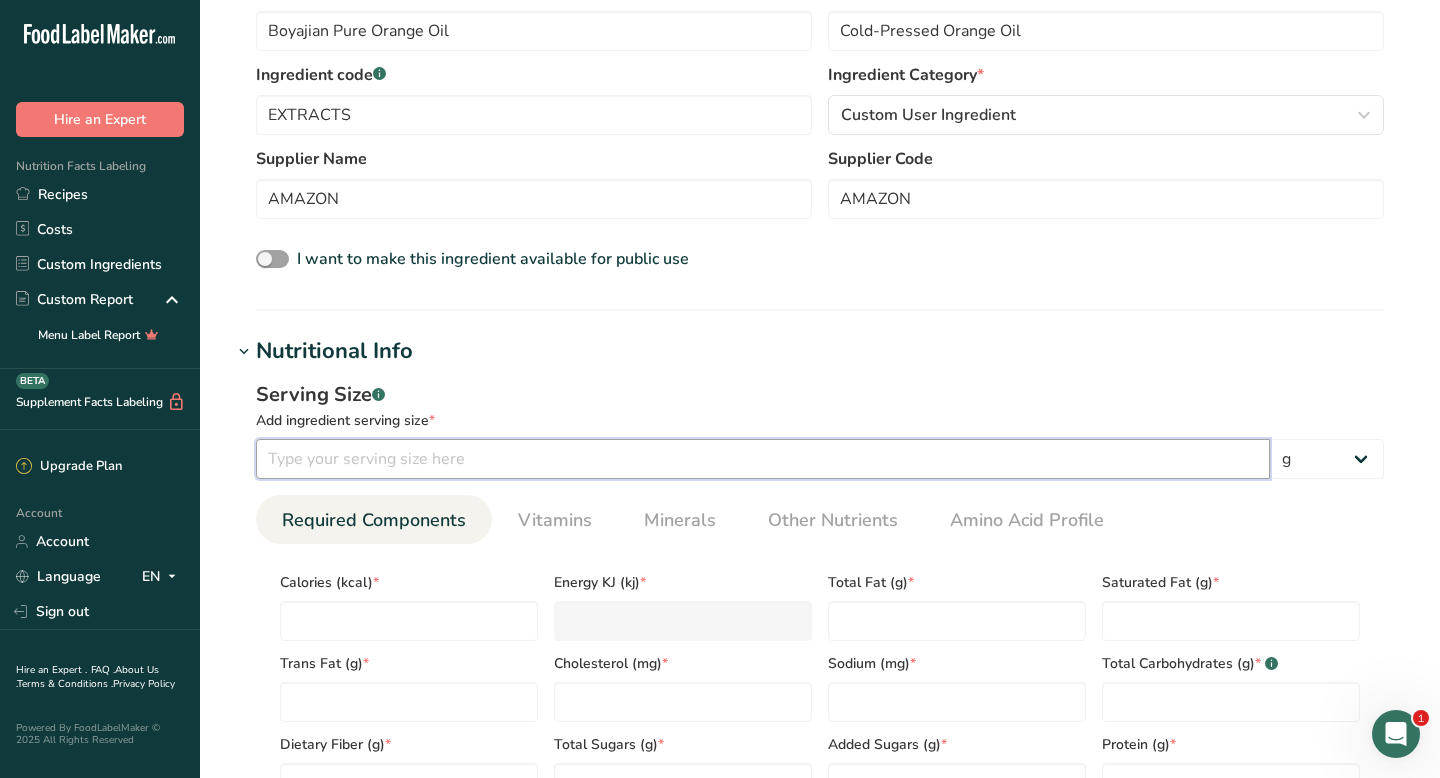 click at bounding box center [763, 459] 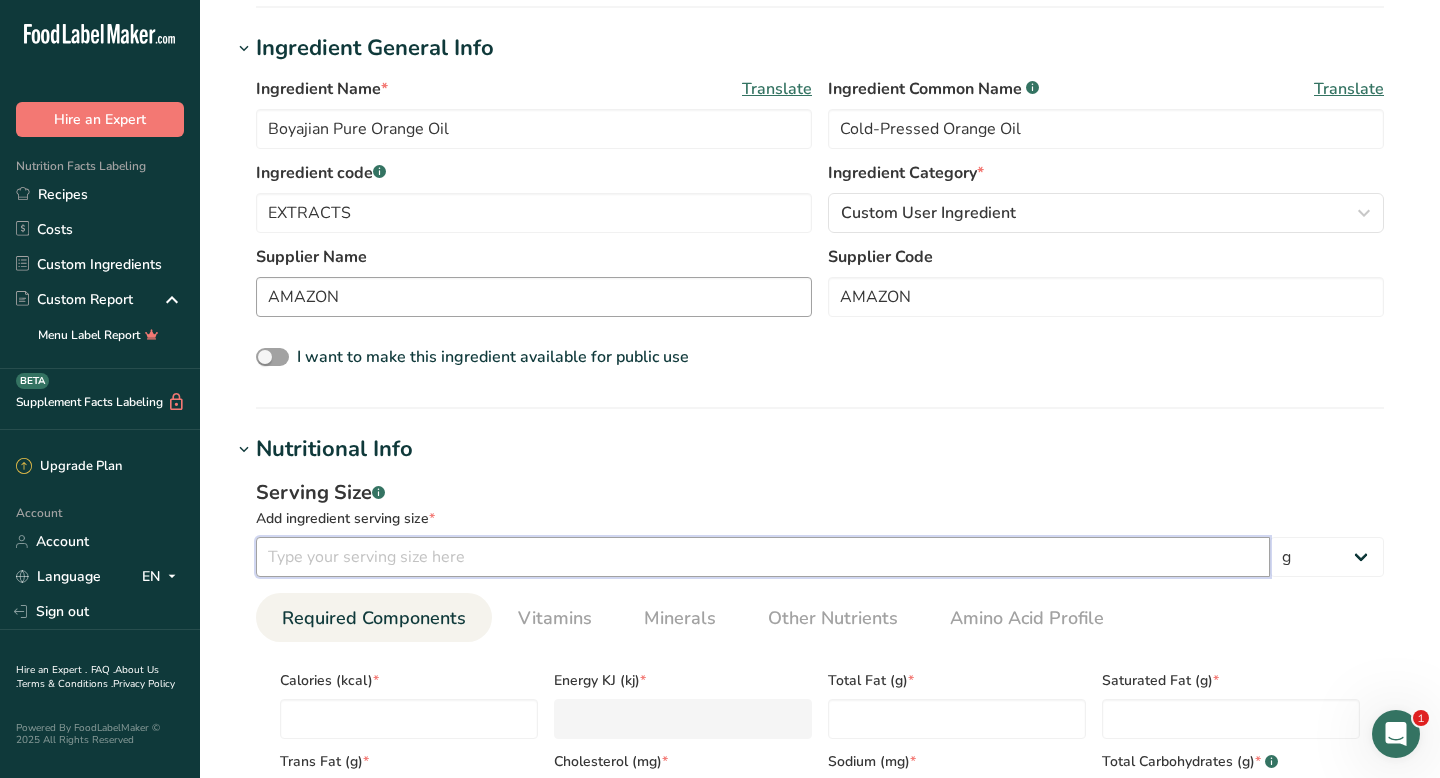 scroll, scrollTop: 355, scrollLeft: 0, axis: vertical 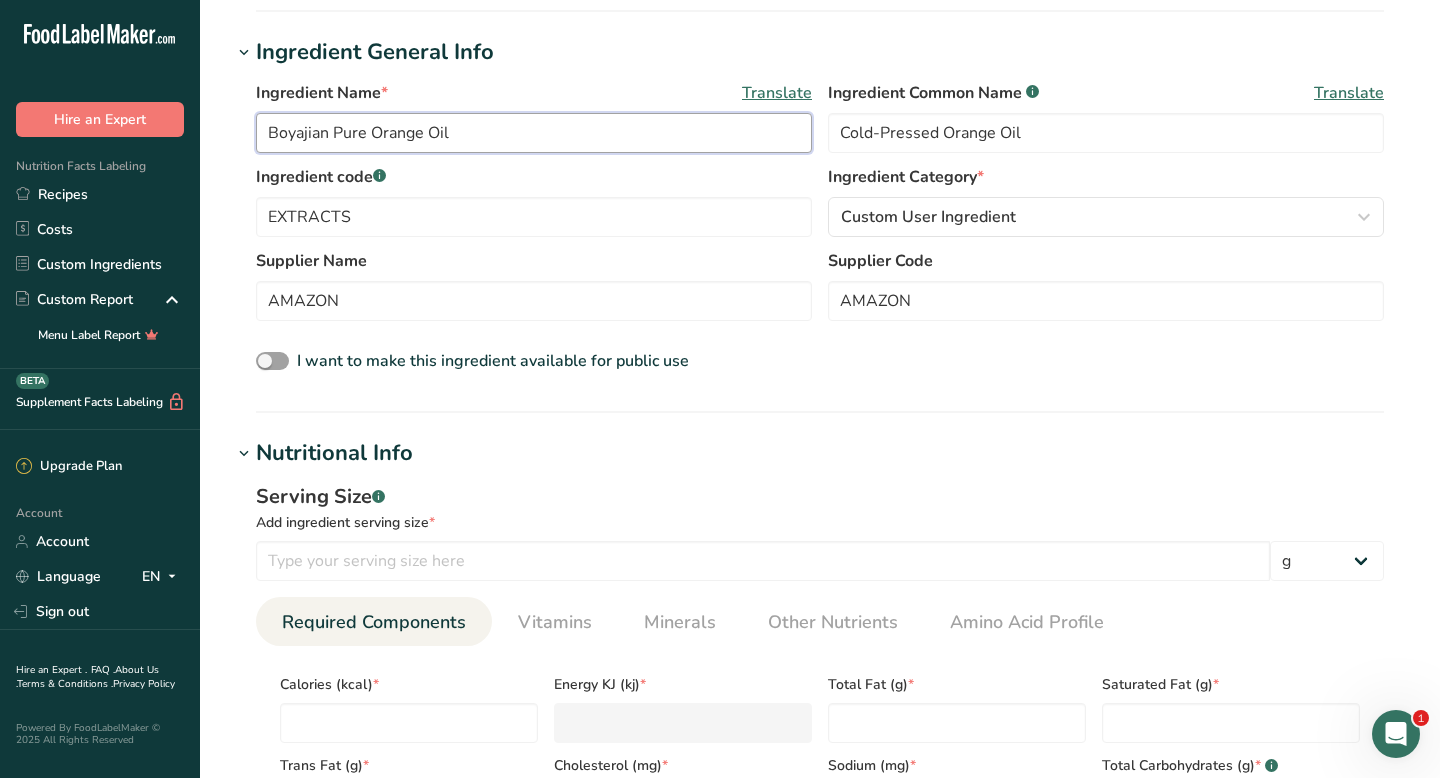 drag, startPoint x: 470, startPoint y: 140, endPoint x: 188, endPoint y: 137, distance: 282.01596 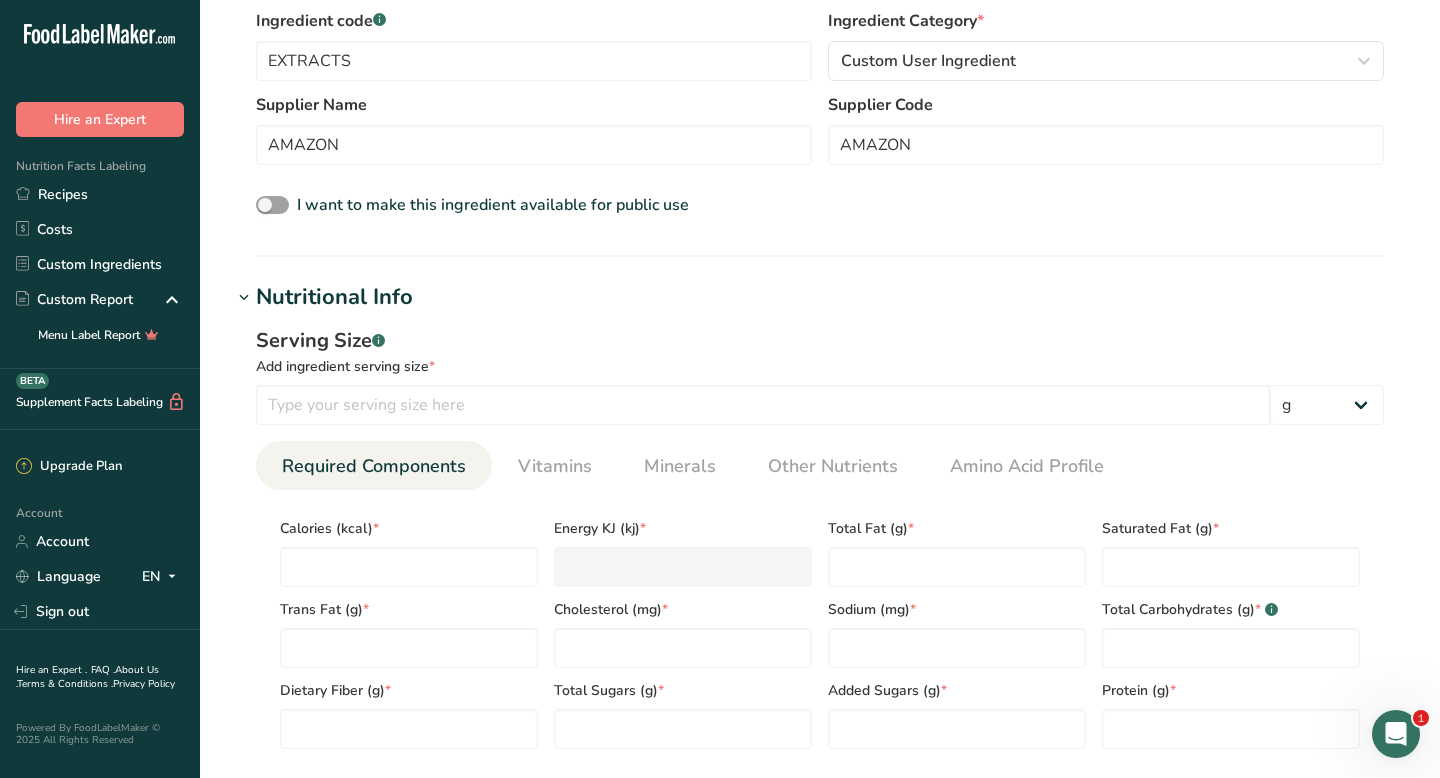 scroll, scrollTop: 517, scrollLeft: 0, axis: vertical 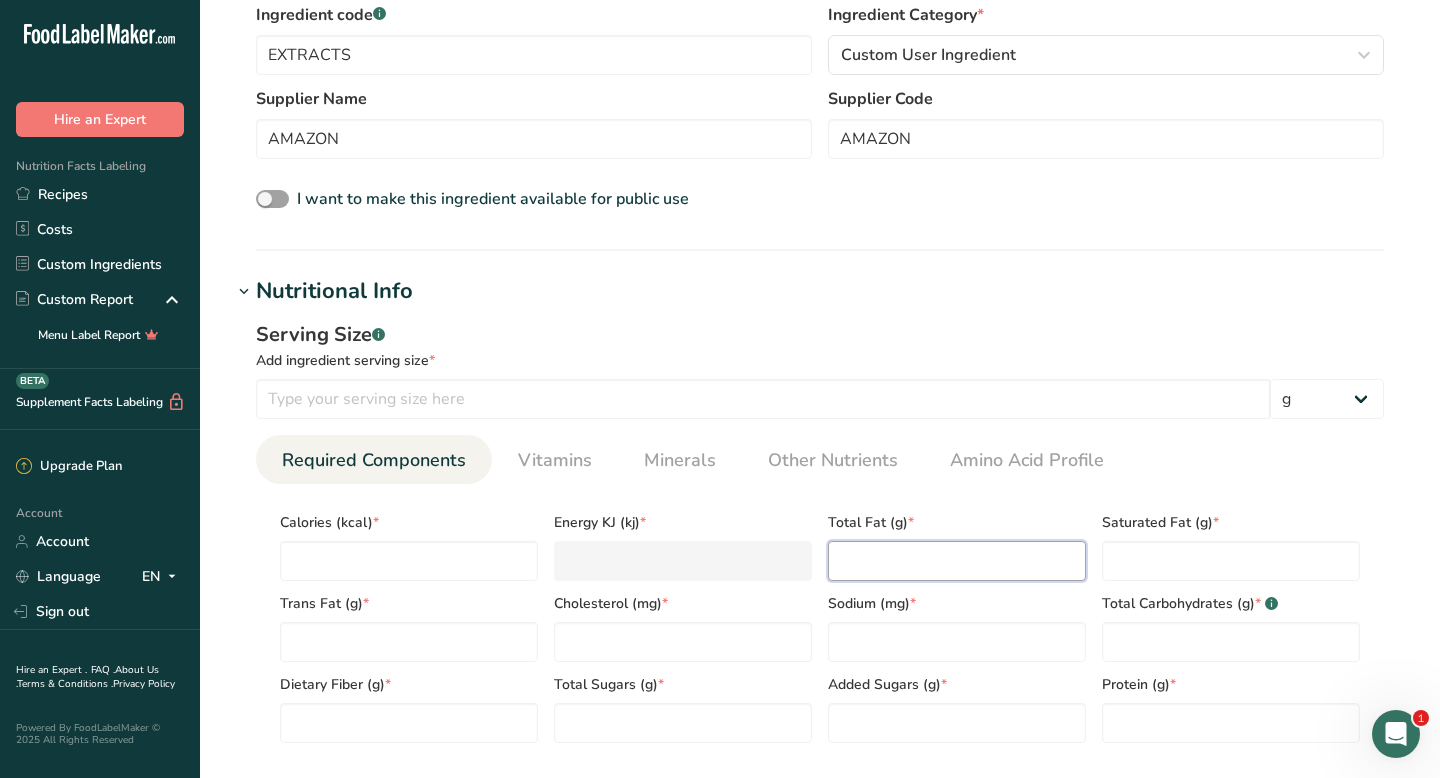 click at bounding box center (957, 561) 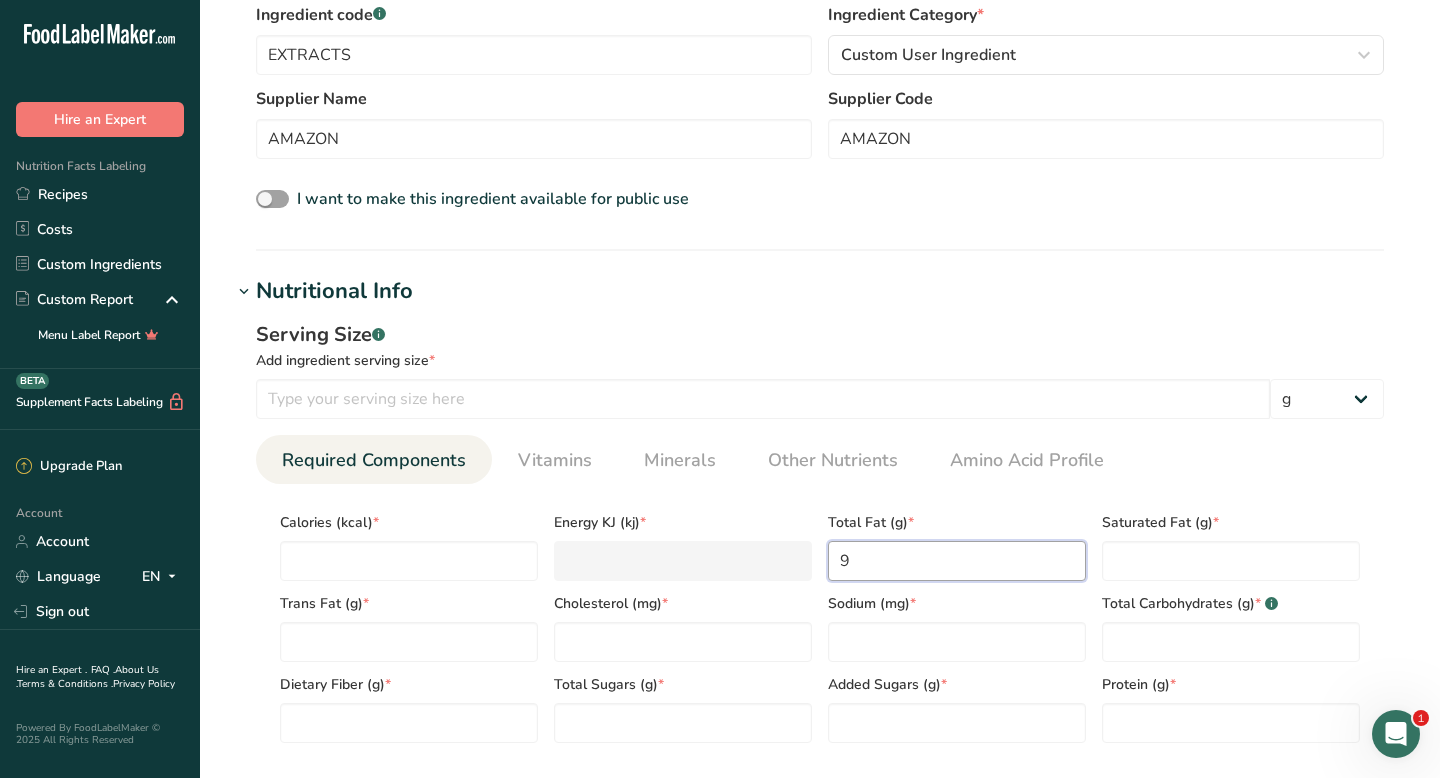 type on "9" 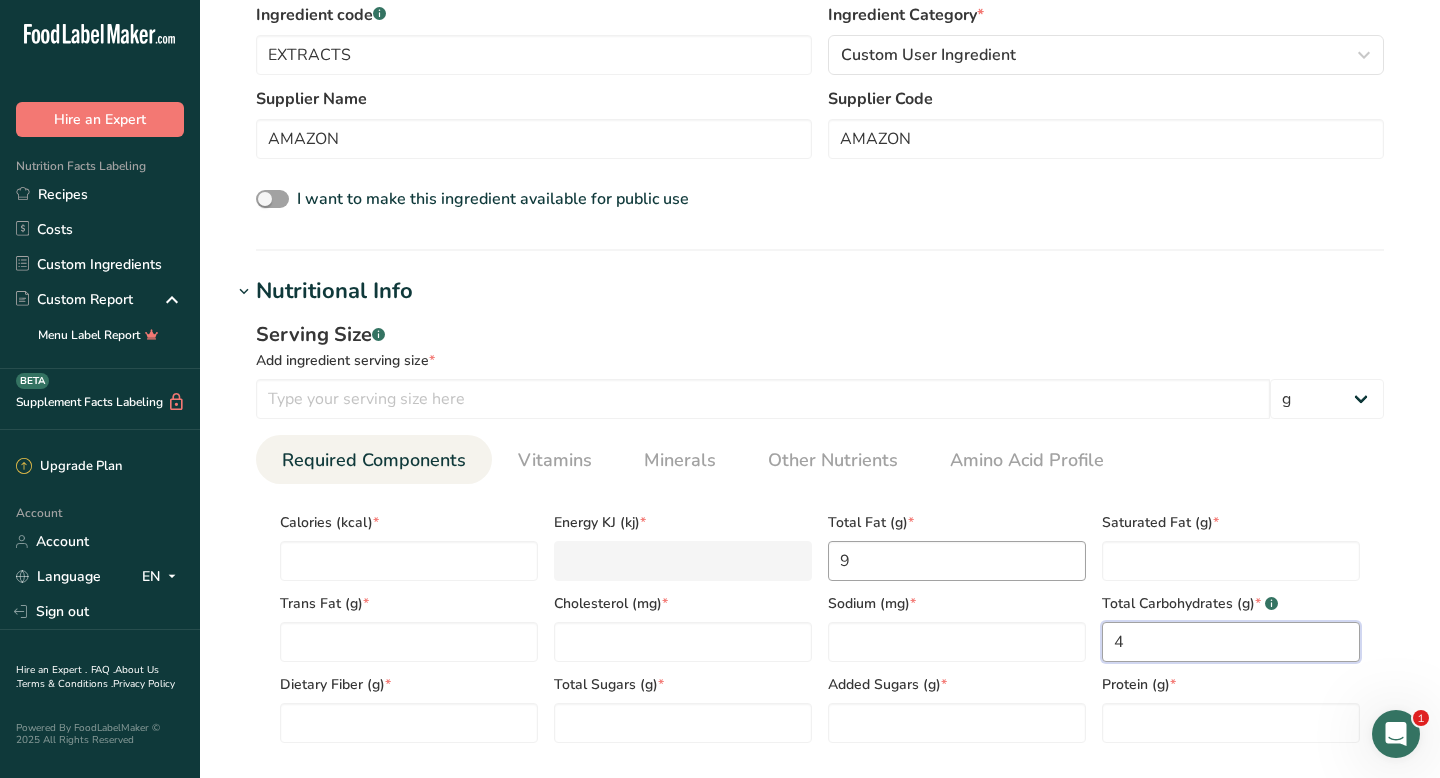 type on "4" 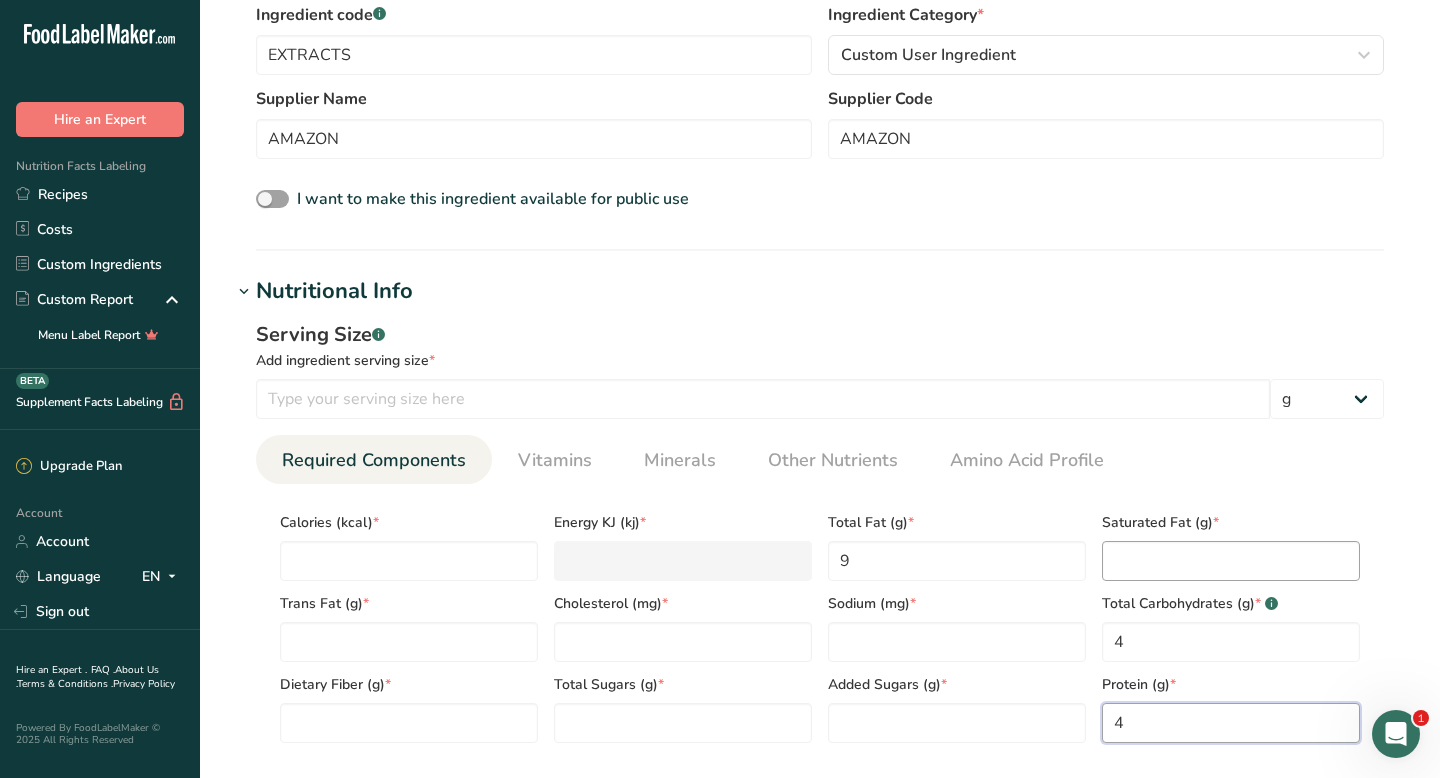 type on "4" 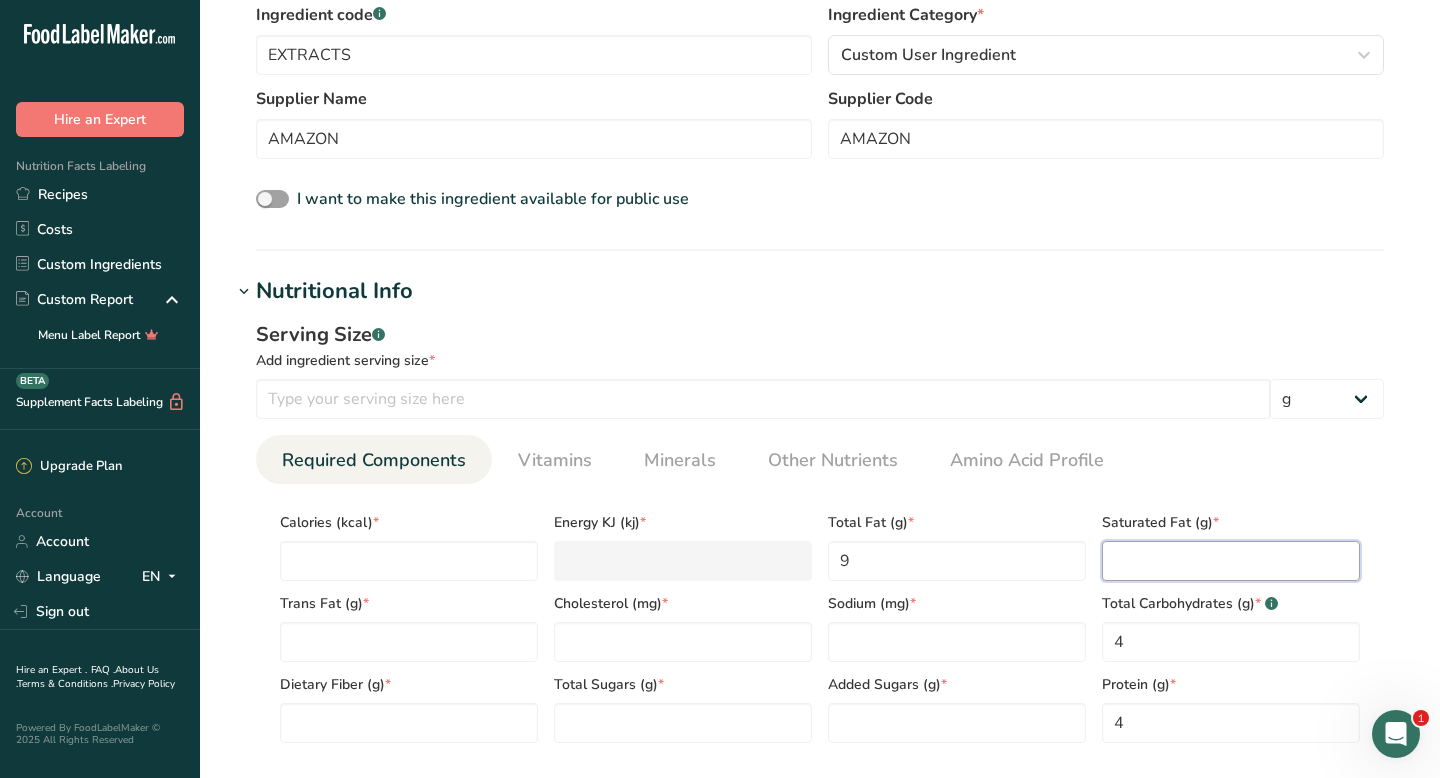 click at bounding box center (1231, 561) 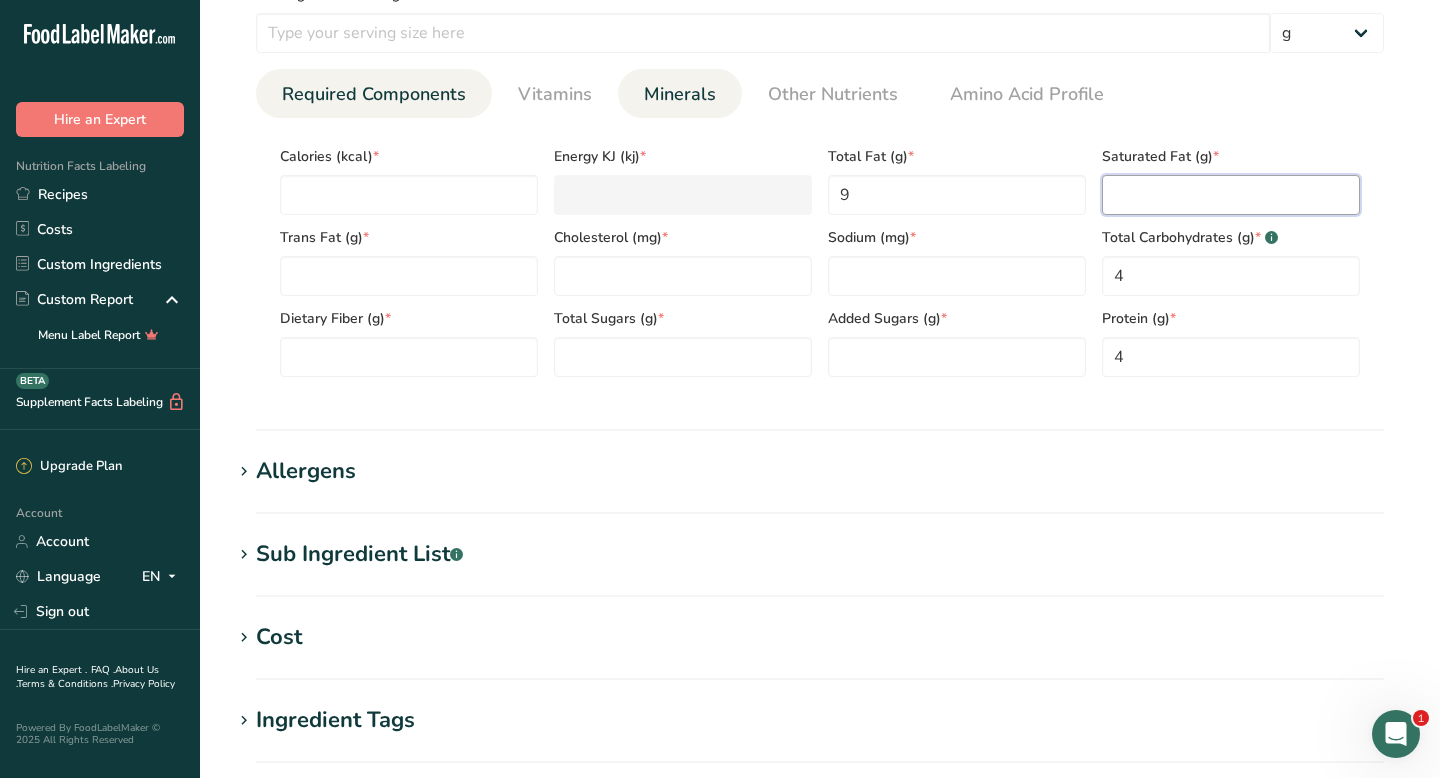 scroll, scrollTop: 919, scrollLeft: 0, axis: vertical 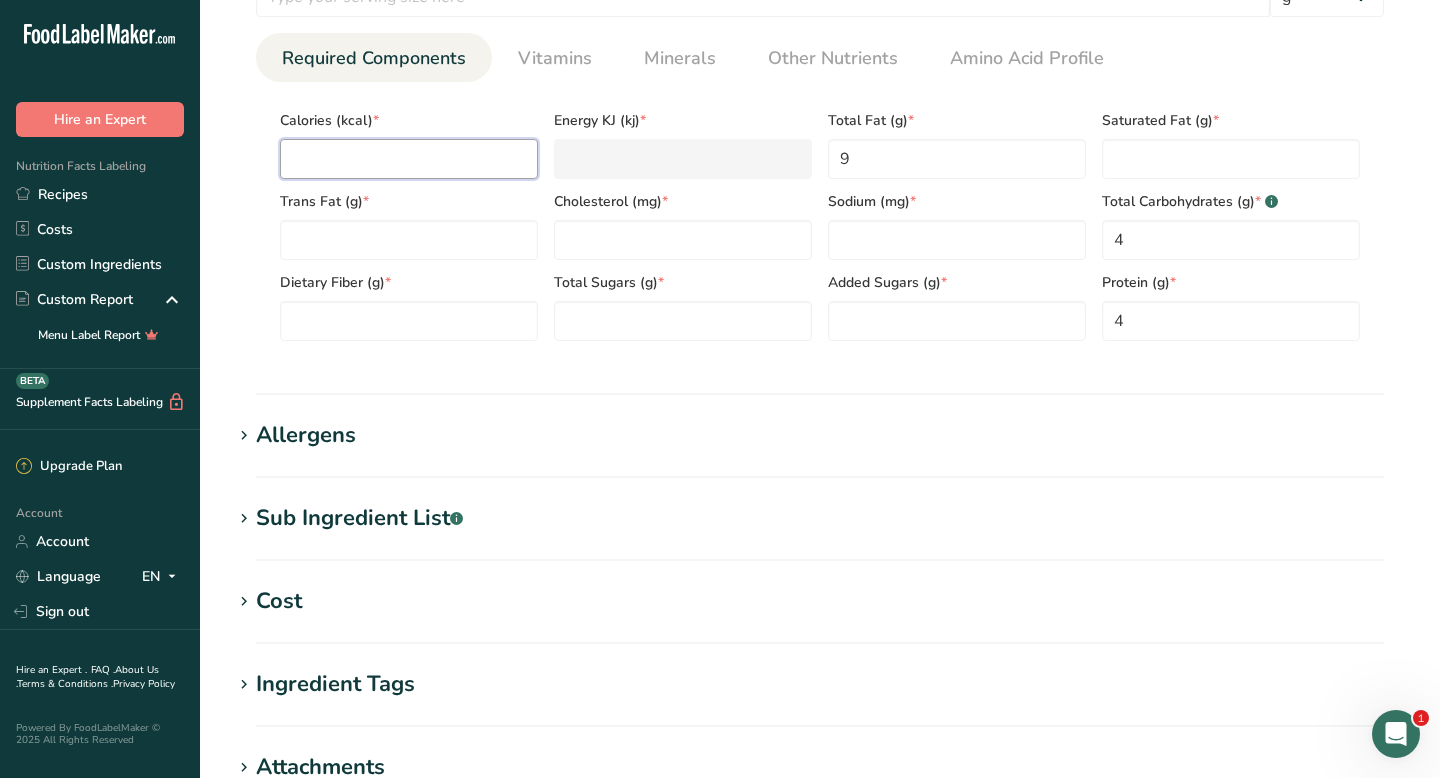 click at bounding box center [409, 159] 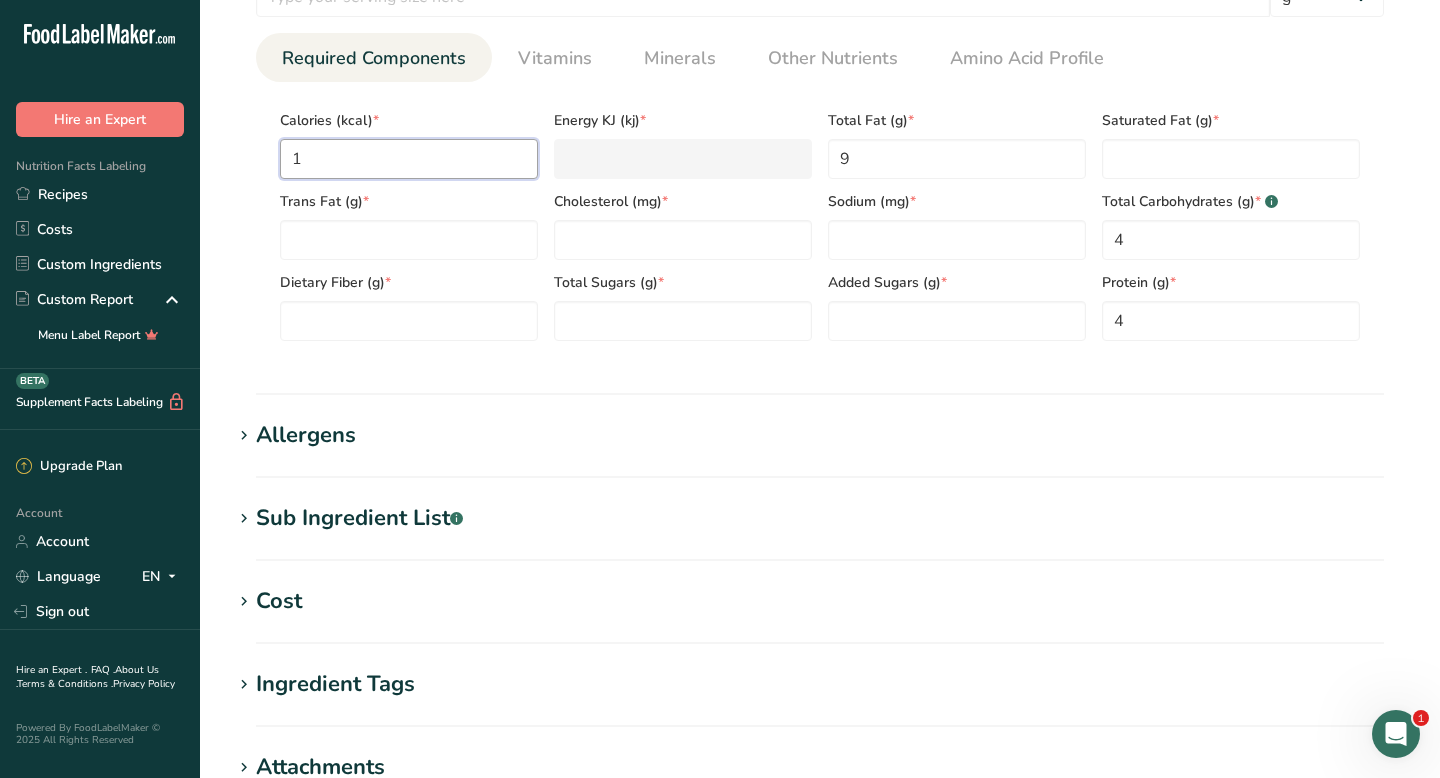 type on "11" 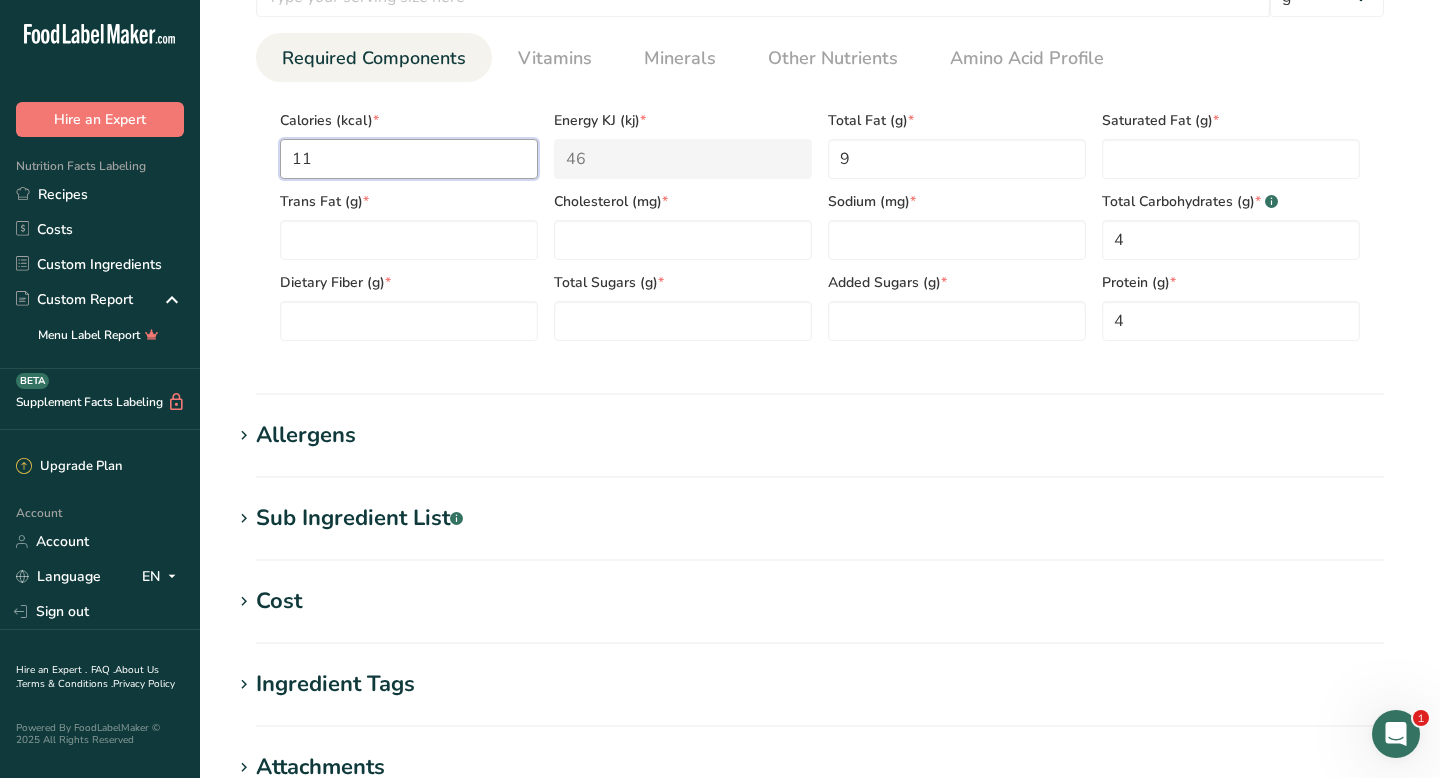 type on "113" 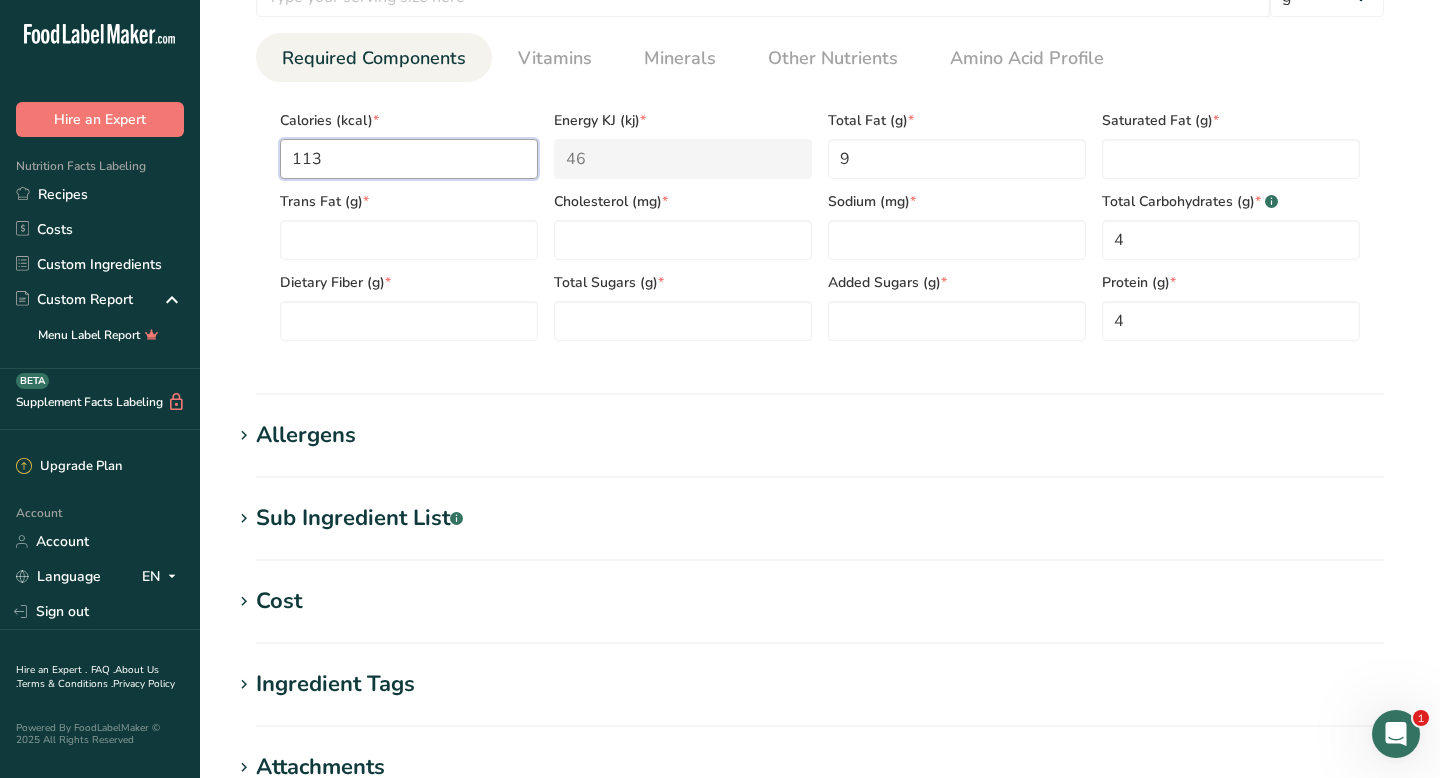 type on "472.8" 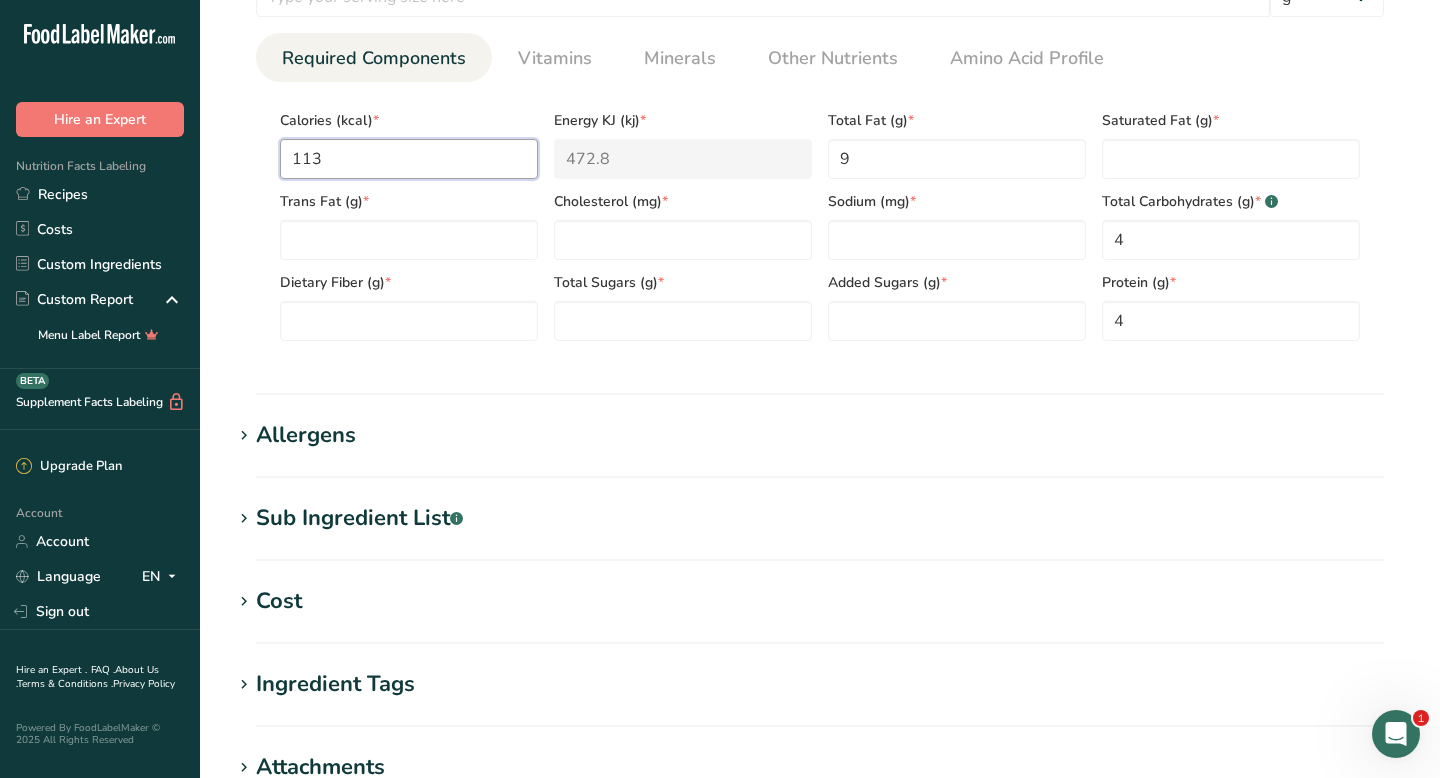 type on "113" 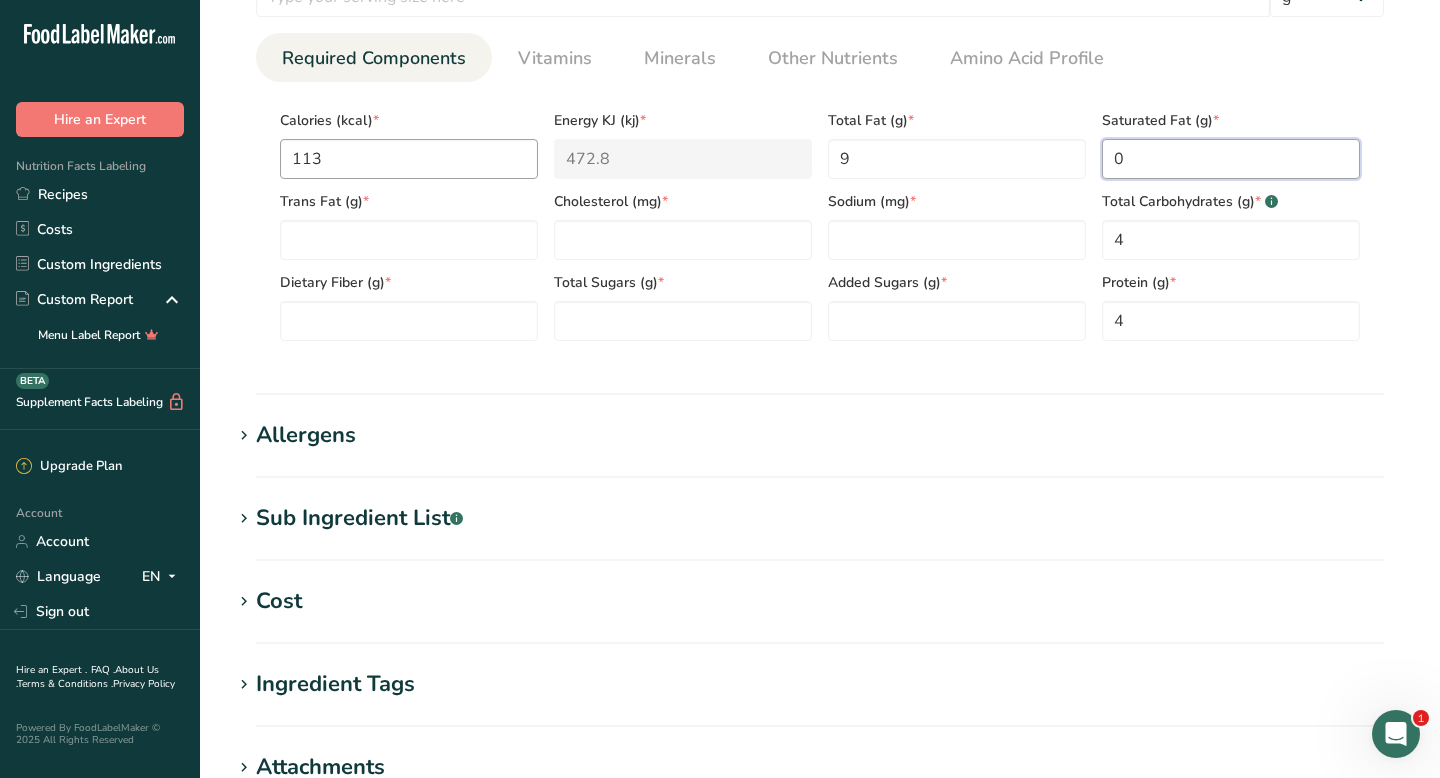 type on "0" 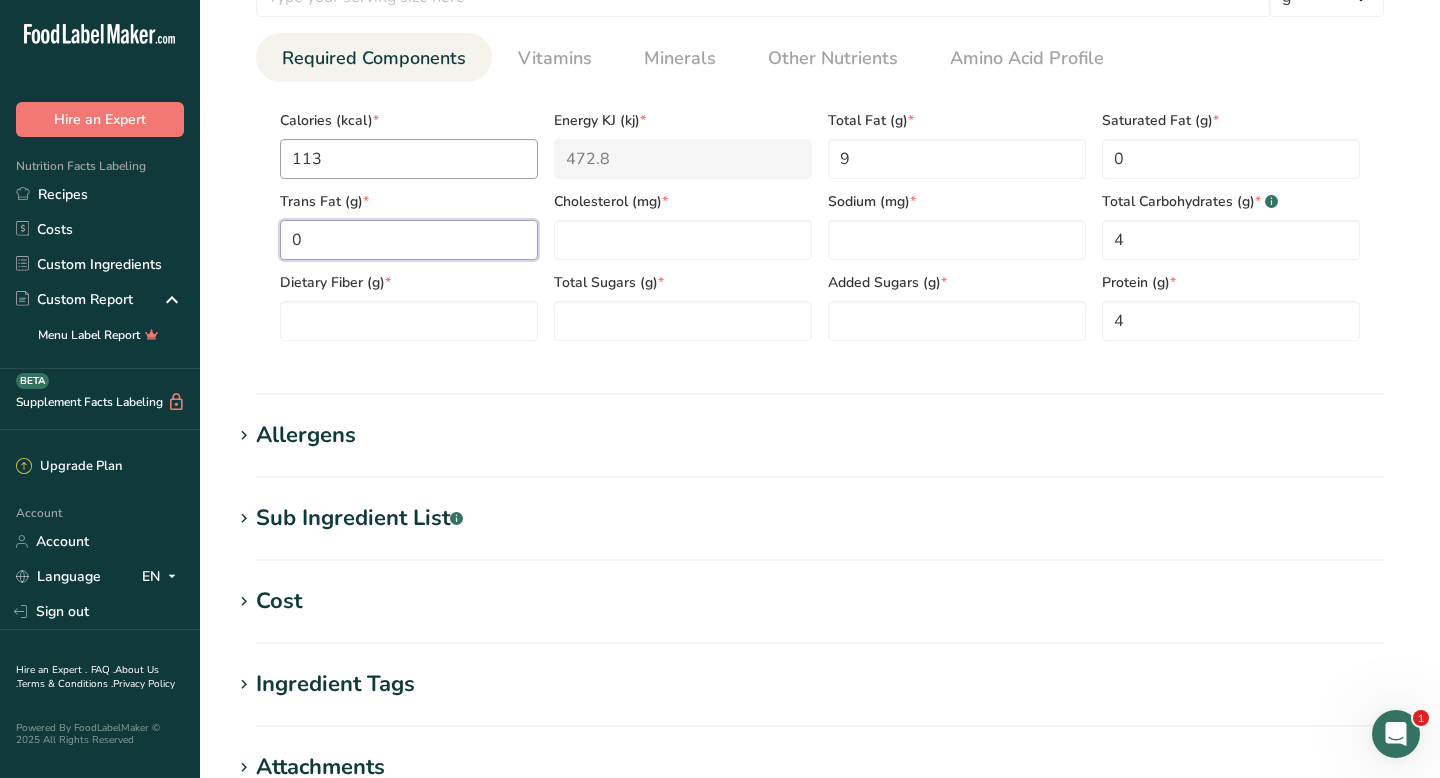 type on "0" 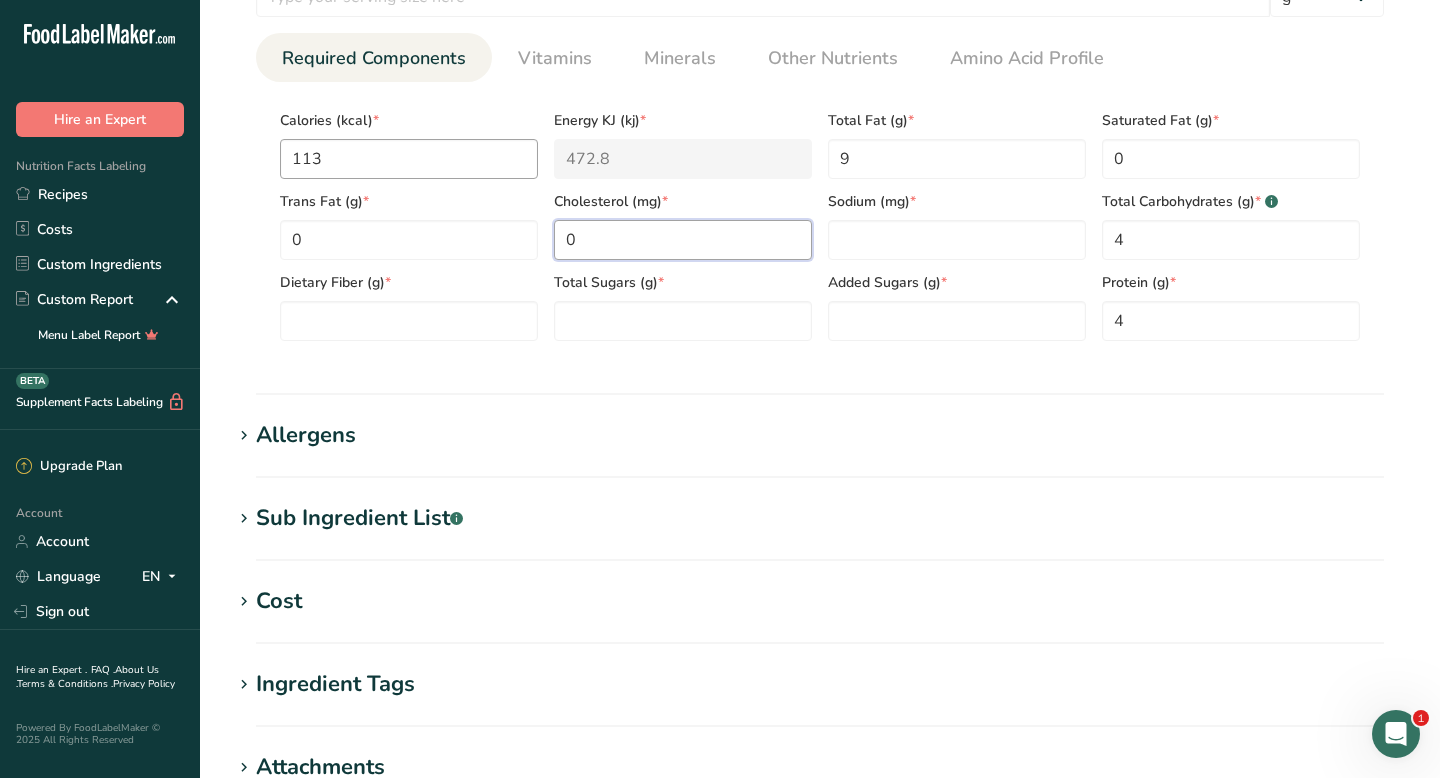 type on "0" 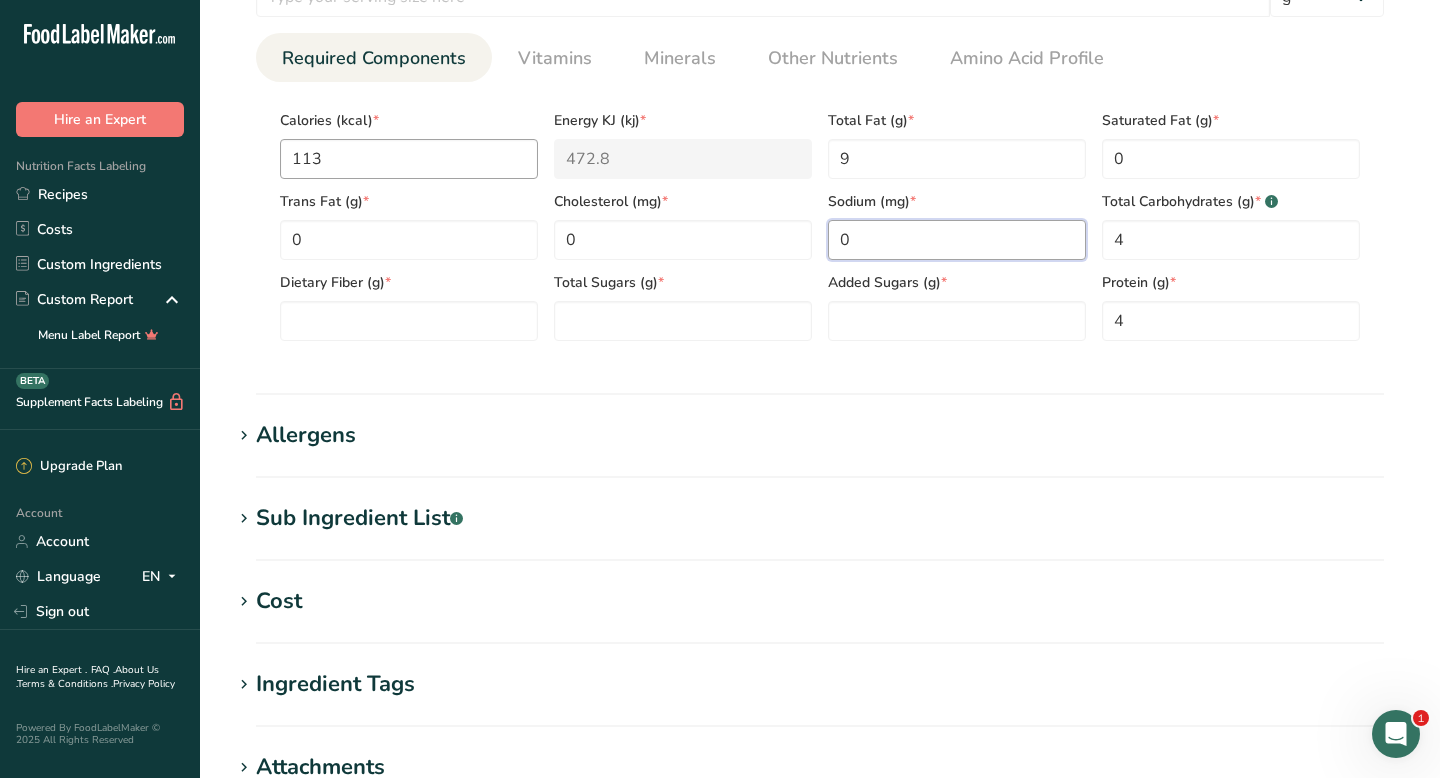 type on "0" 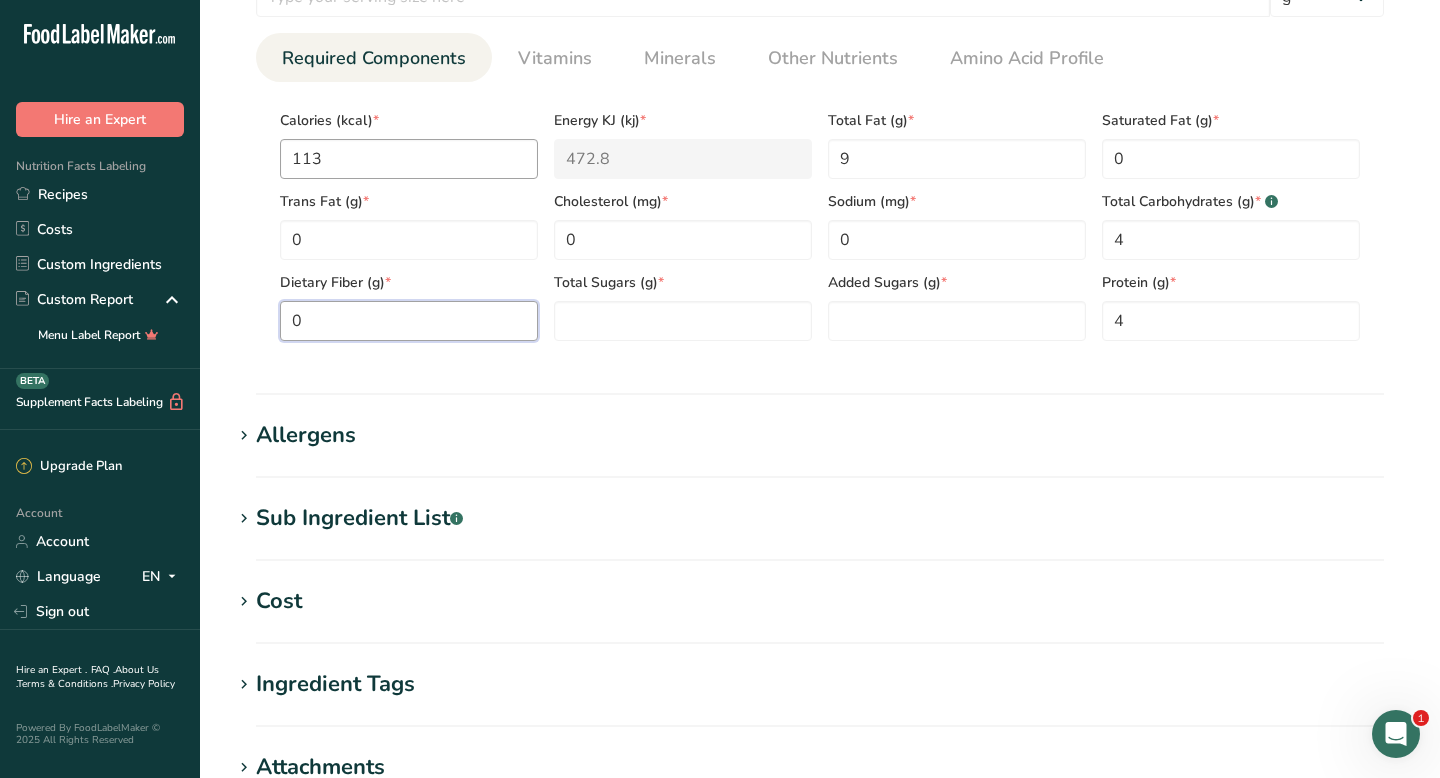 type on "0" 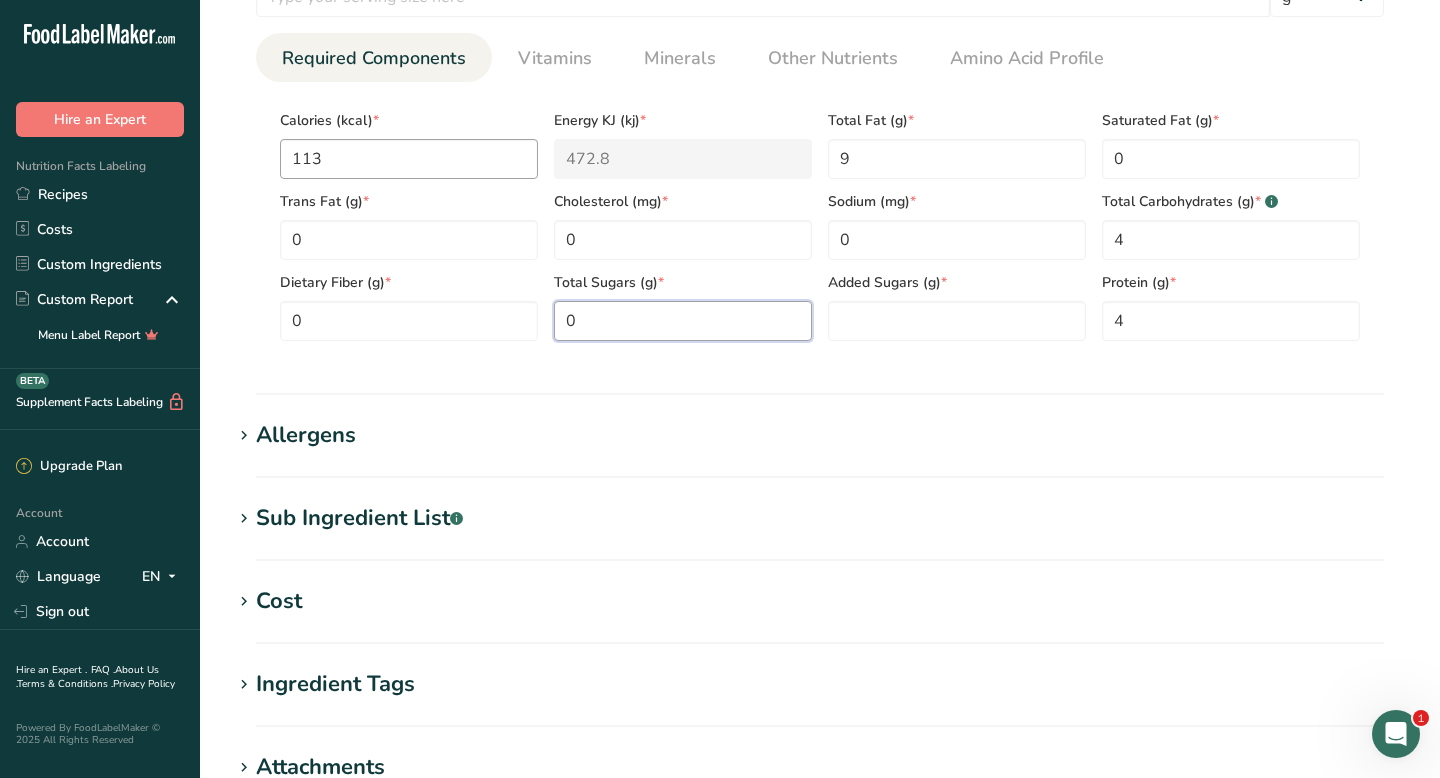 type on "0" 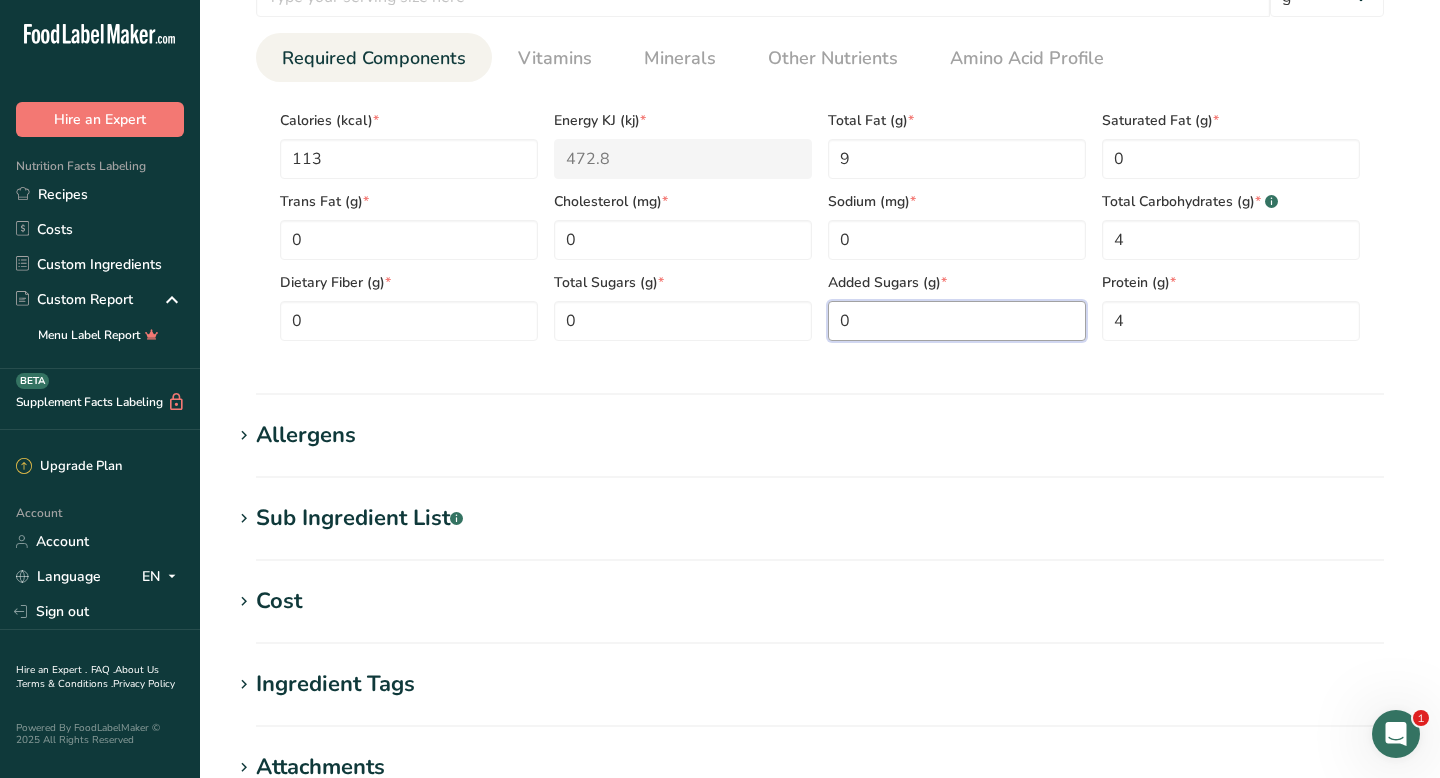 type on "0" 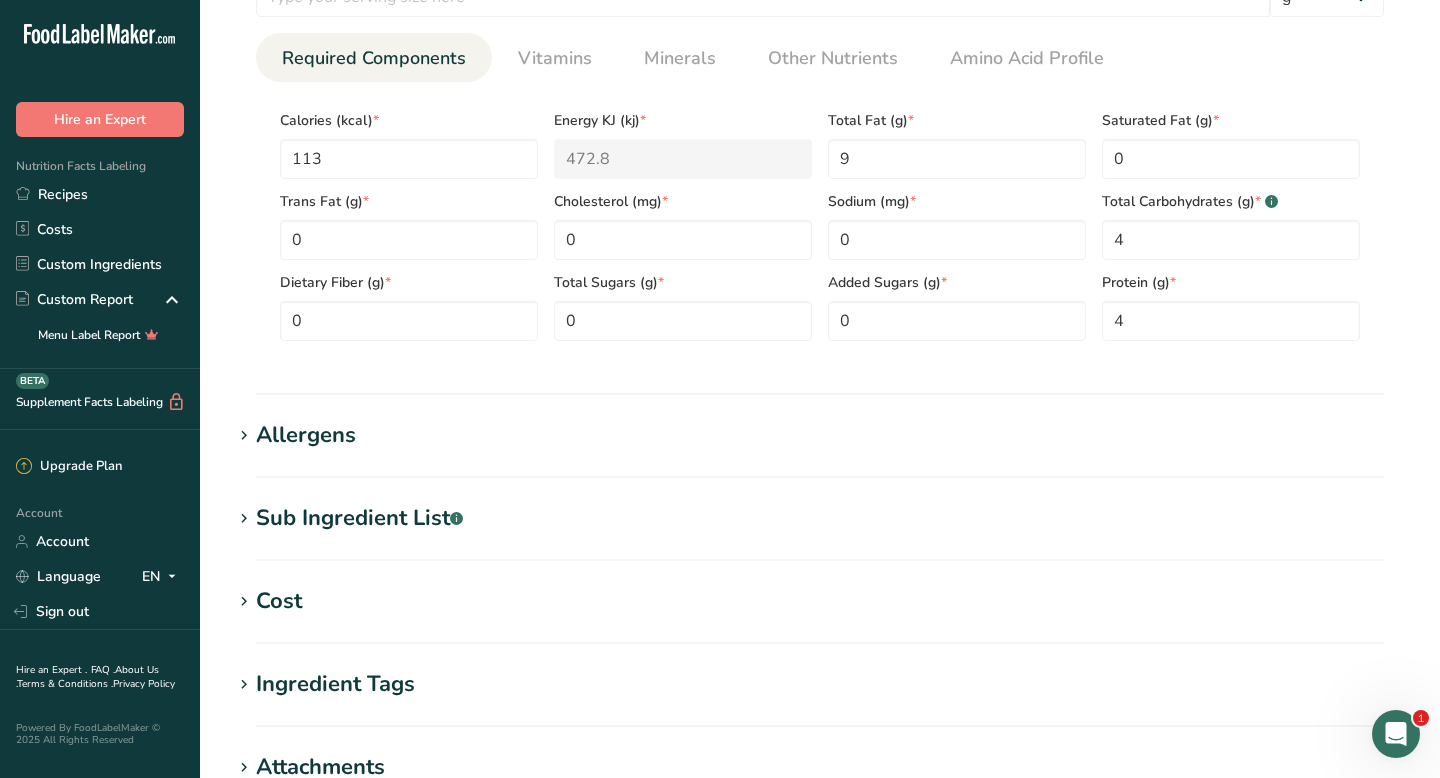 click on "Cost" at bounding box center (279, 601) 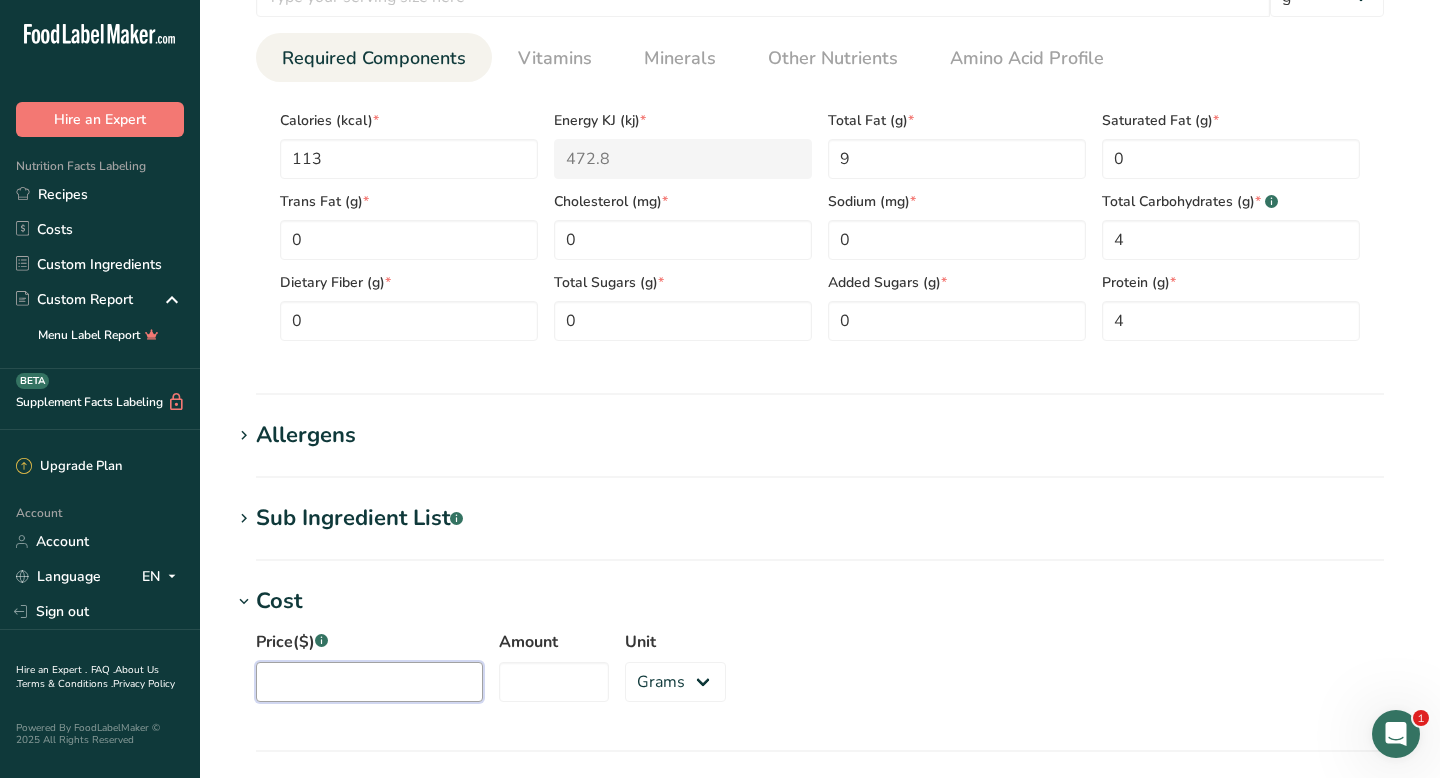 click on "Price($)
.a-a{fill:#347362;}.b-a{fill:#fff;}" at bounding box center (369, 682) 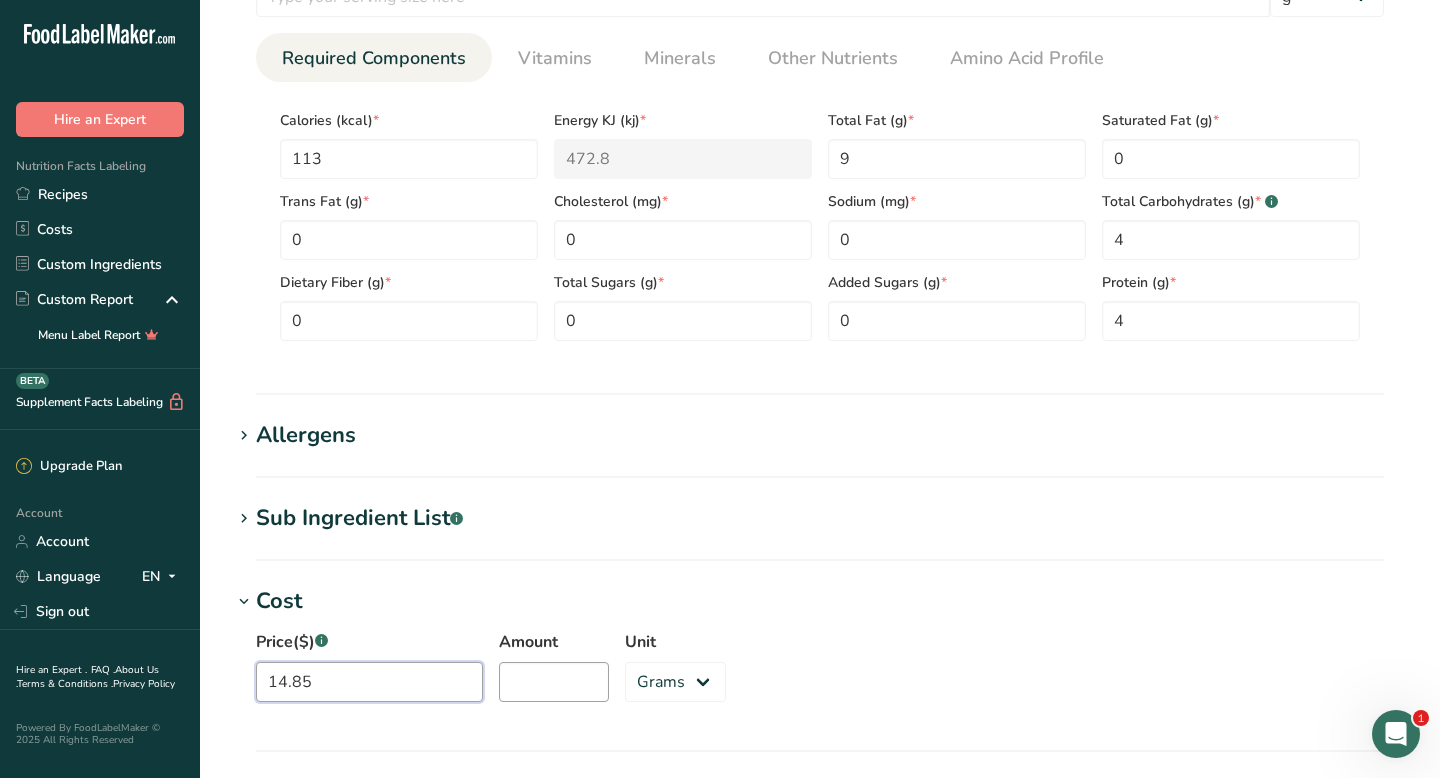 type on "14.85" 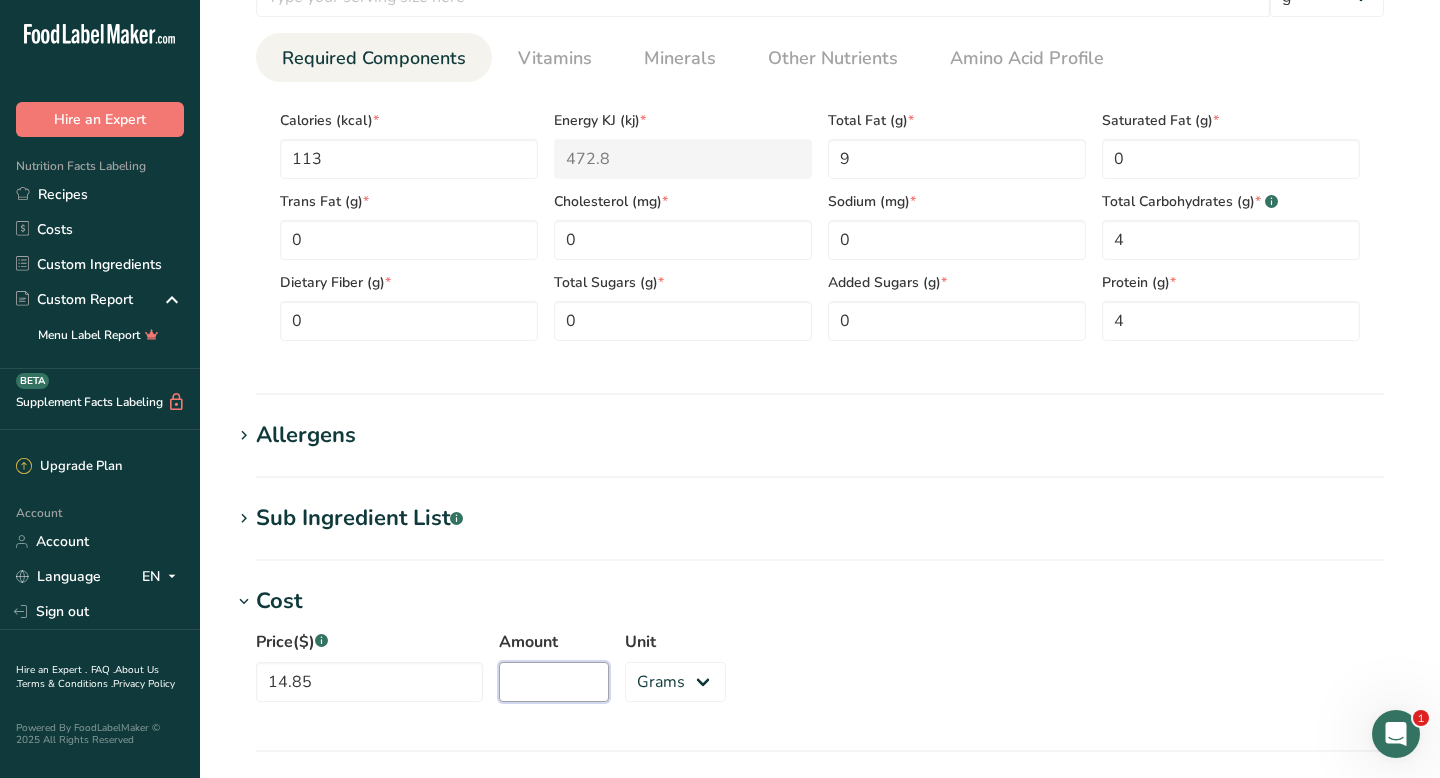 click on "Amount" at bounding box center [554, 682] 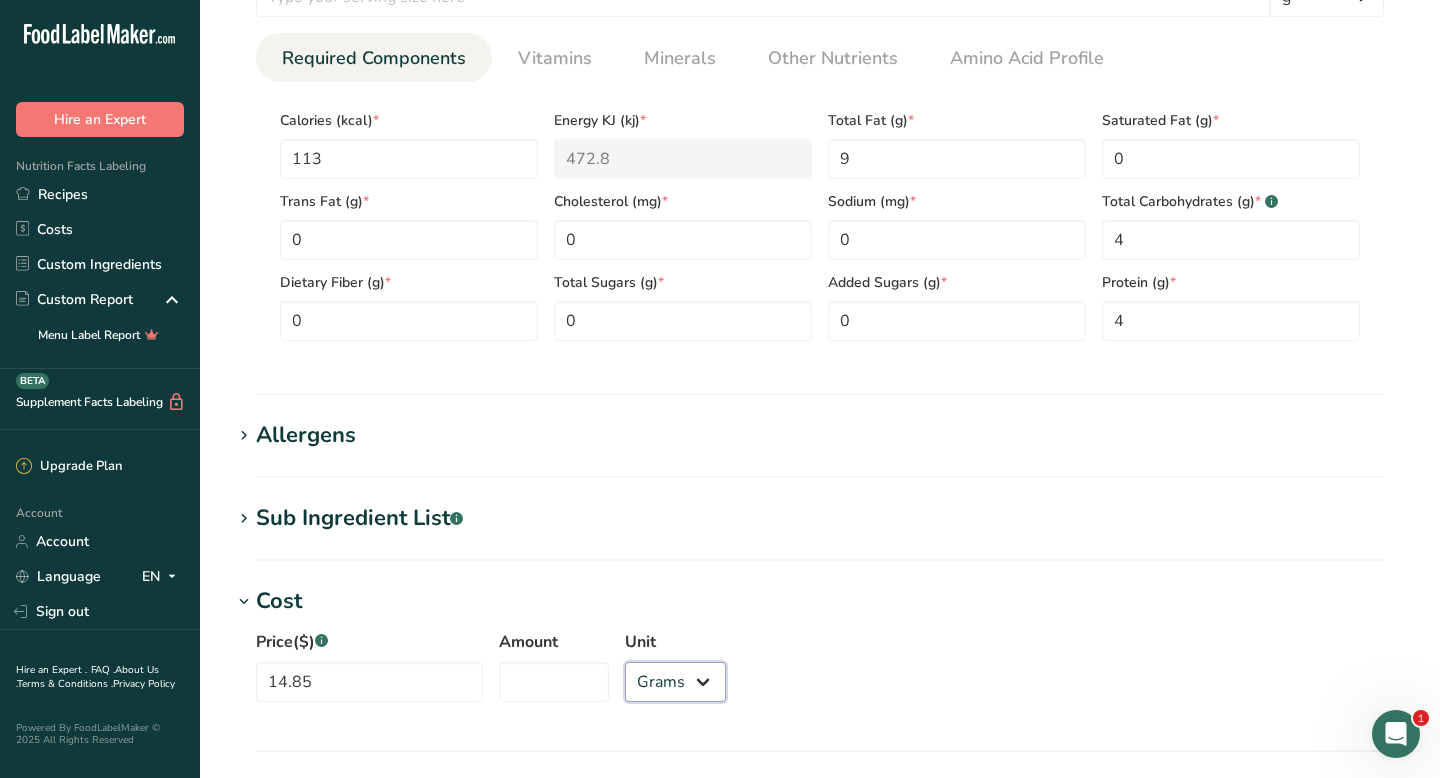 click on "Grams
kg
mg
mcg
lb
oz" at bounding box center [675, 682] 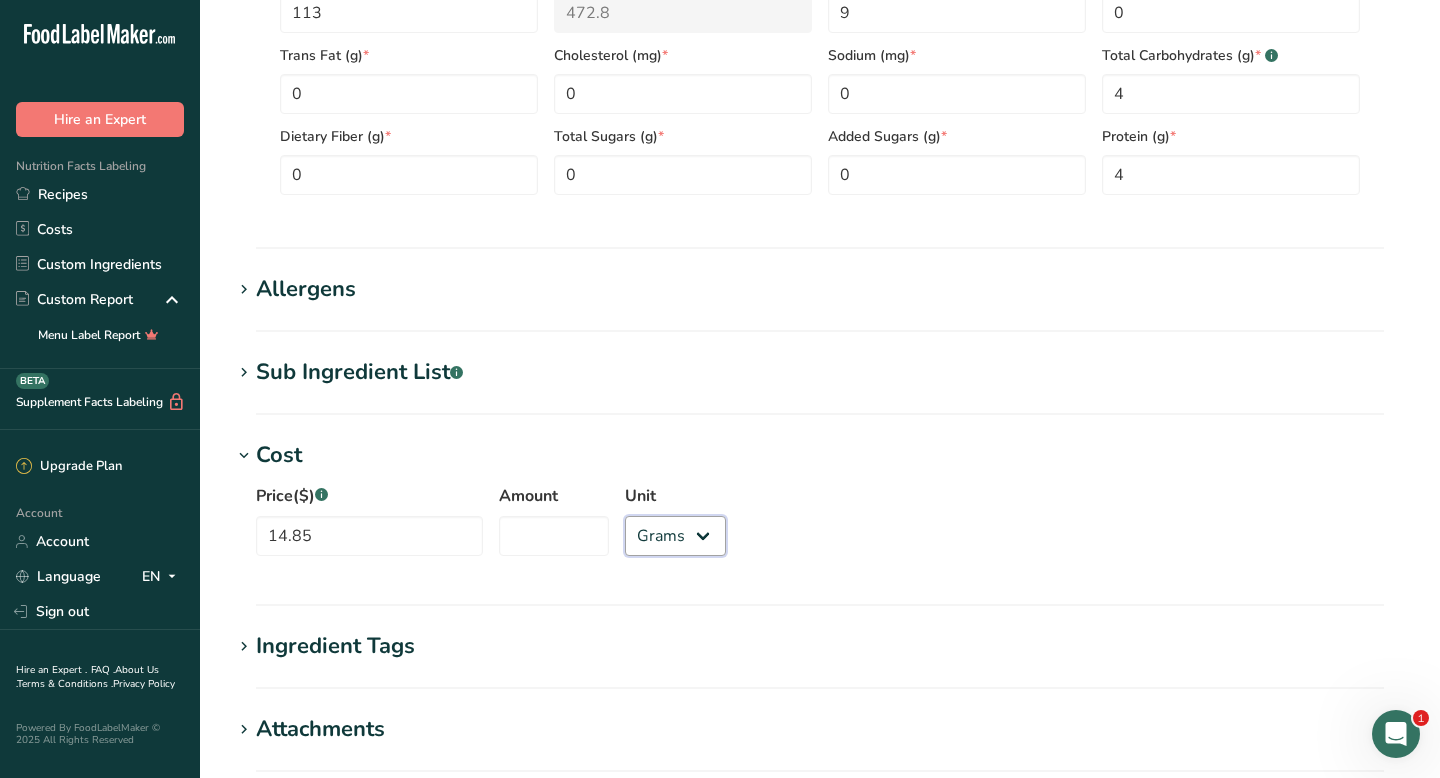 scroll, scrollTop: 1068, scrollLeft: 0, axis: vertical 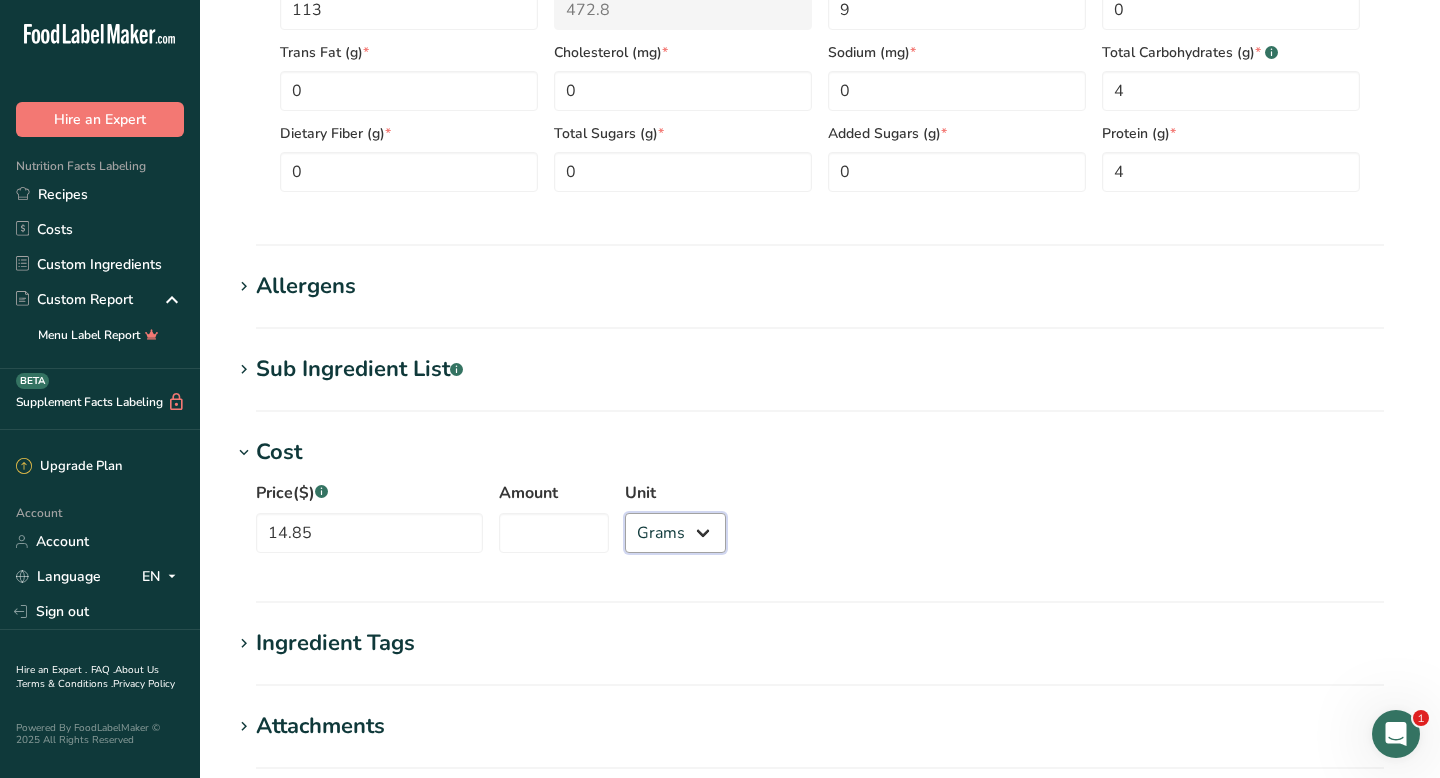 click on "Grams
kg
mg
mcg
lb
oz" at bounding box center (675, 533) 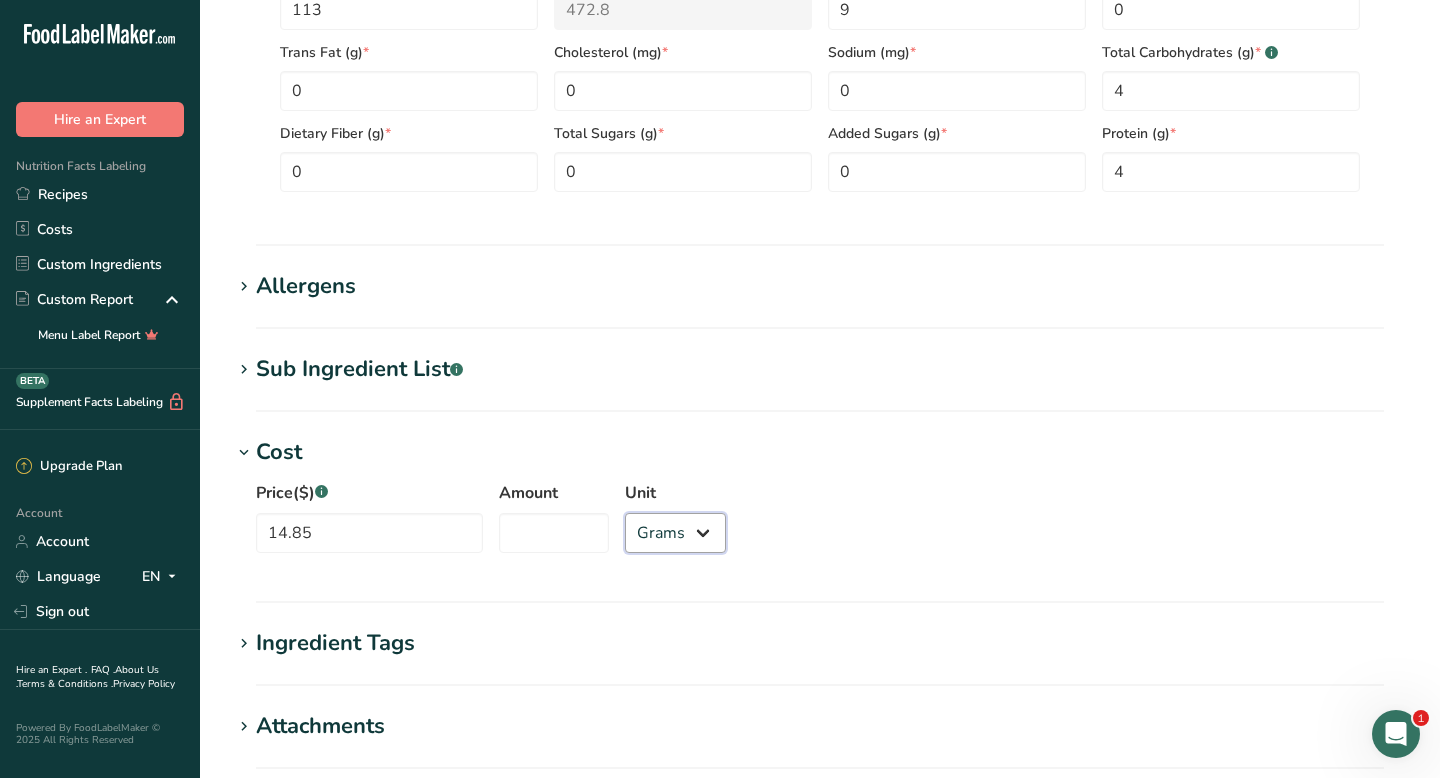 select on "5" 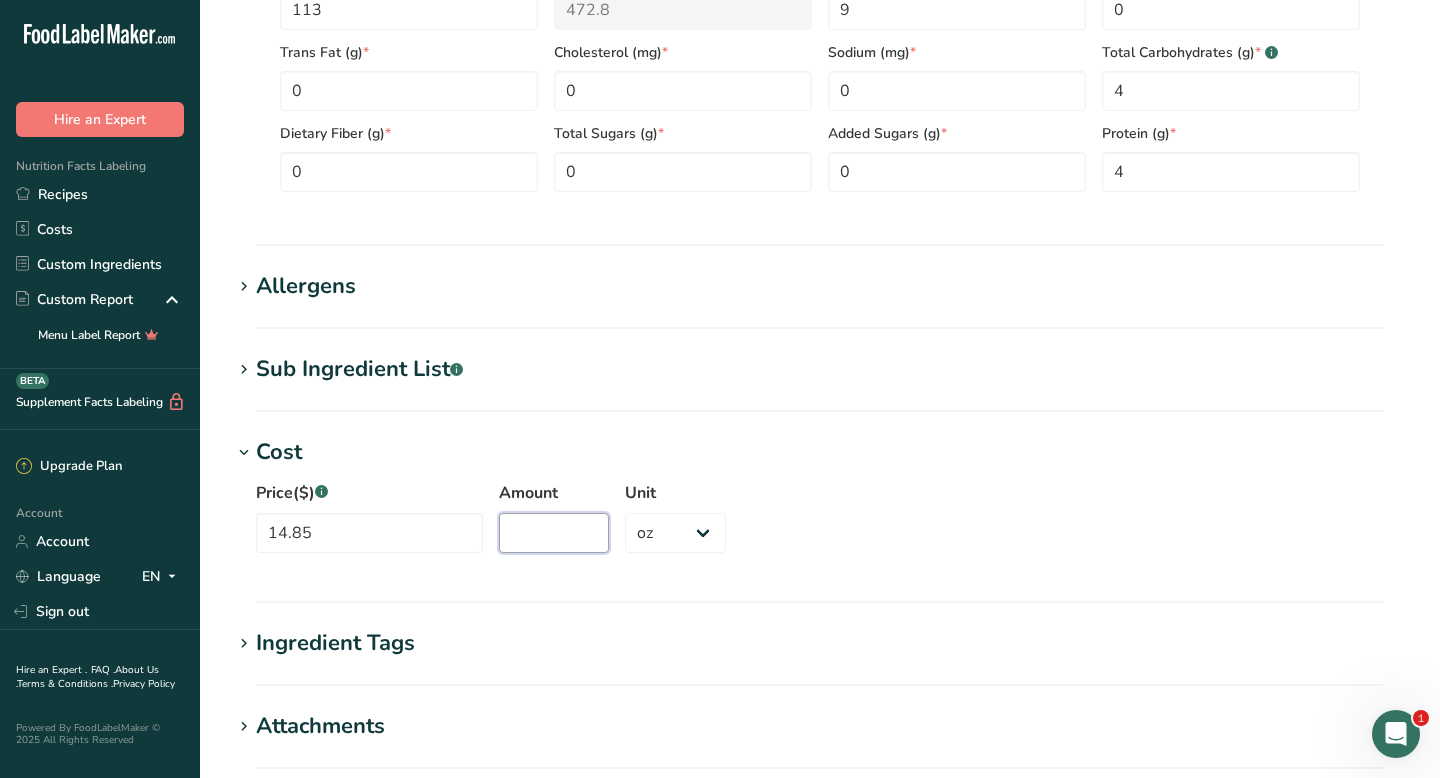 click on "Amount" at bounding box center (554, 533) 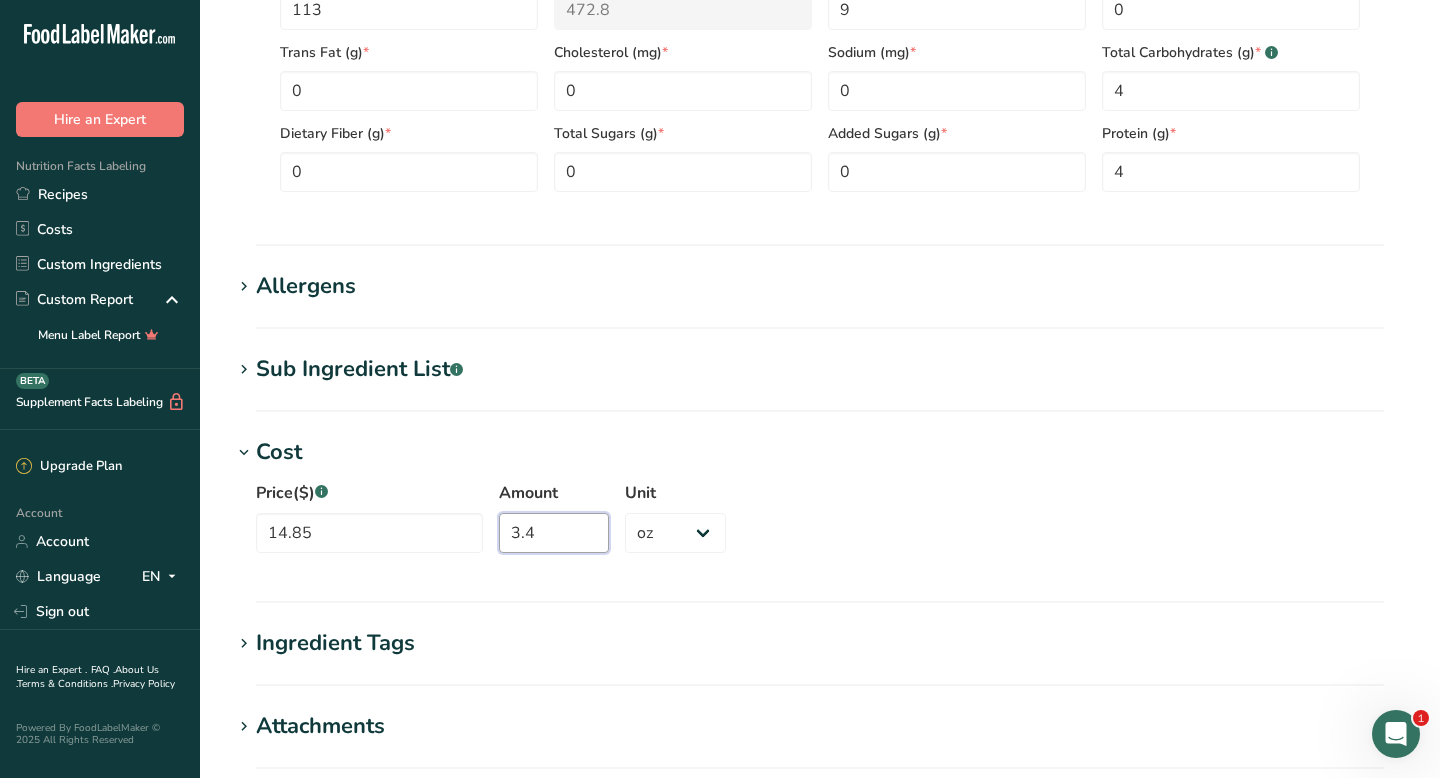 type on "3.4" 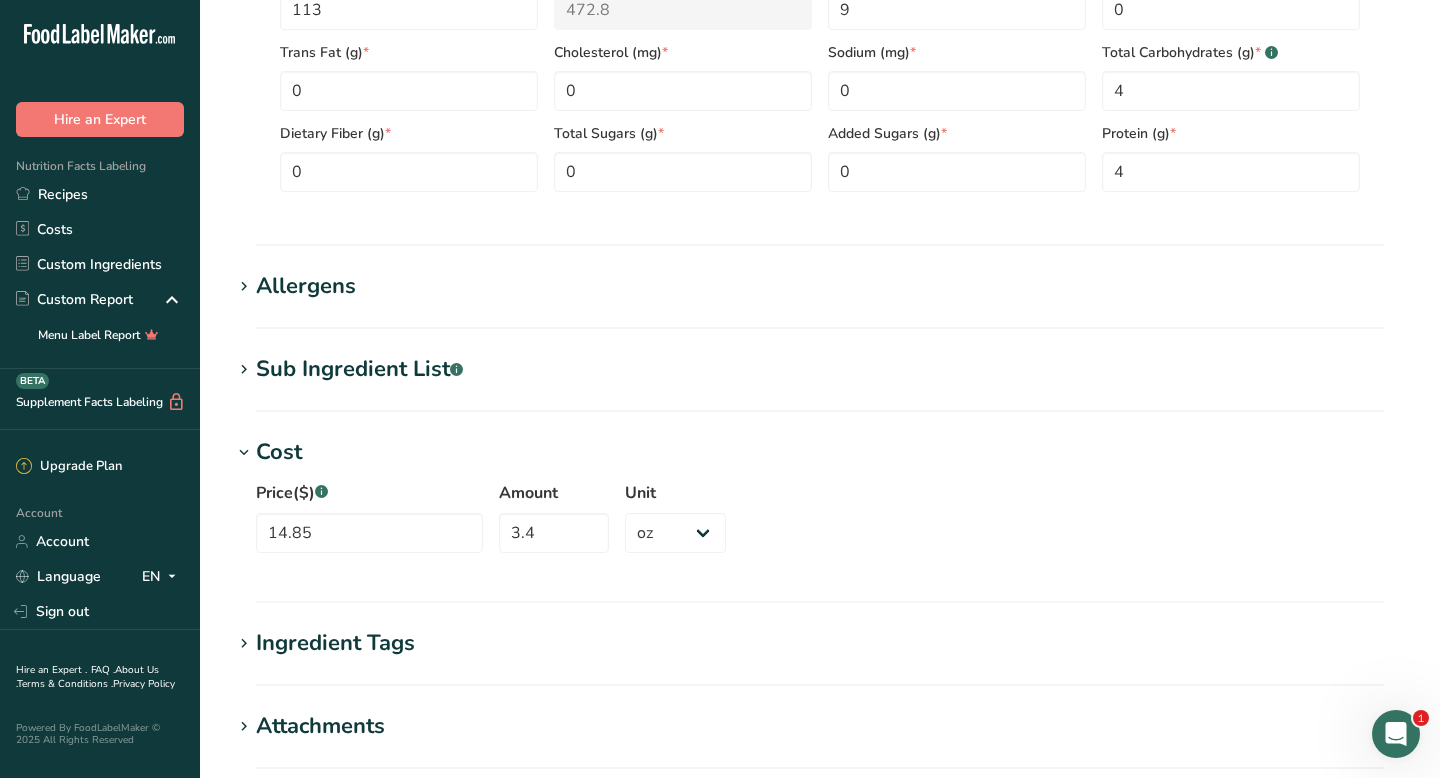 click on "Price($)
.a-a{fill:#347362;}.b-a{fill:#fff;}           14.85   Amount 3.4   Unit
Grams
kg
mg
mcg
lb
oz" at bounding box center [820, 523] 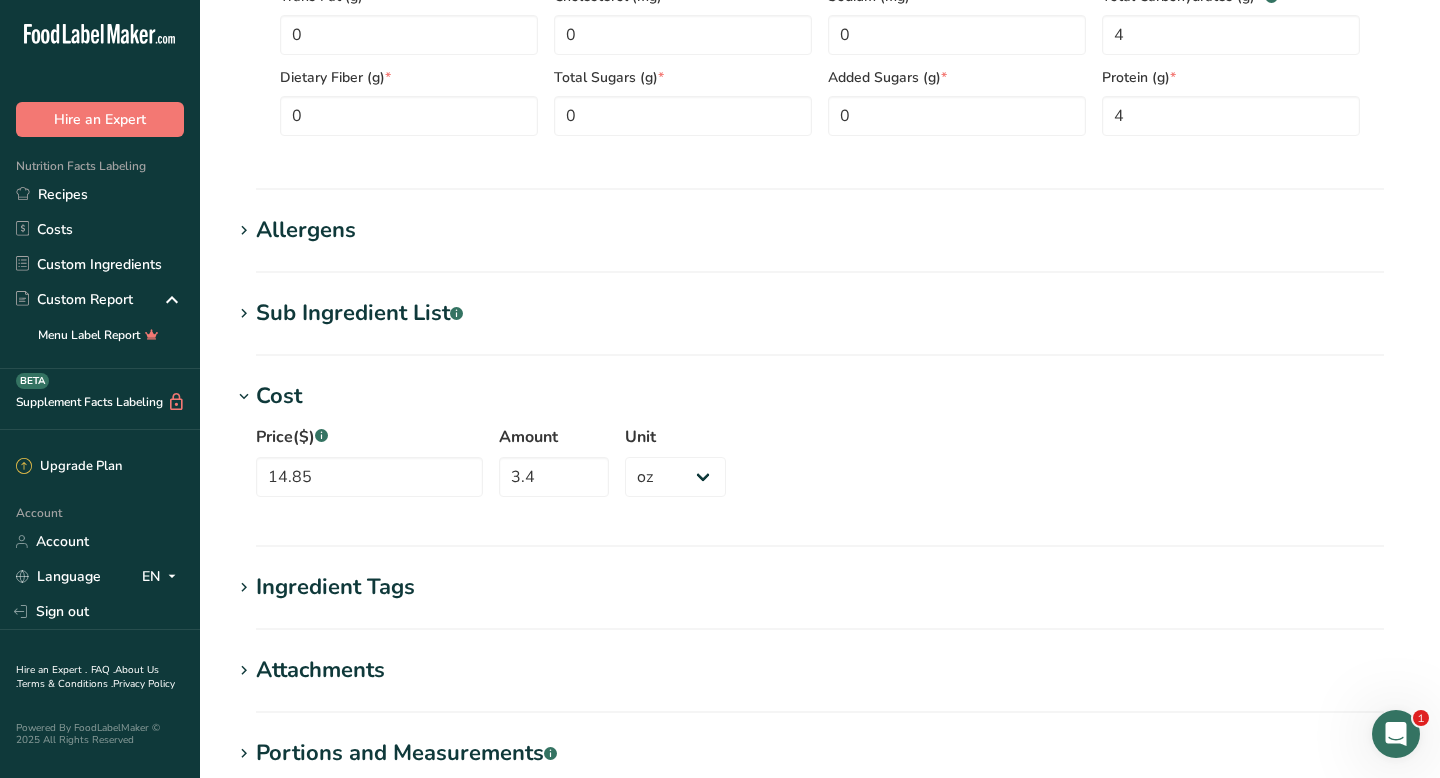 scroll, scrollTop: 1342, scrollLeft: 0, axis: vertical 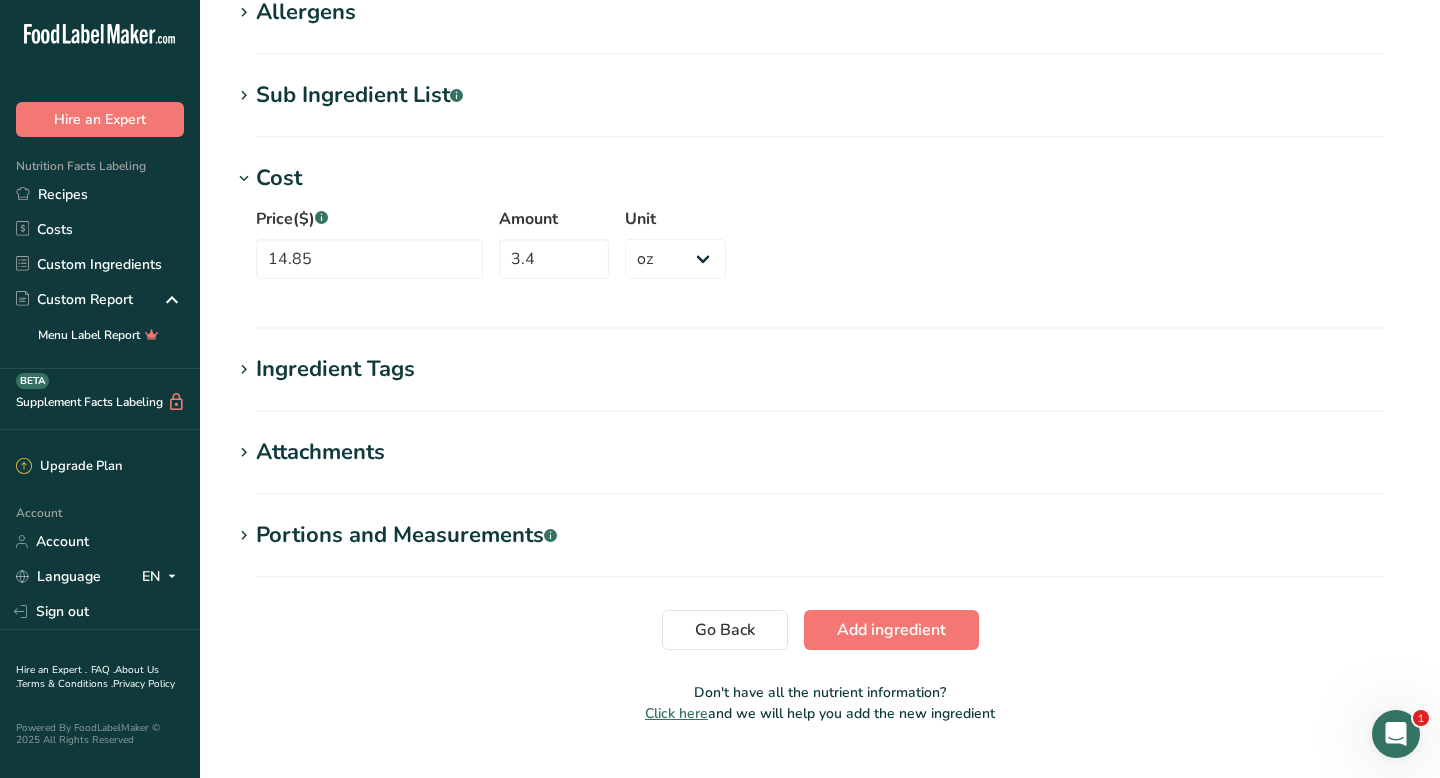click on "Portions and Measurements
.a-a{fill:#347362;}.b-a{fill:#fff;}" at bounding box center (406, 535) 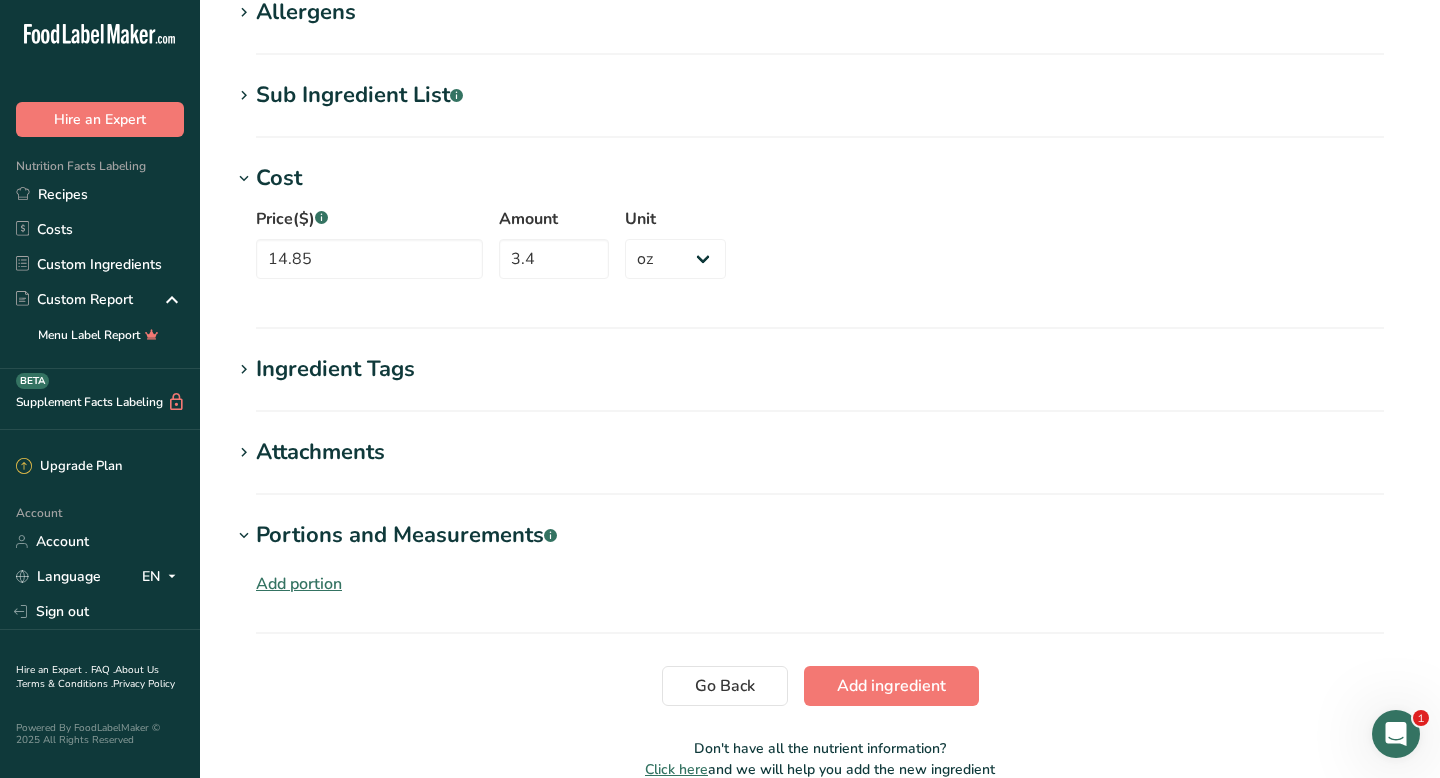 scroll, scrollTop: 1440, scrollLeft: 0, axis: vertical 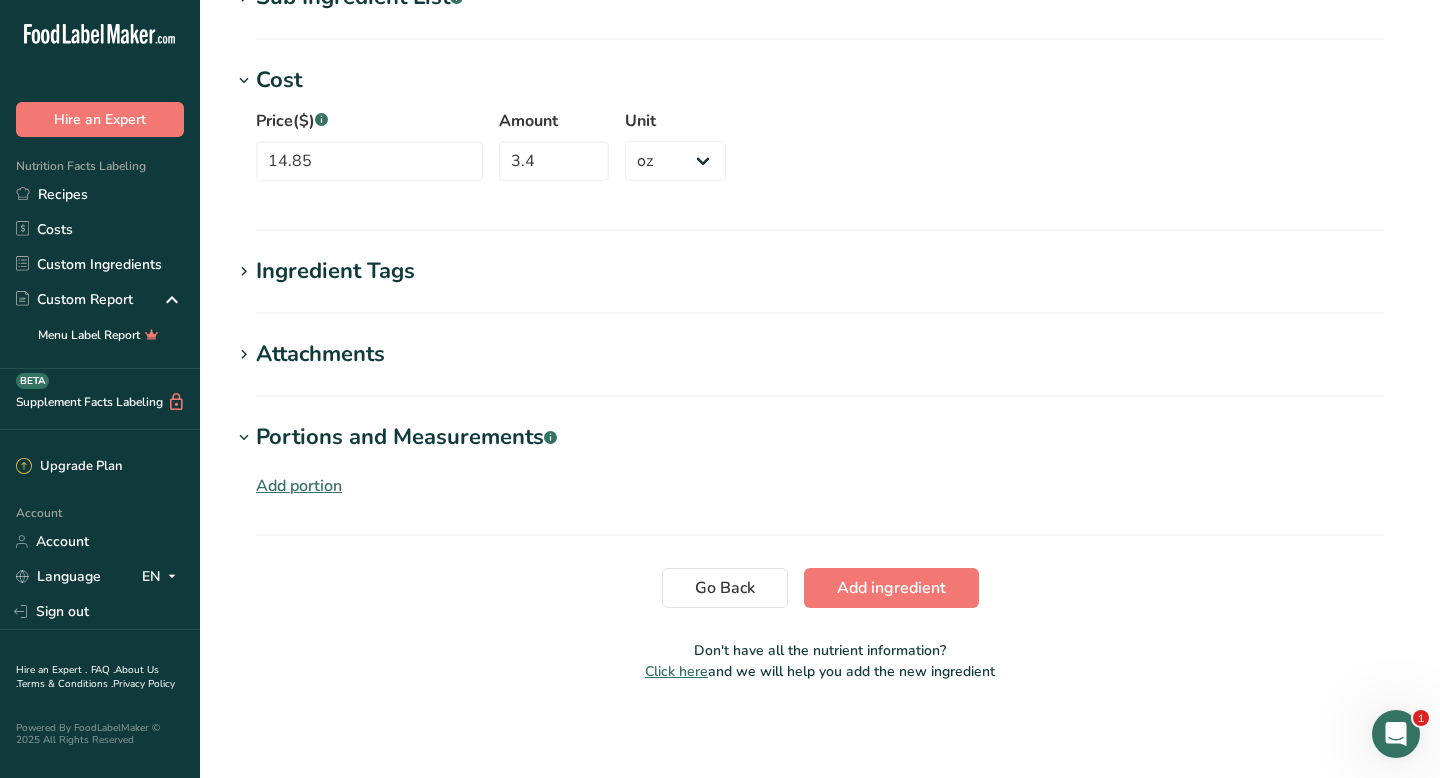 click on "Add portion" at bounding box center [299, 486] 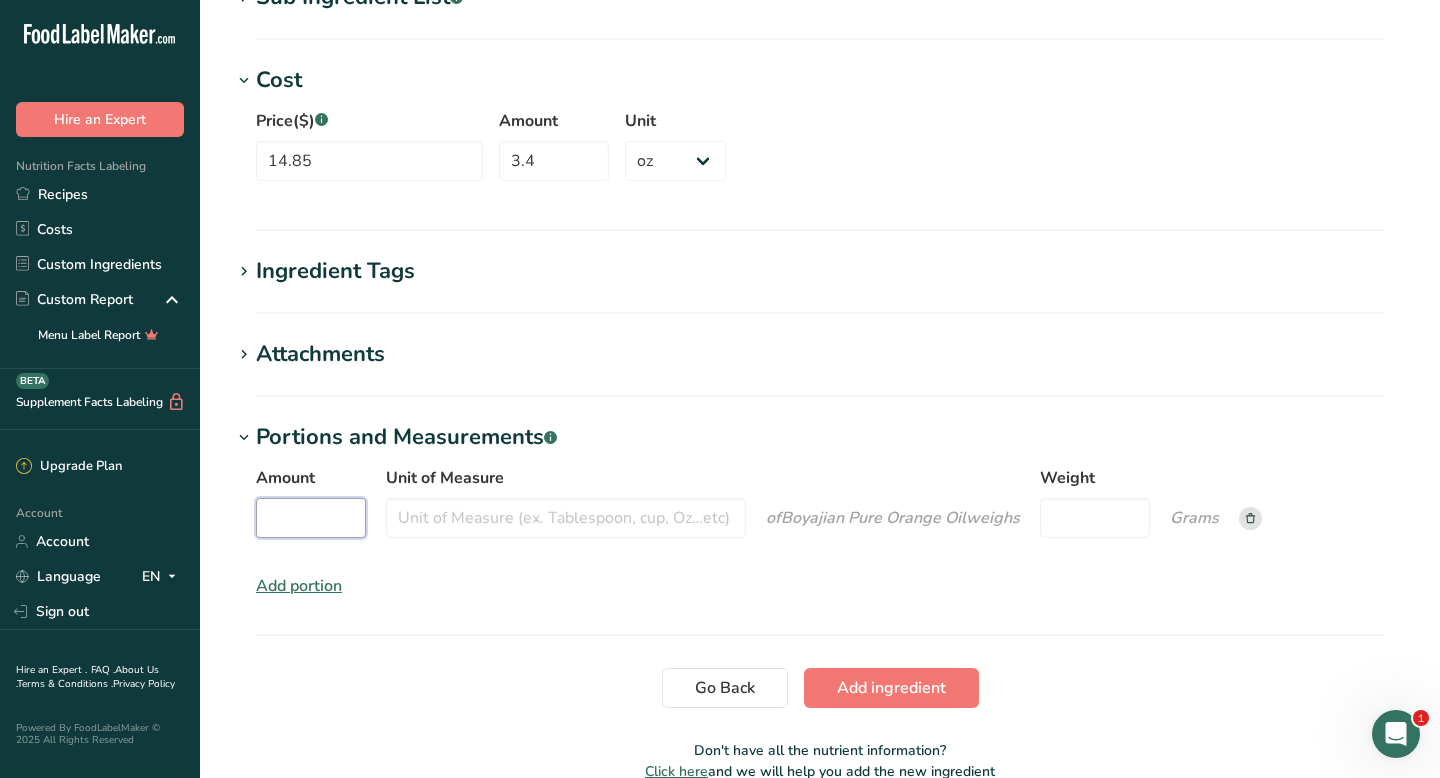 click on "Amount" at bounding box center [311, 518] 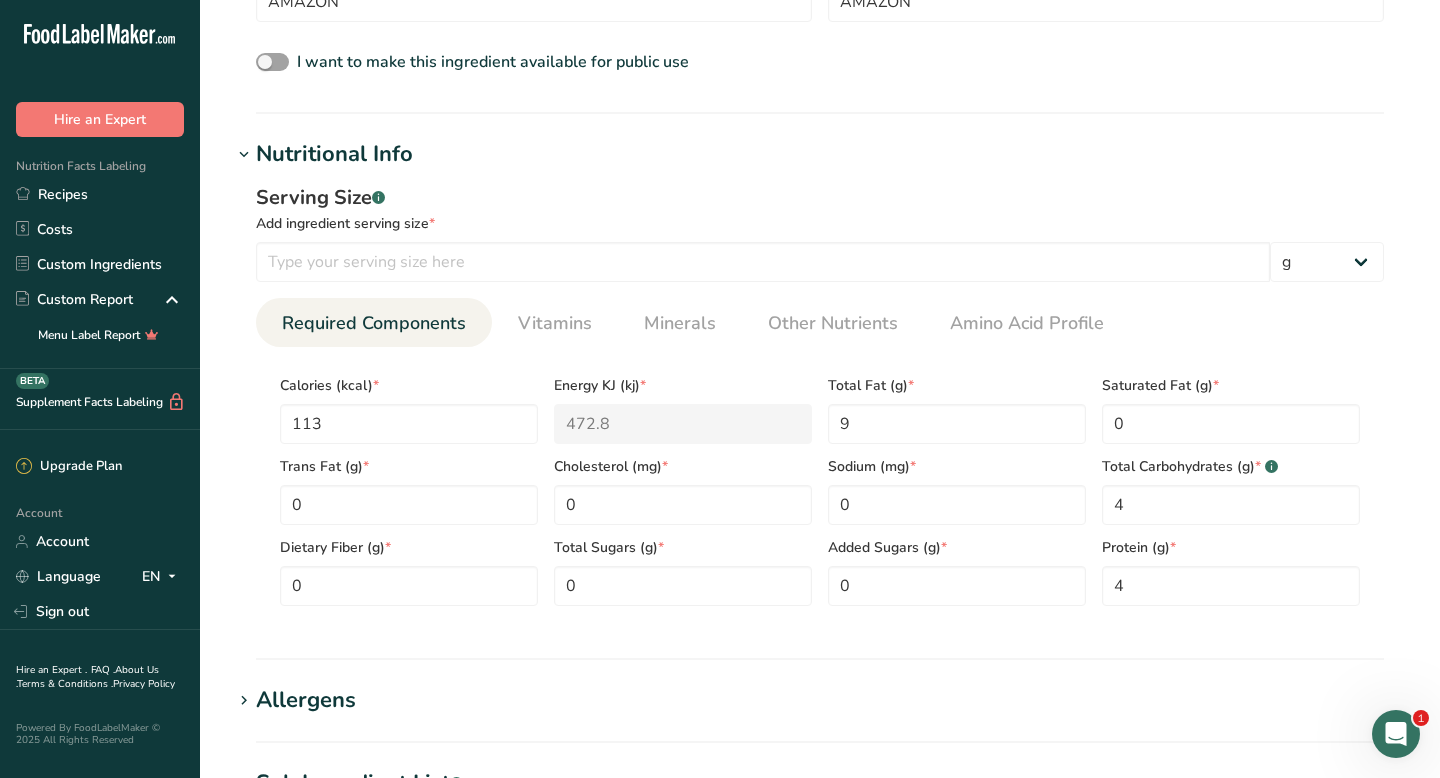 scroll, scrollTop: 590, scrollLeft: 0, axis: vertical 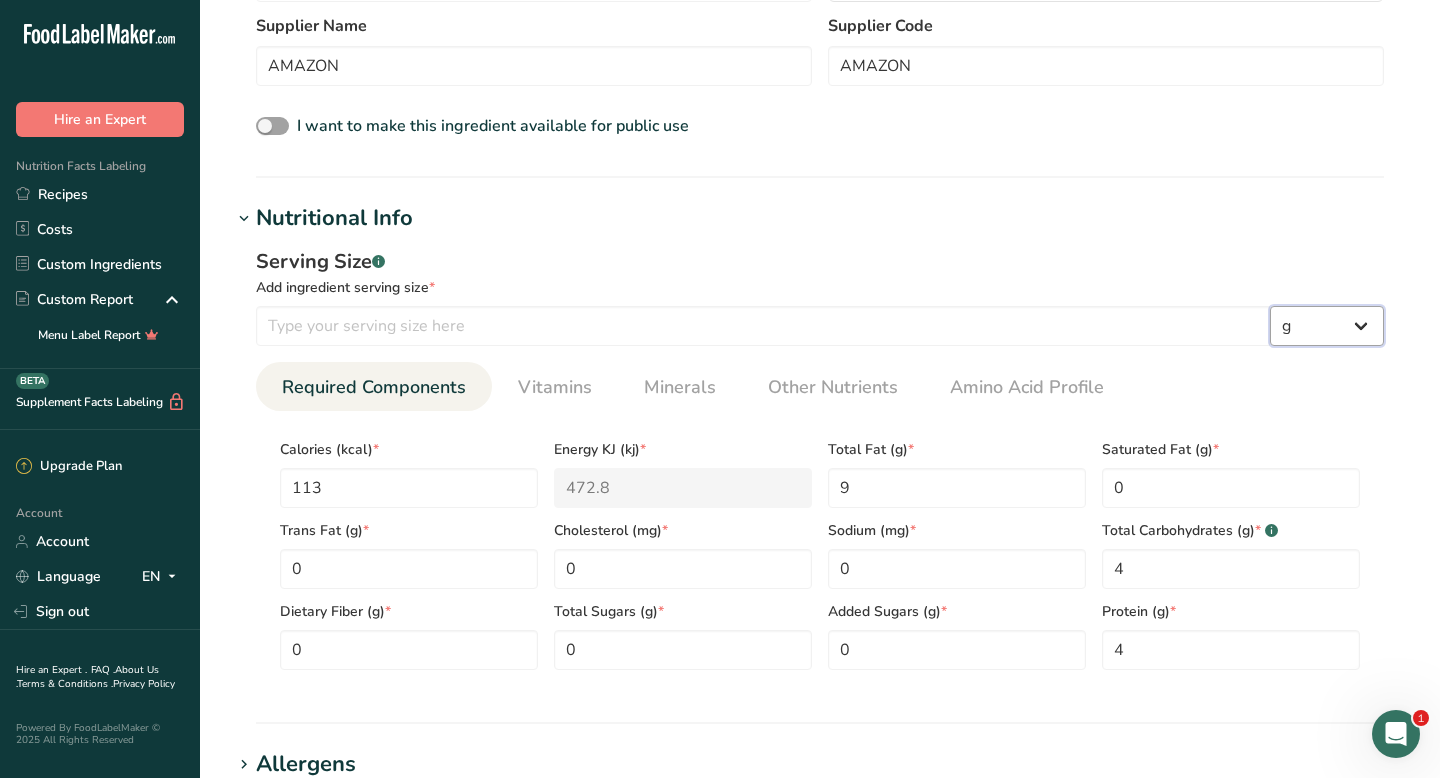 click on "g
kg
mg
mcg
lb
oz
l
mL
fl oz
tbsp
tsp
cup
qt
gallon" at bounding box center [1327, 326] 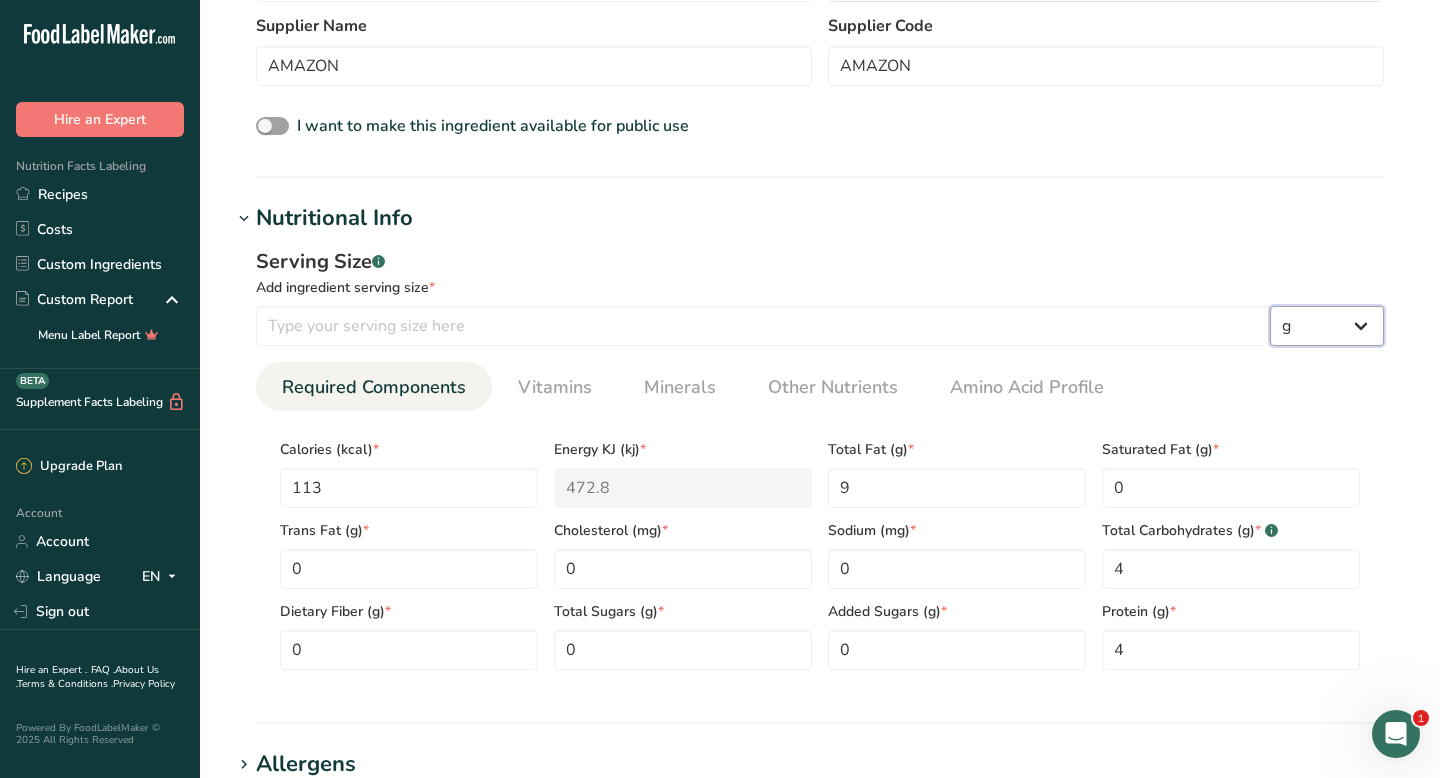select on "17" 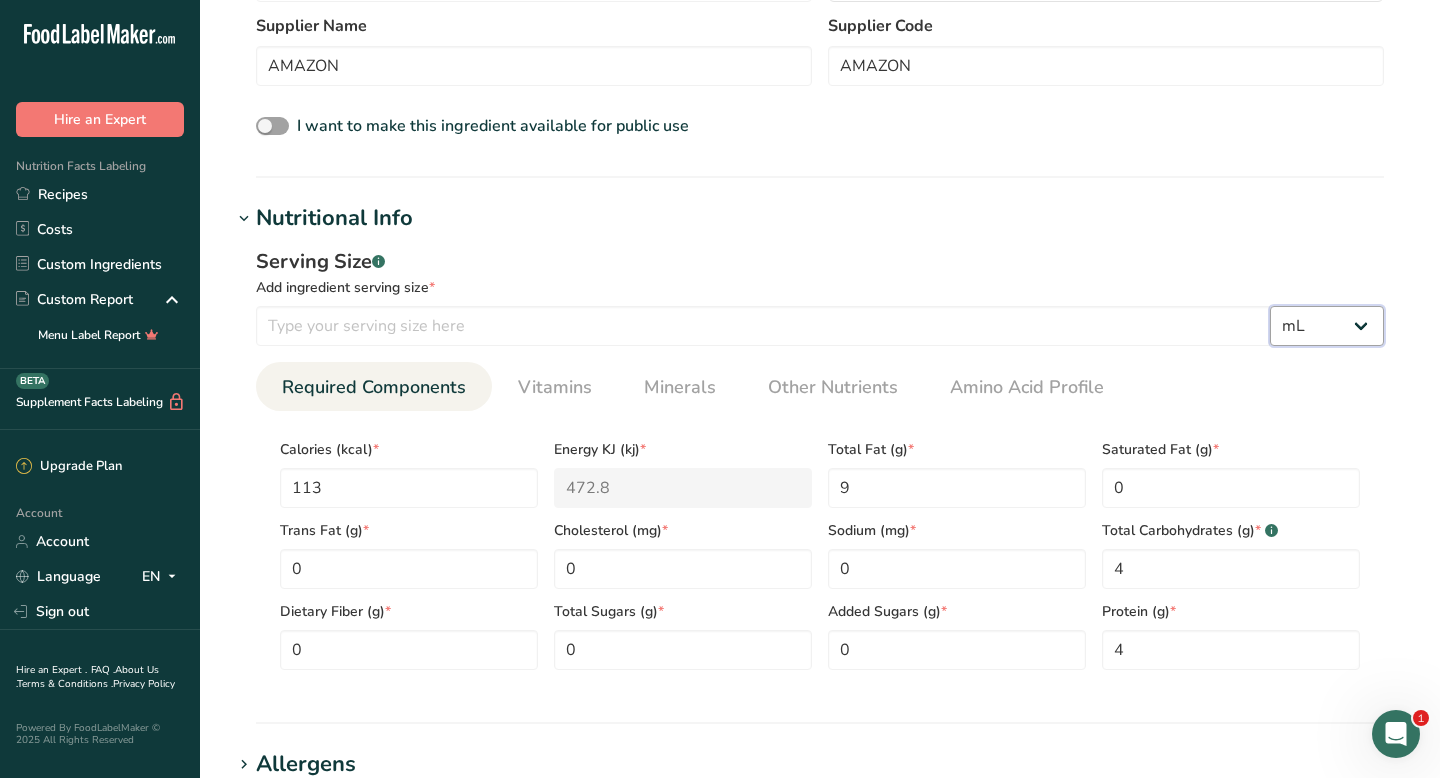 select on "22" 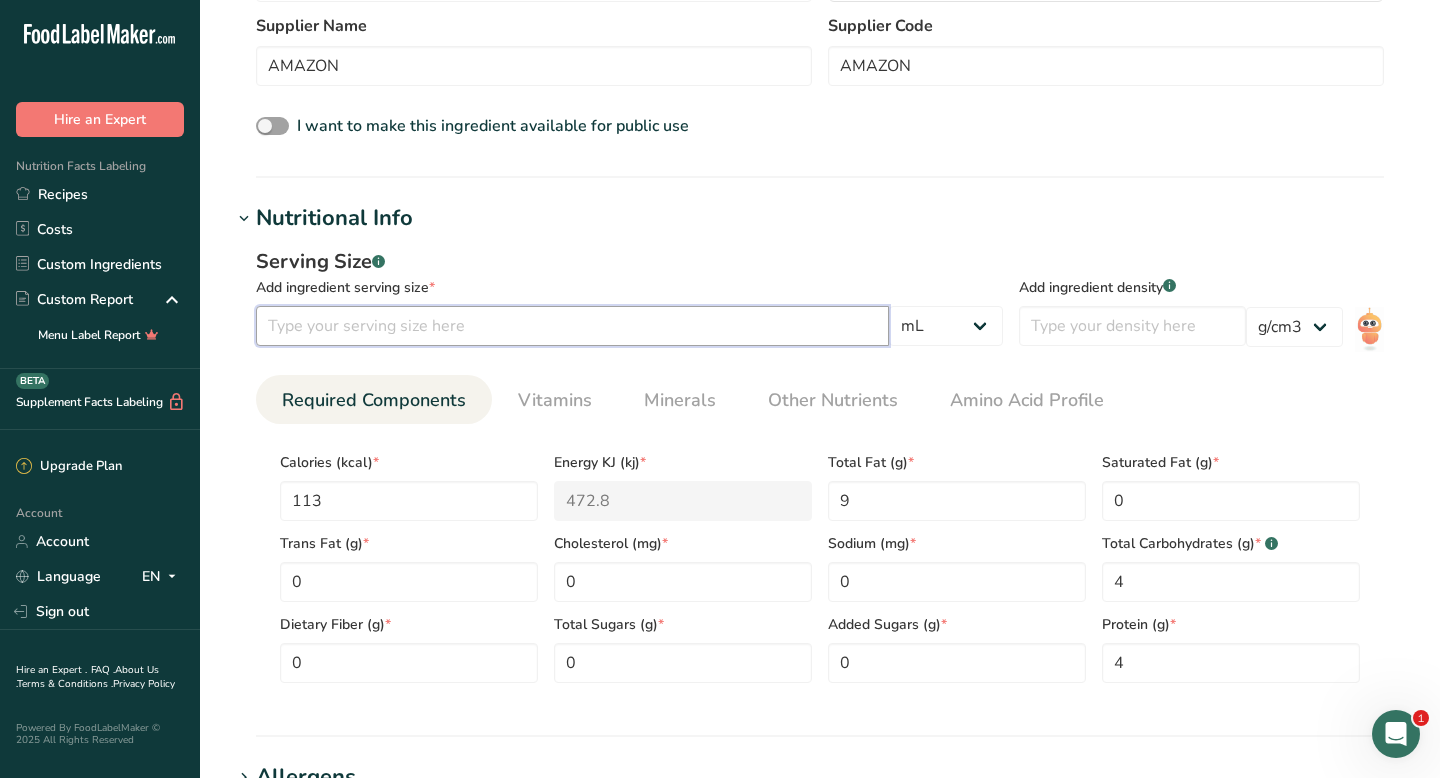 click at bounding box center (572, 326) 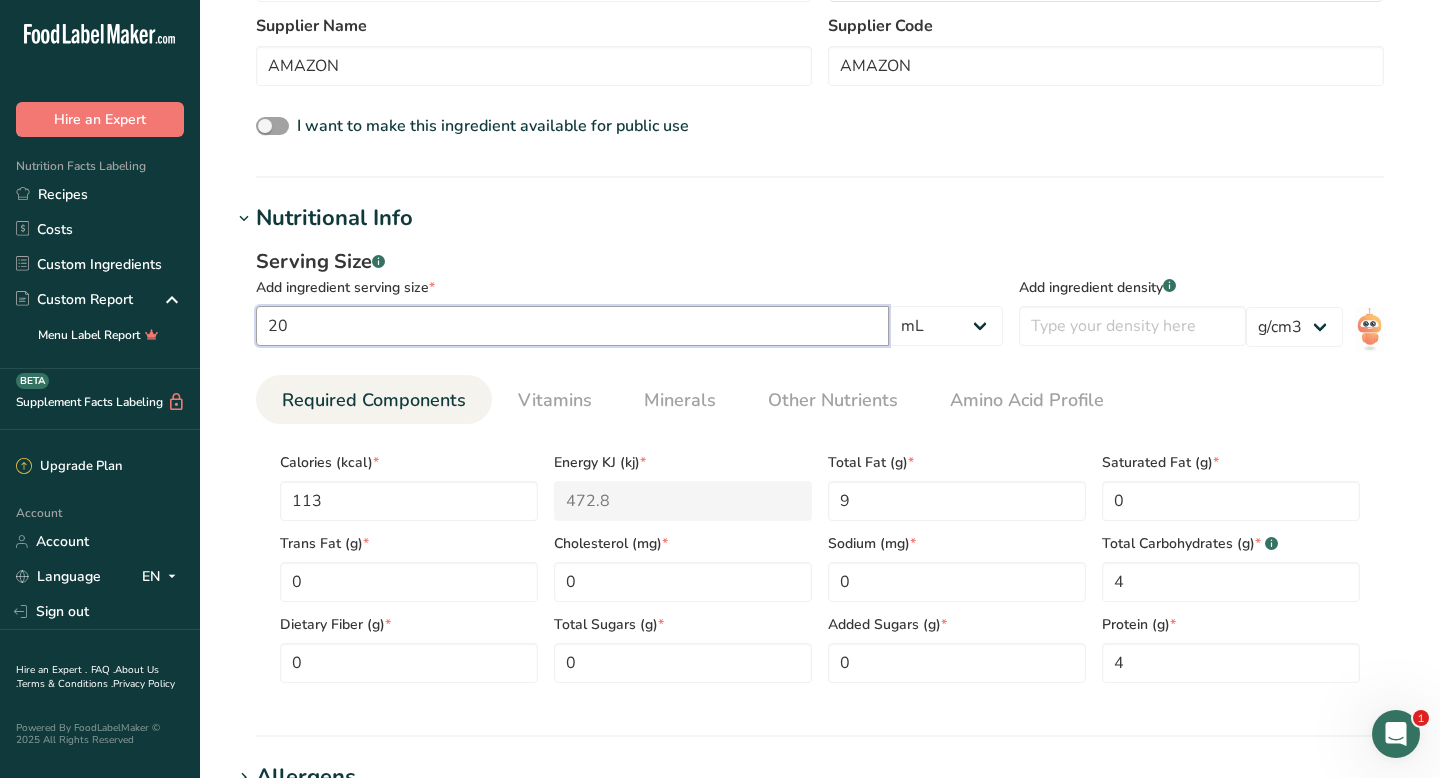 type on "20" 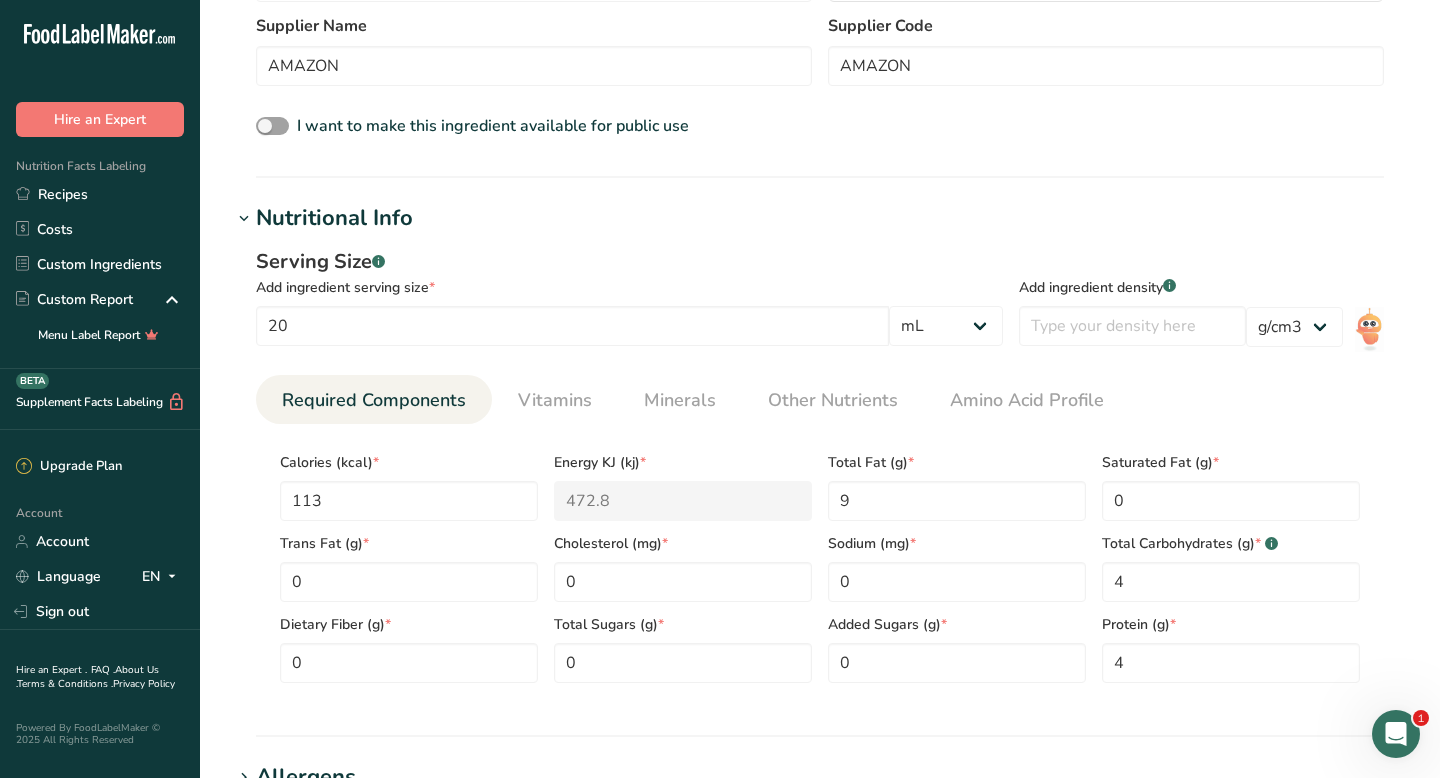 click on "Required Components Vitamins Minerals Other Nutrients Amino Acid Profile" at bounding box center [820, 399] 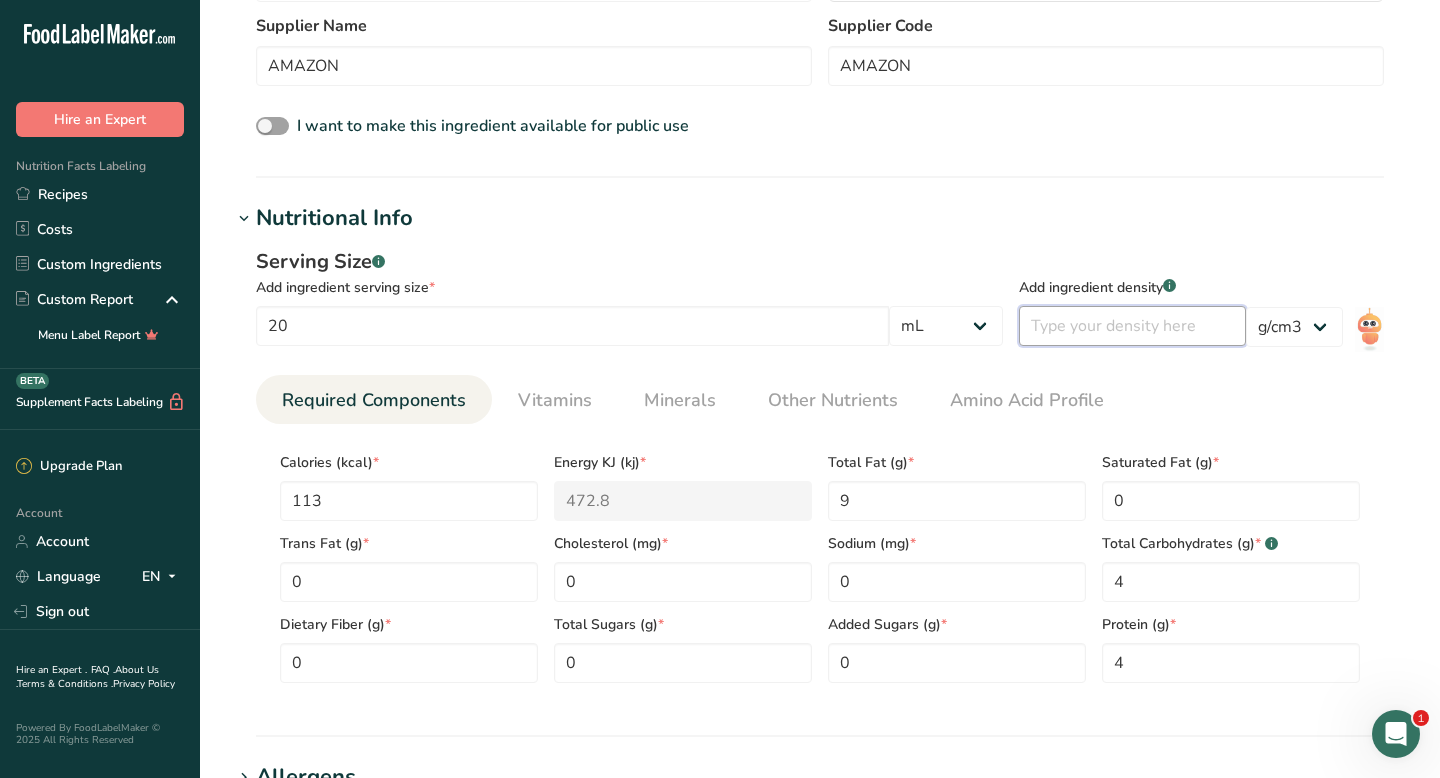 click at bounding box center (1132, 326) 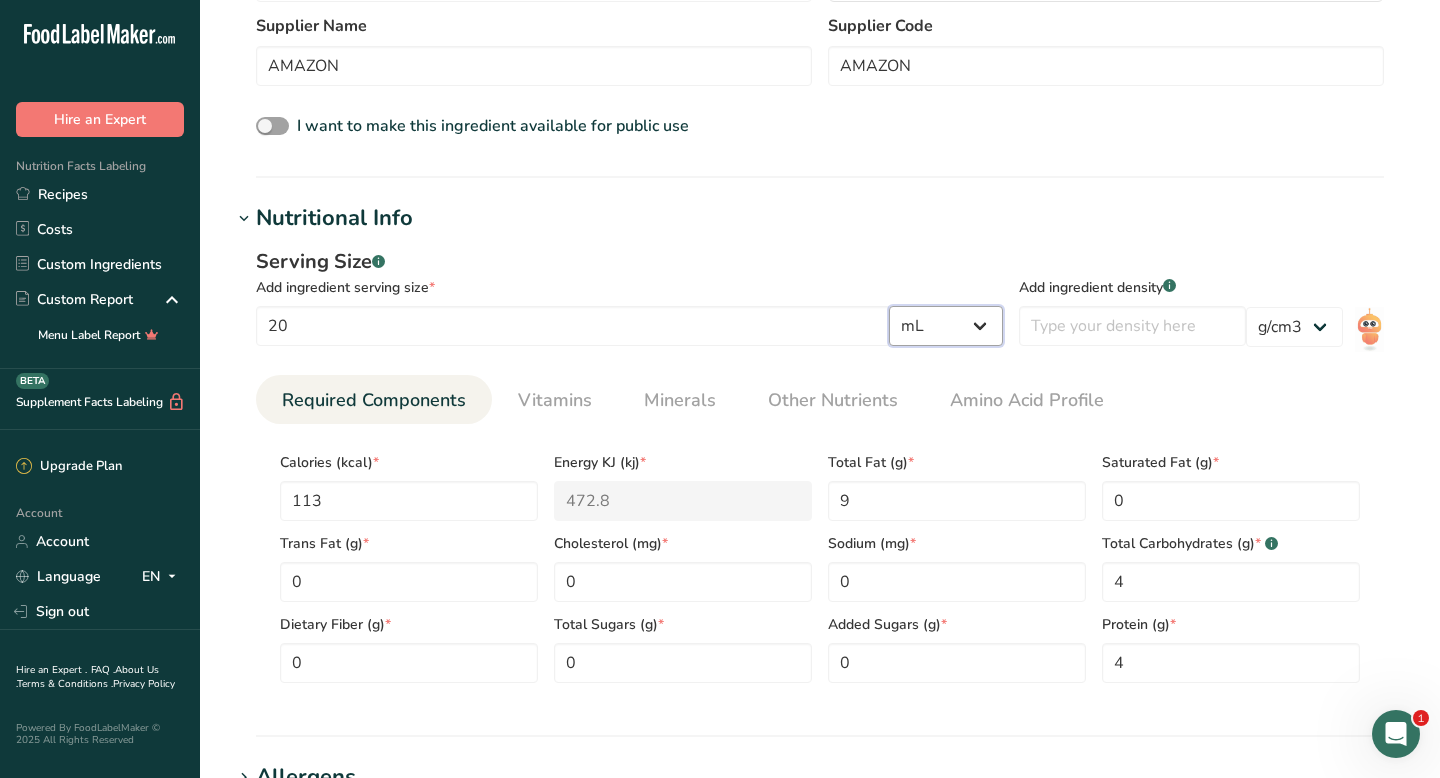click on "g
kg
mg
mcg
lb
oz
l
mL
fl oz
tbsp
tsp
cup
qt
gallon" at bounding box center [946, 326] 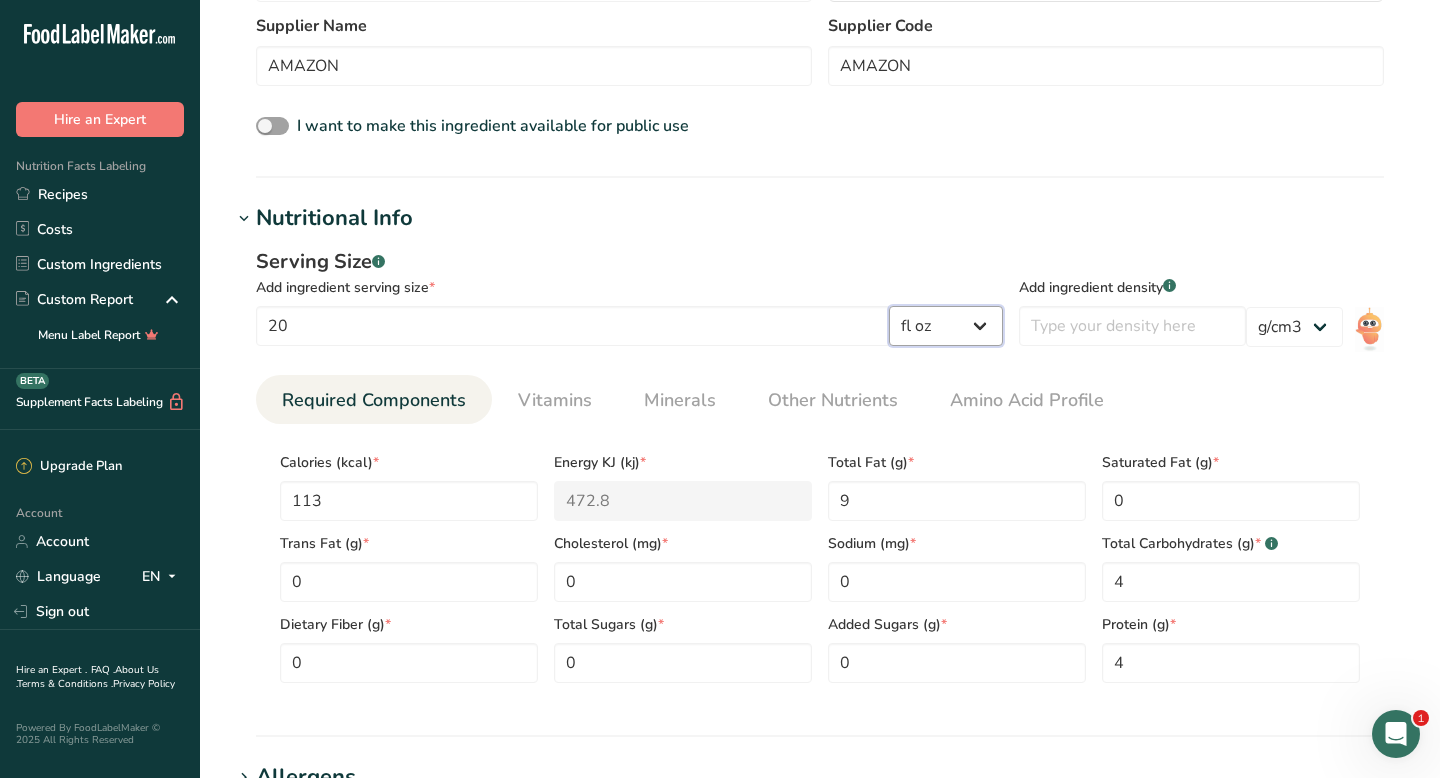 click on "g
kg
mg
mcg
lb
oz
l
mL
fl oz
tbsp
tsp
cup
qt
gallon" at bounding box center (946, 326) 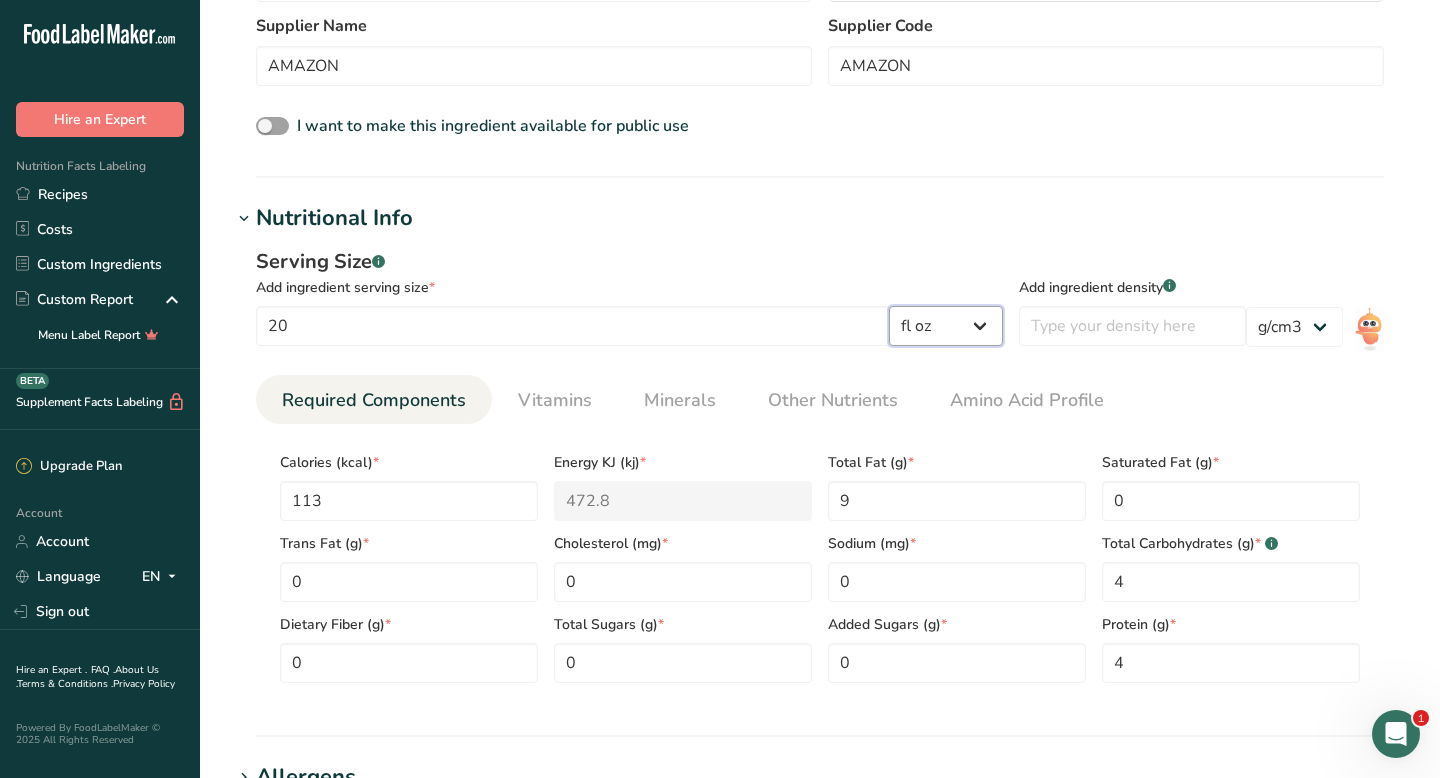 select on "17" 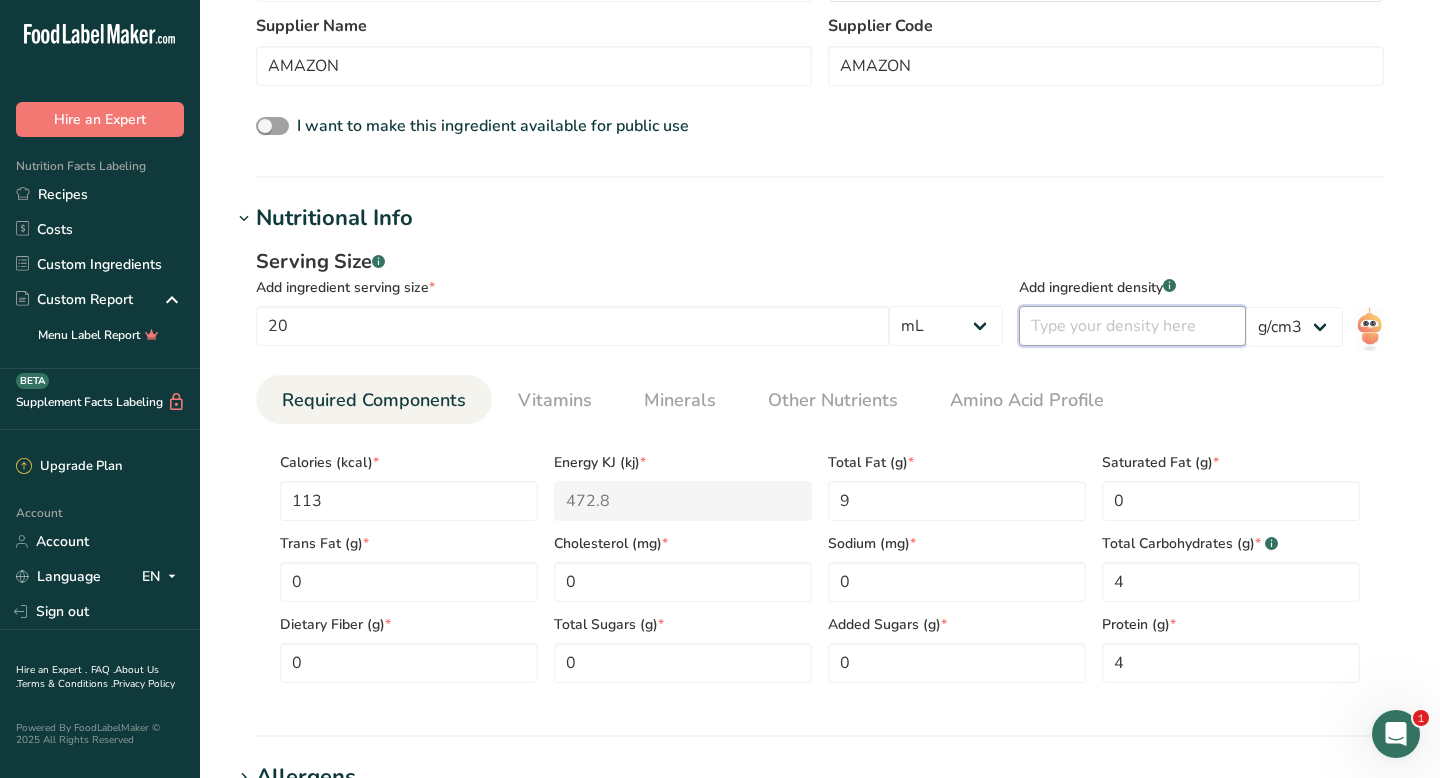 click at bounding box center [1132, 326] 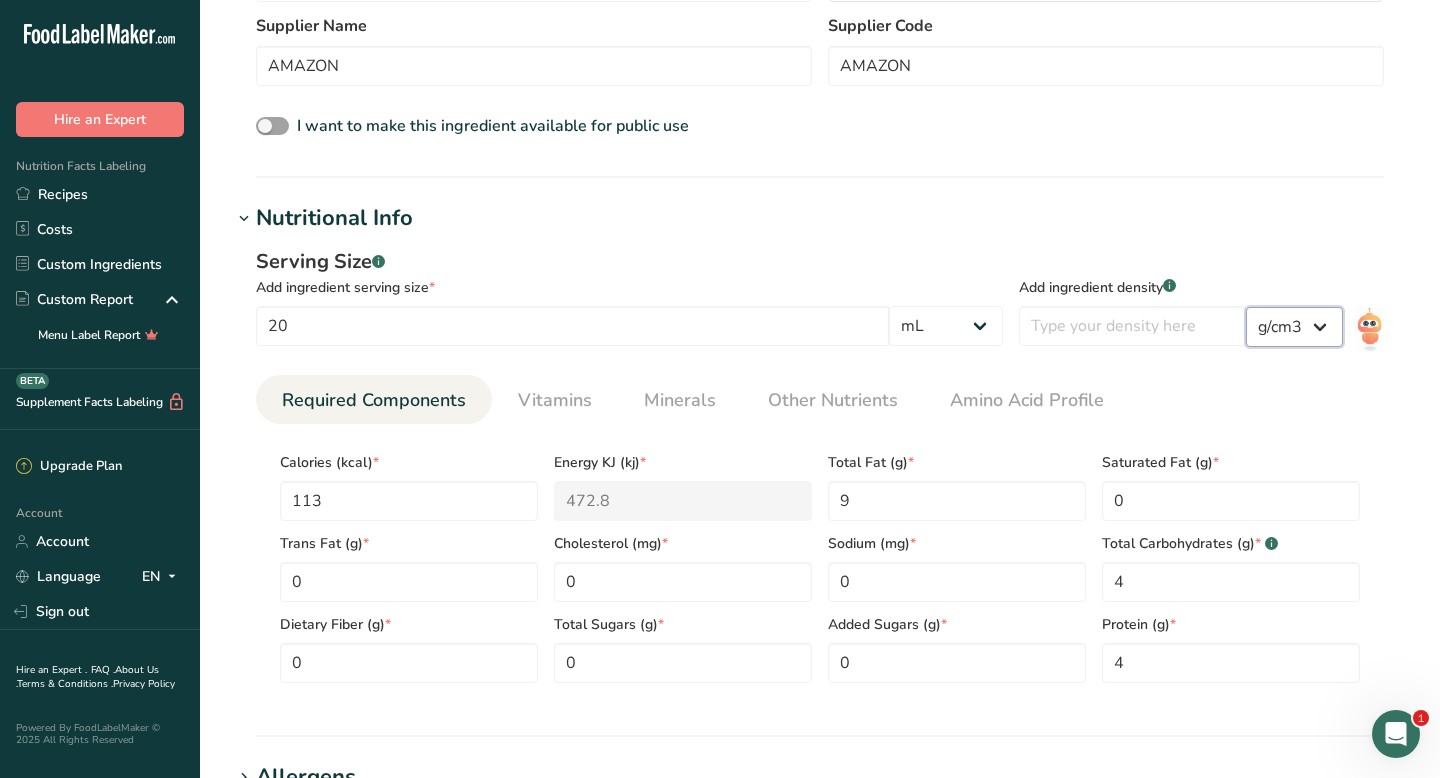 click on "lb/ft3
g/cm3" at bounding box center [1294, 327] 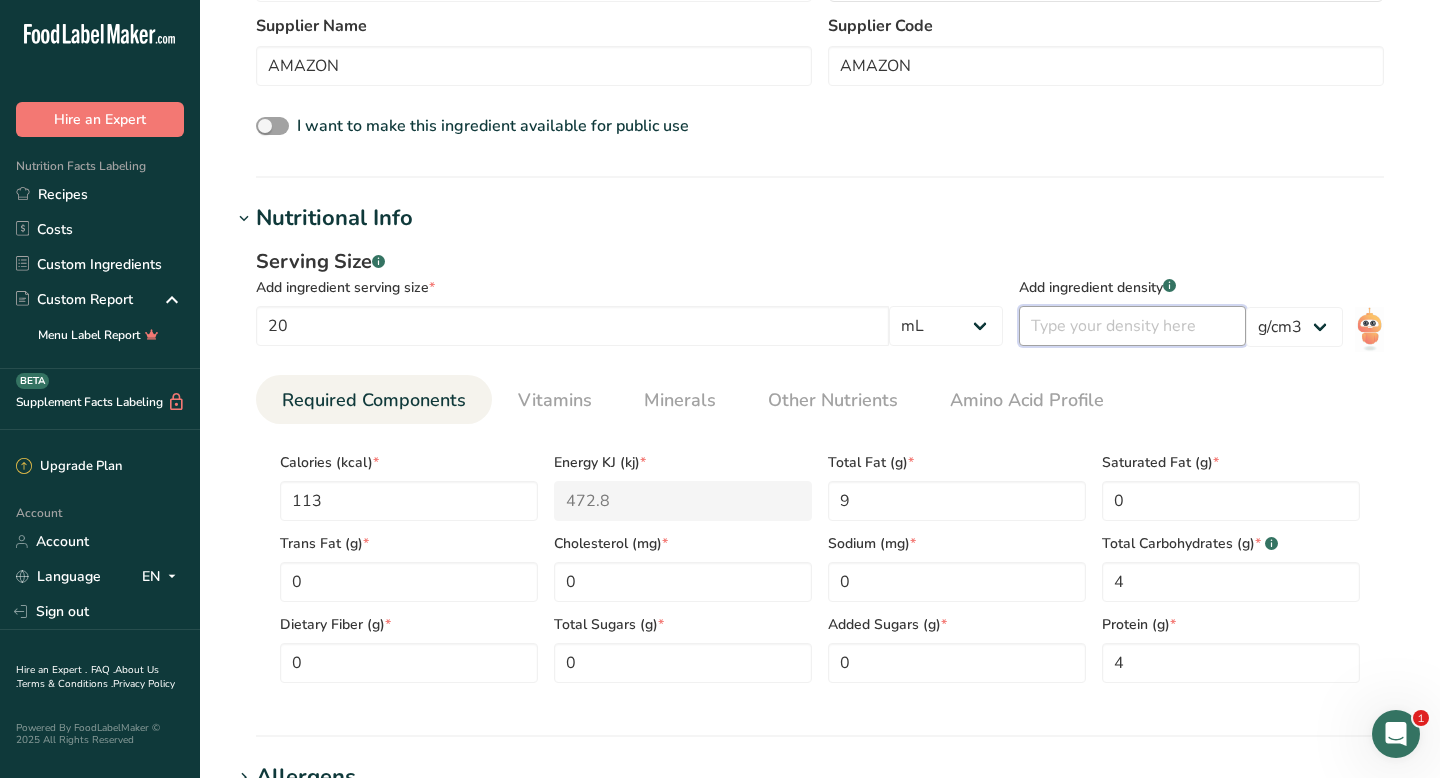 click at bounding box center (1132, 326) 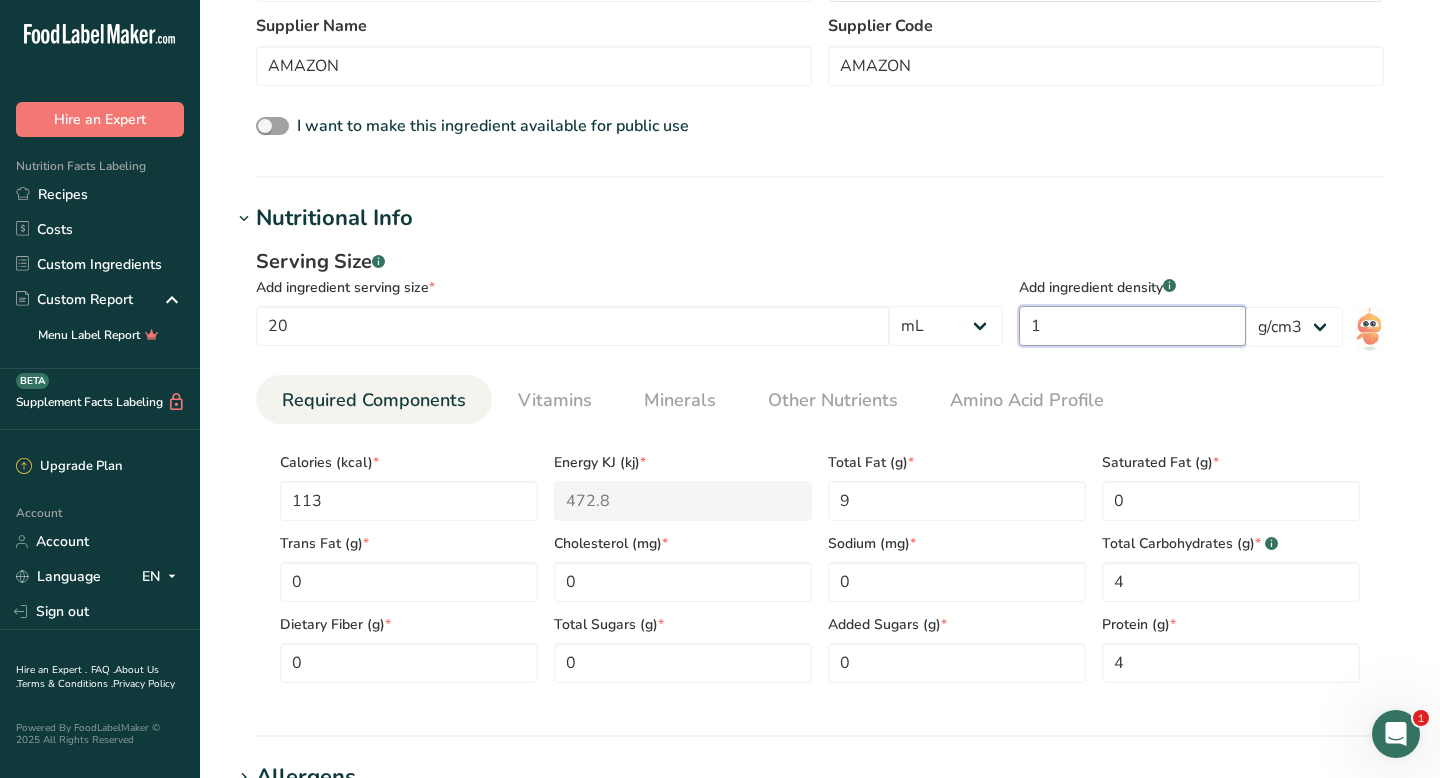 type on "1" 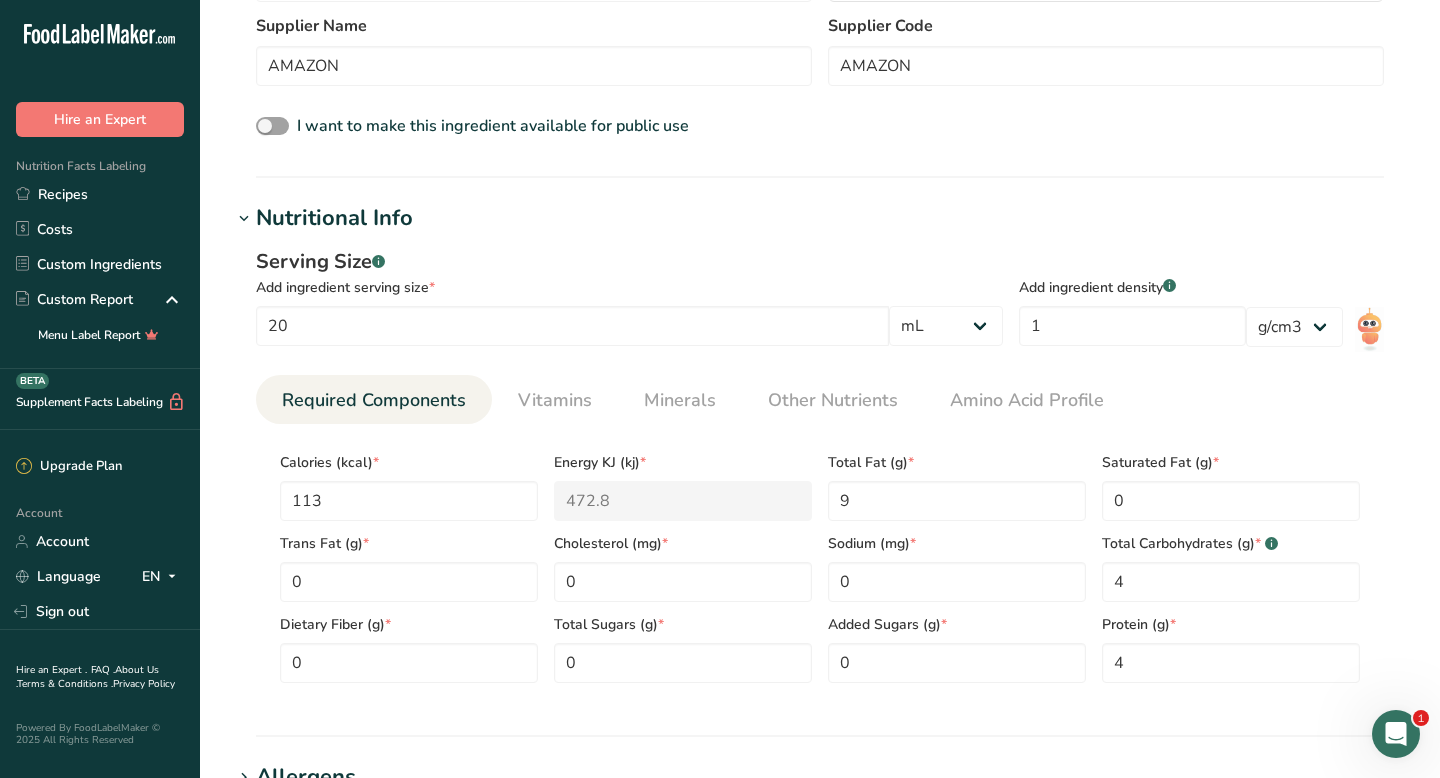 click on "Serving Size
.a-a{fill:#347362;}.b-a{fill:#fff;}
Add ingredient serving size *   20
g
kg
mg
mcg
lb
oz
l
mL
fl oz
tbsp
tsp
cup
qt
gallon
Add ingredient density
.a-a{fill:#347362;}.b-a{fill:#fff;}           1
lb/ft3
g/cm3
Required Components Vitamins Minerals Other Nutrients Amino Acid Profile
Calories
(kcal) *" at bounding box center [820, 473] 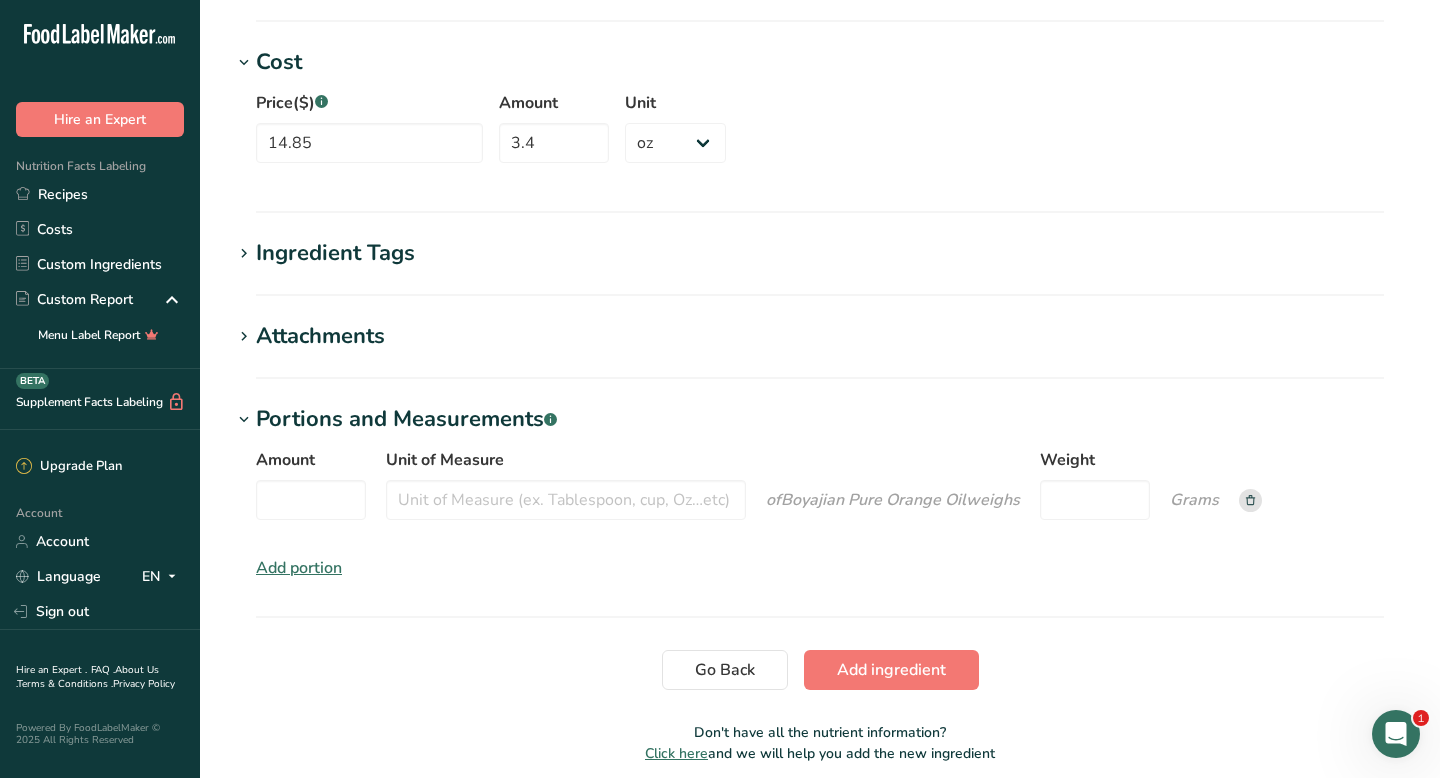 scroll, scrollTop: 1476, scrollLeft: 0, axis: vertical 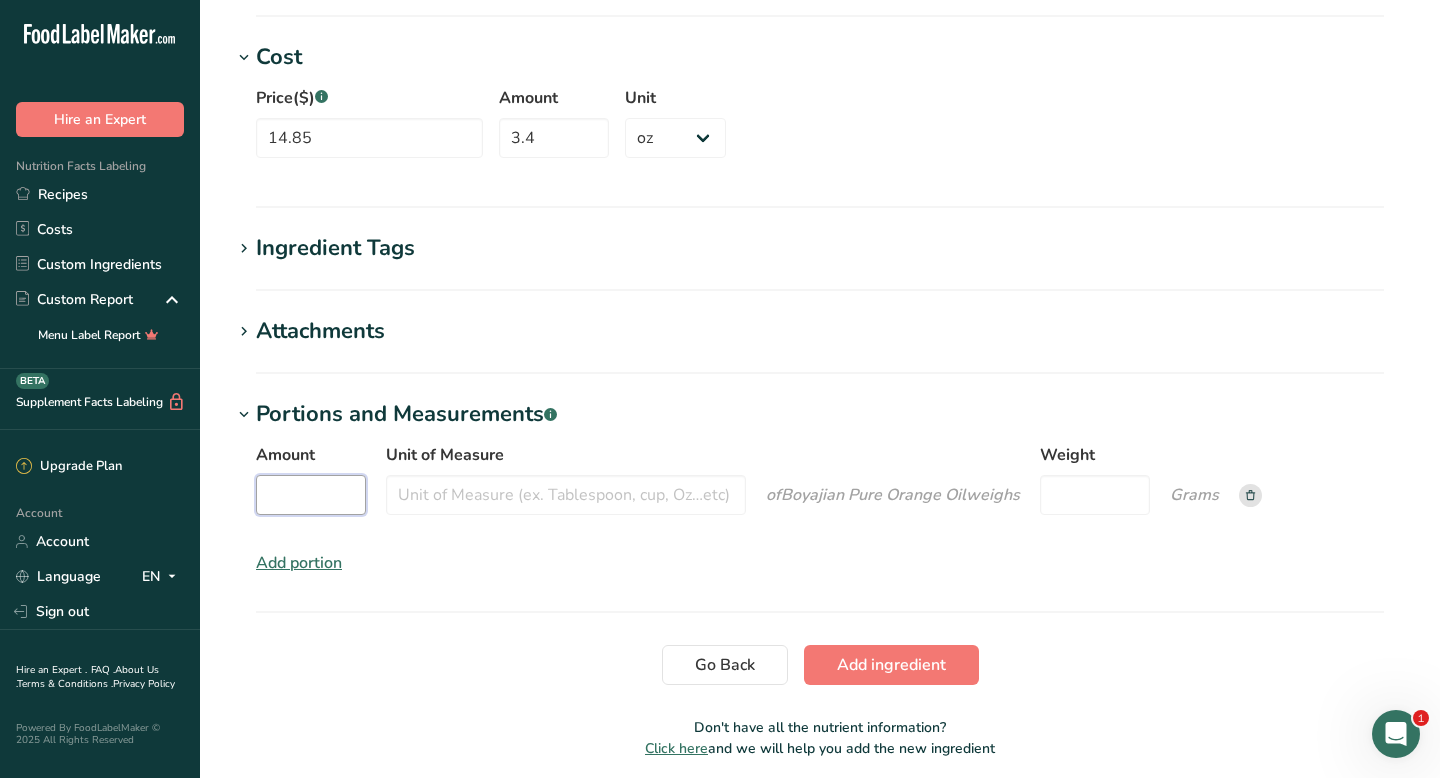 click on "Amount" at bounding box center [311, 495] 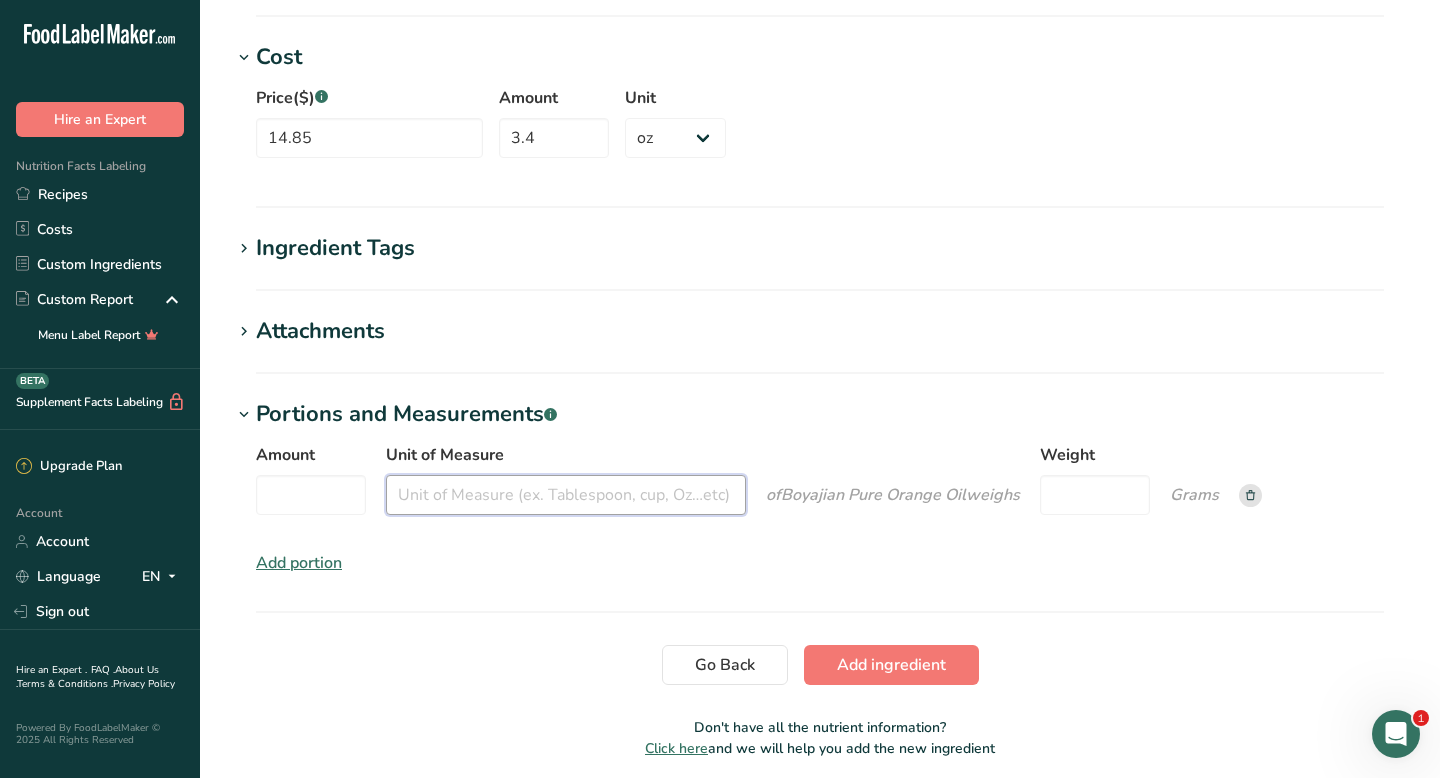 click on "Unit of Measure" at bounding box center (566, 495) 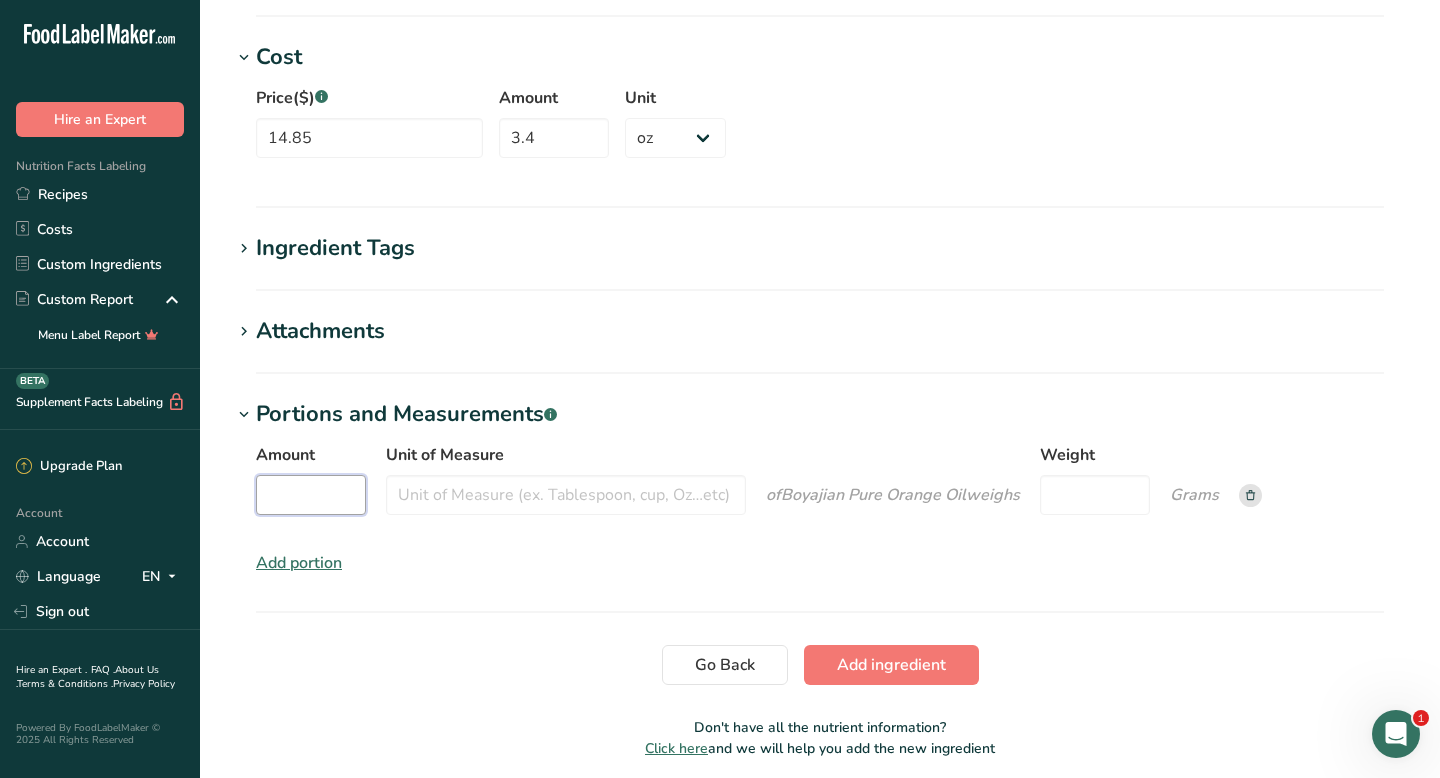 click on "Amount" at bounding box center (311, 495) 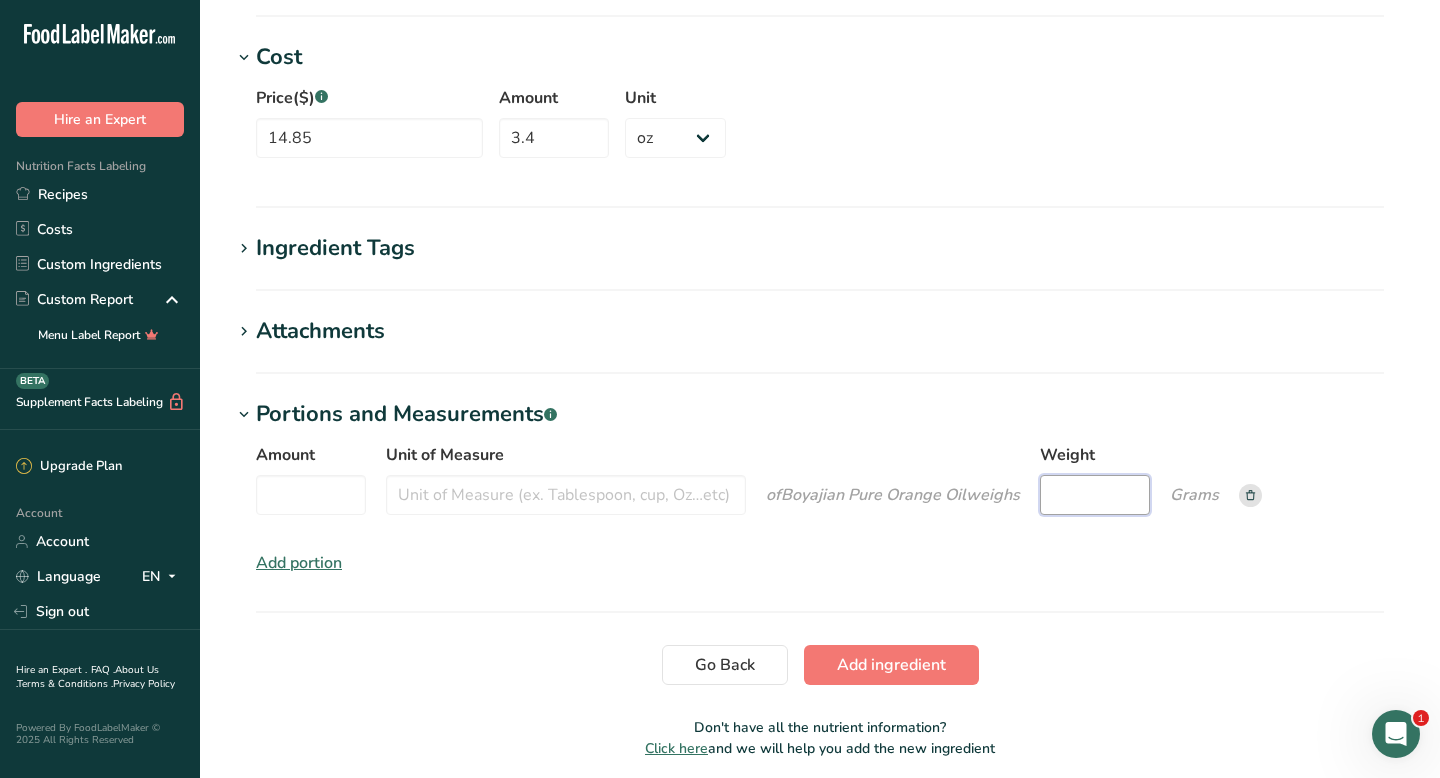 click on "Weight" at bounding box center [1095, 495] 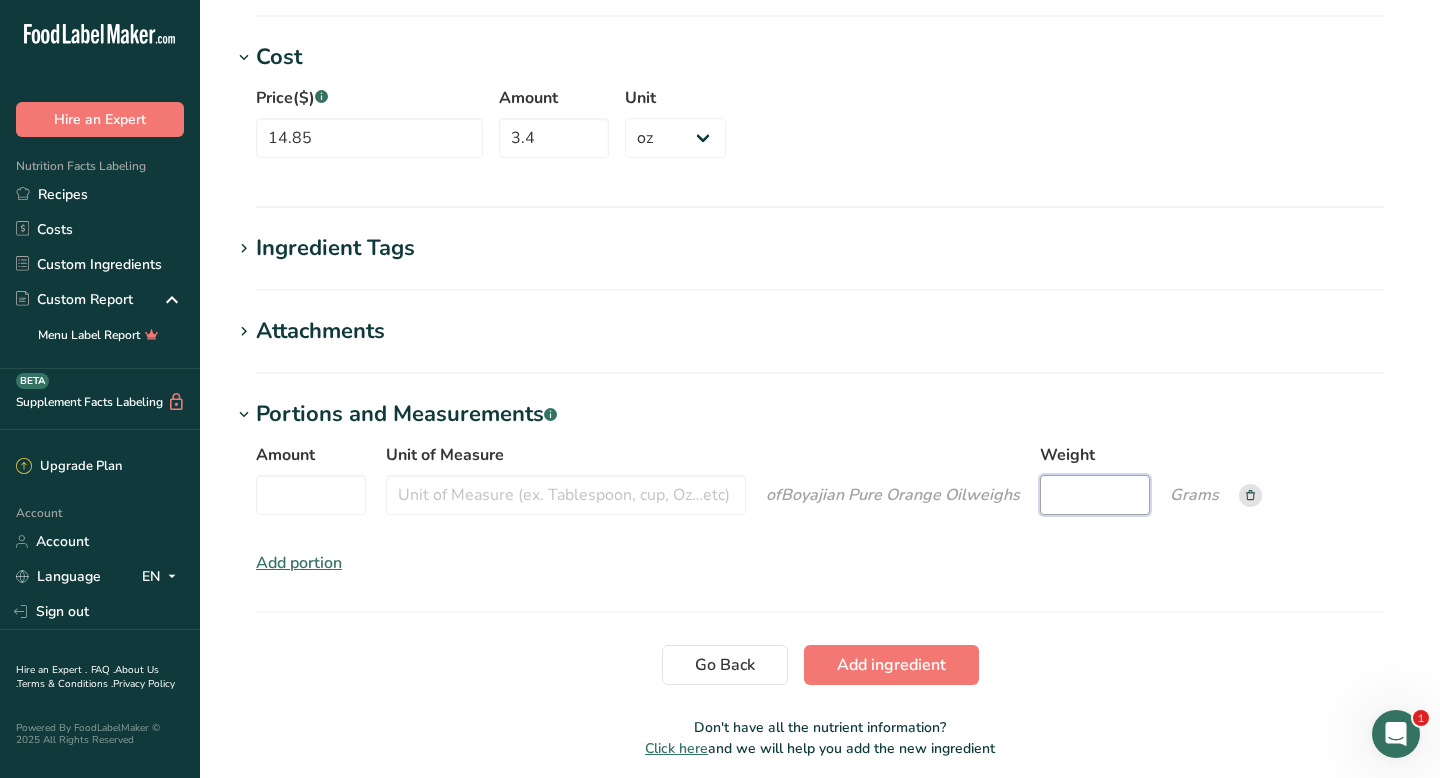 click on "Weight" at bounding box center (1095, 495) 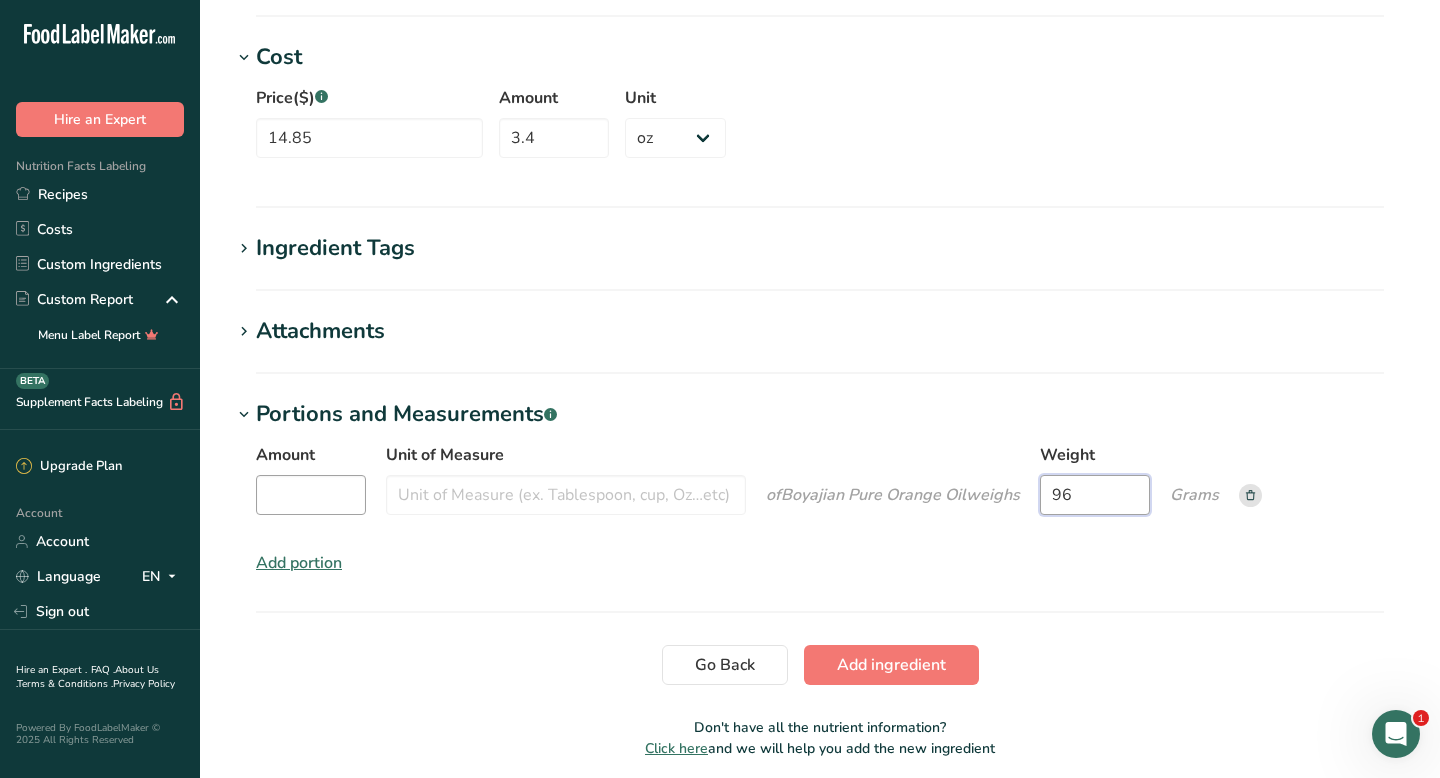type on "96" 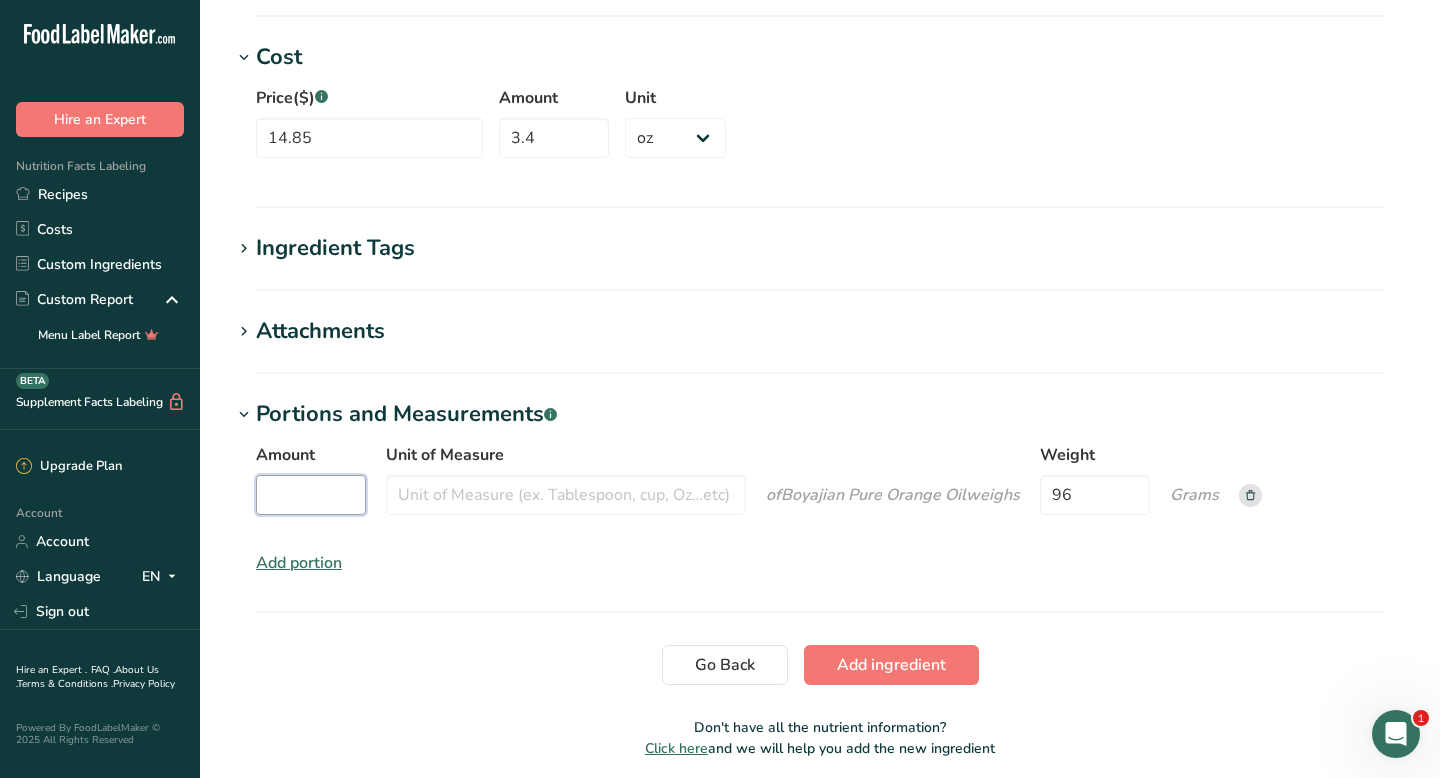 click on "Amount" at bounding box center [311, 495] 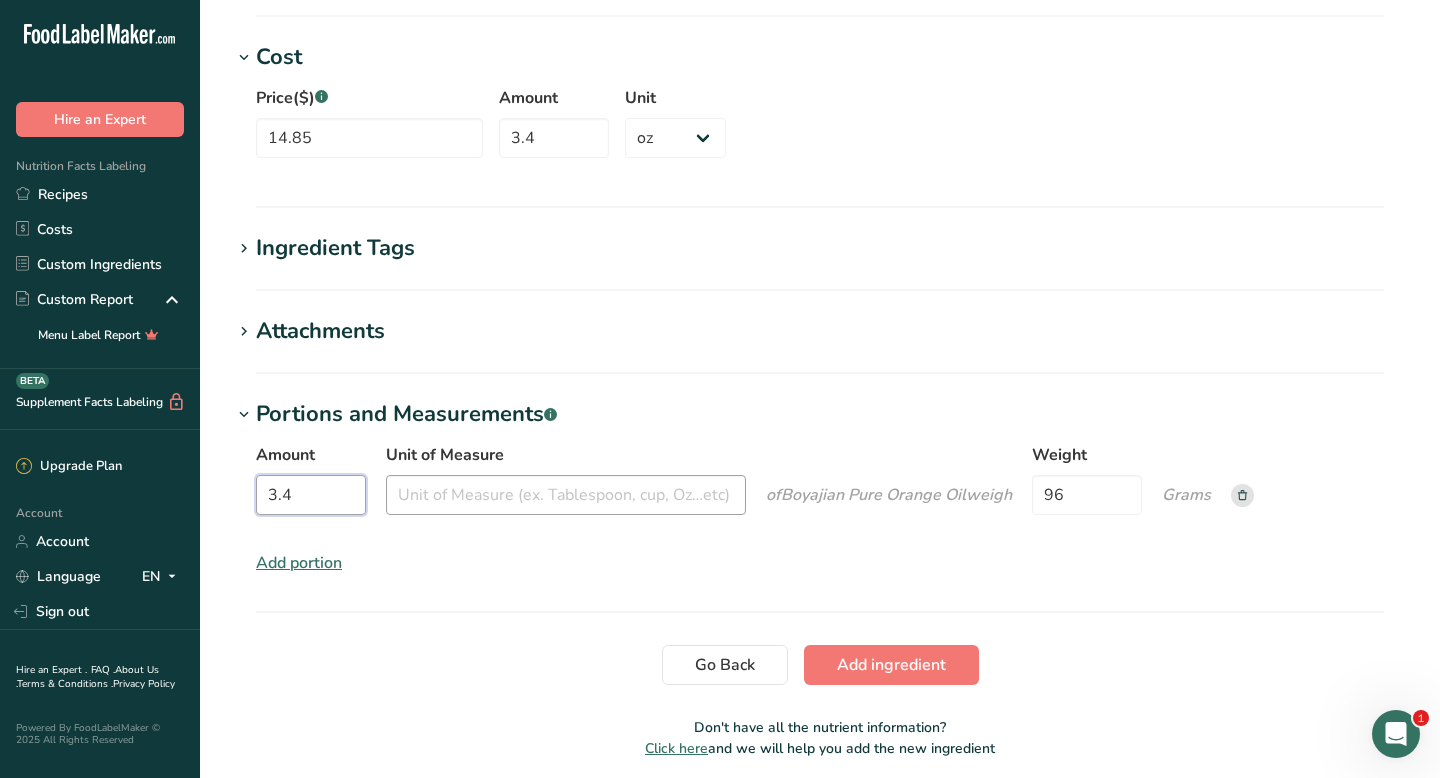 type on "3.4" 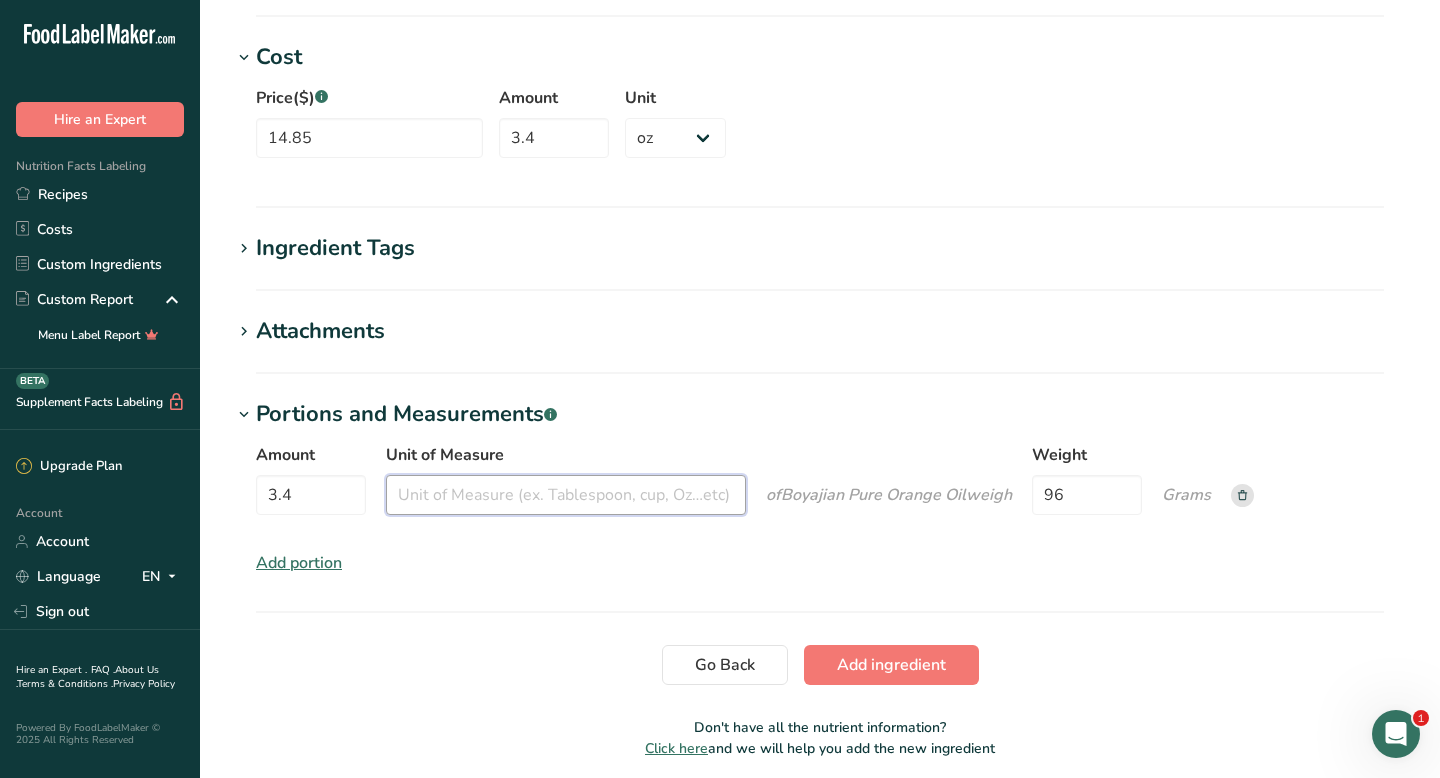 click on "Unit of Measure" at bounding box center [566, 495] 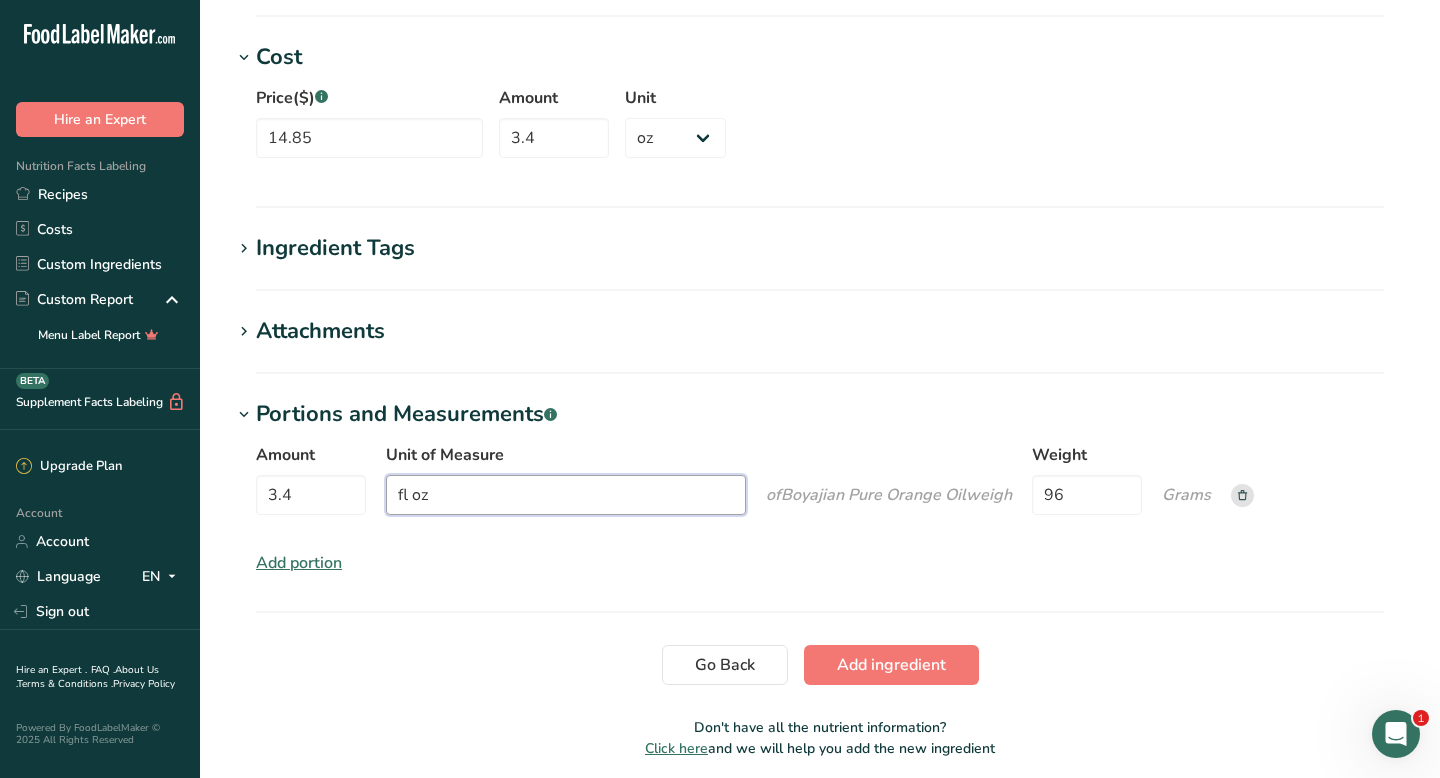 type on "fl oz" 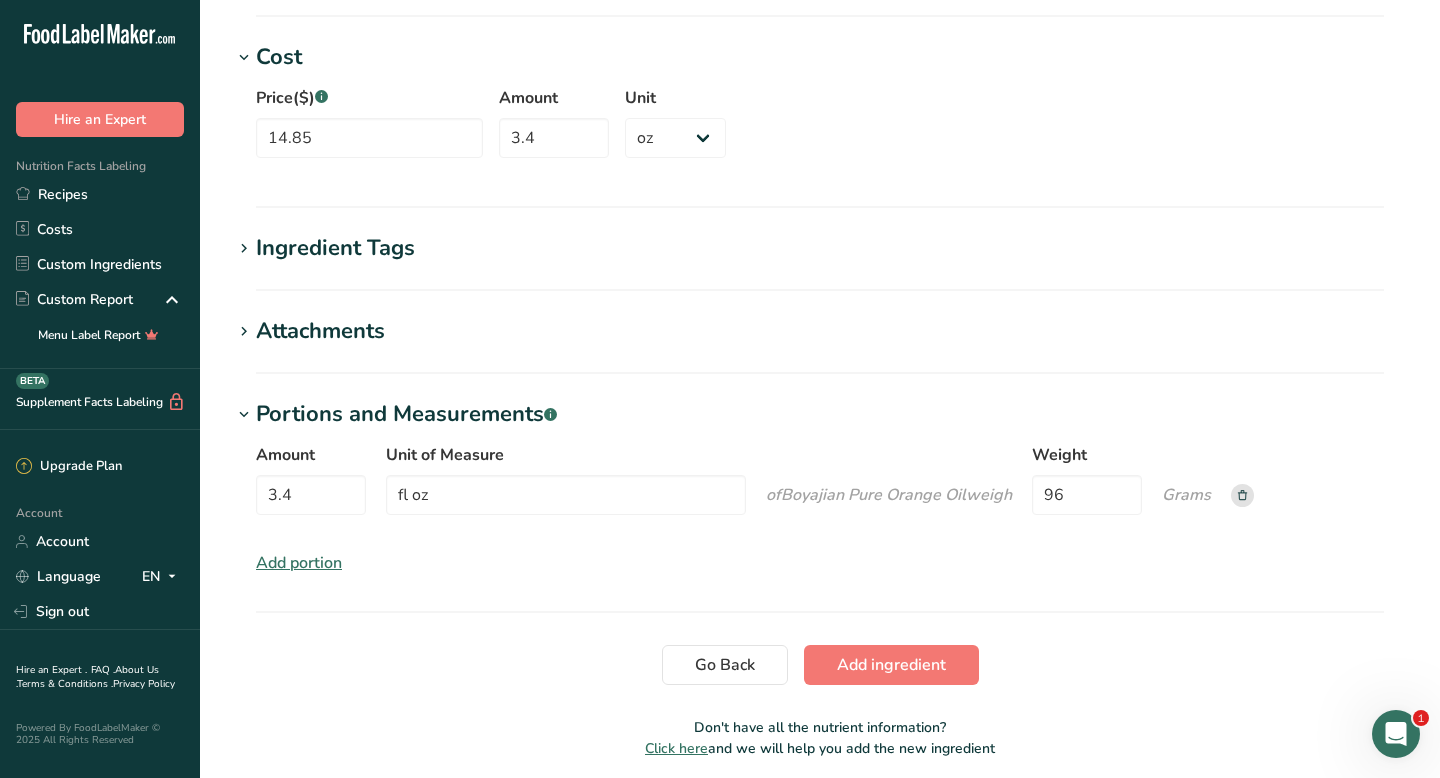 click on "Amount 3.4
Unit of Measure
fl oz    of
Boyajian Pure Orange Oil
weigh   Weight 96   Grams
Add portion" at bounding box center (820, 509) 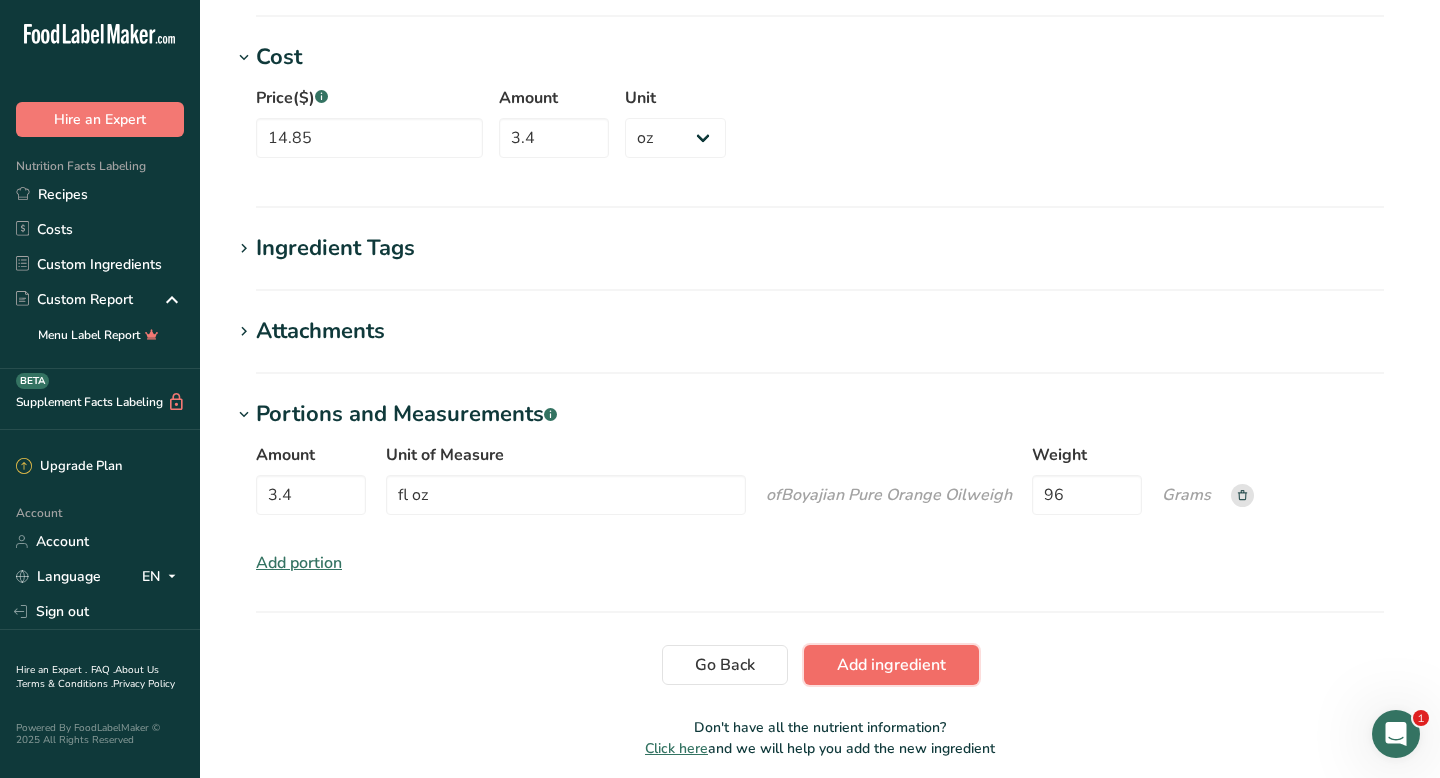 click on "Add ingredient" at bounding box center [891, 665] 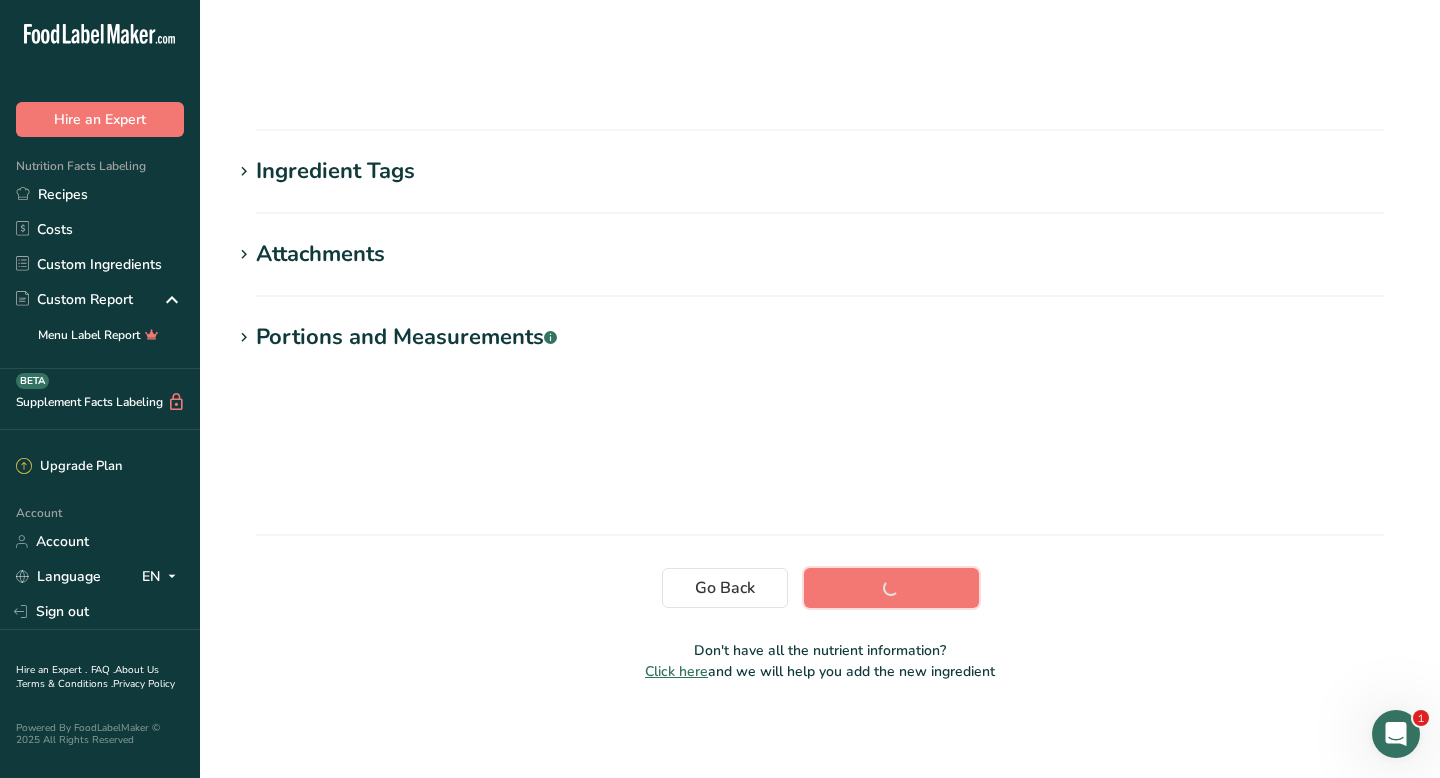 scroll, scrollTop: 296, scrollLeft: 0, axis: vertical 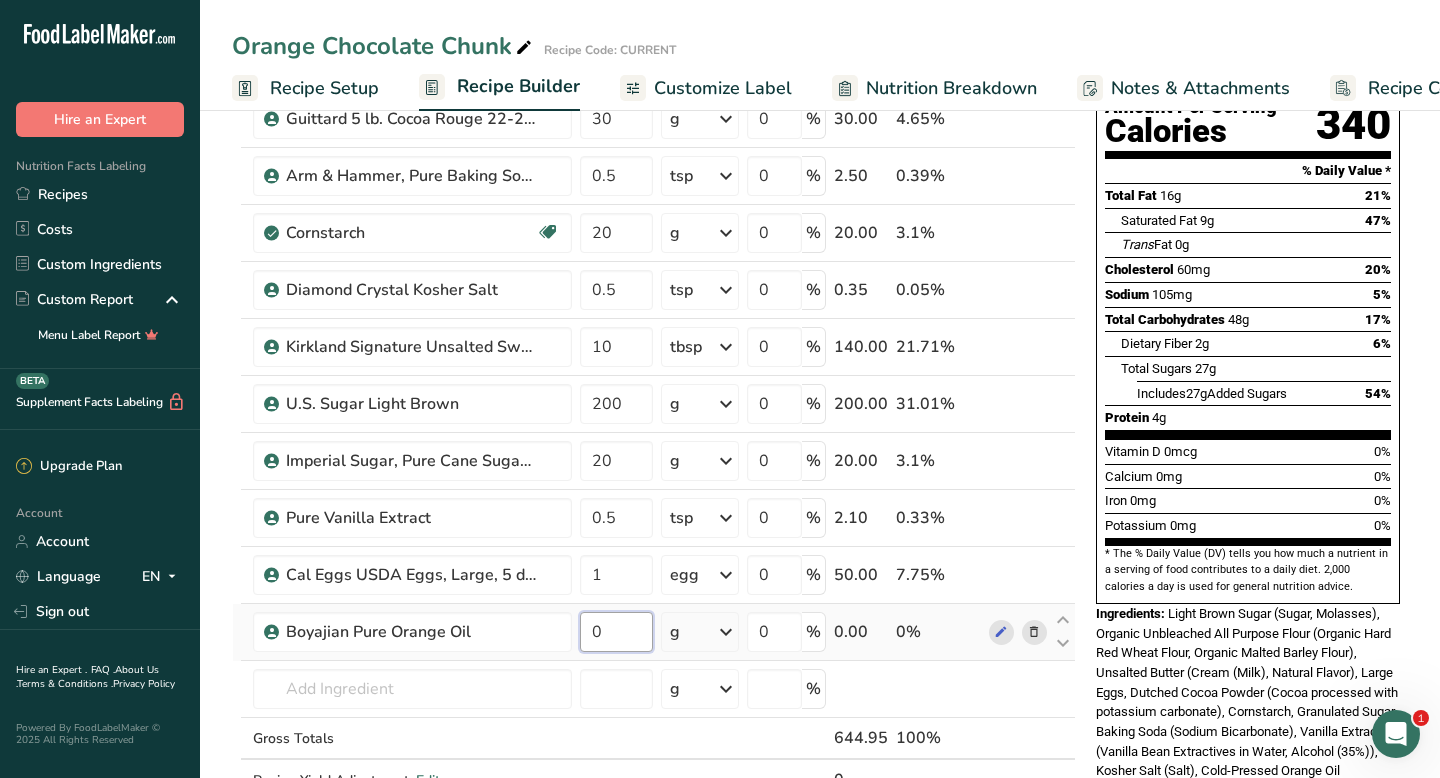 drag, startPoint x: 606, startPoint y: 630, endPoint x: 595, endPoint y: 630, distance: 11 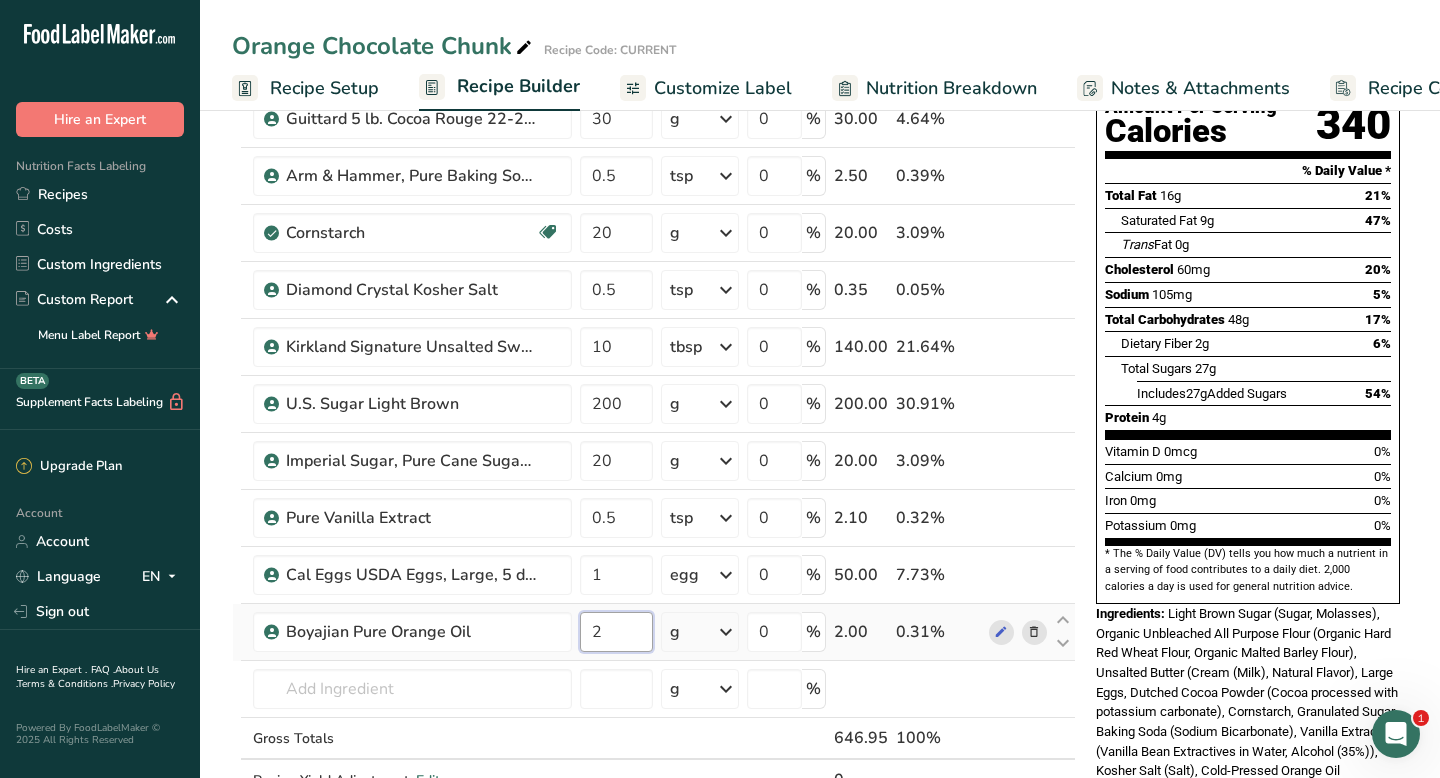 type on "2" 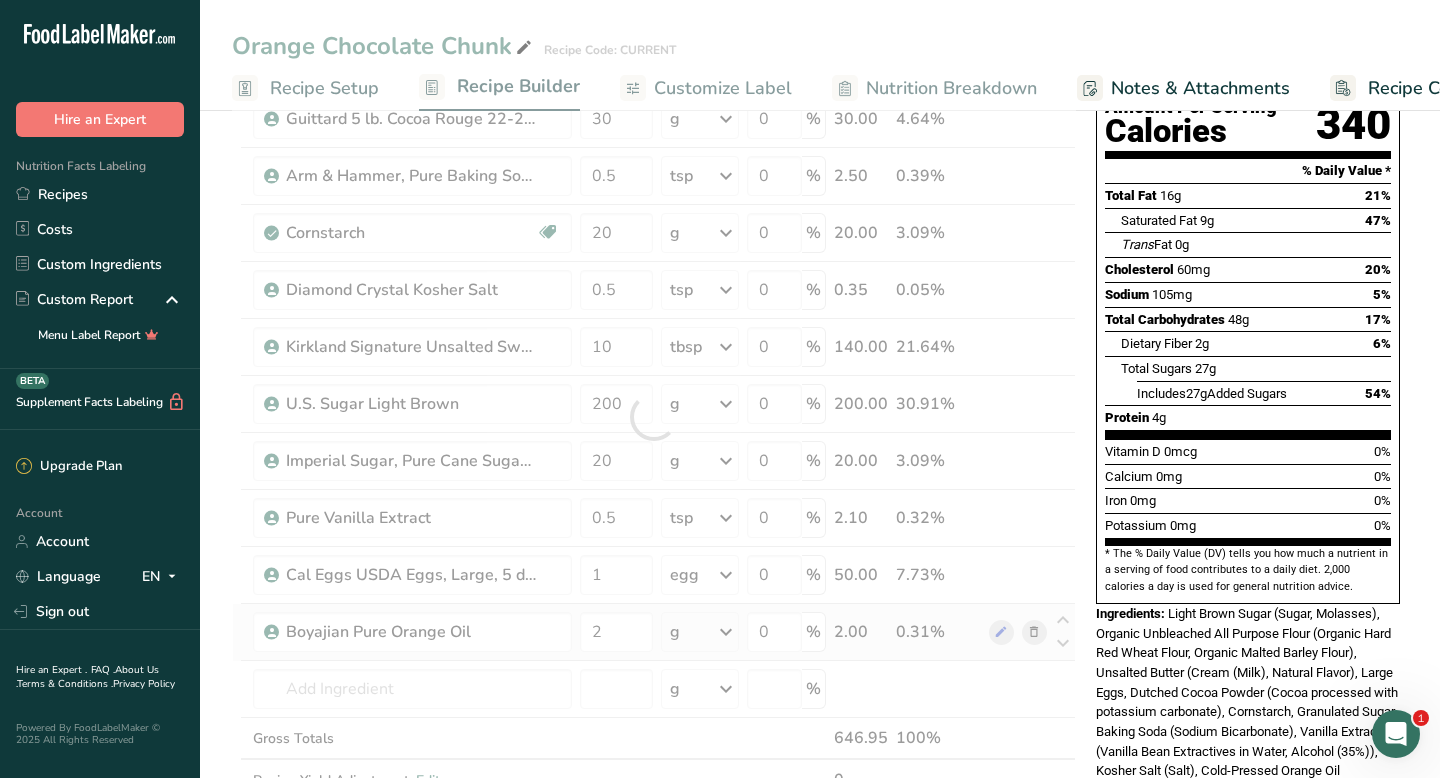click on "Kirkland Signature Organic Unbleached All Purpose Flour
Organic
180
g
Portions
0.25 cups
0.5 cups
1 cup
Weight Units
g
kg
mg
See more
Volume Units
l
mL
fl oz
See more
0
%
180.00
27.82%
Guittard 5 lb. Cocoa Rouge 22-24% Fat Dutched Cocoa Powder
30
g
Portions
3.5300000000000002 oz
Weight Units
g
kg
mg
See more
Volume Units
0" at bounding box center (654, 417) 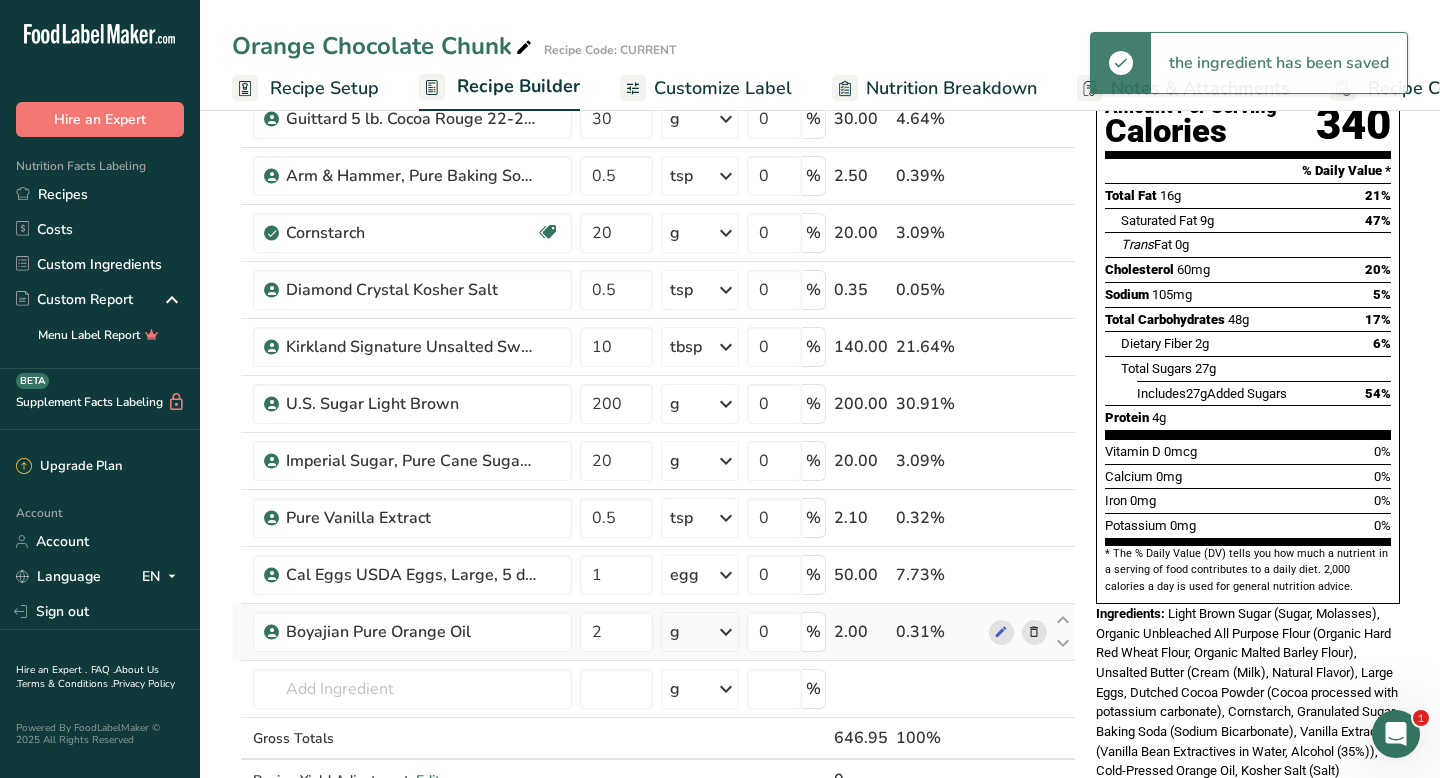 click on "g" at bounding box center (700, 632) 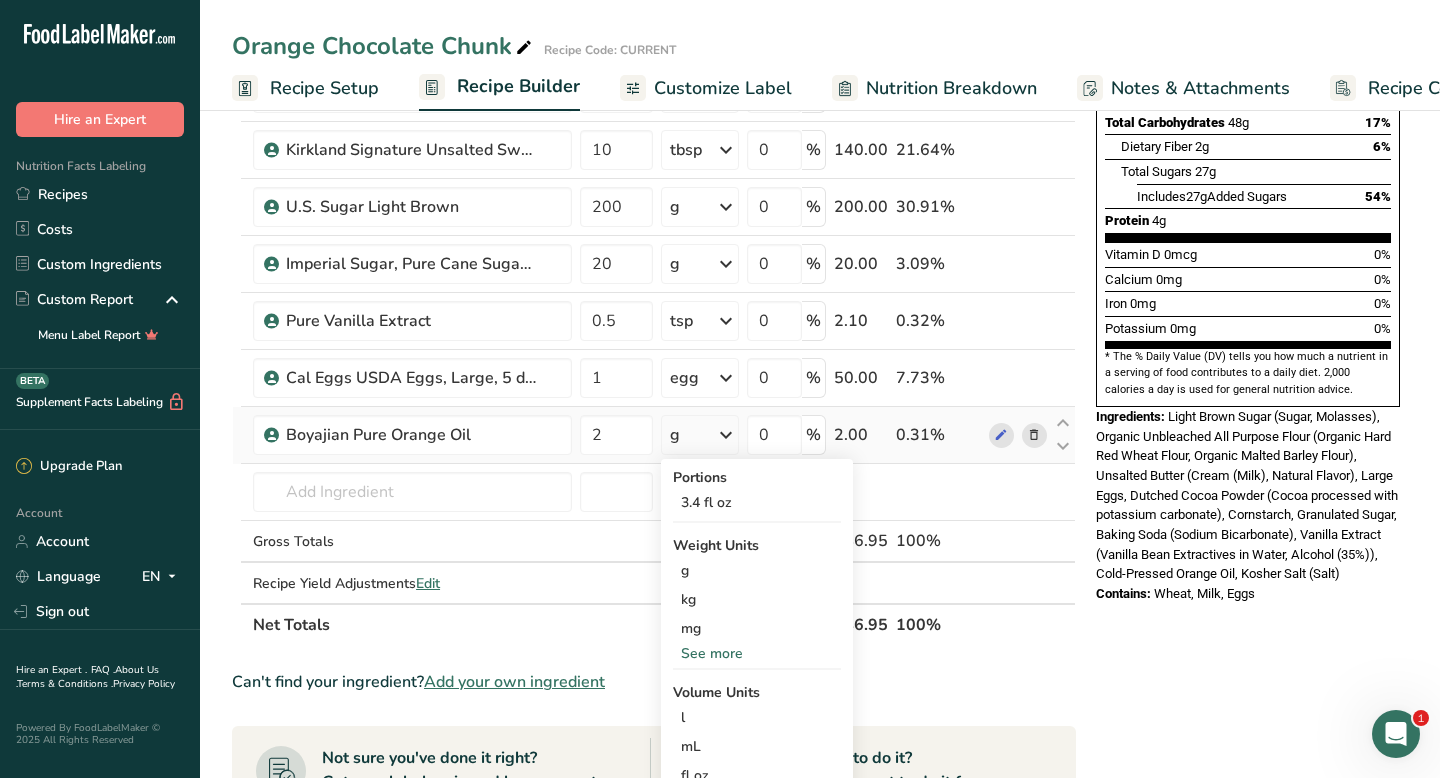 scroll, scrollTop: 423, scrollLeft: 0, axis: vertical 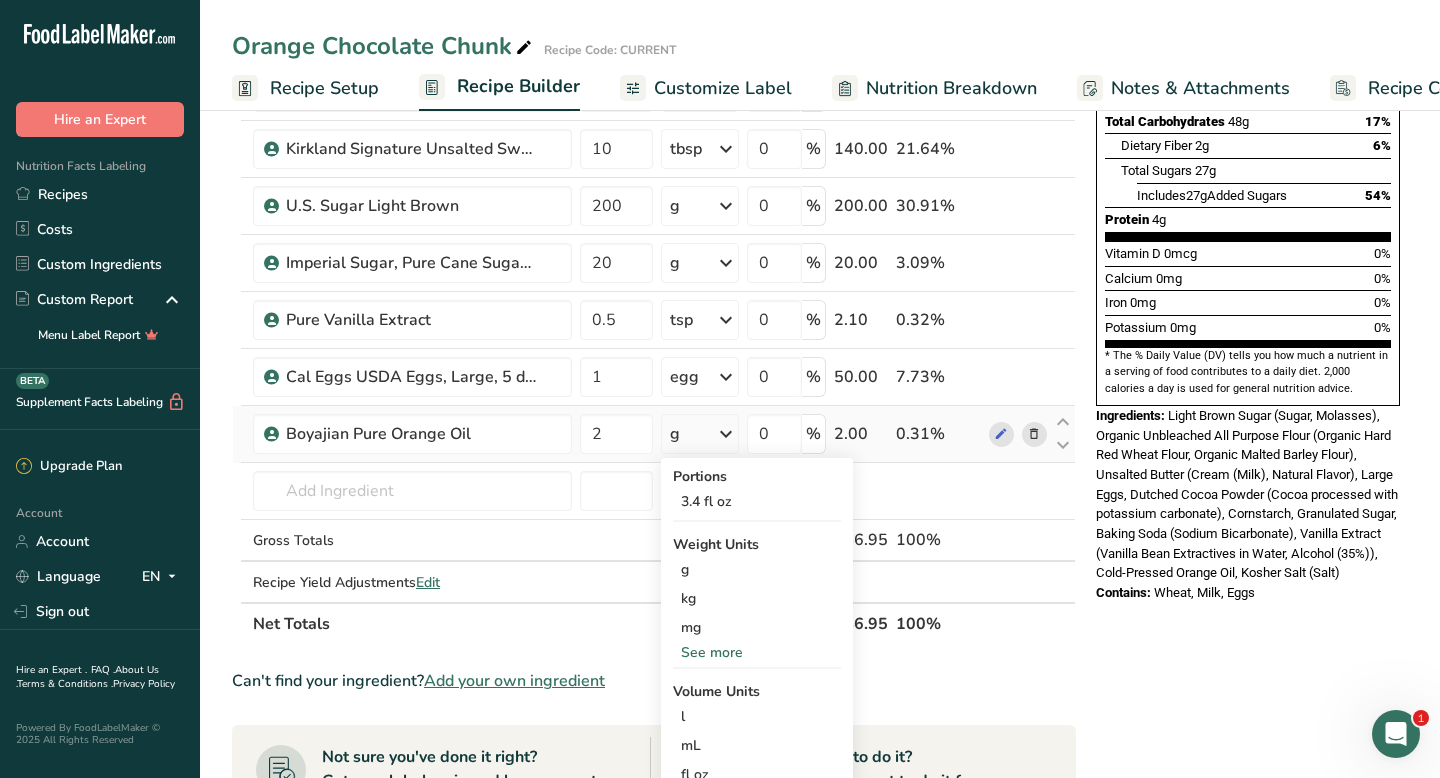 click on "See more" at bounding box center [757, 652] 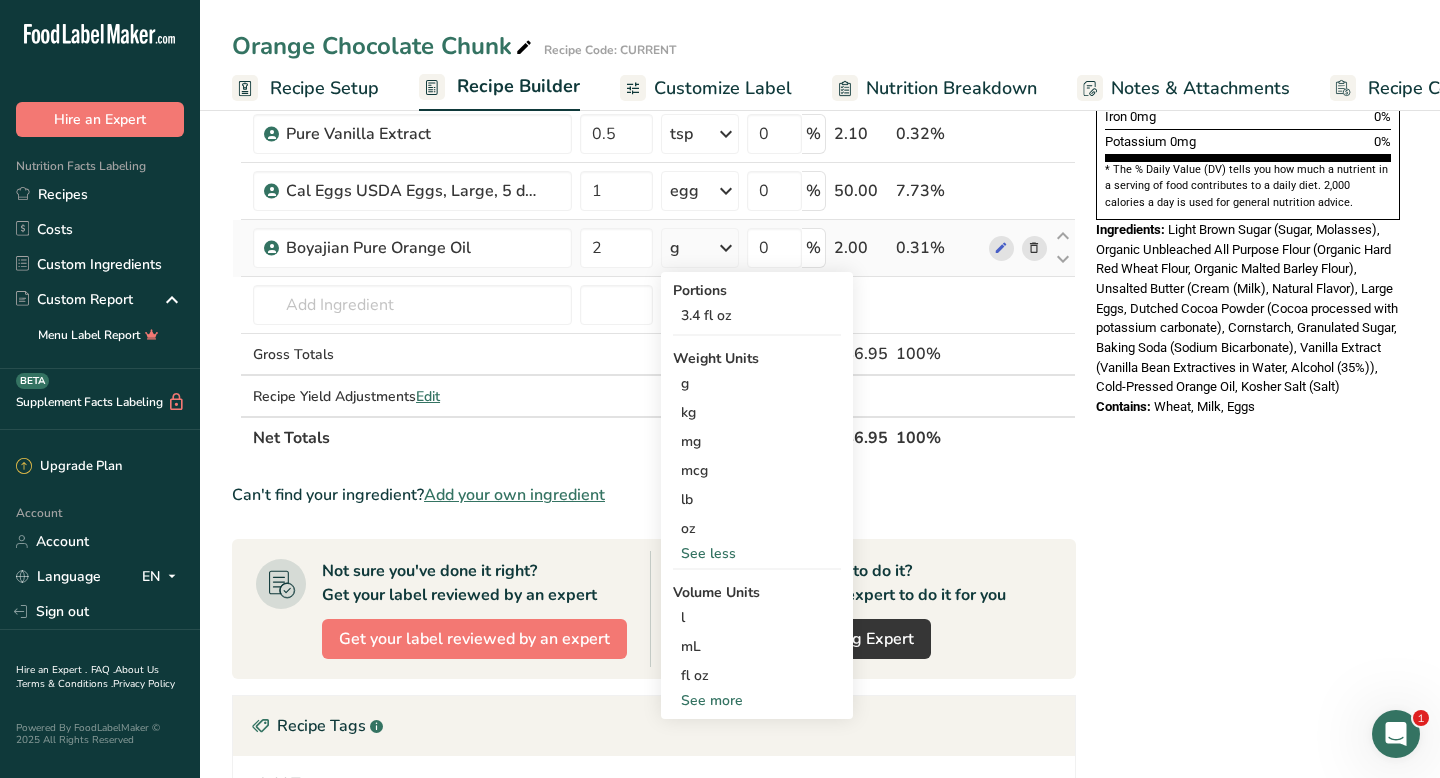 scroll, scrollTop: 612, scrollLeft: 0, axis: vertical 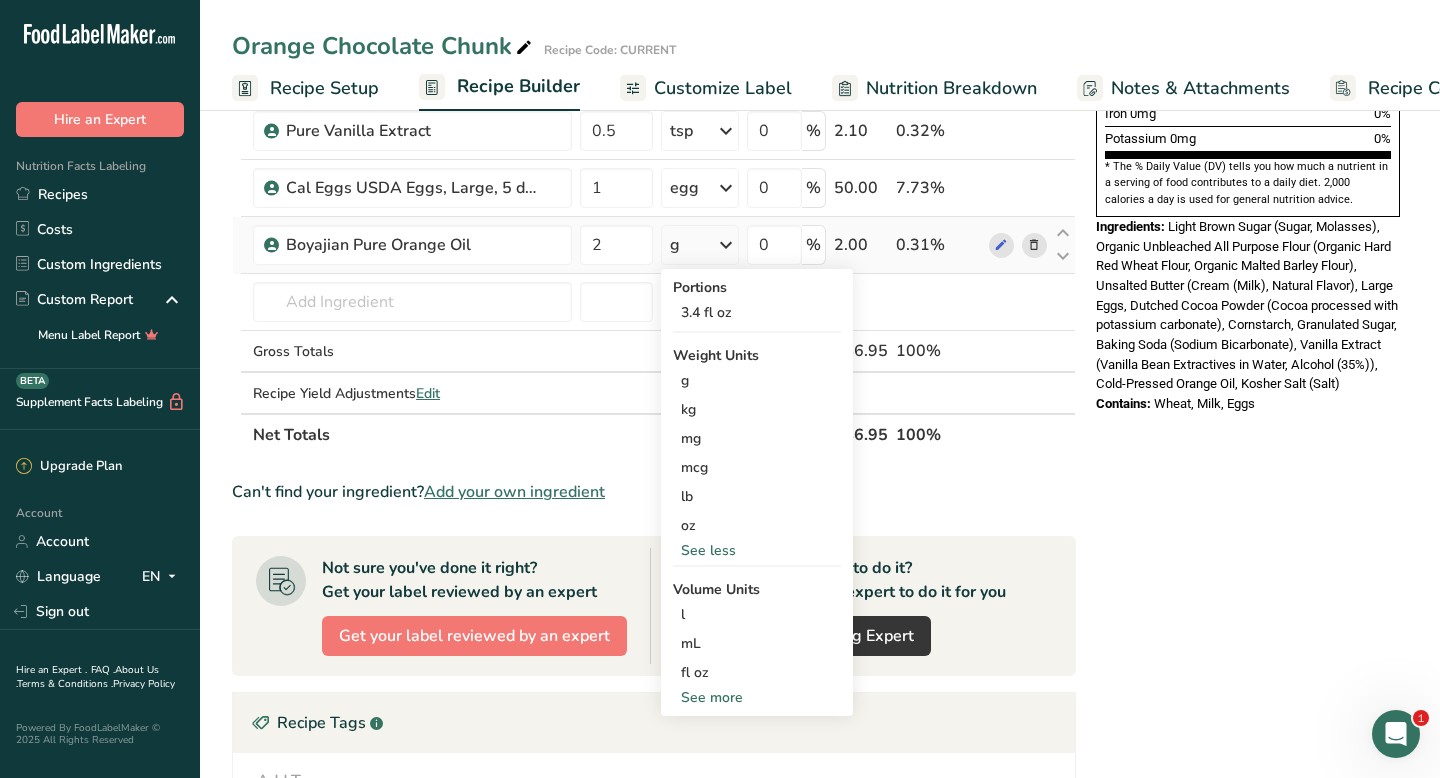 click on "See more" at bounding box center [757, 697] 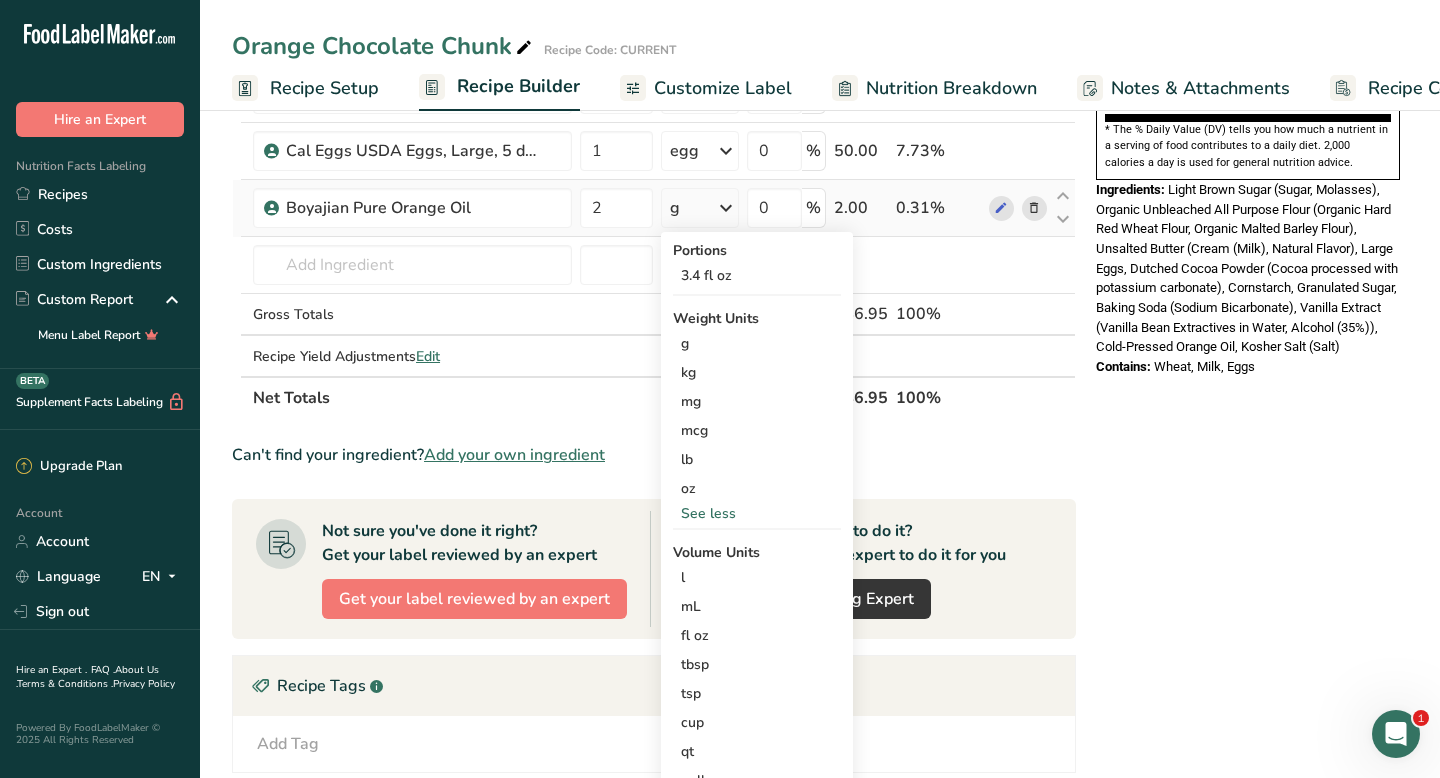 scroll, scrollTop: 662, scrollLeft: 0, axis: vertical 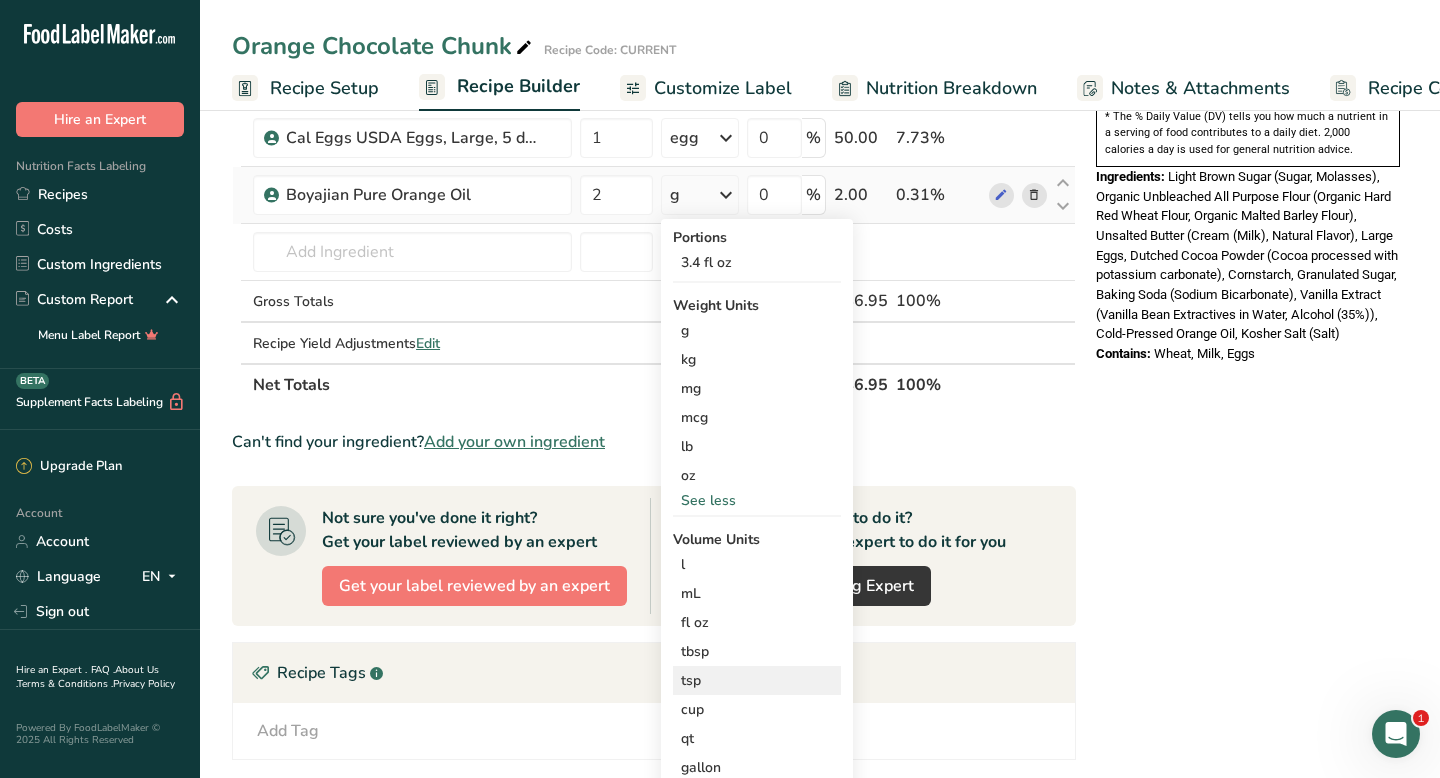 click on "tsp" at bounding box center (757, 680) 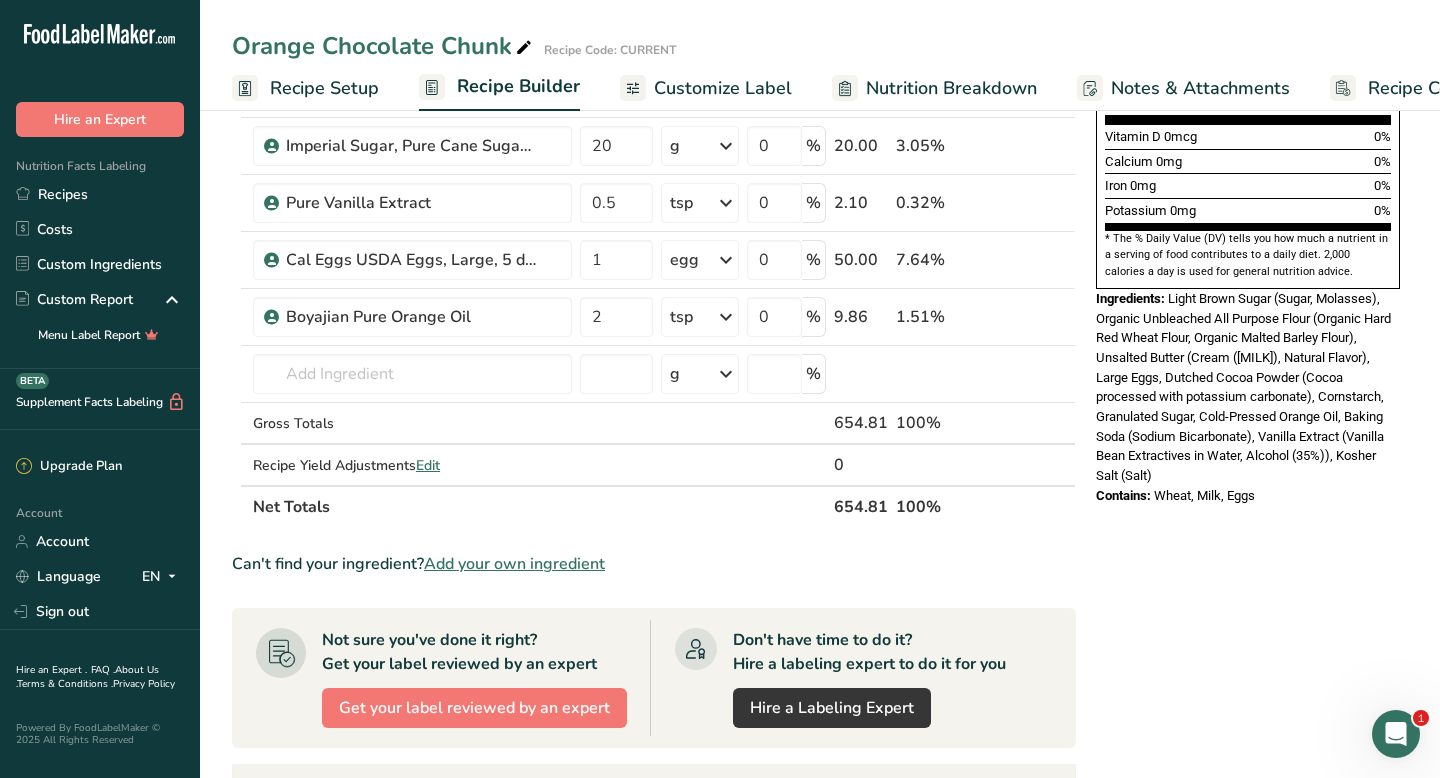 scroll, scrollTop: 619, scrollLeft: 0, axis: vertical 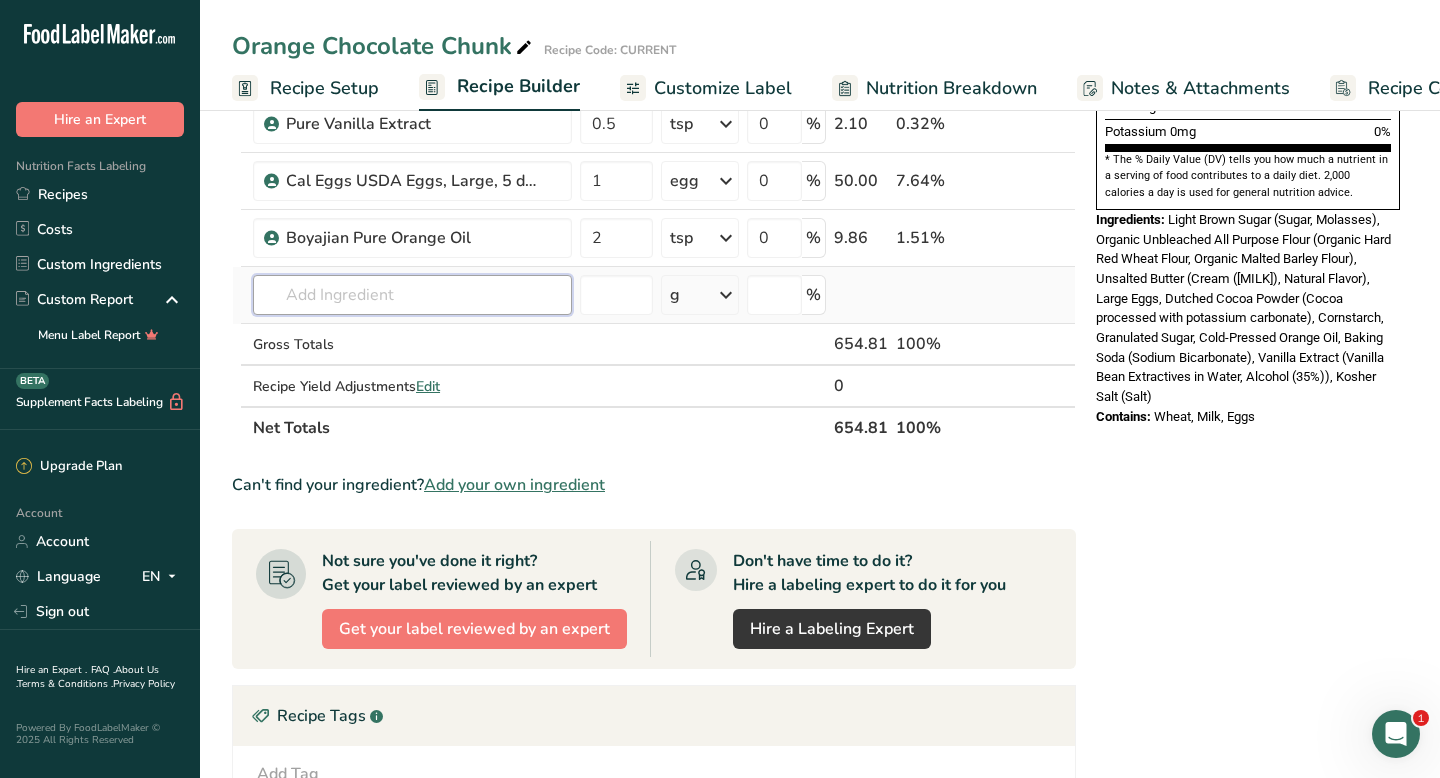 click at bounding box center [412, 295] 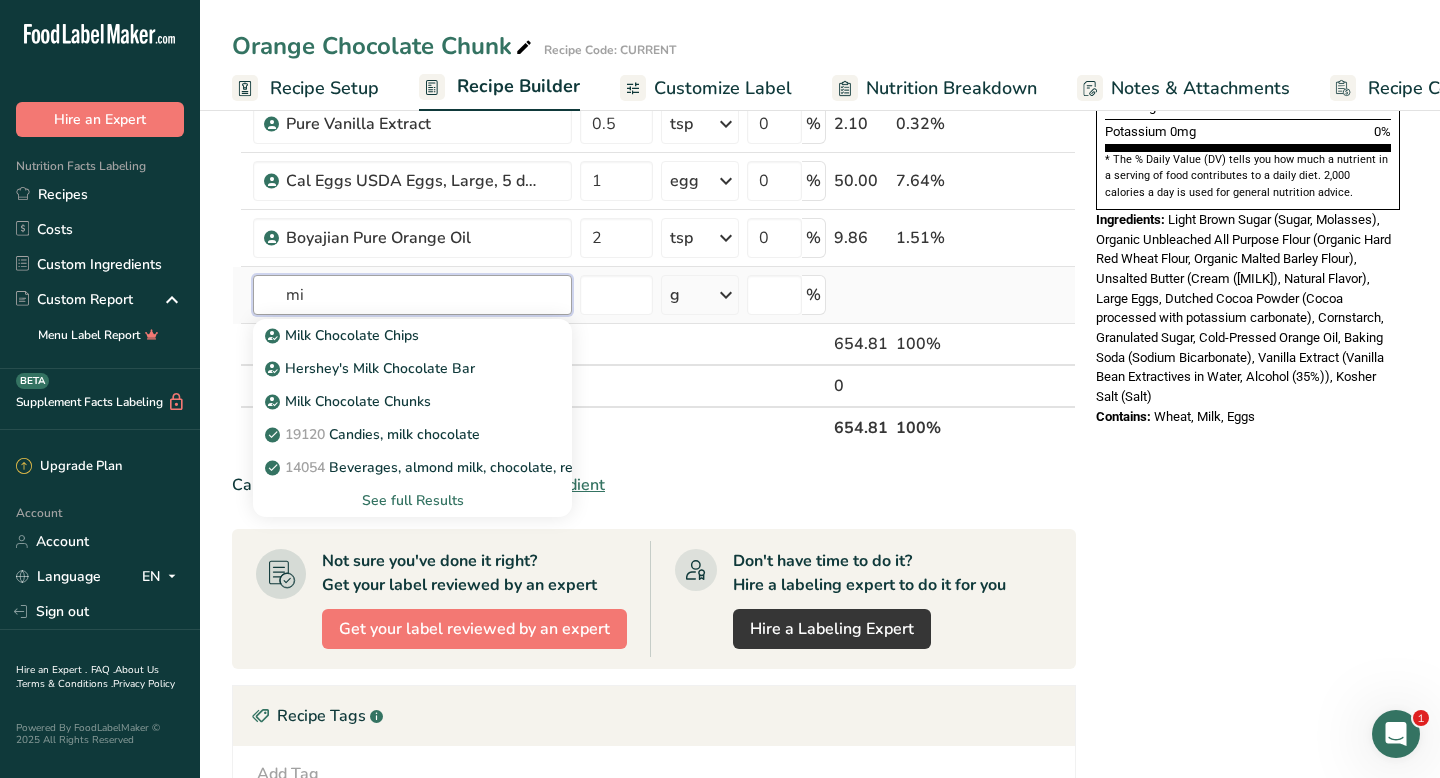 type on "m" 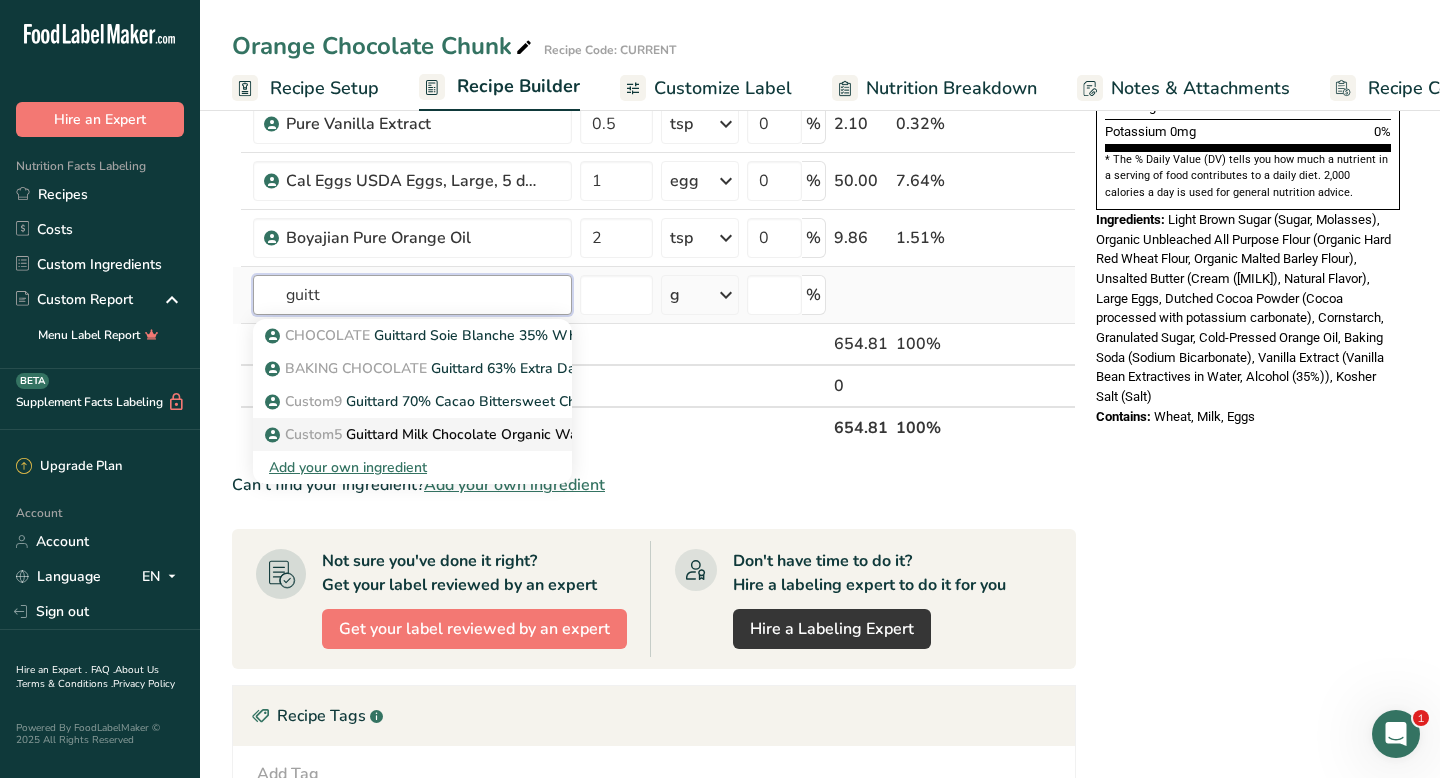 type on "guitt" 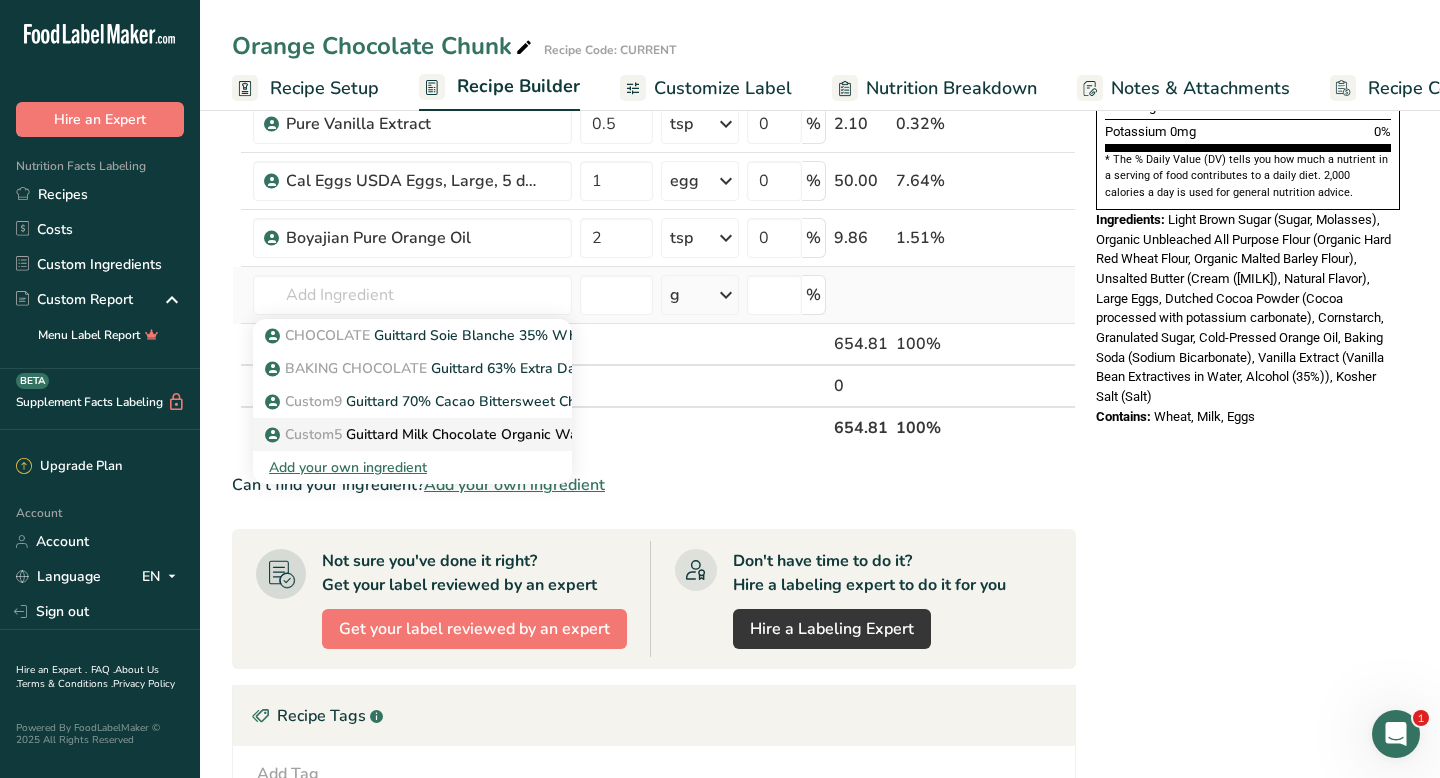 click on "Custom5
Guittard Milk Chocolate Organic Wafers 38% Cacao" at bounding box center (474, 434) 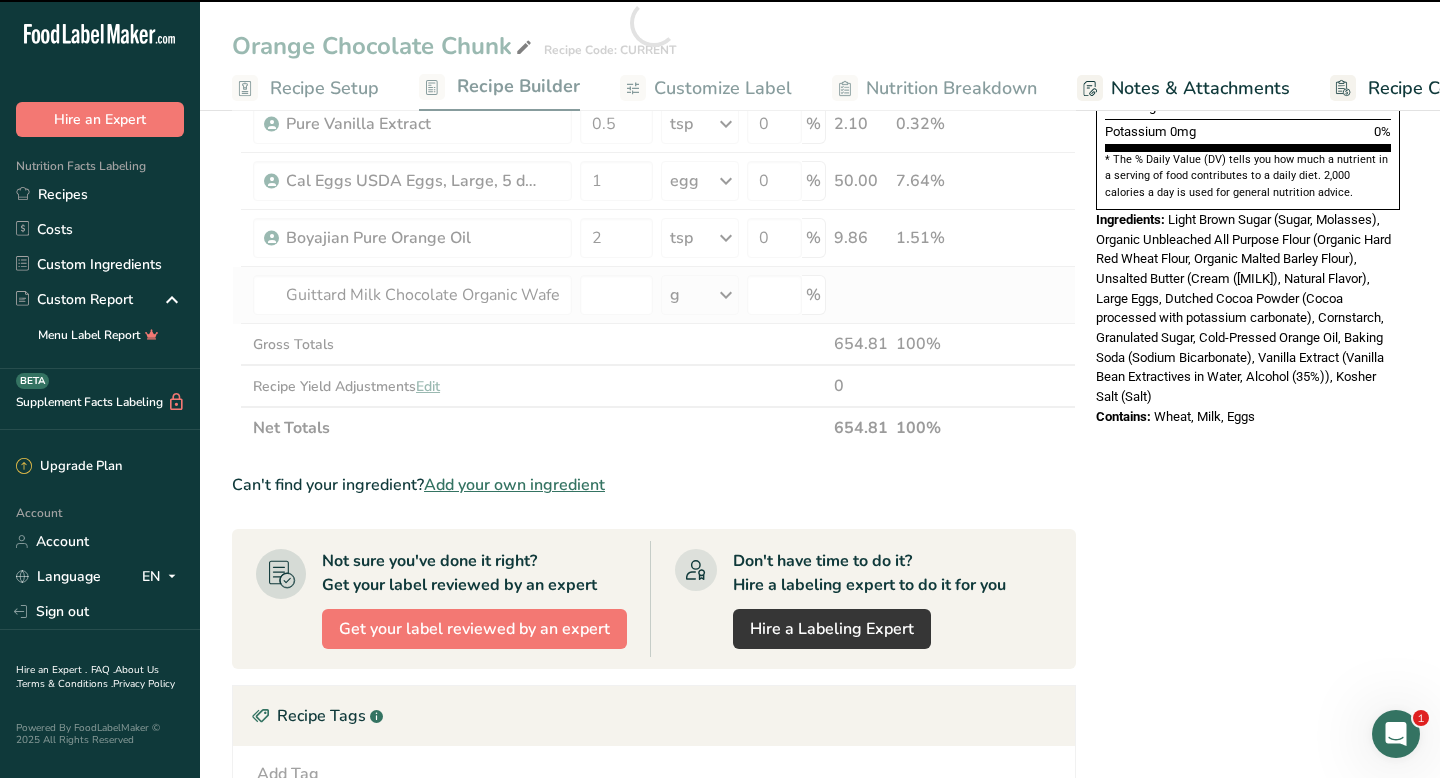 type on "0" 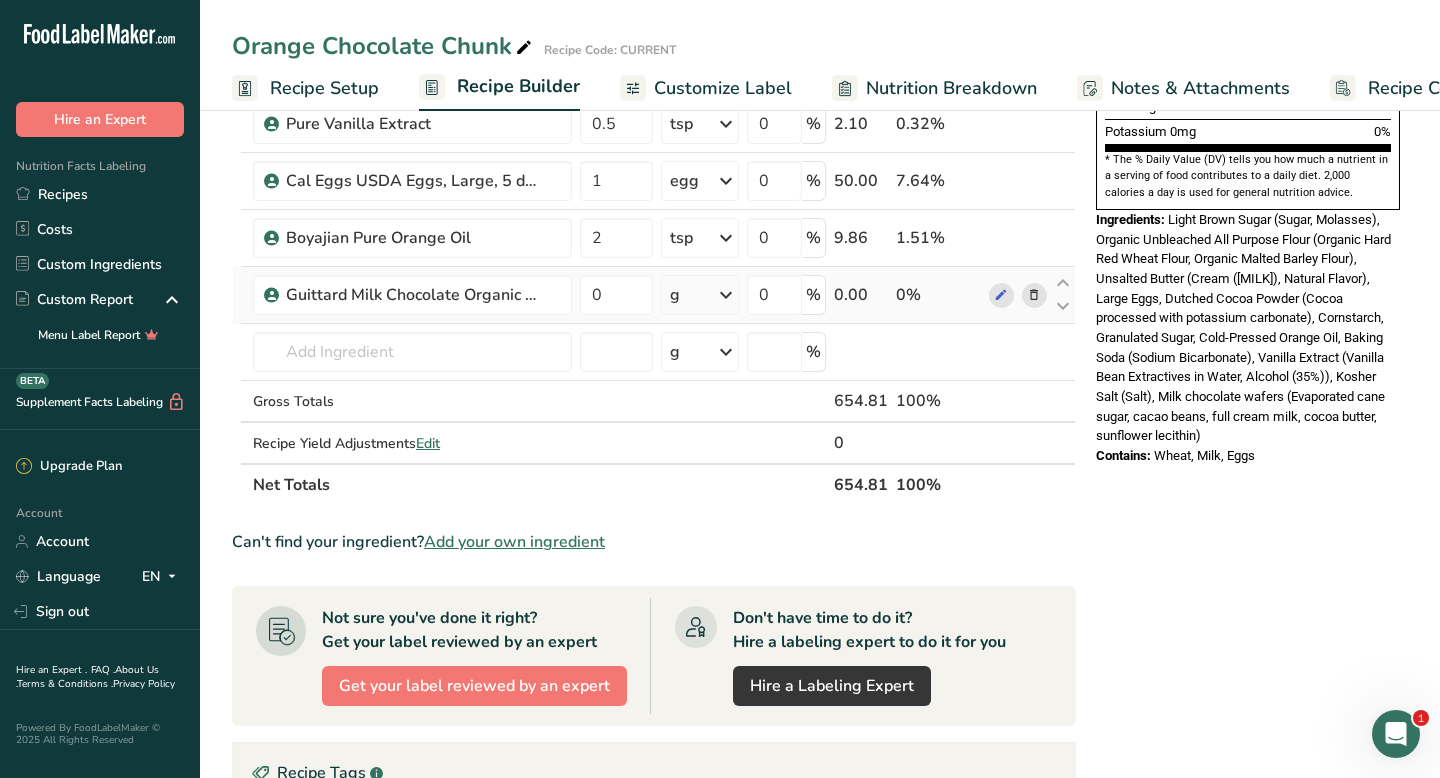 click at bounding box center (726, 295) 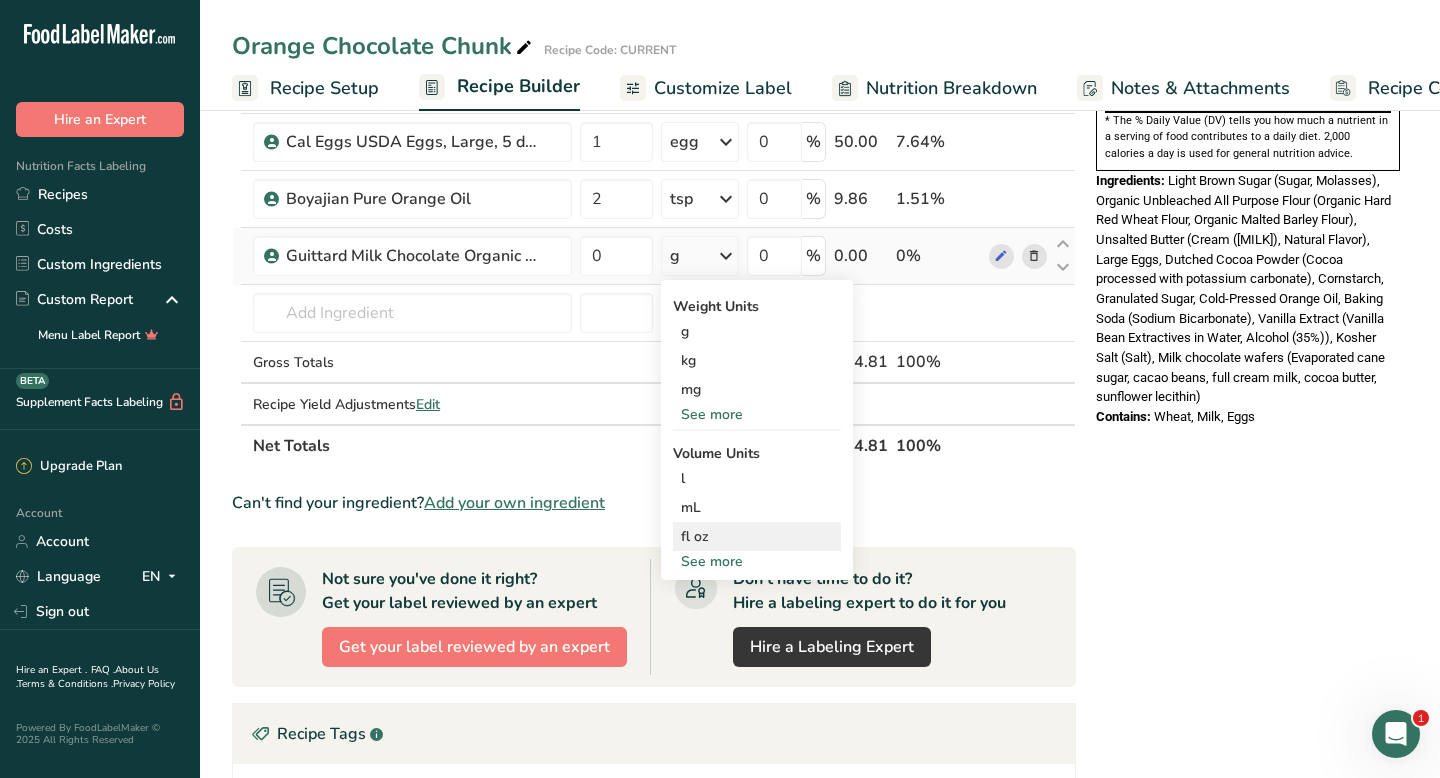 scroll, scrollTop: 661, scrollLeft: 0, axis: vertical 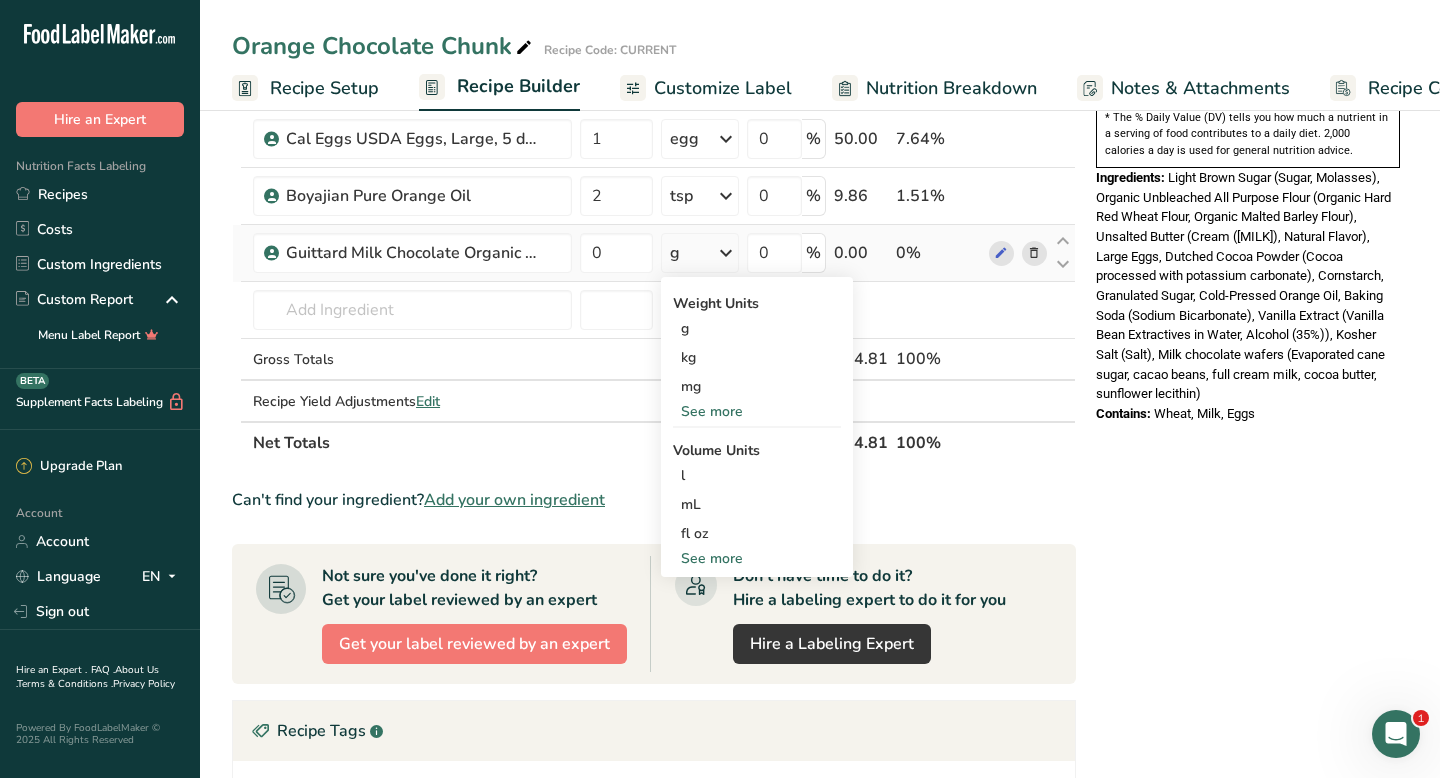 click on "See more" at bounding box center [757, 558] 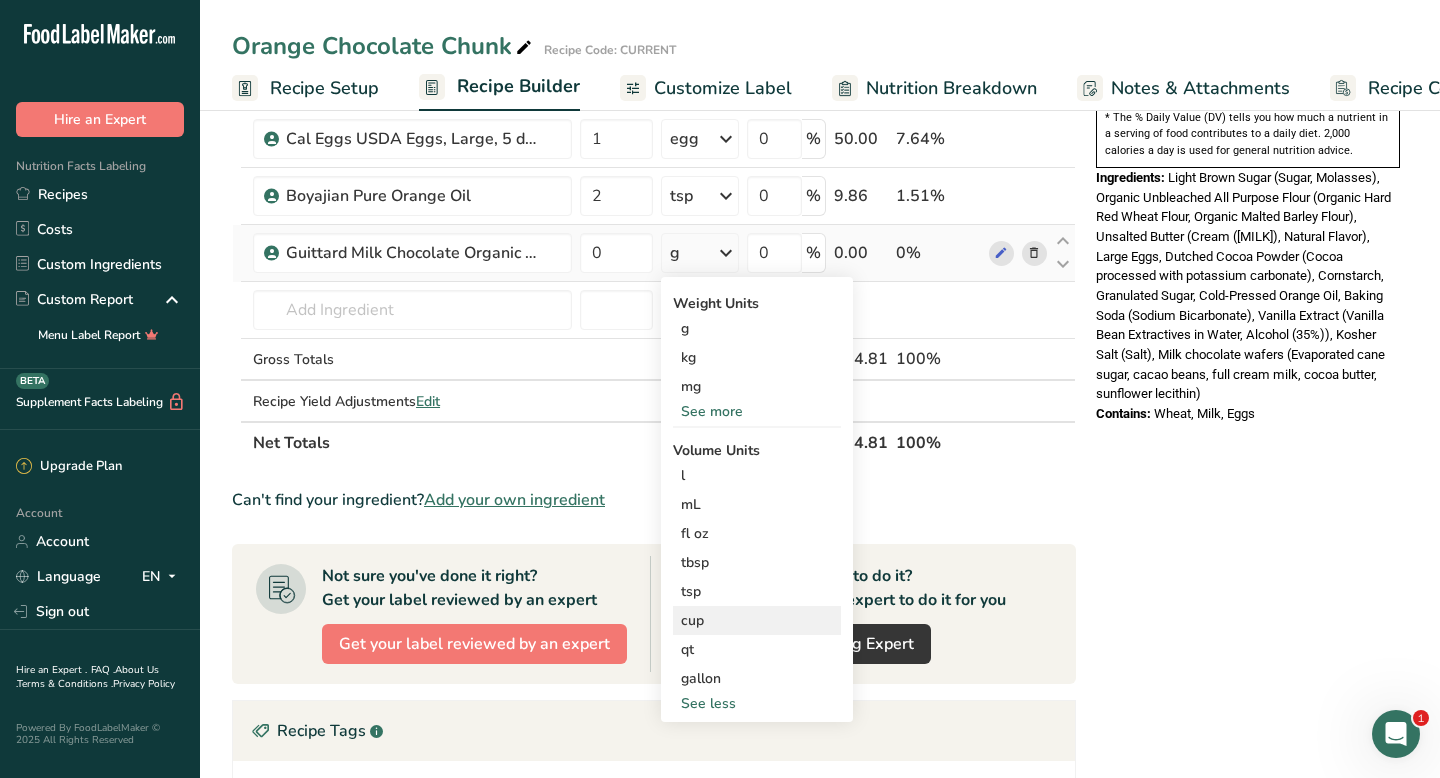 click on "cup" at bounding box center [757, 620] 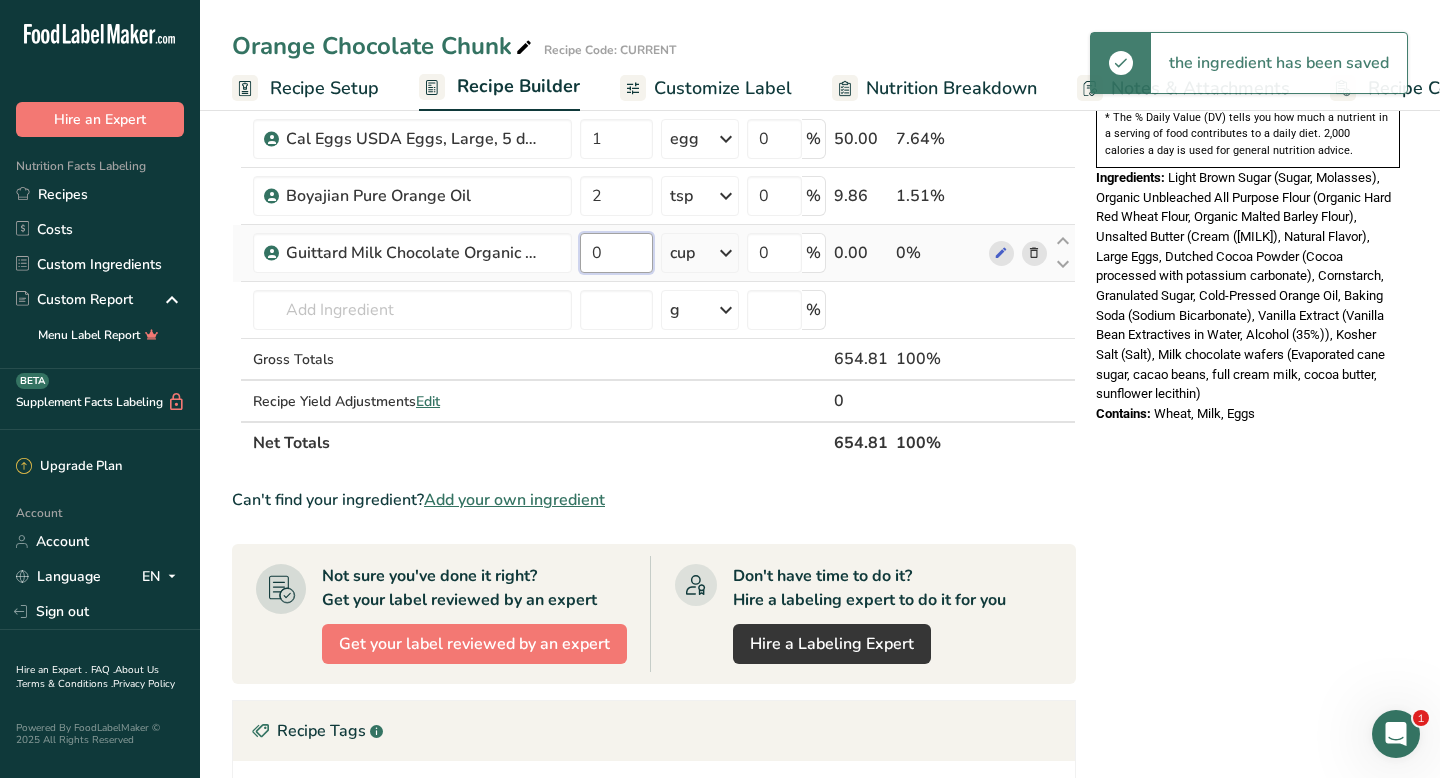 click on "0" at bounding box center [616, 253] 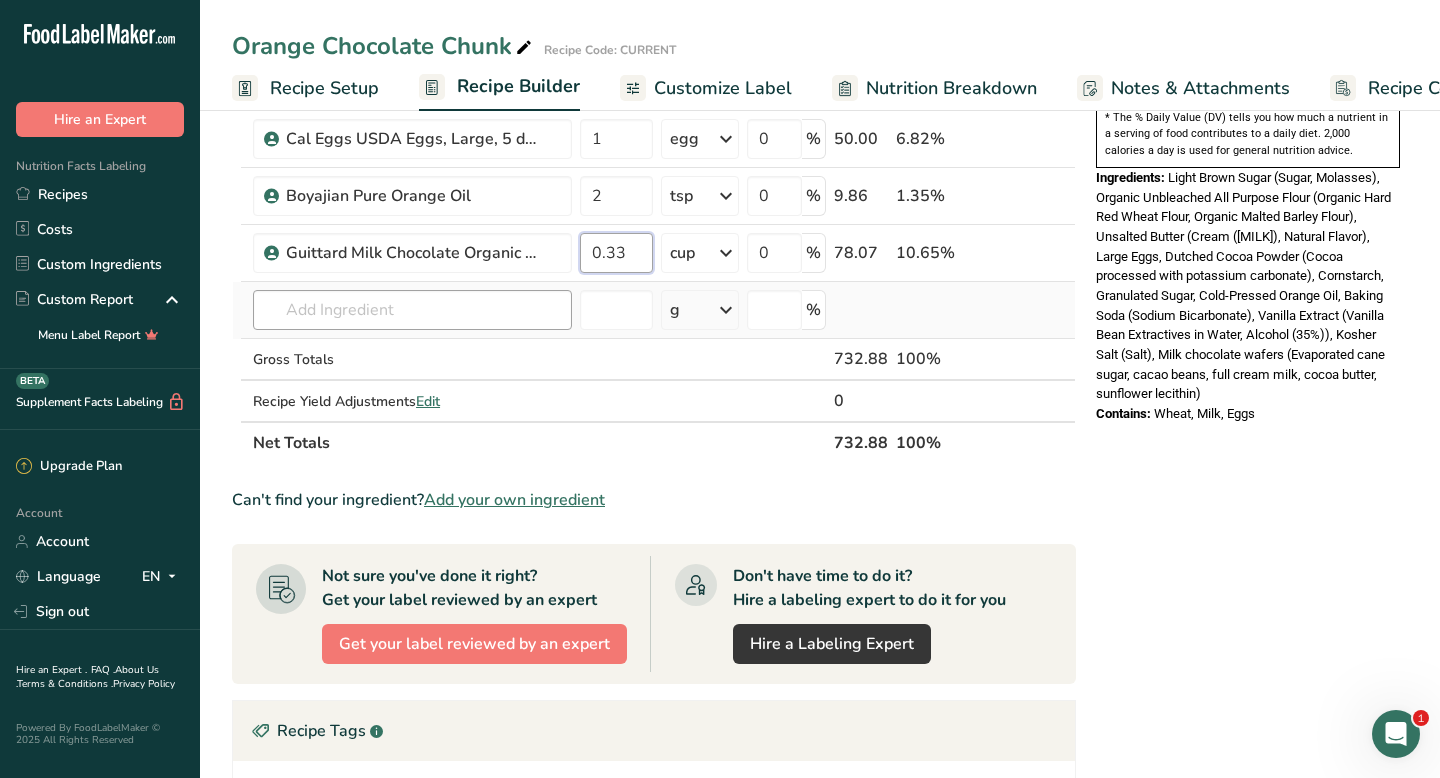 type on "0.33" 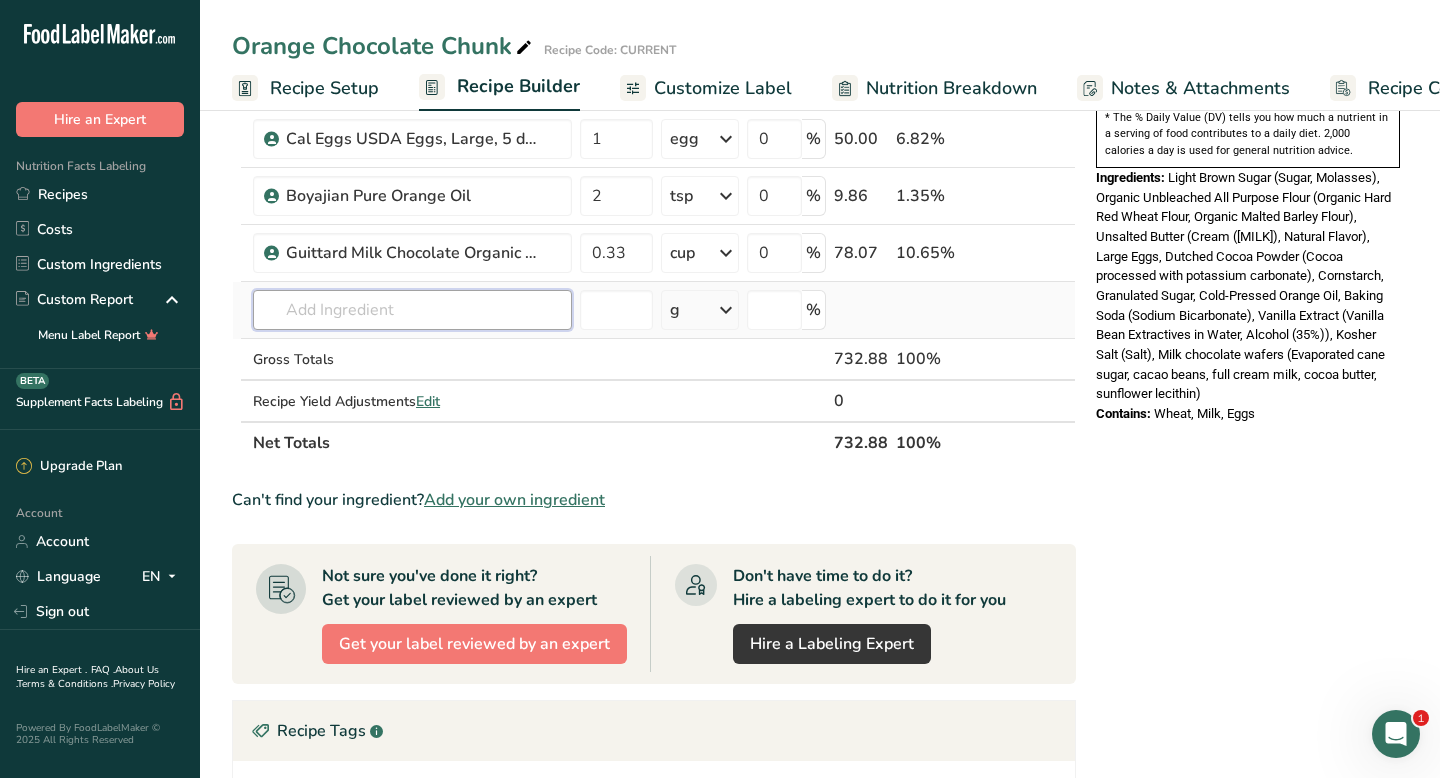 click on "Ingredient *
Amount *
Unit *
Waste *   .a-a{fill:#347362;}.b-a{fill:#fff;}          Grams
Percentage
Kirkland Signature Organic Unbleached All Purpose Flour
Organic
180
g
Portions
0.25 cups
0.5 cups
1 cup
Weight Units
g
kg
mg
See more
Volume Units
l
mL
fl oz
See more
0
%
180.00
24.56%
Guittard 5 lb. Cocoa Rouge 22-24% Fat Dutched Cocoa Powder
30
g
Portions
3.5300000000000002 oz
Weight Units
g
kg
mg
See more
Volume Units
0" at bounding box center [654, 9] 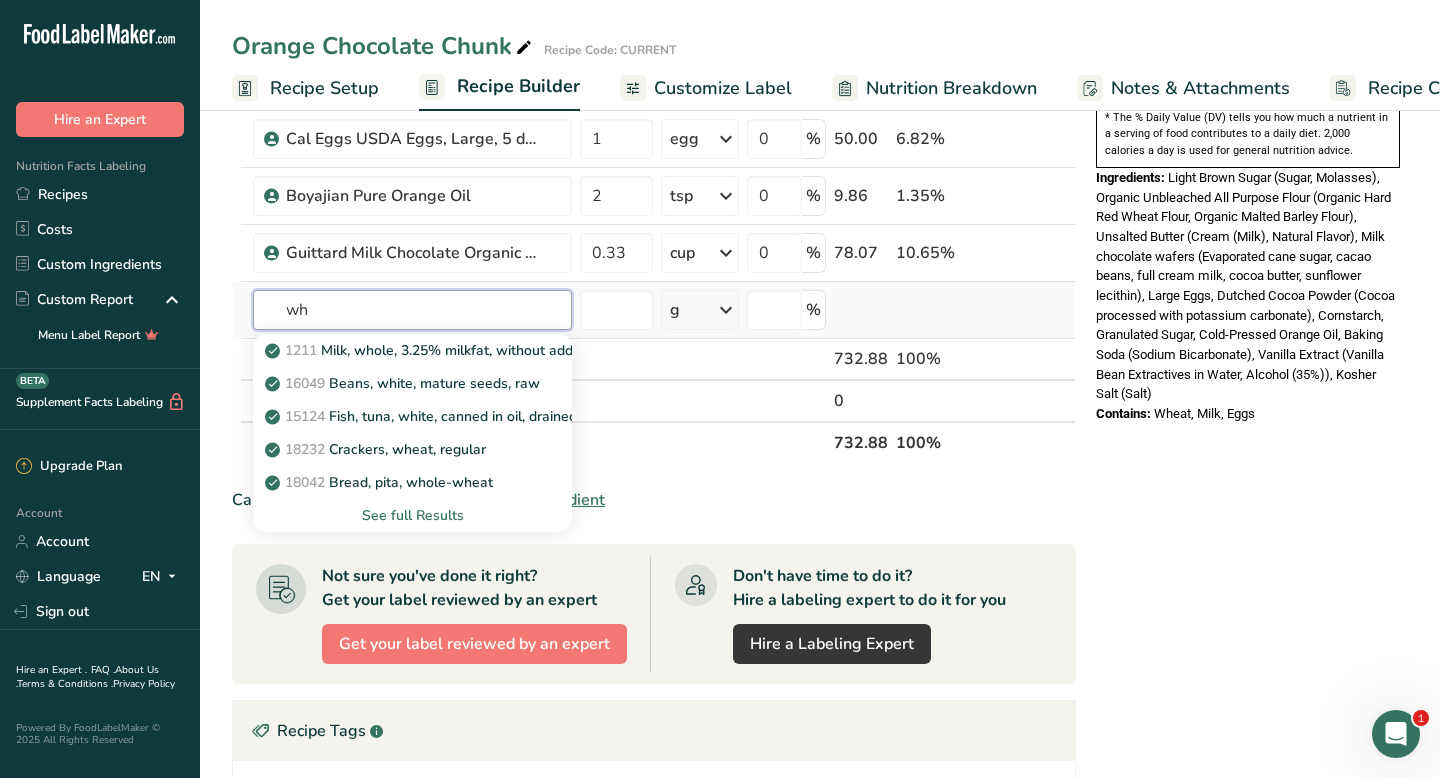 type on "w" 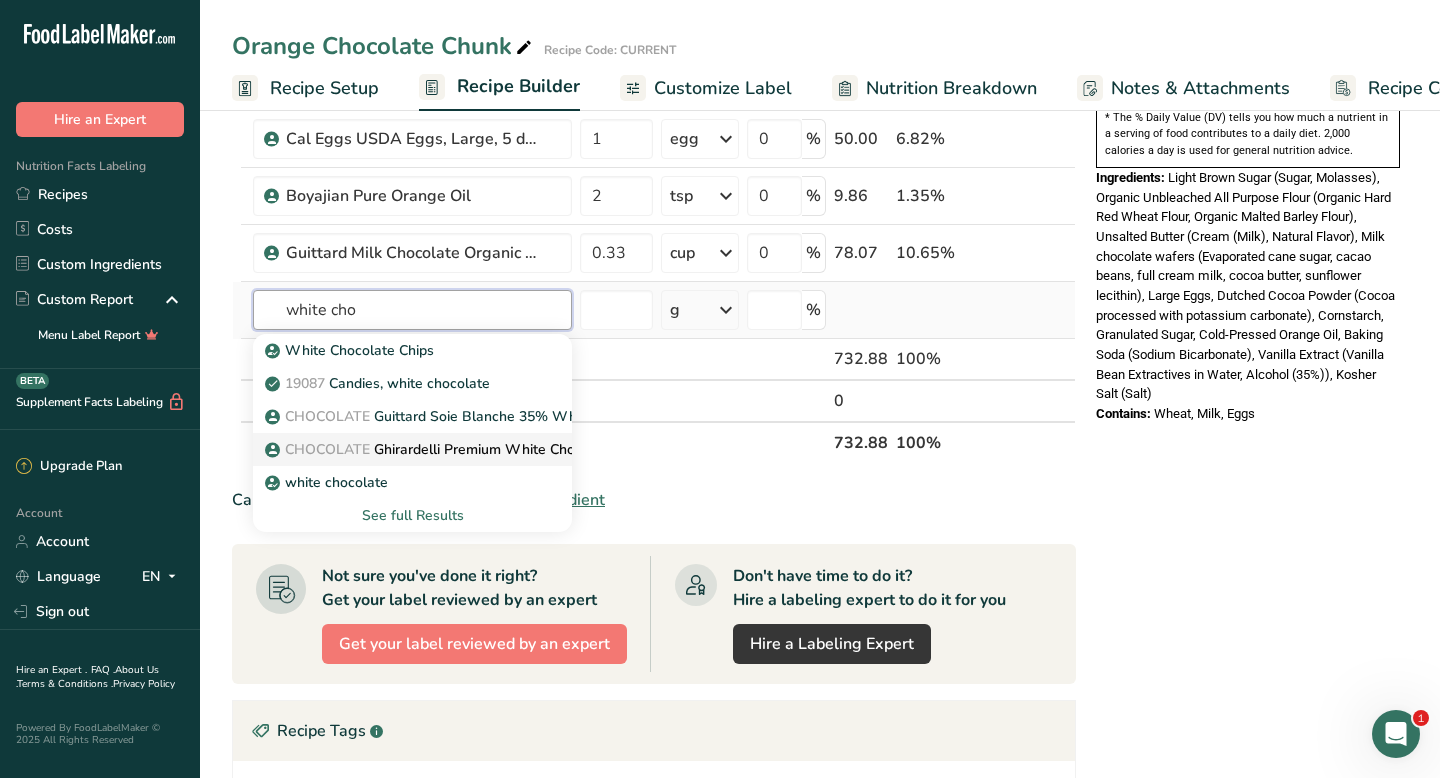 type on "white cho" 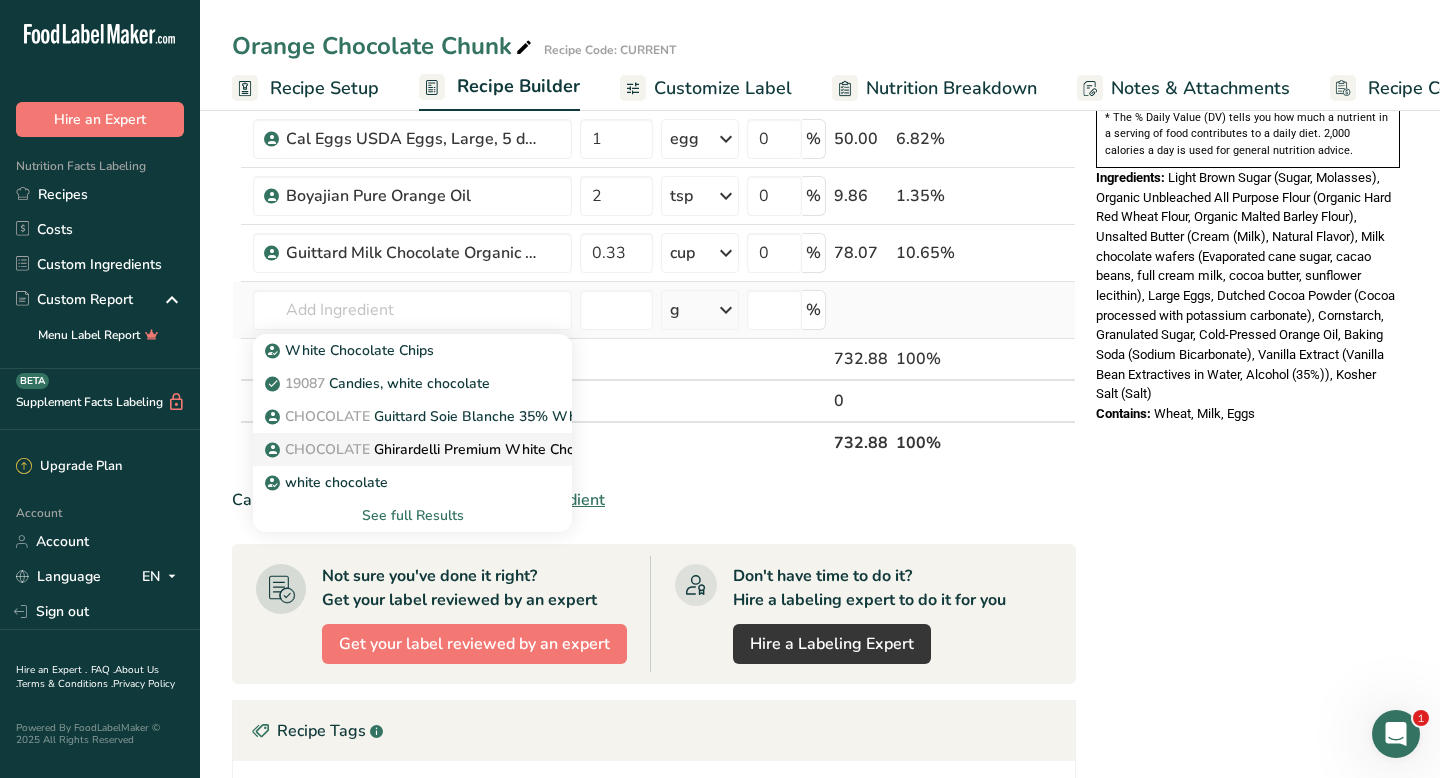 click on "CHOCOLATE
Ghirardelli Premium White Chocolate Baking Bar" at bounding box center [479, 449] 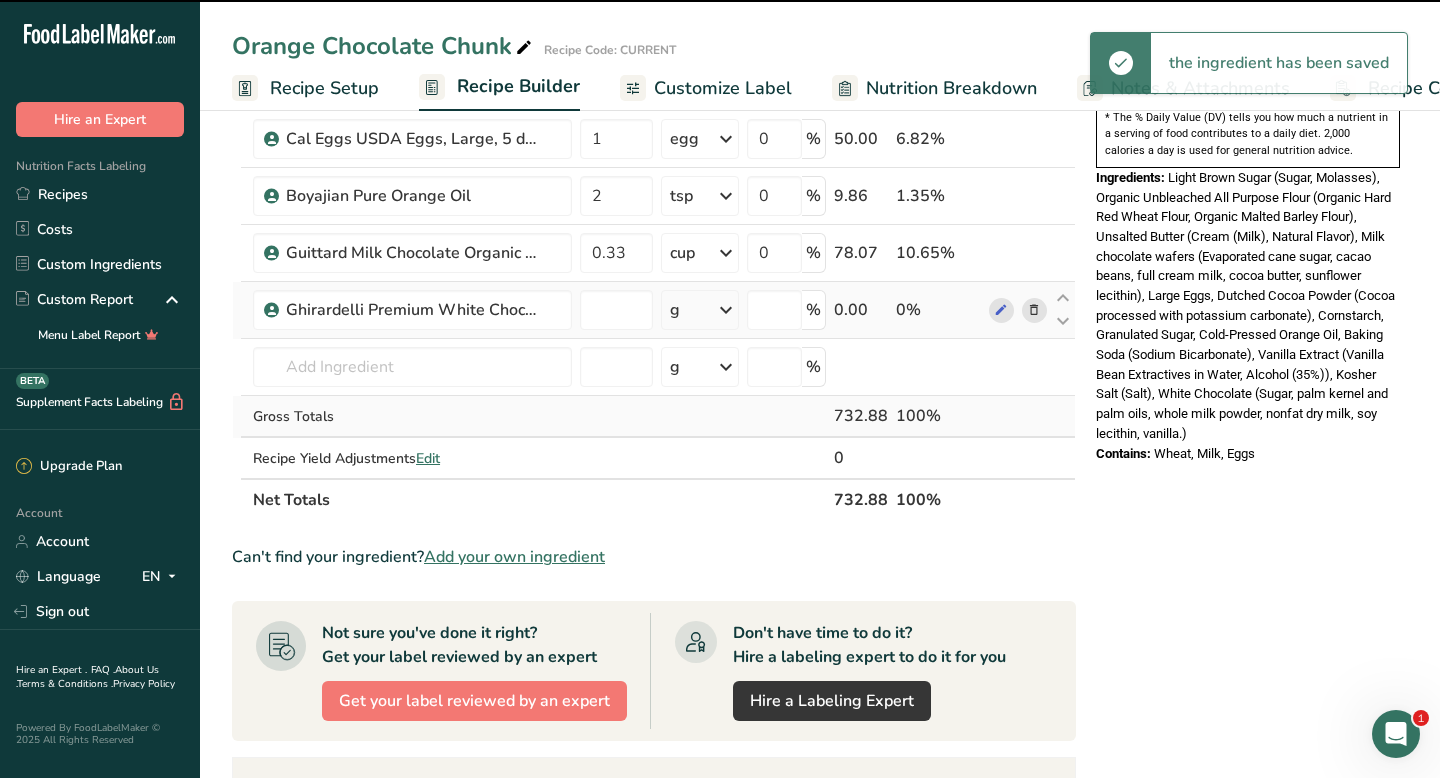 type on "0" 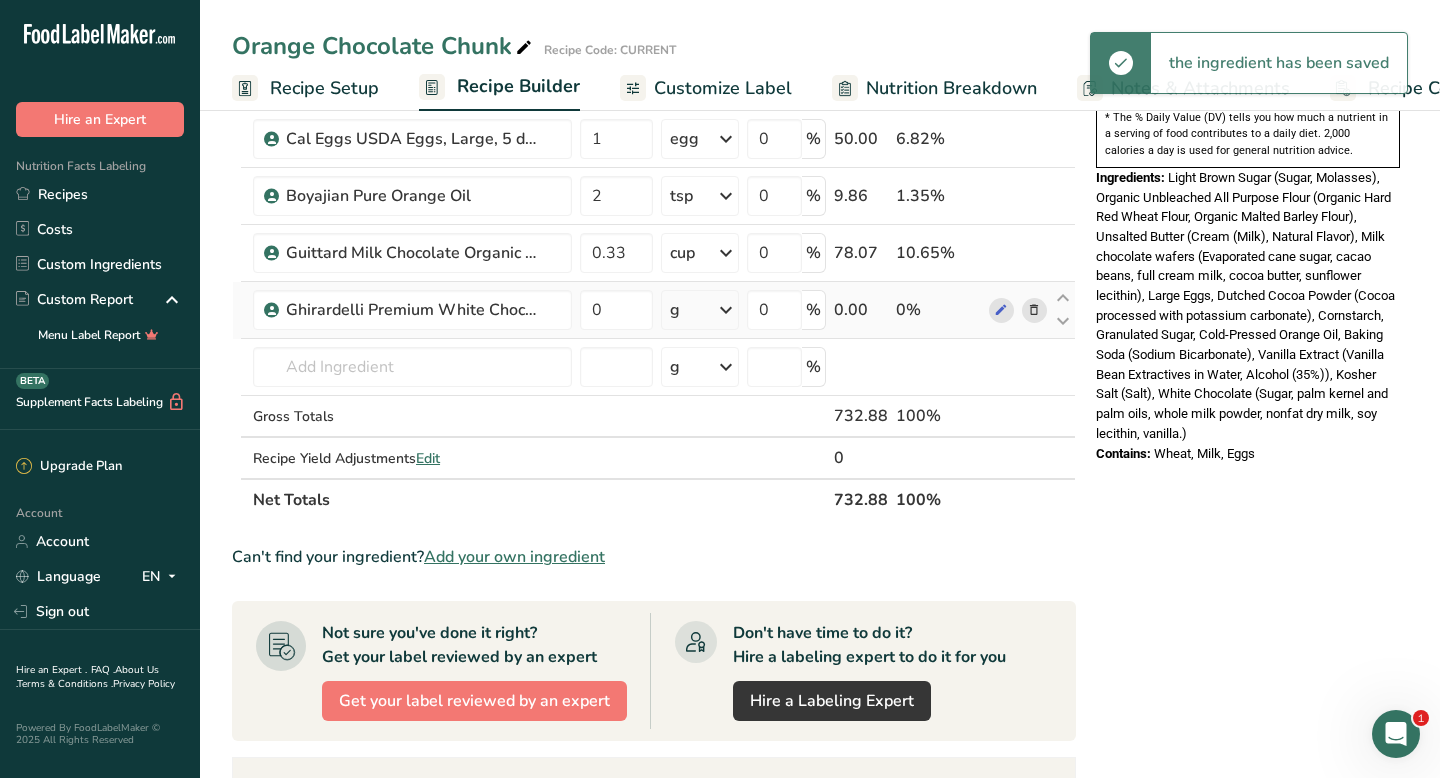 click on "g" at bounding box center [700, 310] 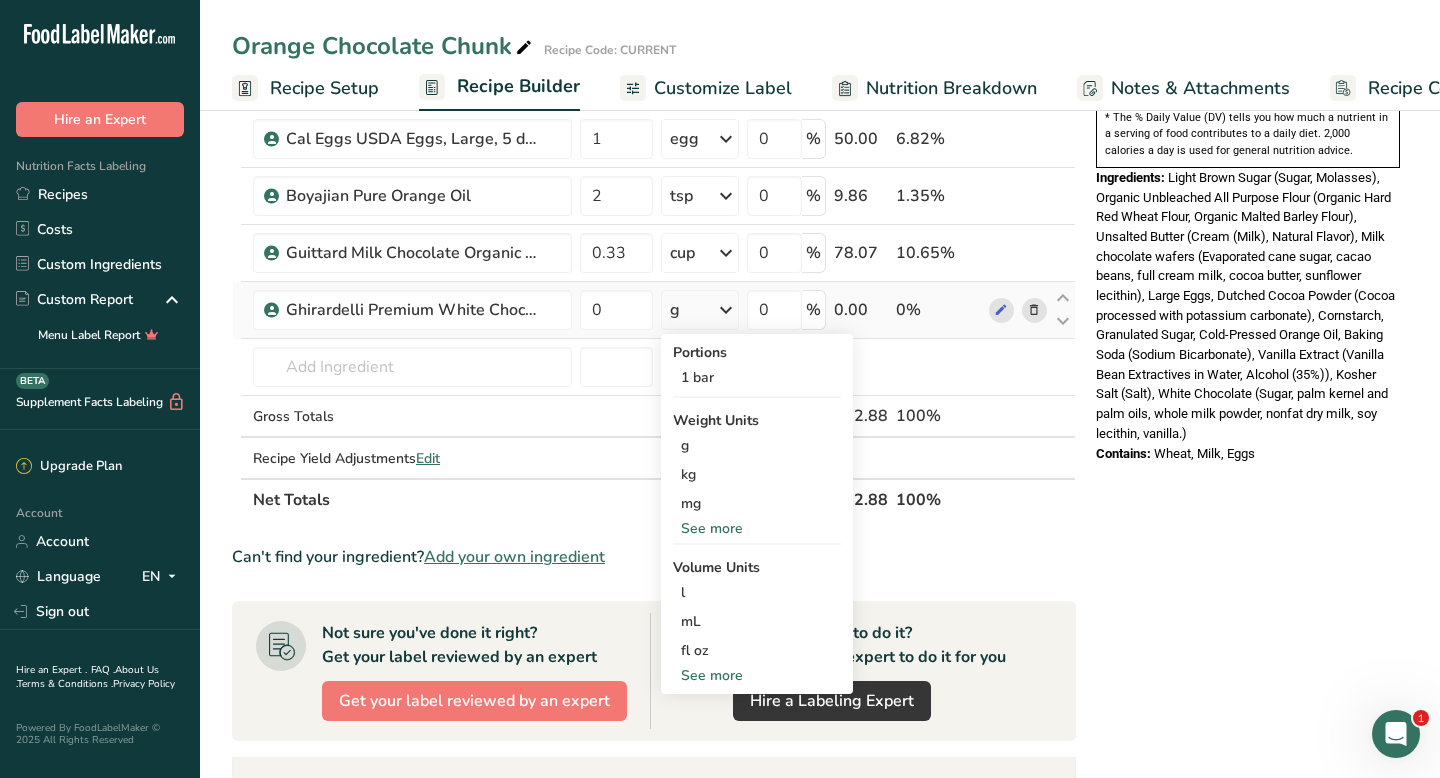 click on "See more" at bounding box center [757, 675] 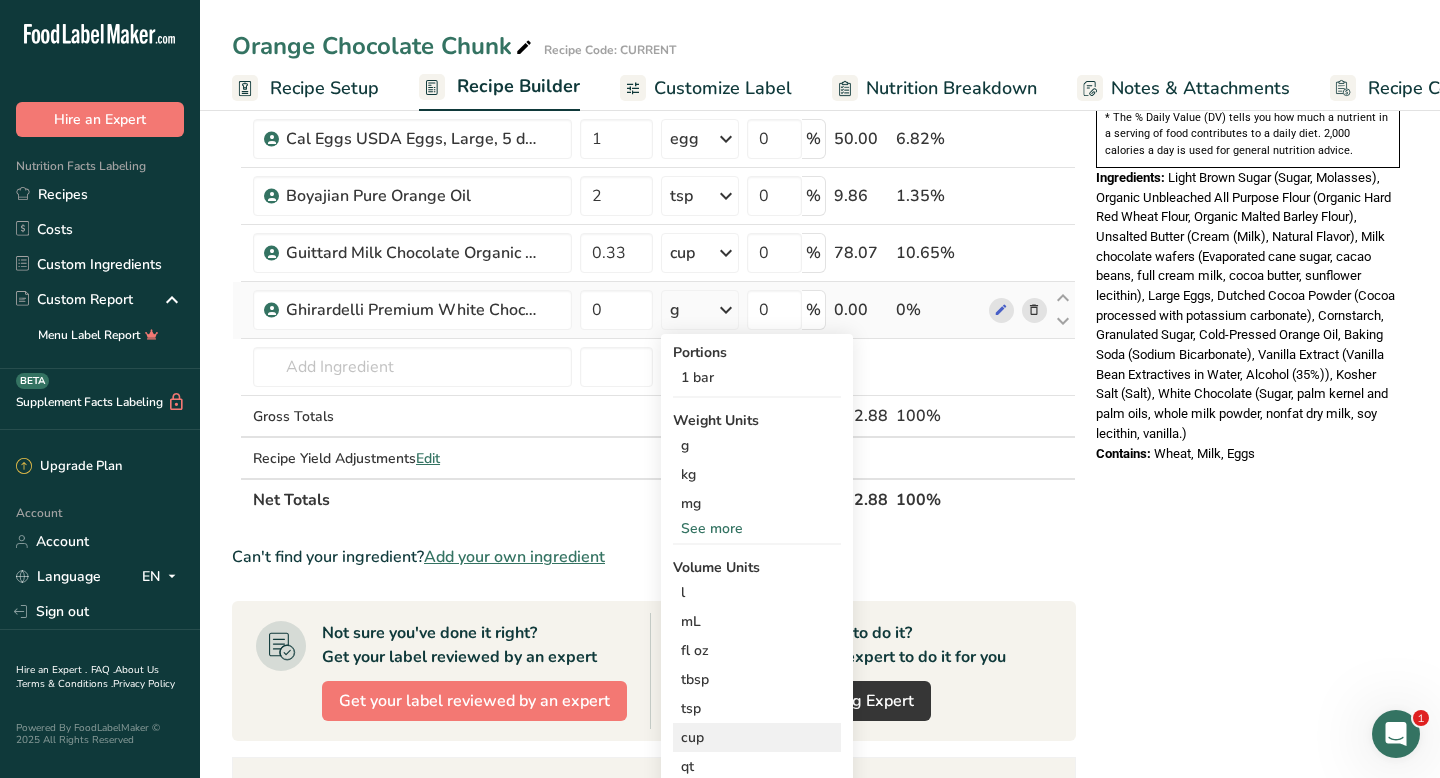 click on "cup" at bounding box center [757, 737] 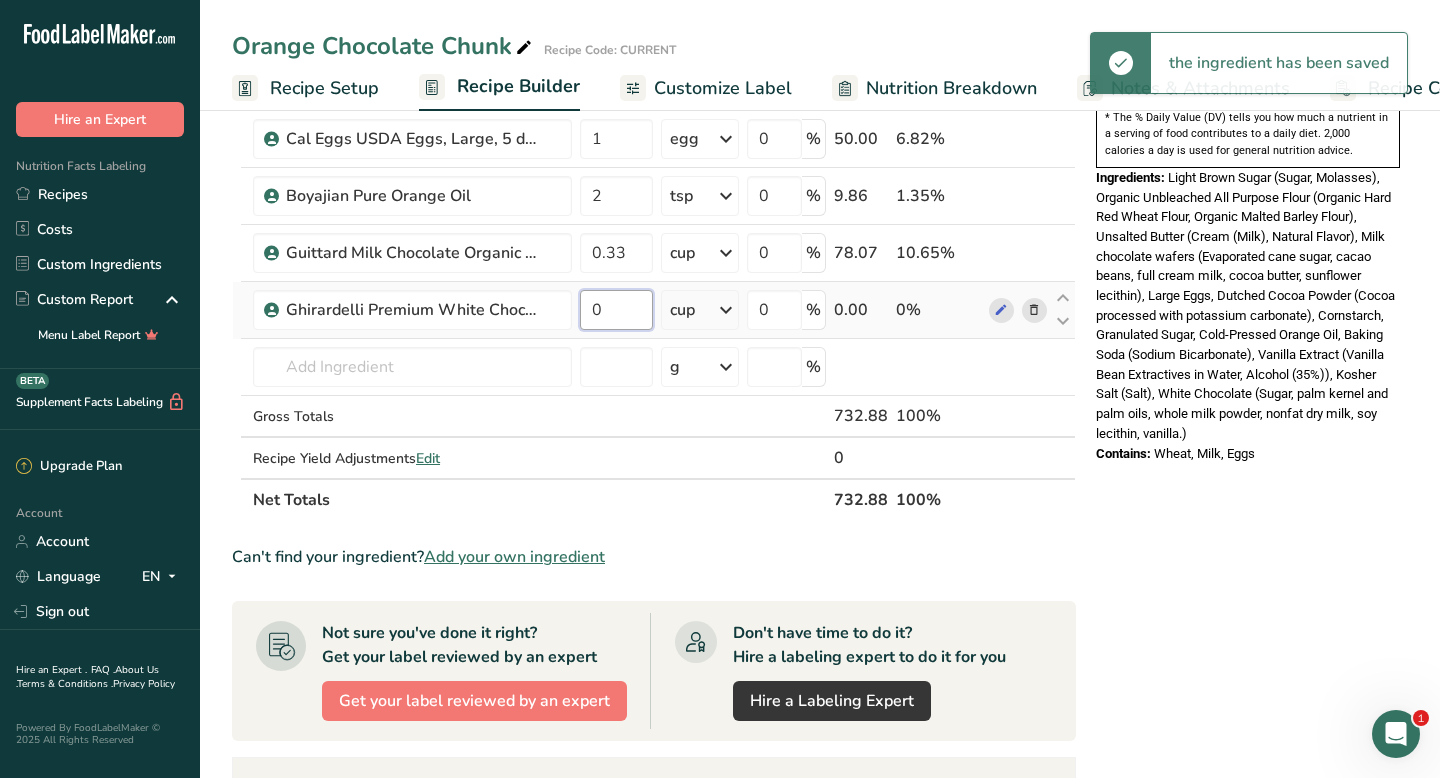 click on "0" at bounding box center (616, 310) 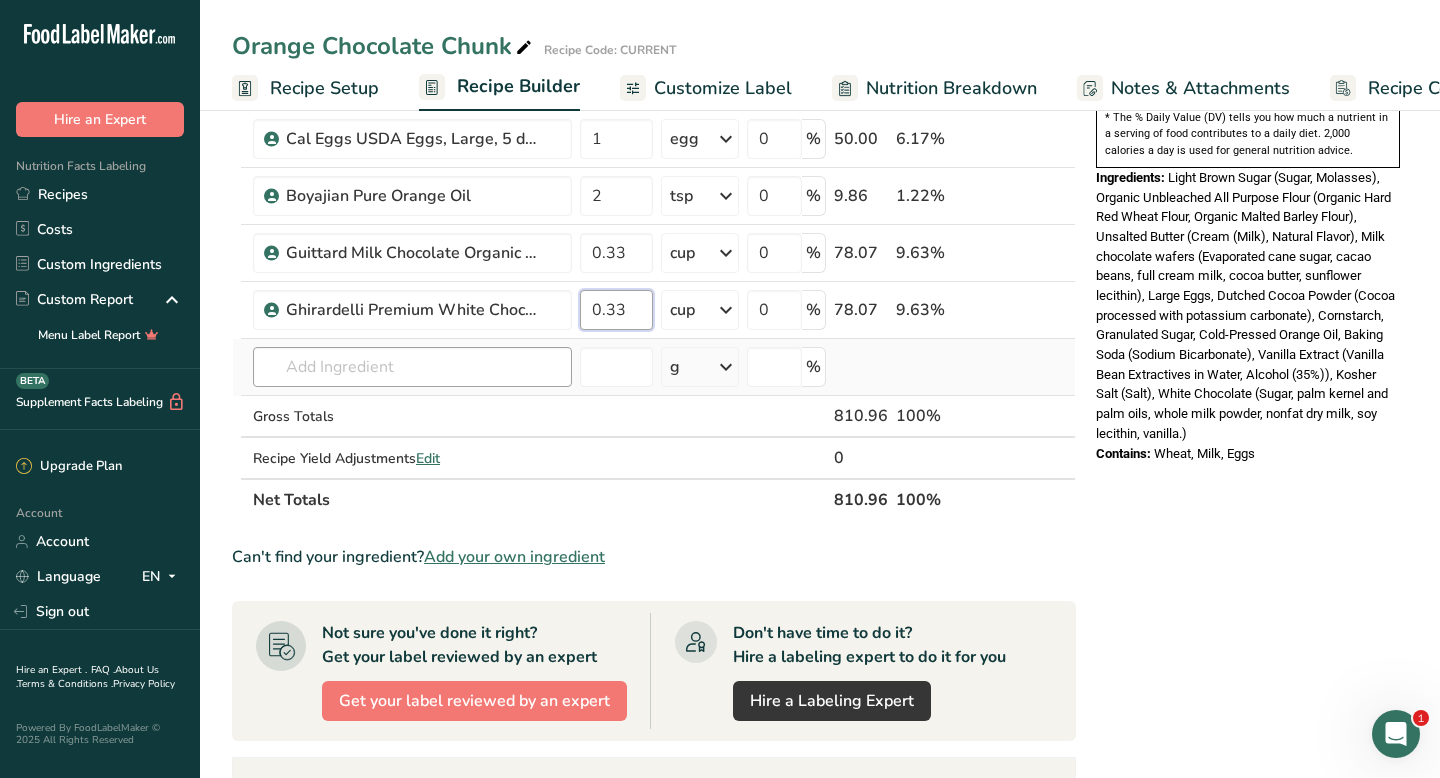type on "0.33" 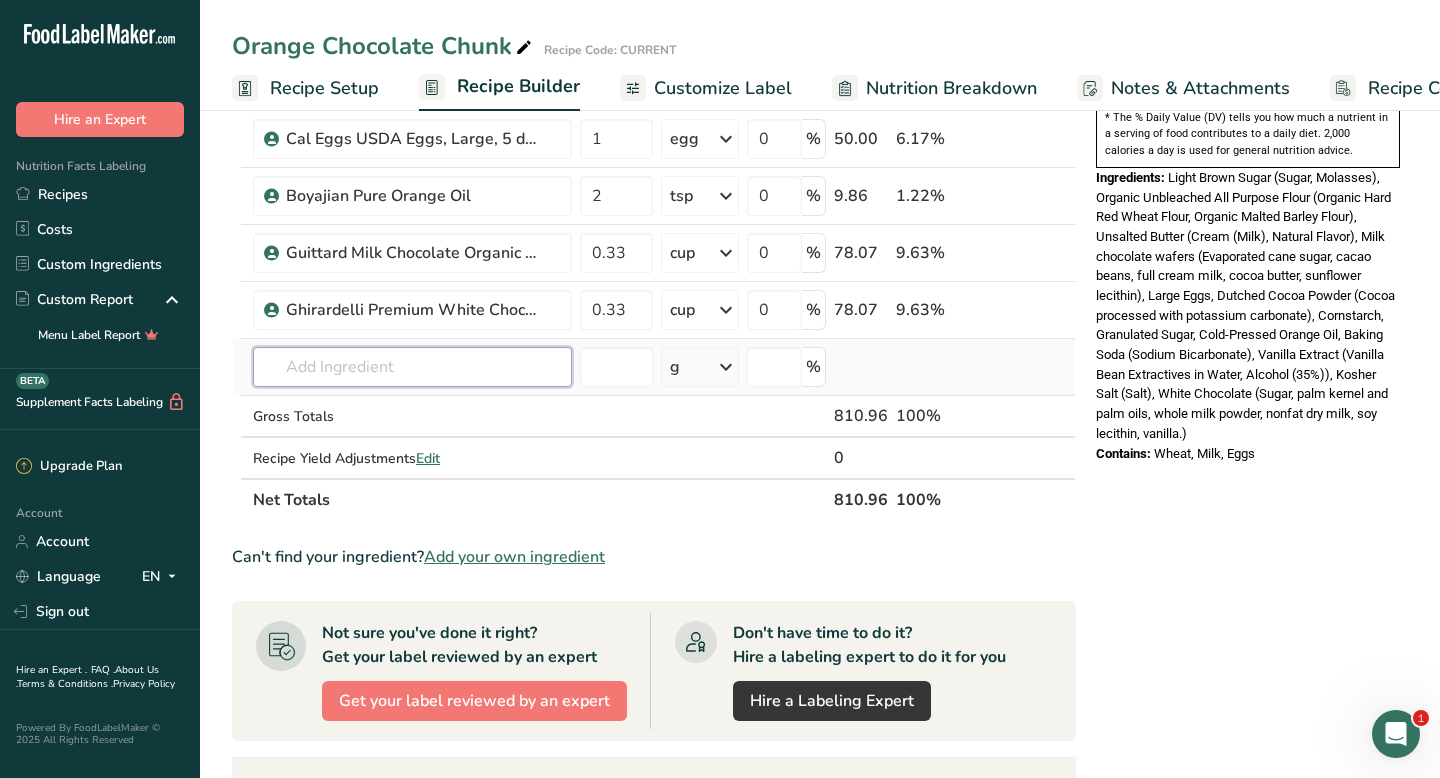 click on "Kirkland Signature Organic Unbleached All Purpose Flour
Organic
180
g
Portions
0.25 cups
0.5 cups
1 cup
Weight Units
g
kg
mg
See more
Volume Units
l
mL
fl oz
See more
0
%
180.00
22.2%
Guittard 5 lb. Cocoa Rouge 22-24% Fat Dutched Cocoa Powder
30
g
Portions
3.5300000000000002 oz
Weight Units
g
kg
mg
See more
Volume Units
0" at bounding box center [654, 38] 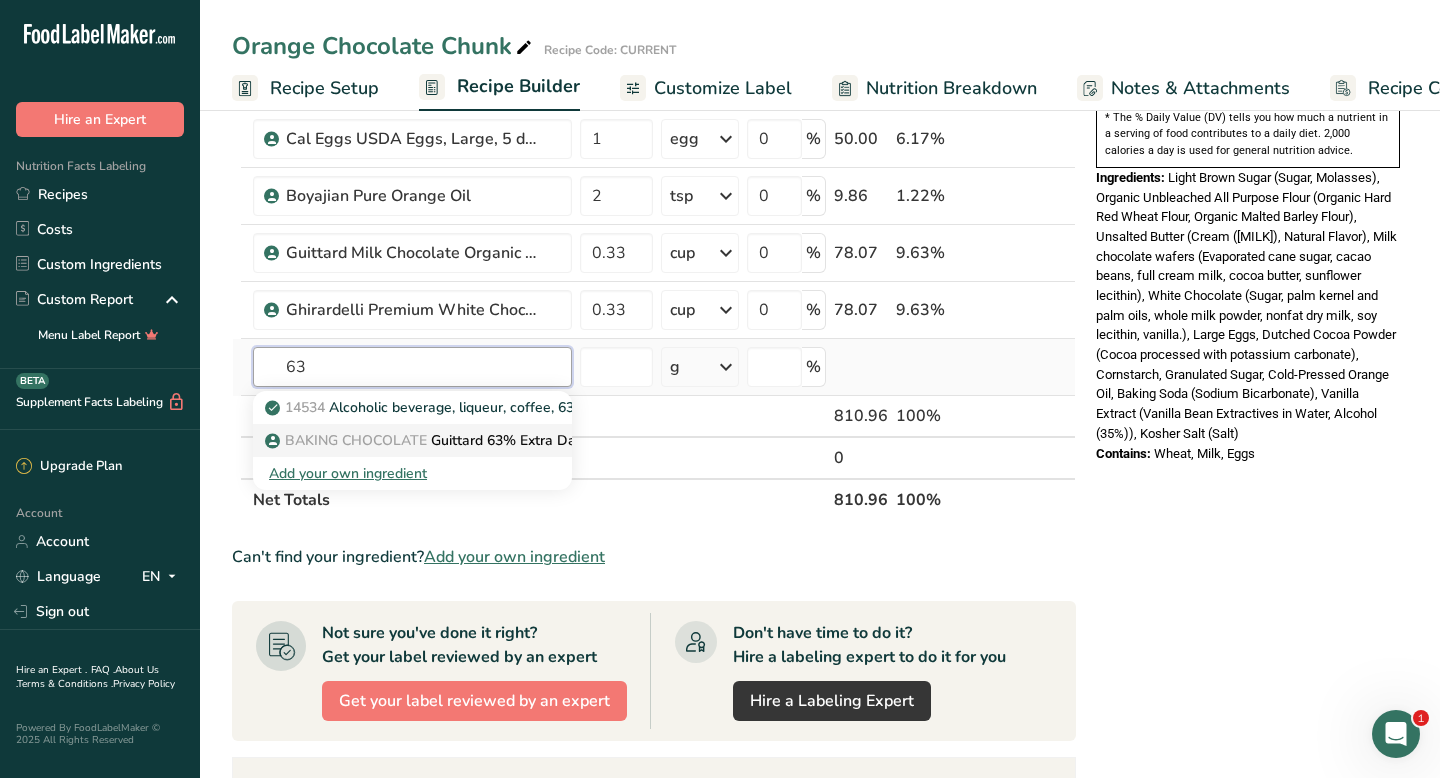 type on "63" 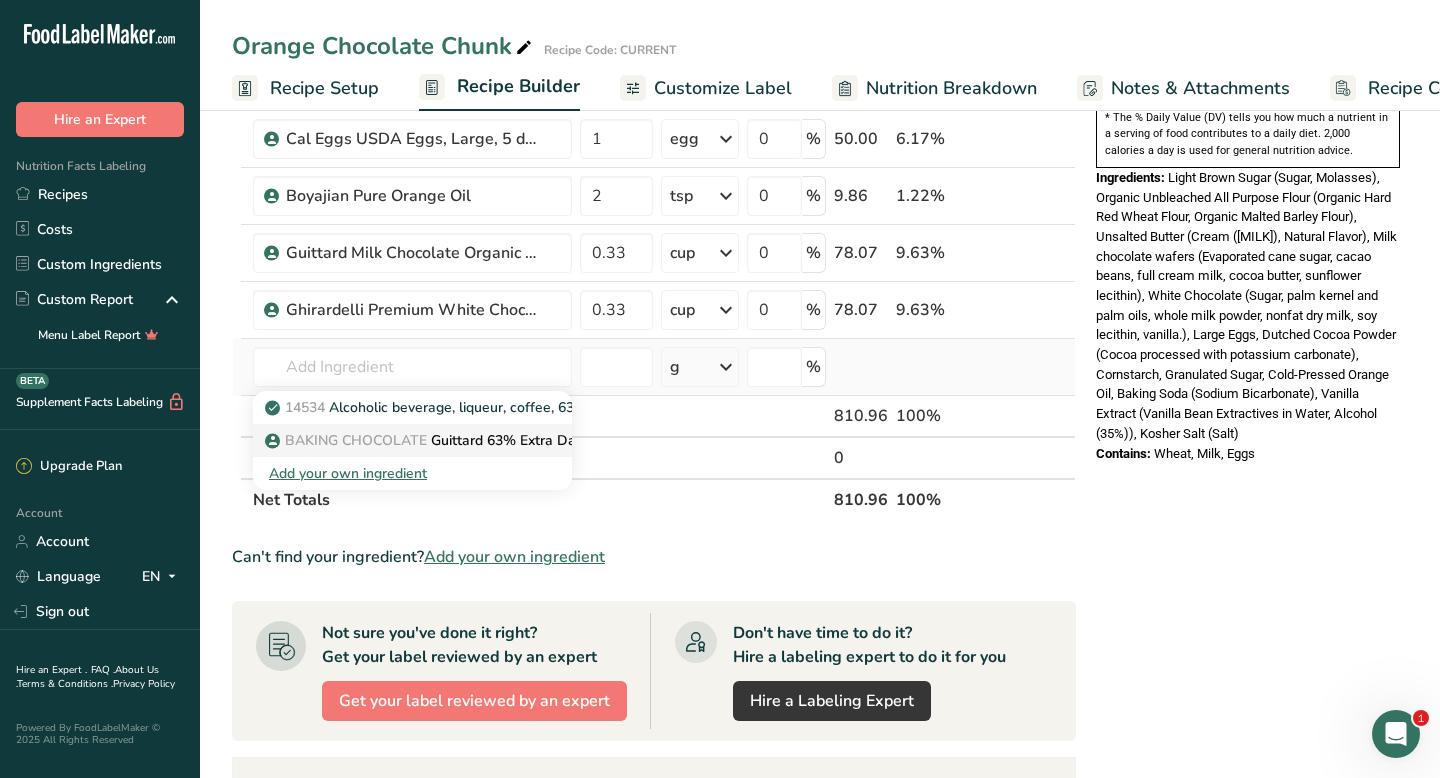 click on "BAKING CHOCOLATE
Guittard 63% Extra Dark Chocolate Baking Chips" at bounding box center [506, 440] 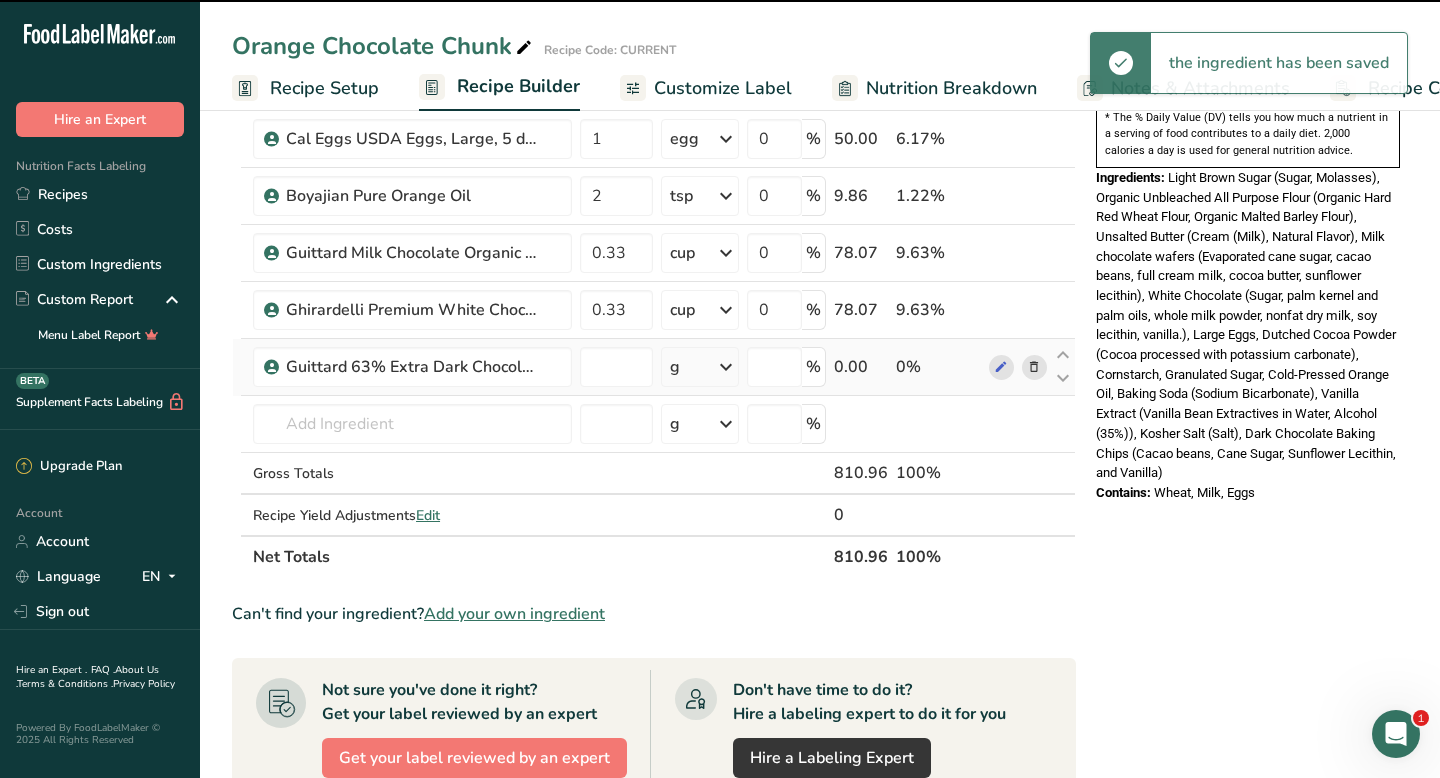 type on "0" 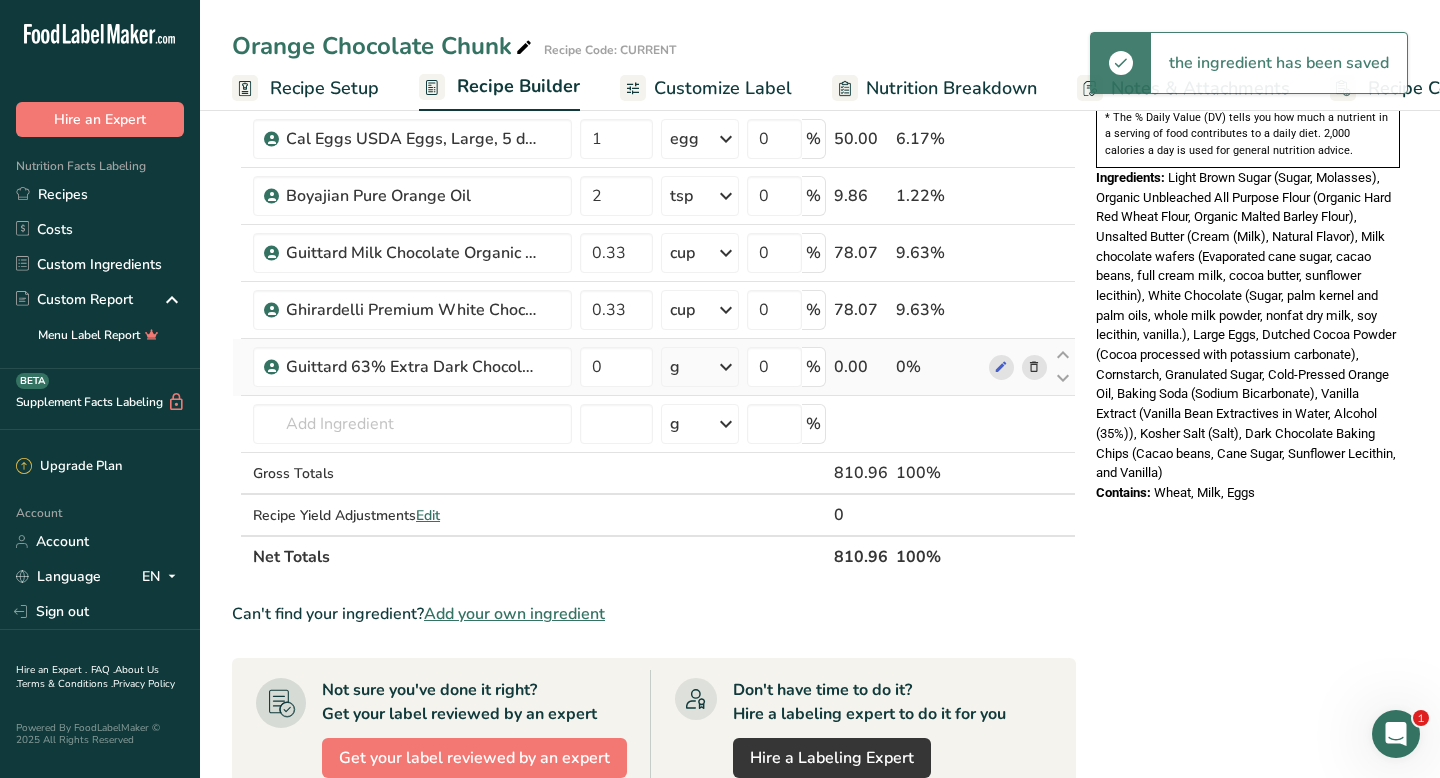 click on "g" at bounding box center (700, 367) 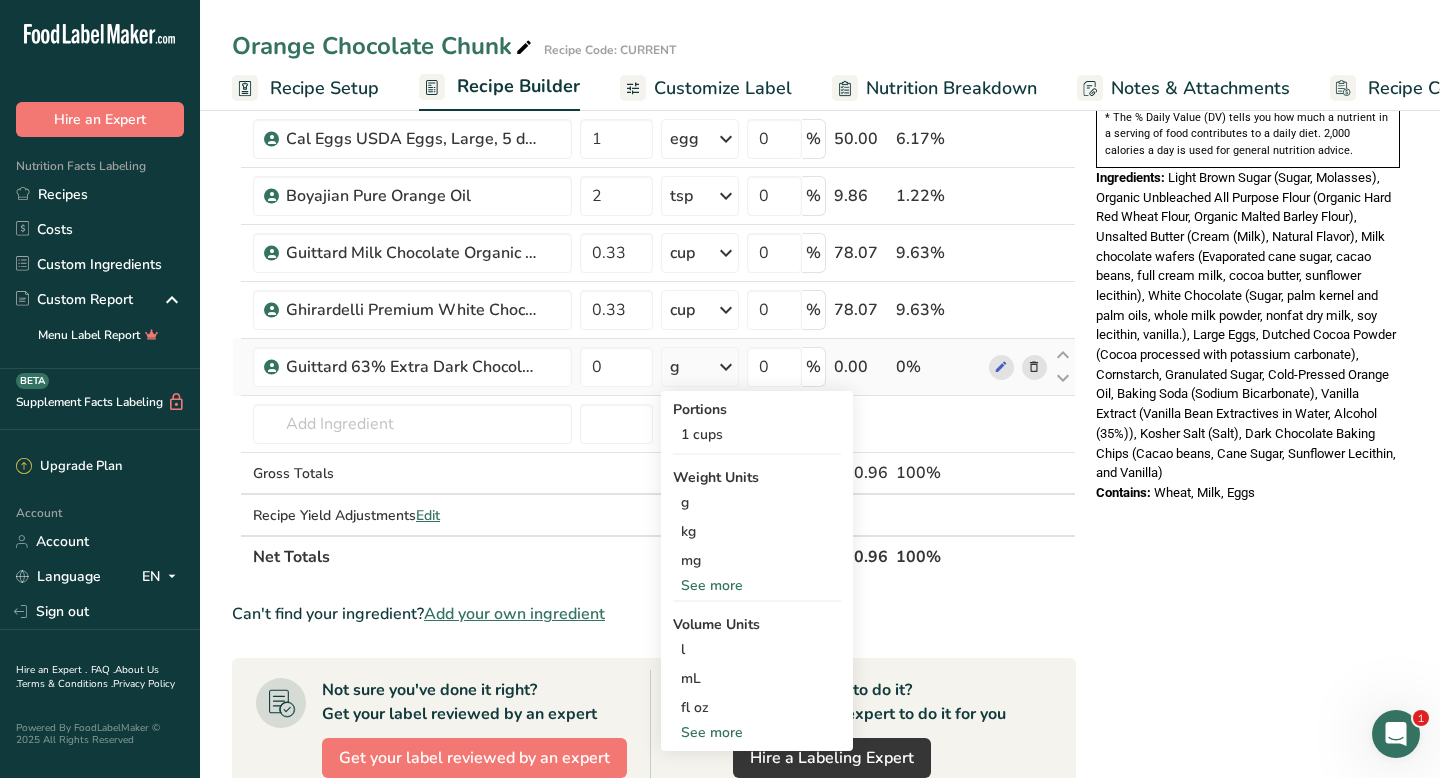 click on "See more" at bounding box center (757, 732) 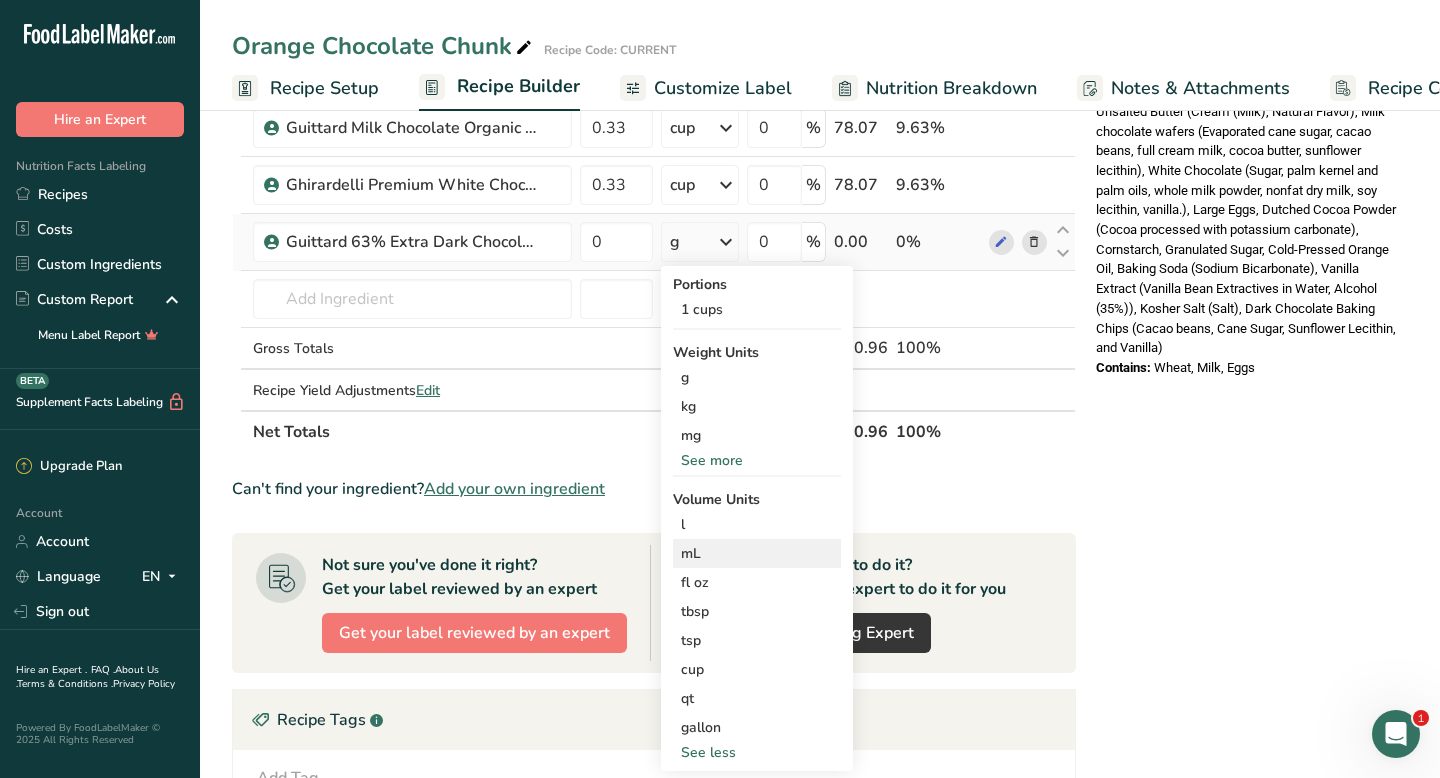 scroll, scrollTop: 789, scrollLeft: 0, axis: vertical 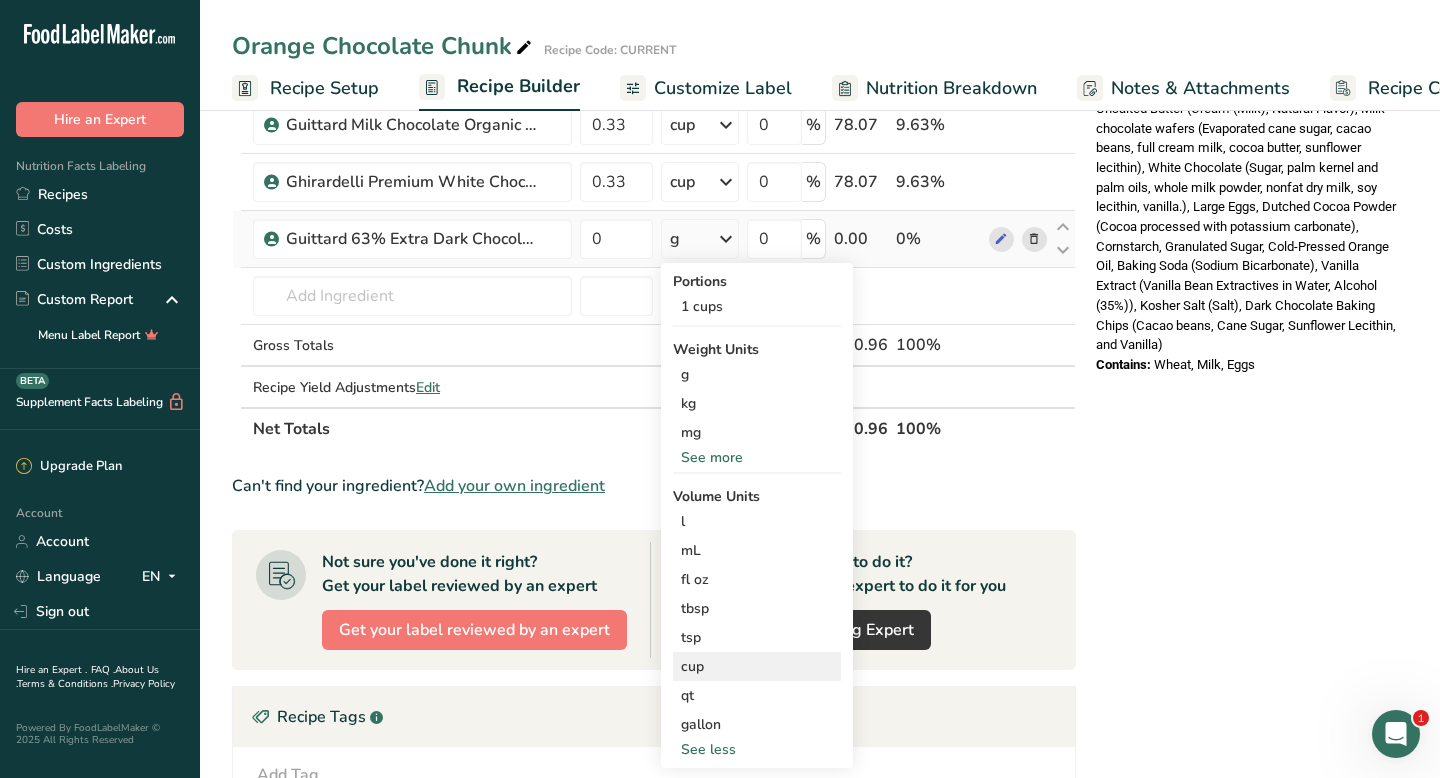 click on "cup" at bounding box center [757, 666] 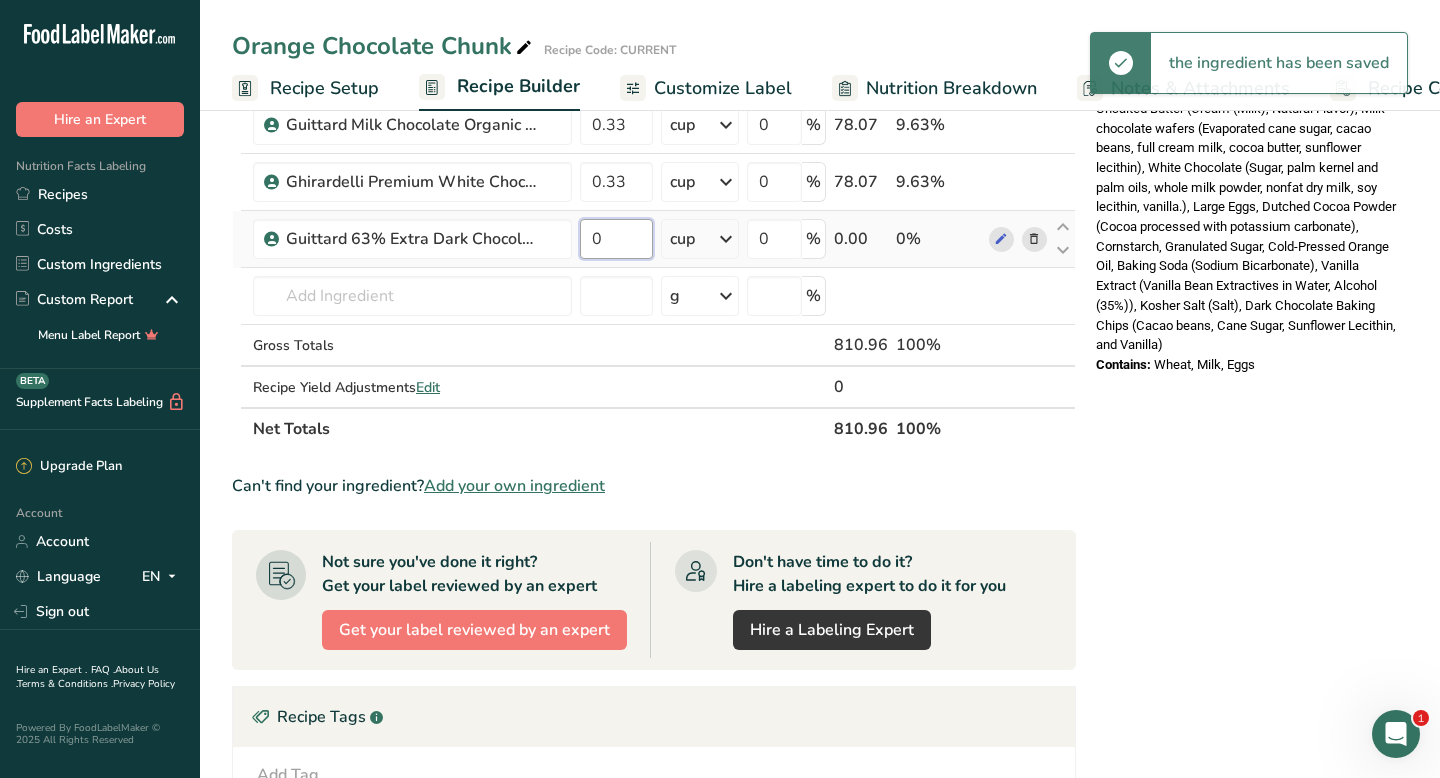 click on "0" at bounding box center (616, 239) 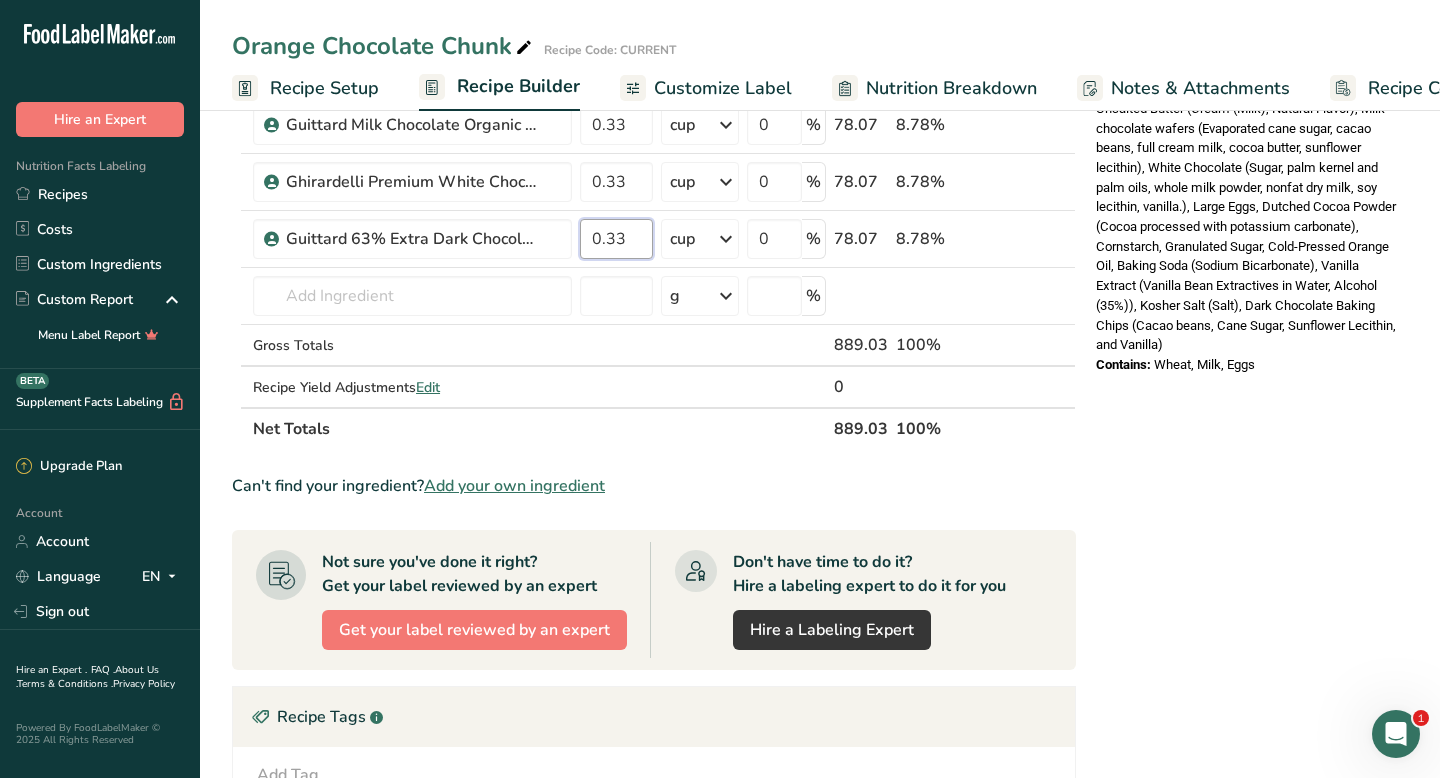 type on "0.33" 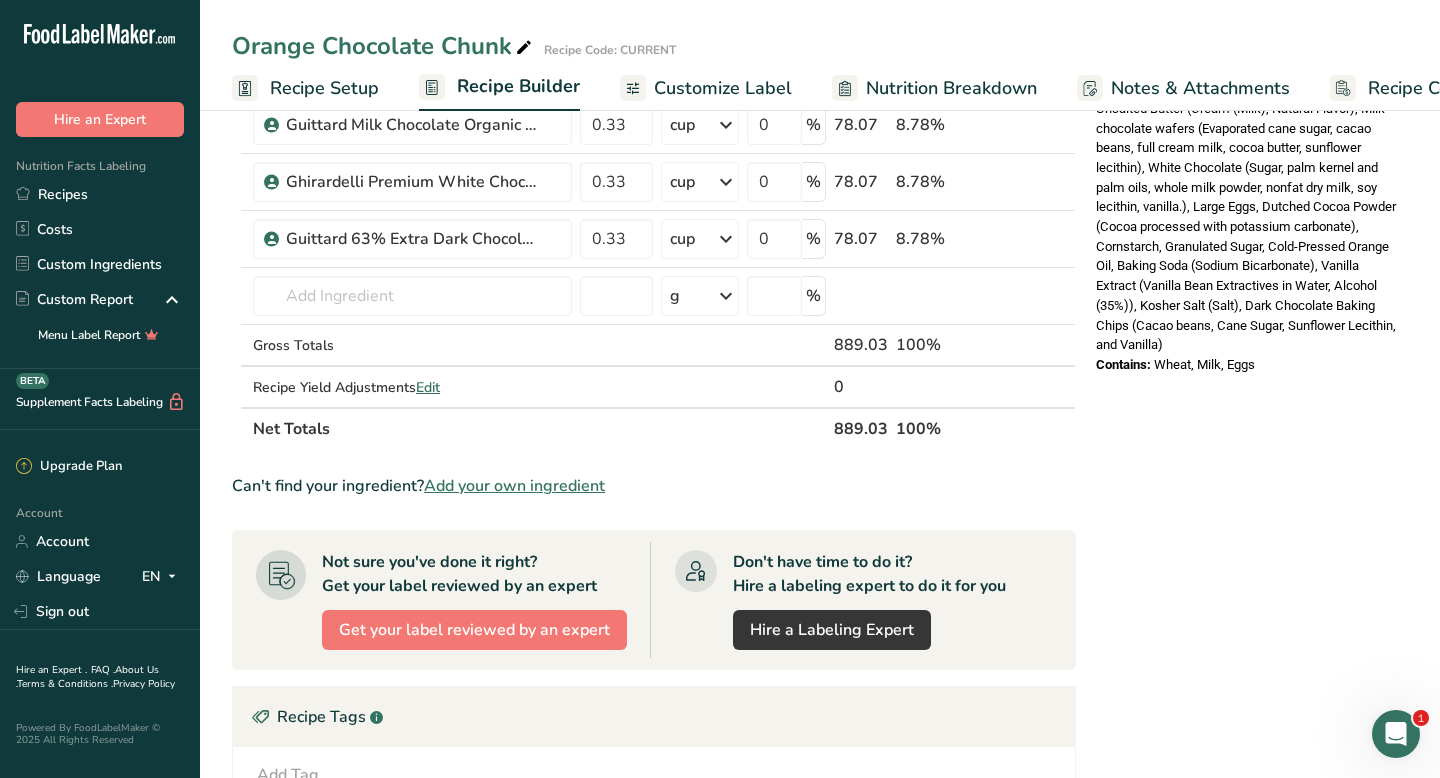 click on "Nutrition Facts
10 Servings Per Container
Serving Size
79g
Amount Per Serving
Calories
360
% Daily Value *
Total Fat
18g
23%
Saturated Fat
11g
57%
Trans  Fat
0g
Cholesterol
50mg
17%
Sodium
95mg
4%
Total Carbohydrates
47g
17%
Dietary Fiber
2g
7%" at bounding box center [1248, 216] 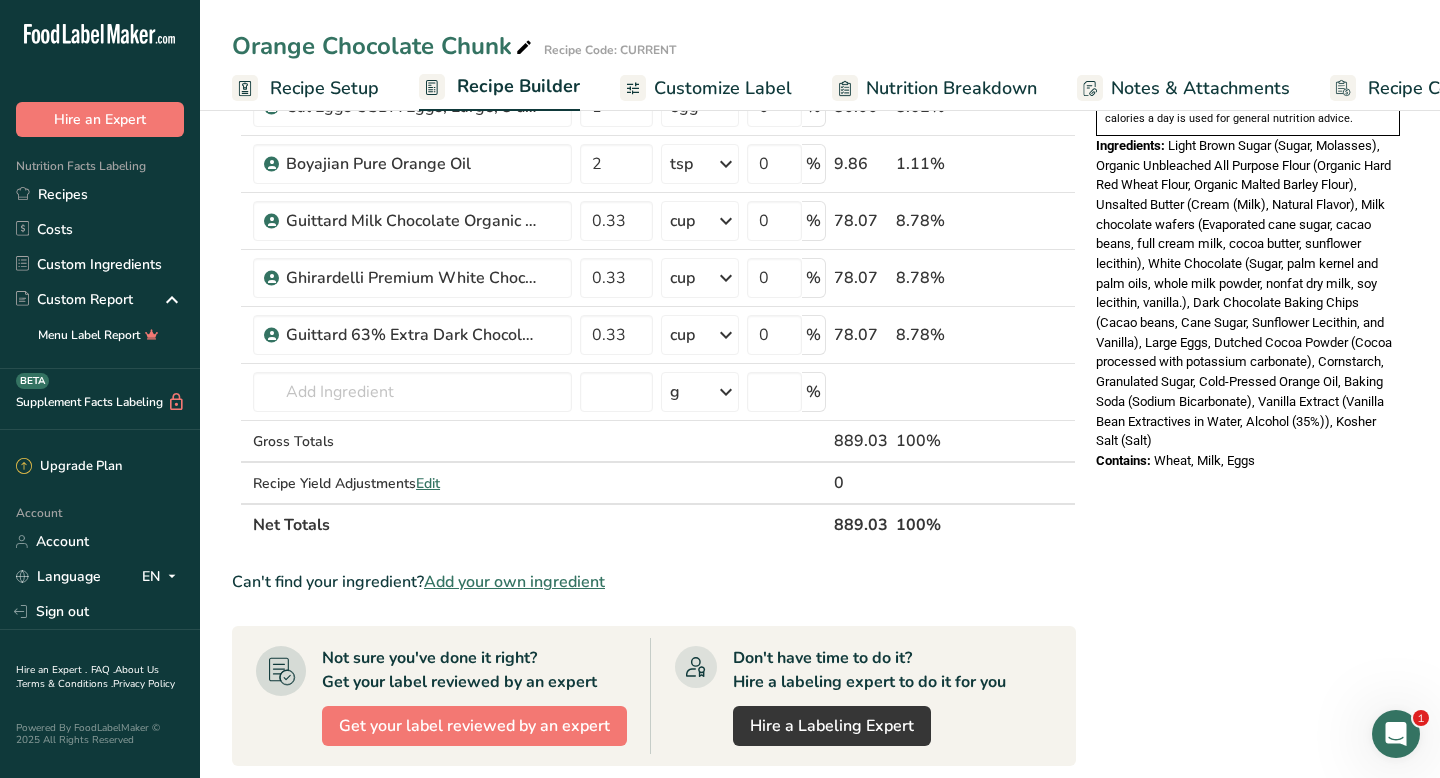 scroll, scrollTop: 0, scrollLeft: 0, axis: both 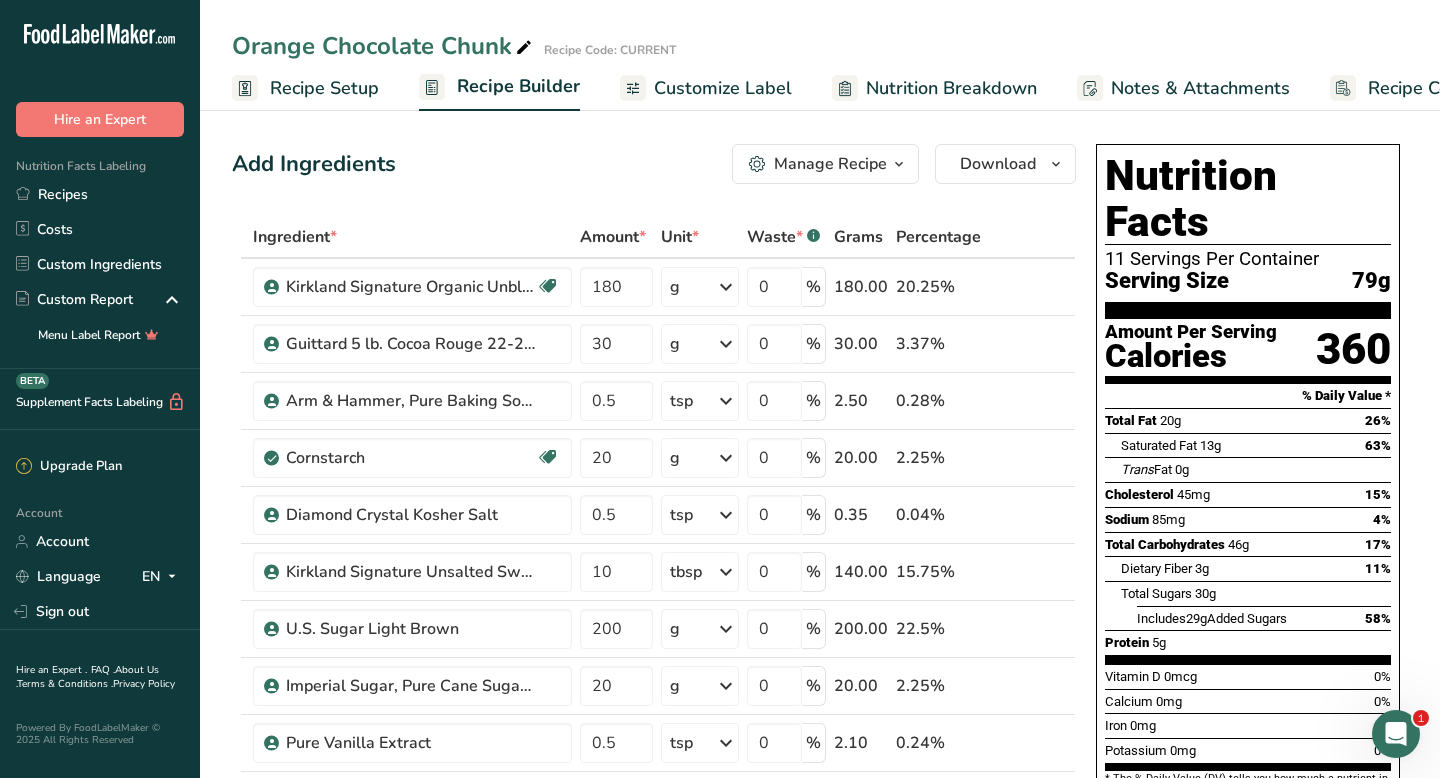 click on "Recipe Setup" at bounding box center (324, 88) 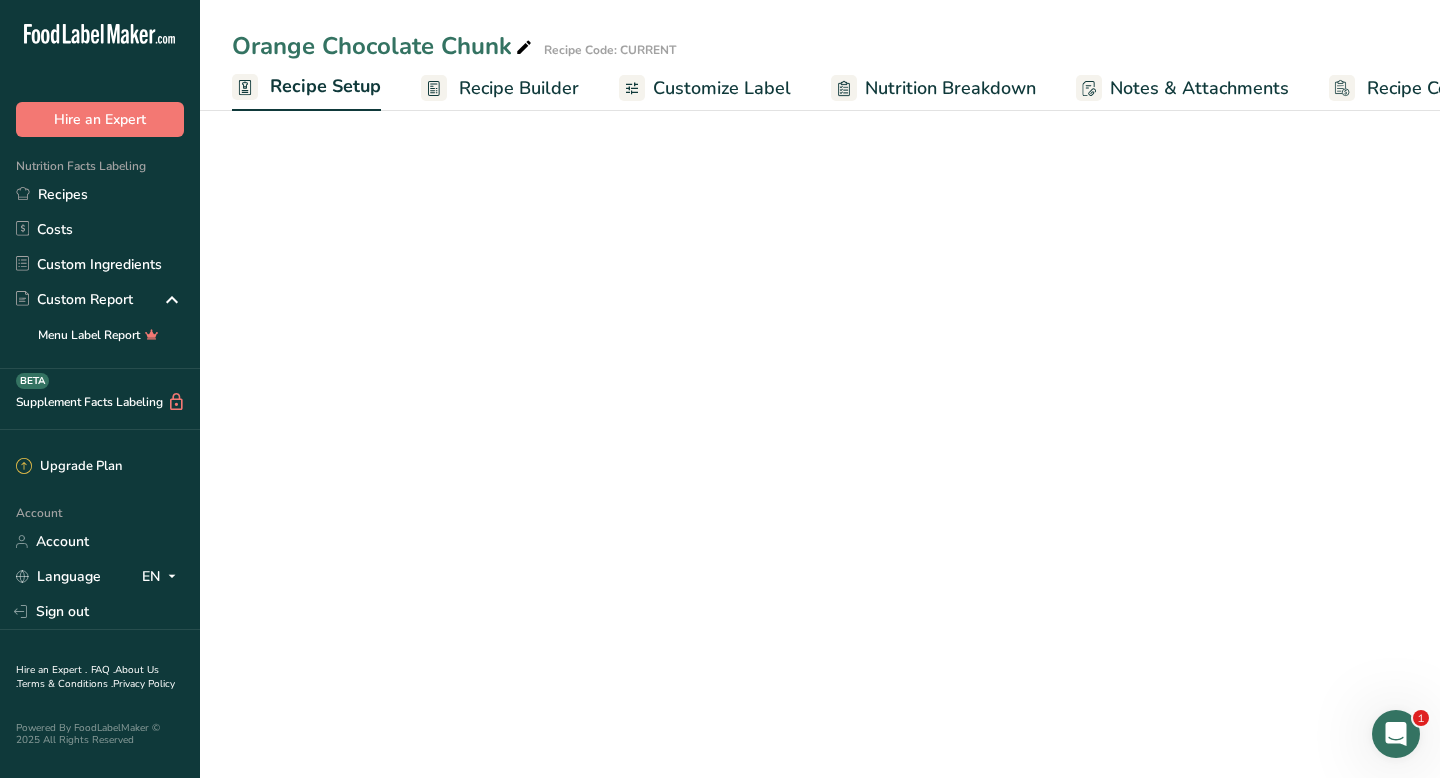 select on "5" 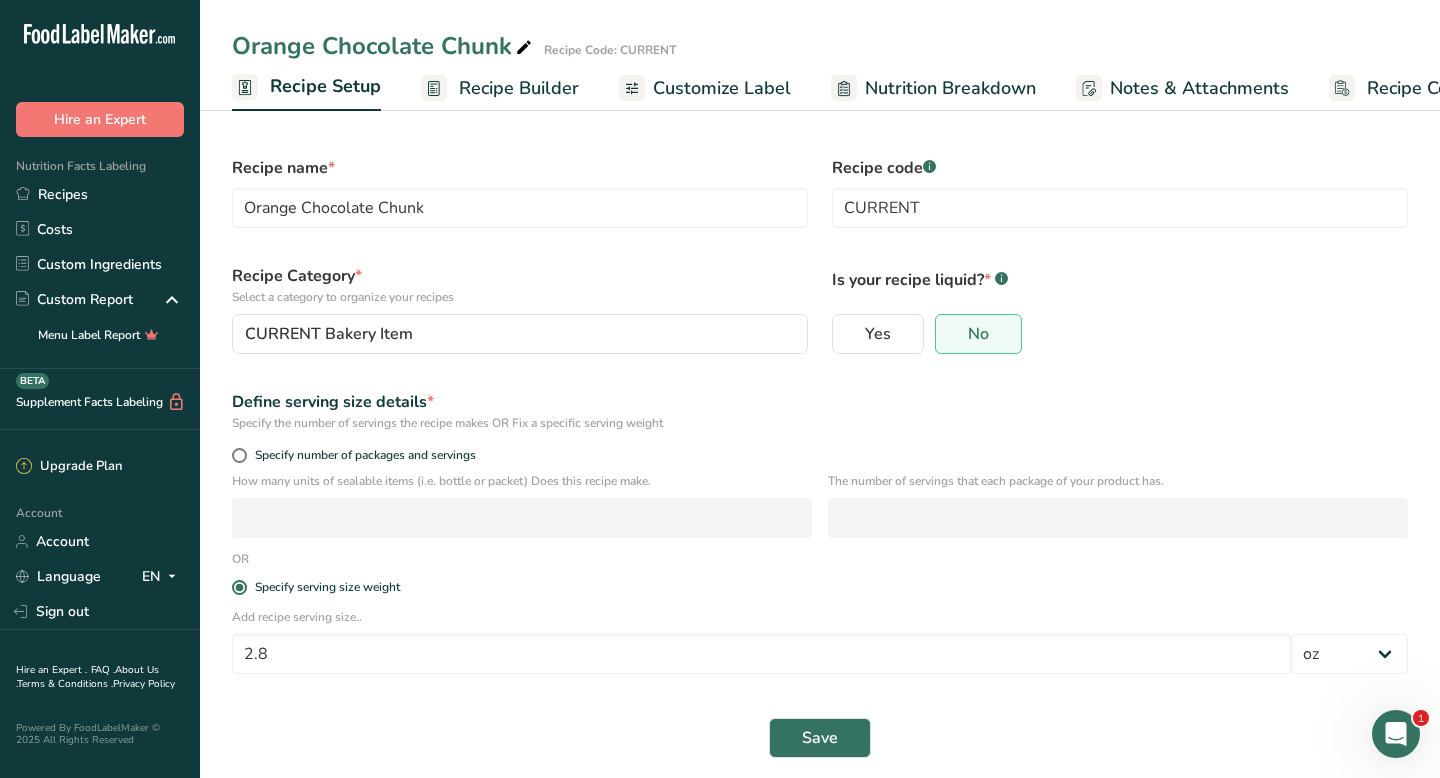 scroll, scrollTop: 0, scrollLeft: 7, axis: horizontal 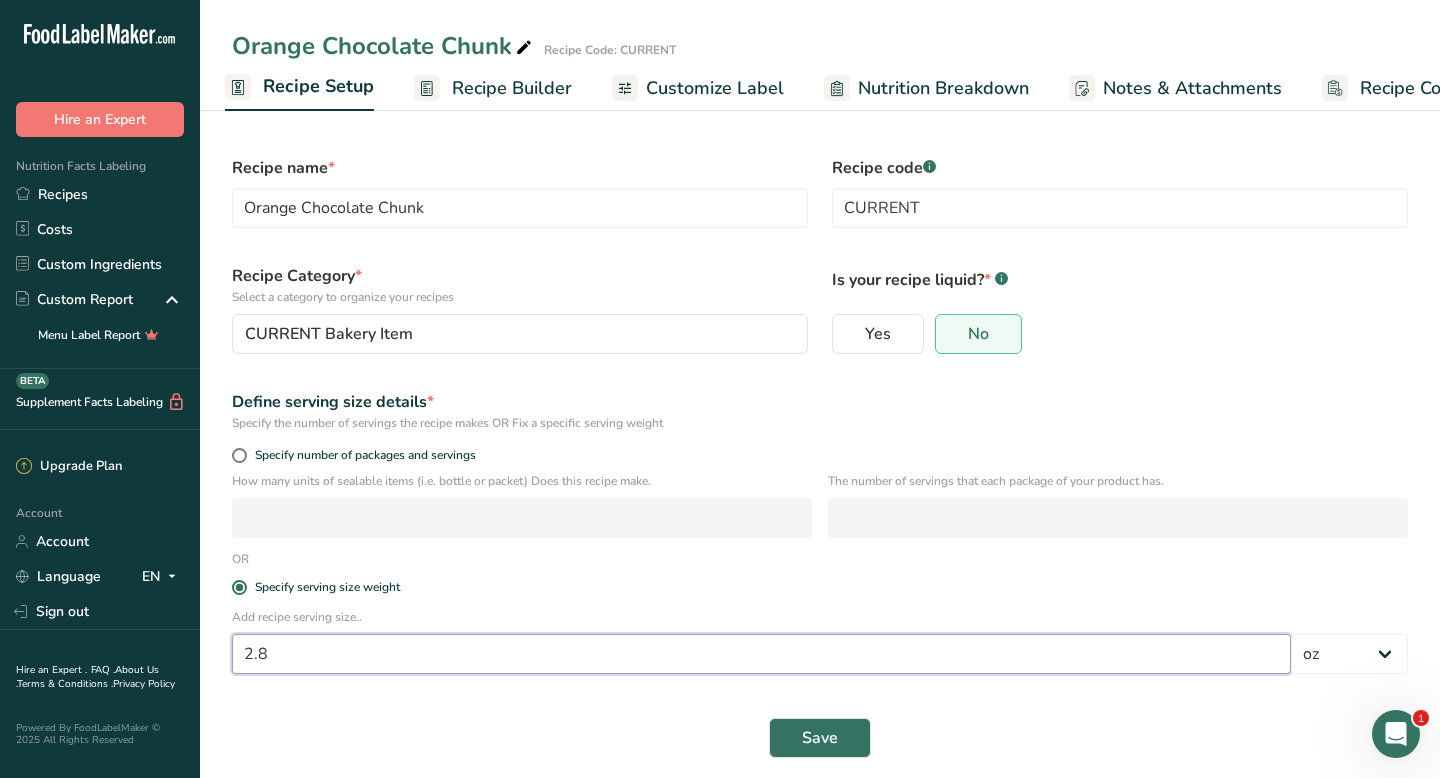 click on "2.8" at bounding box center (761, 654) 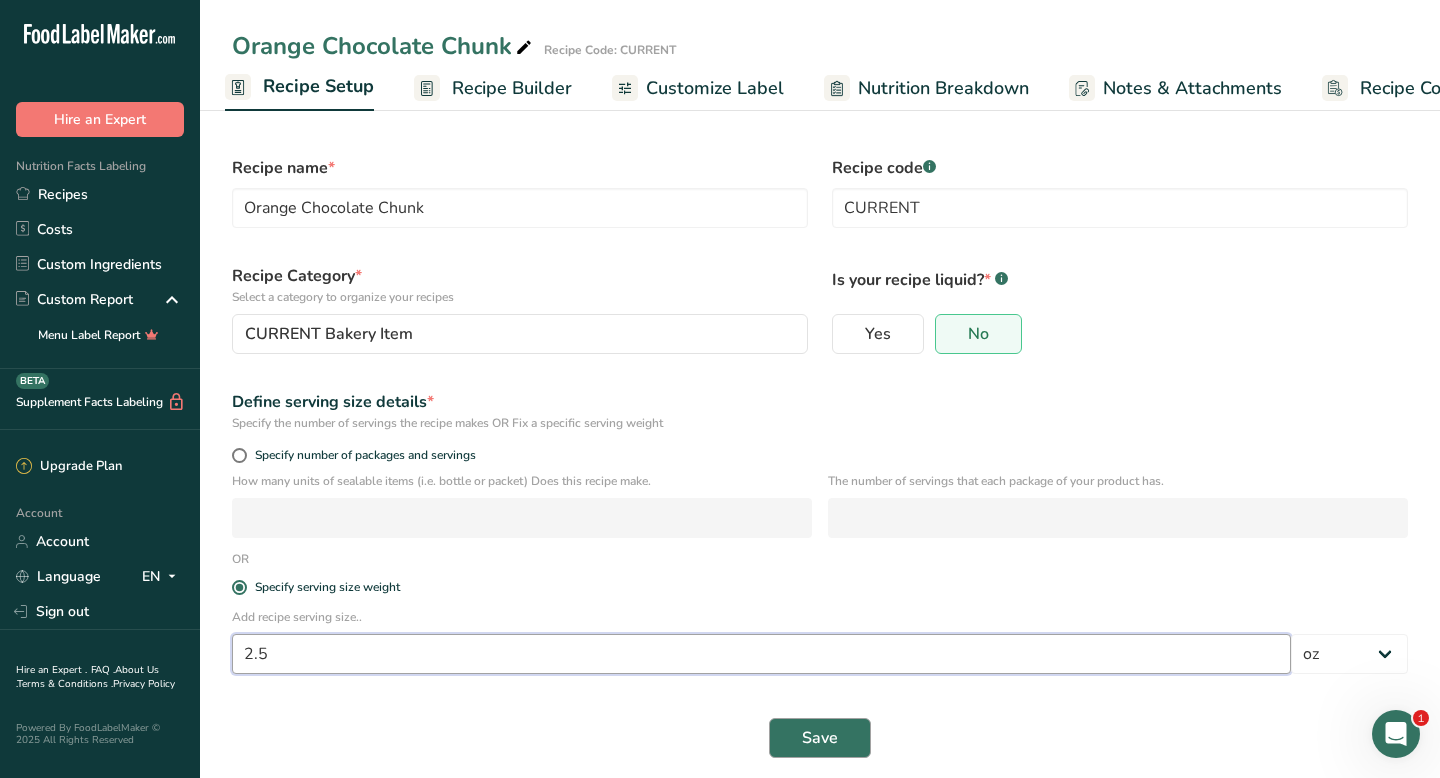 type on "2.5" 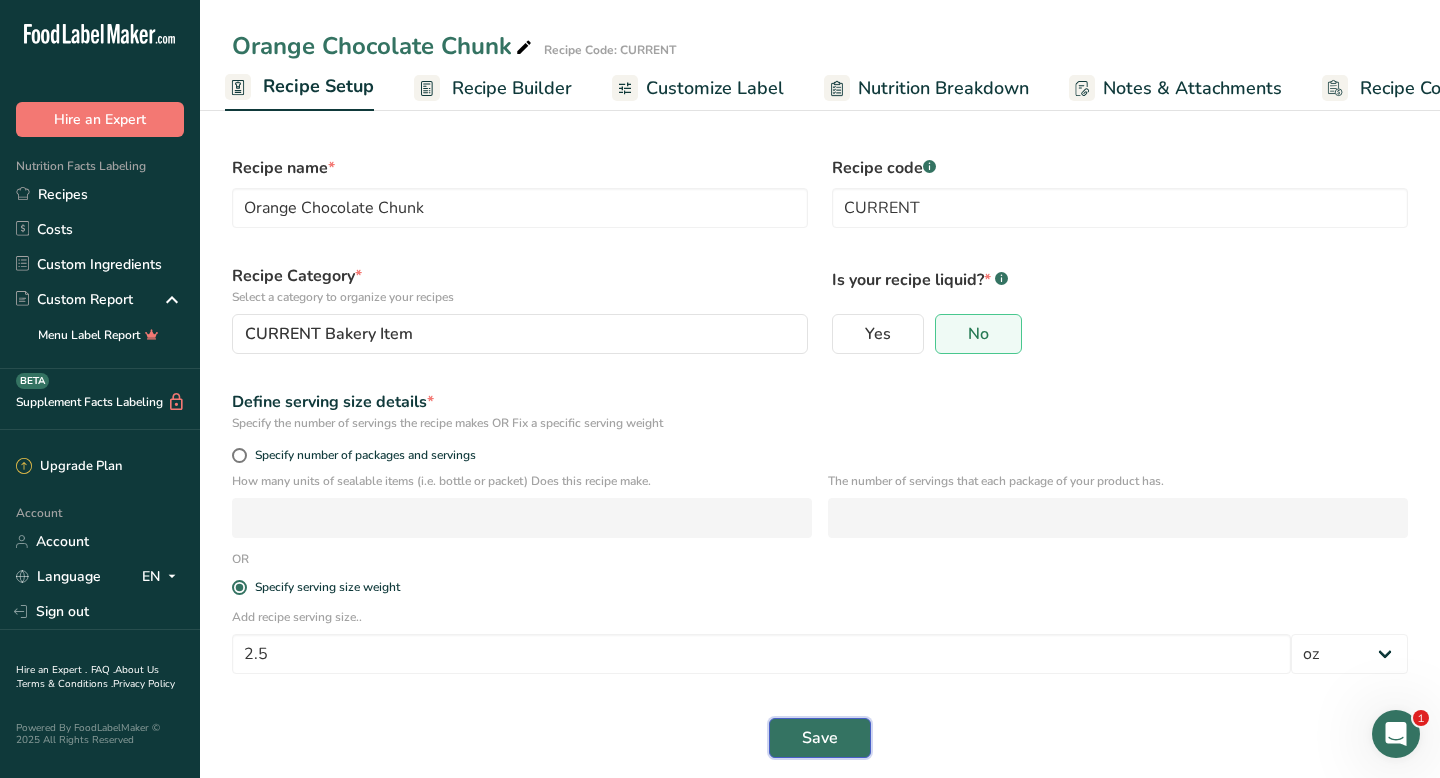 click on "Save" at bounding box center (820, 738) 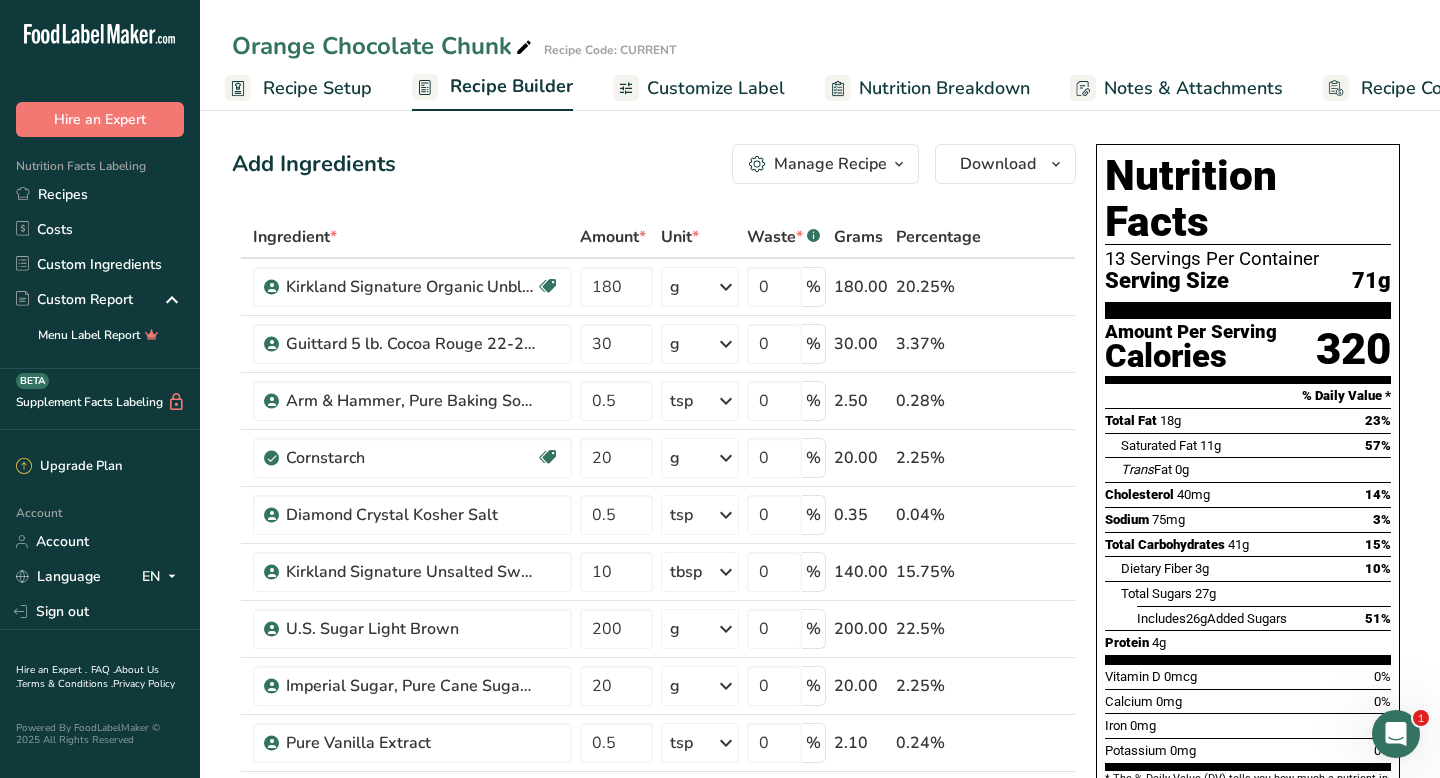 click on "Recipe Setup" at bounding box center [317, 88] 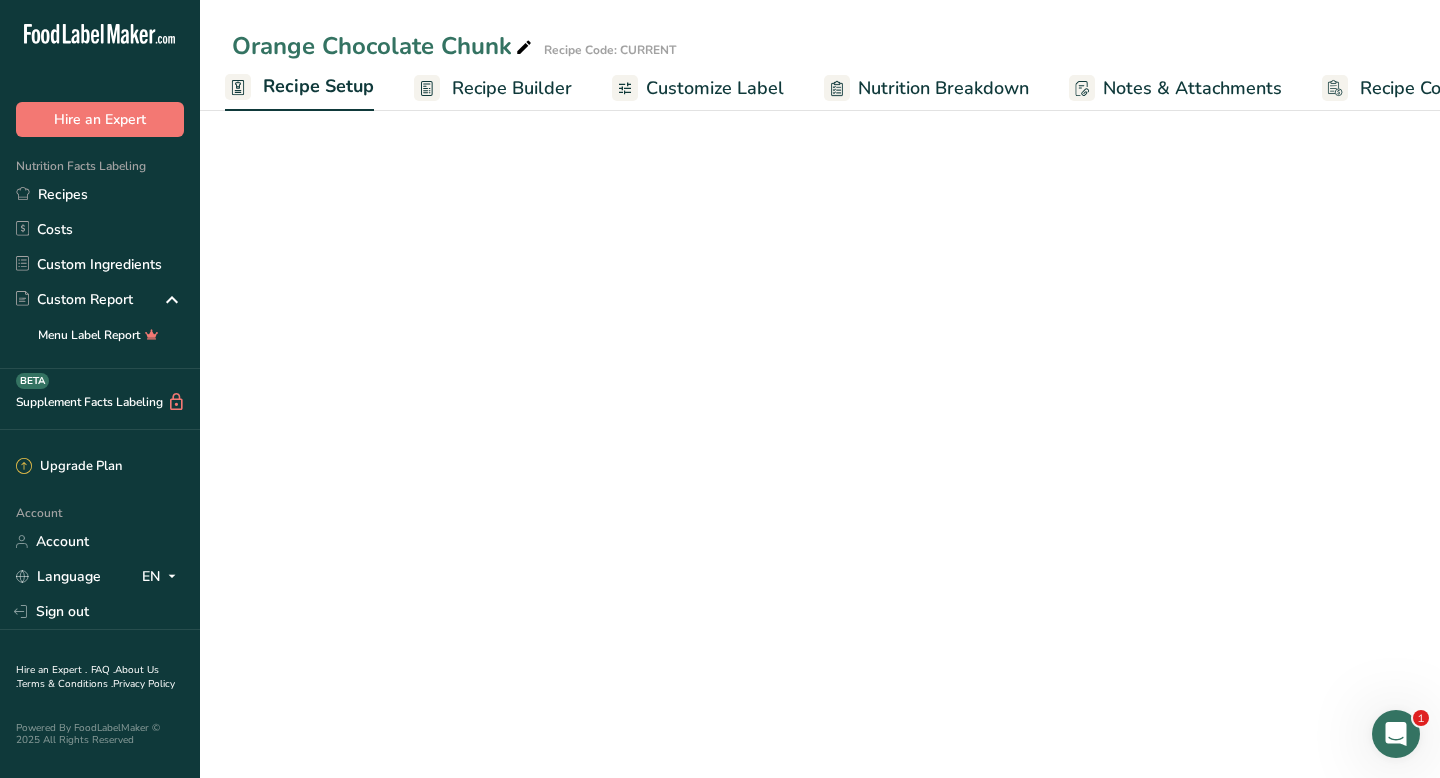 select on "5" 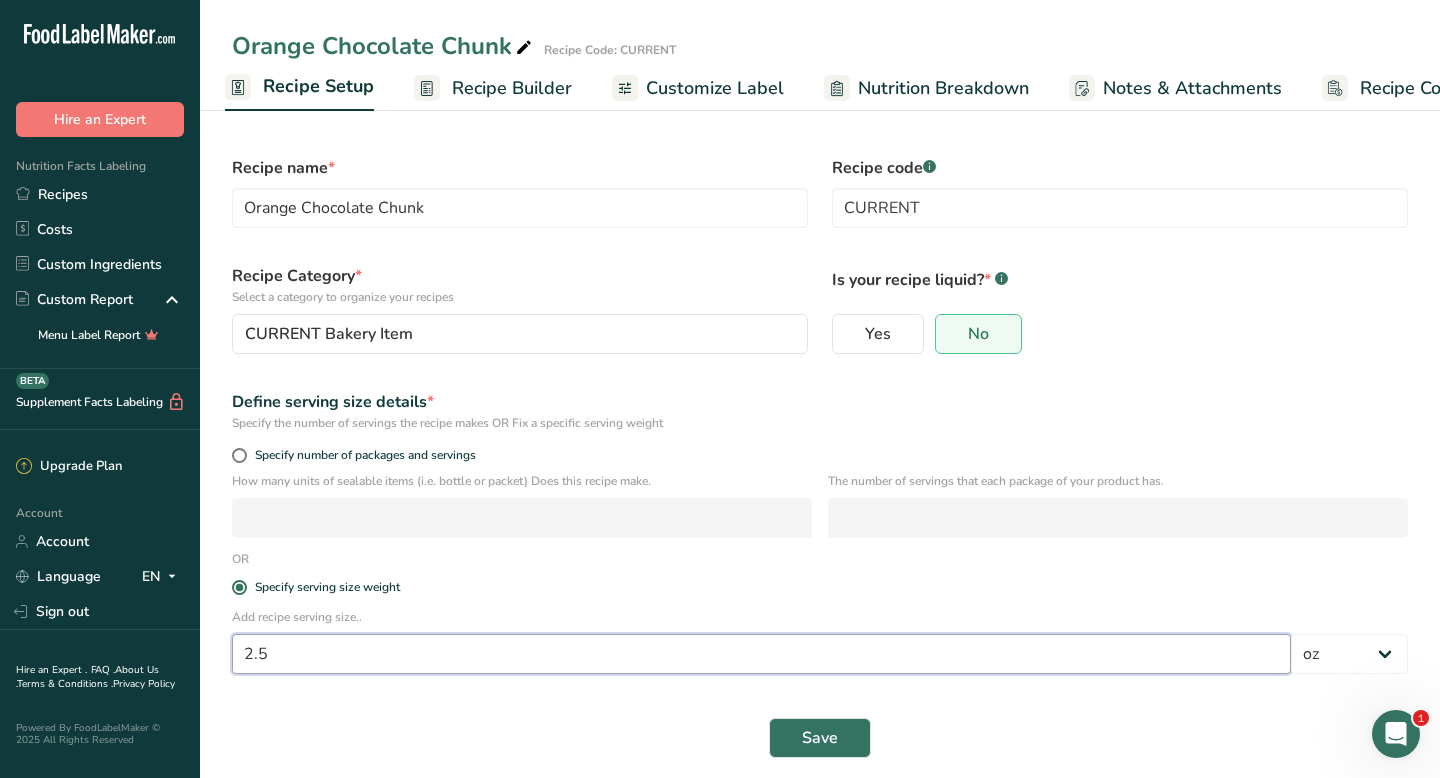 click on "2.5" at bounding box center (761, 654) 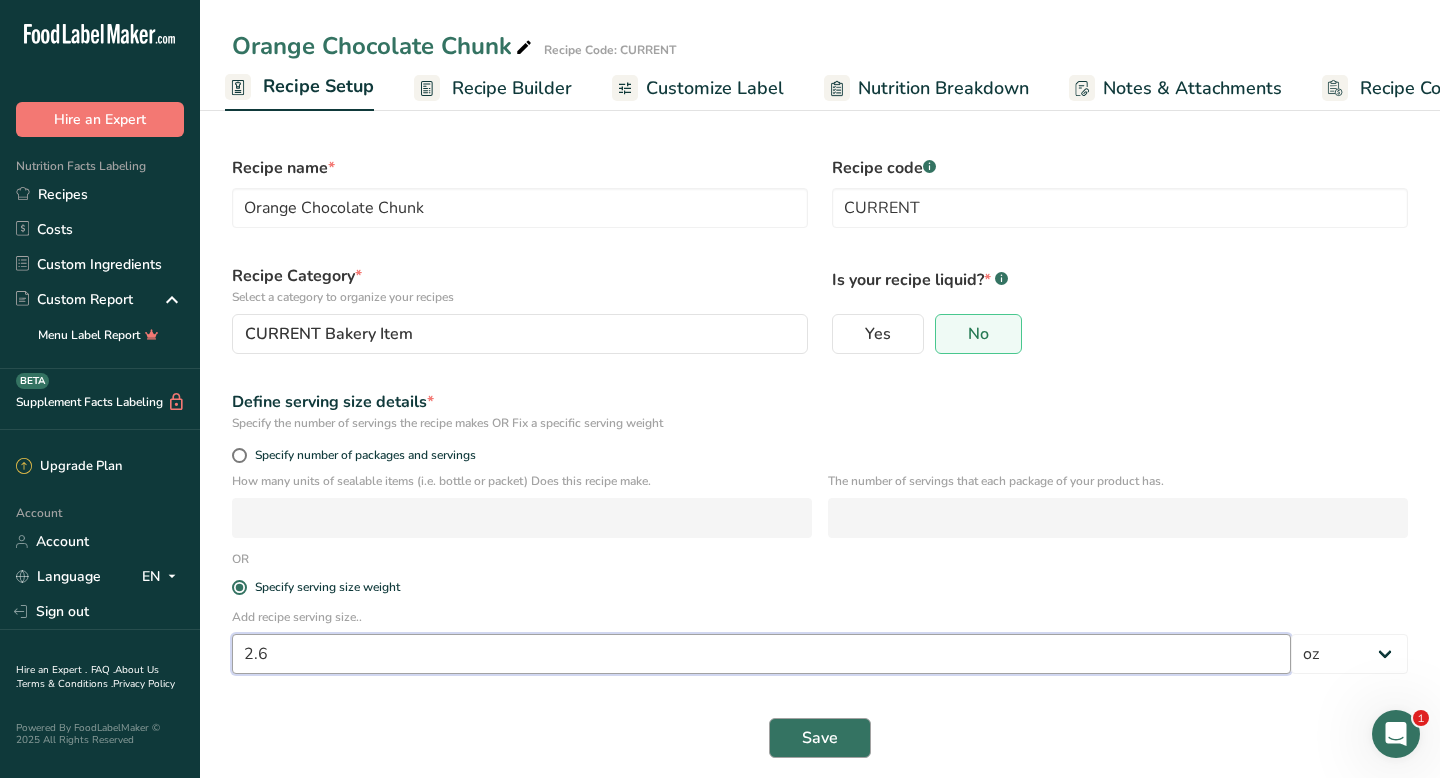 type on "2.6" 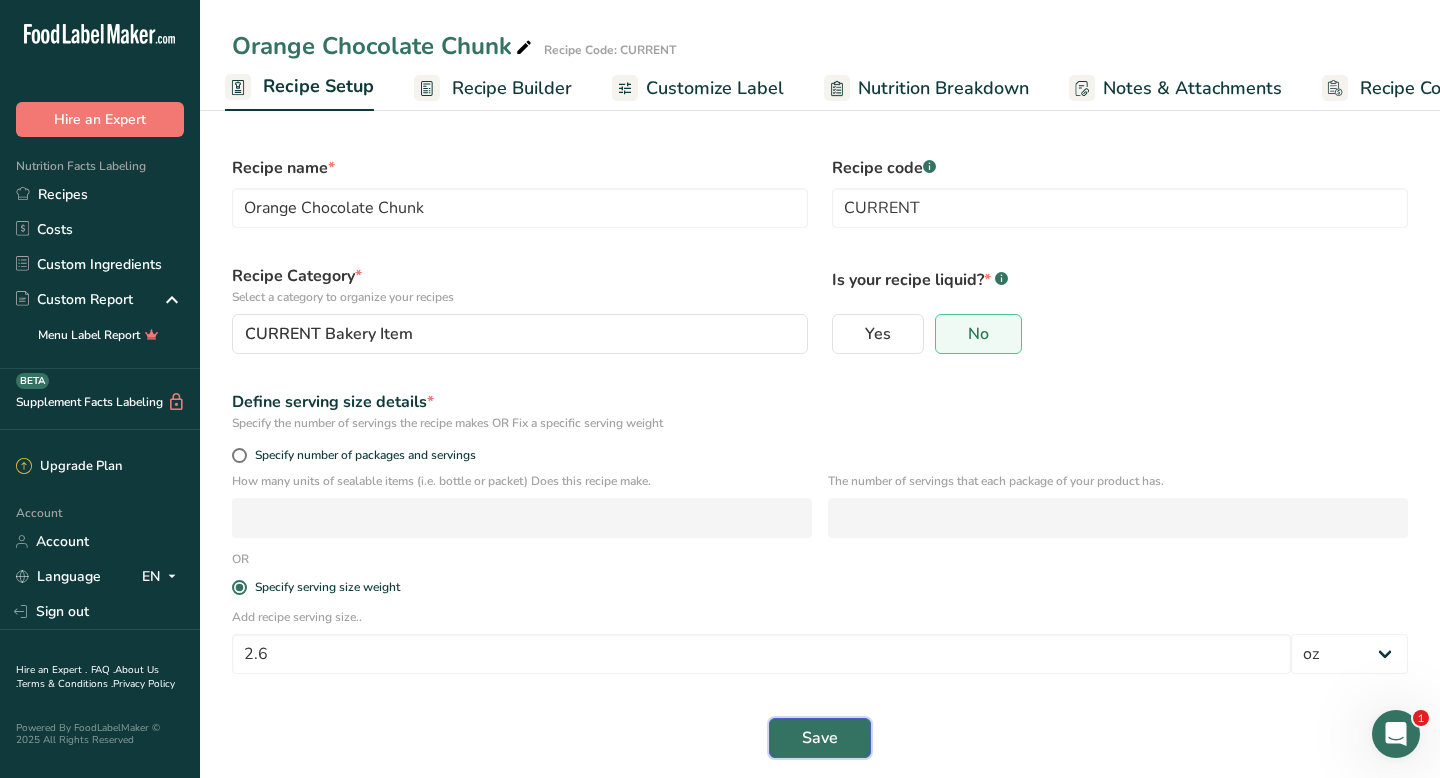 click on "Save" at bounding box center (820, 738) 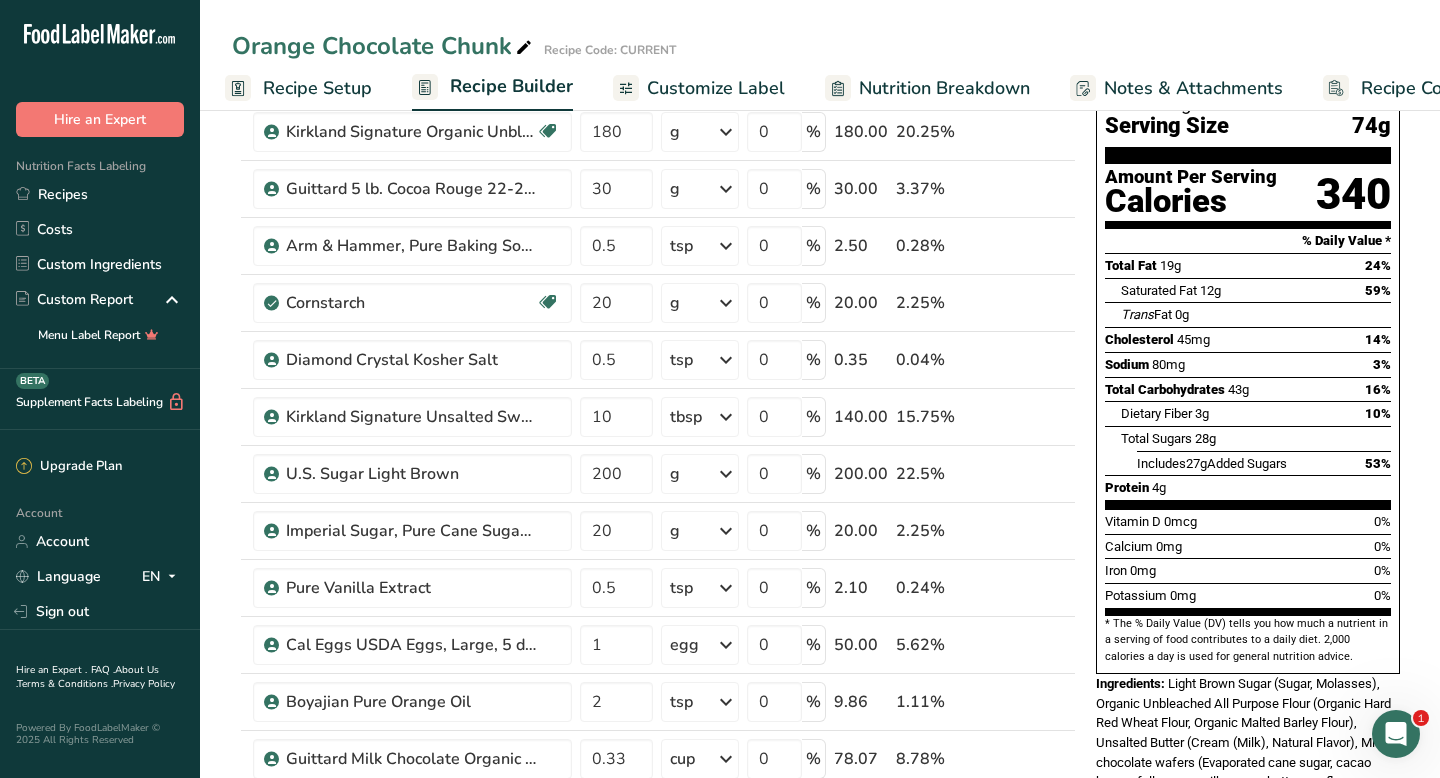 scroll, scrollTop: 0, scrollLeft: 0, axis: both 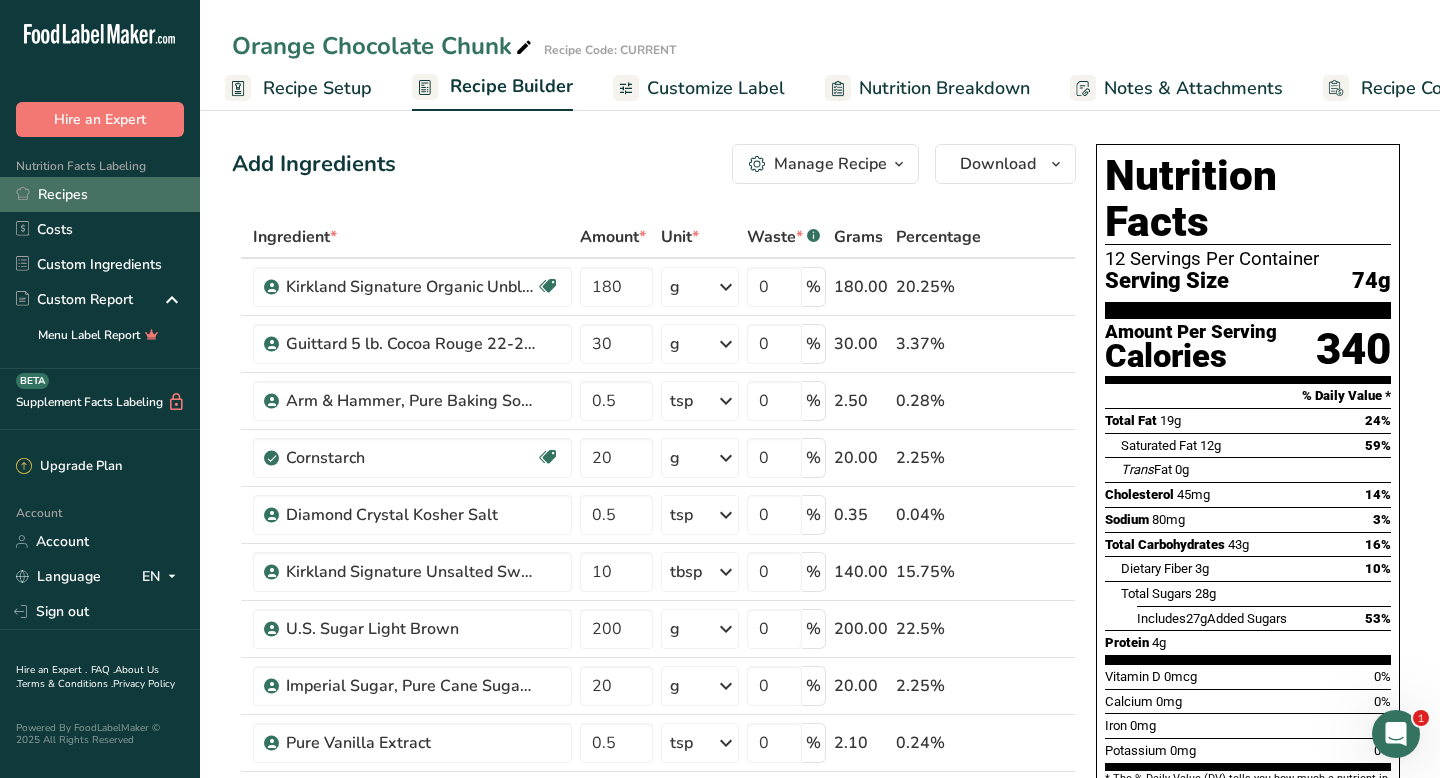 click on "Recipes" at bounding box center [100, 194] 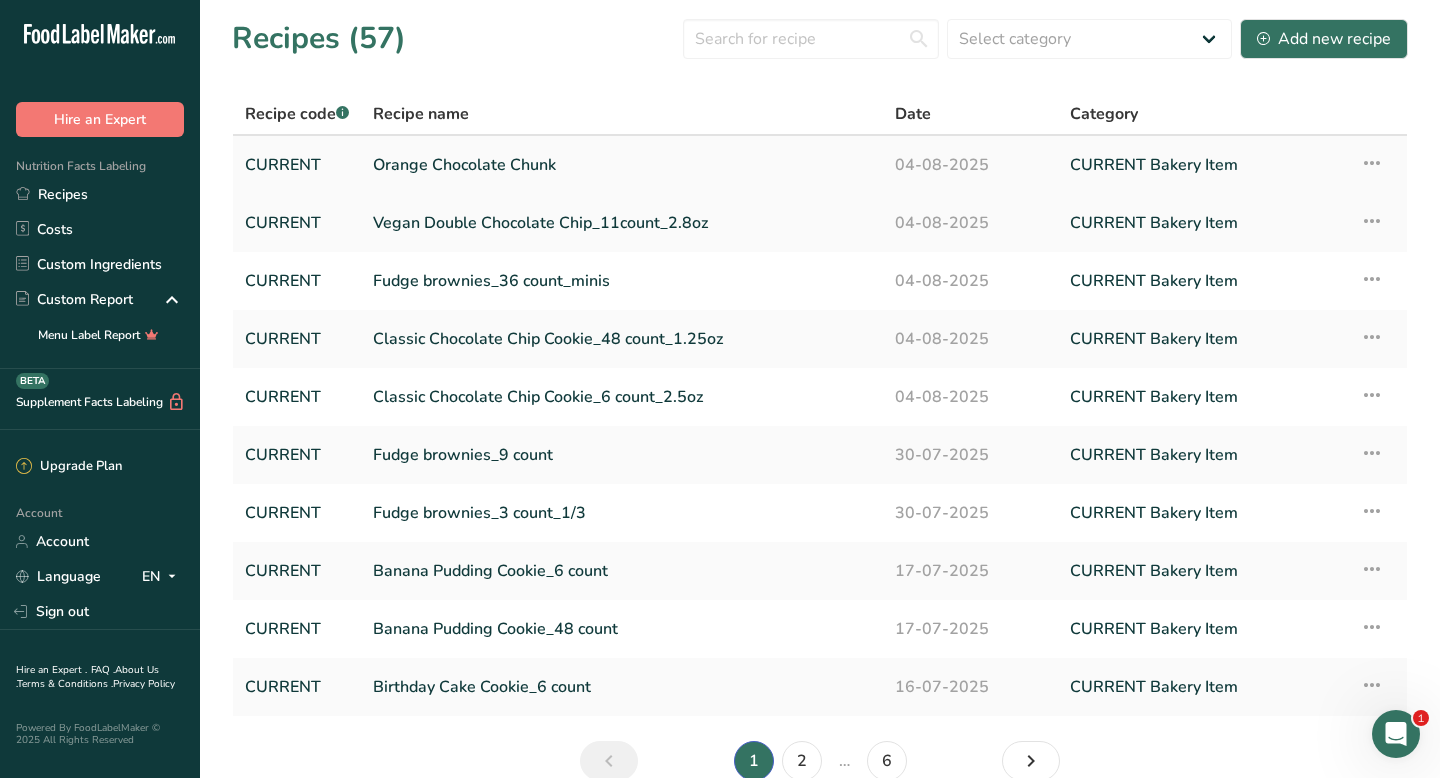click on "Orange Chocolate Chunk" at bounding box center [622, 165] 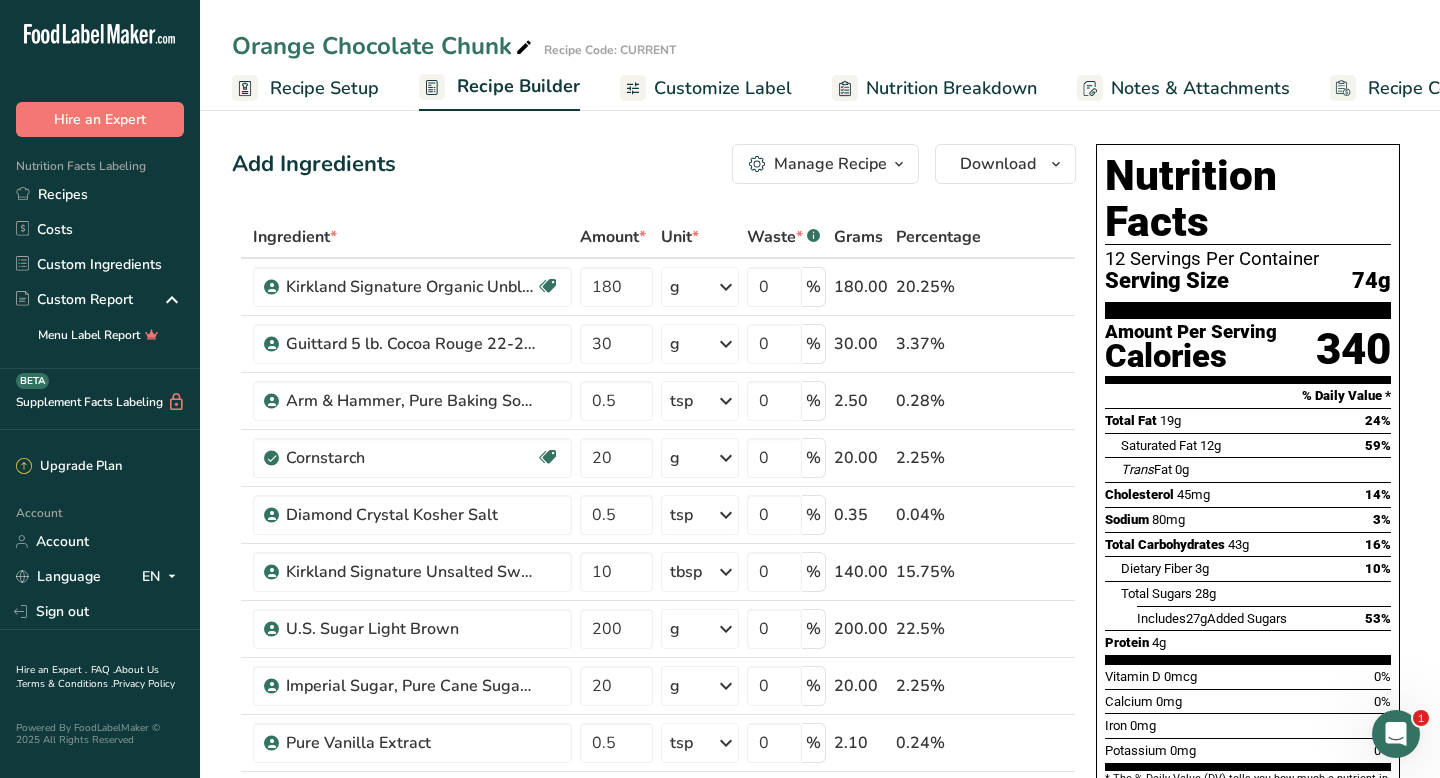 click on "Recipe Setup" at bounding box center [324, 88] 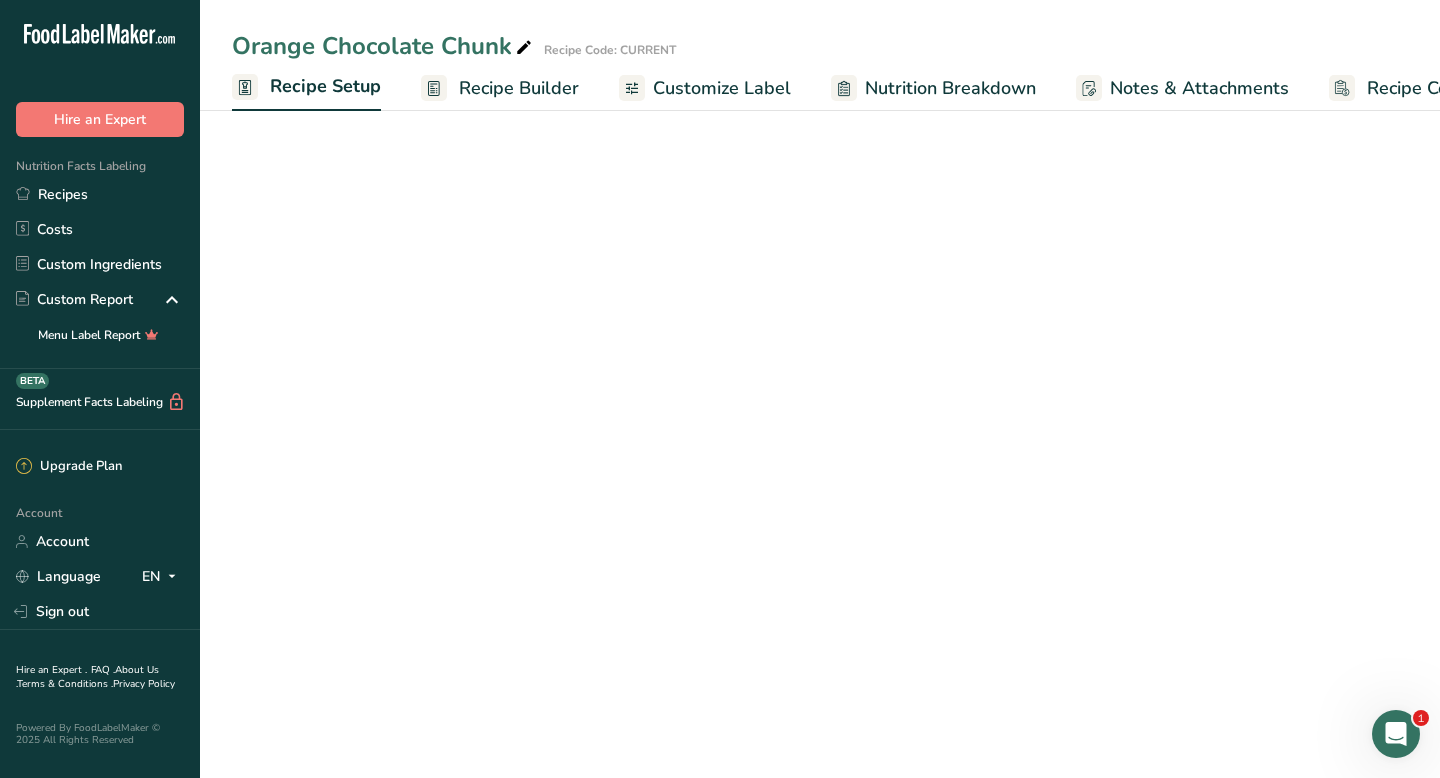 scroll, scrollTop: 0, scrollLeft: 7, axis: horizontal 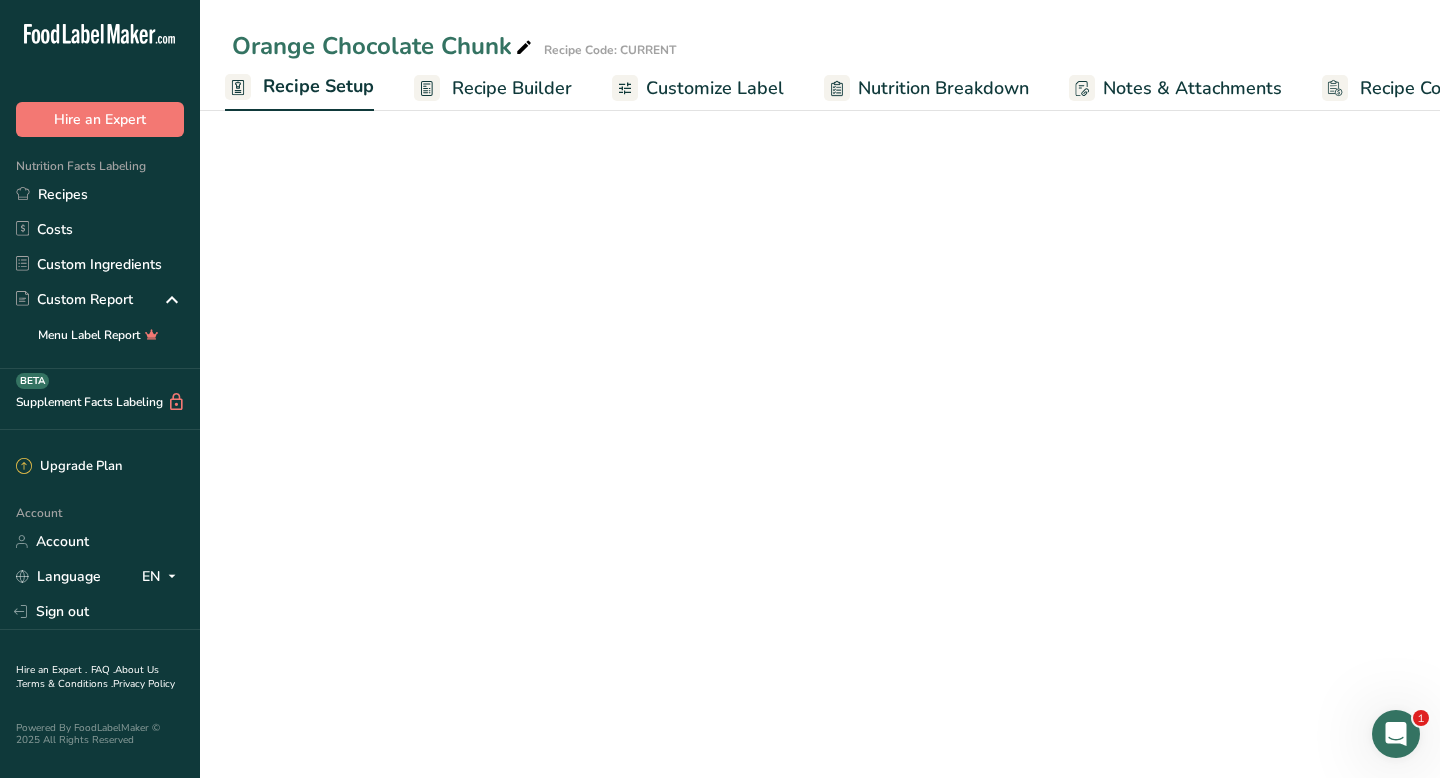 select on "5" 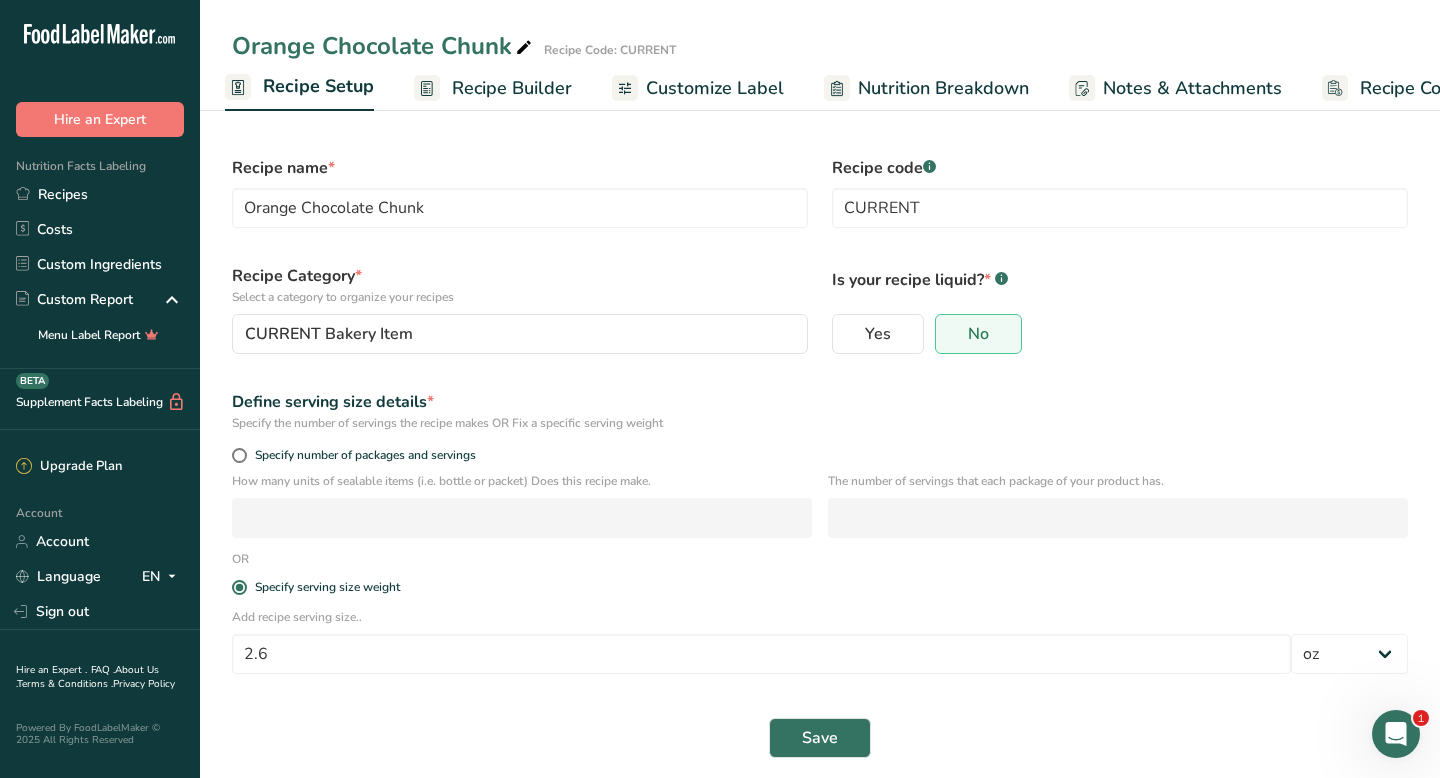 click on "Add recipe serving size..
2.6
Grams
kg
mg
mcg
lb
oz
l
mL
fl oz
tbsp
tsp
cup
qt
gallon" at bounding box center (820, 647) 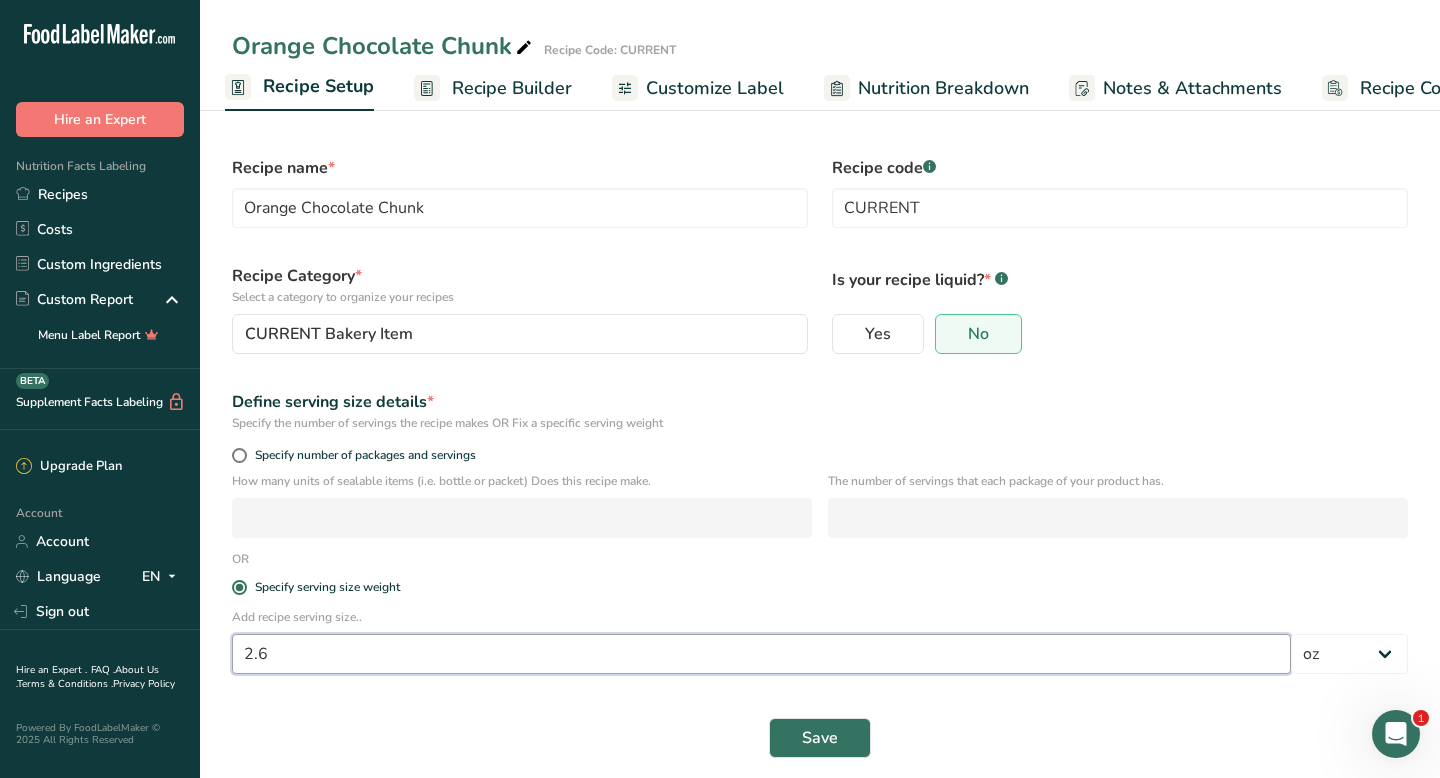 click on "2.6" at bounding box center [761, 654] 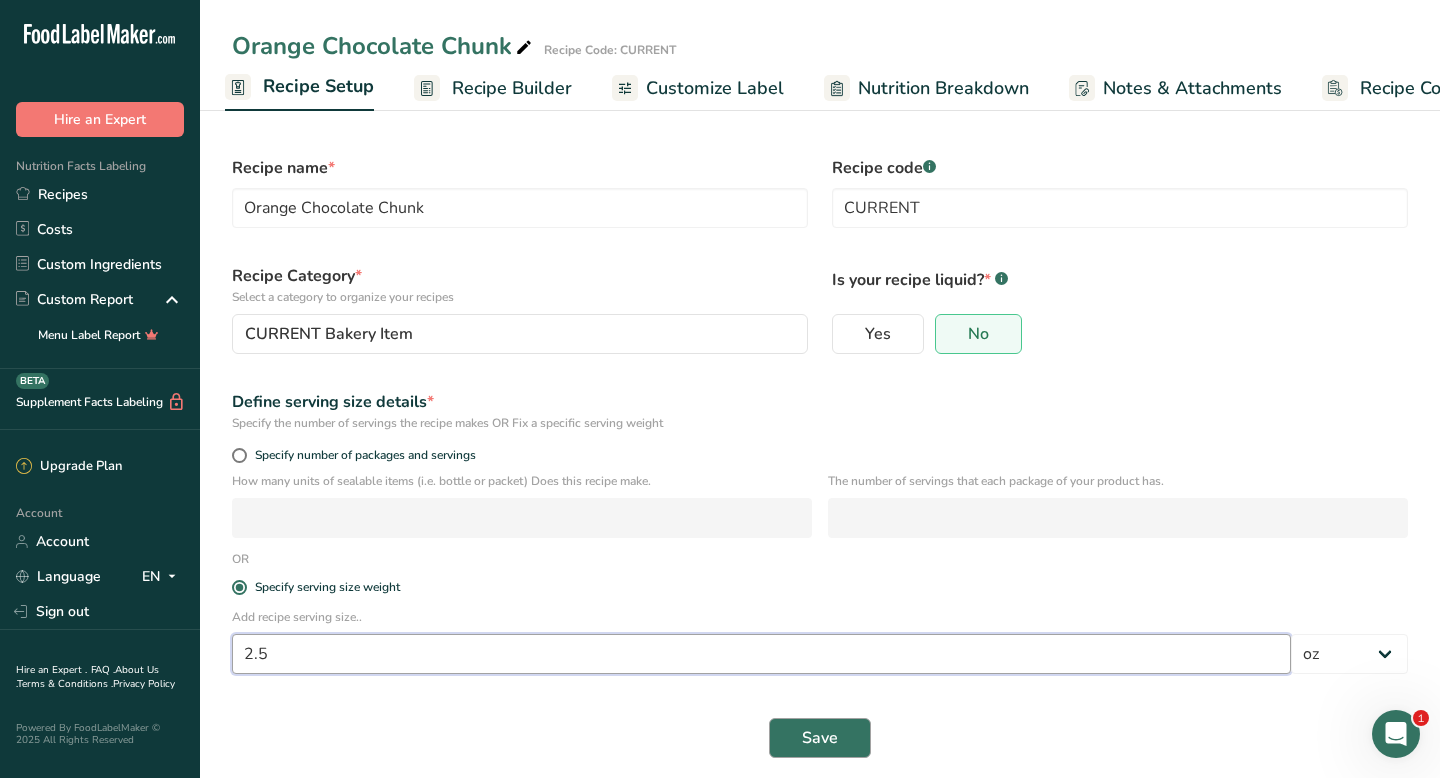 type on "2.5" 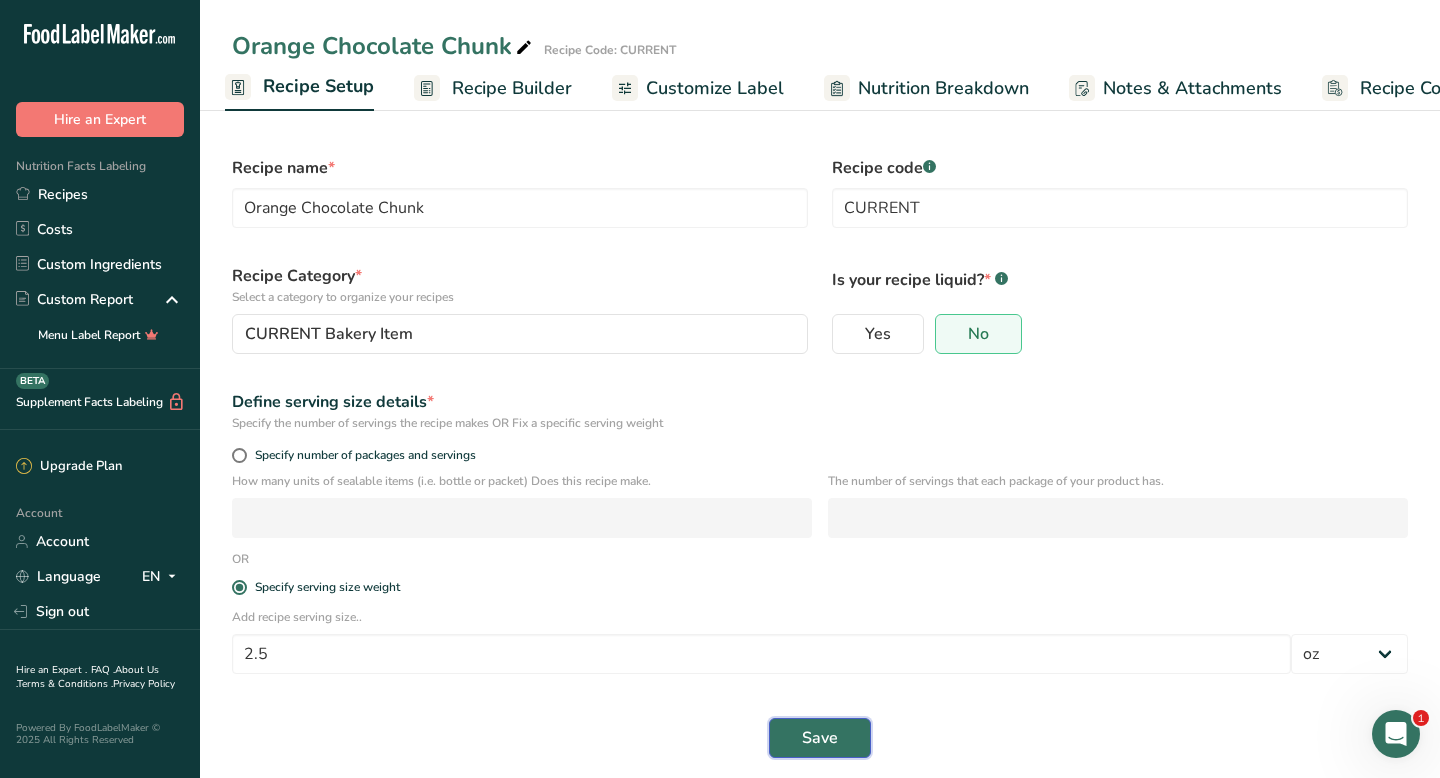 click on "Save" at bounding box center (820, 738) 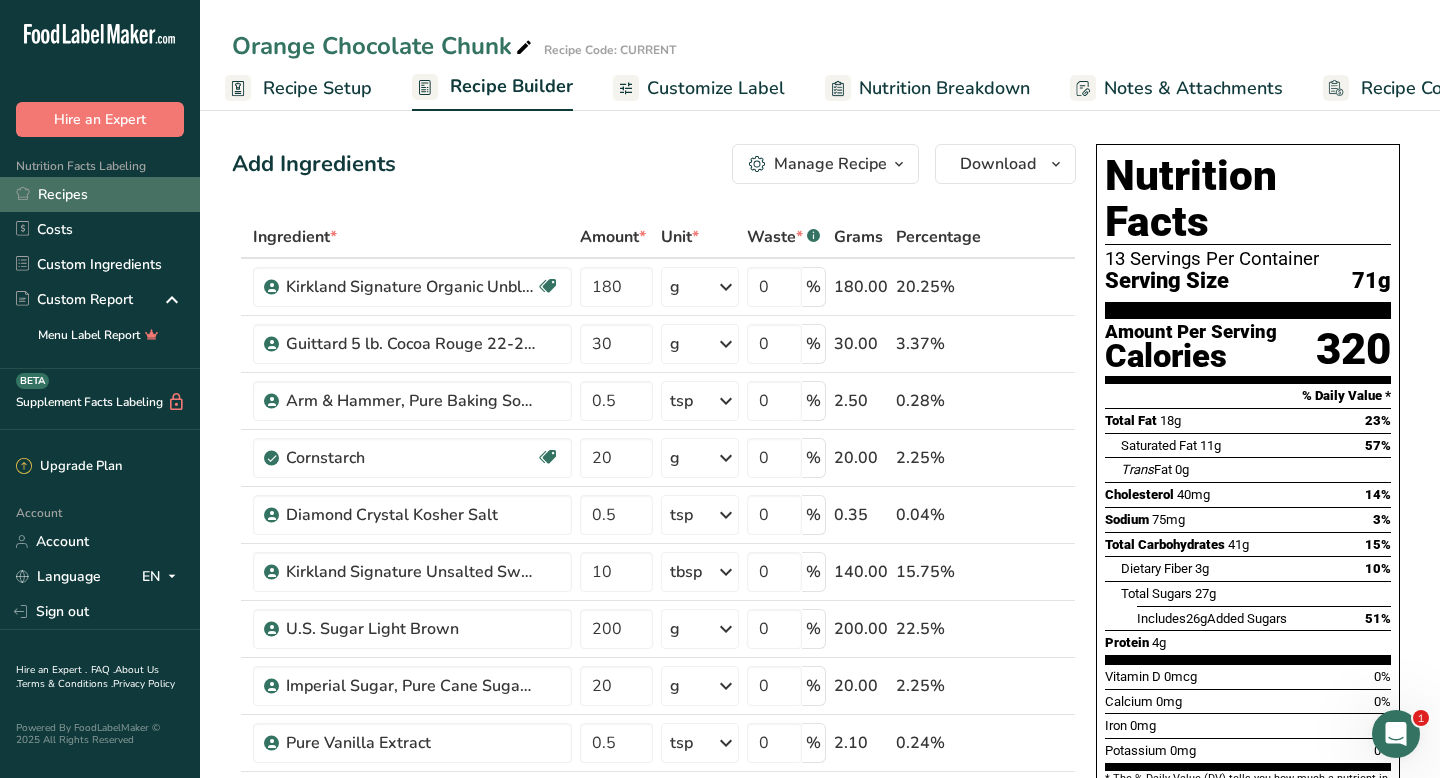 click on "Recipes" at bounding box center (100, 194) 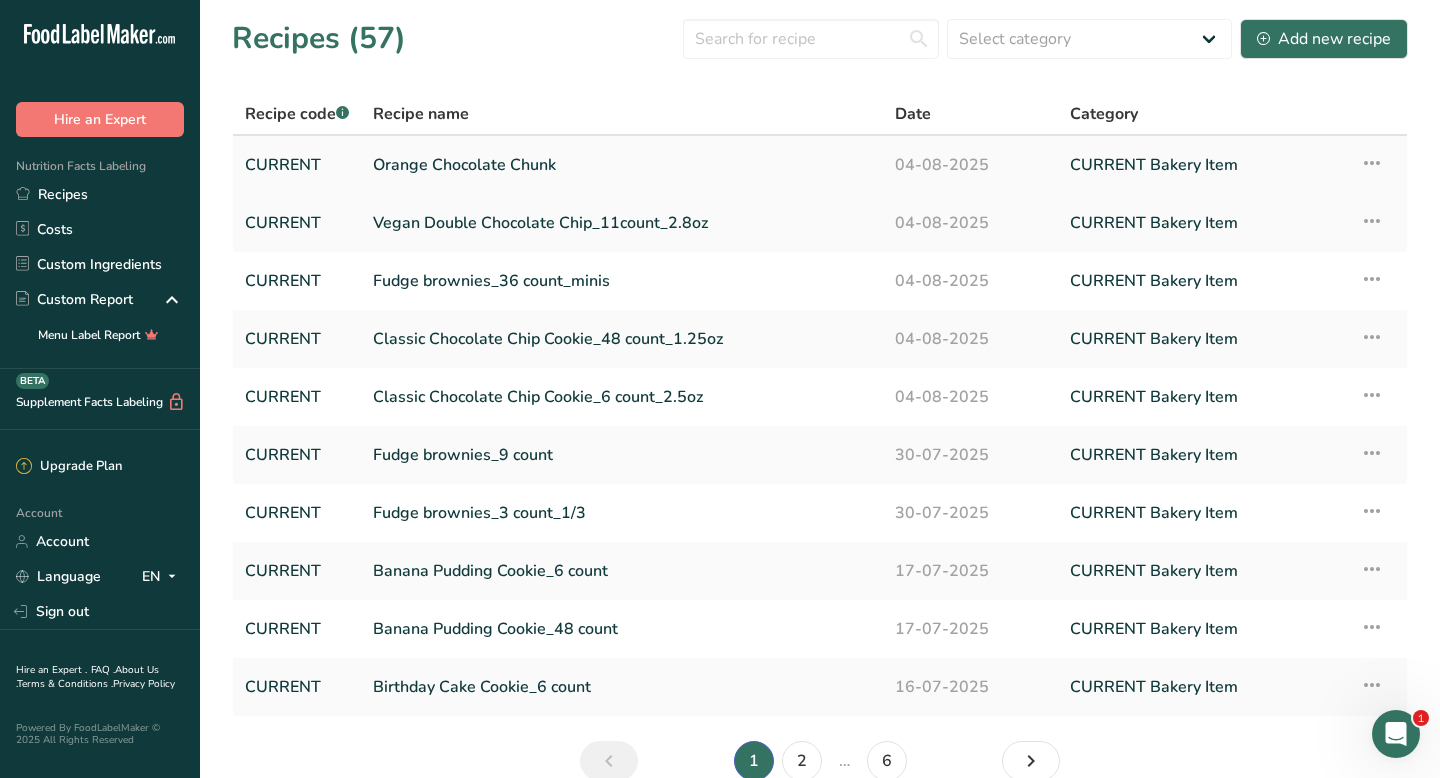 click on "Recipe Setup       Delete Recipe           Duplicate Recipe             Scale Recipe             Save as Sub-Recipe   .a-a{fill:#347362;}.b-a{fill:#fff;}                               Nutrition Breakdown                 Recipe Card
NEW
Amino Acids Pattern Report             Activity History" at bounding box center [1377, 165] 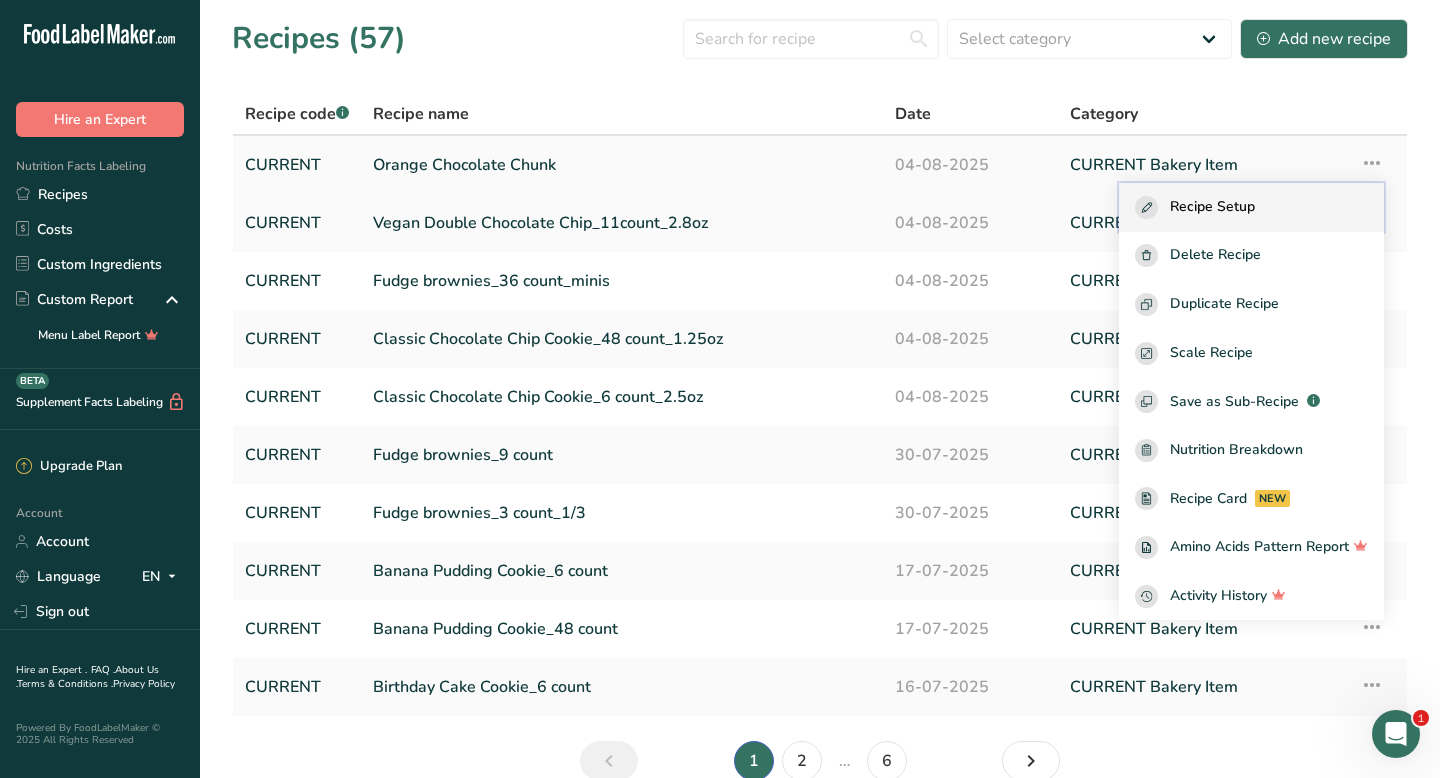 click on "Recipe Setup" at bounding box center [1212, 207] 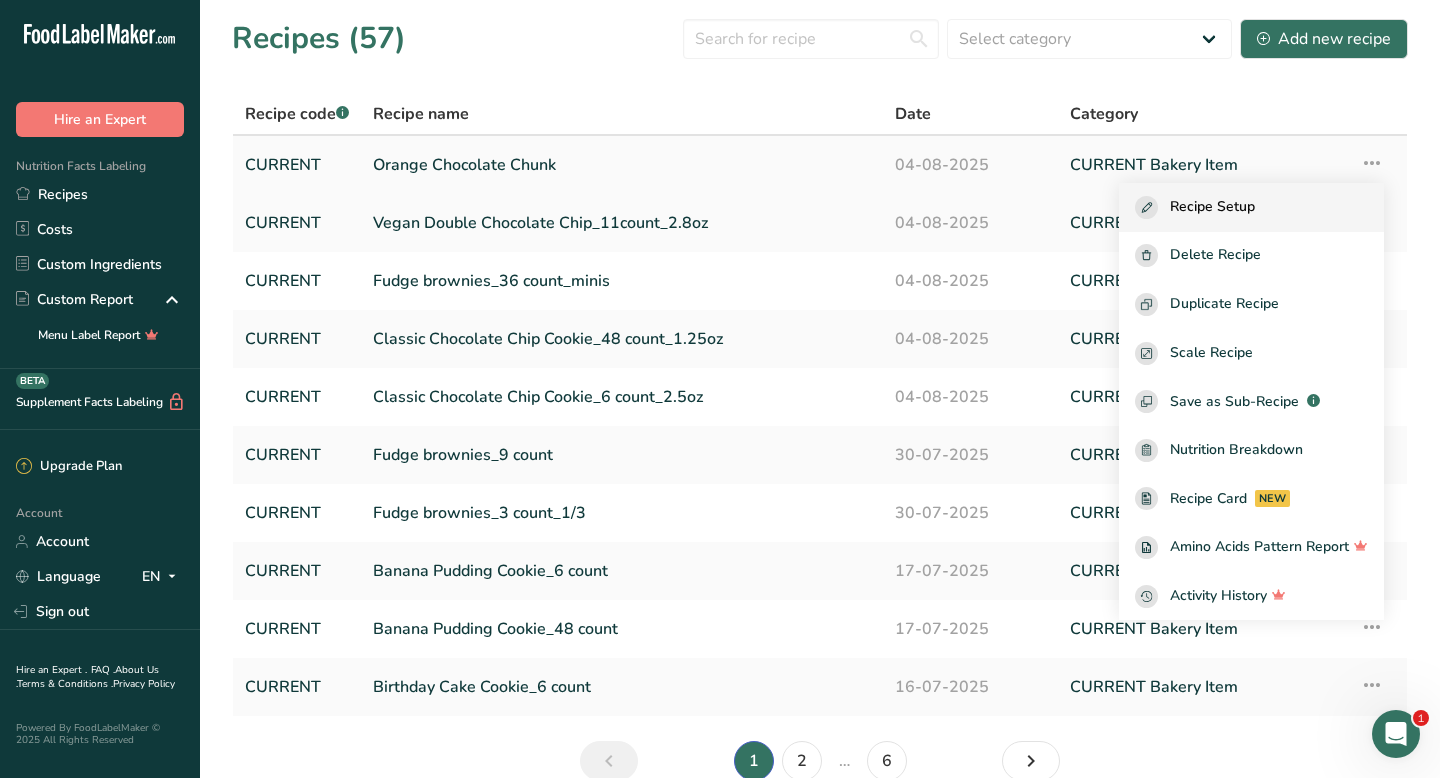 select on "5" 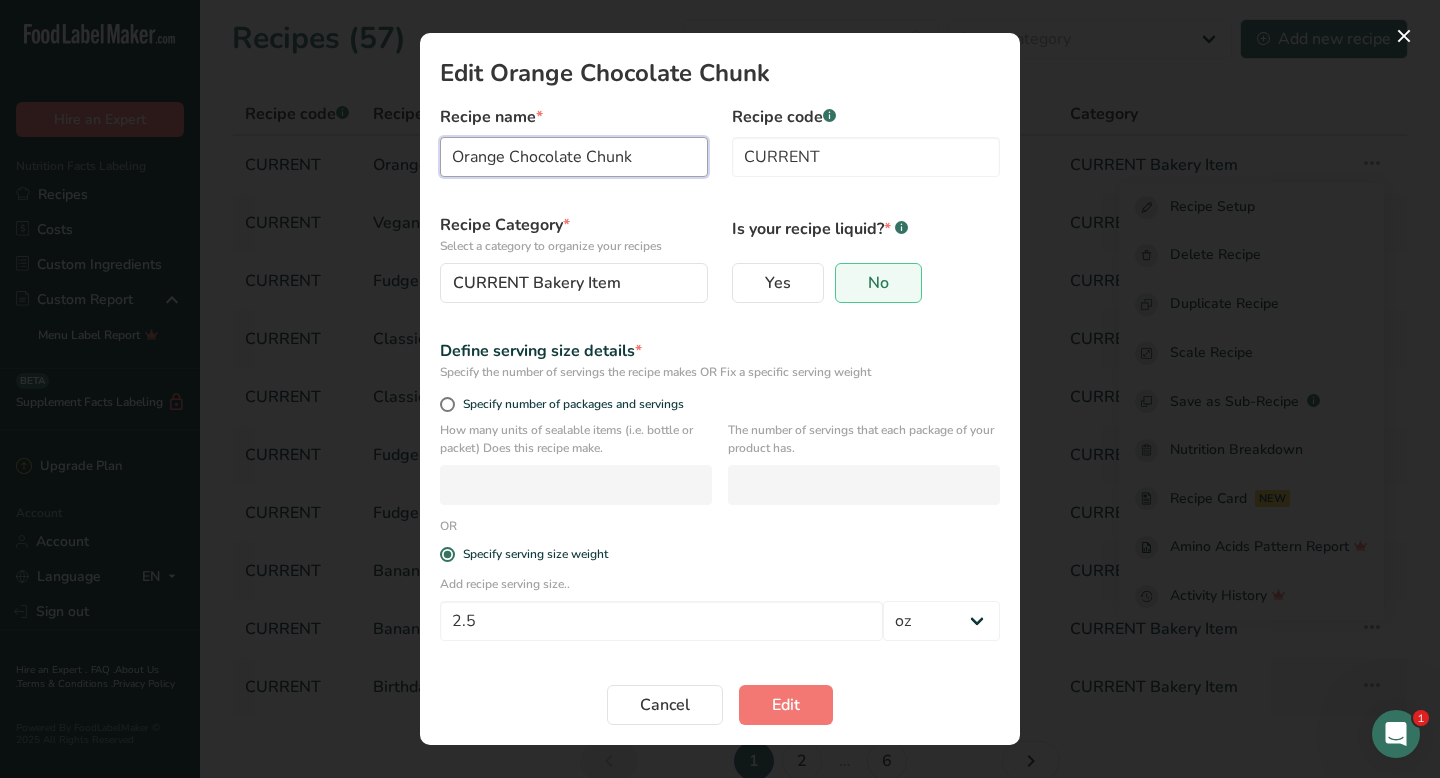 click on "Orange Chocolate Chunk" at bounding box center [574, 157] 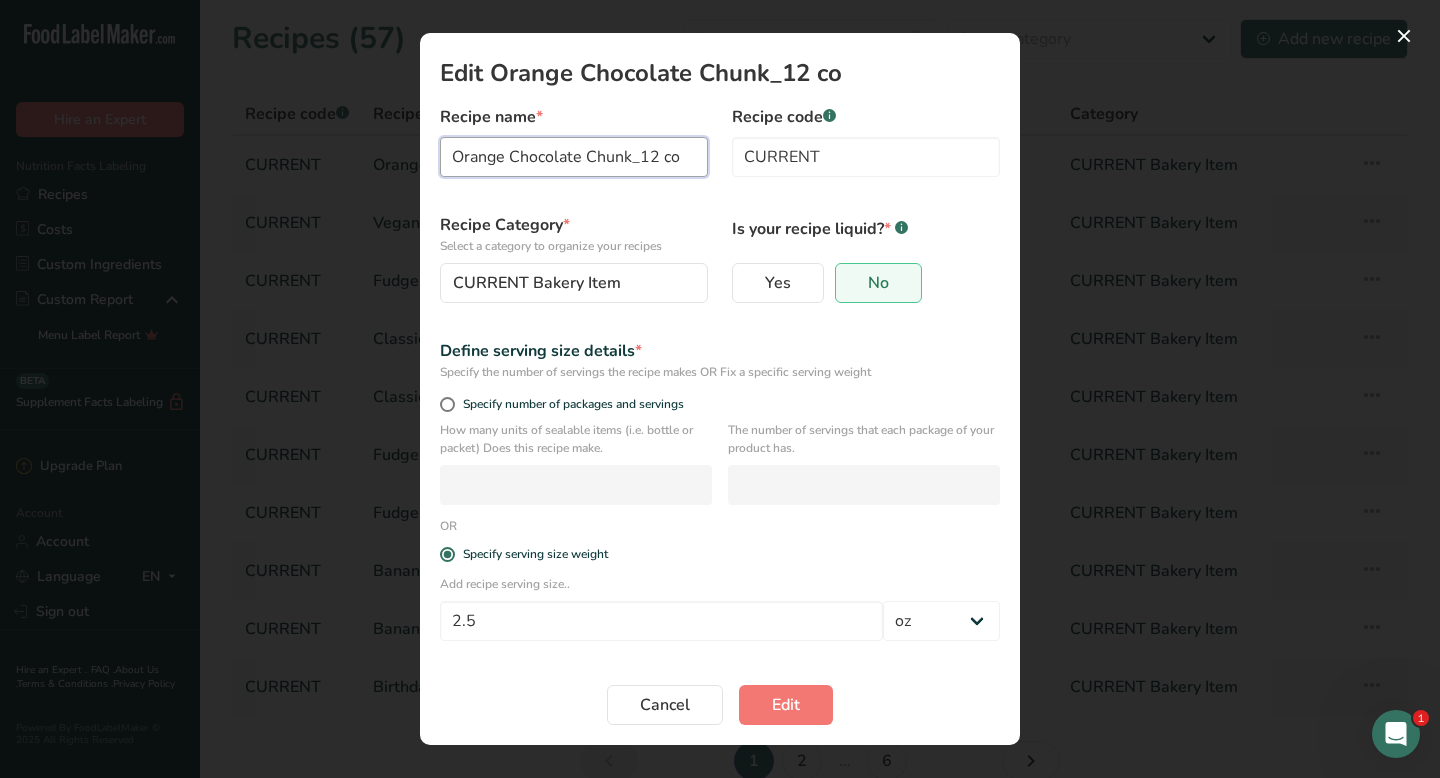 scroll, scrollTop: 0, scrollLeft: 0, axis: both 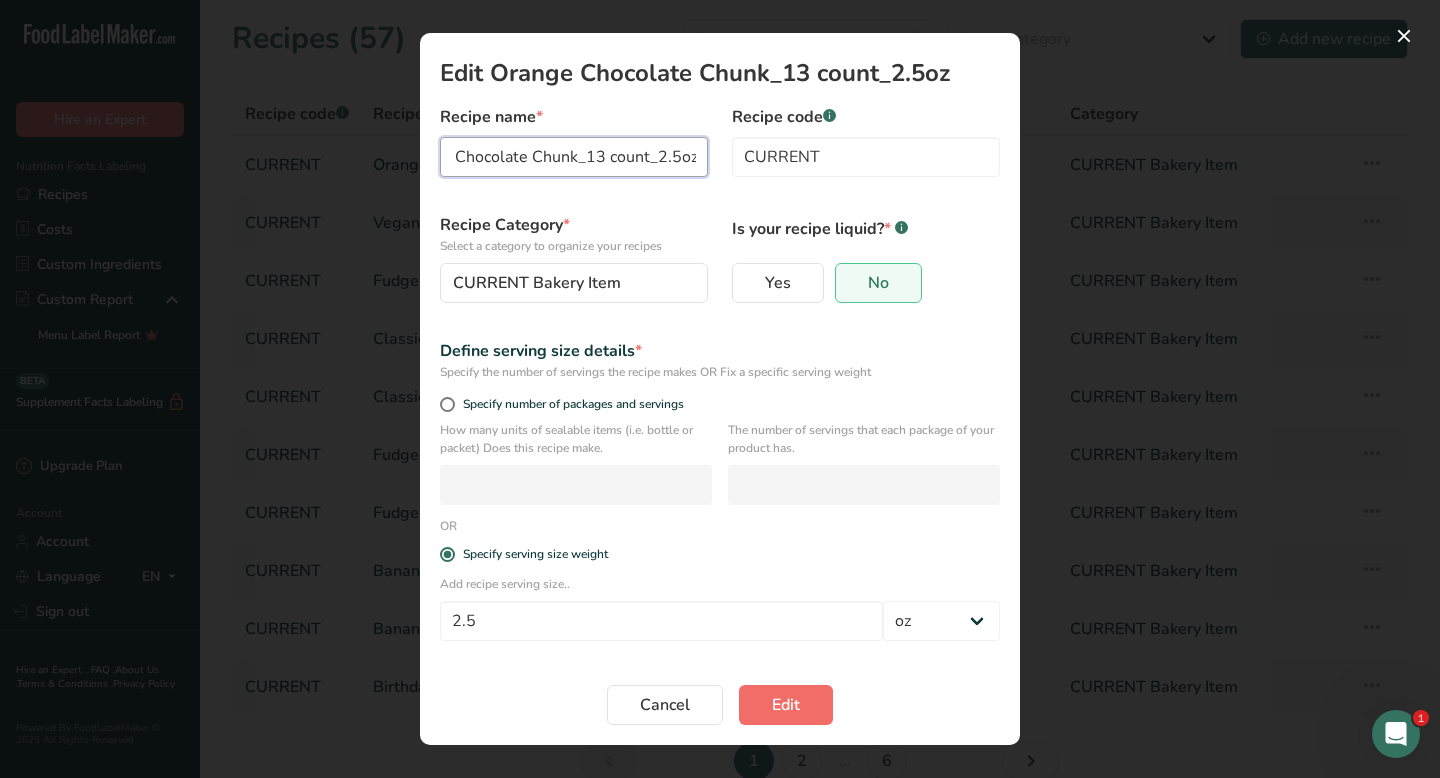 type on "Orange Chocolate Chunk_13 count_2.5oz" 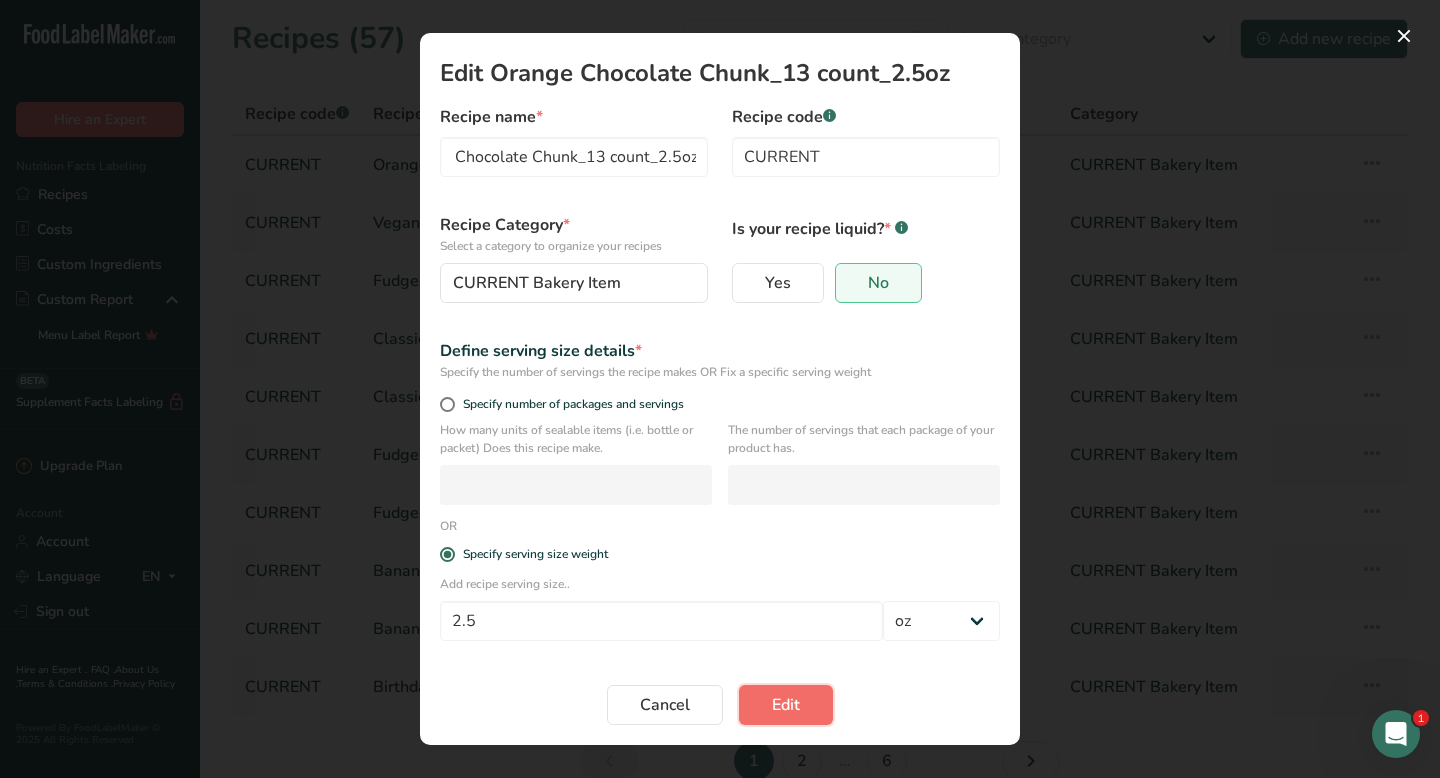 click on "Edit" at bounding box center (786, 705) 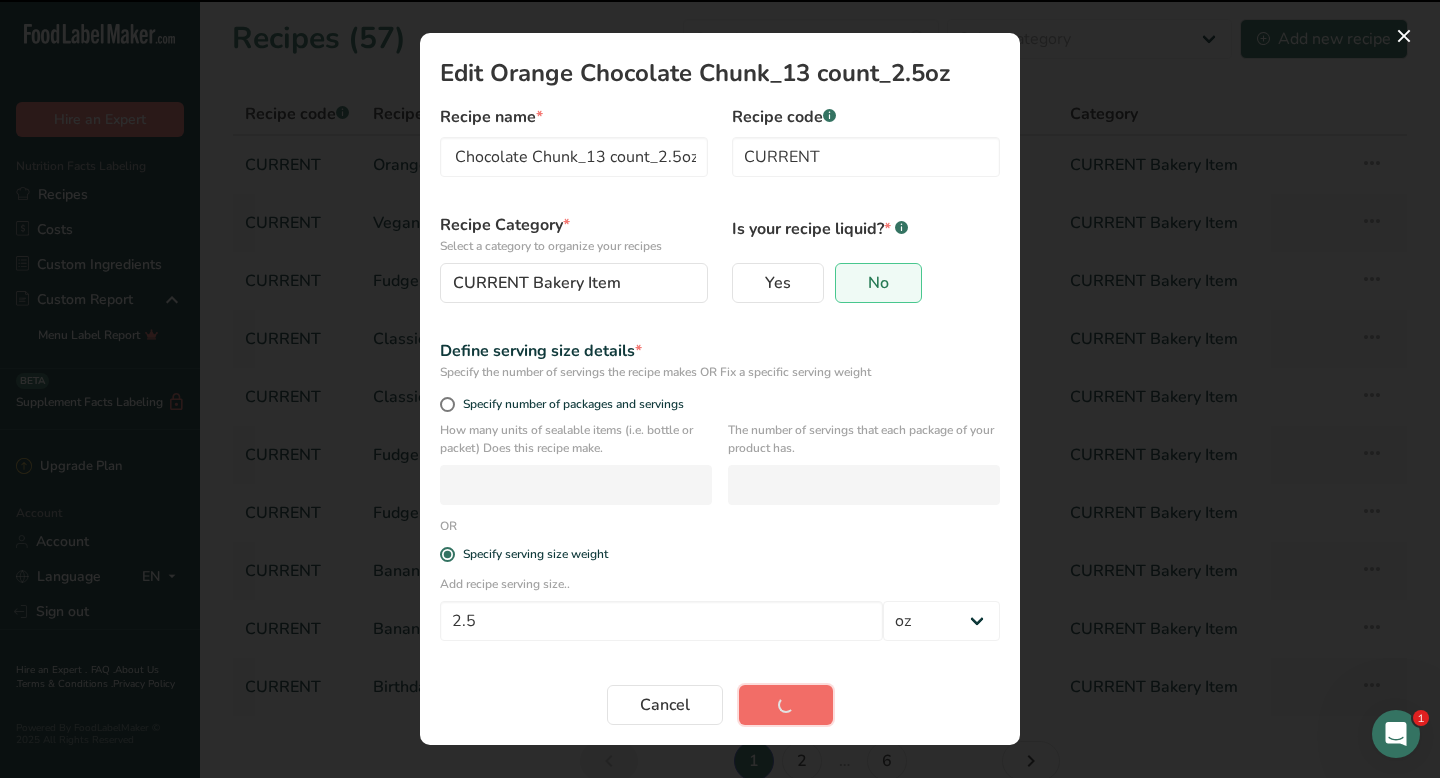 scroll, scrollTop: 0, scrollLeft: 0, axis: both 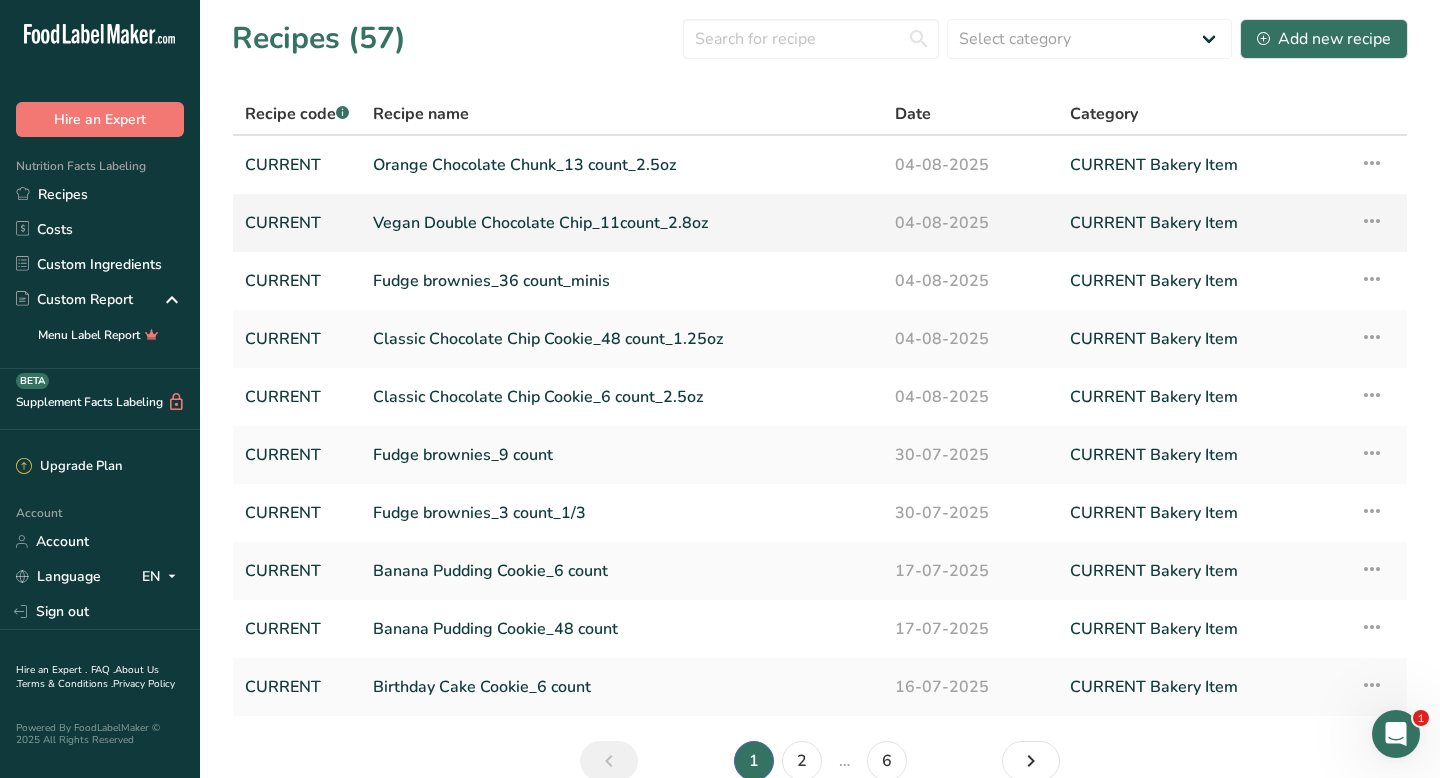 click at bounding box center (1372, 221) 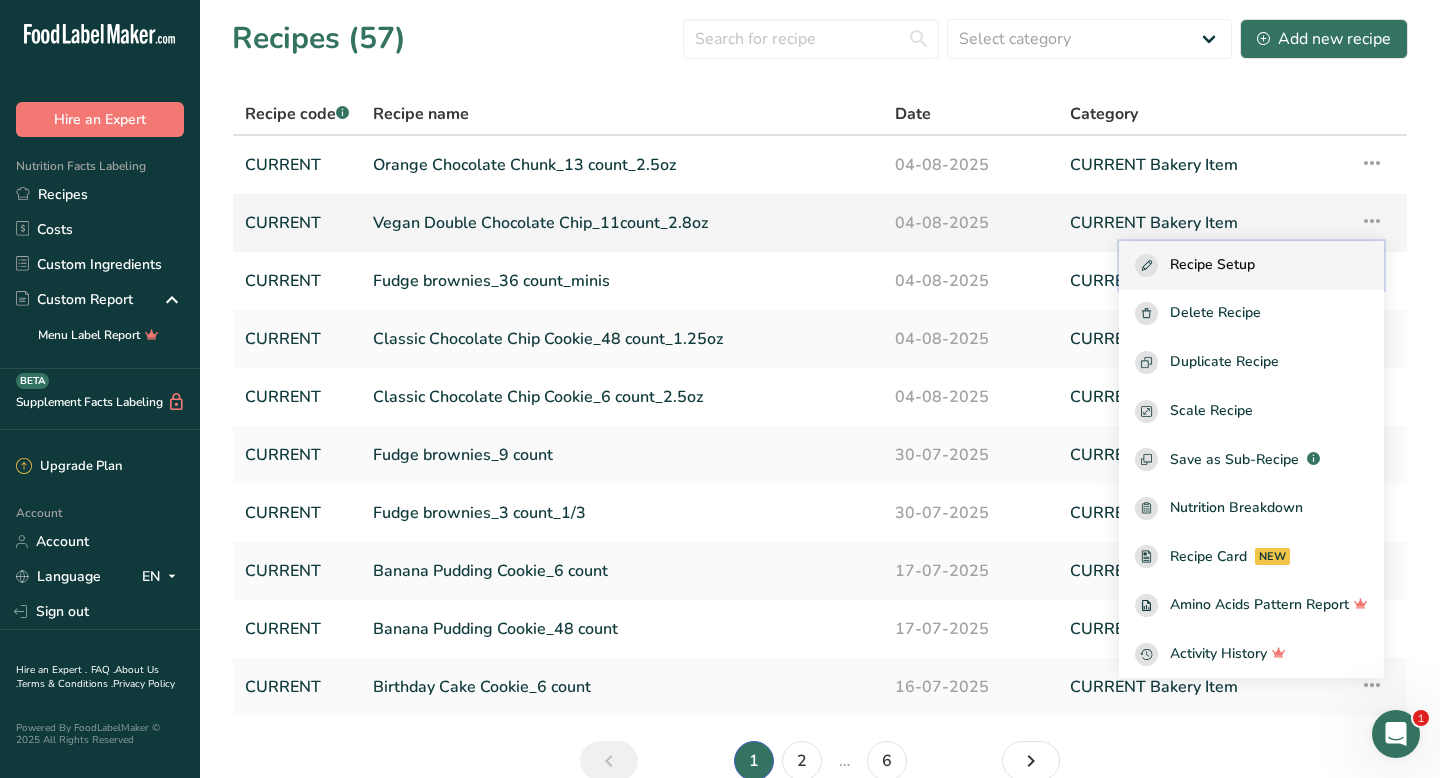 click on "Recipe Setup" at bounding box center (1212, 265) 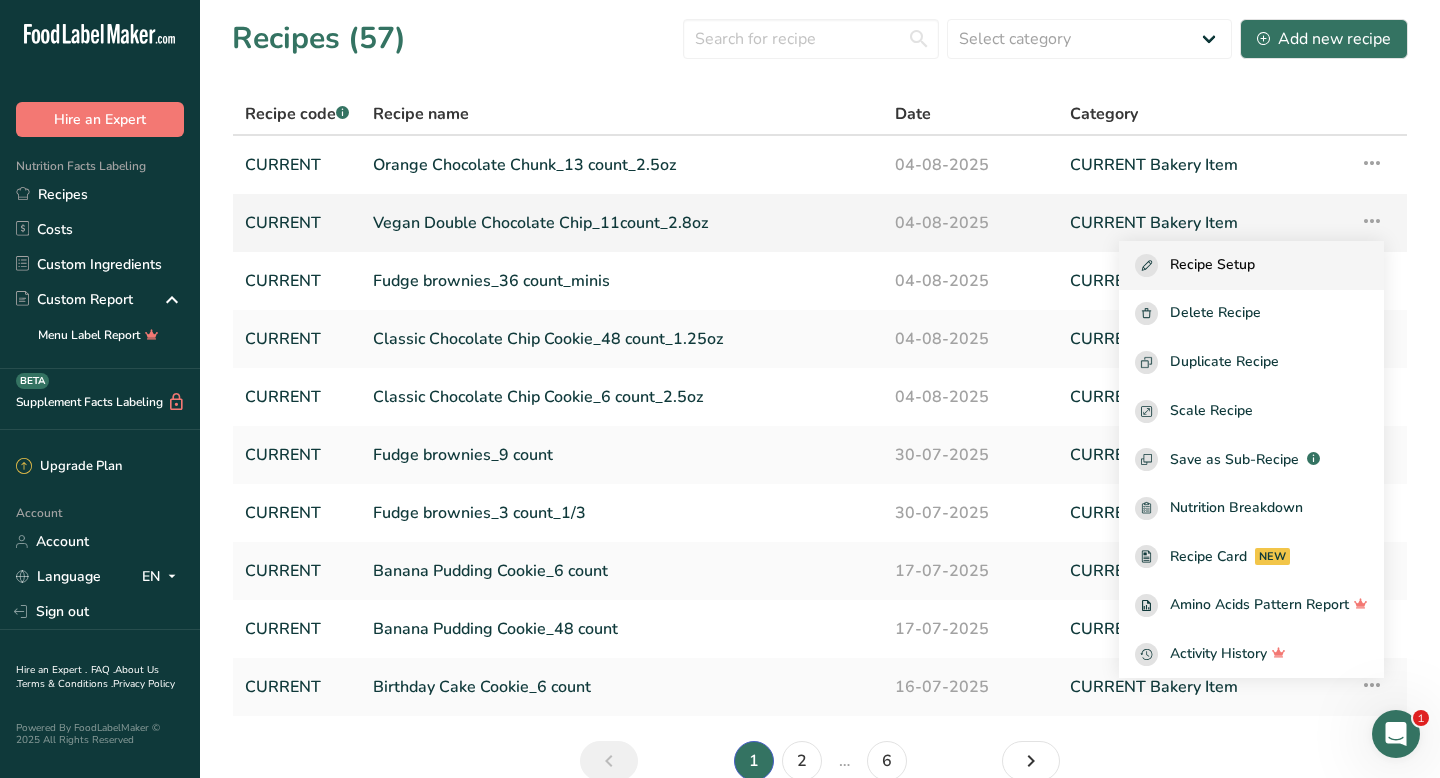 select on "5" 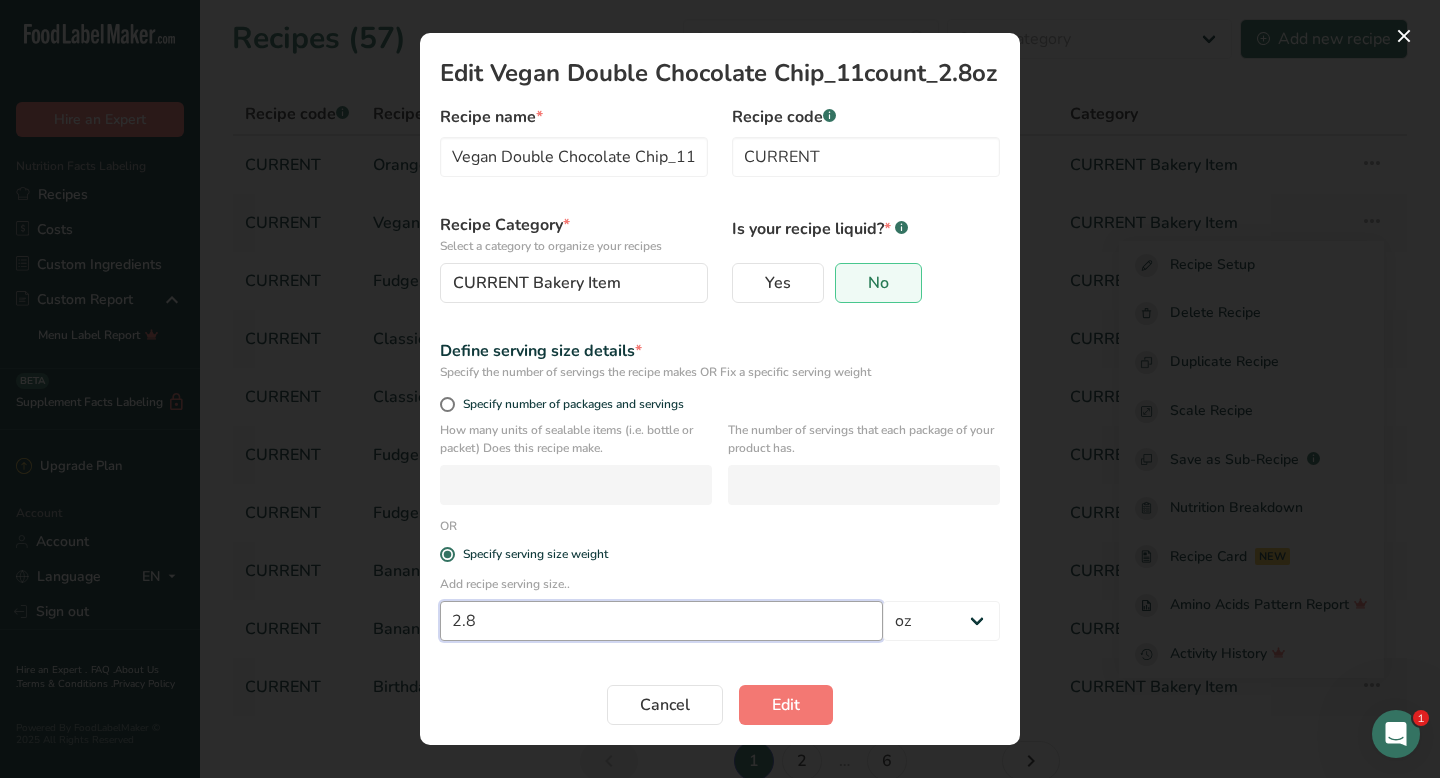 click on "2.8" at bounding box center (661, 621) 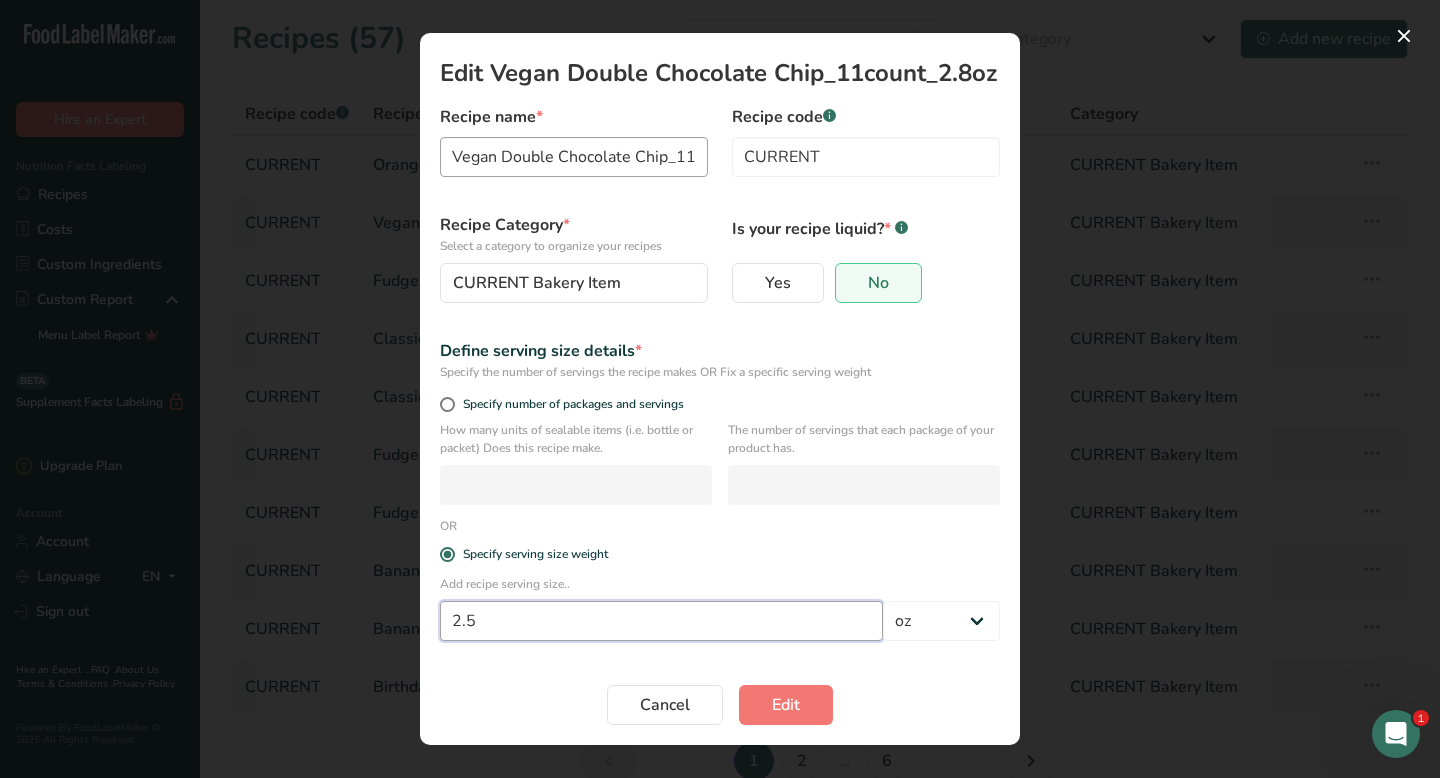 type on "2.5" 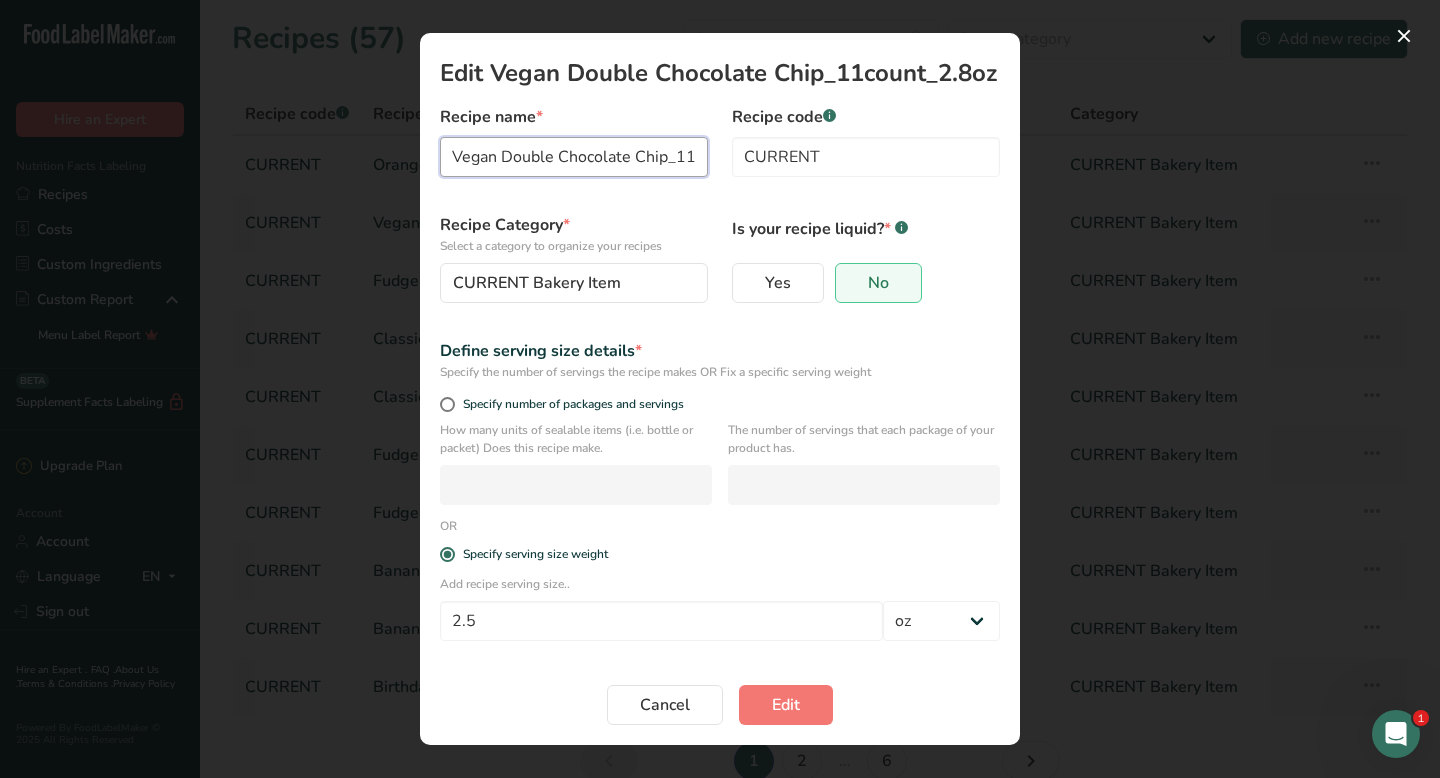 click on "Vegan Double Chocolate Chip_11count_2.8oz" at bounding box center (574, 157) 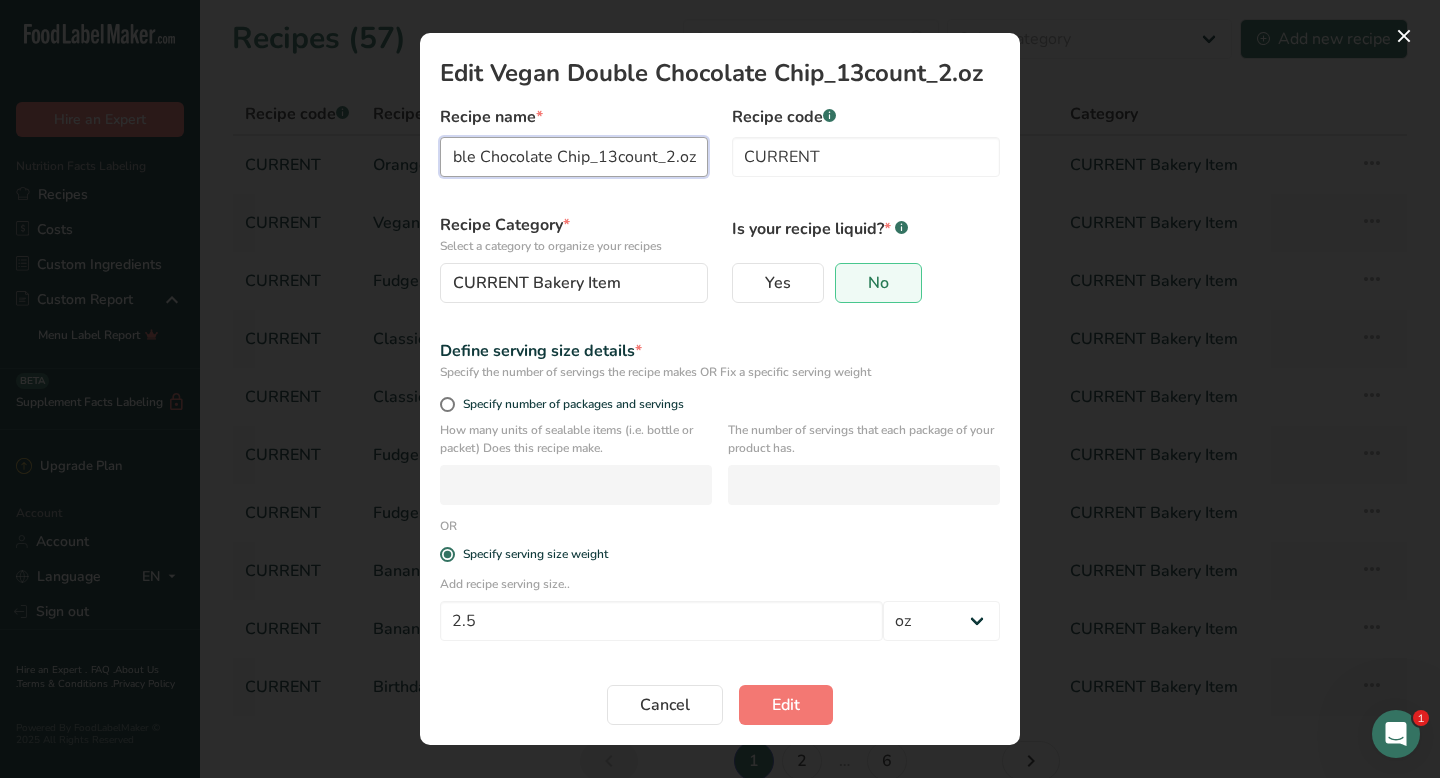 scroll, scrollTop: 0, scrollLeft: 75, axis: horizontal 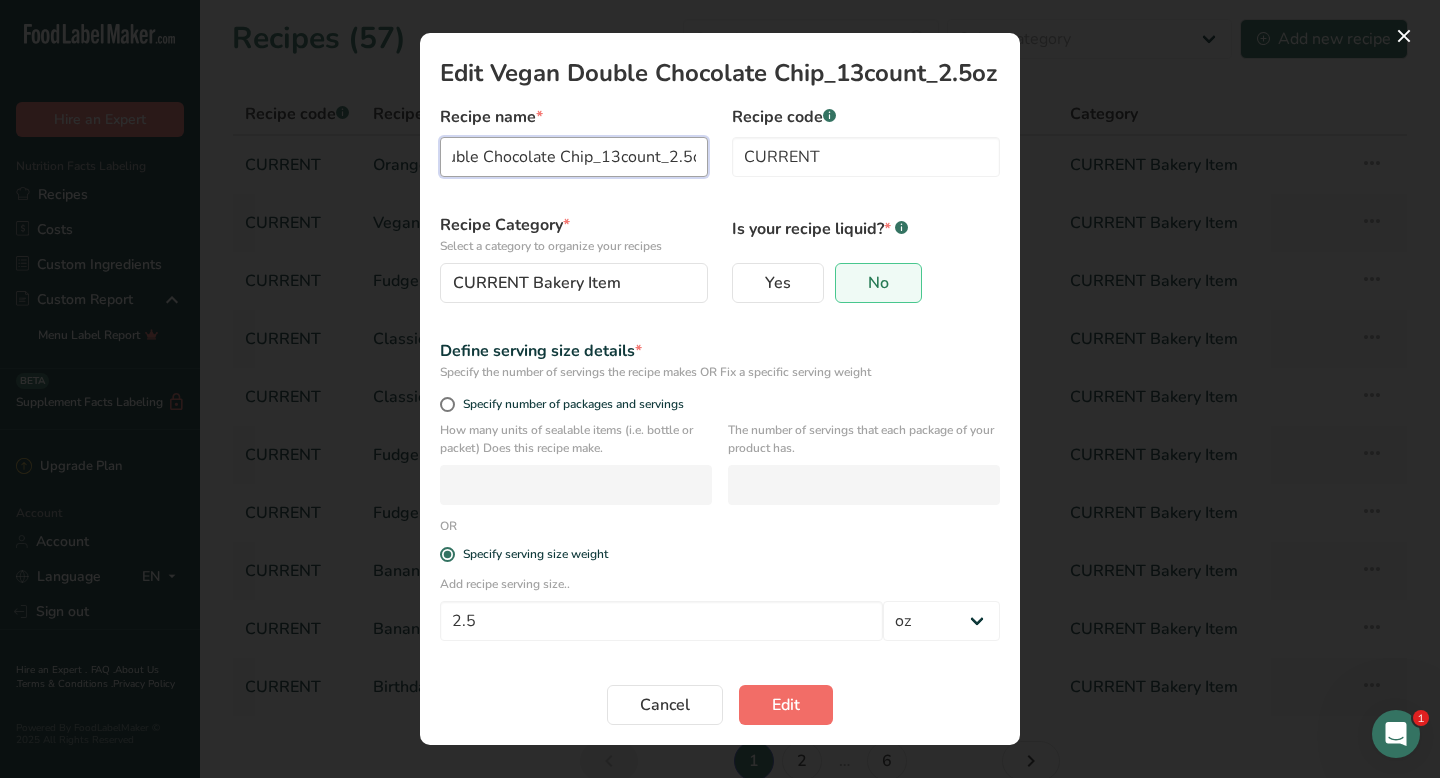 type on "Vegan Double Chocolate Chip_13count_2.5oz" 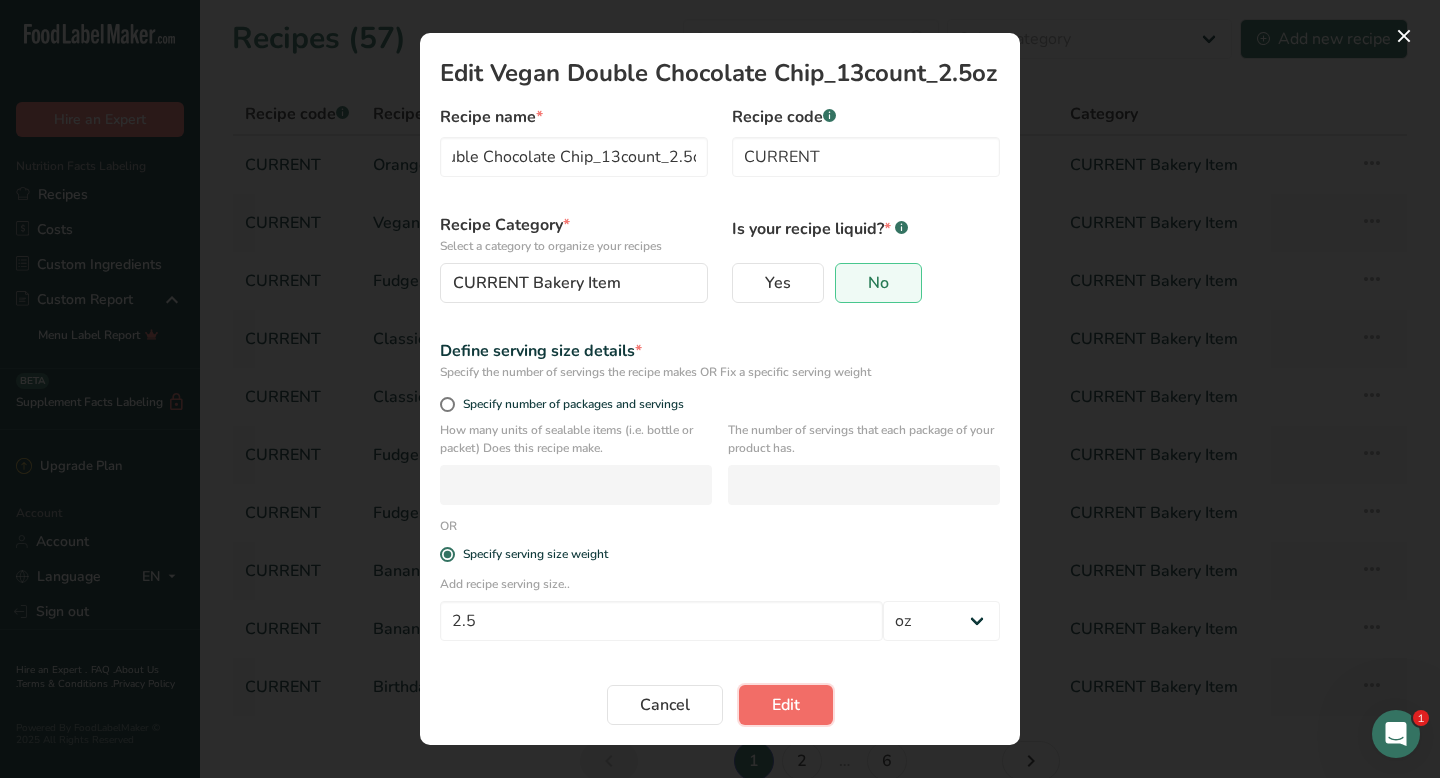 click on "Edit" at bounding box center [786, 705] 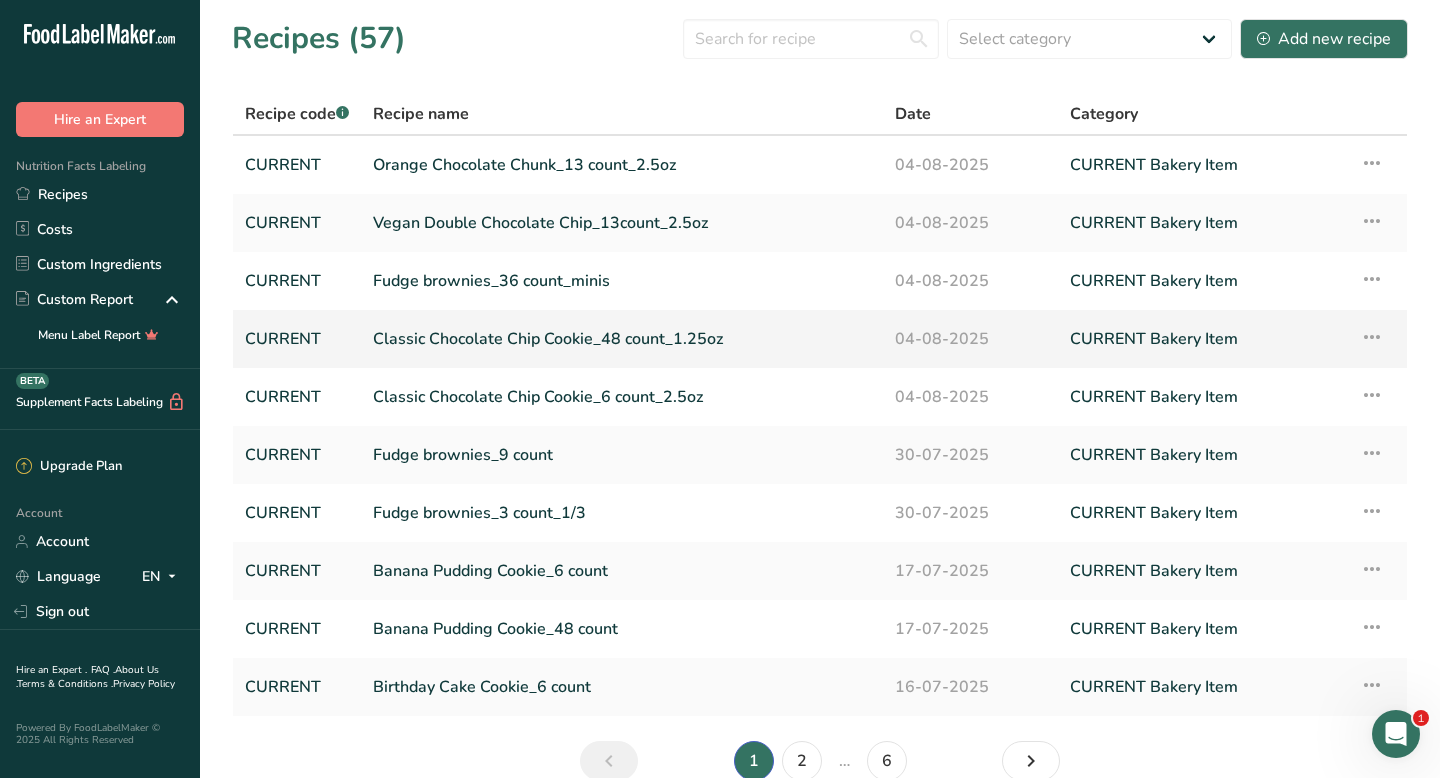 click at bounding box center [1372, 337] 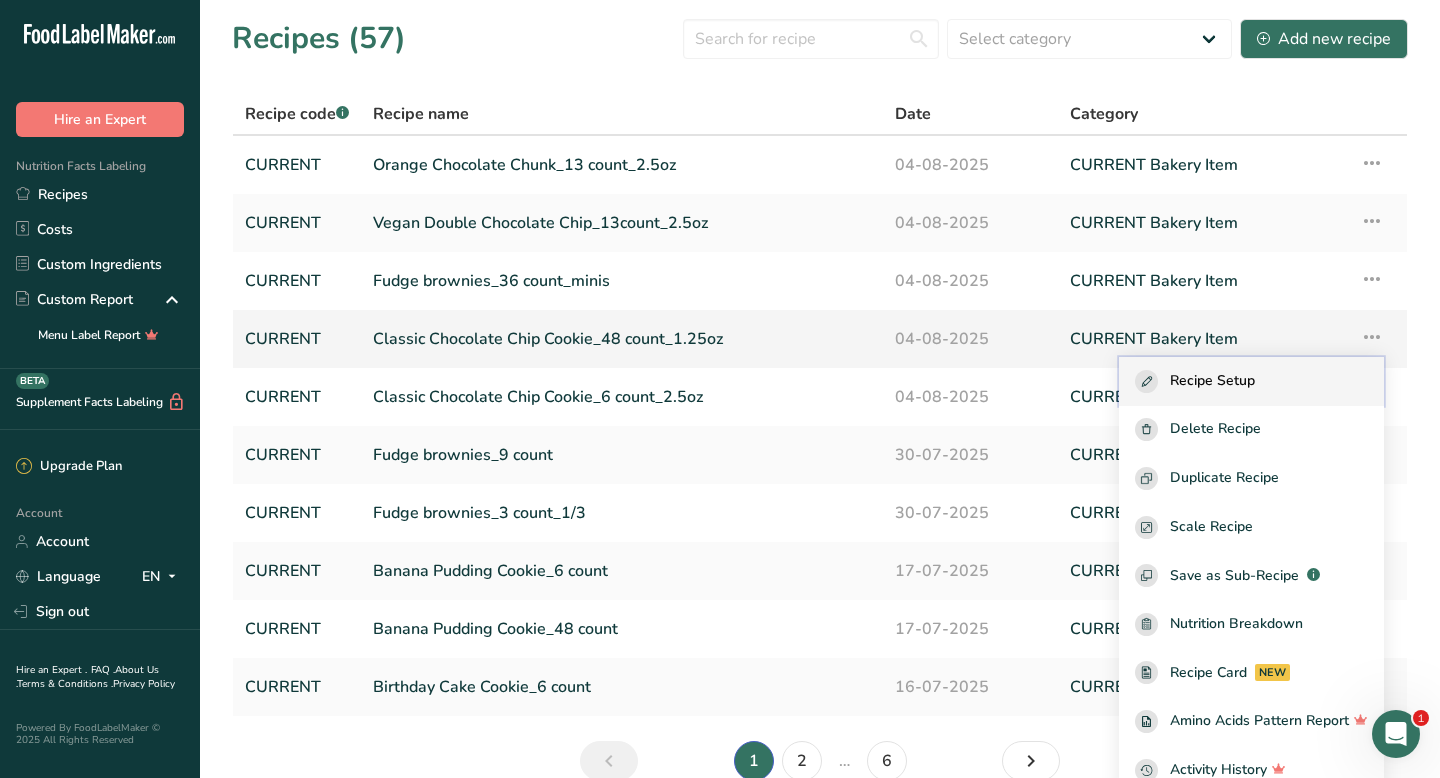 click on "Recipe Setup" at bounding box center (1212, 381) 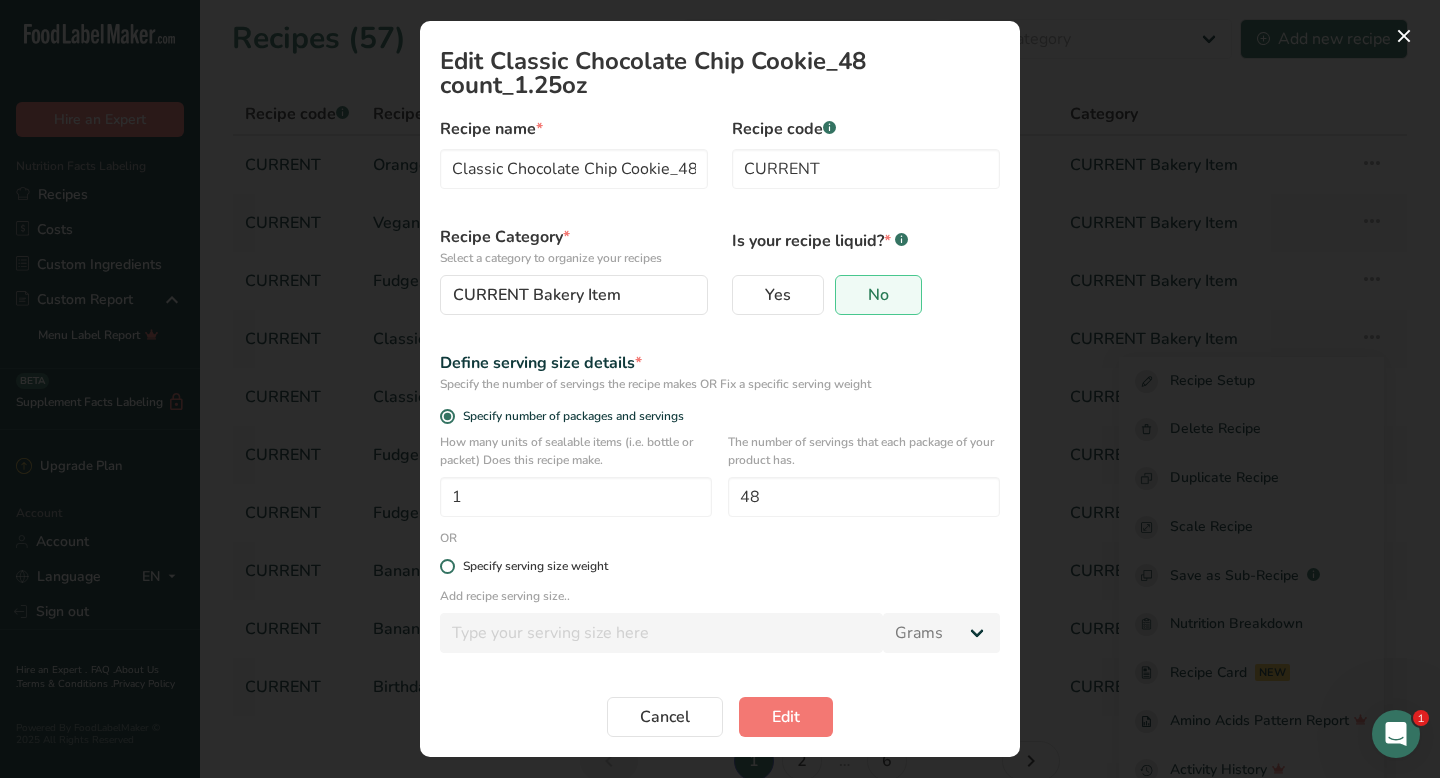click at bounding box center [447, 566] 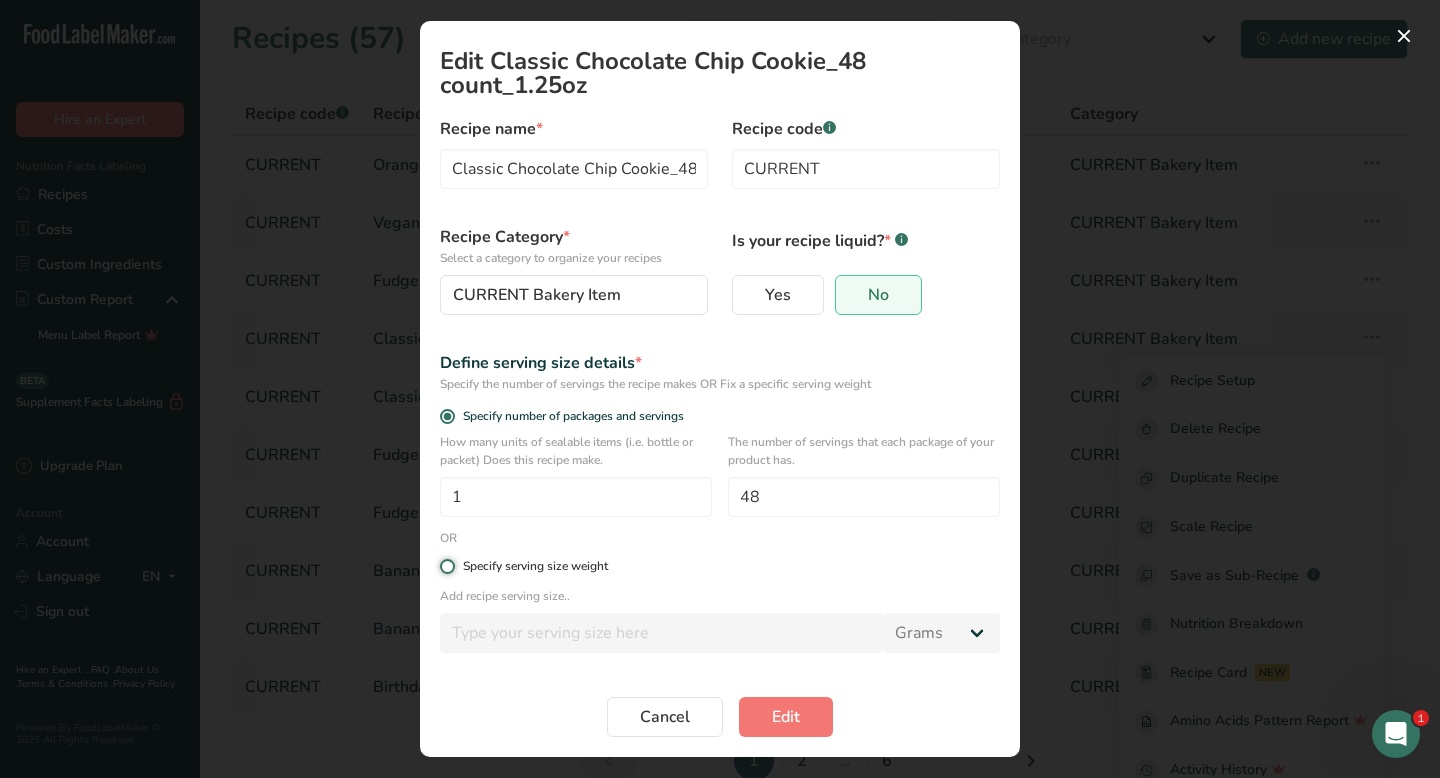 click on "Specify serving size weight" at bounding box center [446, 566] 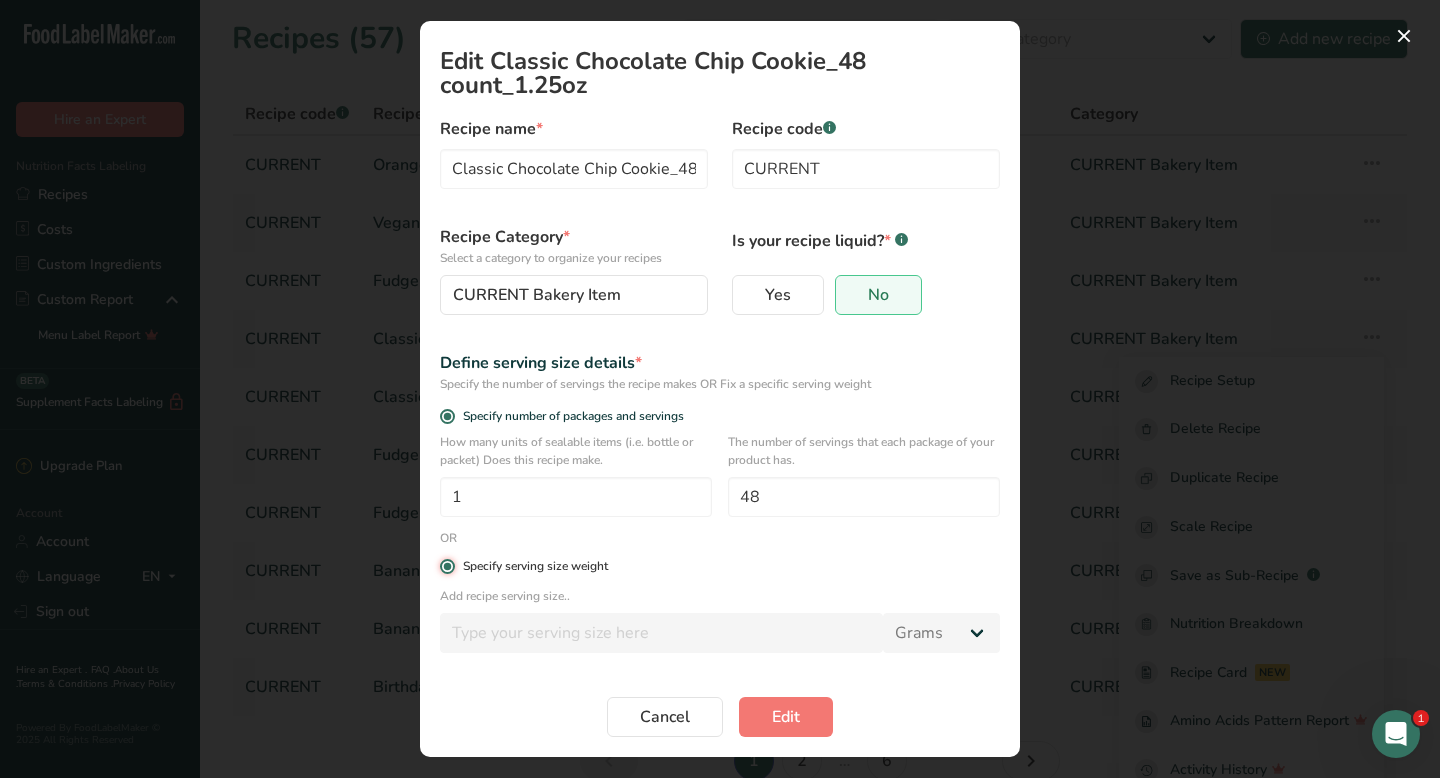 radio on "false" 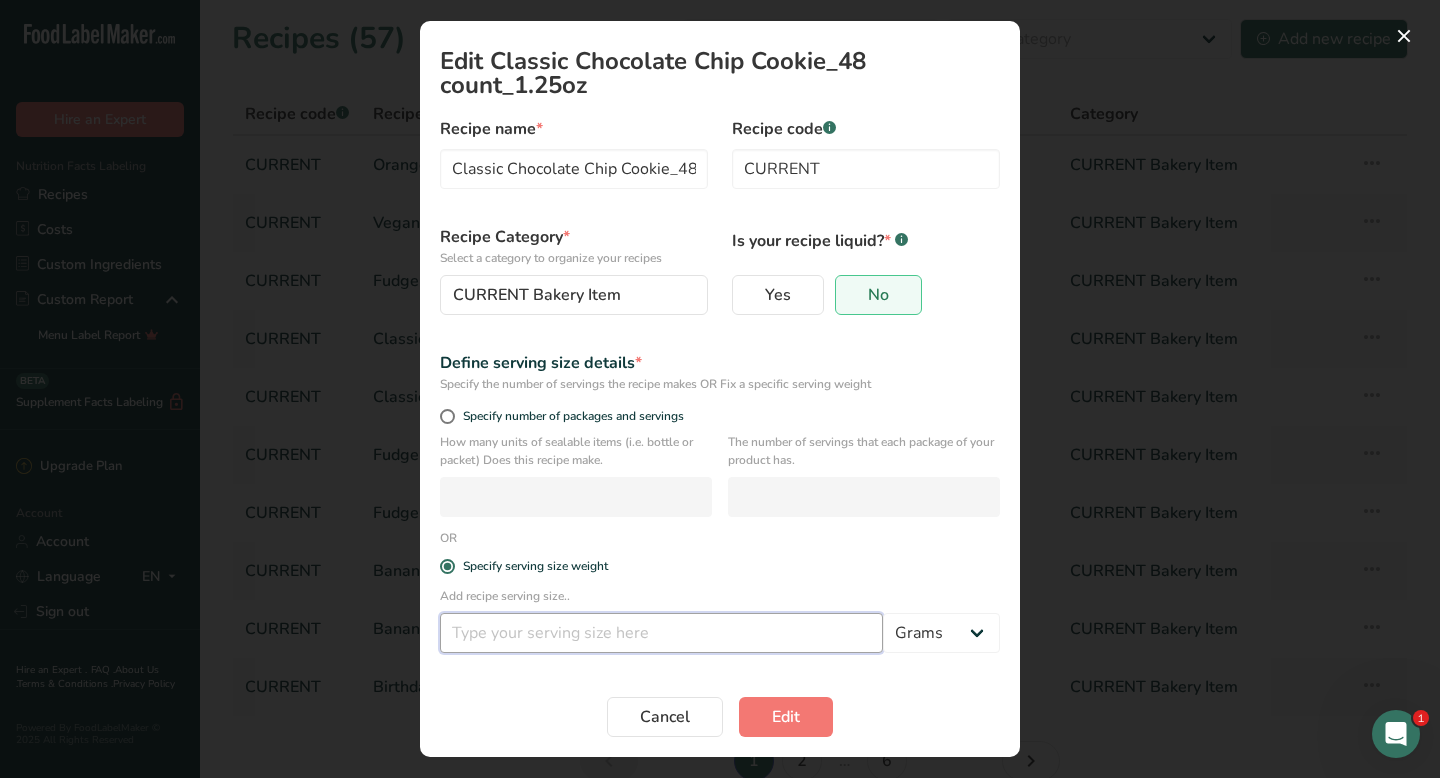 click at bounding box center (661, 633) 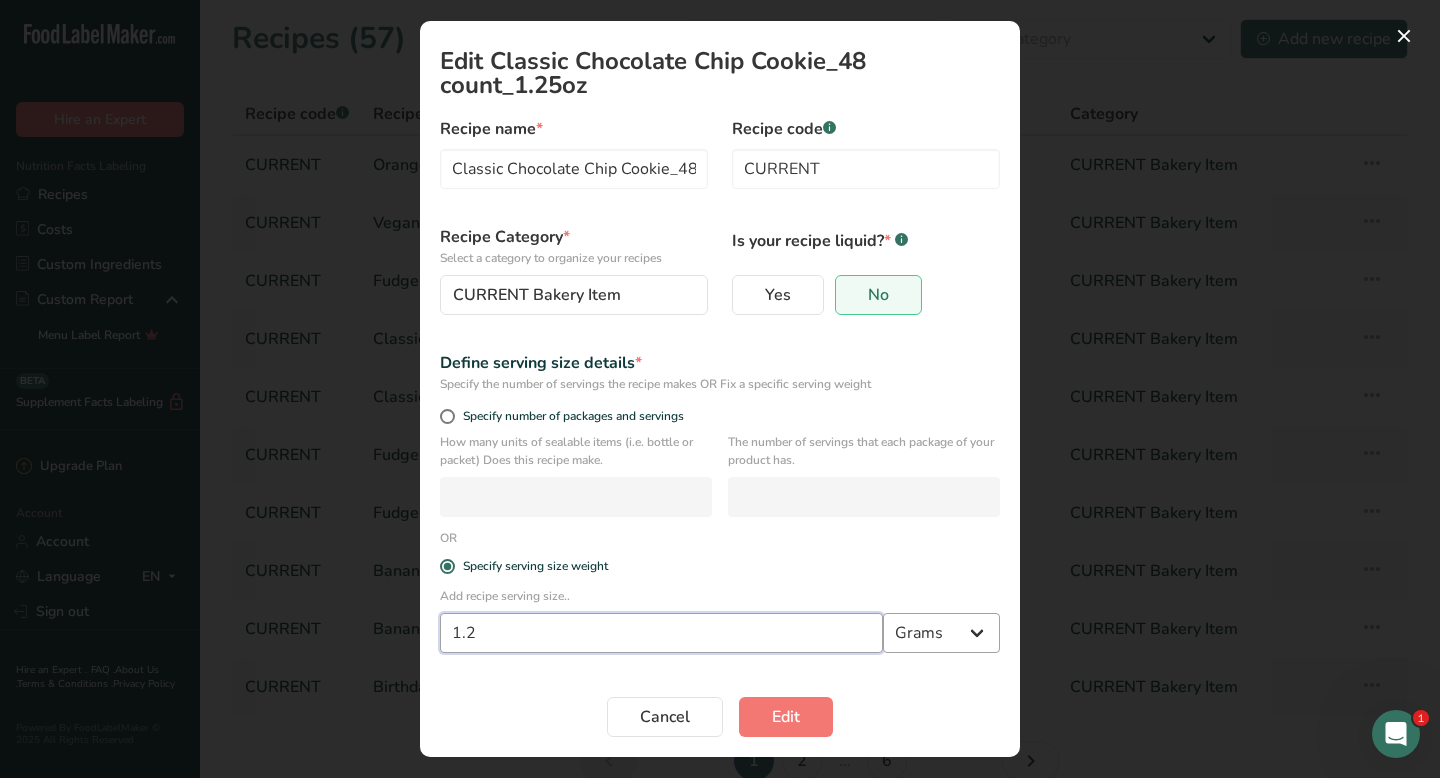 type on "1.2" 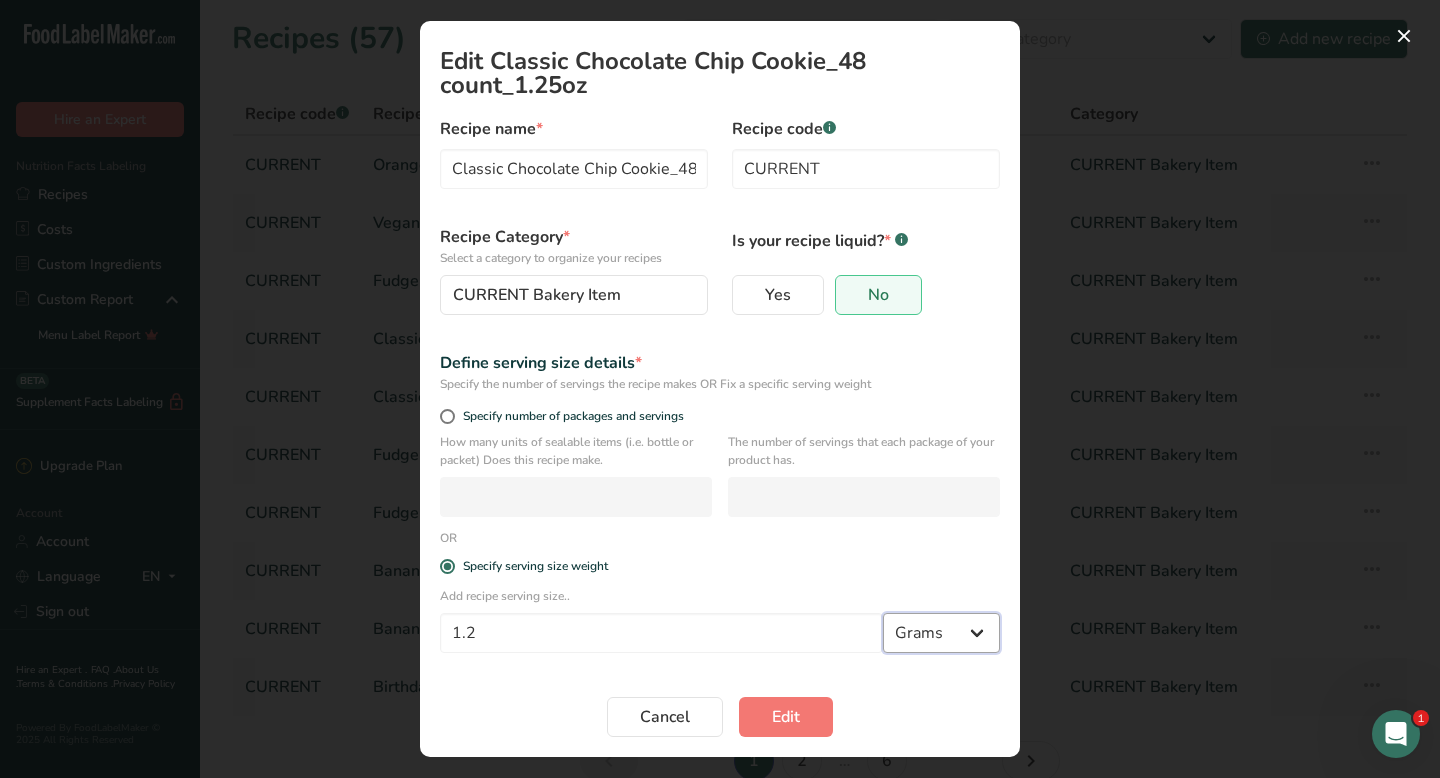 click on "Grams
kg
mg
mcg
lb
oz
l
mL
fl oz
tbsp
tsp
cup
qt
gallon" at bounding box center [941, 633] 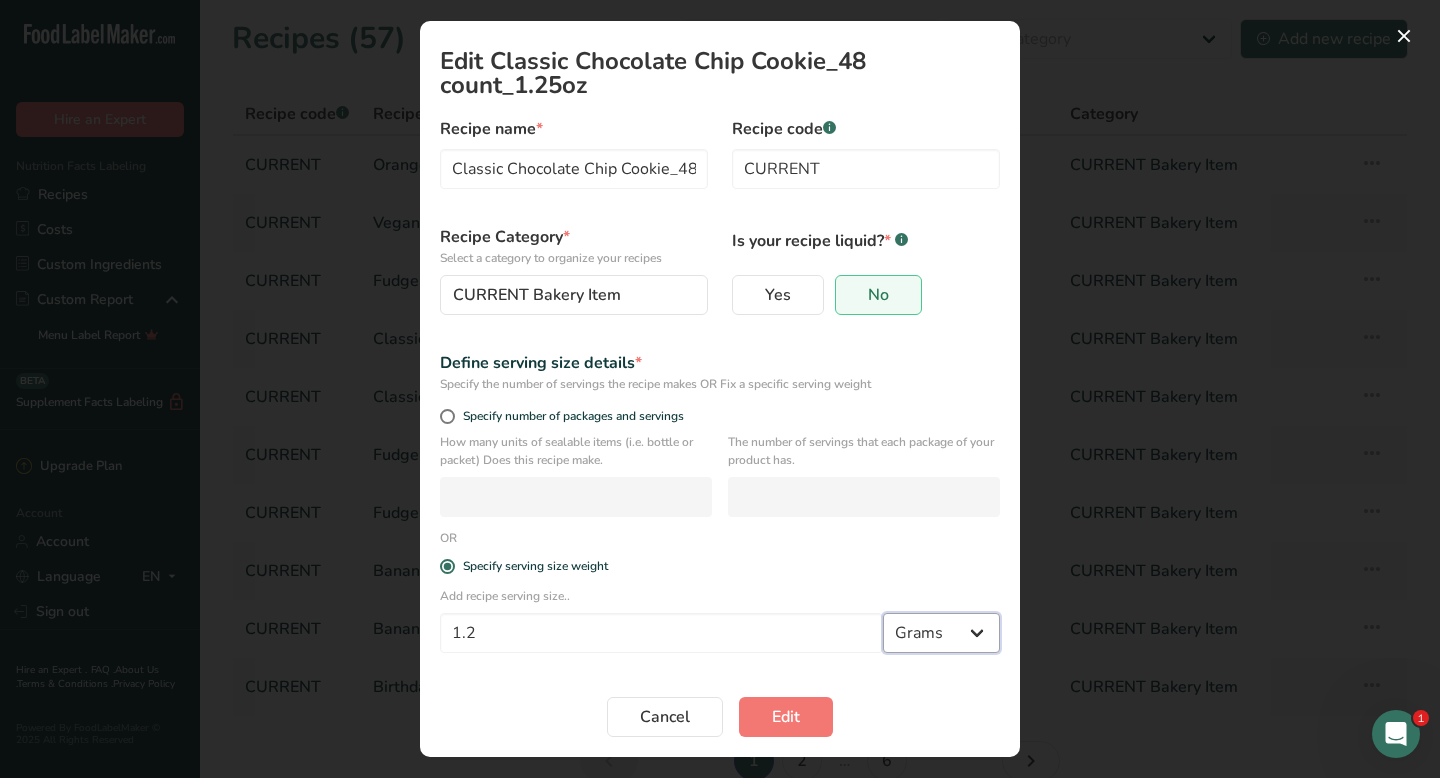 select on "5" 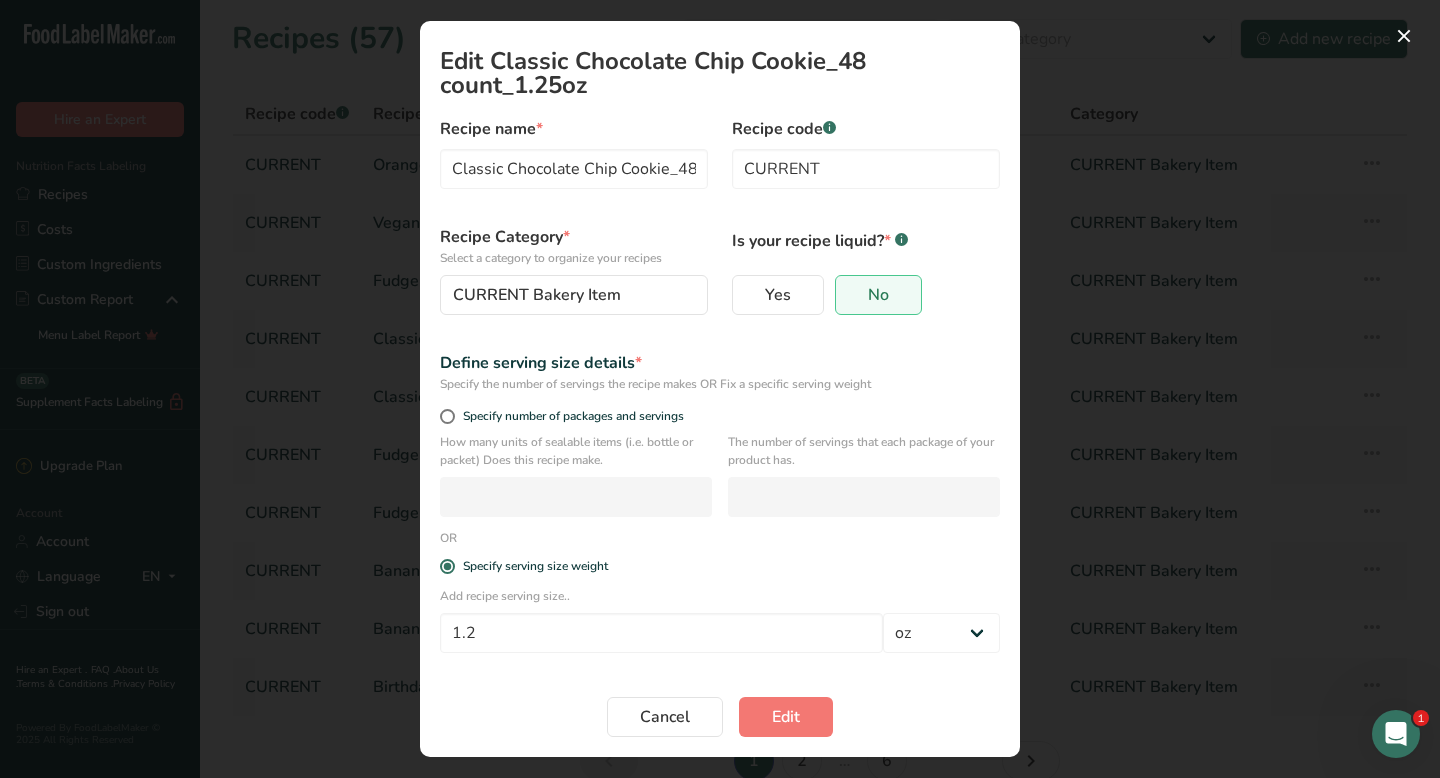 click on "Edit Classic Chocolate Chip Cookie_48 count_1.25oz" at bounding box center (720, 73) 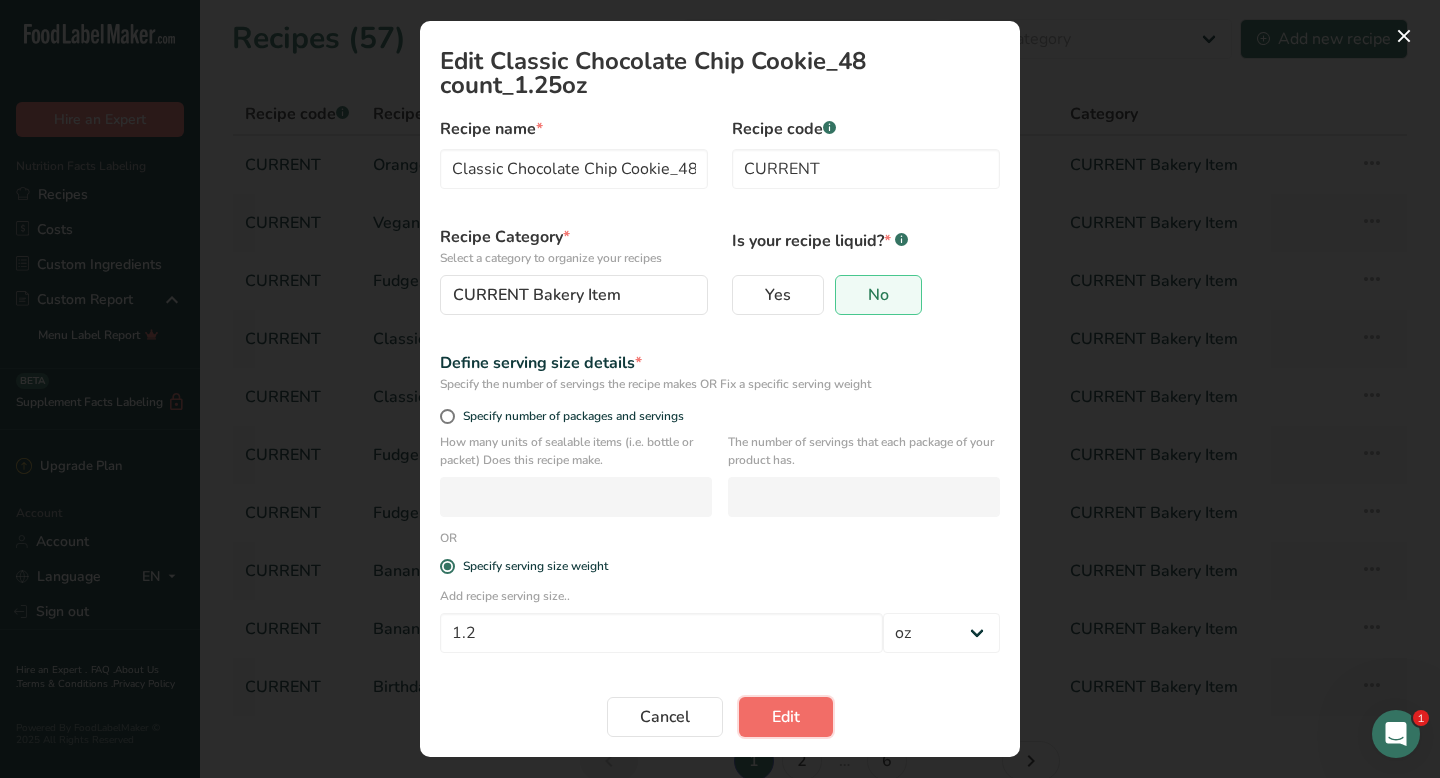 click on "Edit" at bounding box center (786, 717) 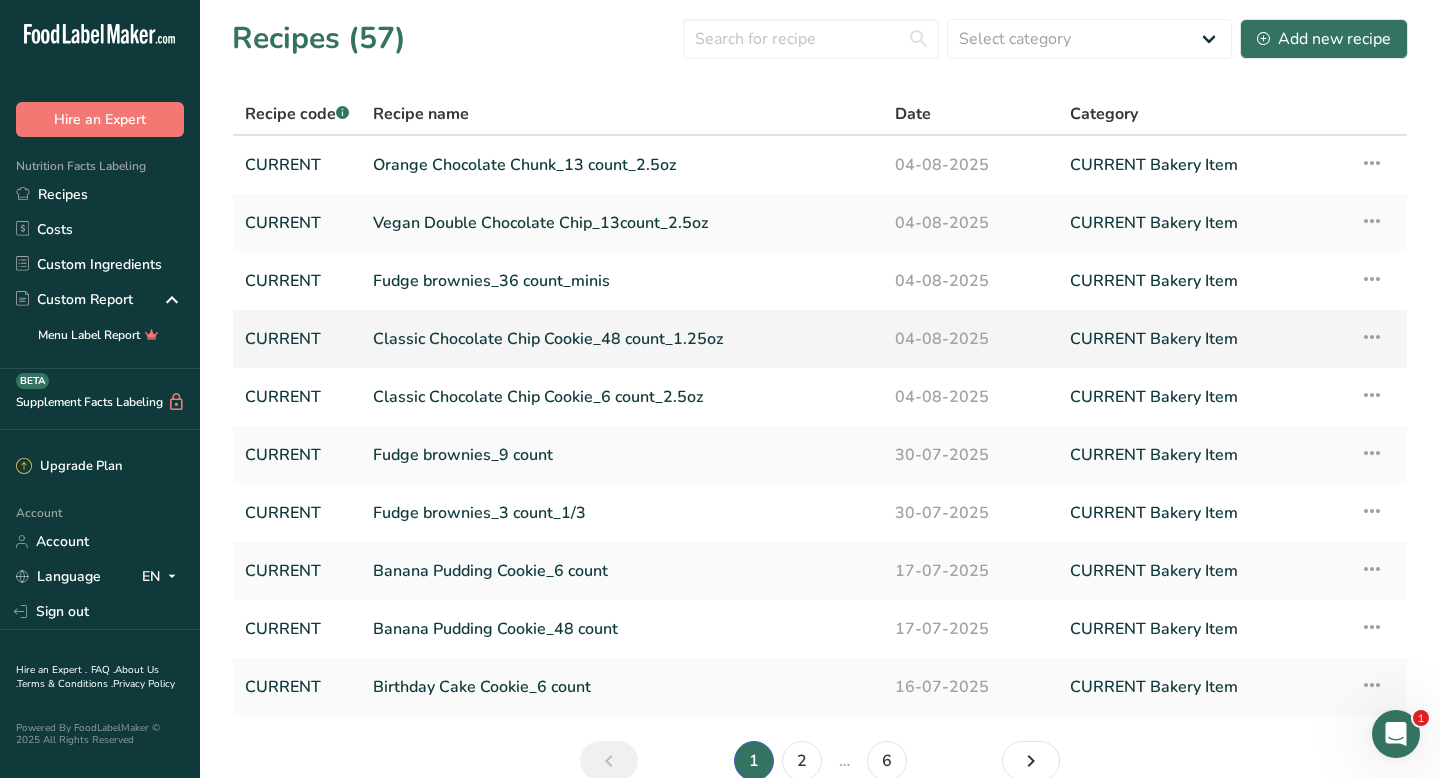 click on "Classic Chocolate Chip Cookie_48 count_1.25oz" at bounding box center (622, 339) 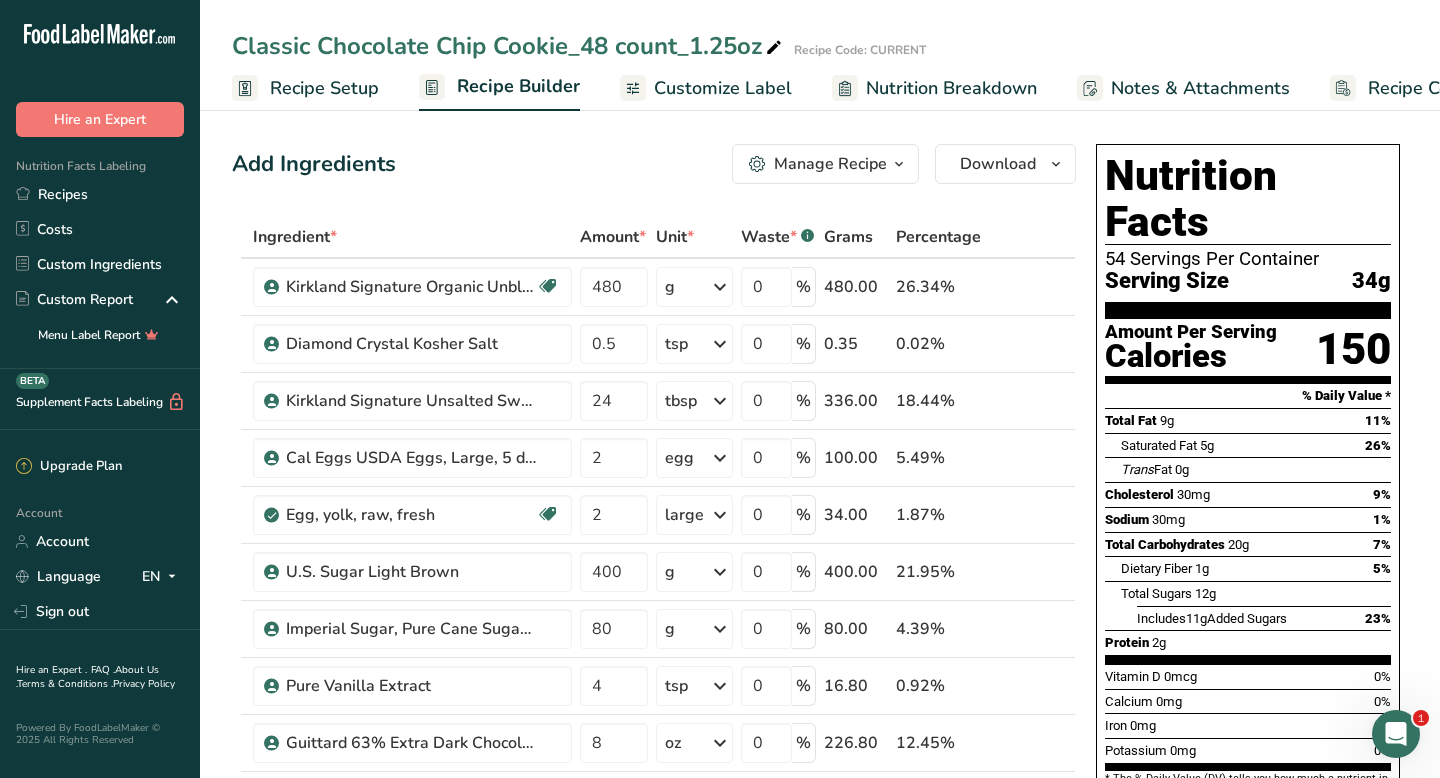 click on "Recipe Setup" at bounding box center [324, 88] 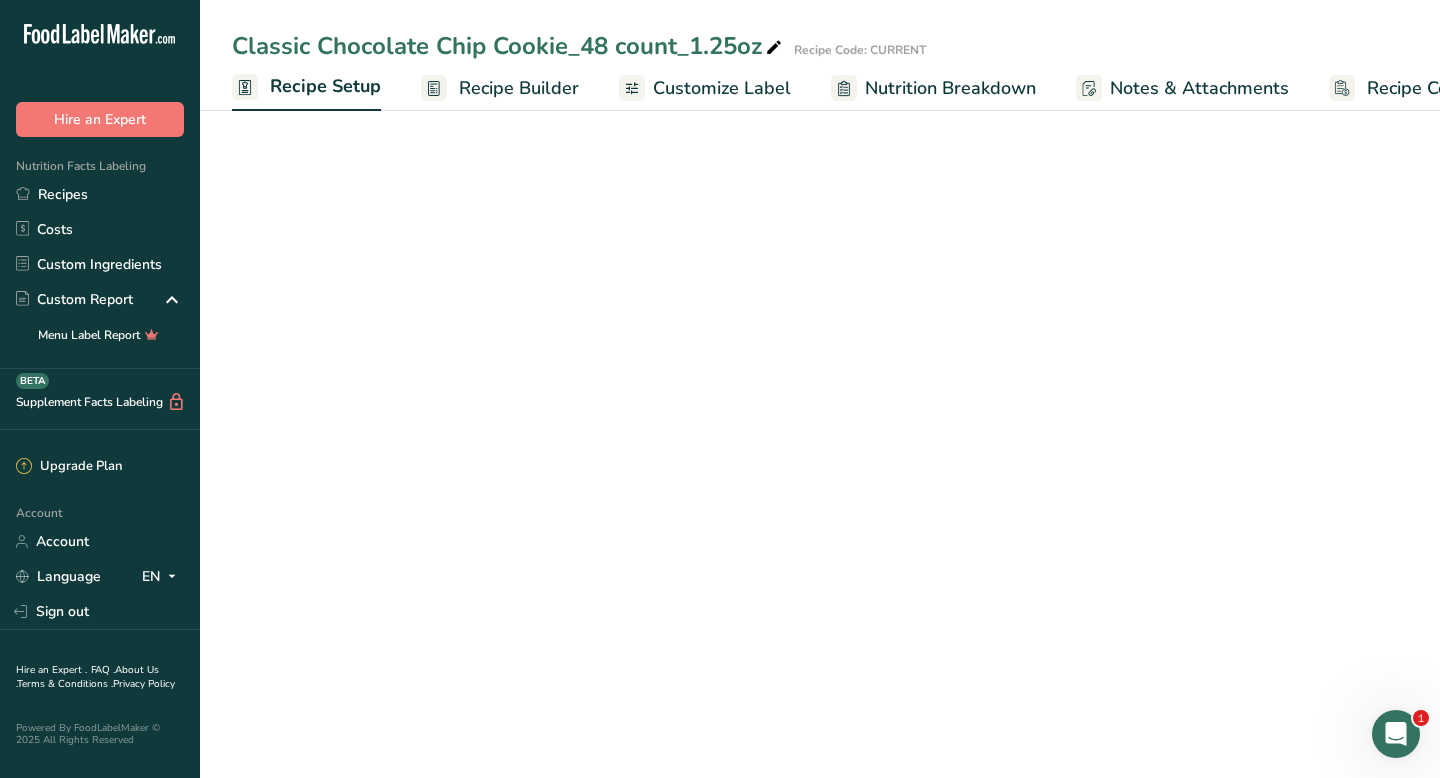 select on "5" 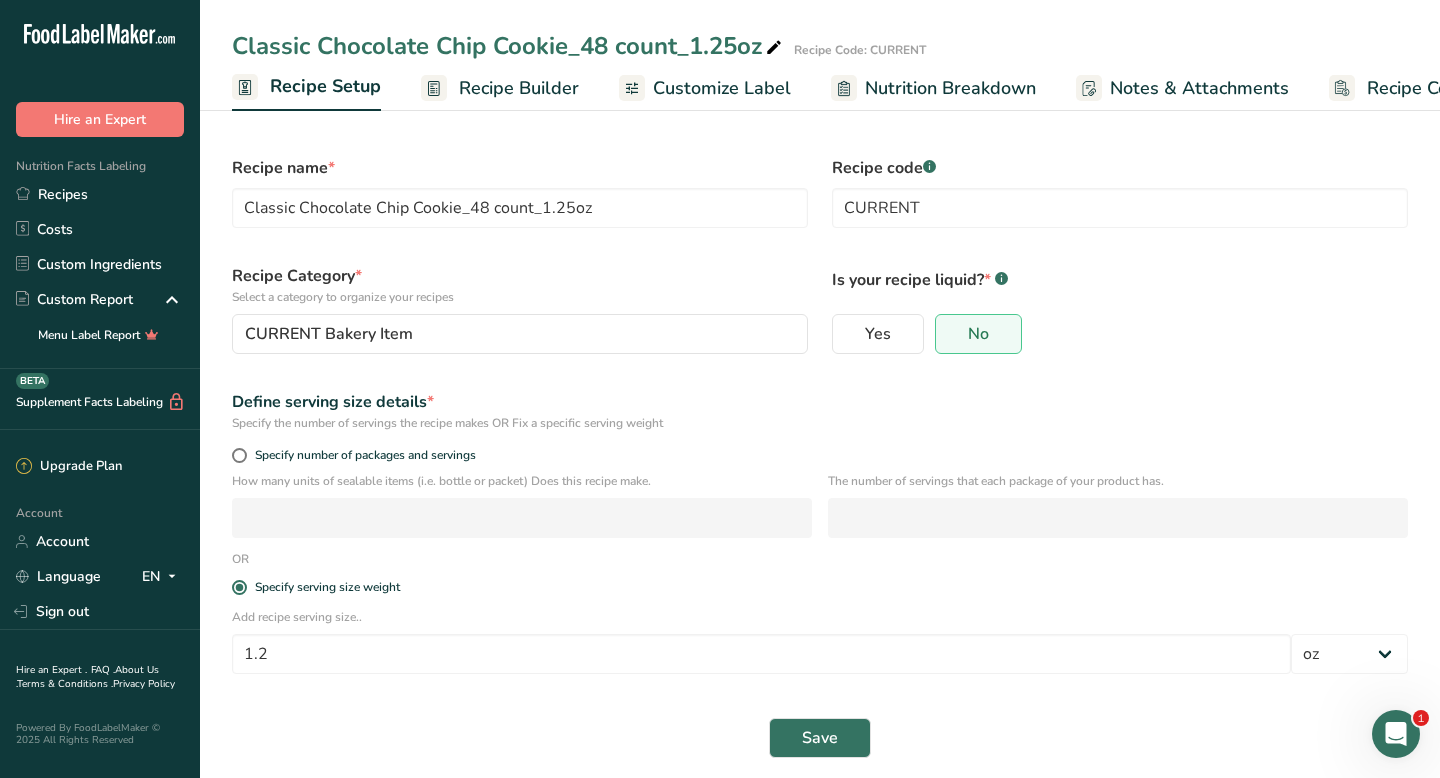 scroll, scrollTop: 0, scrollLeft: 7, axis: horizontal 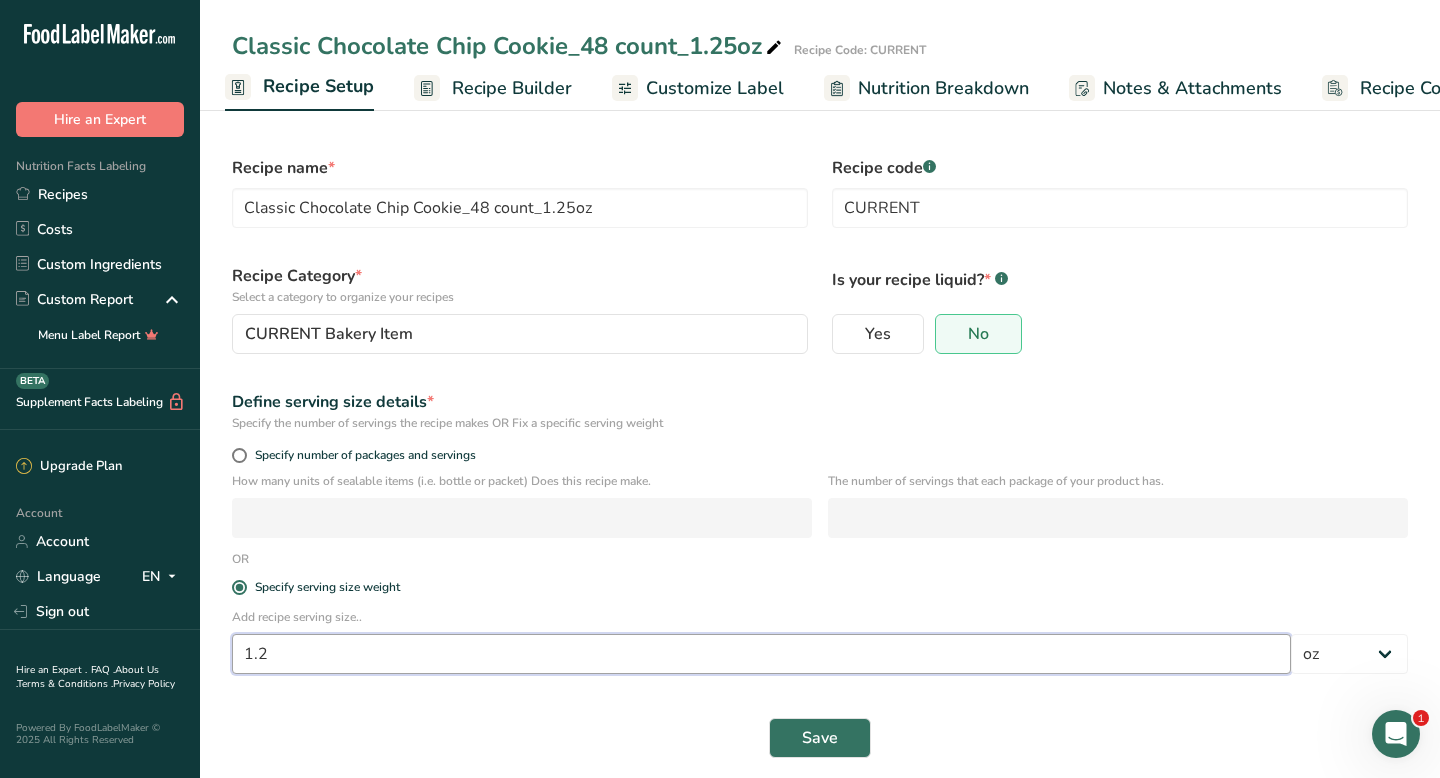click on "1.2" at bounding box center [761, 654] 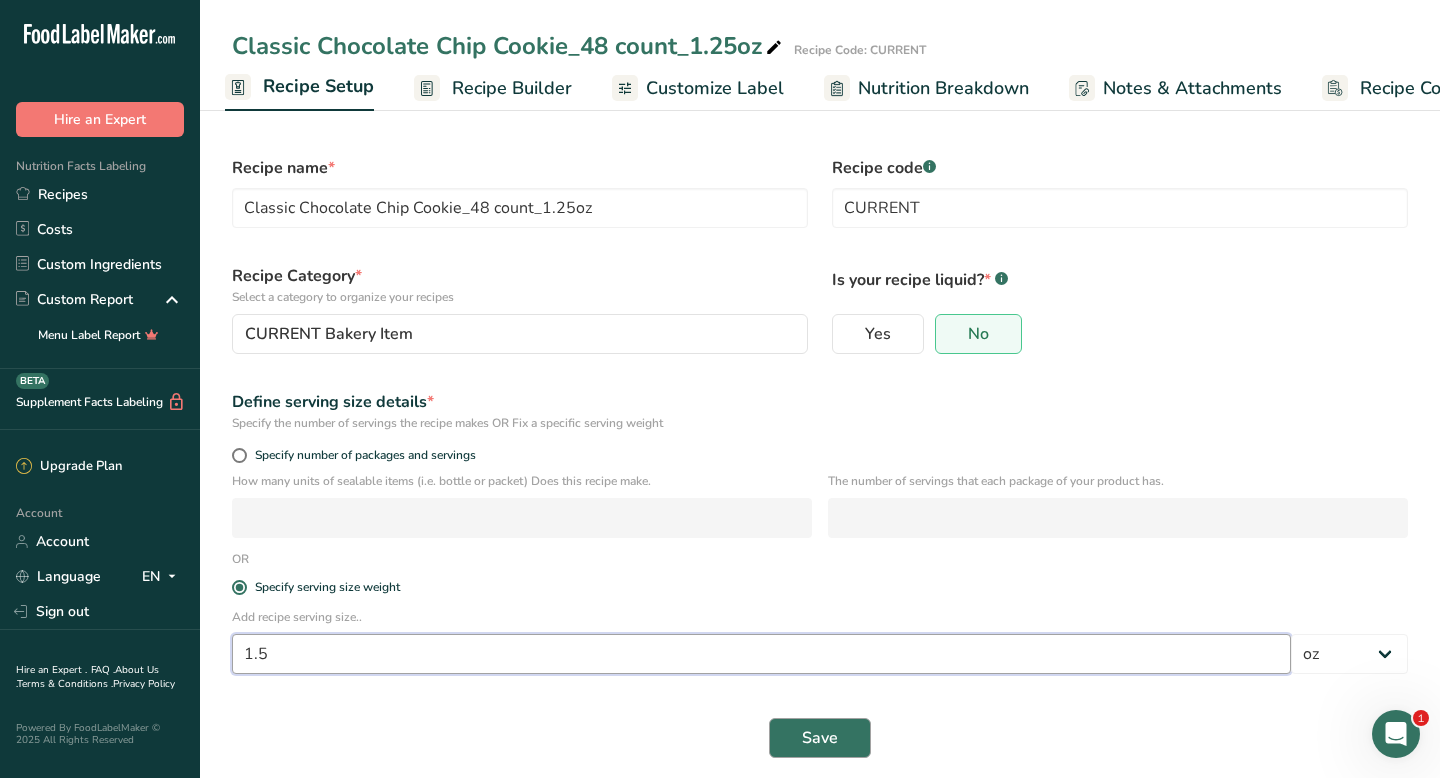 type on "1.5" 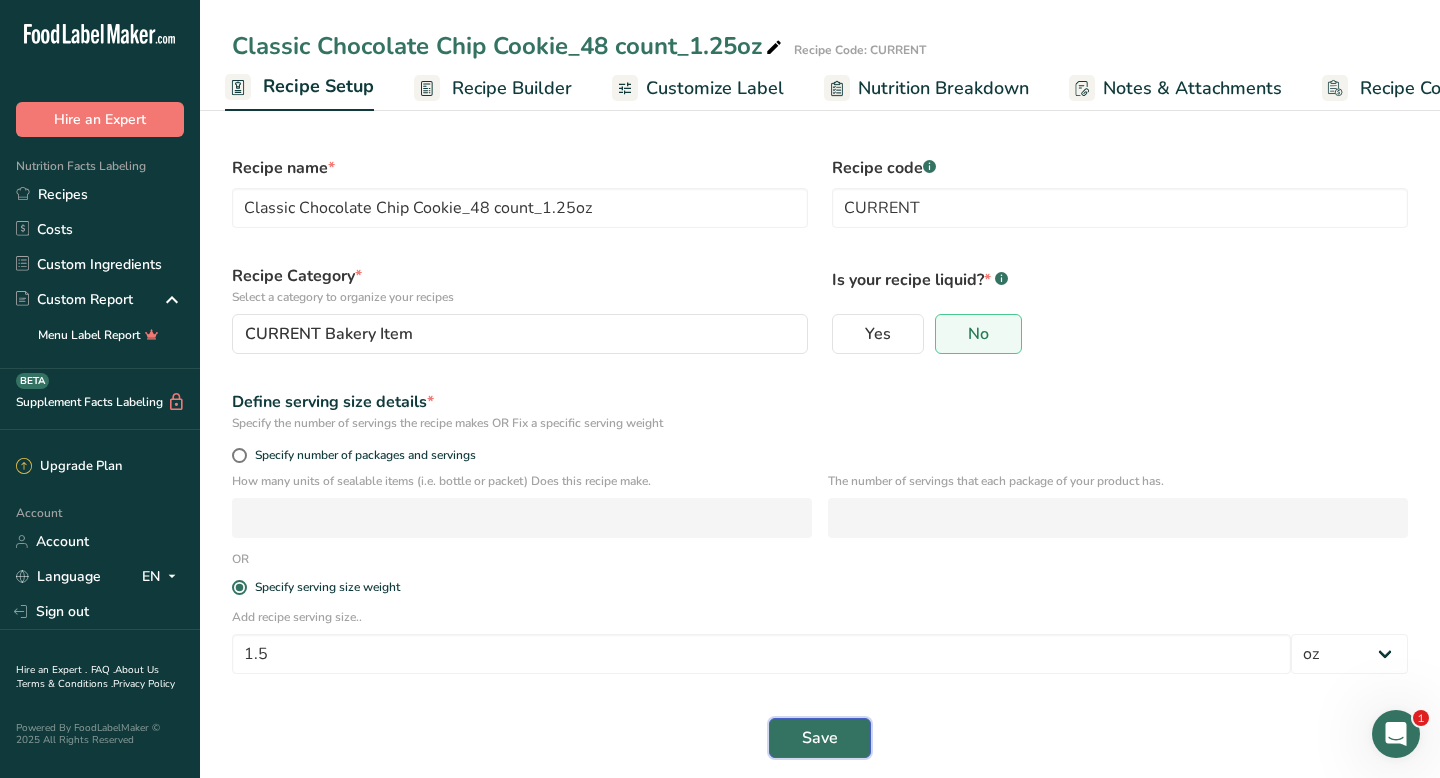 click on "Save" at bounding box center [820, 738] 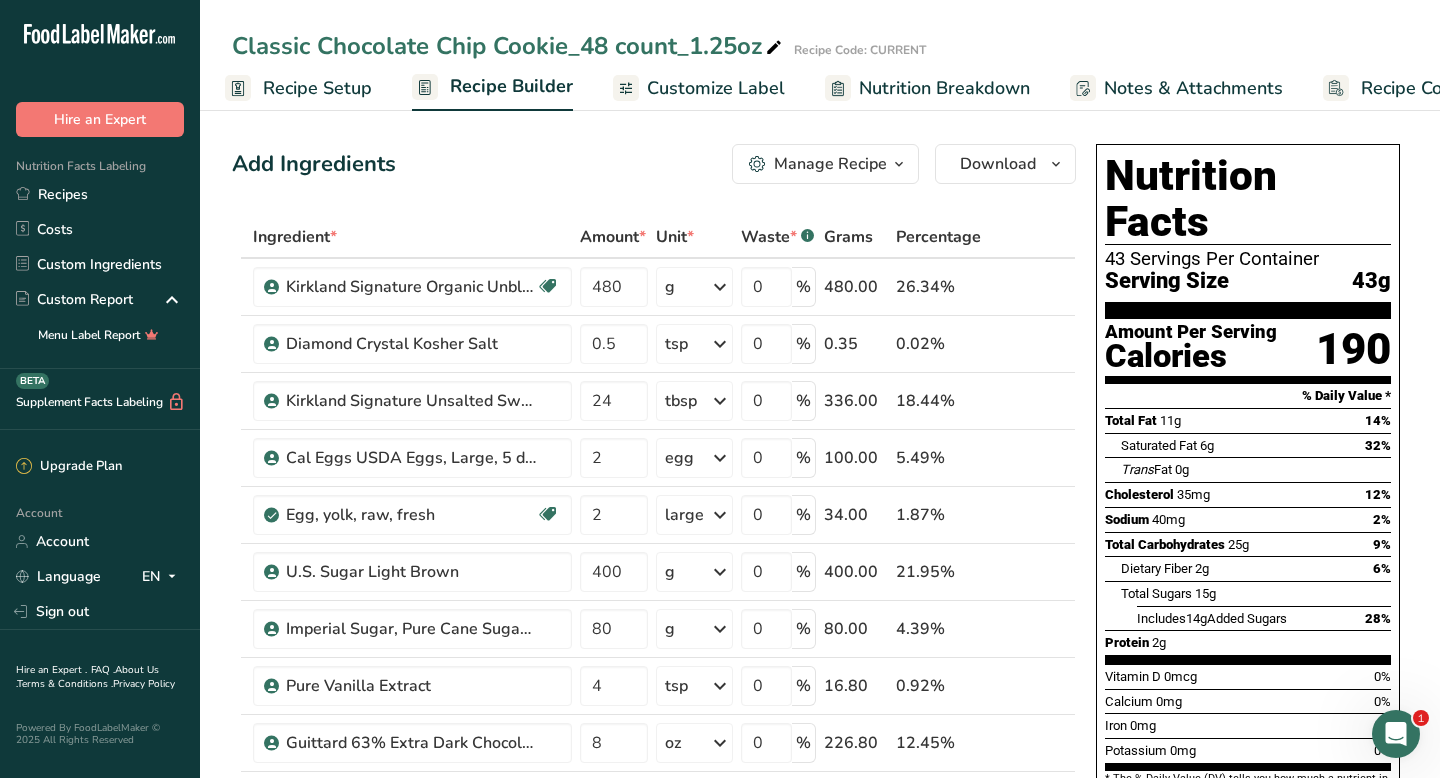click on "Recipe Setup" at bounding box center (317, 88) 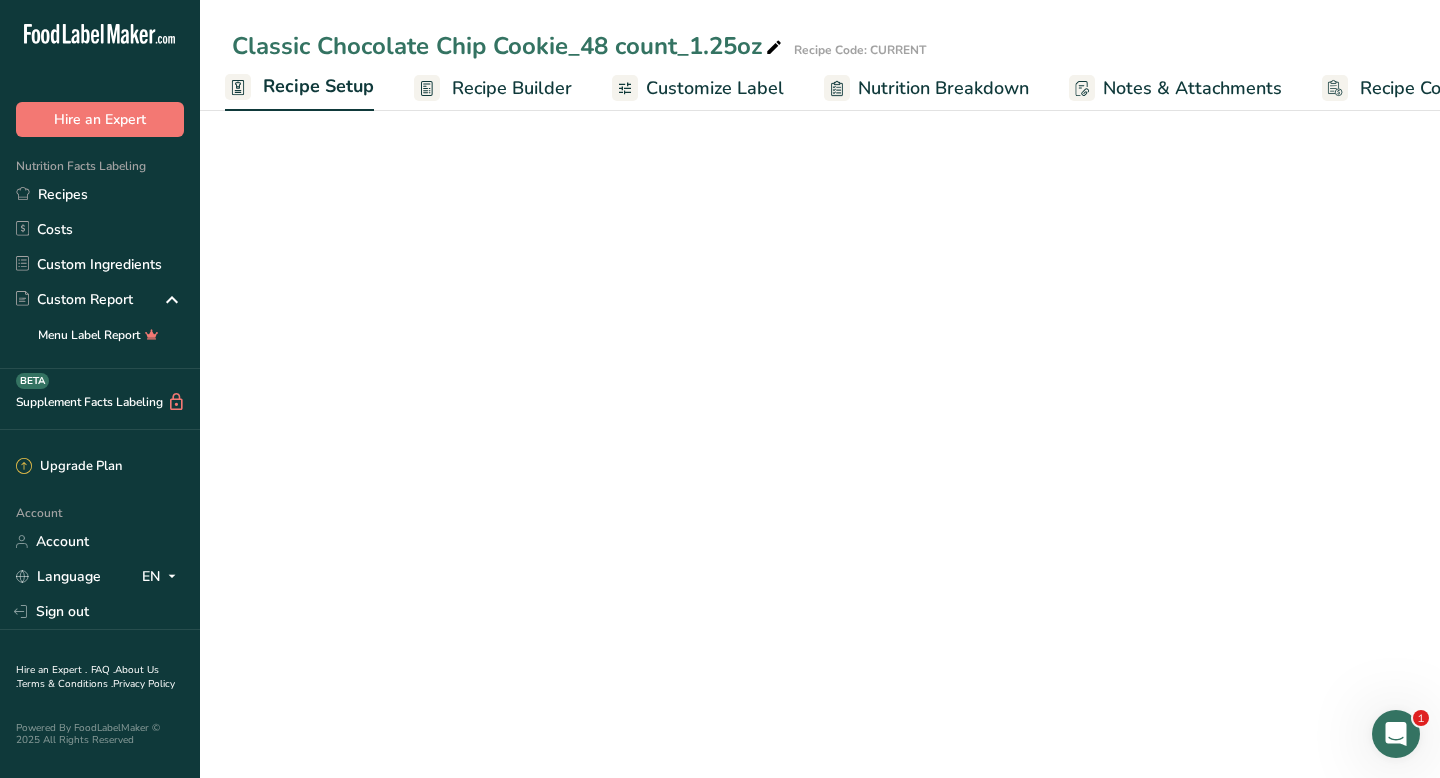 select on "5" 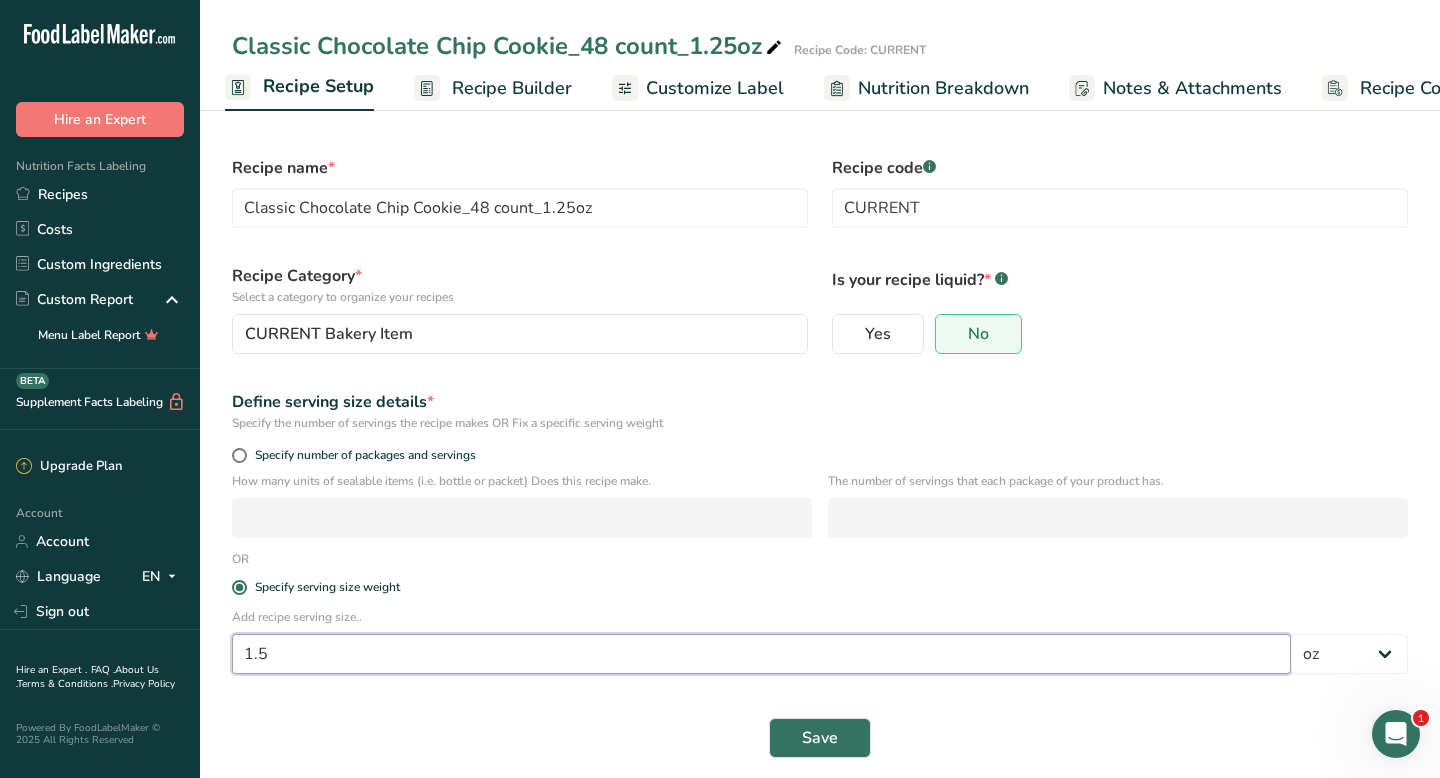 click on "1.5" at bounding box center [761, 654] 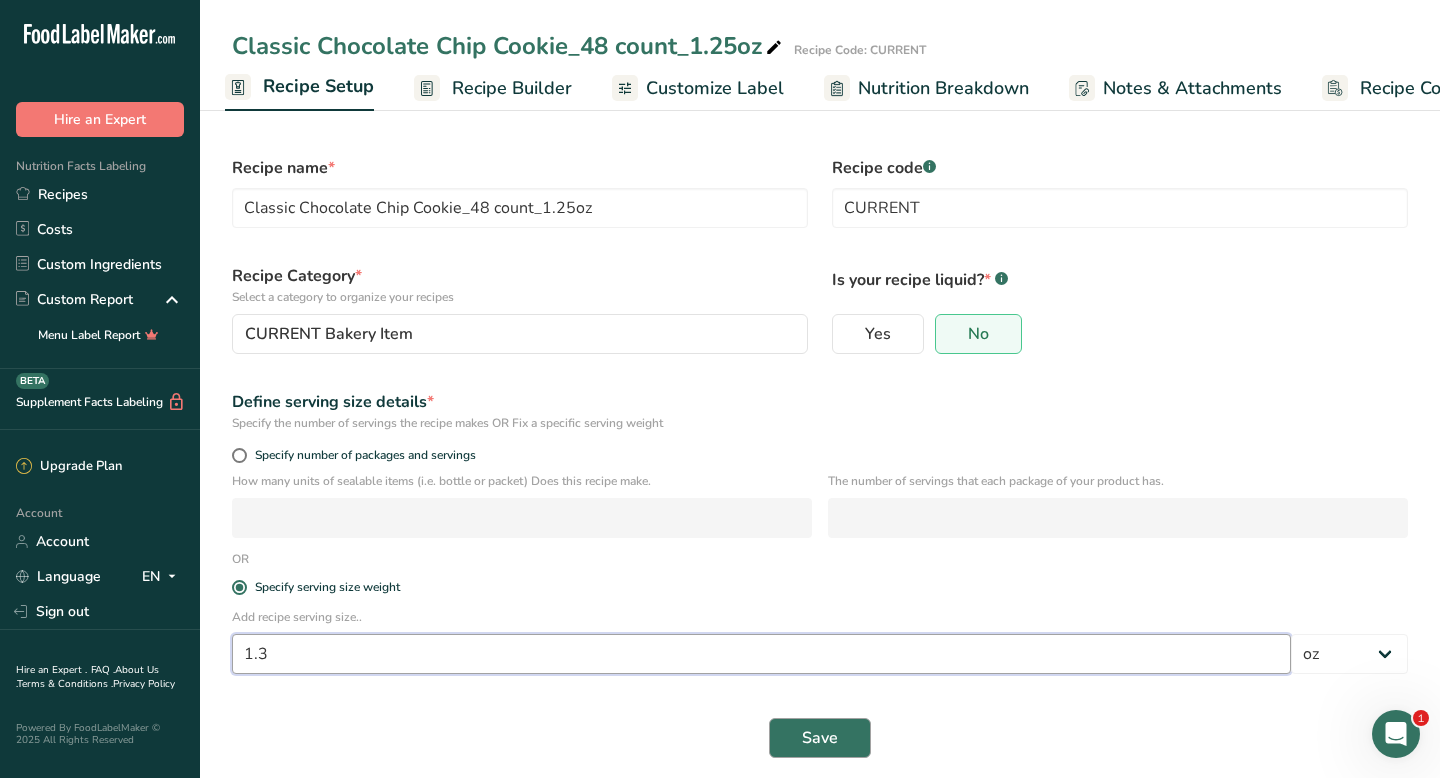 type on "1.3" 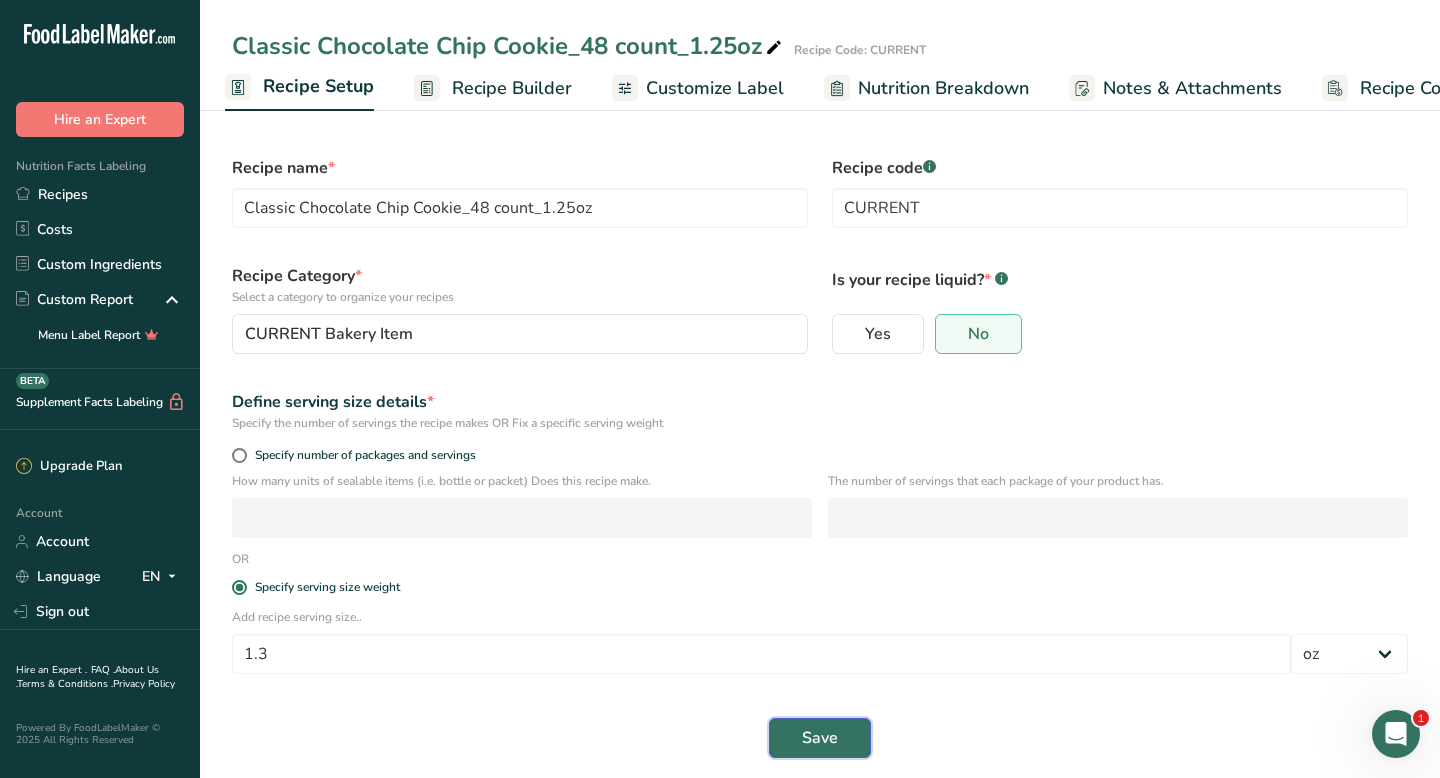 click on "Save" at bounding box center (820, 738) 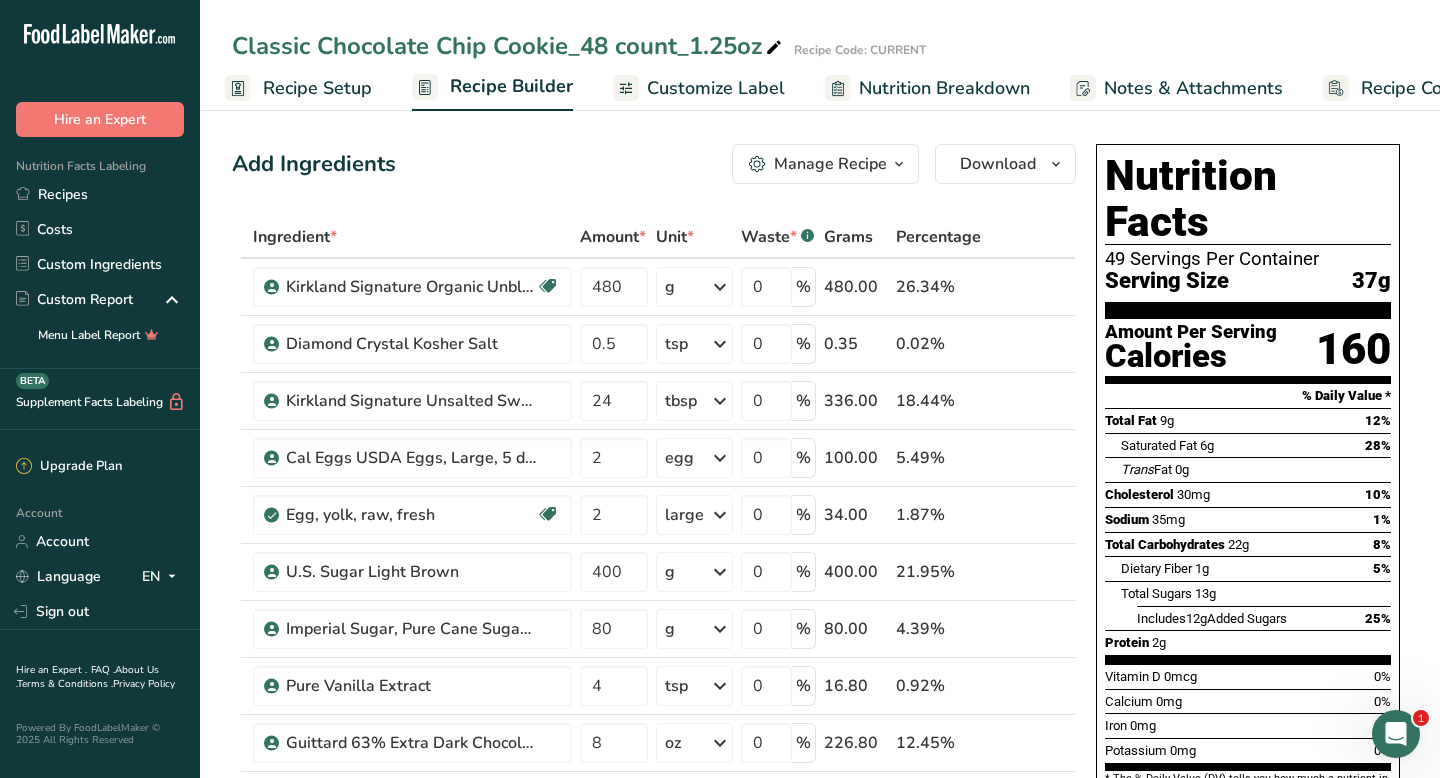 click on "Classic Chocolate Chip Cookie_48 count_1.25oz" at bounding box center [509, 46] 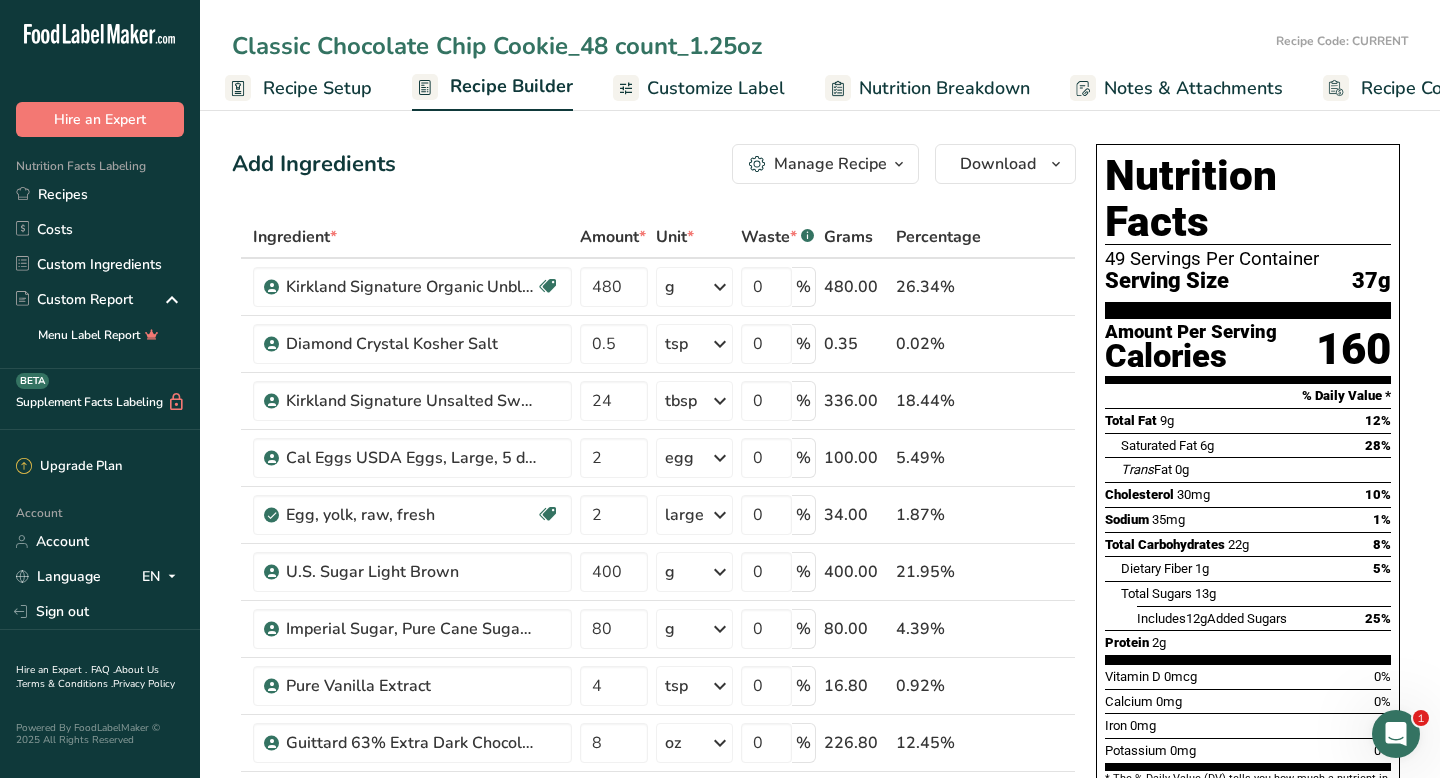 drag, startPoint x: 715, startPoint y: 42, endPoint x: 733, endPoint y: 42, distance: 18 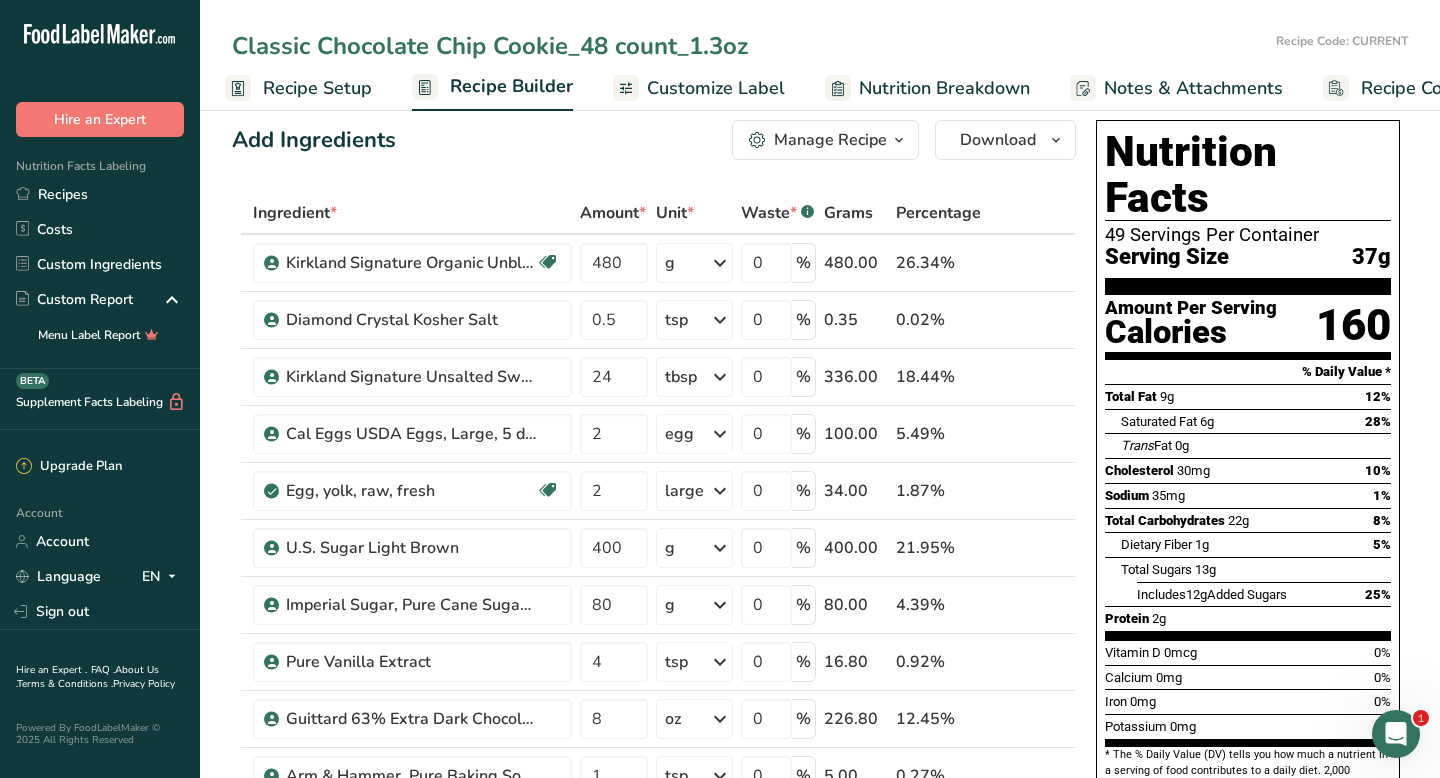 scroll, scrollTop: 0, scrollLeft: 0, axis: both 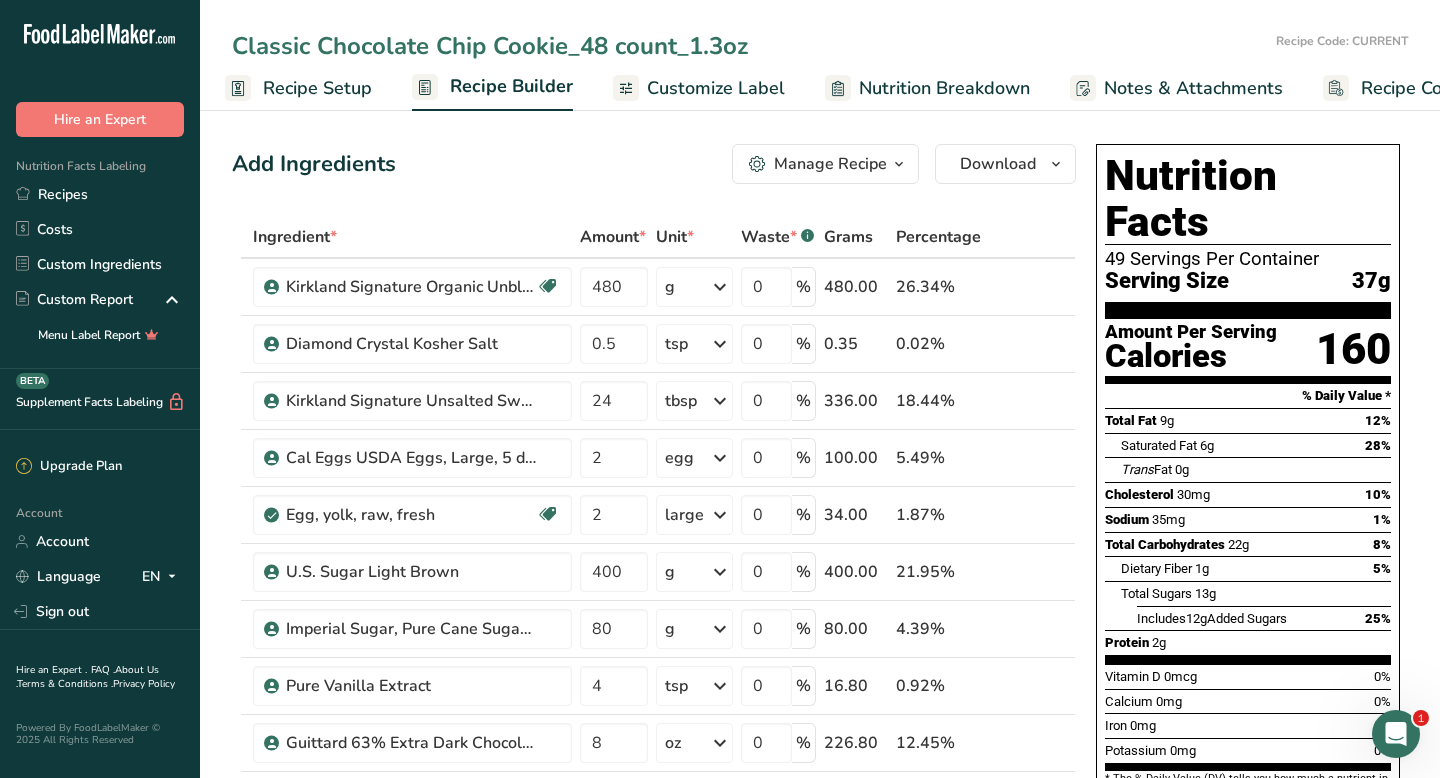 type on "Classic Chocolate Chip Cookie_48 count_1.3oz" 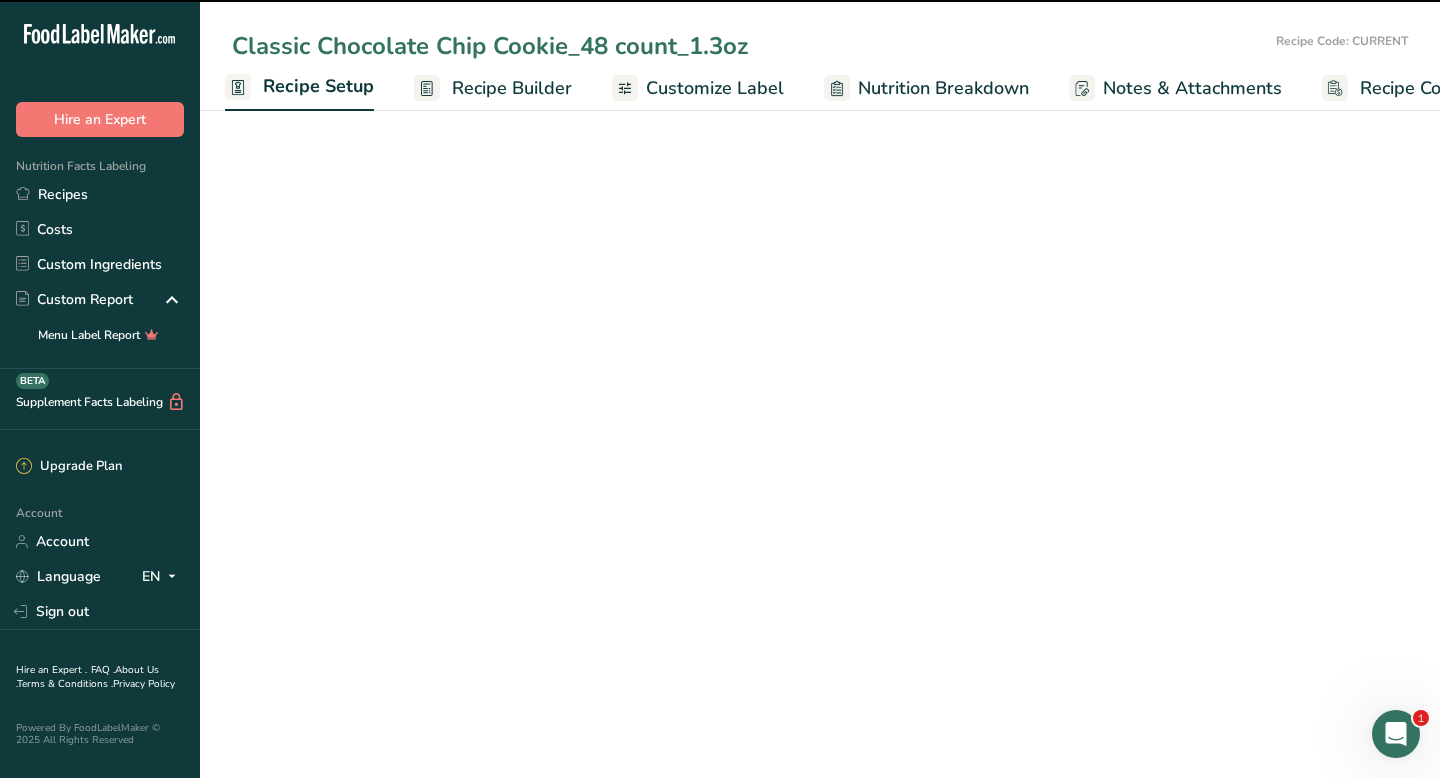 select on "5" 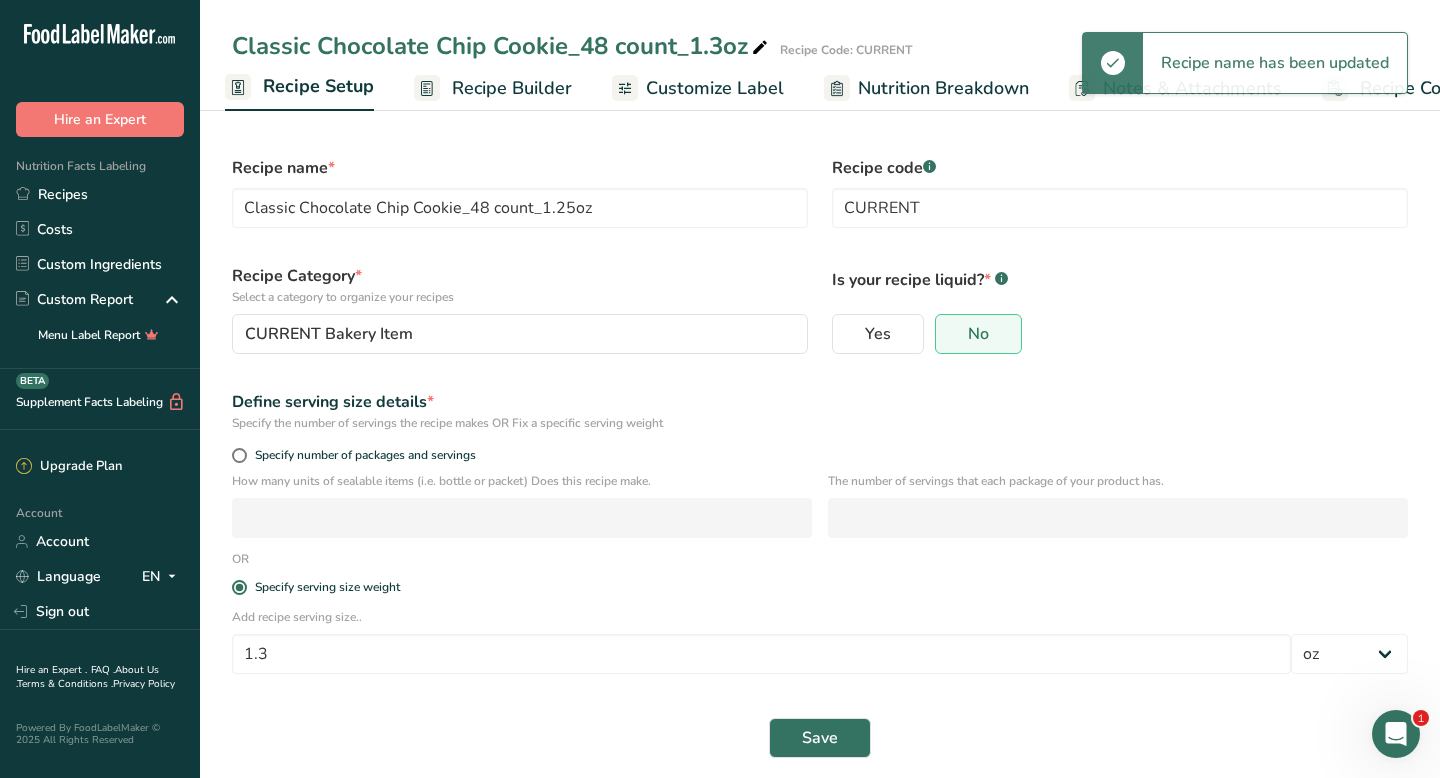 type on "Classic Chocolate Chip Cookie_48 count_1.3oz" 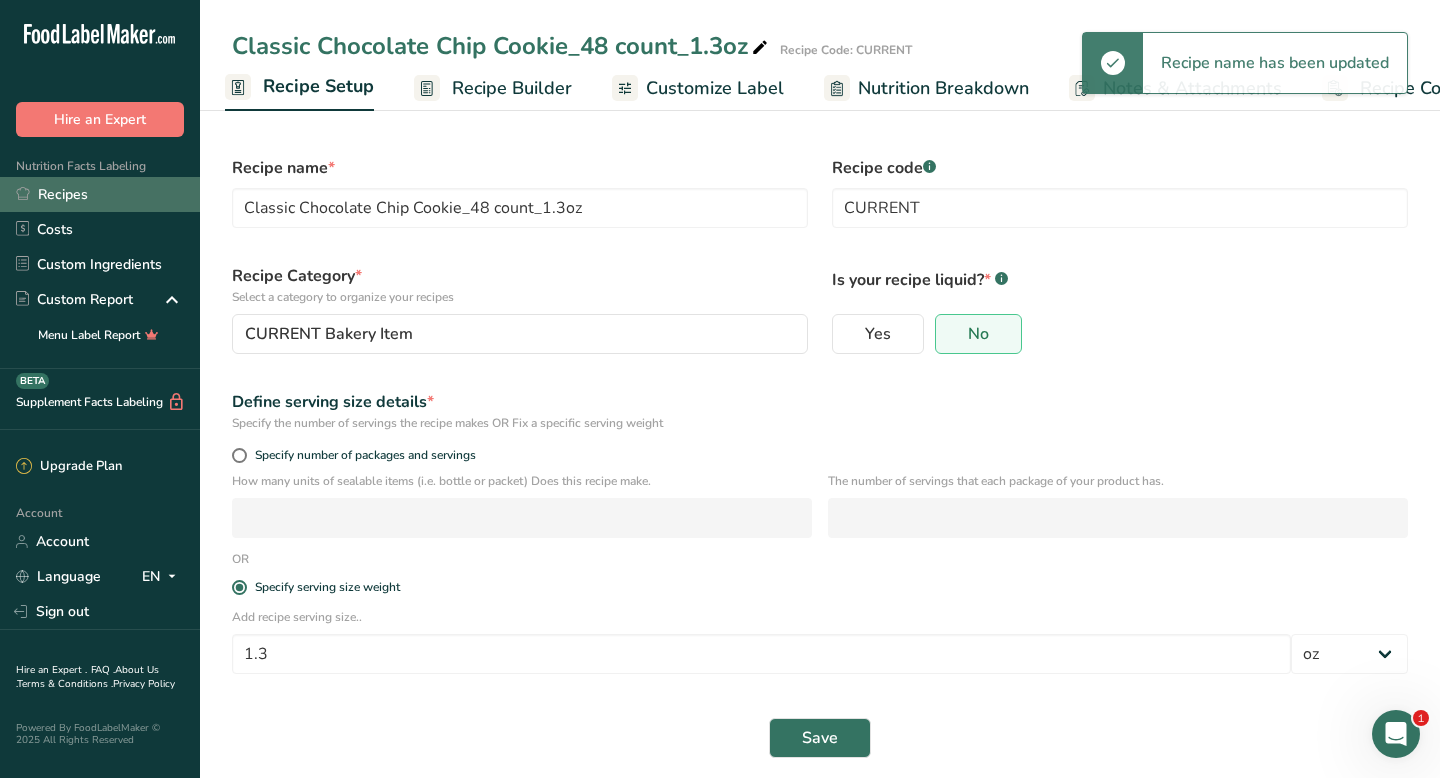click on "Recipes" at bounding box center (100, 194) 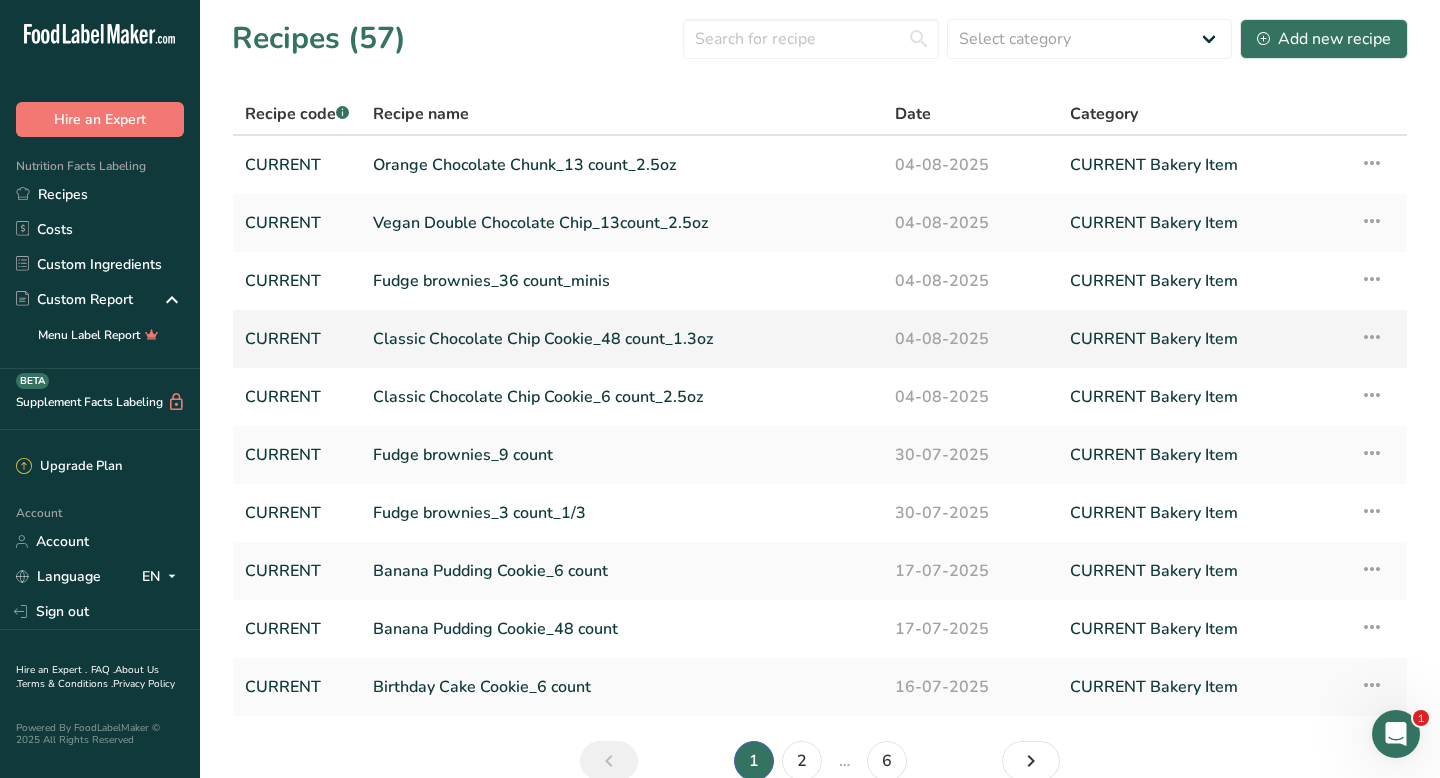 click at bounding box center [1372, 337] 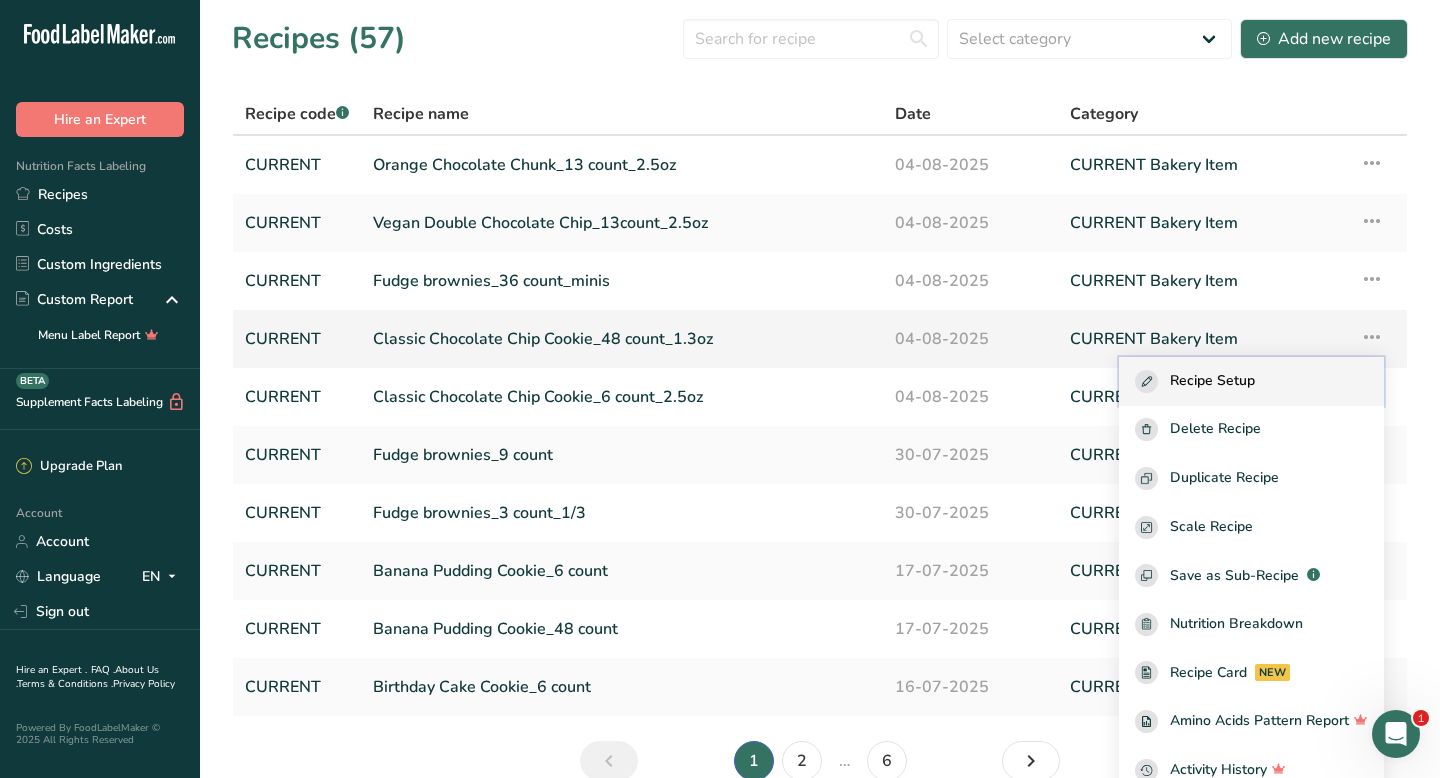 click on "Recipe Setup" at bounding box center [1212, 381] 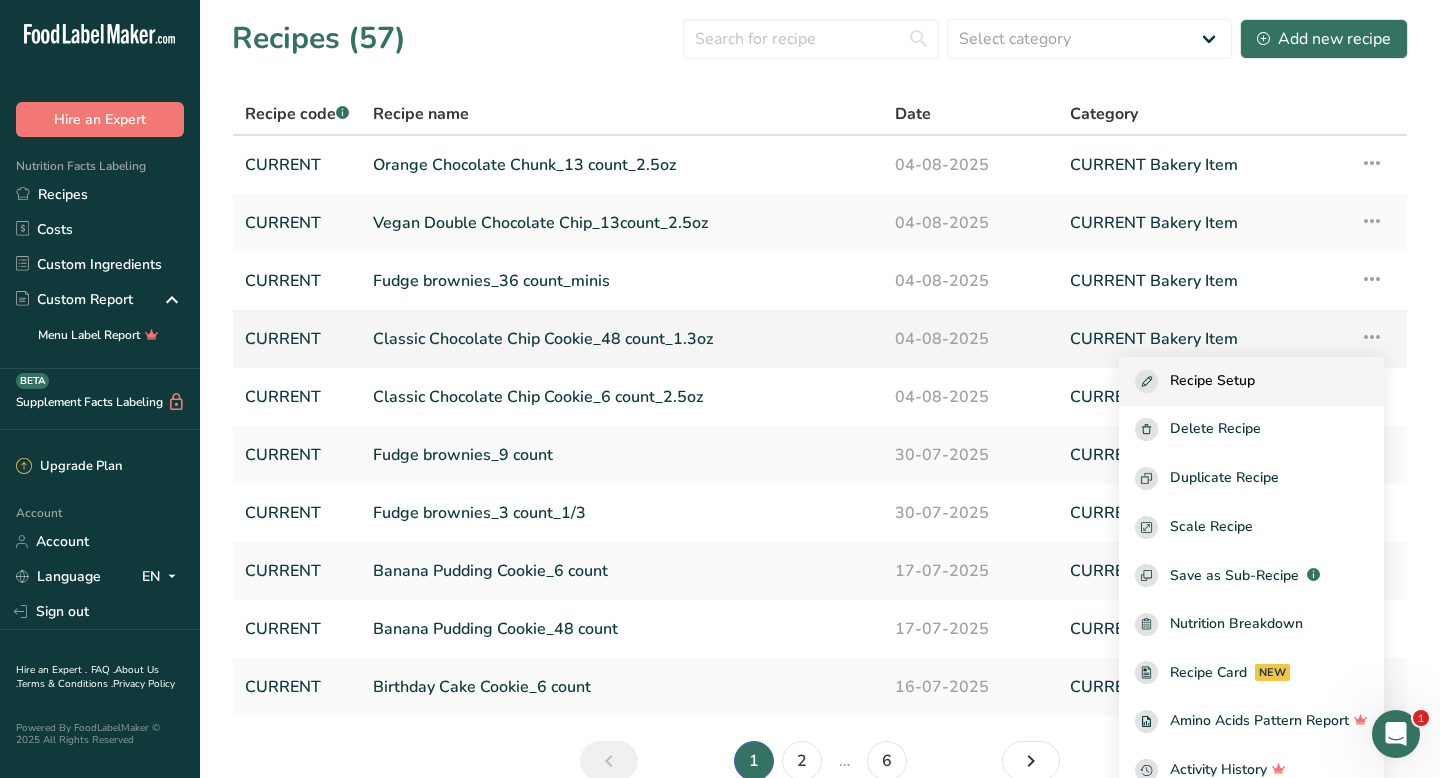 select on "5" 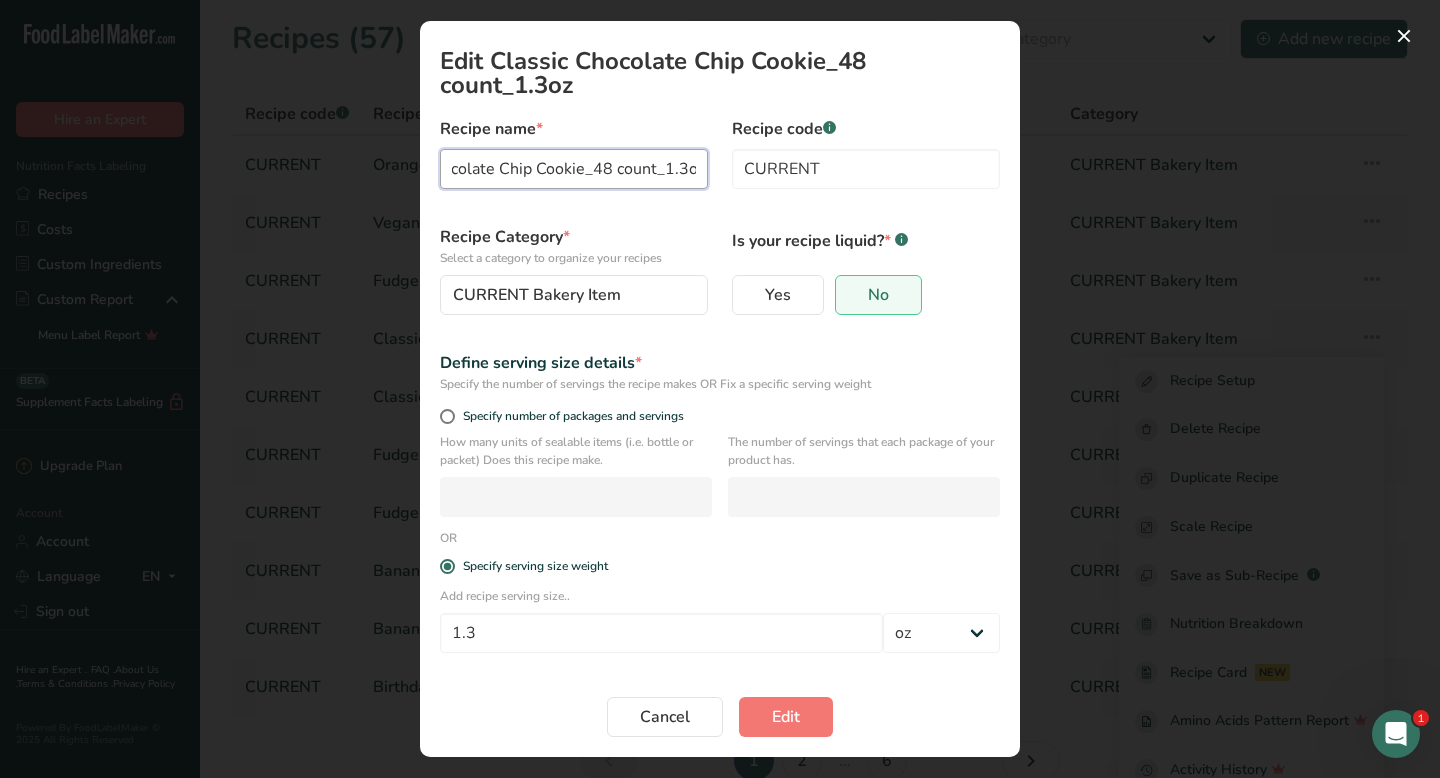 scroll, scrollTop: 0, scrollLeft: 90, axis: horizontal 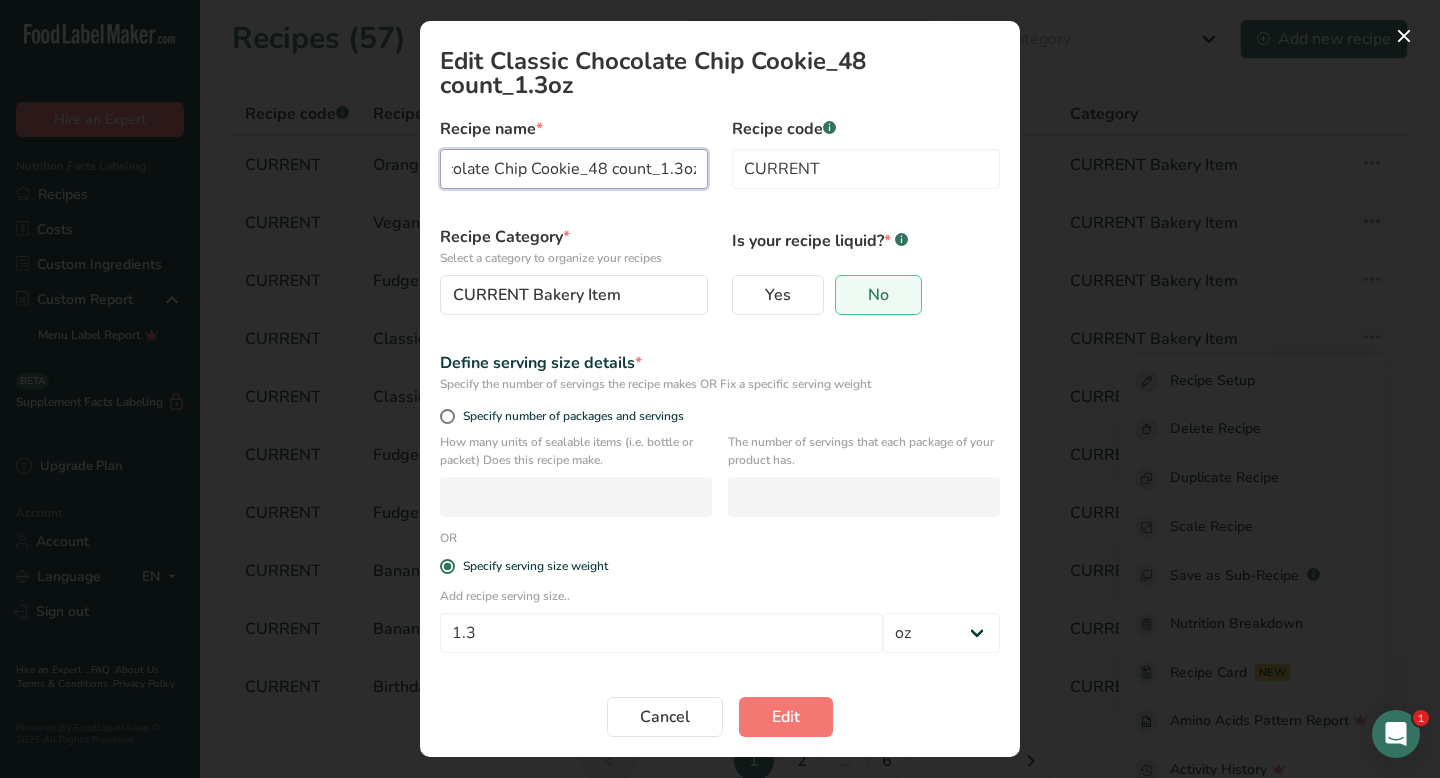 drag, startPoint x: 687, startPoint y: 165, endPoint x: 600, endPoint y: 164, distance: 87.005745 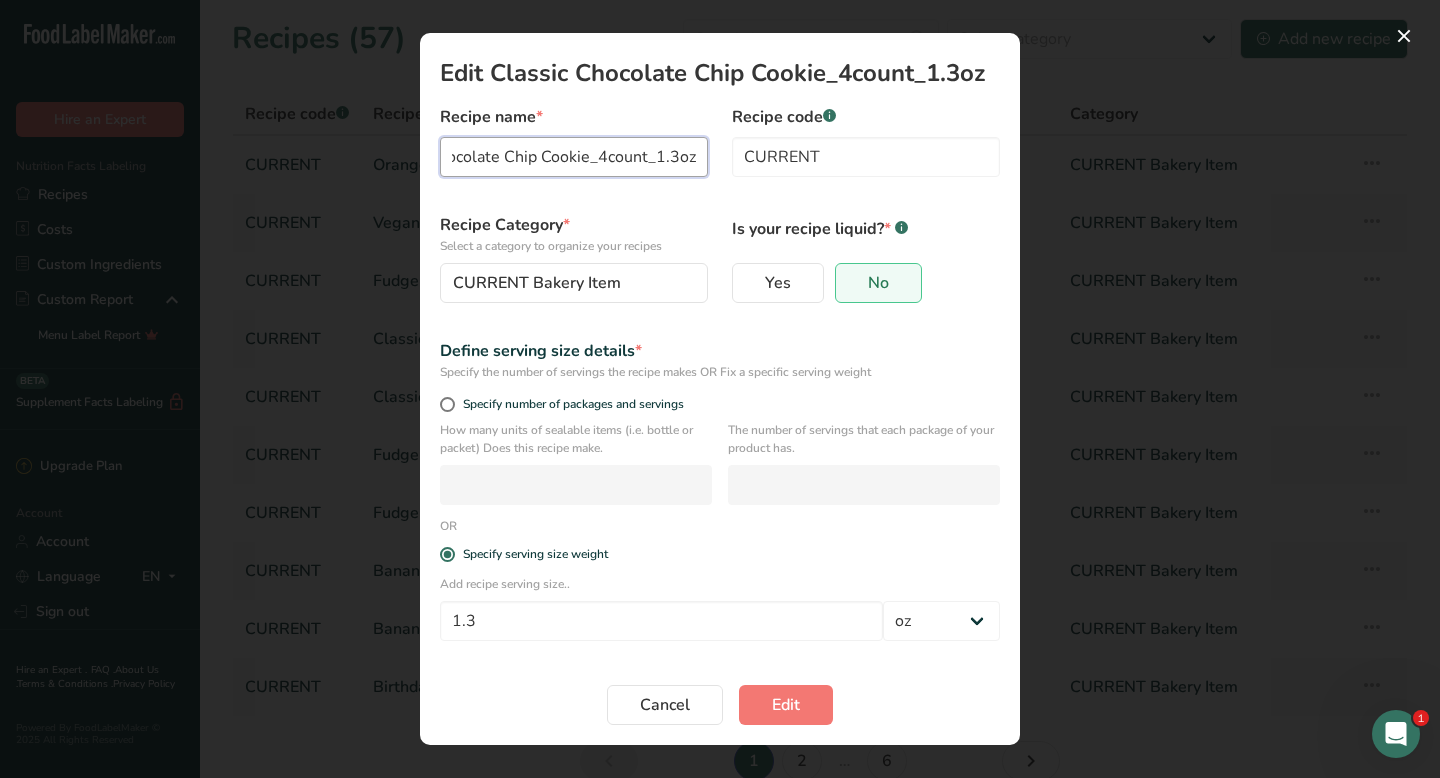 scroll, scrollTop: 0, scrollLeft: 77, axis: horizontal 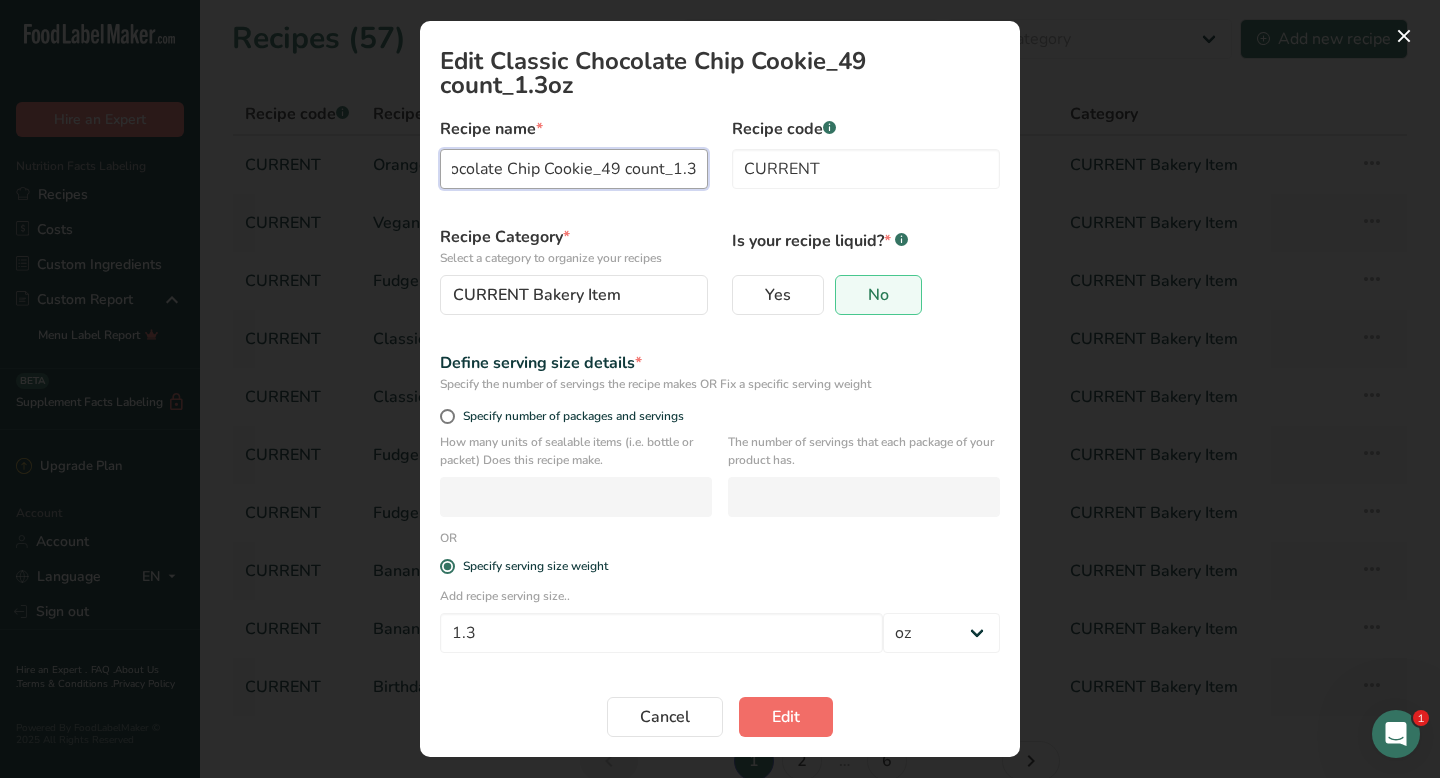 type on "Classic Chocolate Chip Cookie_49 count_1.3oz" 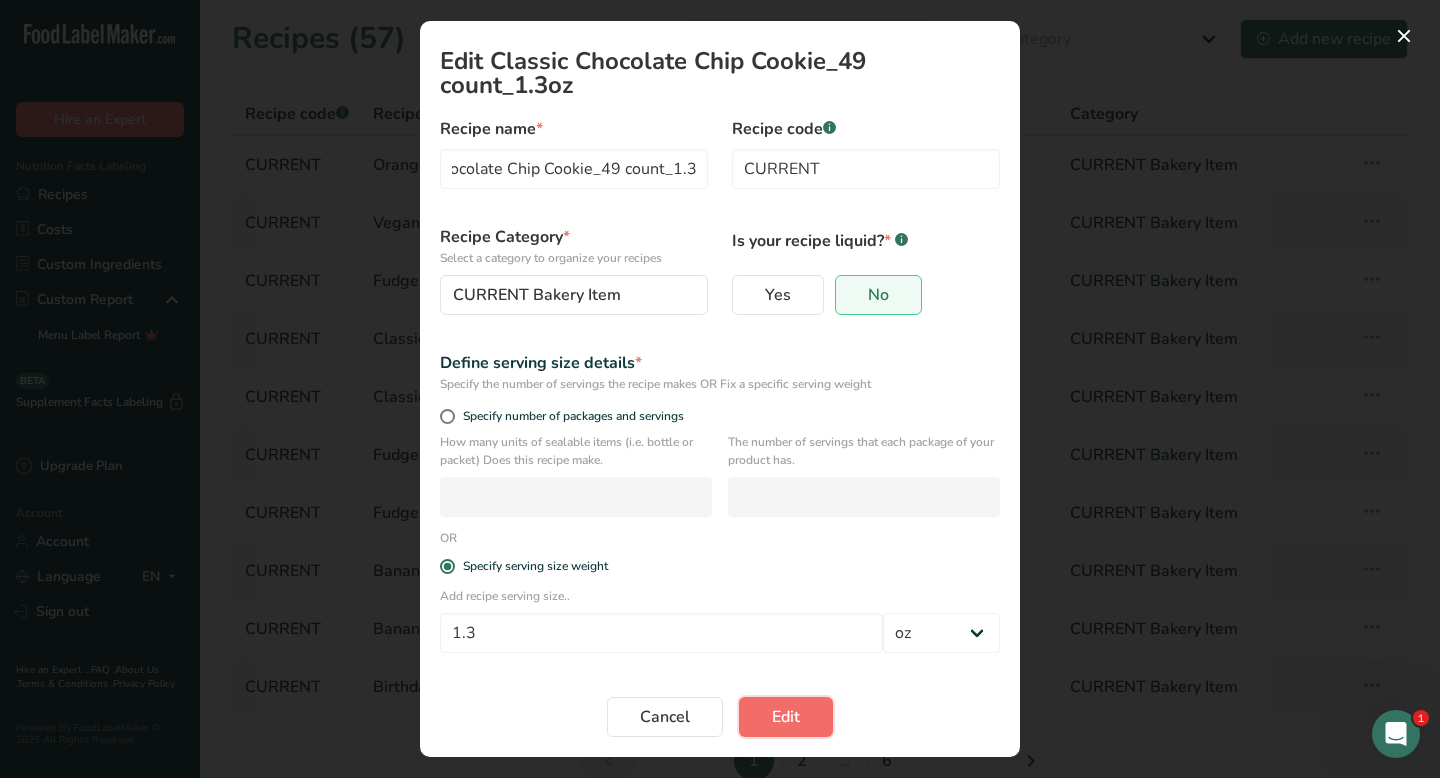 click on "Edit" at bounding box center [786, 717] 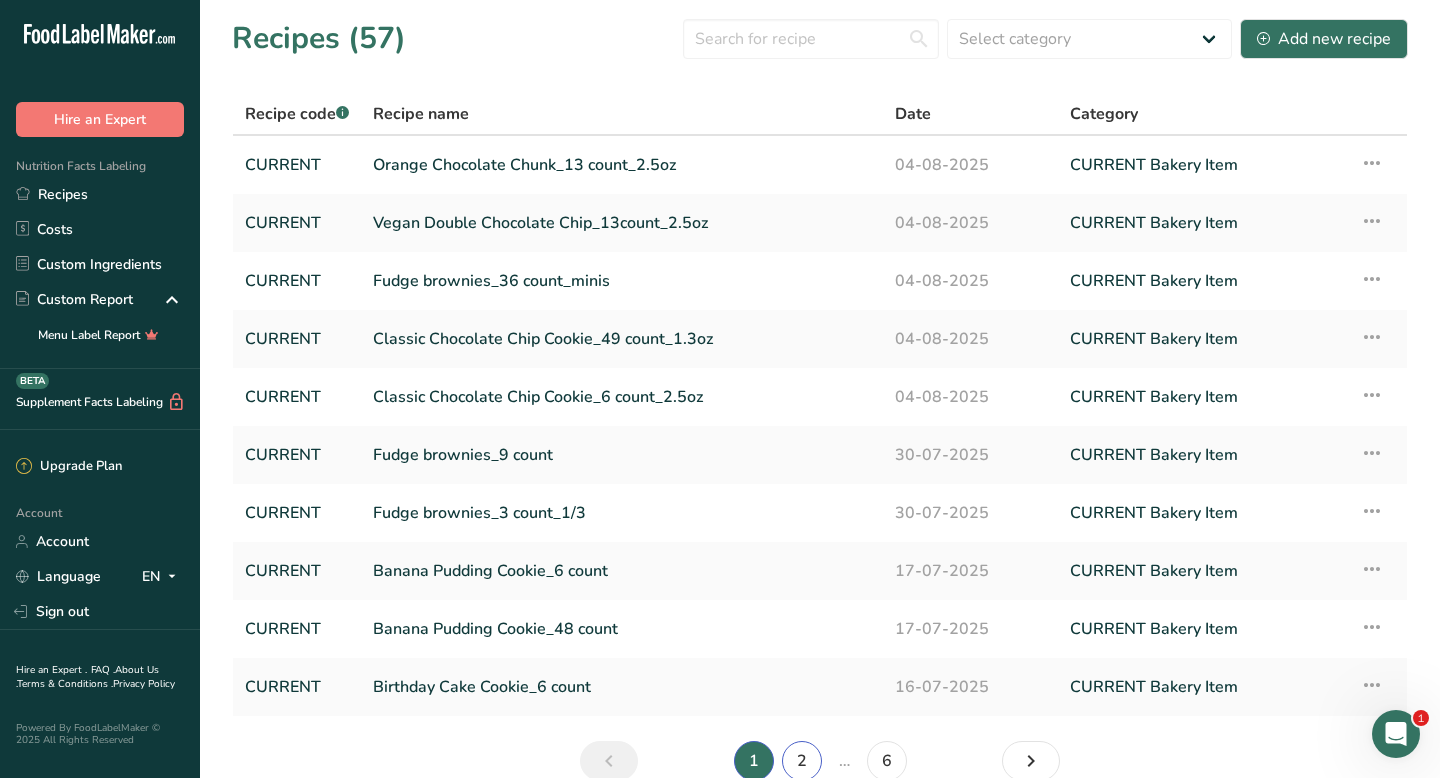 click on "2" at bounding box center (802, 761) 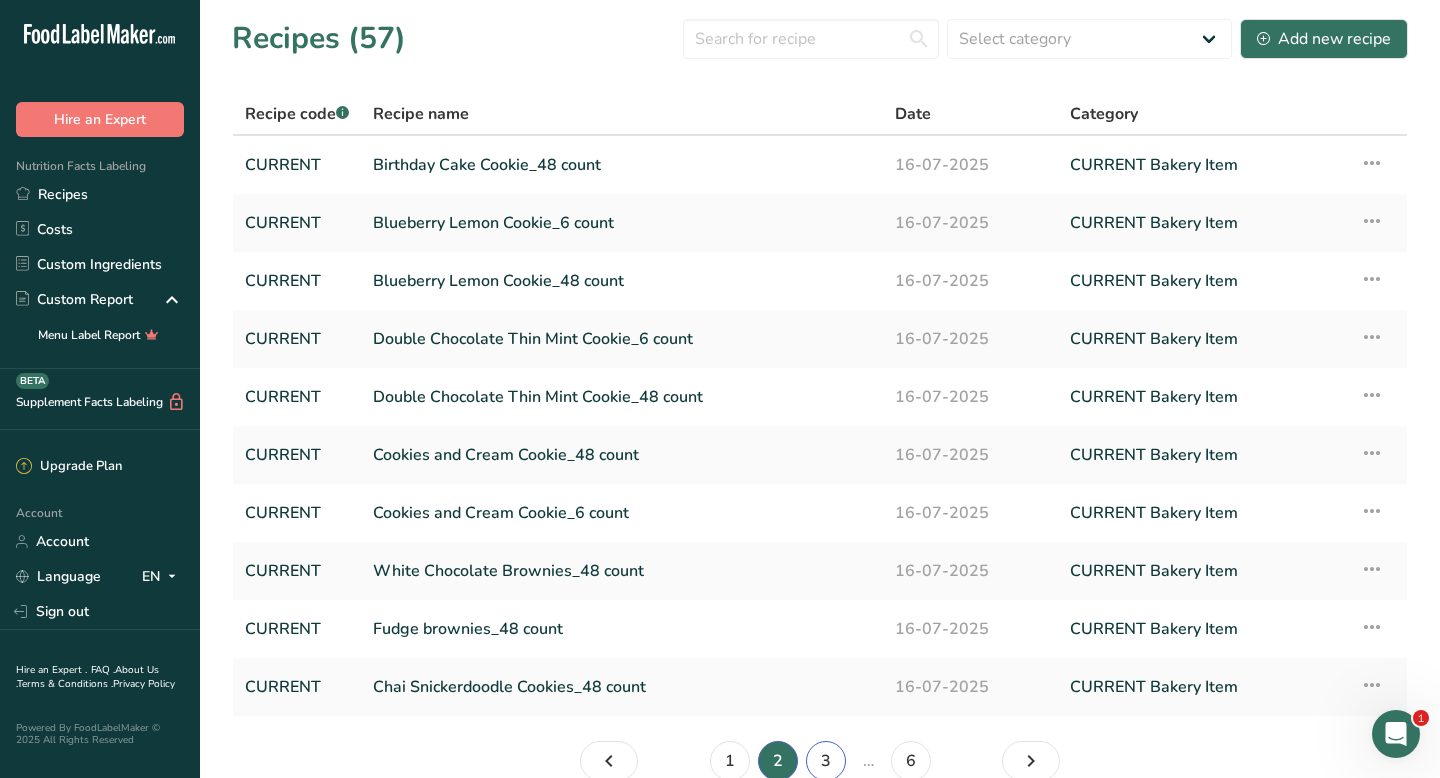 click on "3" at bounding box center [826, 761] 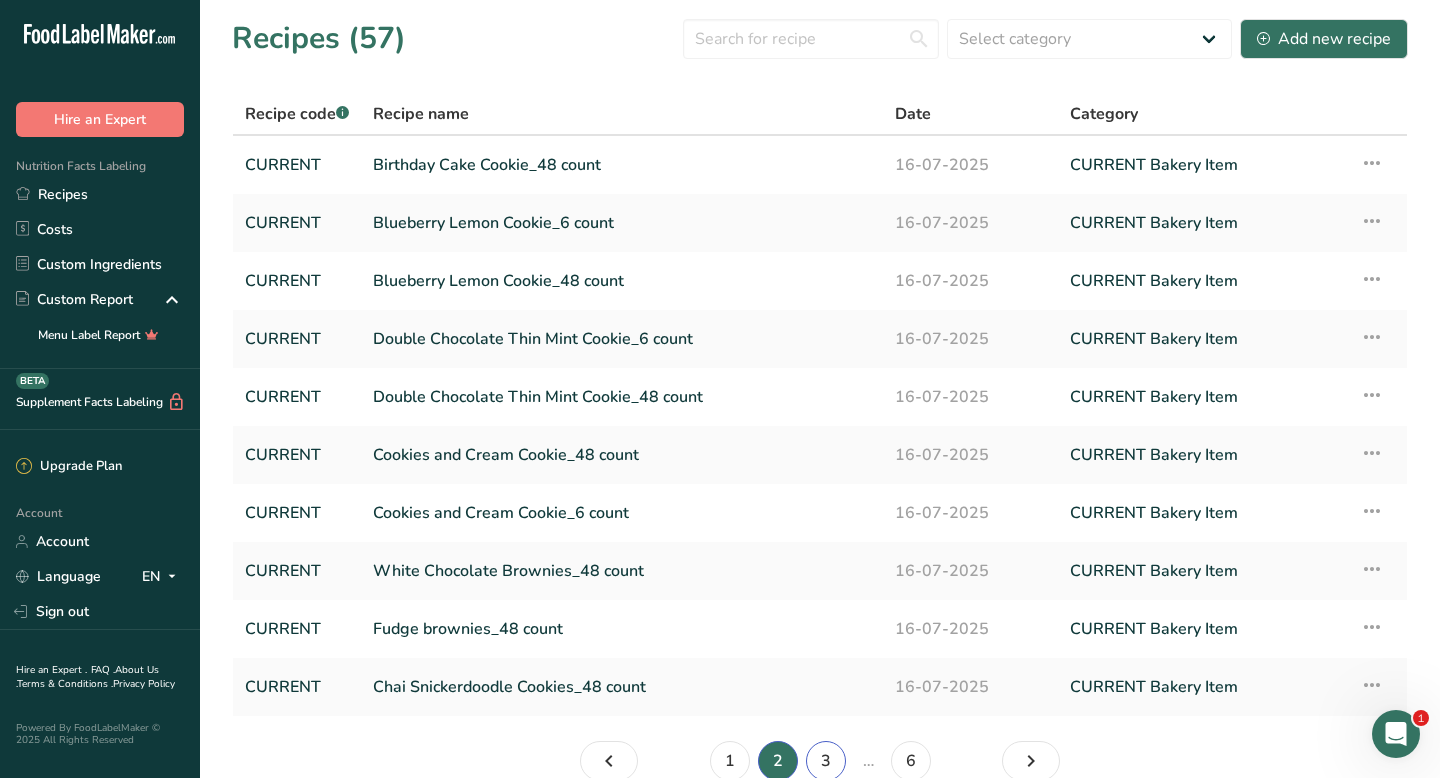 scroll, scrollTop: 3, scrollLeft: 0, axis: vertical 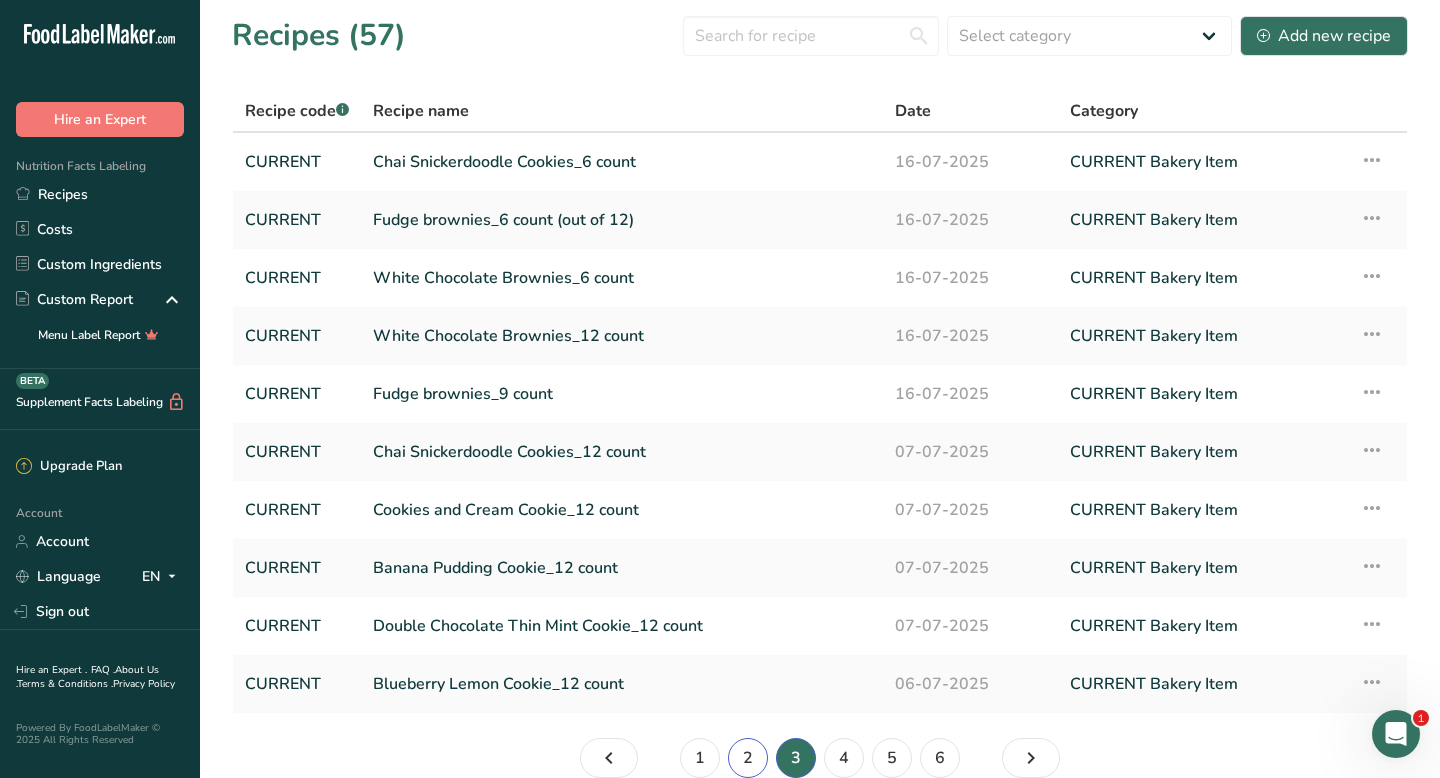click on "2" at bounding box center (748, 758) 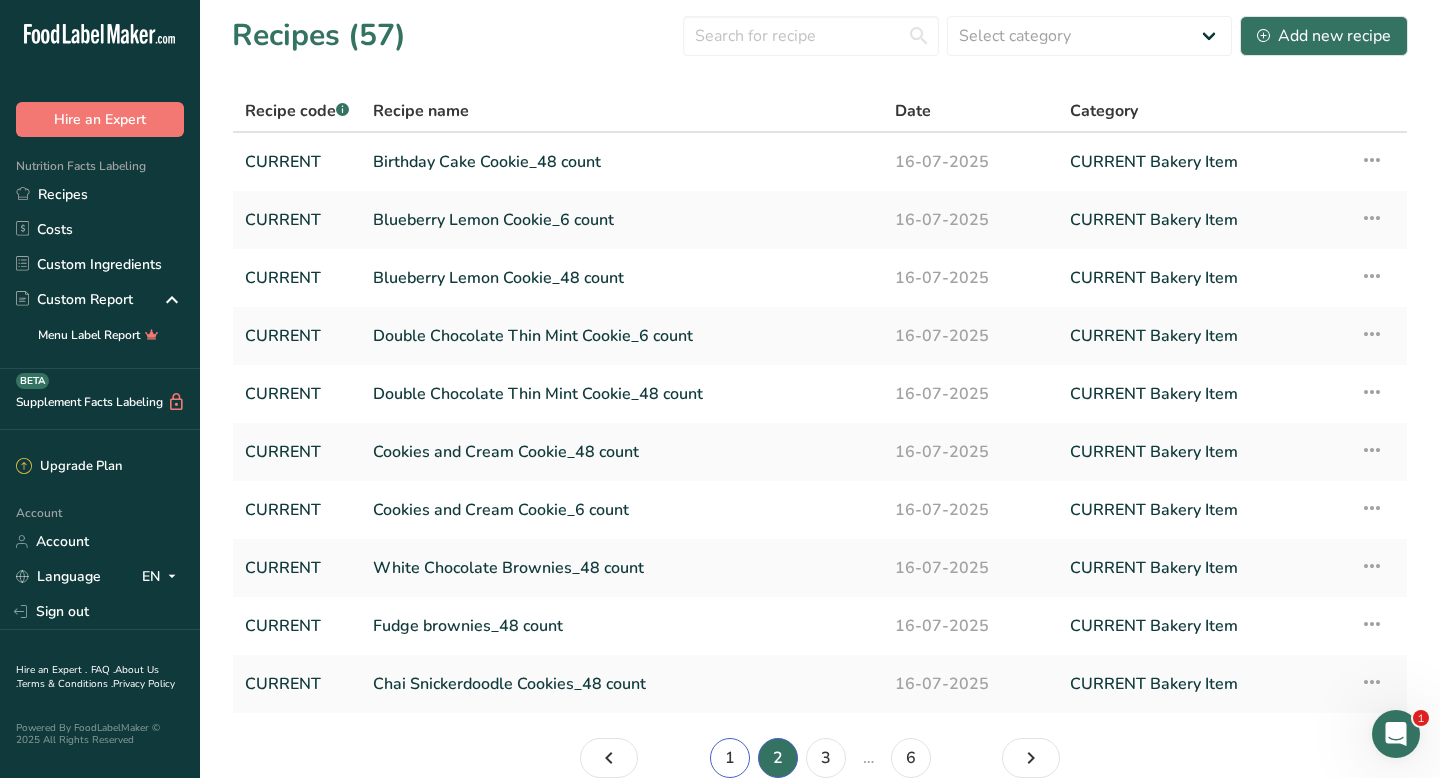 click on "1" at bounding box center [730, 758] 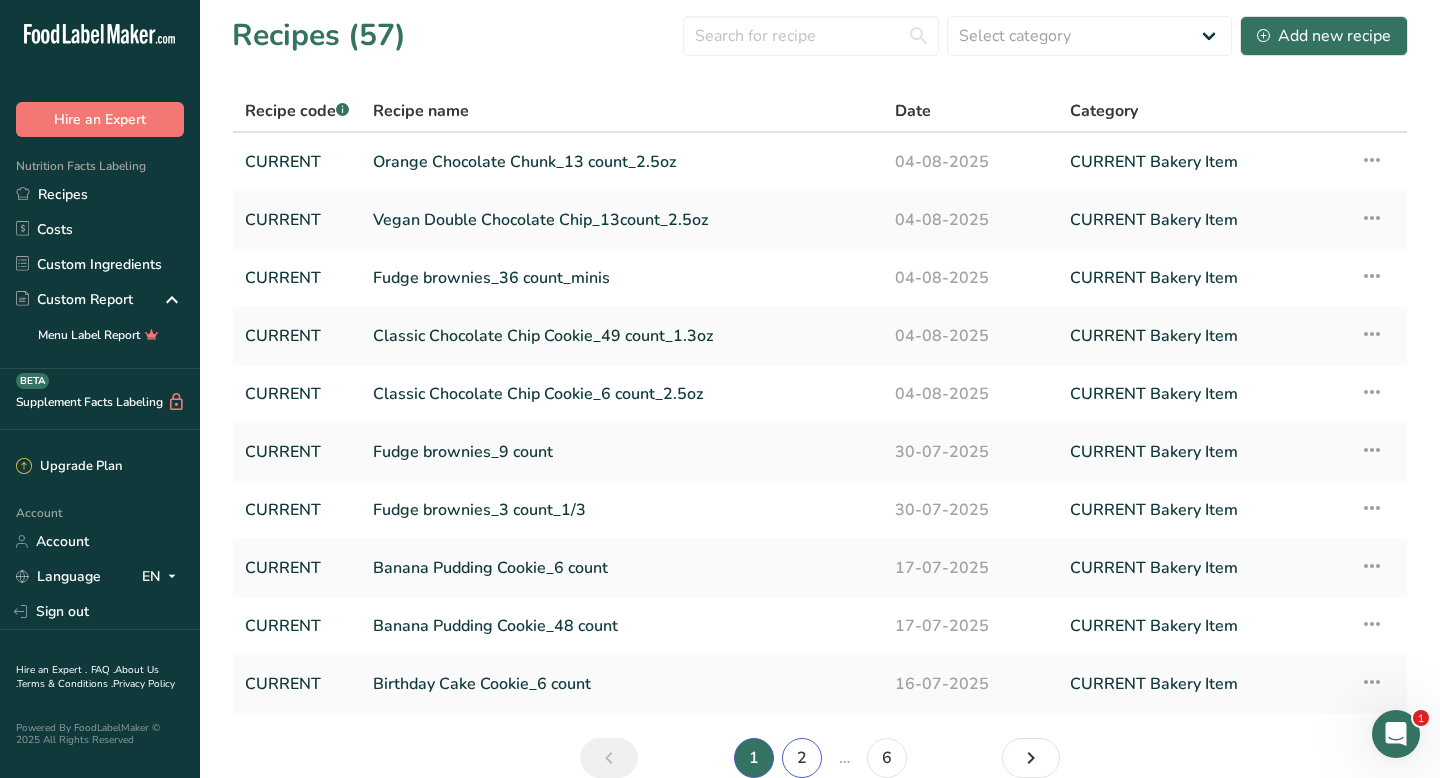 click on "2" at bounding box center (802, 758) 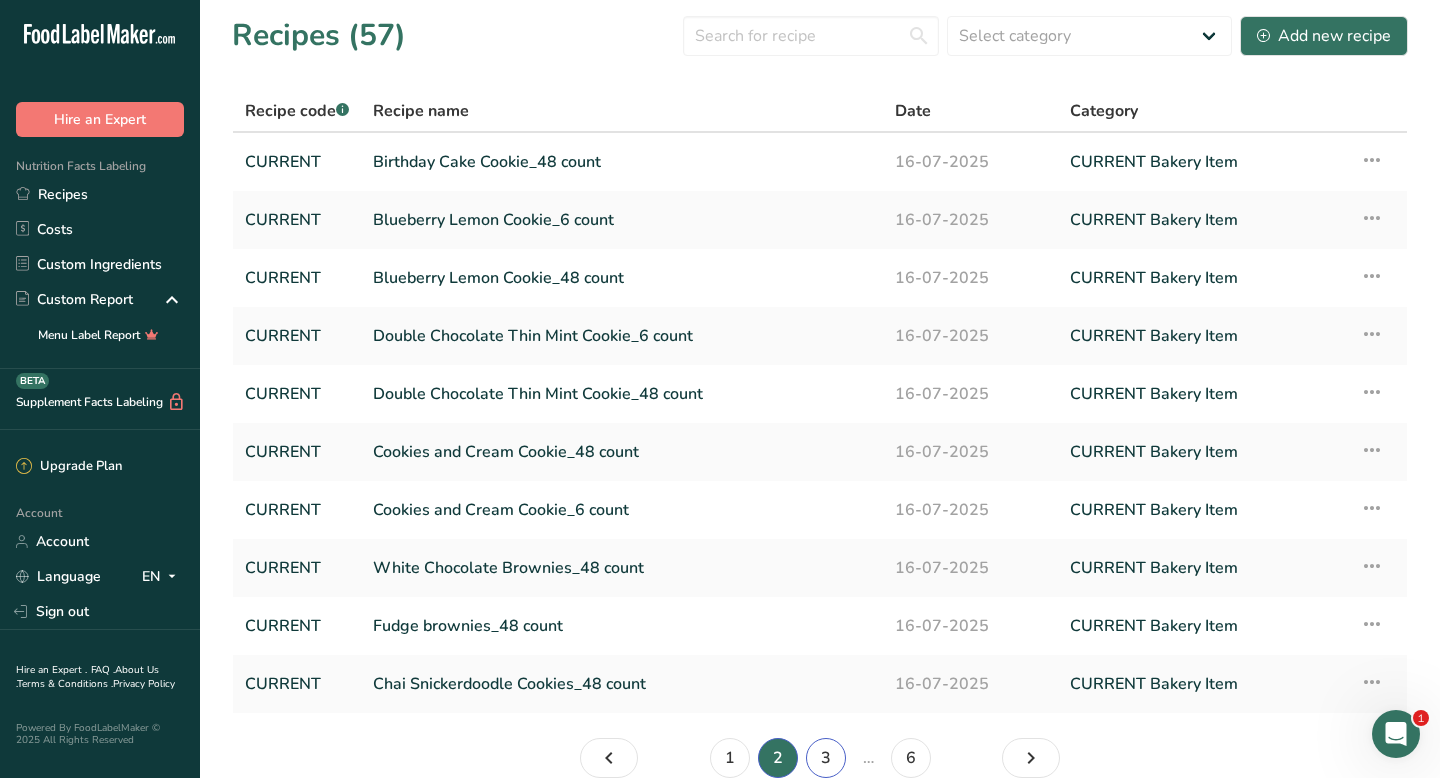 click on "3" at bounding box center (826, 758) 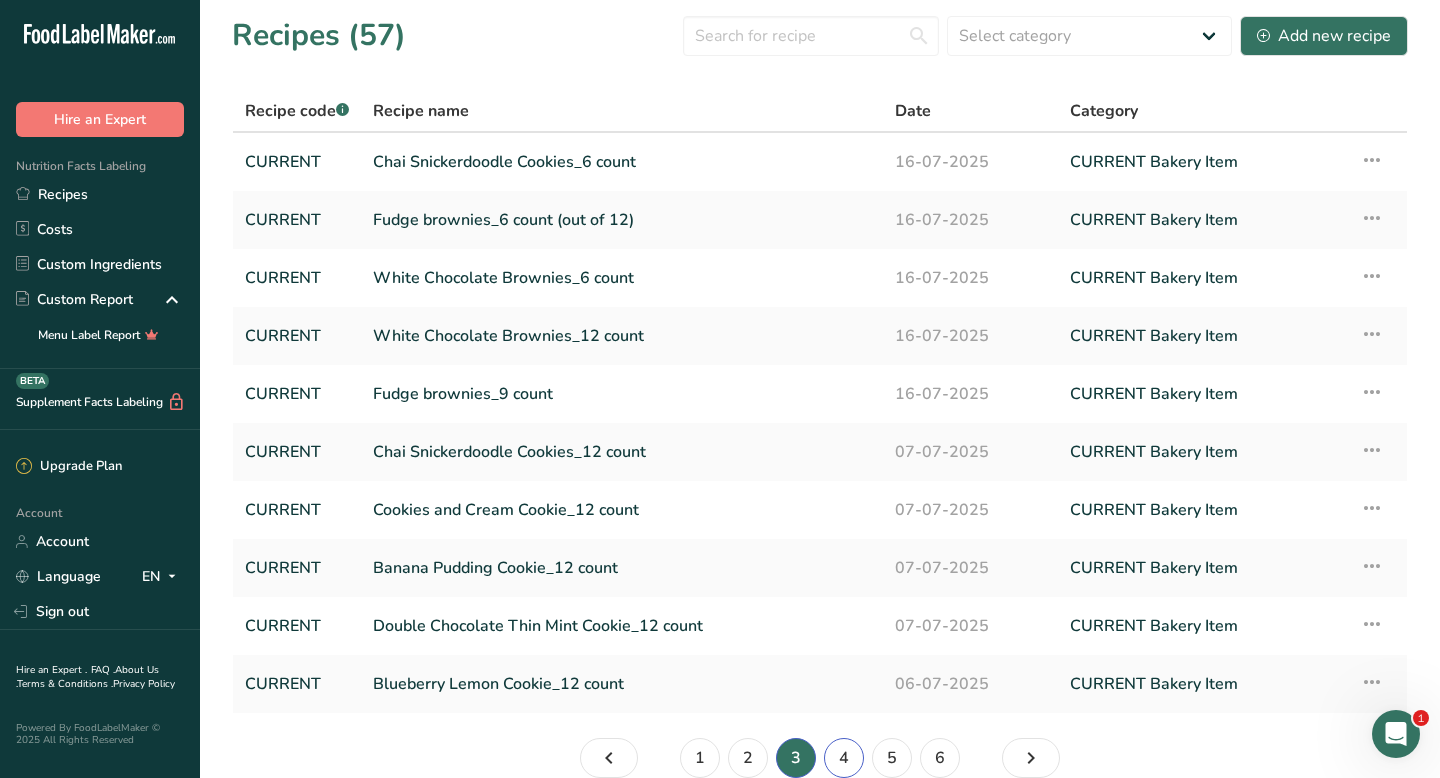 click on "4" at bounding box center [844, 758] 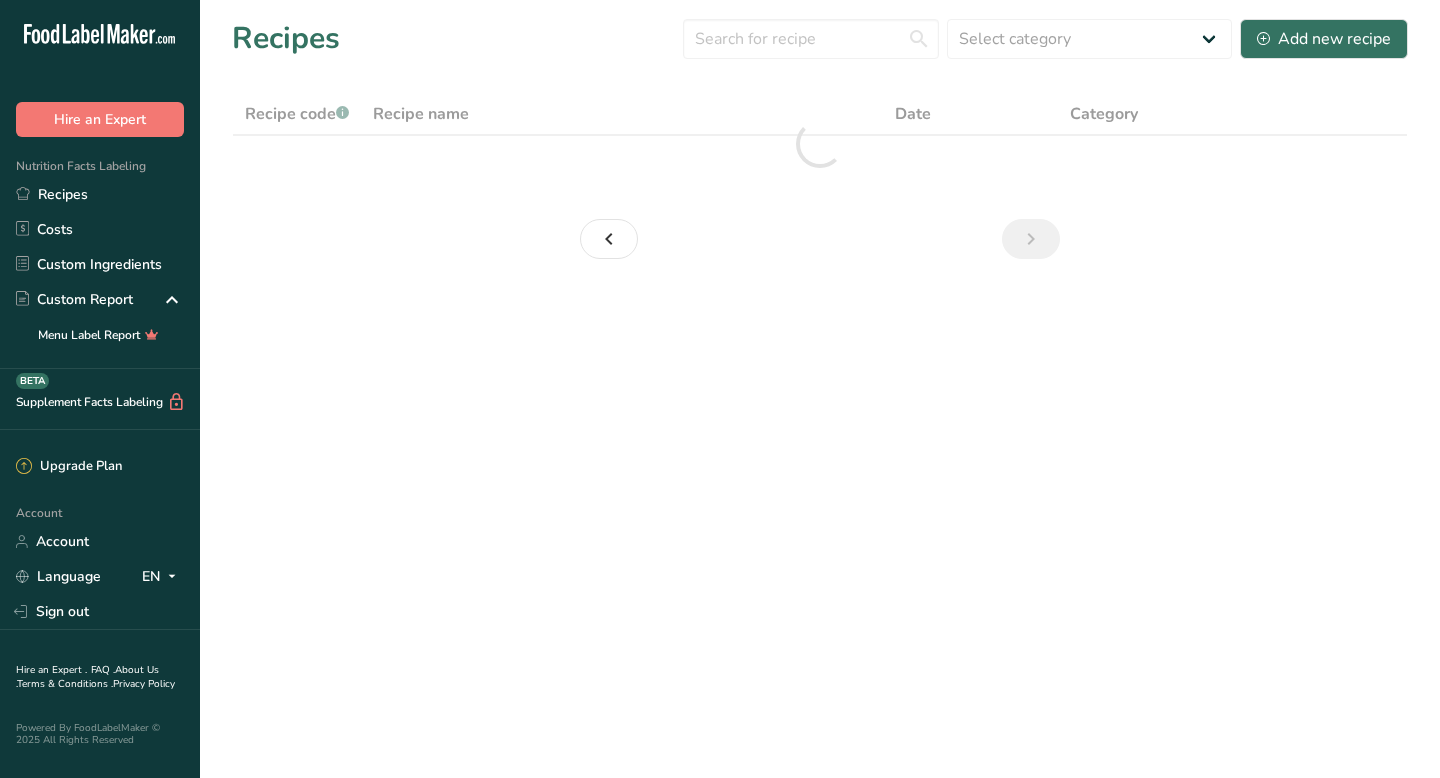 scroll, scrollTop: 0, scrollLeft: 0, axis: both 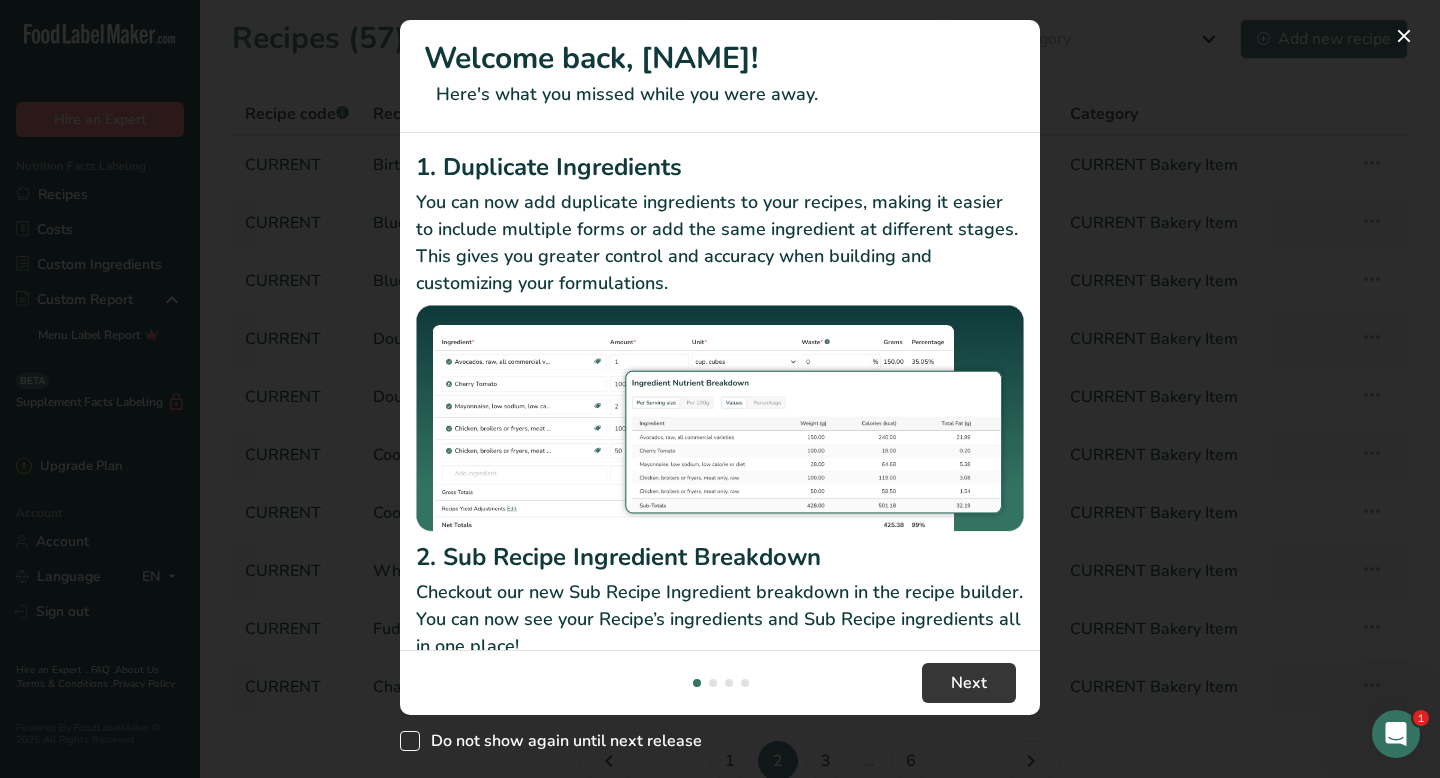click at bounding box center [410, 741] 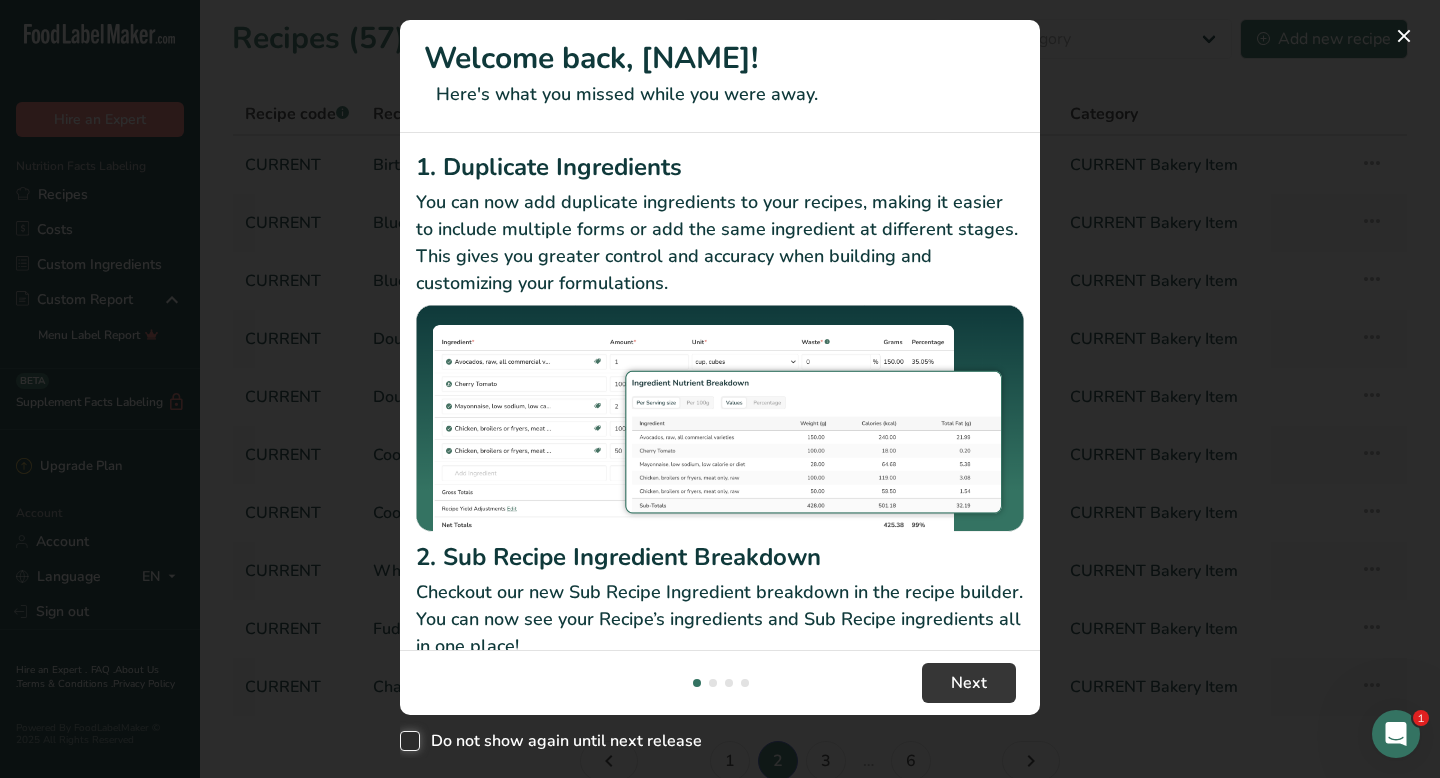 click on "Do not show again until next release" at bounding box center [406, 741] 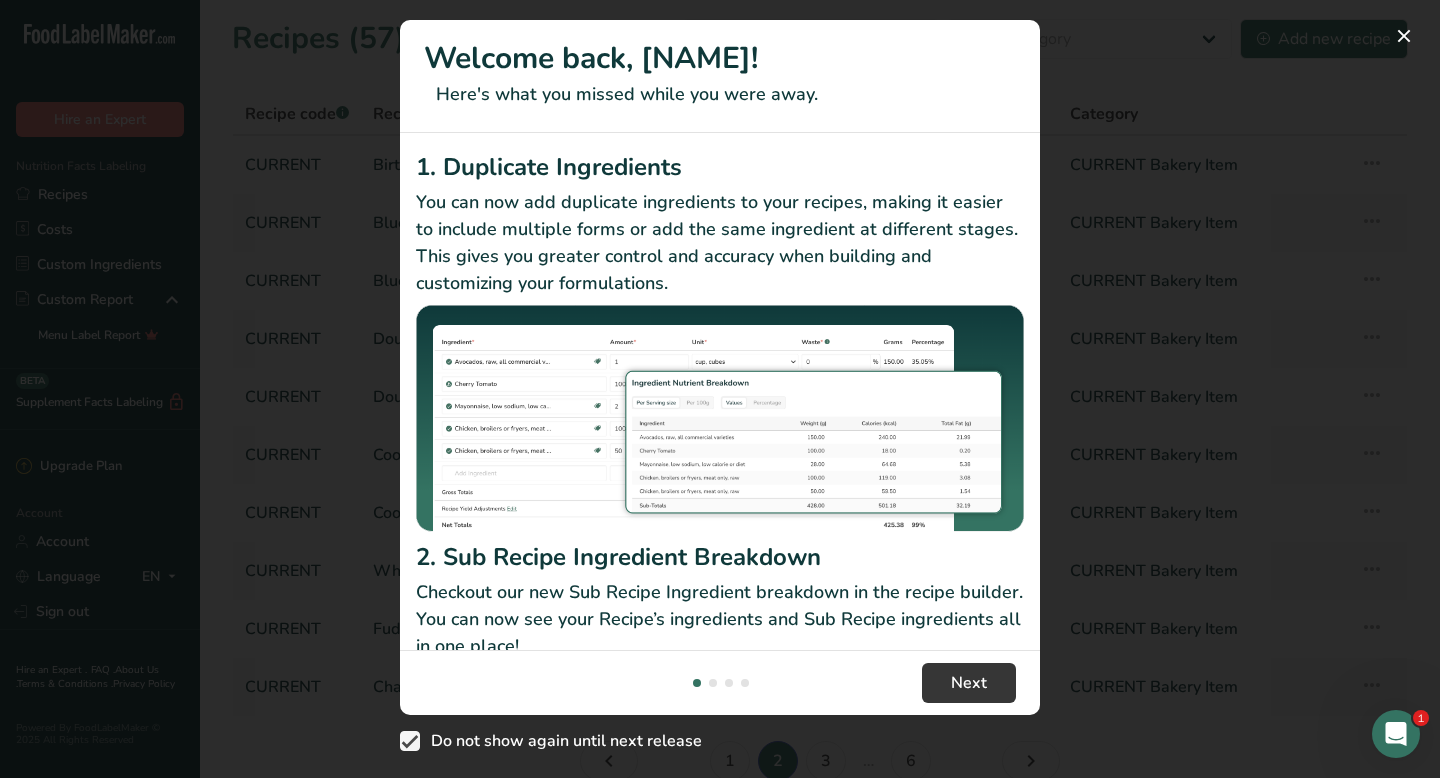 click at bounding box center (720, 389) 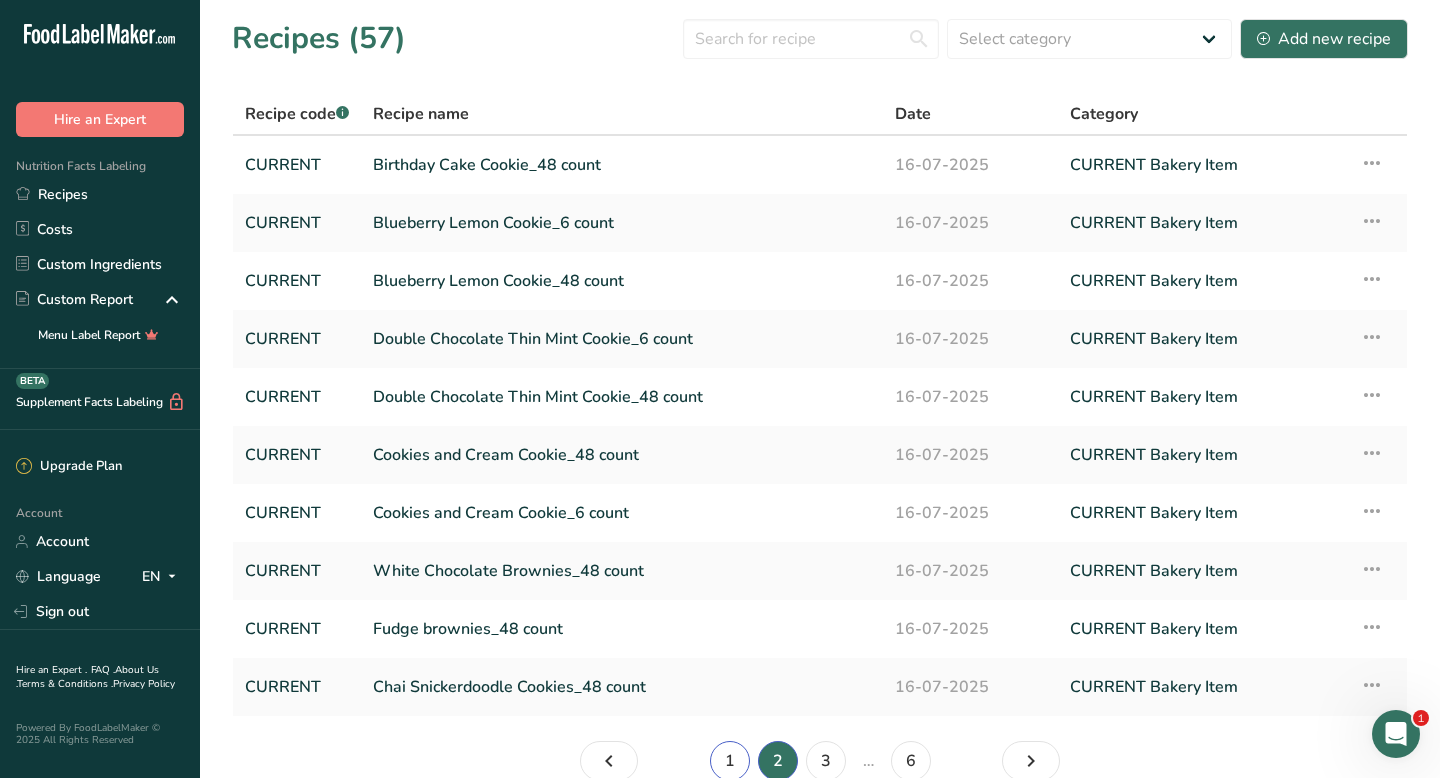 click on "1" at bounding box center (730, 761) 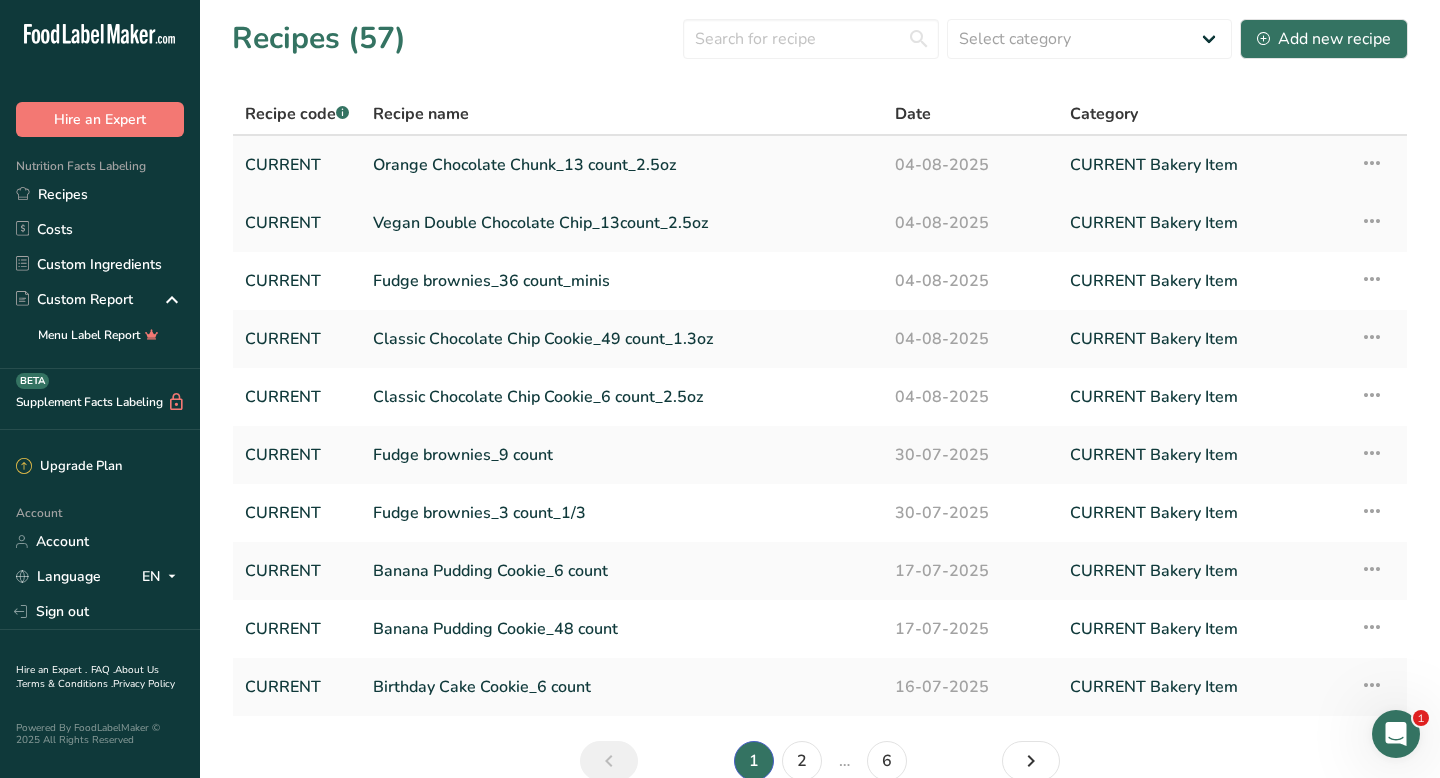 click on "Orange Chocolate Chunk_13 count_2.5oz" at bounding box center (622, 165) 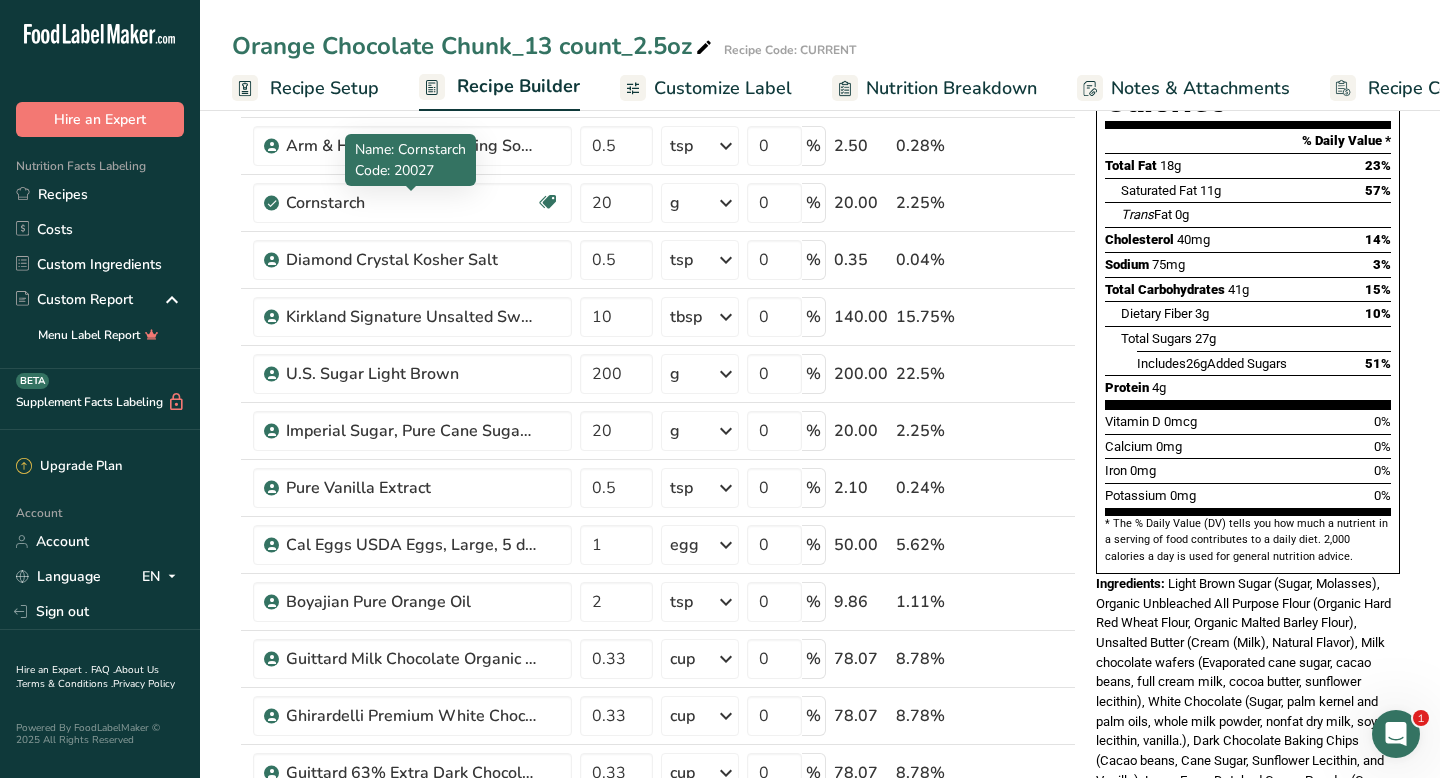 scroll, scrollTop: 411, scrollLeft: 0, axis: vertical 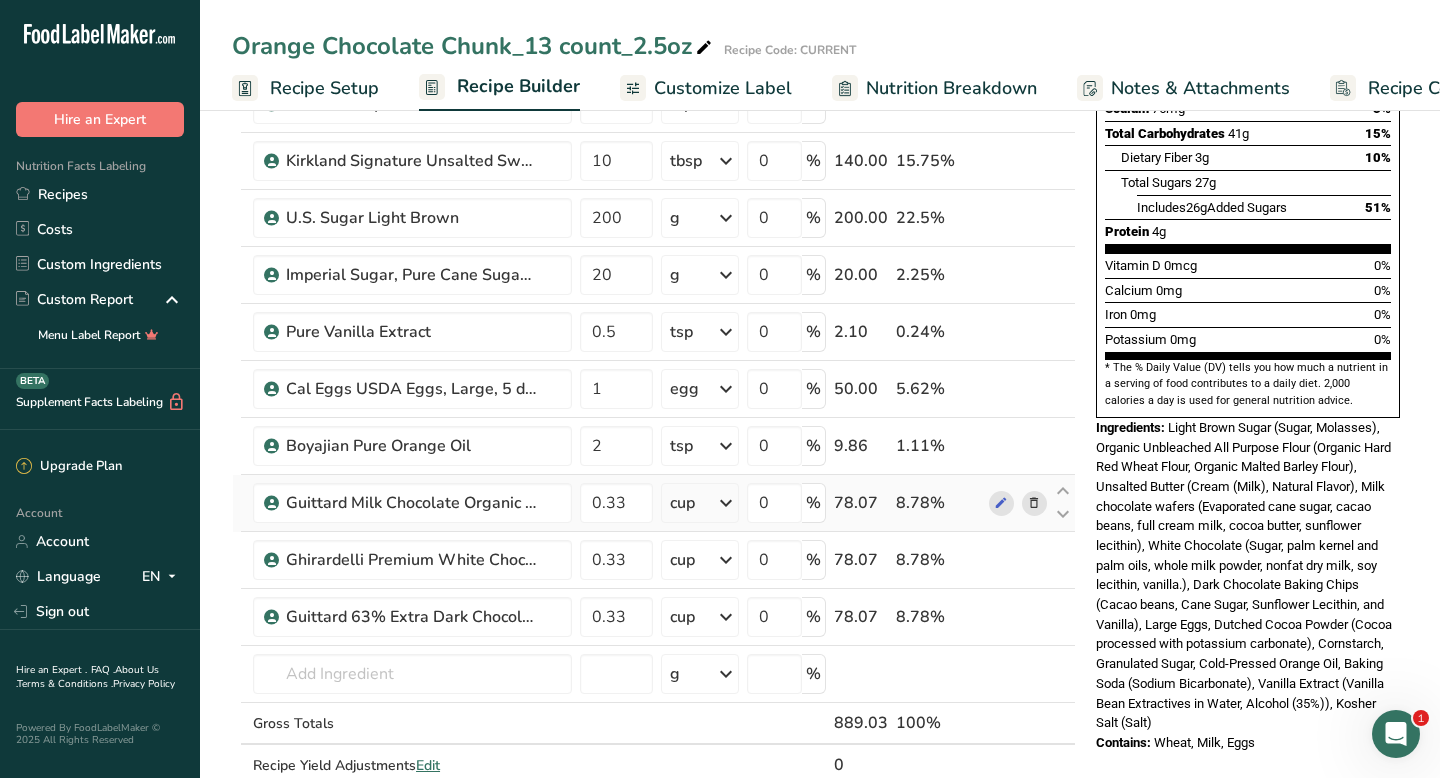 click at bounding box center [726, 503] 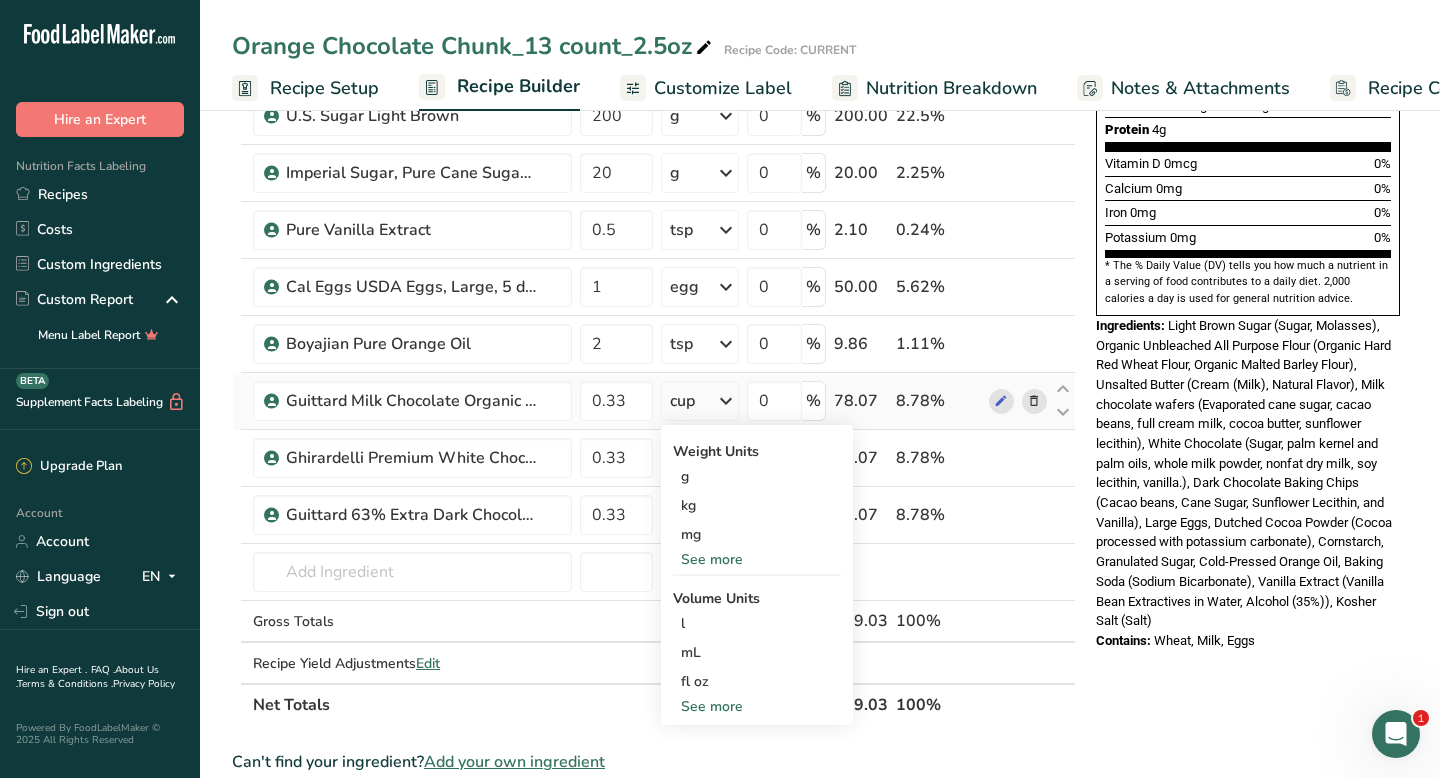 scroll, scrollTop: 516, scrollLeft: 0, axis: vertical 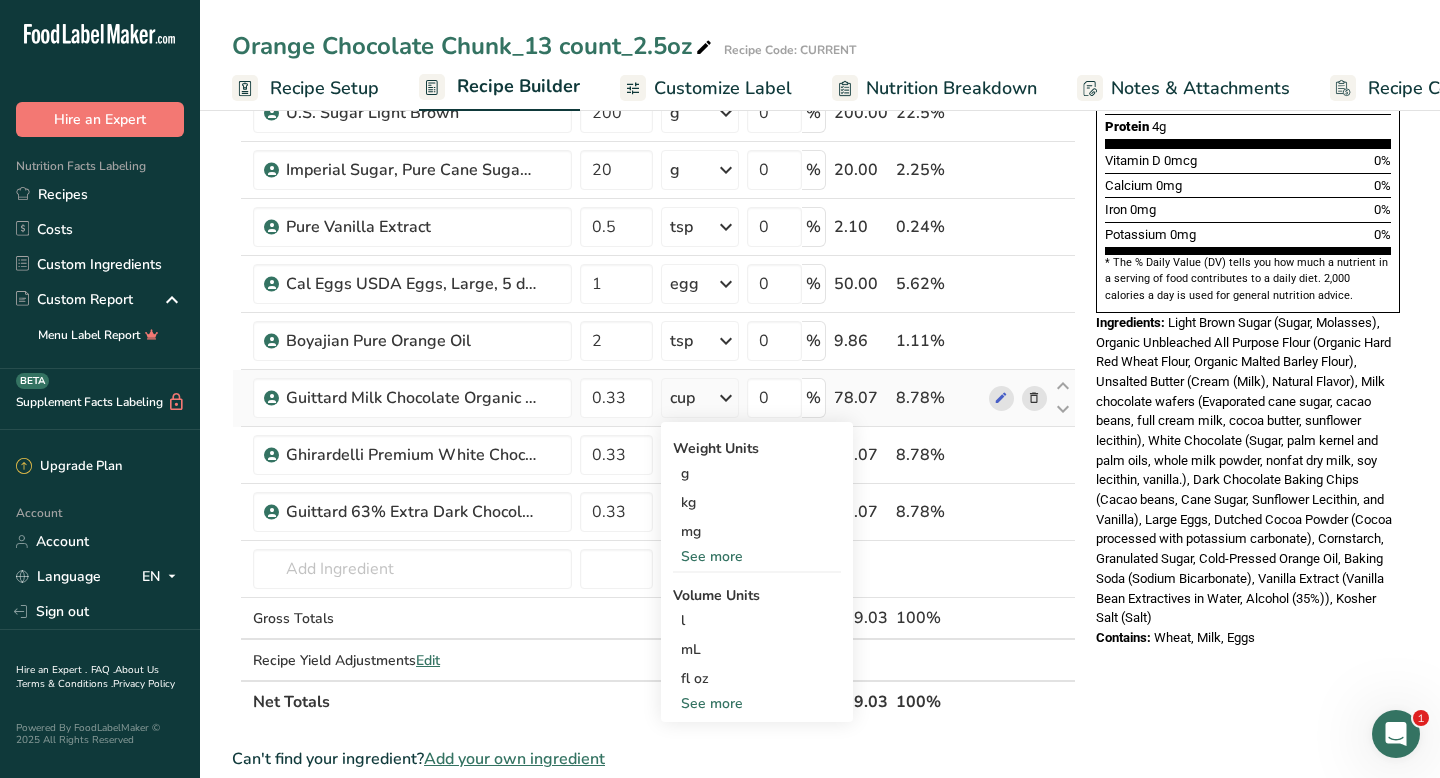 click on "See more" at bounding box center (757, 556) 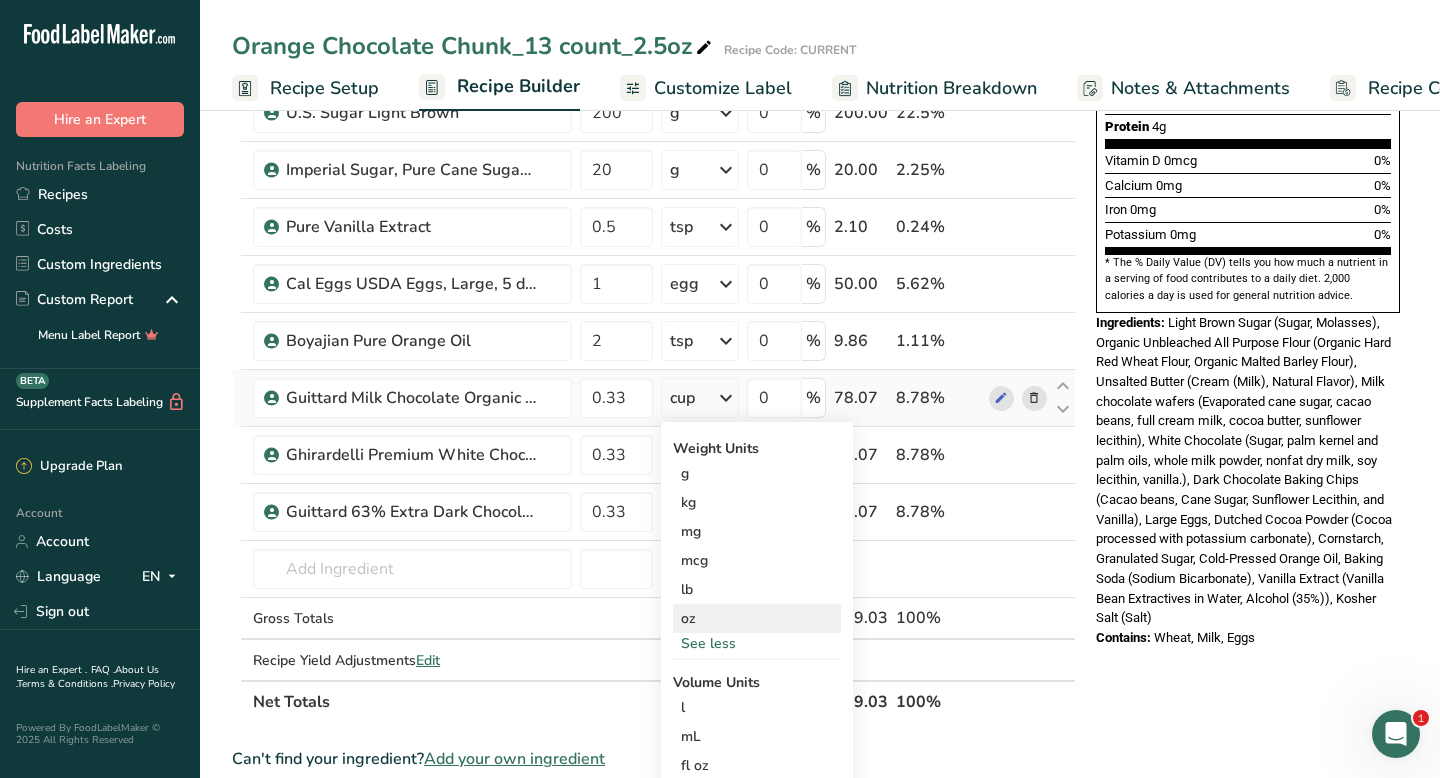 click on "oz" at bounding box center (757, 618) 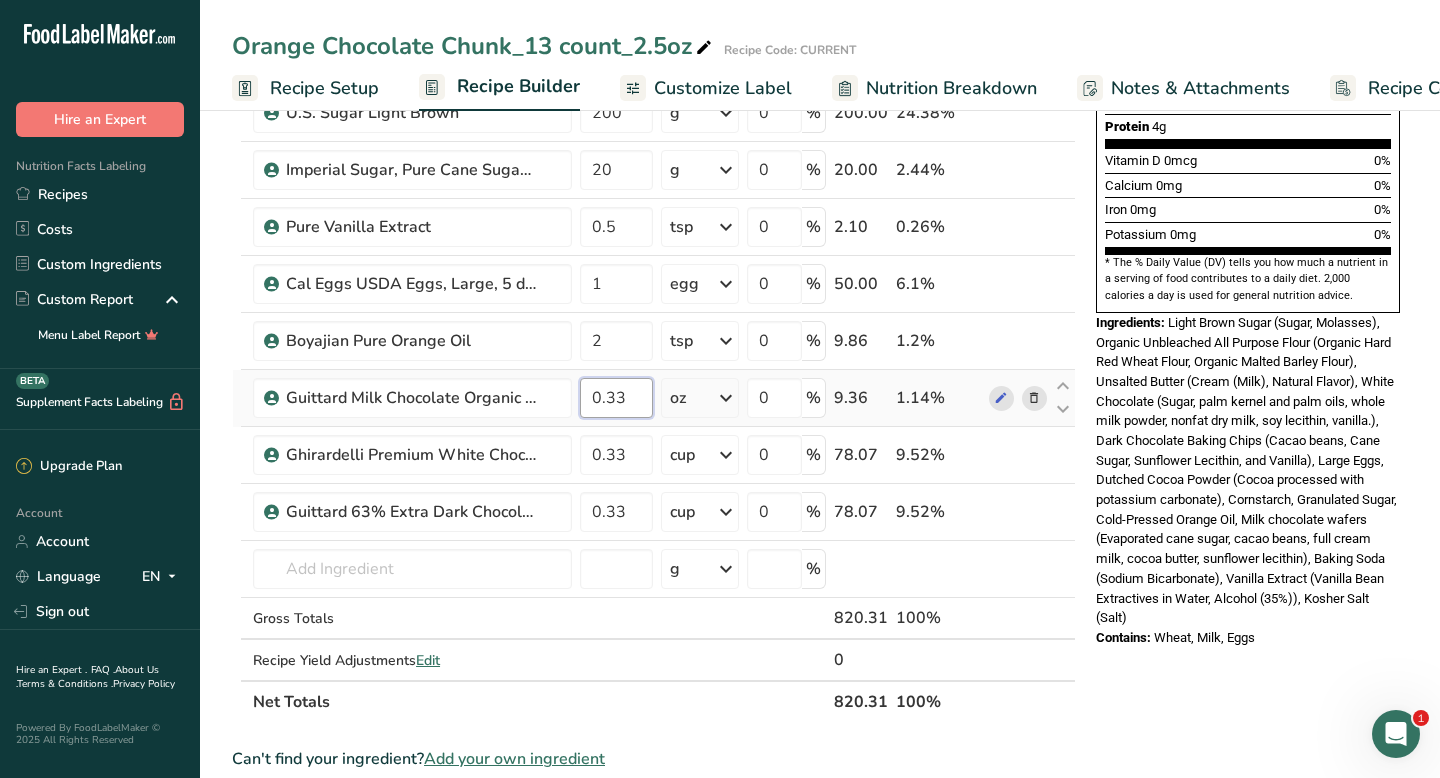 drag, startPoint x: 626, startPoint y: 397, endPoint x: 587, endPoint y: 394, distance: 39.115215 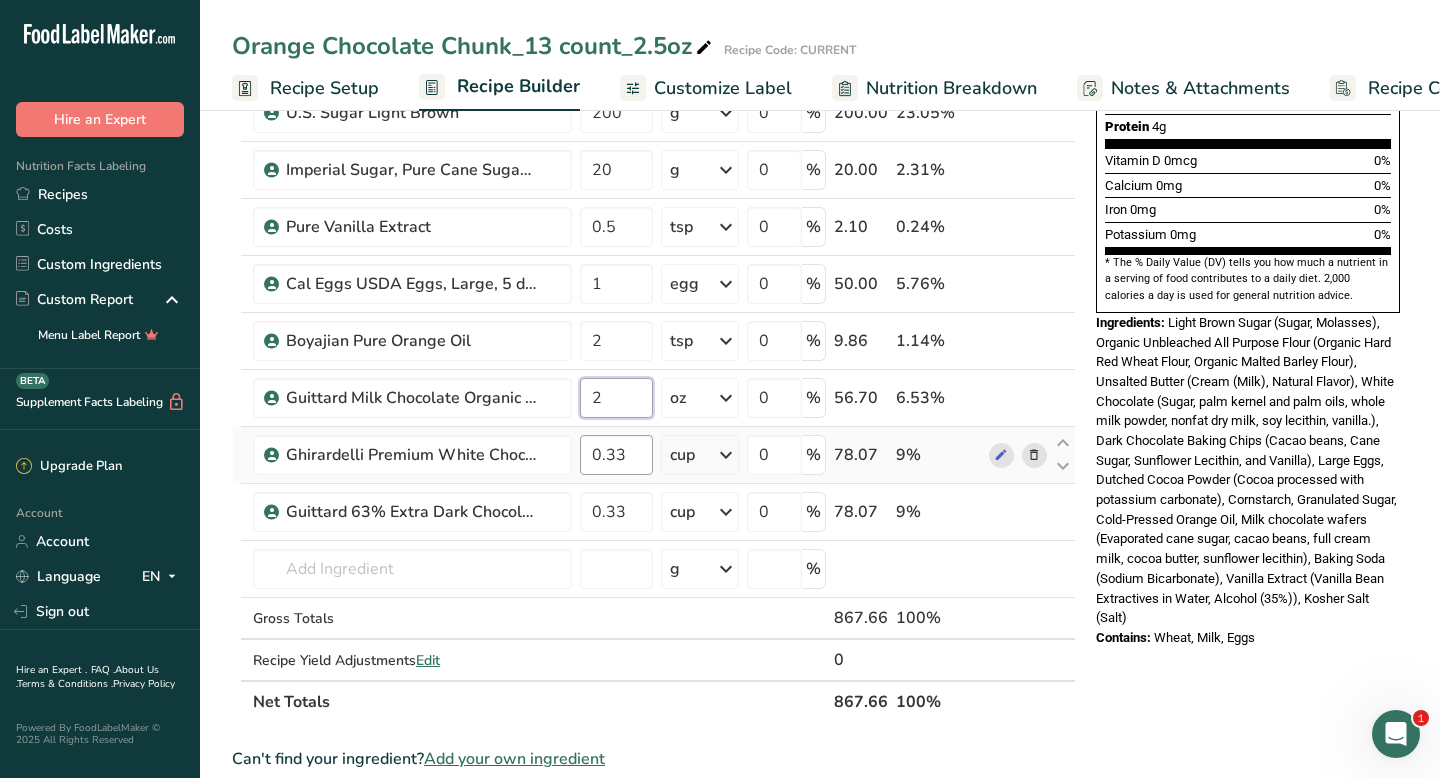 type on "2" 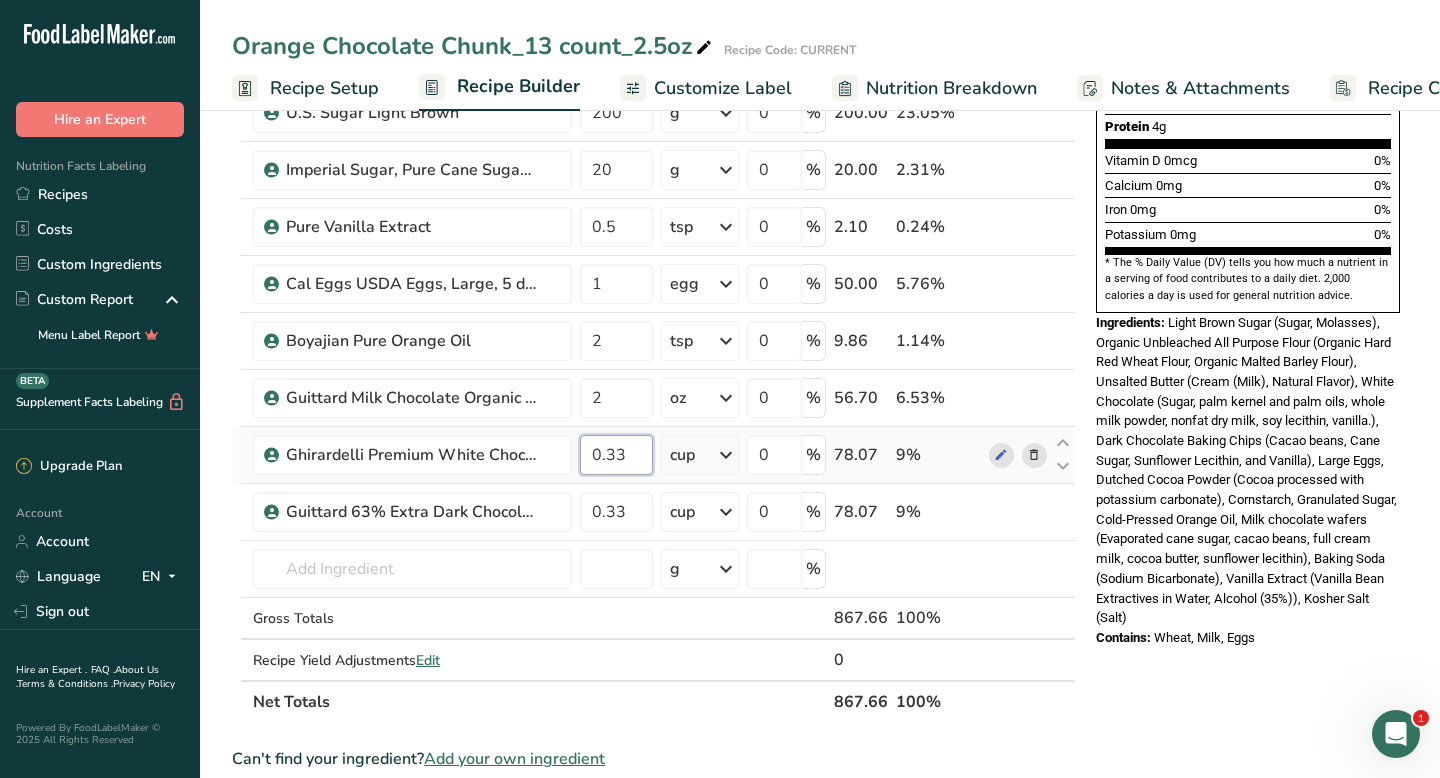 click on "Ingredient *
Amount *
Unit *
Waste *   .a-a{fill:#347362;}.b-a{fill:#fff;}          Grams
Percentage
Kirkland Signature Organic Unbleached All Purpose Flour
Organic
180
g
Portions
0.25 cups
0.5 cups
1 cup
Weight Units
g
kg
mg
See more
Volume Units
l
mL
fl oz
See more
0
%
180.00
20.75%
Guittard 5 lb. Cocoa Rouge 22-24% Fat Dutched Cocoa Powder
30
g
Portions
3.5300000000000002 oz
Weight Units
g
kg
mg
See more
Volume Units
0" at bounding box center (654, 211) 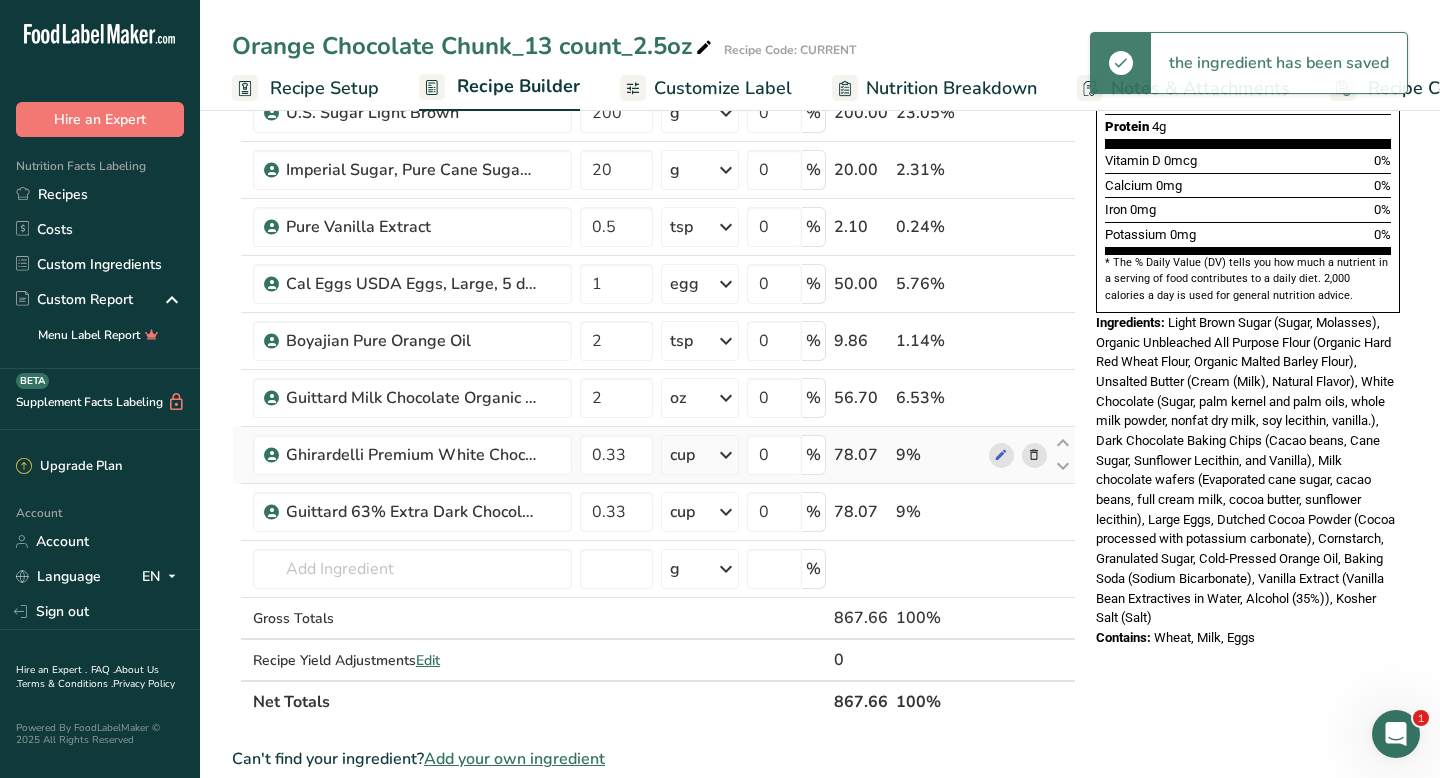 click on "Ingredient *
Amount *
Unit *
Waste *   .a-a{fill:#347362;}.b-a{fill:#fff;}          Grams
Percentage
Kirkland Signature Organic Unbleached All Purpose Flour
Organic
180
g
Portions
0.25 cups
0.5 cups
1 cup
Weight Units
g
kg
mg
See more
Volume Units
l
mL
fl oz
See more
0
%
180.00
20.75%
Guittard 5 lb. Cocoa Rouge 22-24% Fat Dutched Cocoa Powder
30
g
Portions
3.5300000000000002 oz
Weight Units
g
kg
mg
See more
Volume Units
0" at bounding box center [654, 211] 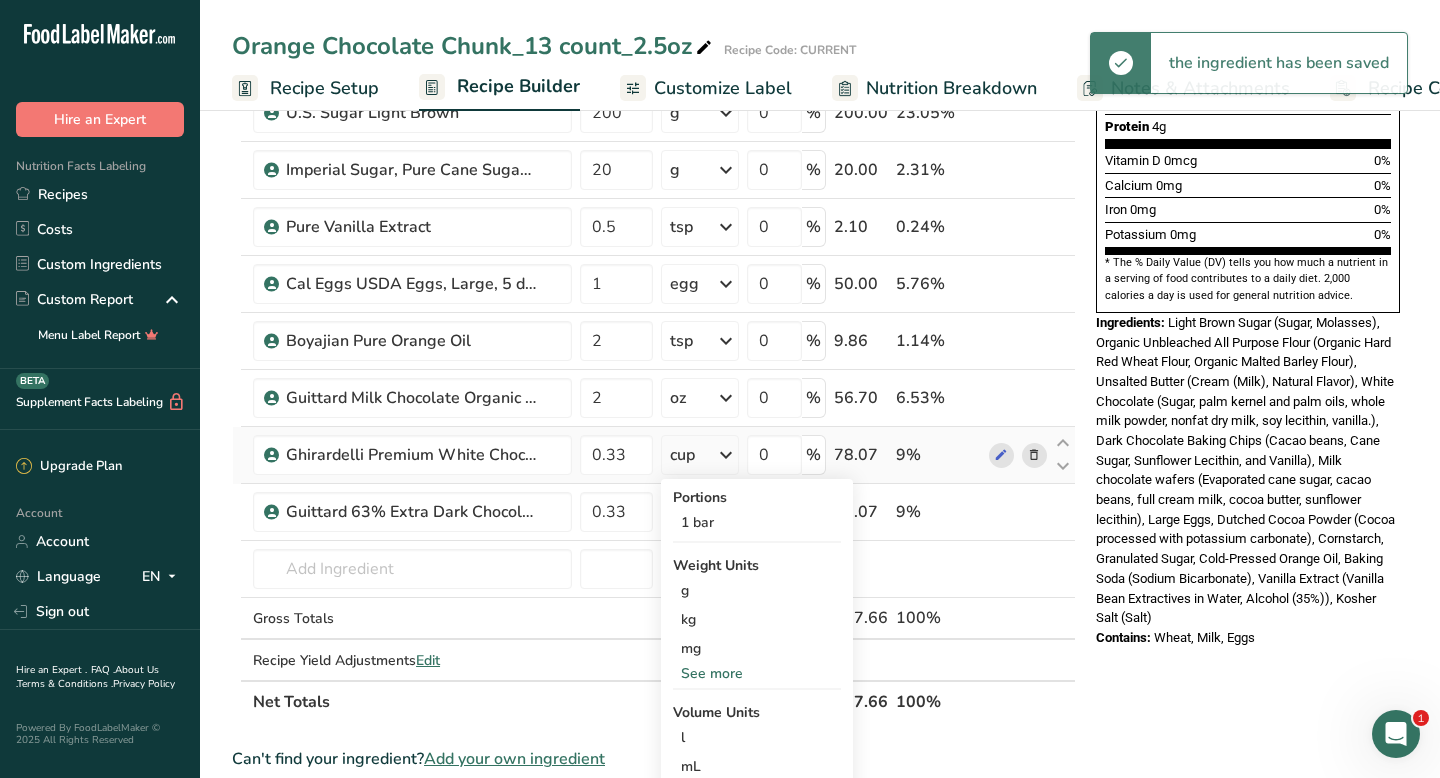 click on "See more" at bounding box center [757, 673] 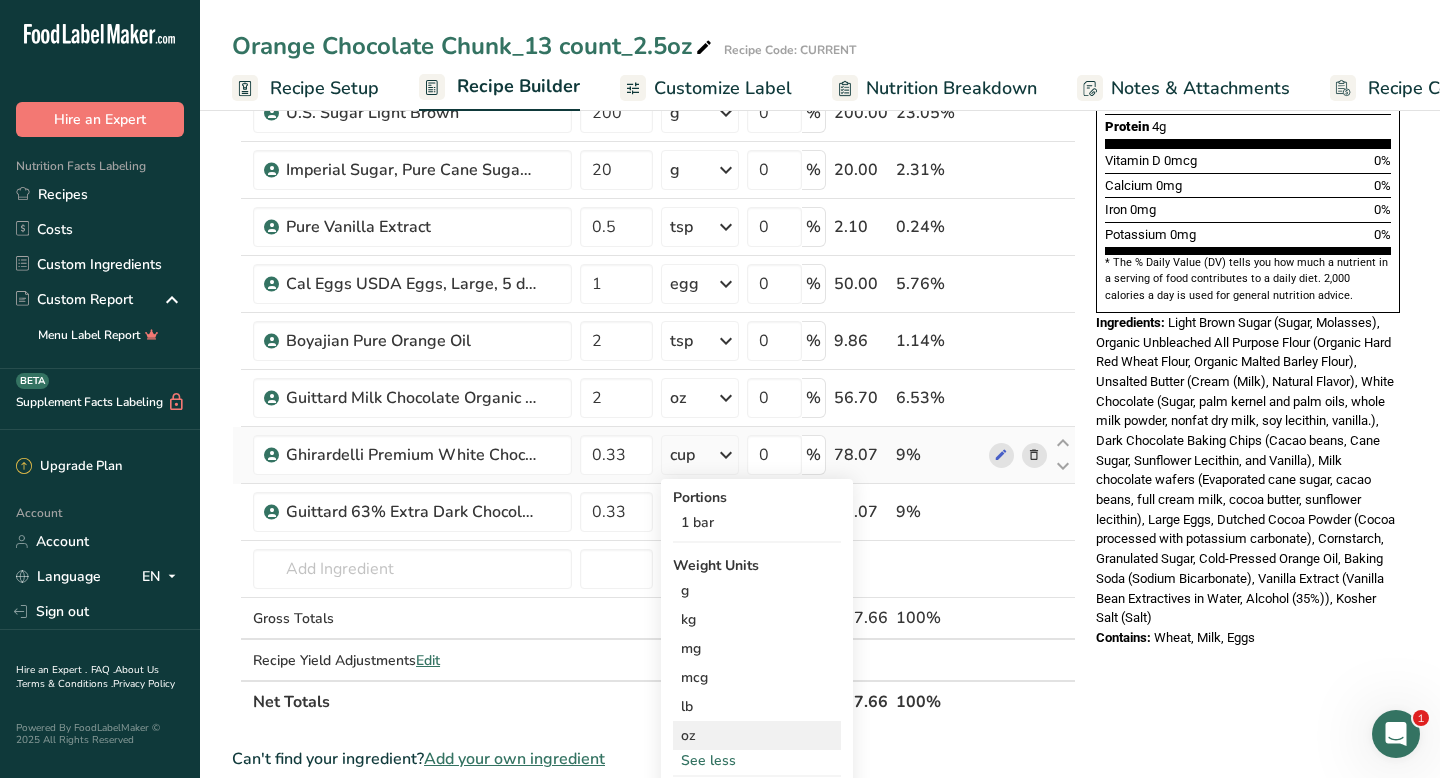 click on "oz" at bounding box center (757, 735) 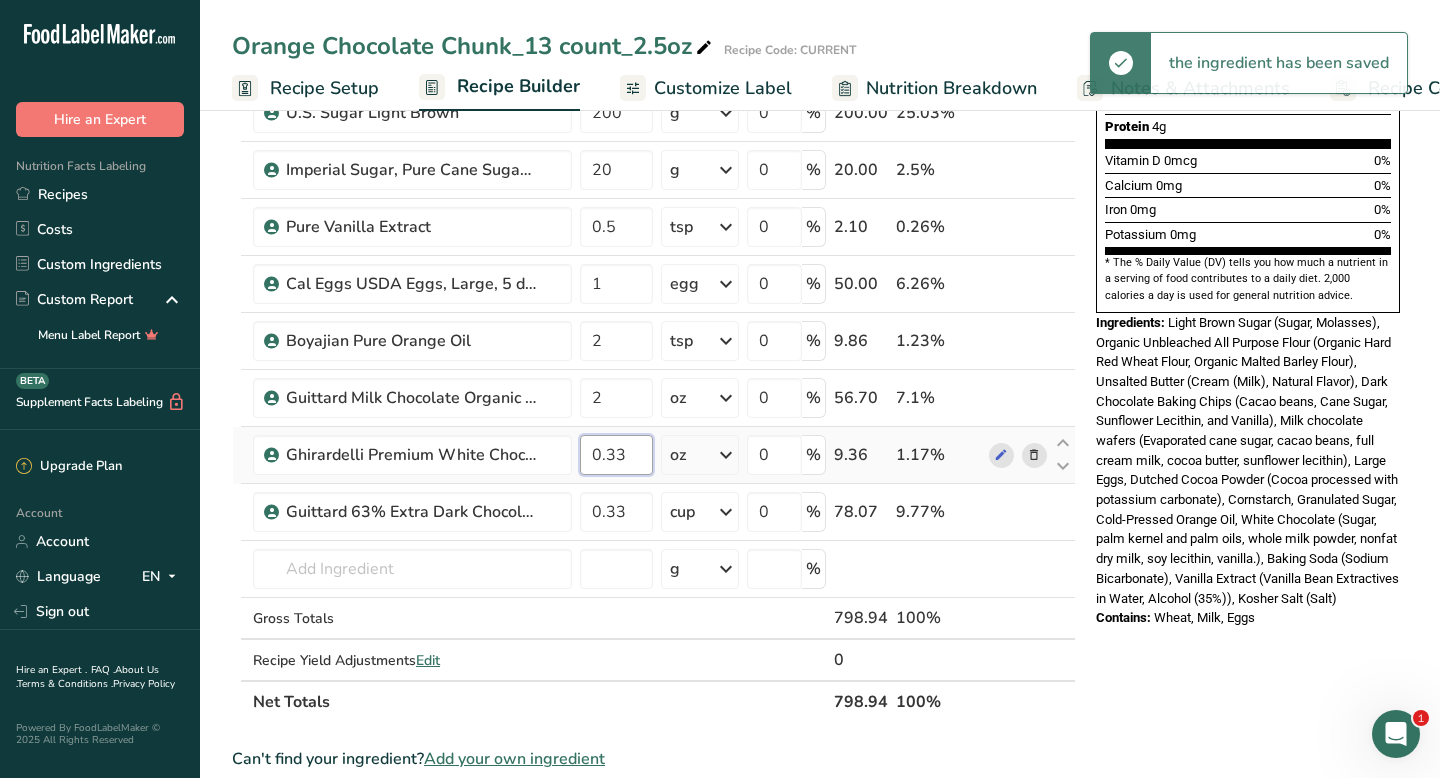 drag, startPoint x: 632, startPoint y: 458, endPoint x: 595, endPoint y: 456, distance: 37.054016 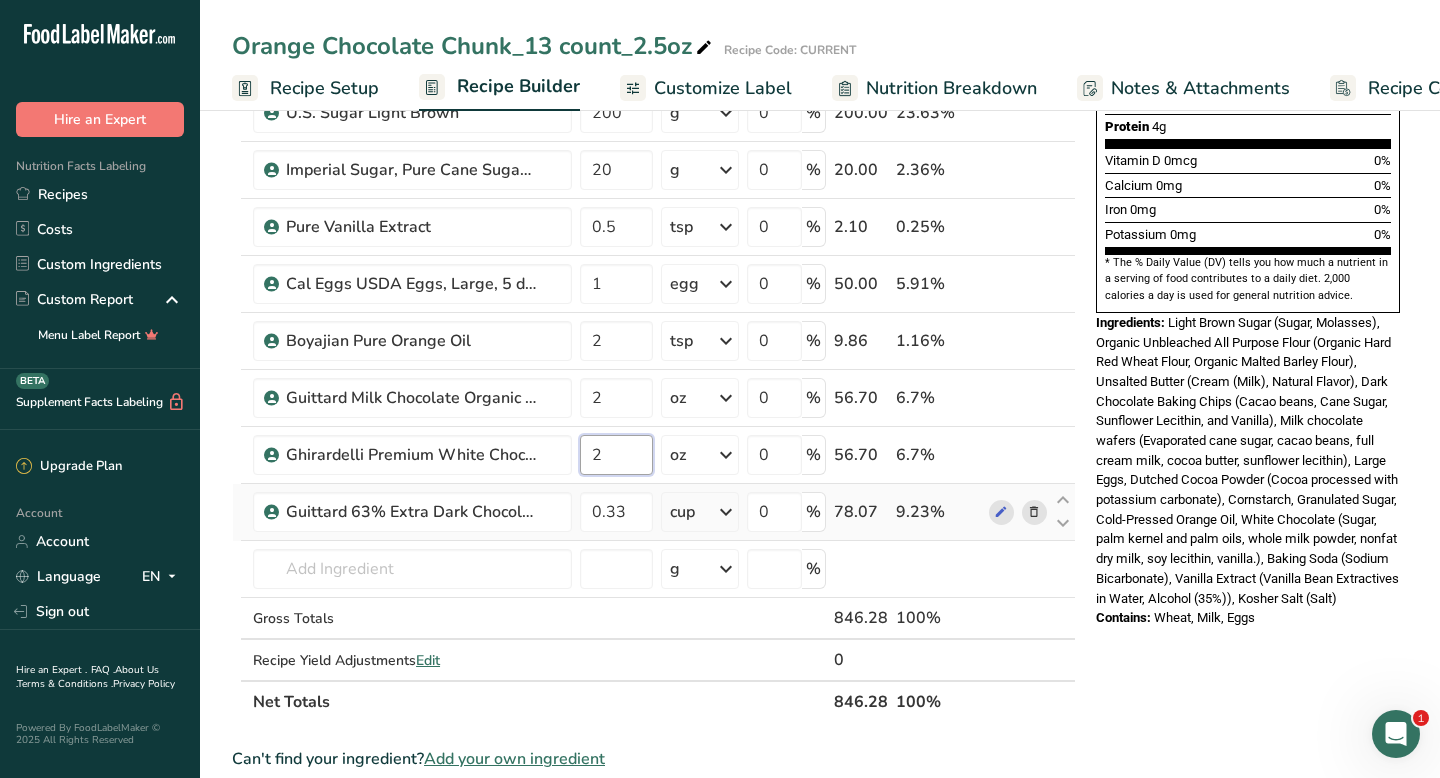type on "2" 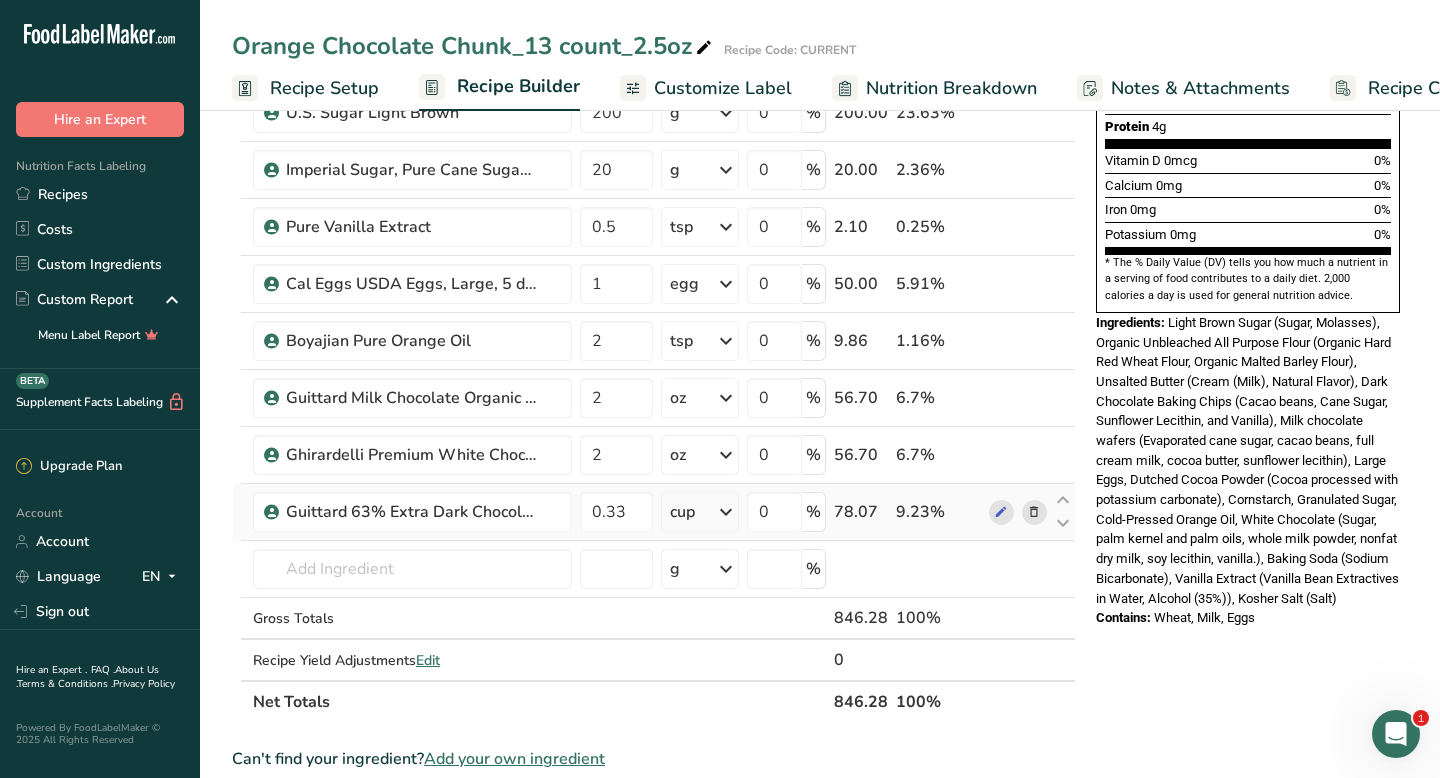 click on "Ingredient *
Amount *
Unit *
Waste *   .a-a{fill:#347362;}.b-a{fill:#fff;}          Grams
Percentage
Kirkland Signature Organic Unbleached All Purpose Flour
Organic
180
g
Portions
0.25 cups
0.5 cups
1 cup
Weight Units
g
kg
mg
See more
Volume Units
l
mL
fl oz
See more
0
%
180.00
21.27%
Guittard 5 lb. Cocoa Rouge 22-24% Fat Dutched Cocoa Powder
30
g
Portions
3.5300000000000002 oz
Weight Units
g
kg
mg
See more
Volume Units
0" at bounding box center (654, 211) 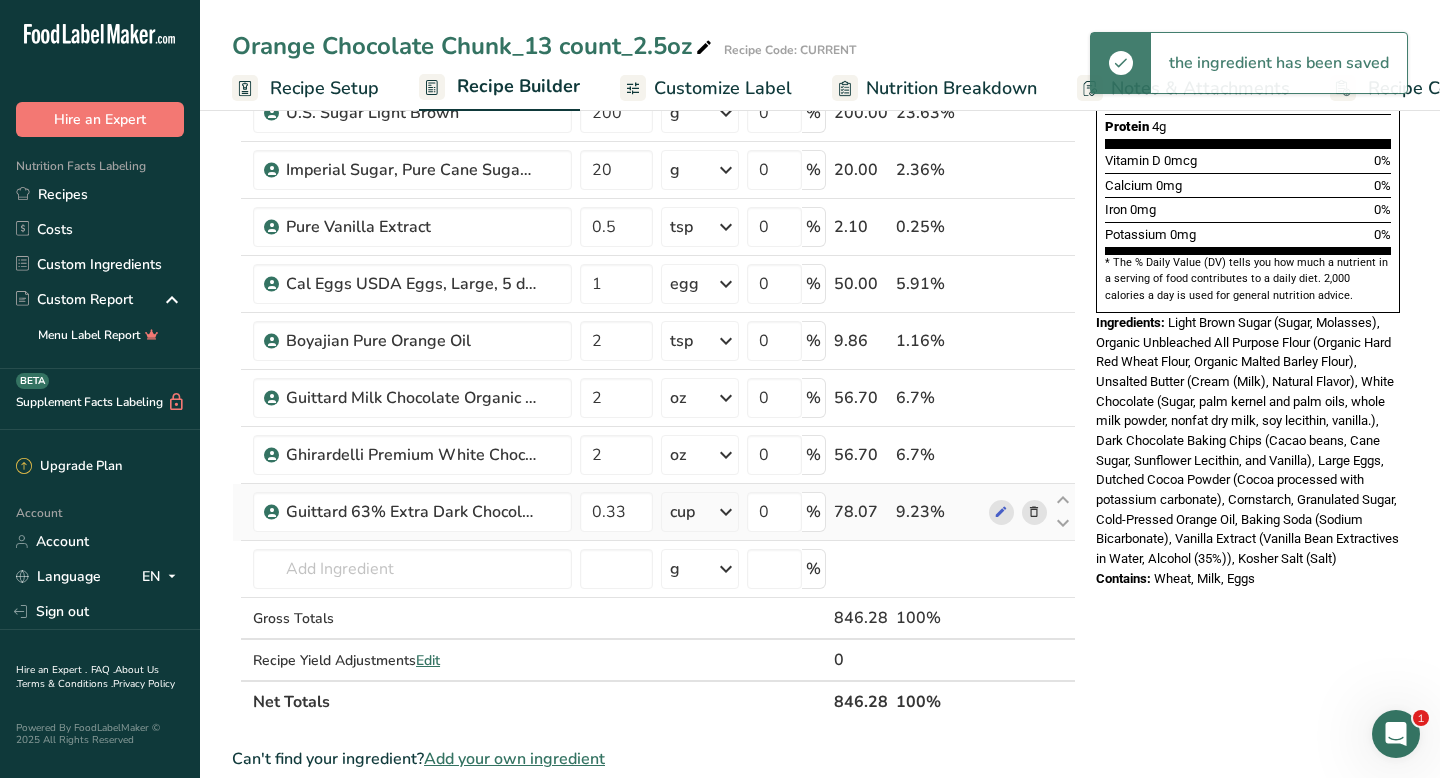 click on "cup" at bounding box center [682, 512] 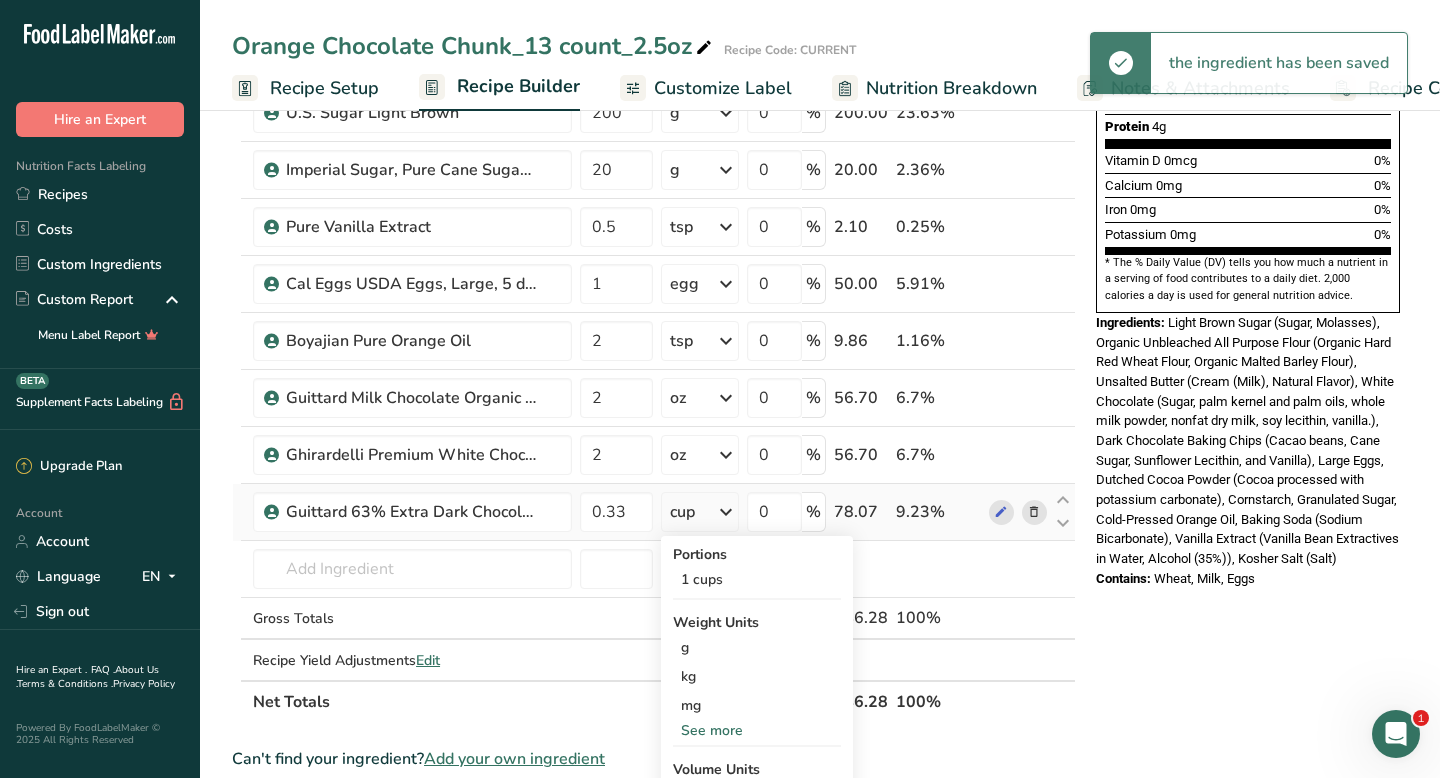 click on "See more" at bounding box center (757, 730) 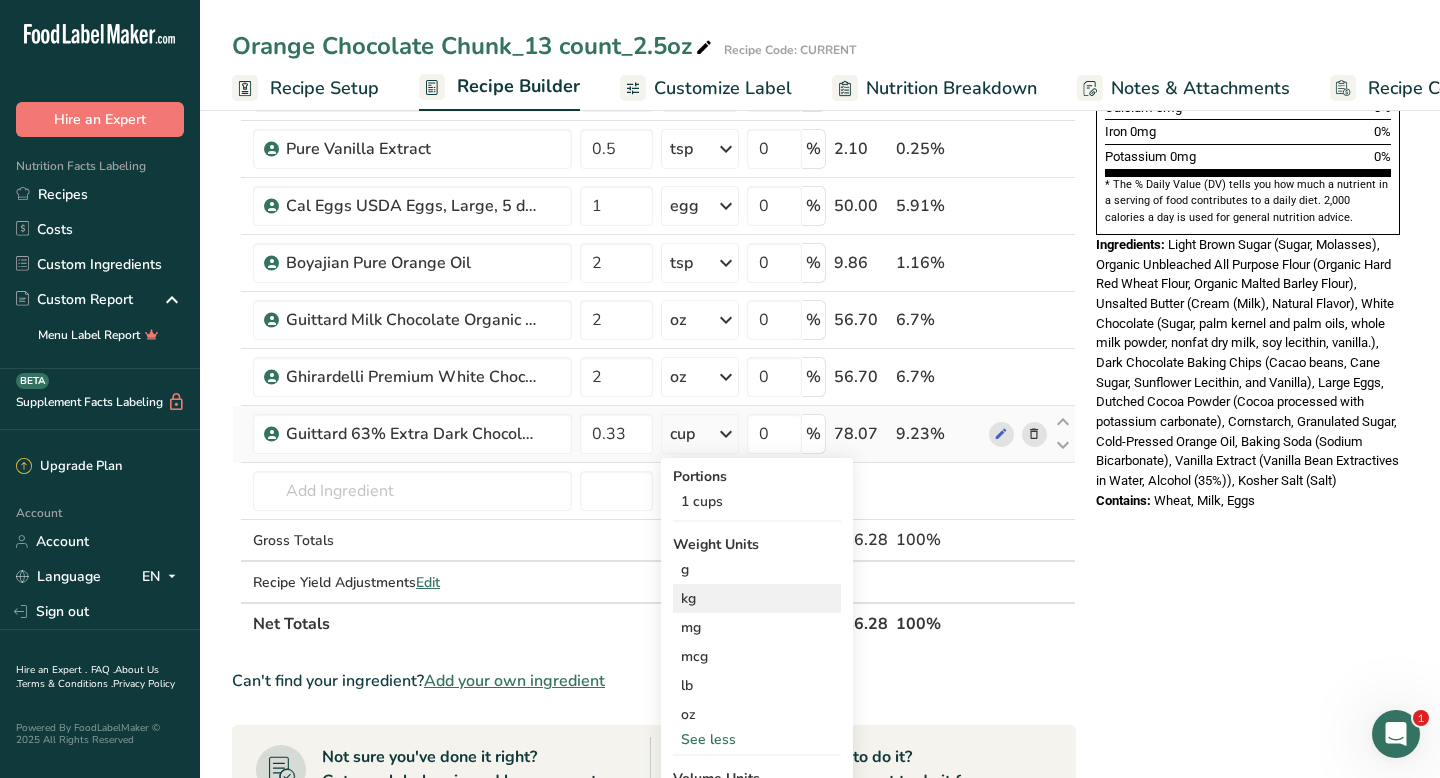 scroll, scrollTop: 595, scrollLeft: 0, axis: vertical 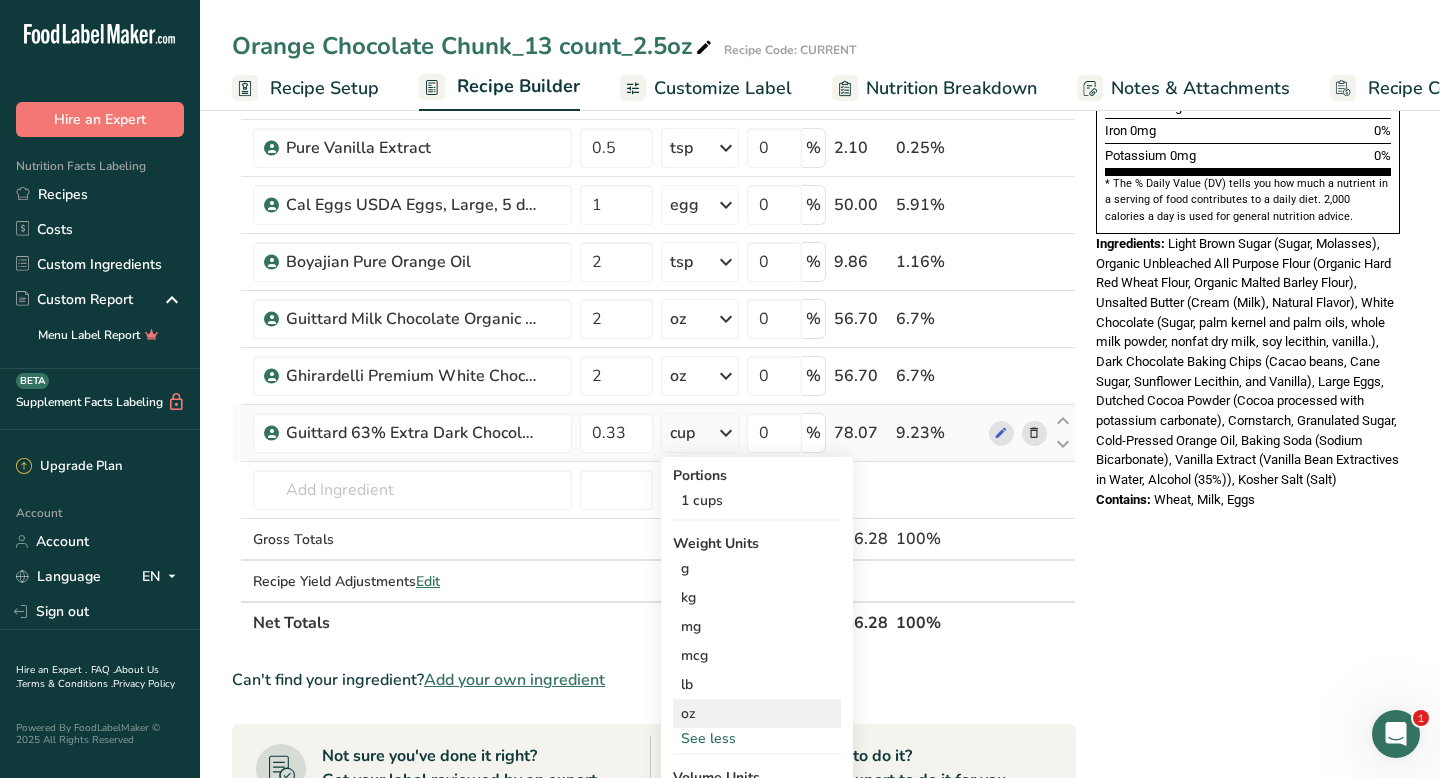 click on "oz" at bounding box center [757, 713] 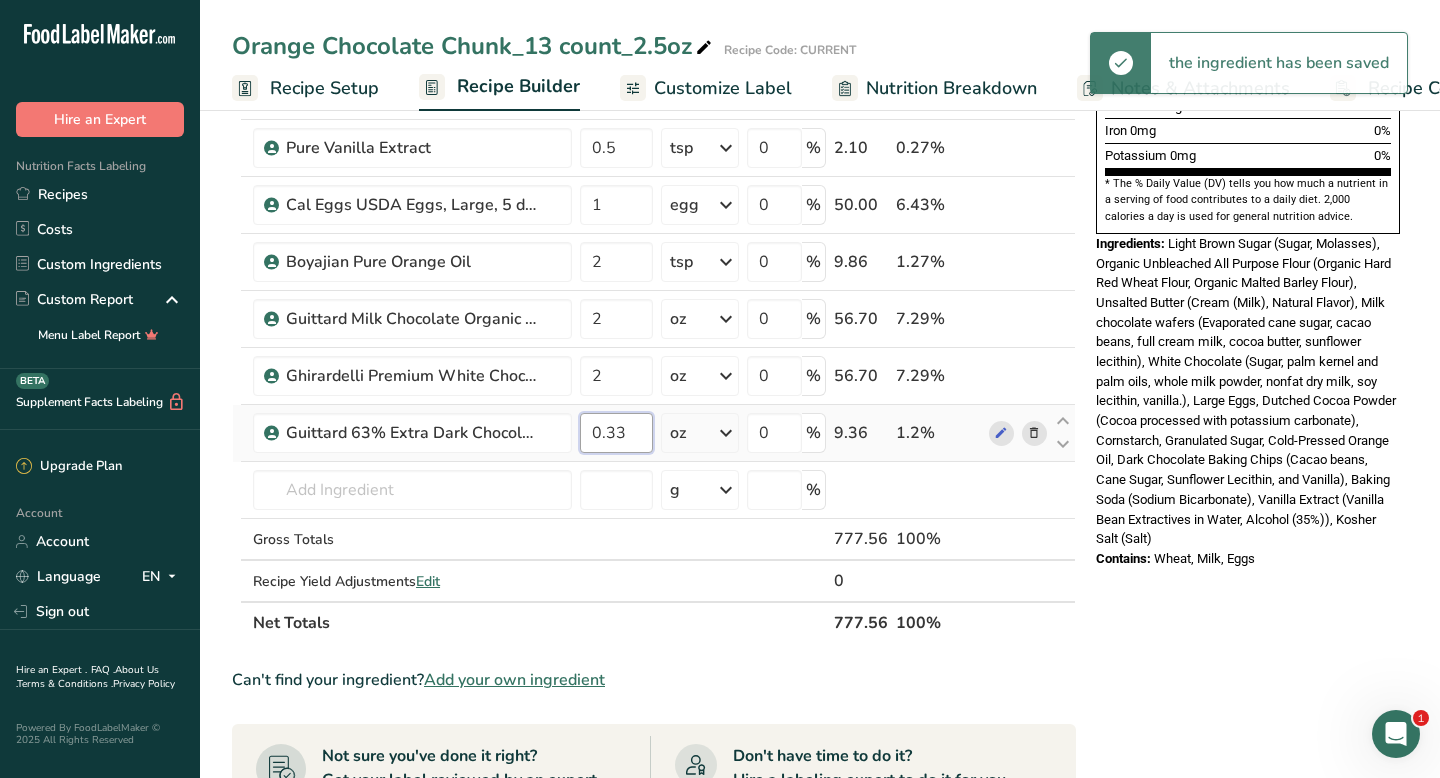 drag, startPoint x: 636, startPoint y: 437, endPoint x: 590, endPoint y: 437, distance: 46 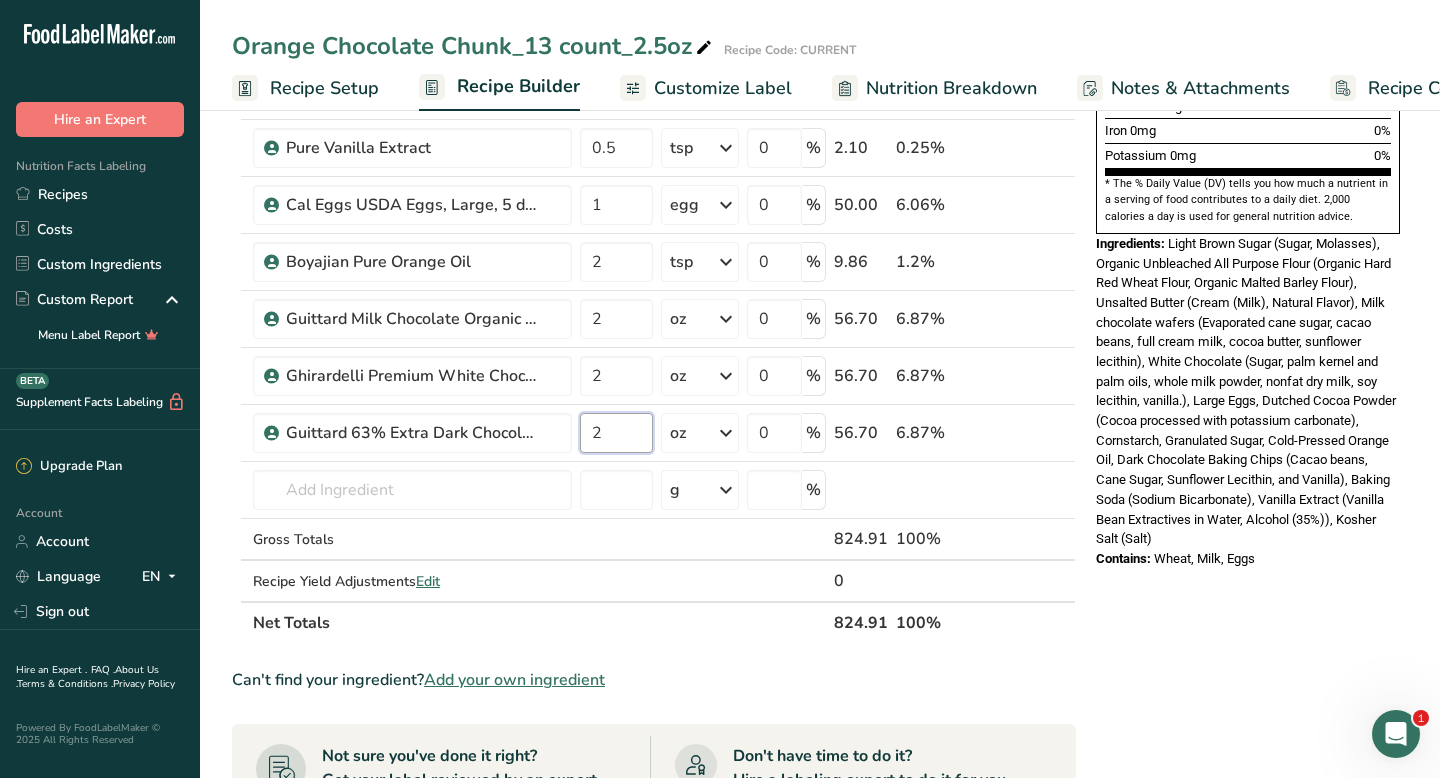 type on "2" 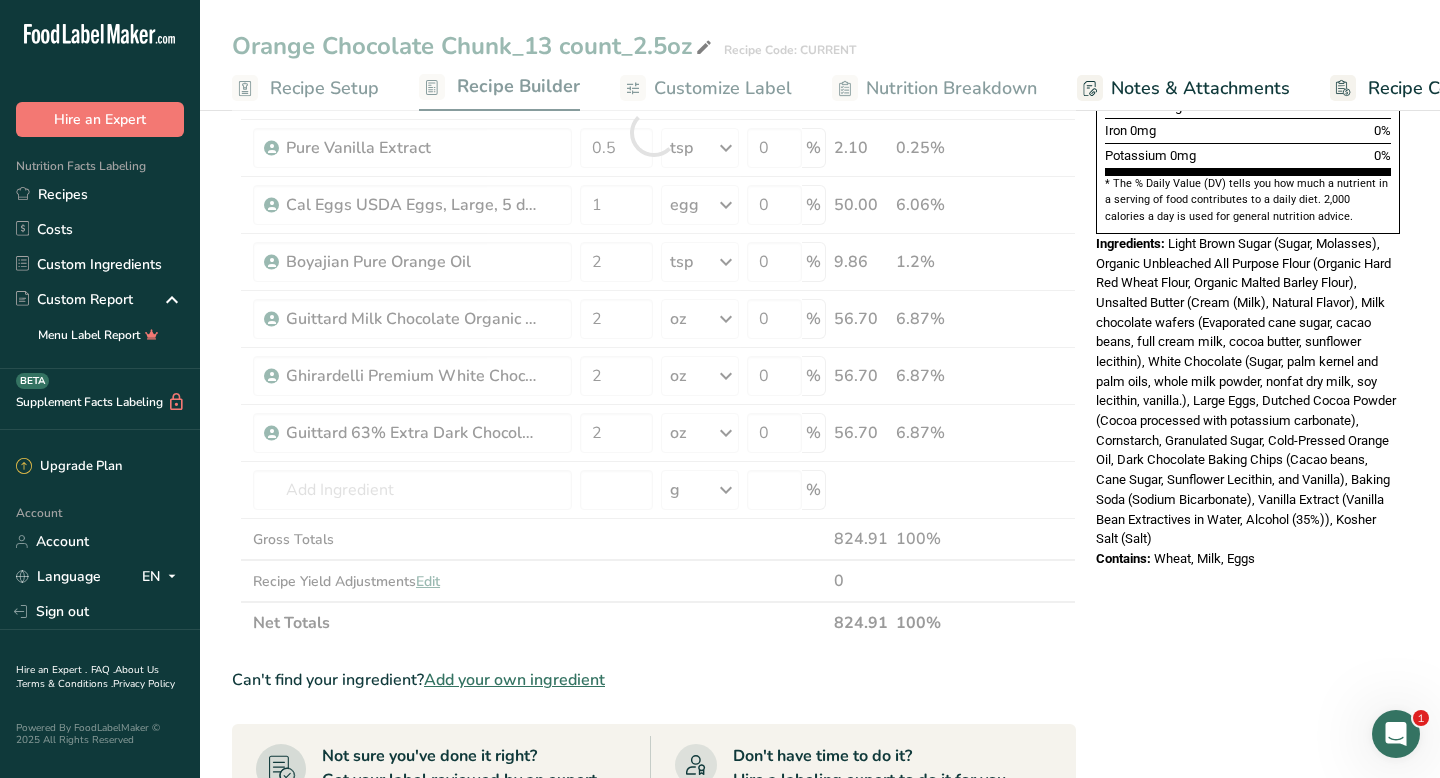 click on "Ingredient *
Amount *
Unit *
Waste *   .a-a{fill:#347362;}.b-a{fill:#fff;}          Grams
Percentage
Kirkland Signature Organic Unbleached All Purpose Flour
Organic
180
g
Portions
0.25 cups
0.5 cups
1 cup
Weight Units
g
kg
mg
See more
Volume Units
l
mL
fl oz
See more
0
%
180.00
21.82%
Guittard 5 lb. Cocoa Rouge 22-24% Fat Dutched Cocoa Powder
30
g
Portions
3.5300000000000002 oz
Weight Units
g
kg
mg
See more
Volume Units
0" at bounding box center [654, 132] 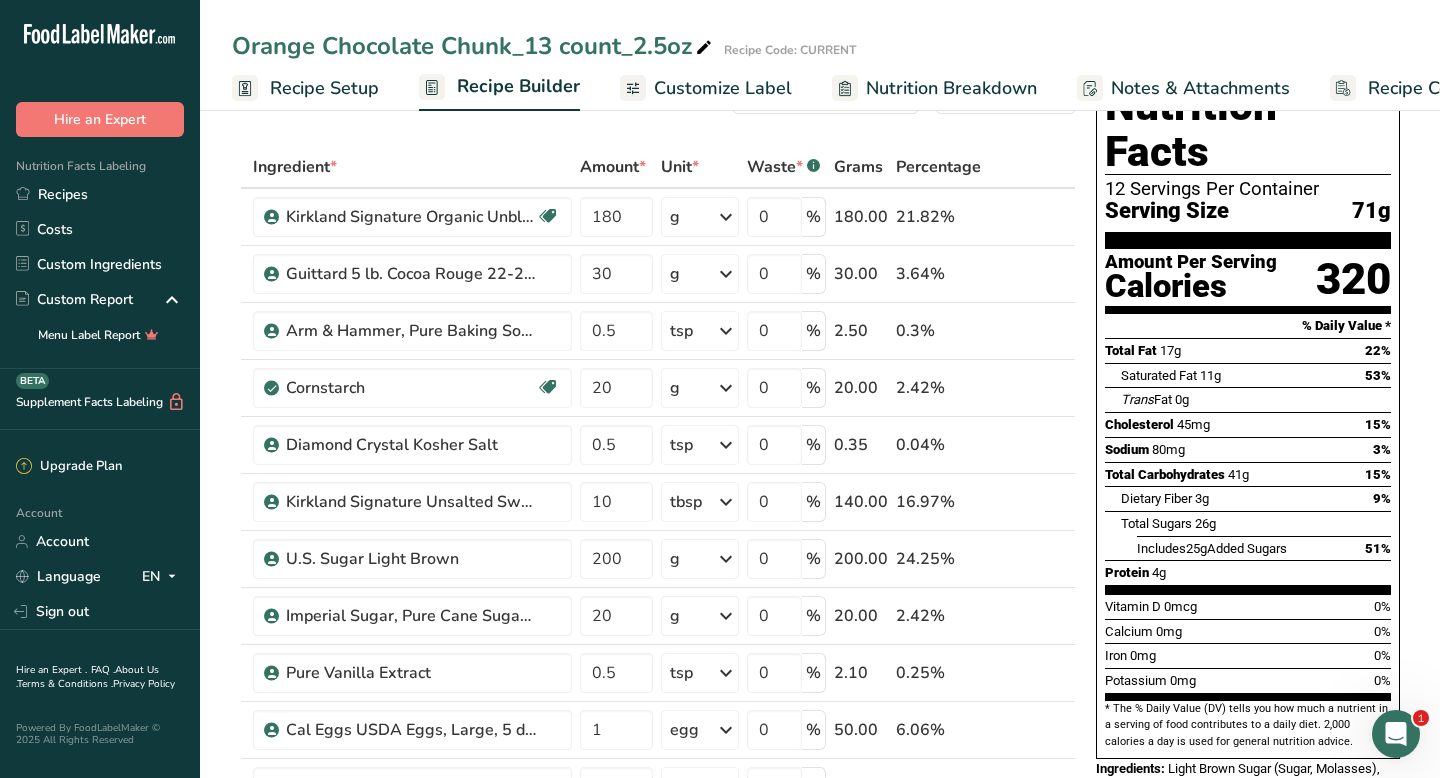 scroll, scrollTop: 0, scrollLeft: 0, axis: both 